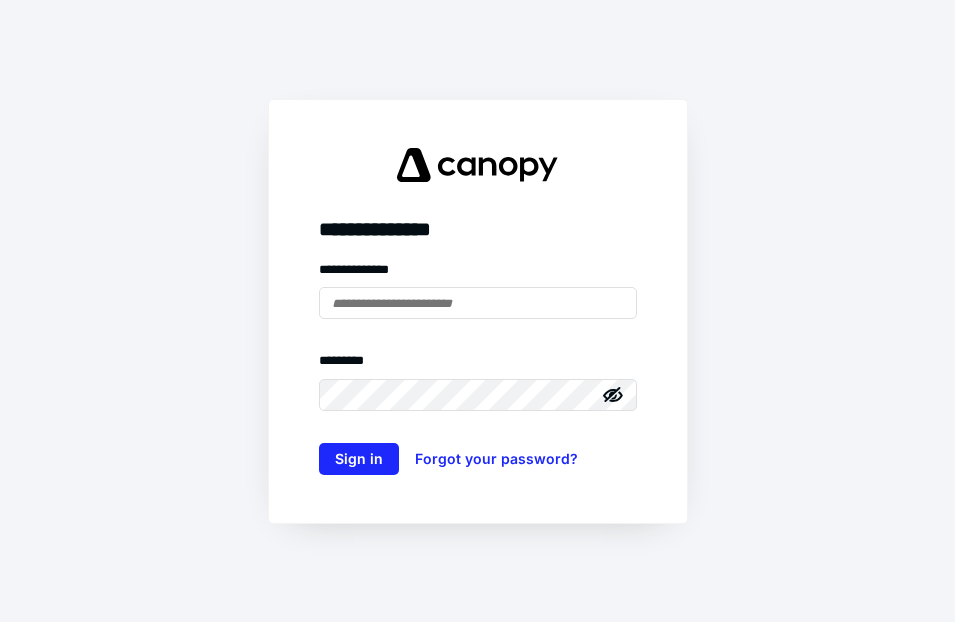 scroll, scrollTop: 0, scrollLeft: 0, axis: both 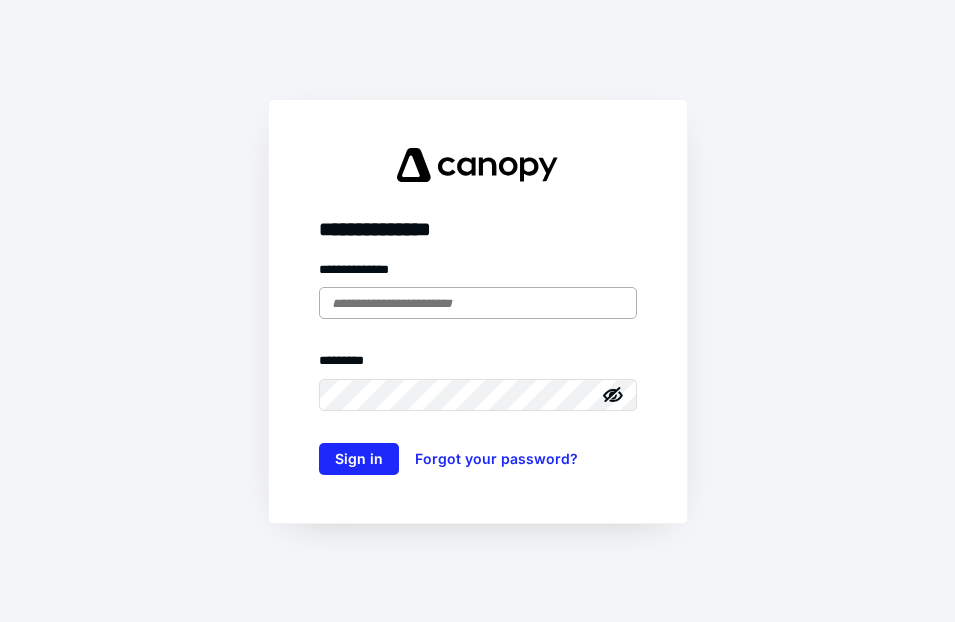 click at bounding box center [478, 303] 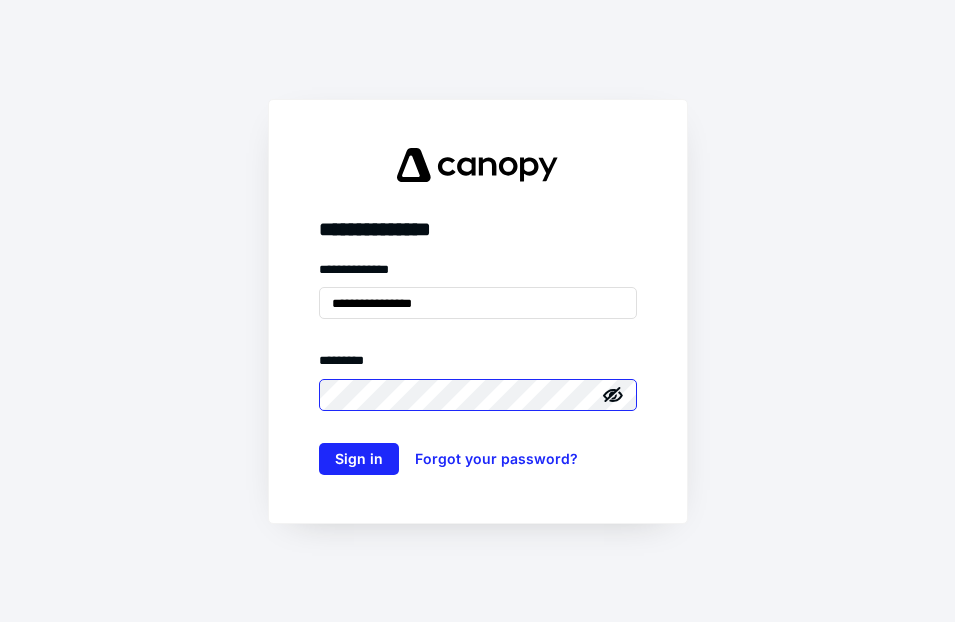 click on "Sign in" at bounding box center [359, 459] 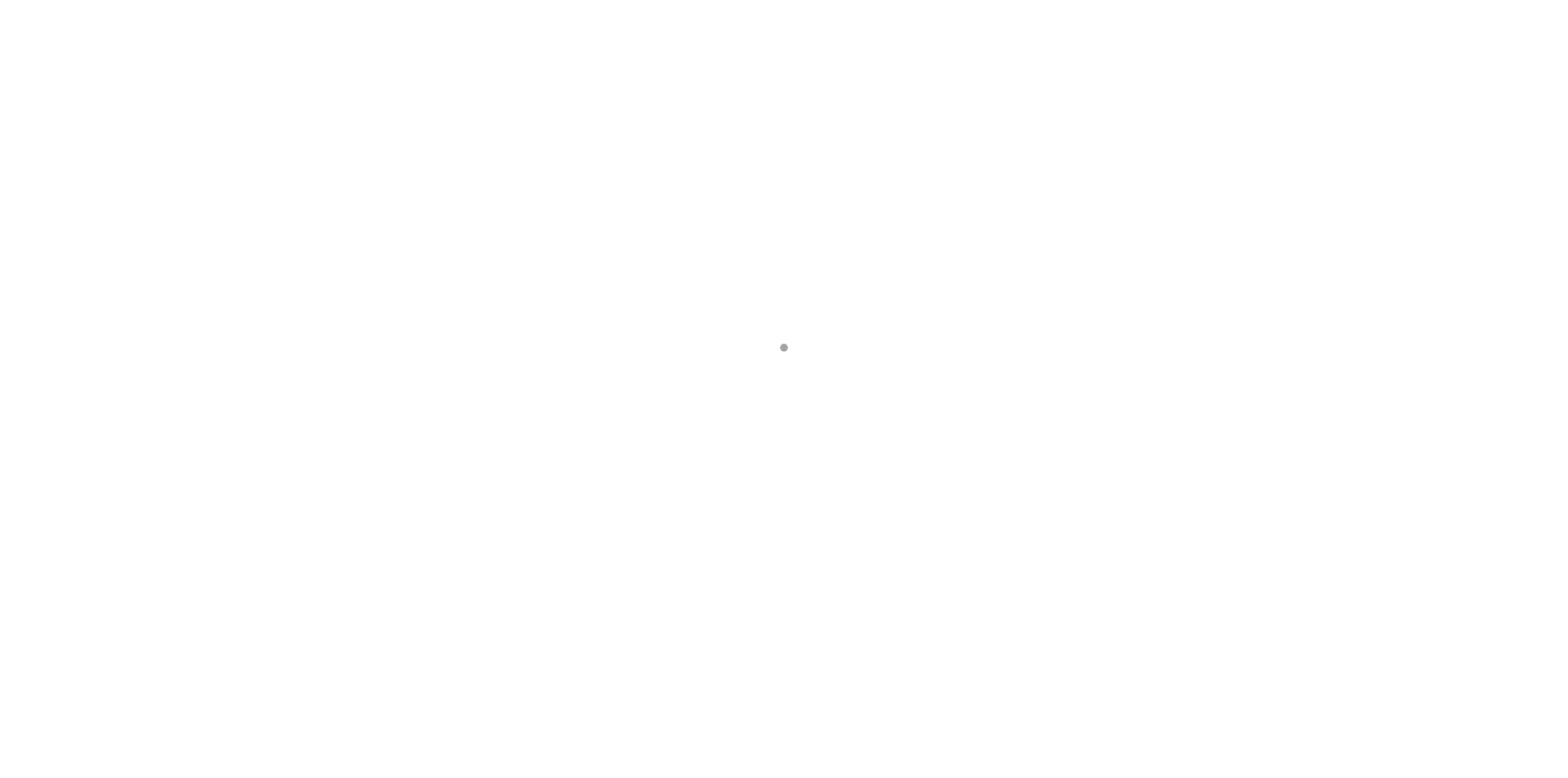 scroll, scrollTop: 0, scrollLeft: 0, axis: both 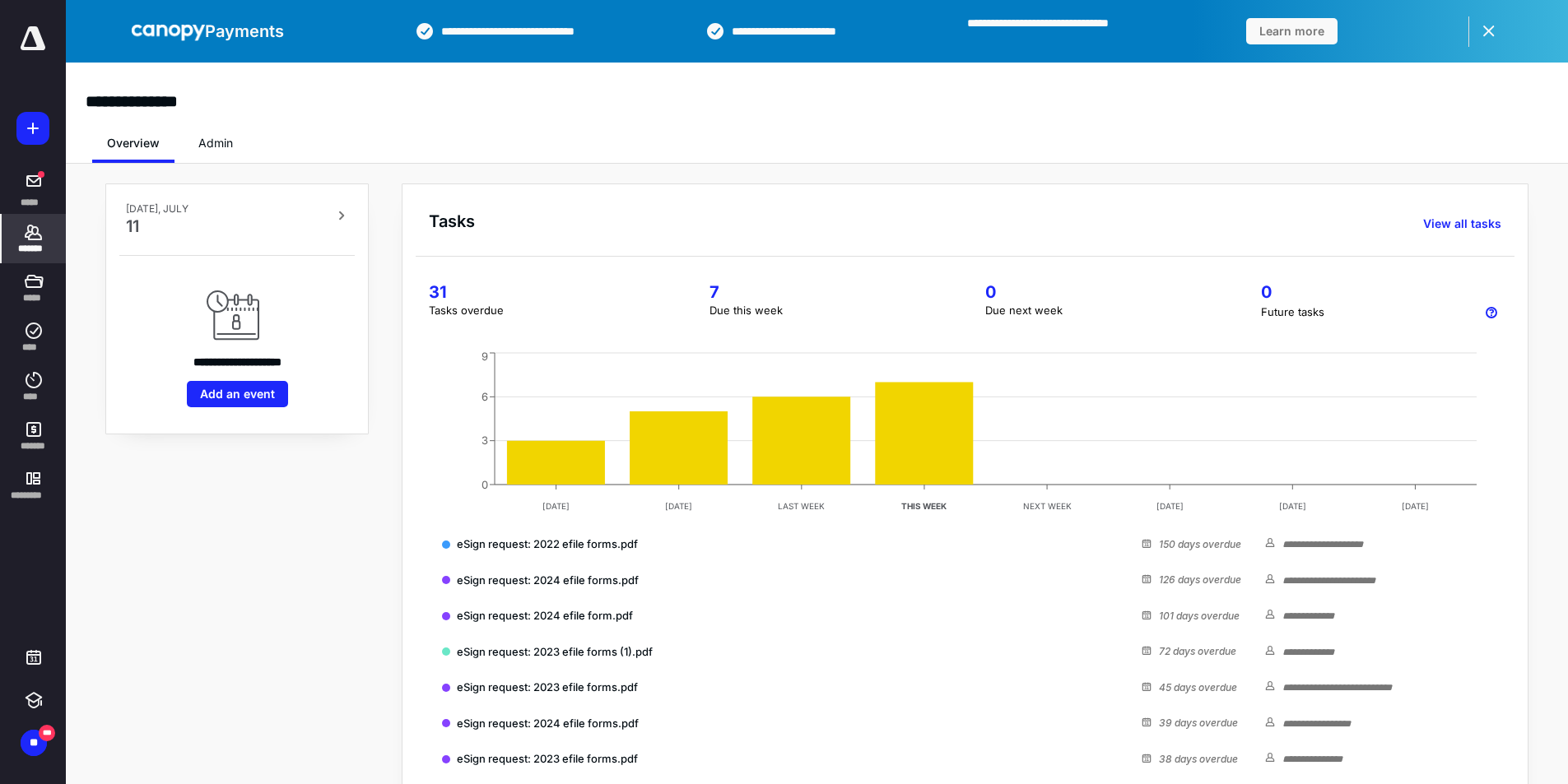 click on "*******" at bounding box center [34, 248] 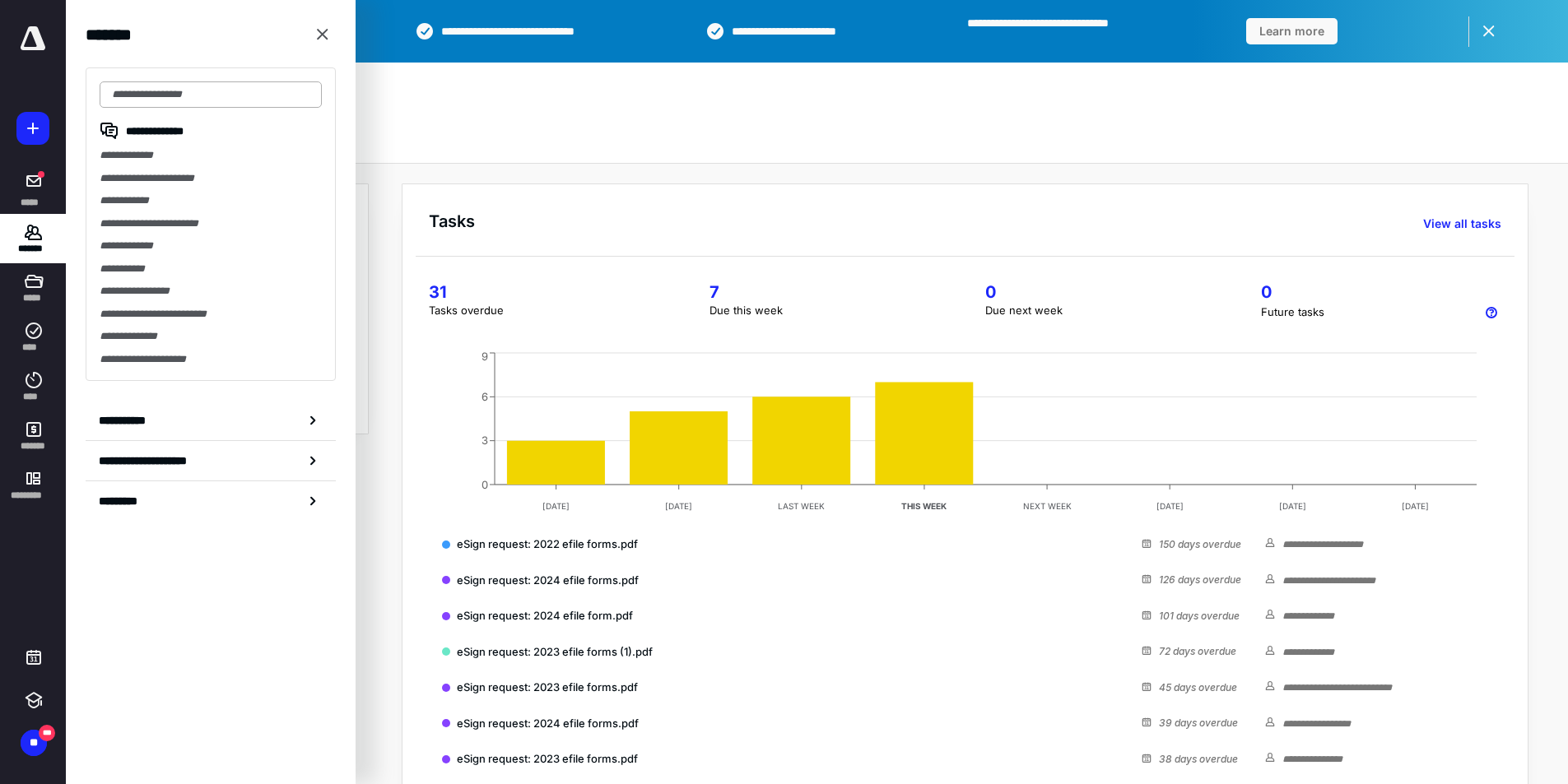 click at bounding box center [211, 95] 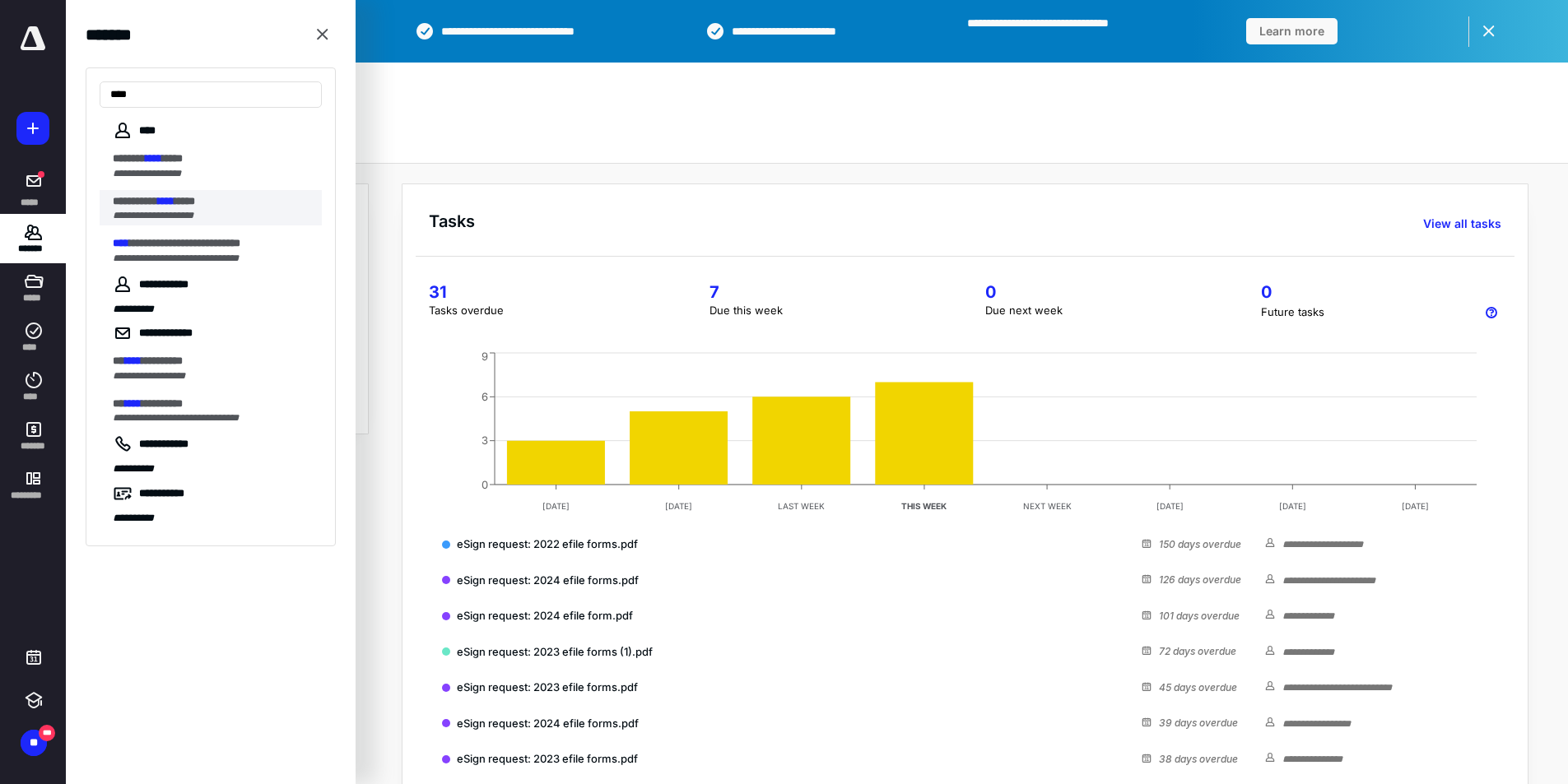 type on "****" 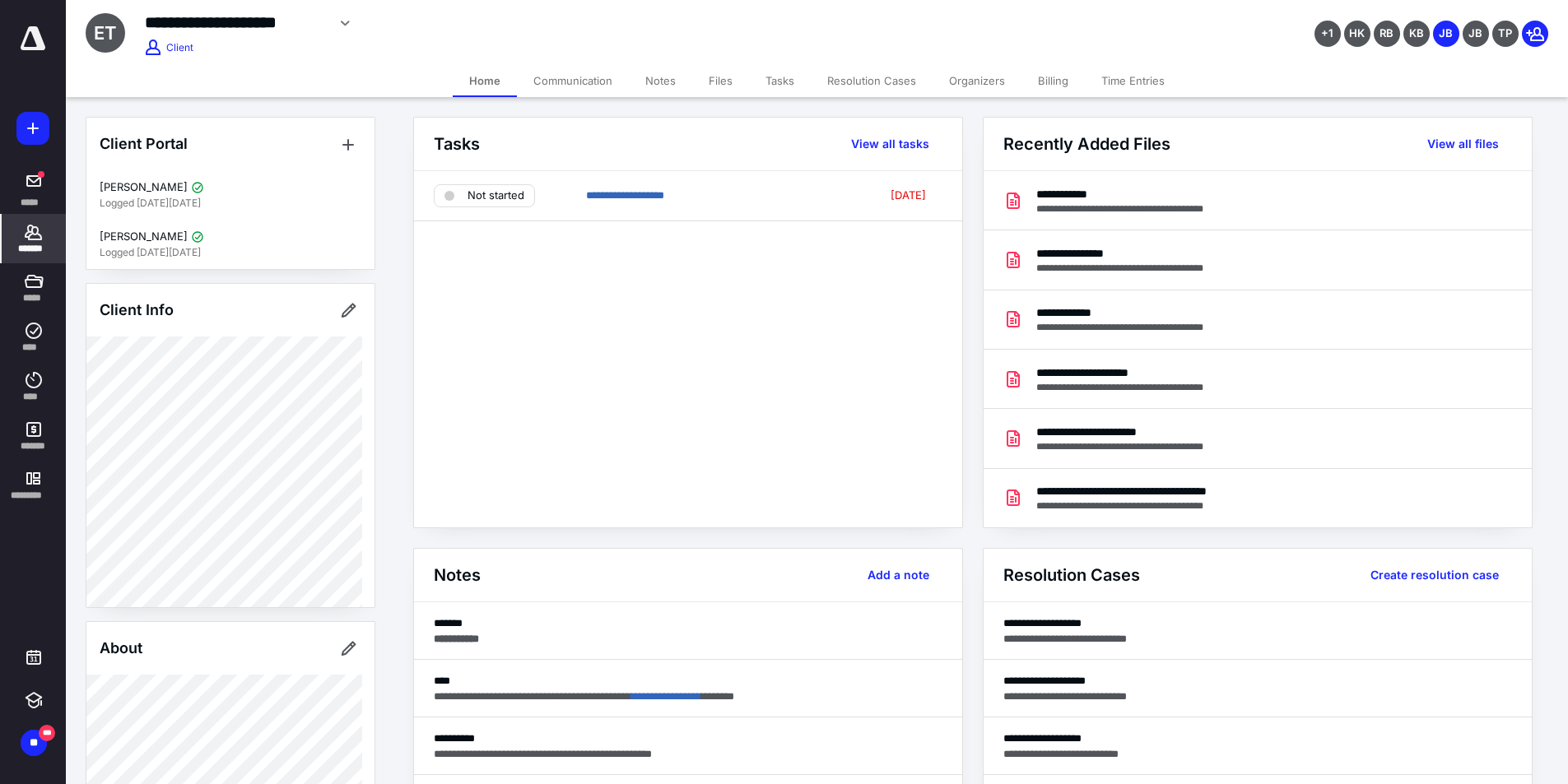 click on "Files" at bounding box center [720, 81] 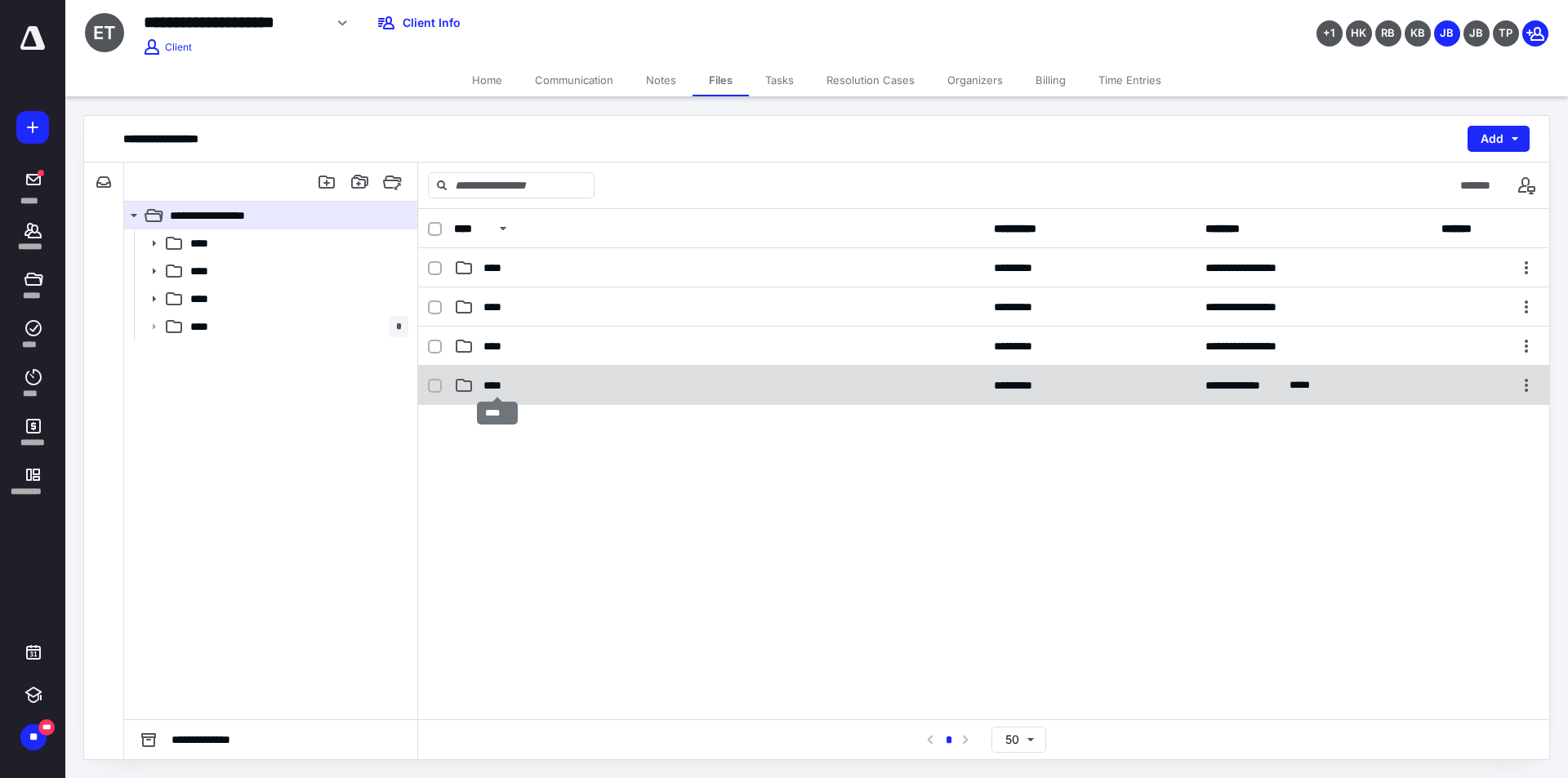 click on "****" at bounding box center [497, 385] 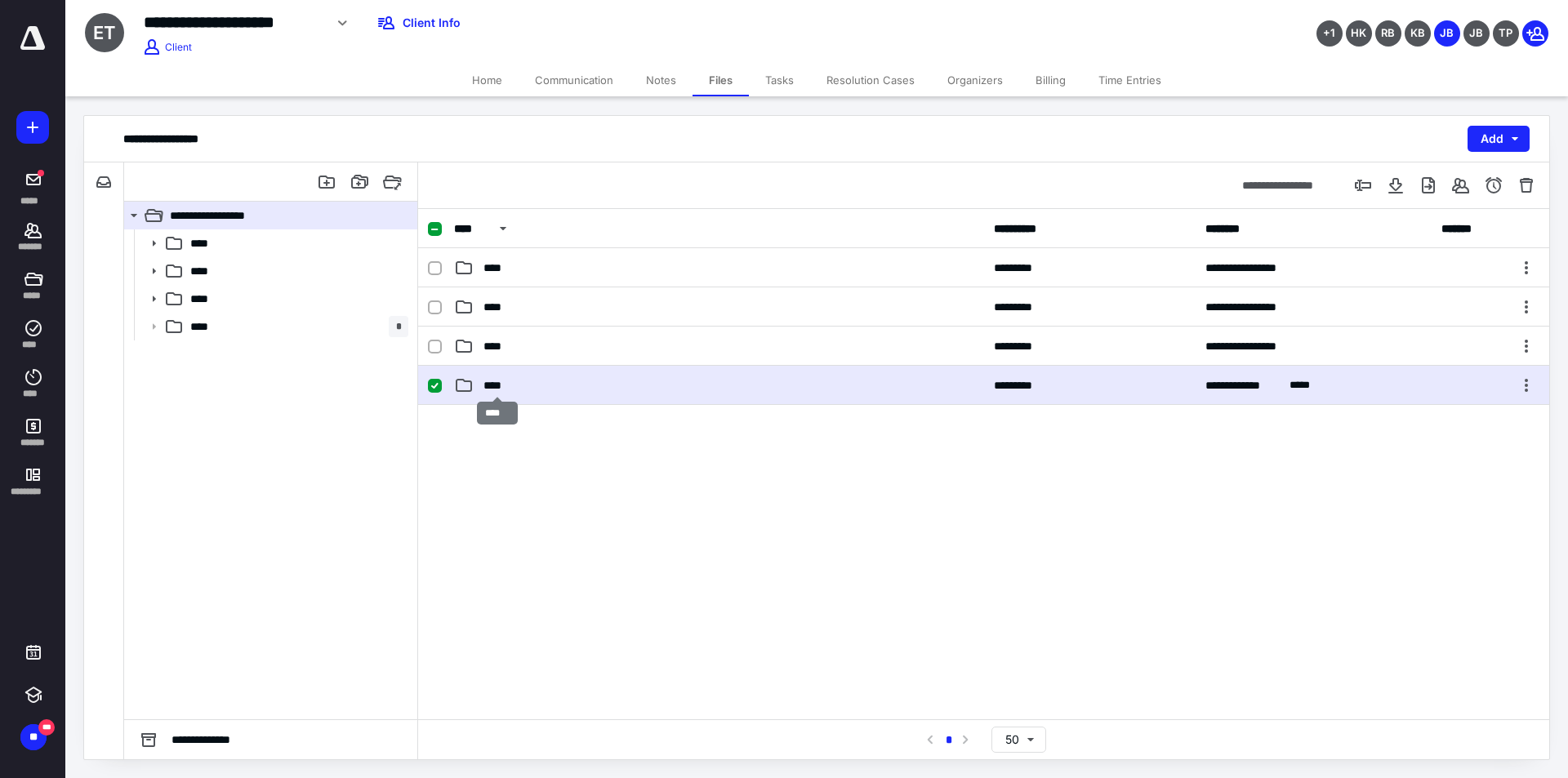 click on "****" at bounding box center [497, 385] 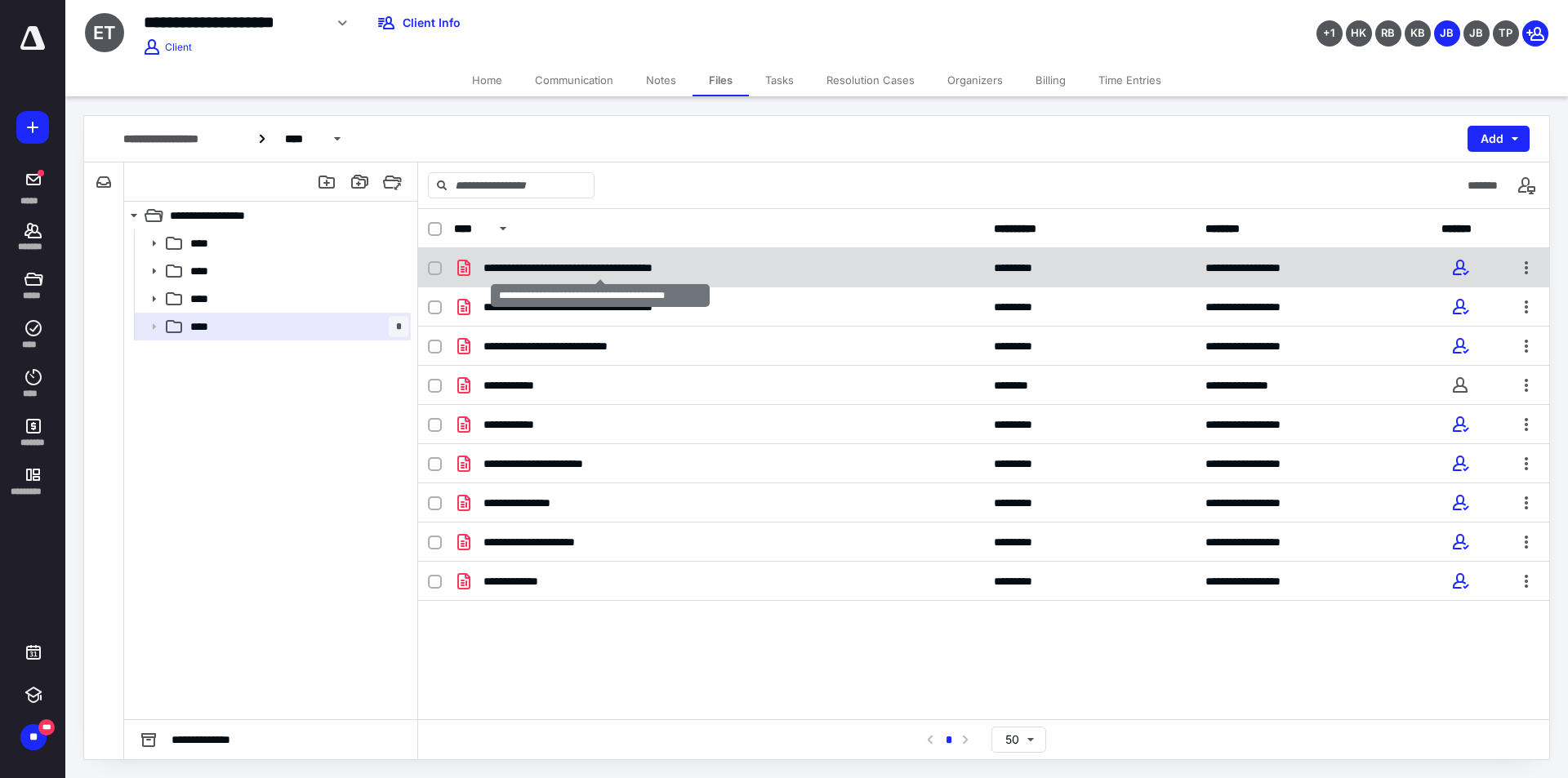 click on "**********" at bounding box center (600, 268) 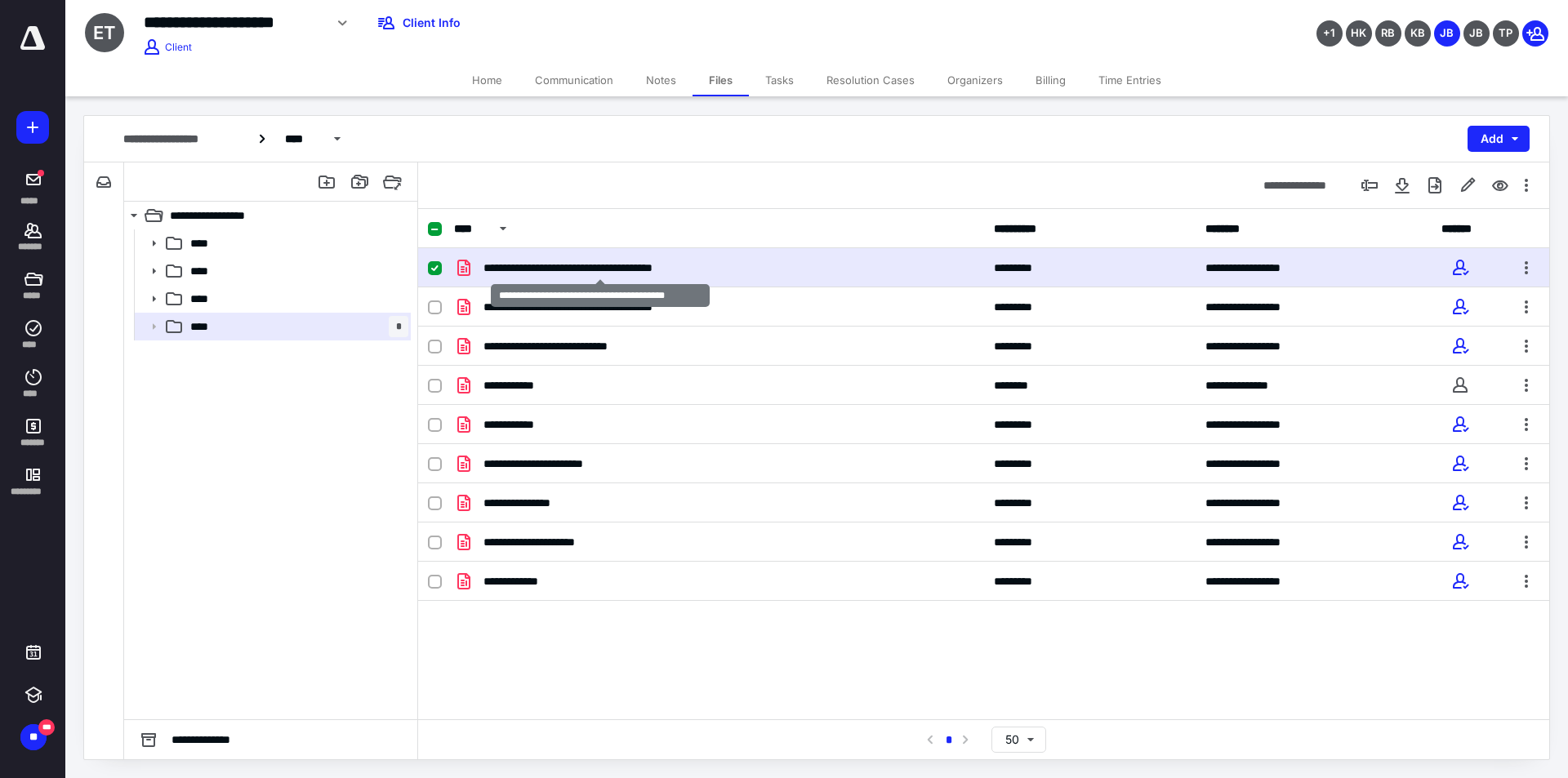 click on "**********" at bounding box center (600, 268) 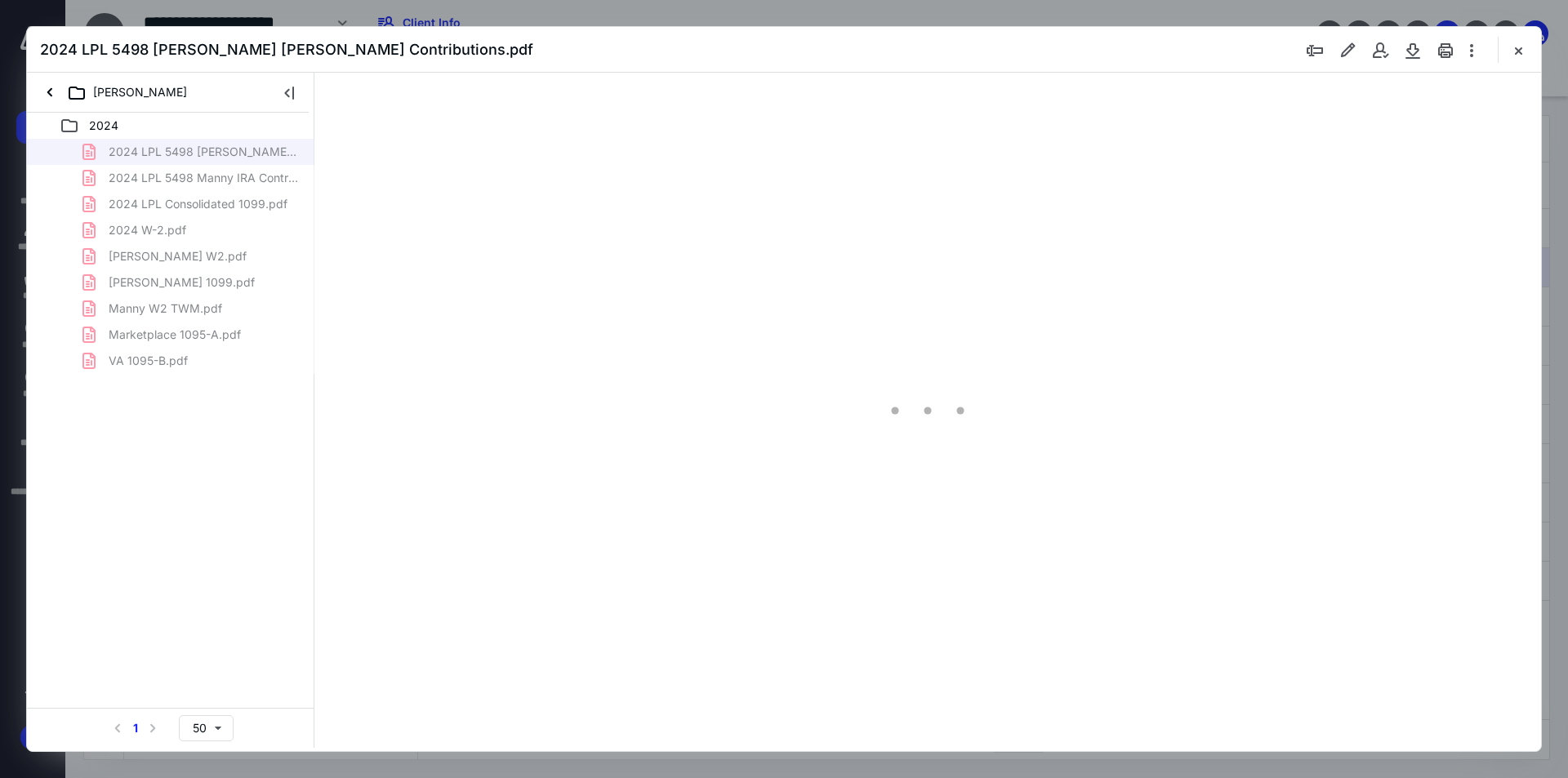 scroll, scrollTop: 0, scrollLeft: 0, axis: both 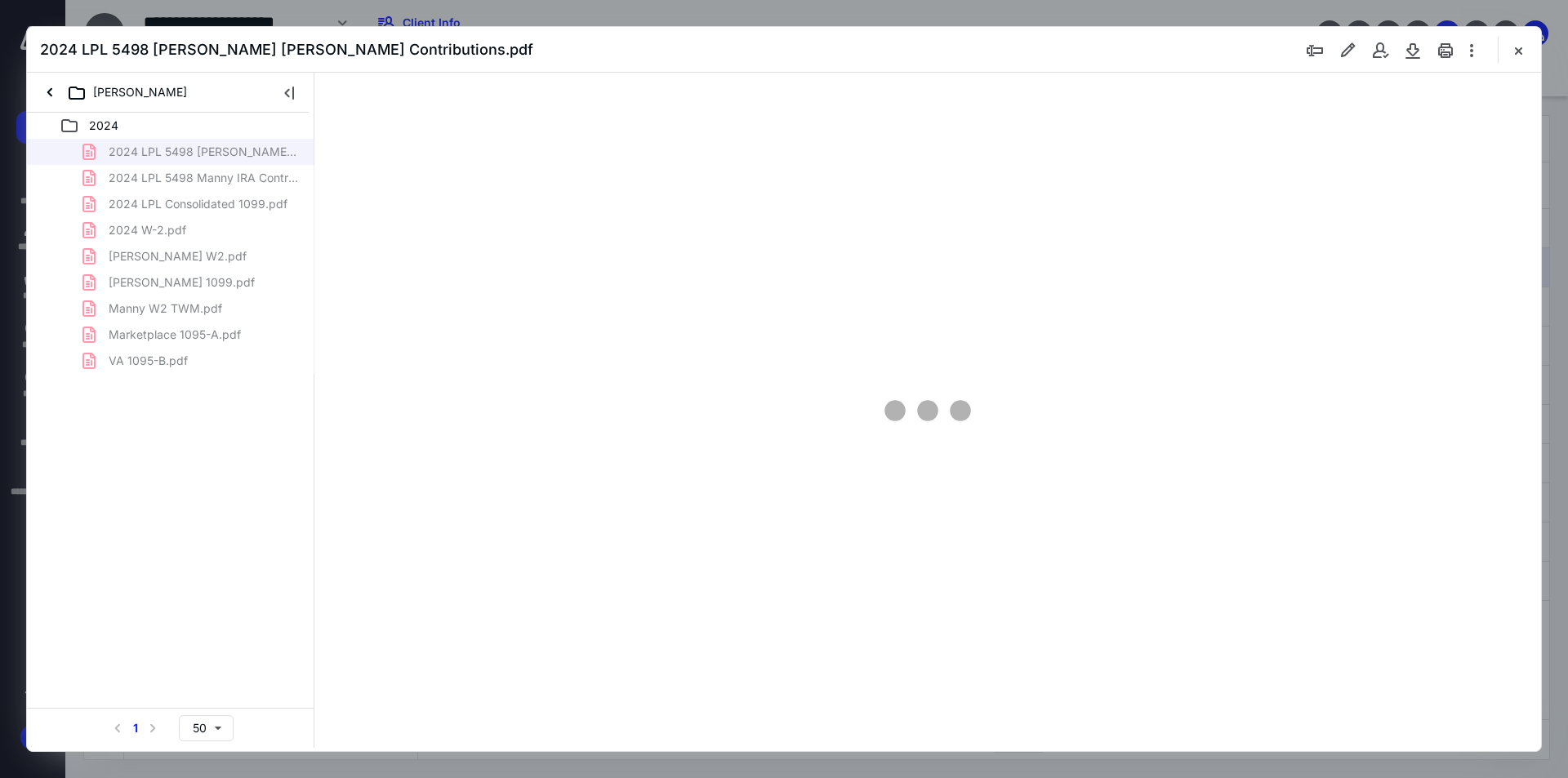 type on "241" 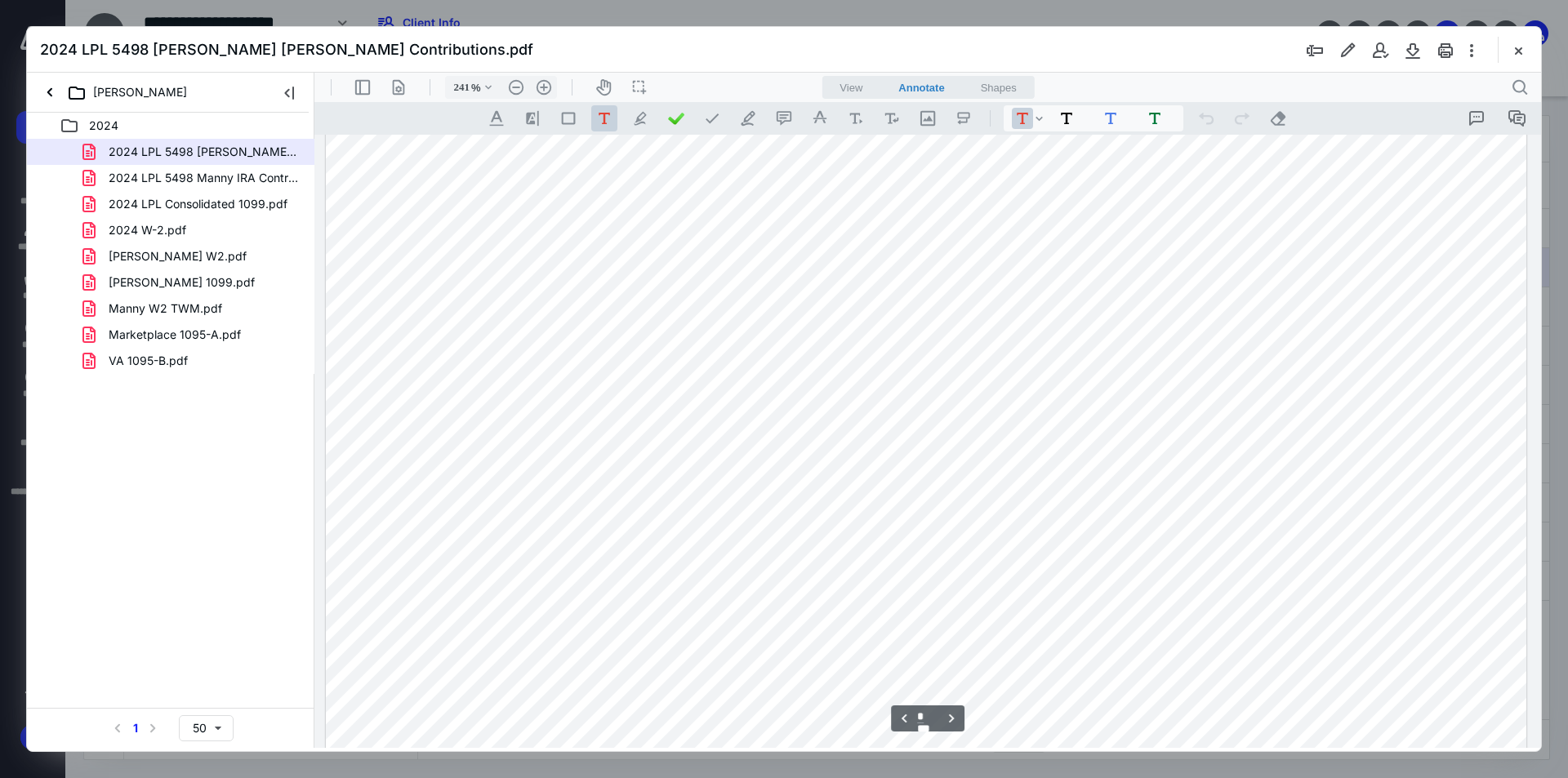 scroll, scrollTop: 3499, scrollLeft: 0, axis: vertical 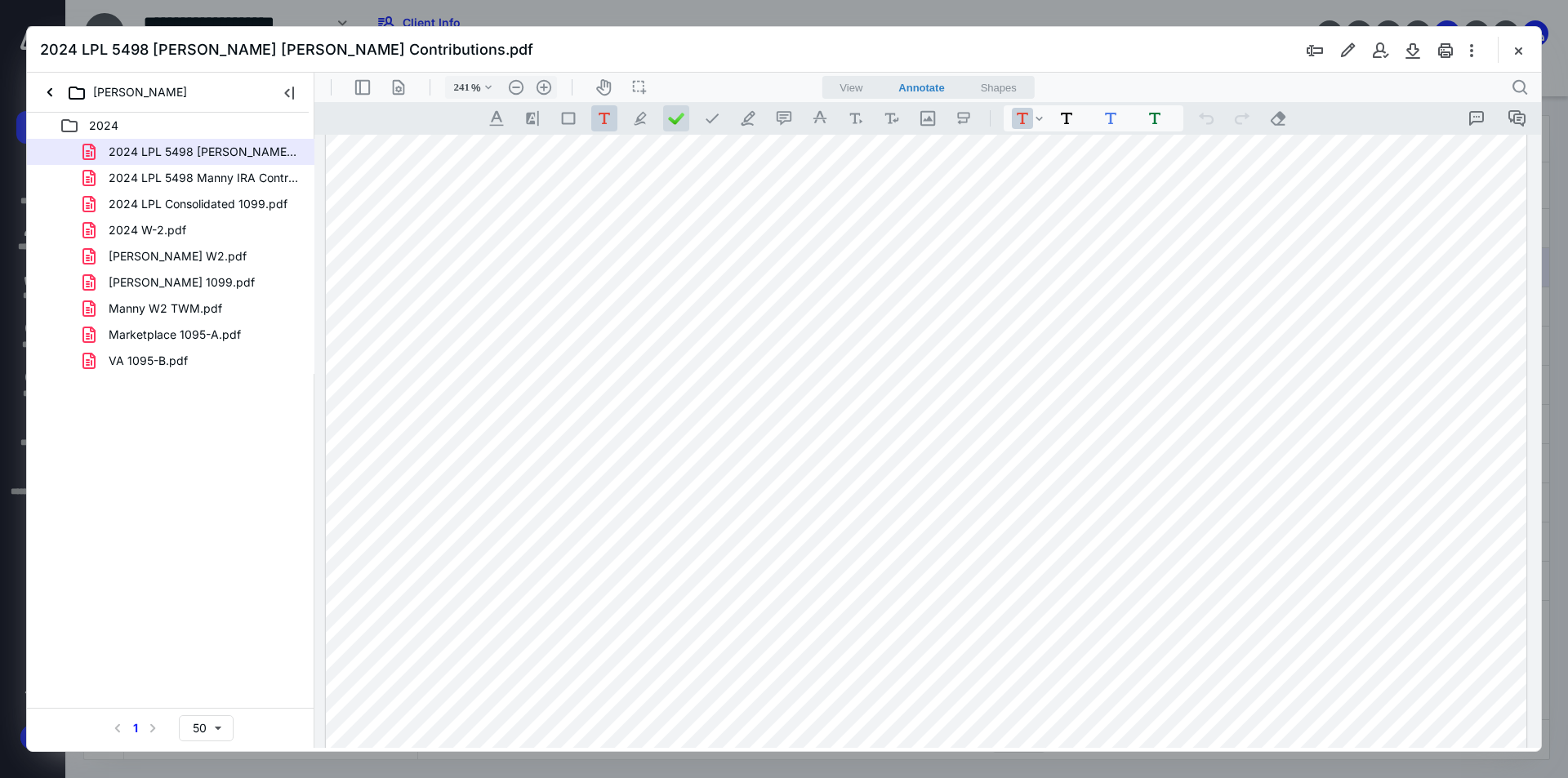click at bounding box center (676, 118) 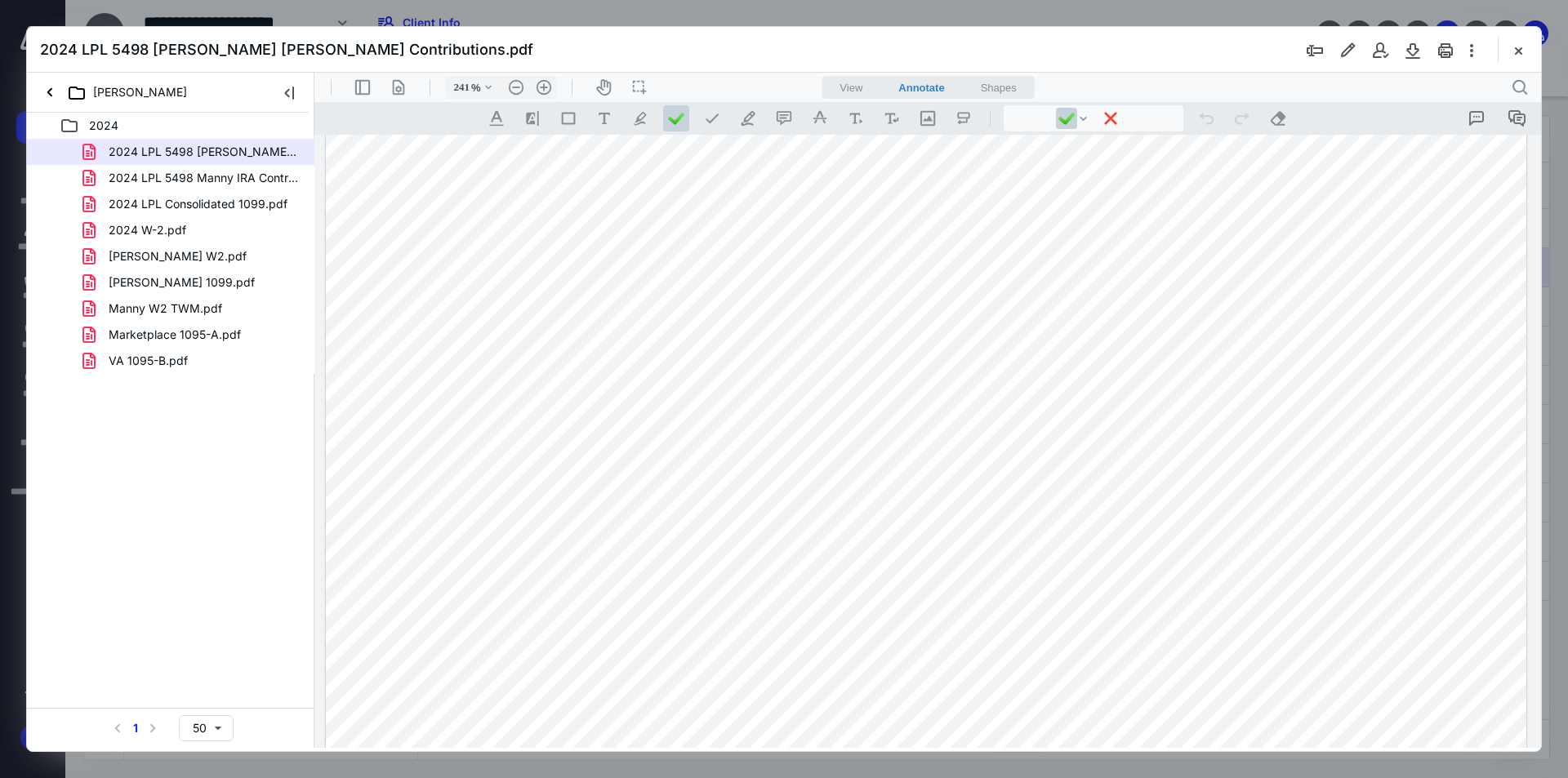 drag, startPoint x: 1138, startPoint y: 536, endPoint x: 1165, endPoint y: 518, distance: 32.449961 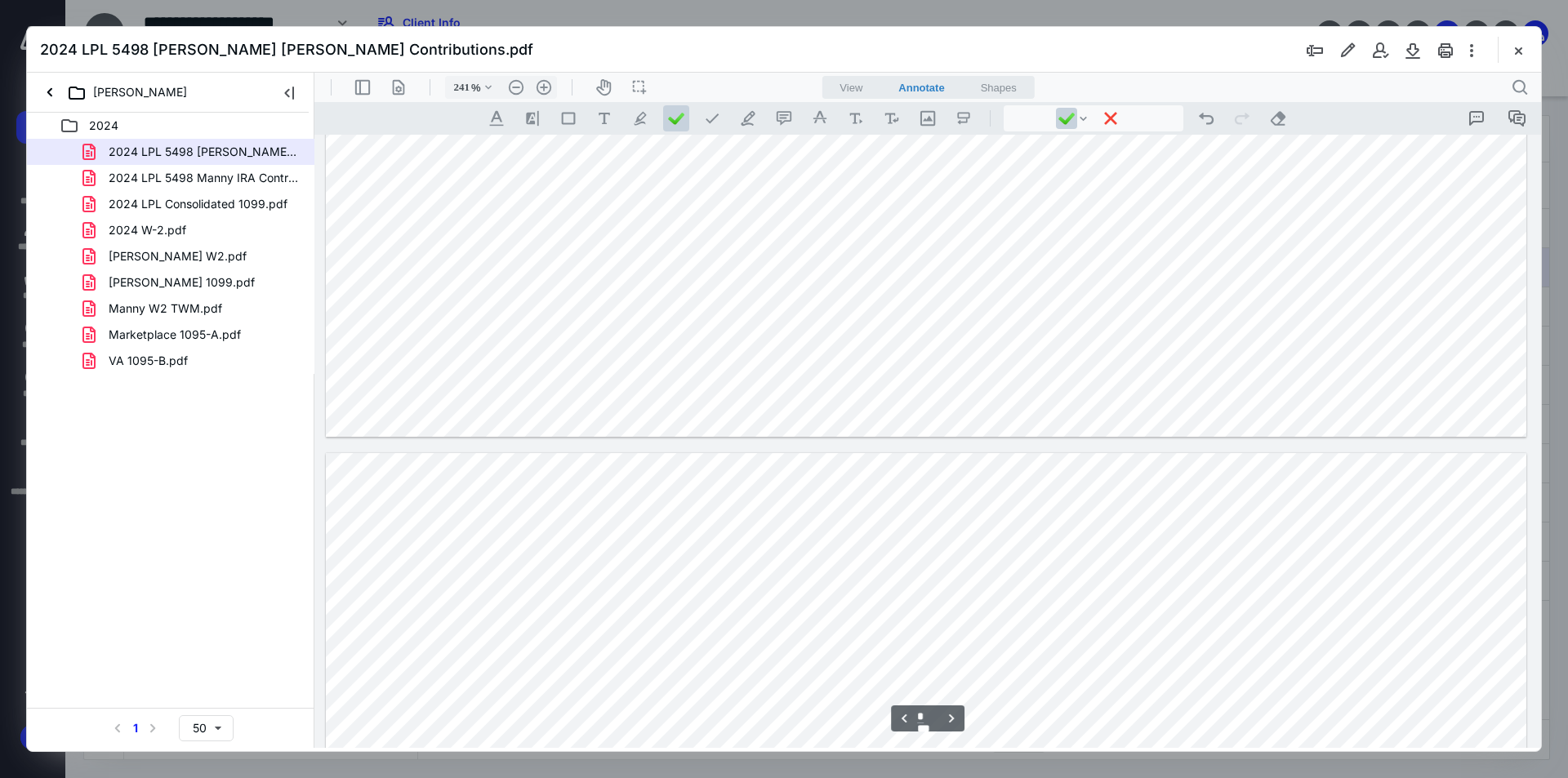 type on "*" 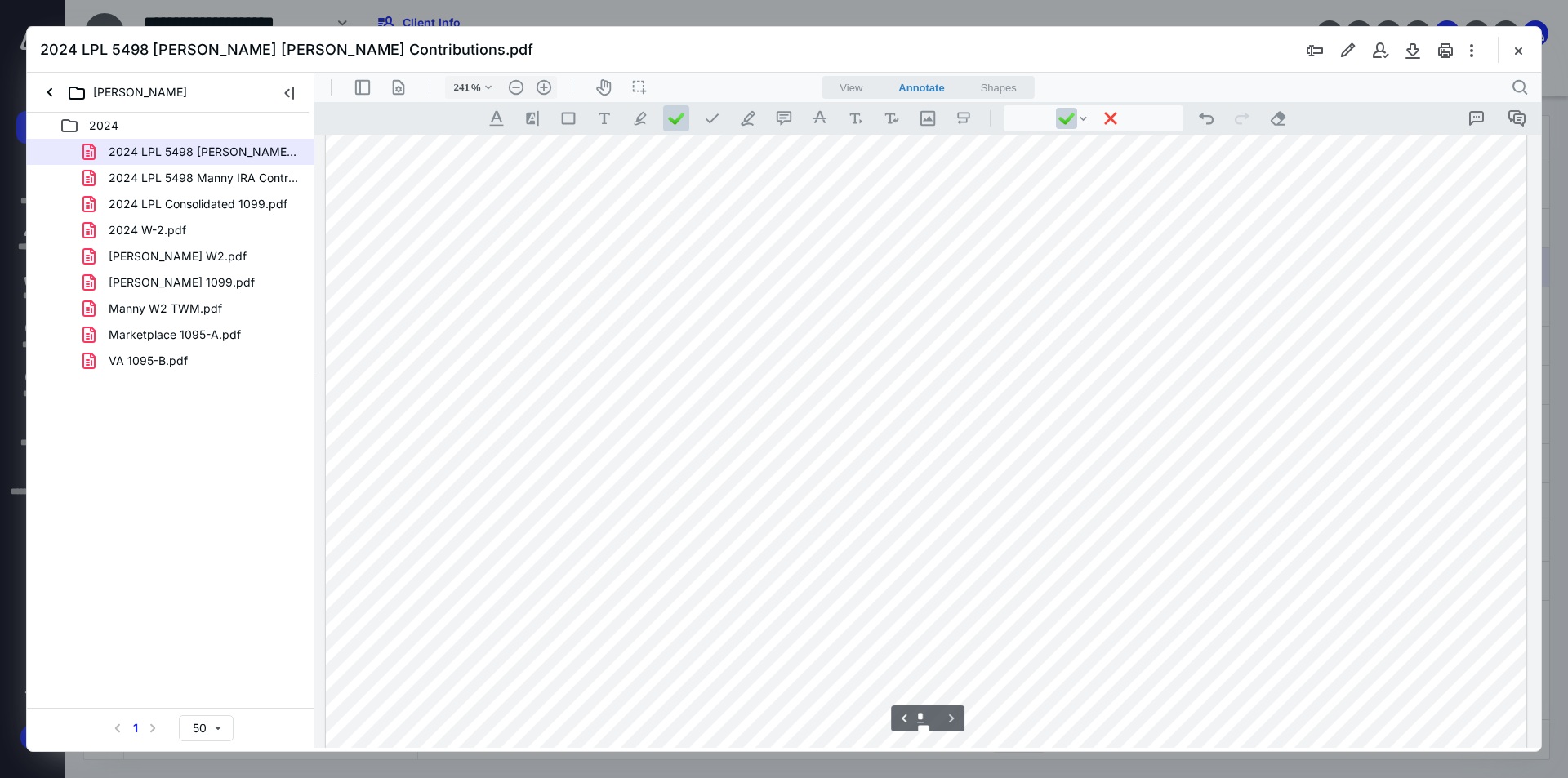 scroll, scrollTop: 4887, scrollLeft: 0, axis: vertical 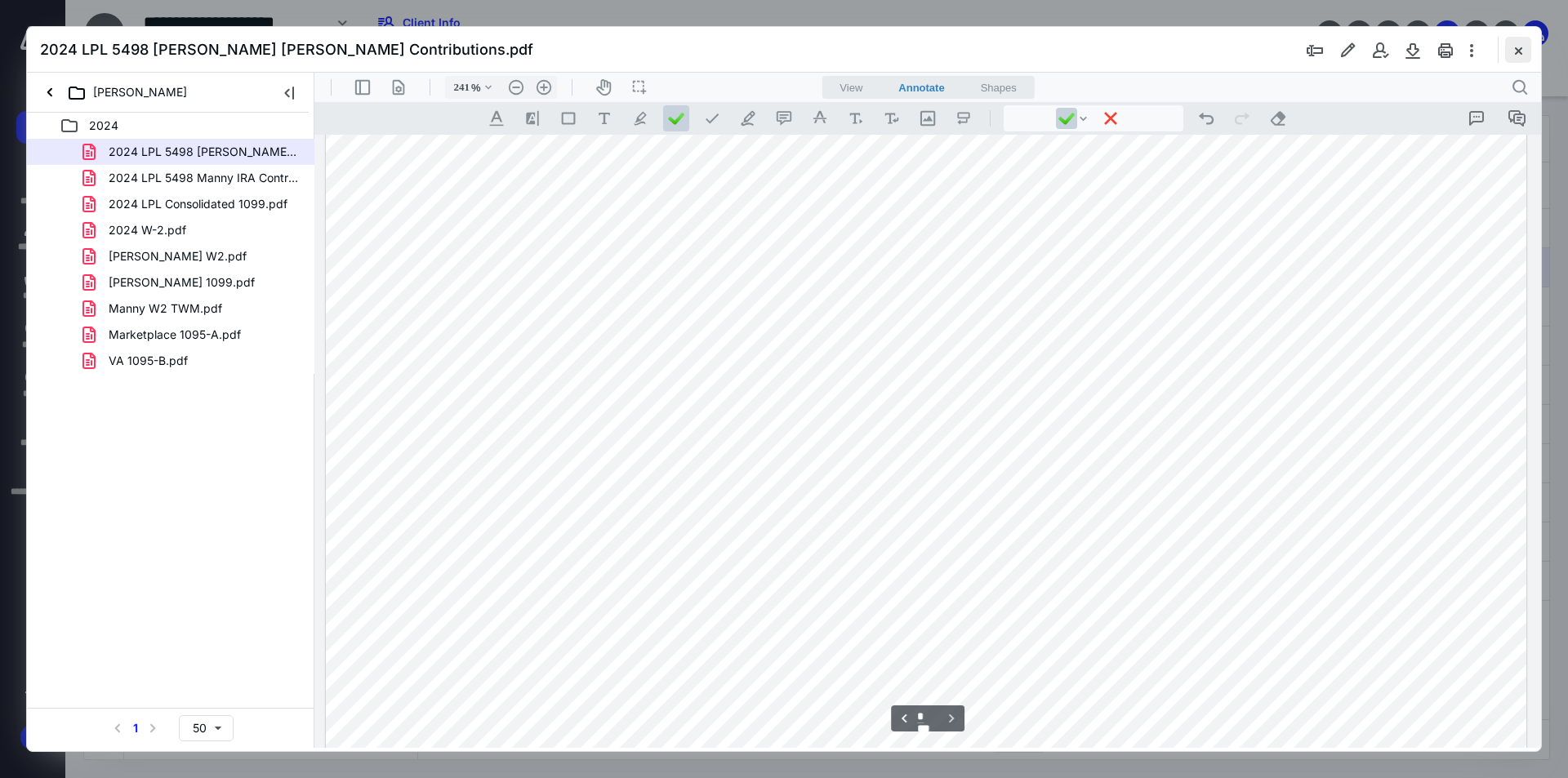 click at bounding box center (1518, 50) 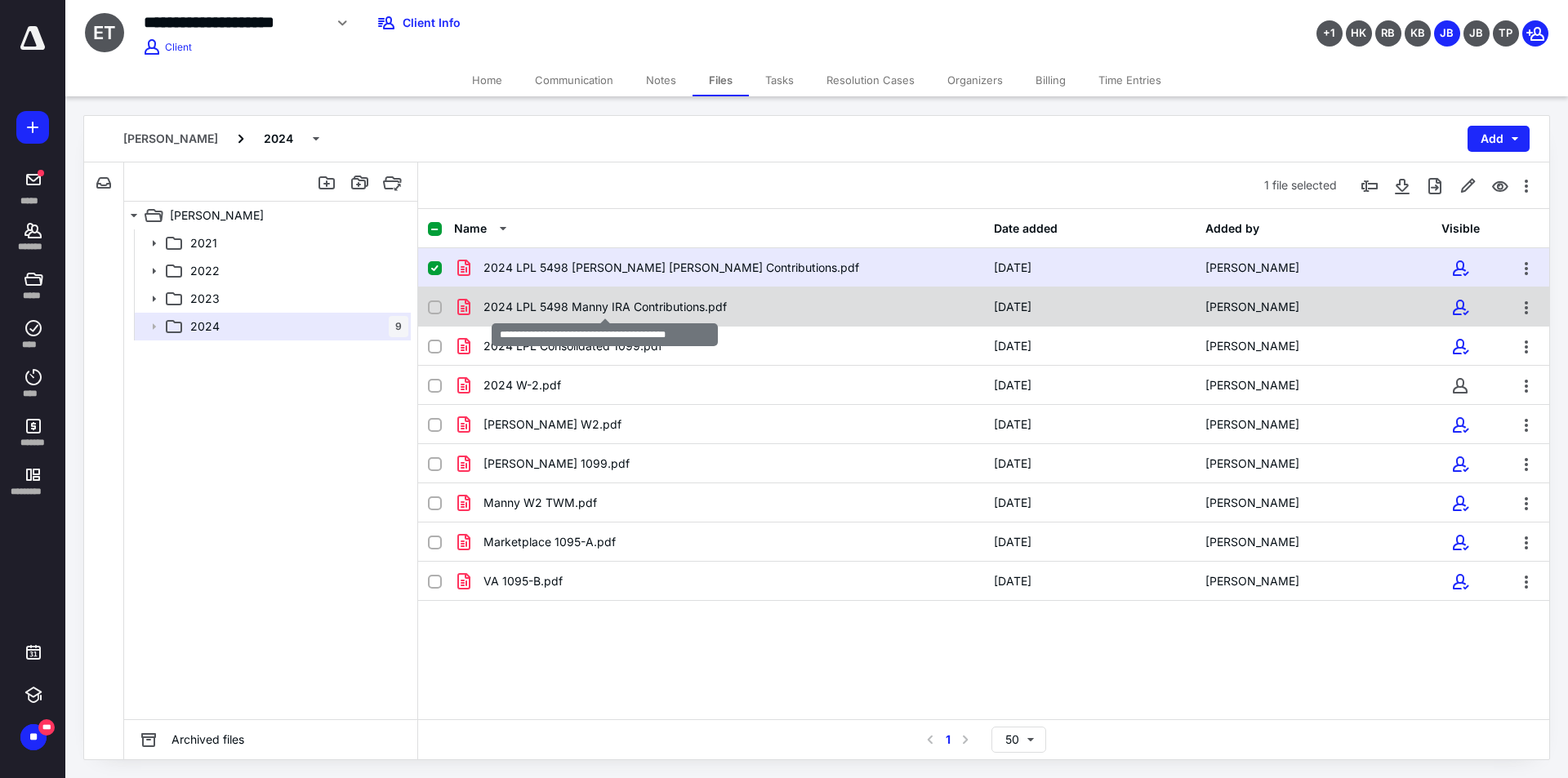 click on "2024 LPL 5498 Manny IRA Contributions.pdf" at bounding box center [605, 307] 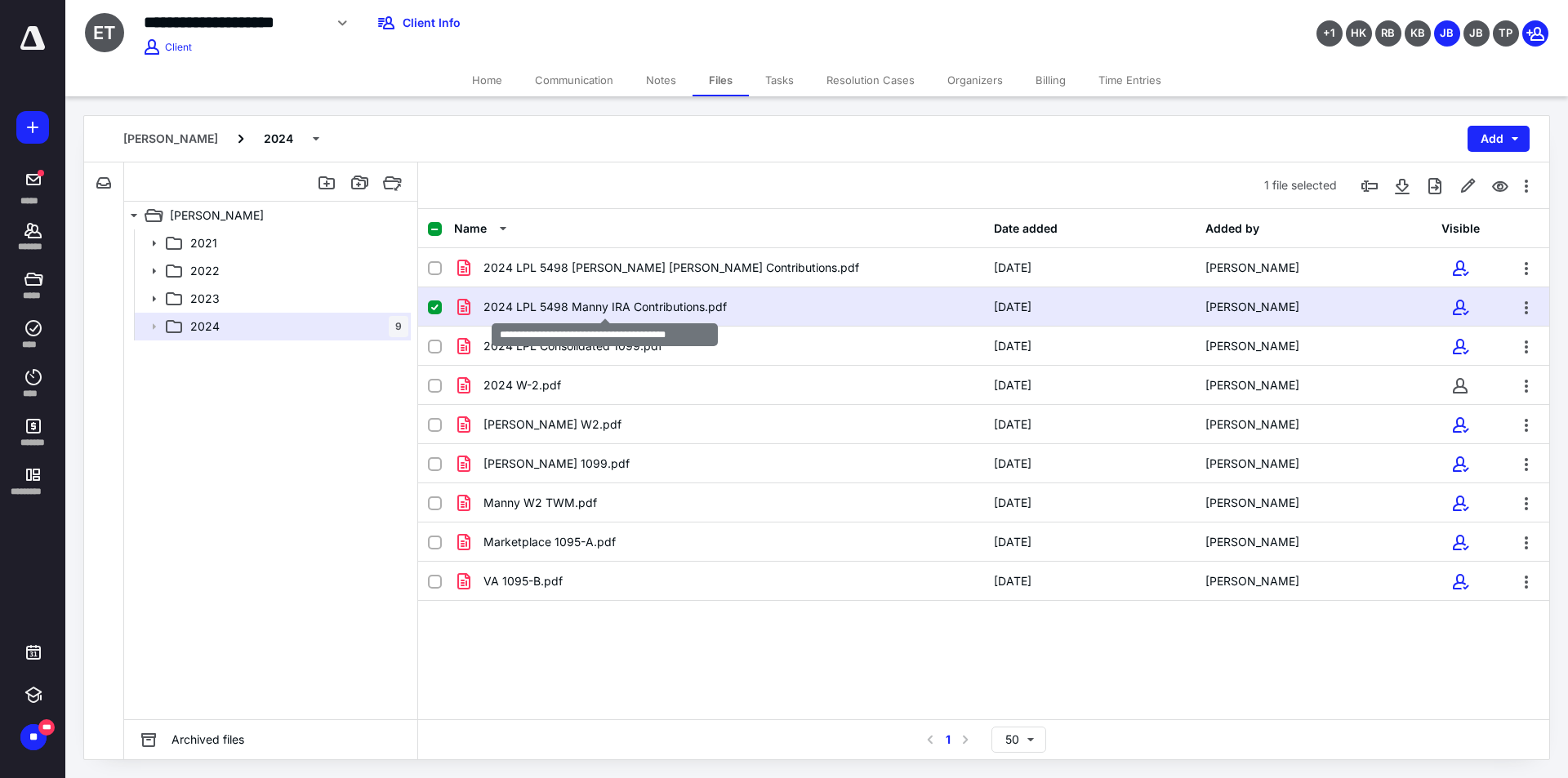 click on "2024 LPL 5498 Manny IRA Contributions.pdf" at bounding box center [605, 307] 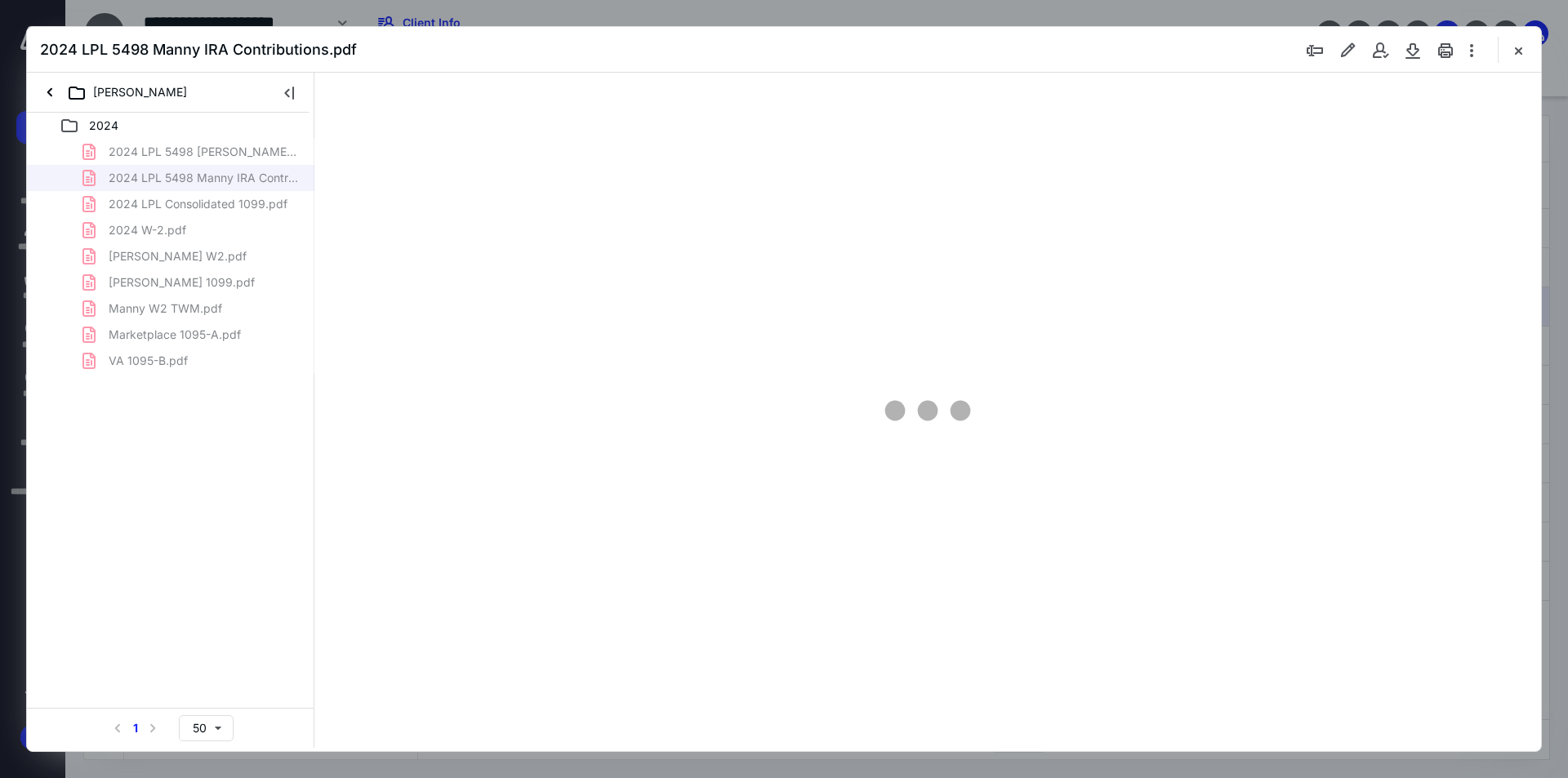 scroll, scrollTop: 0, scrollLeft: 0, axis: both 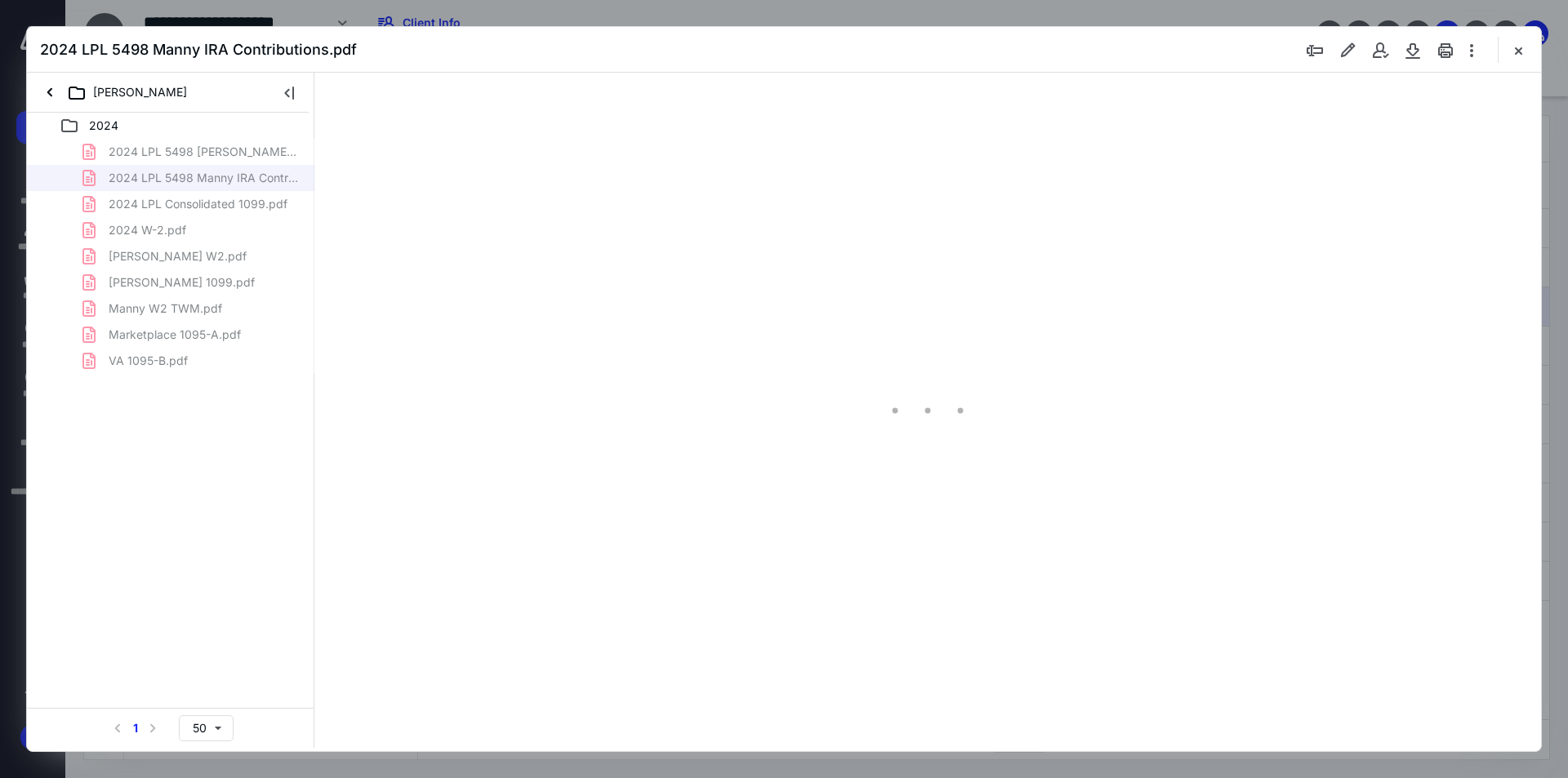 type on "241" 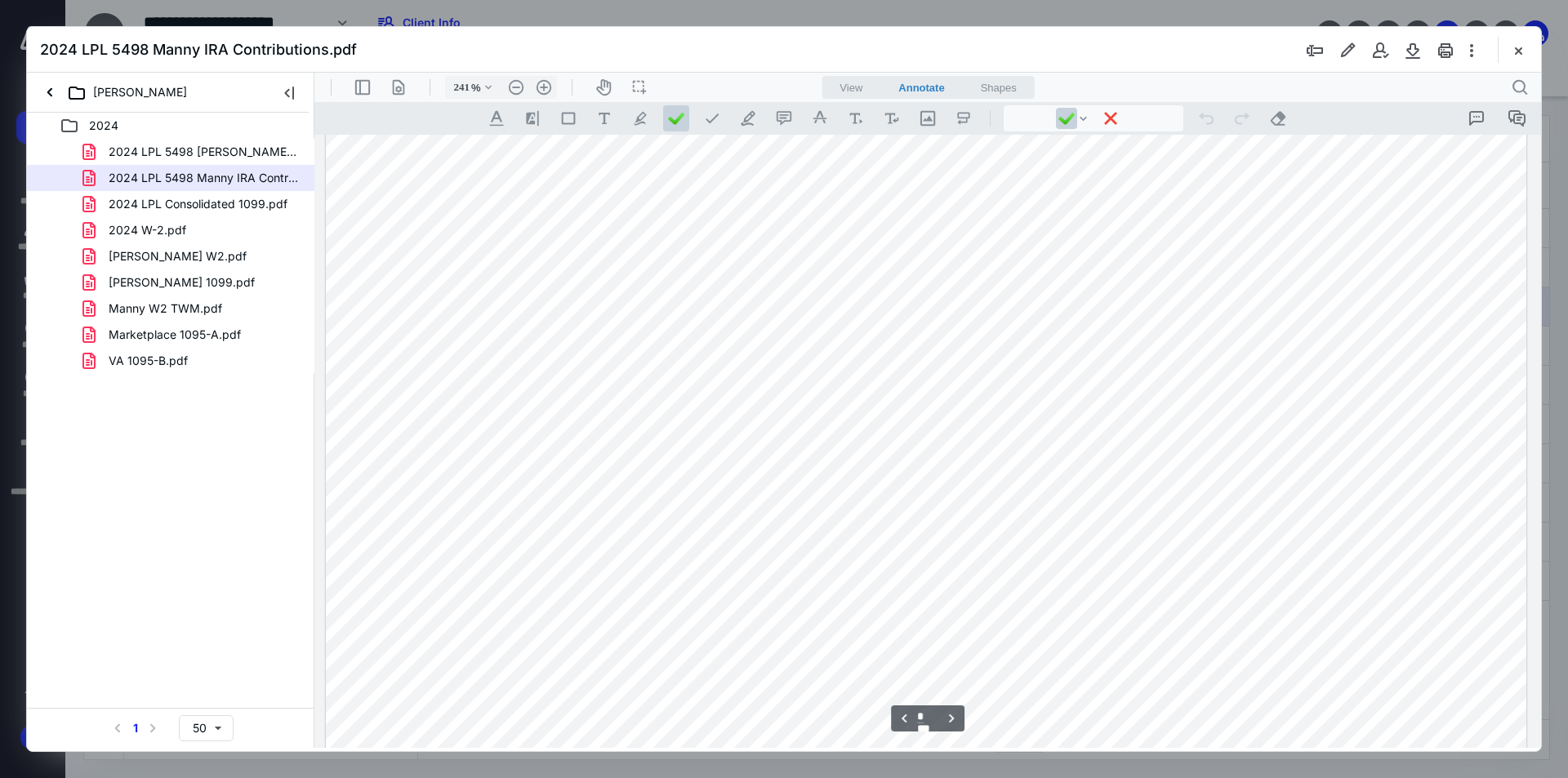 scroll, scrollTop: 3662, scrollLeft: 0, axis: vertical 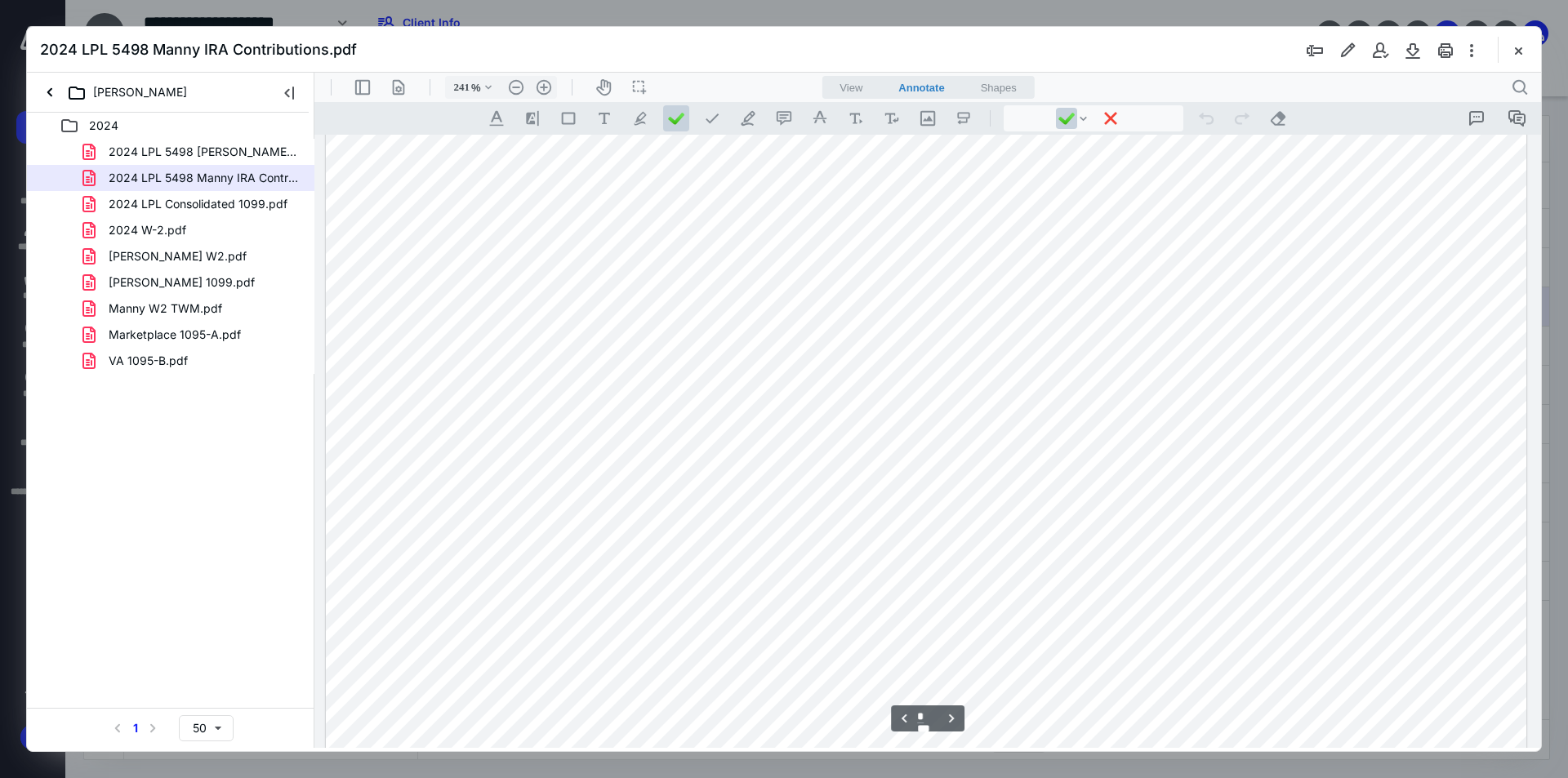 click at bounding box center (926, 395) 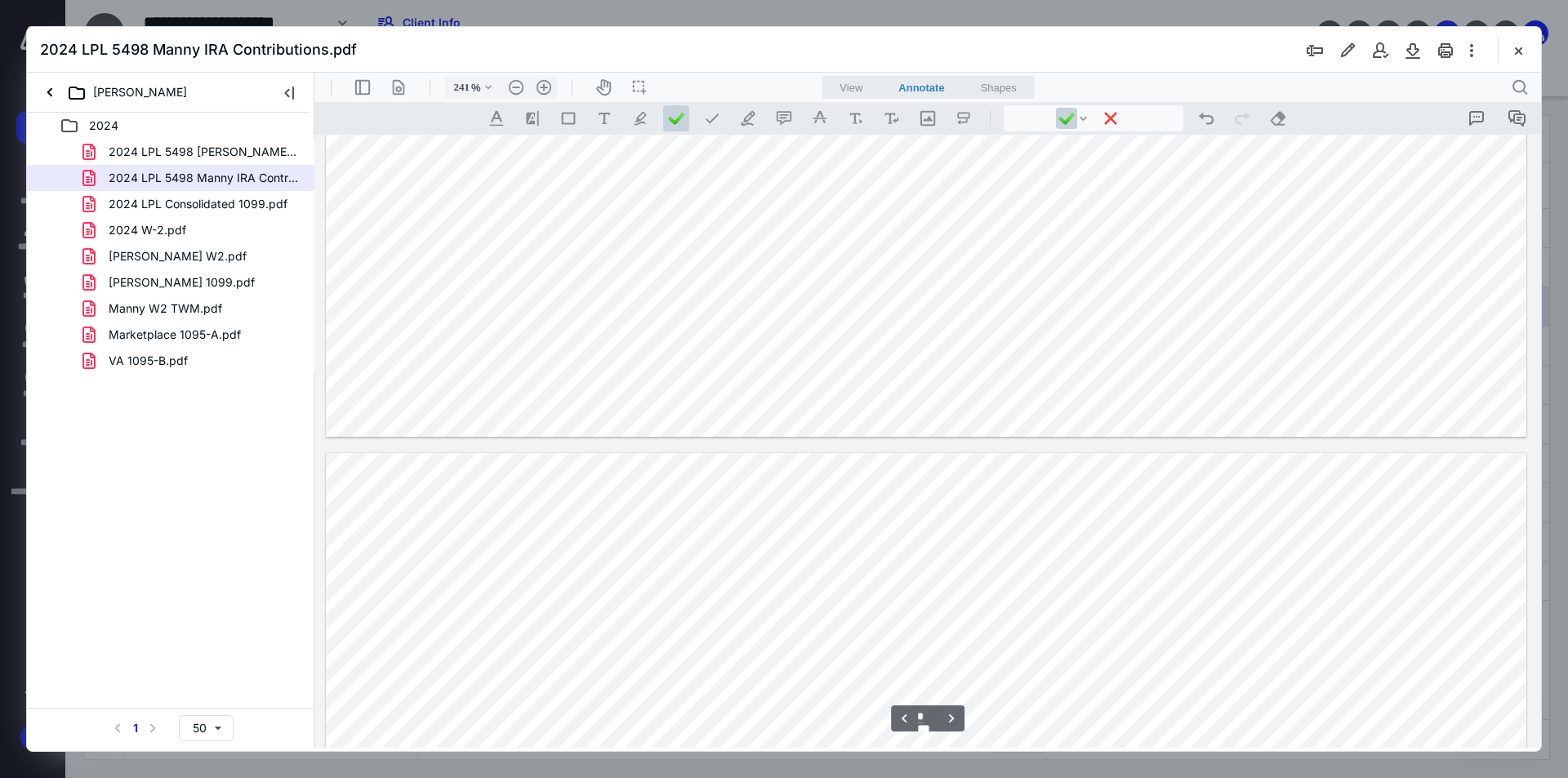 type on "*" 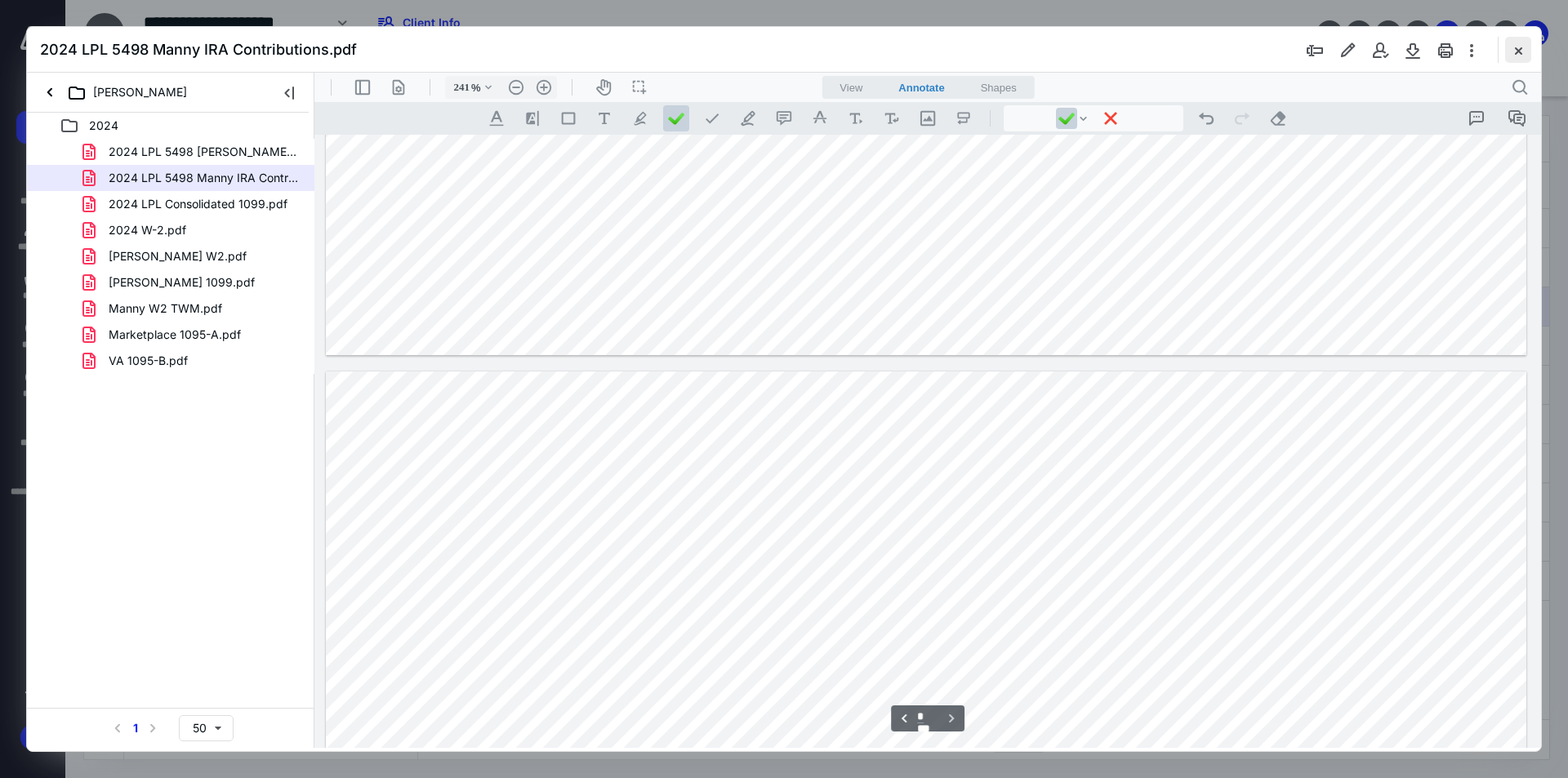 click at bounding box center [1518, 50] 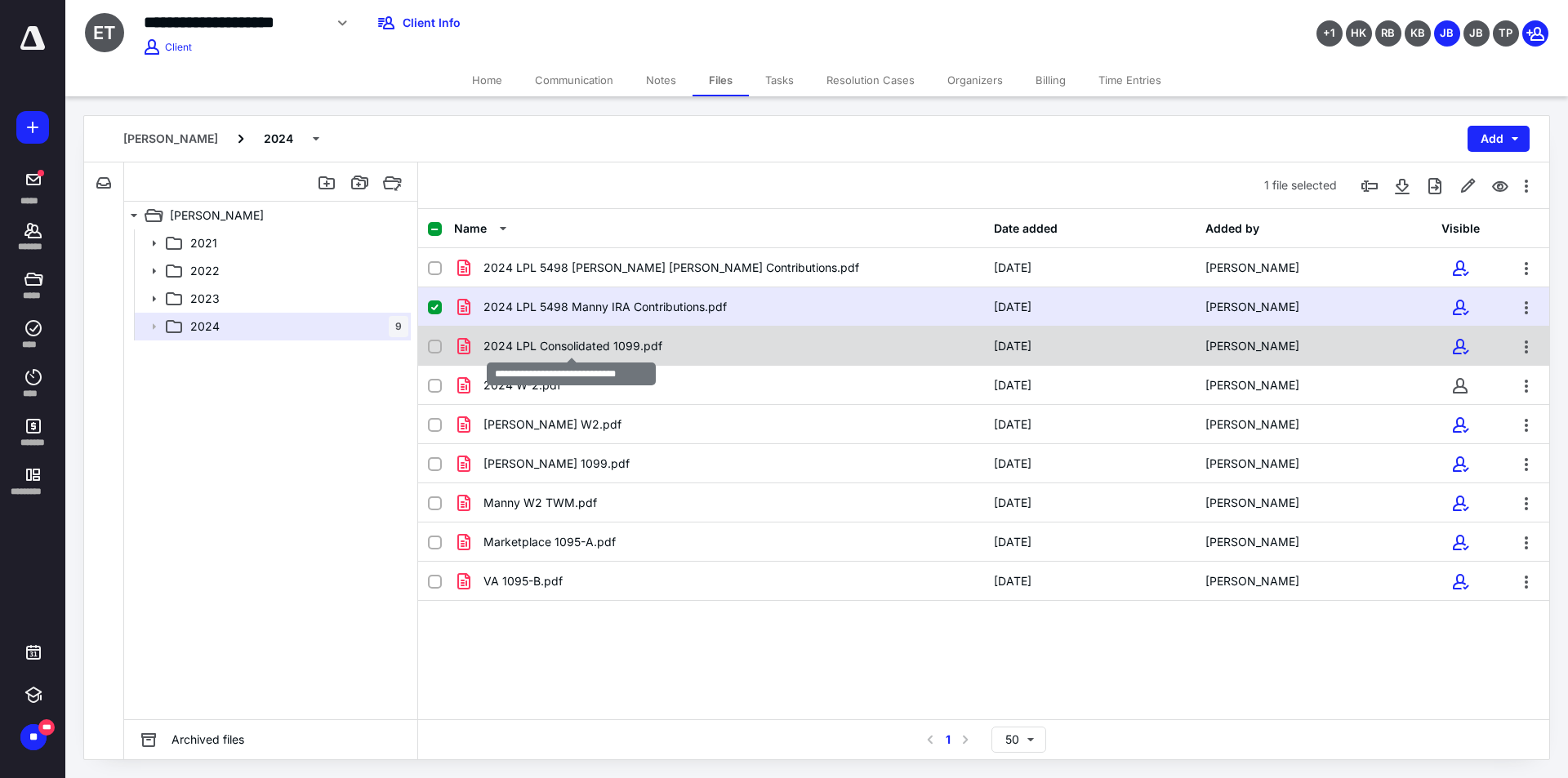 click on "2024 LPL Consolidated 1099.pdf" at bounding box center [572, 346] 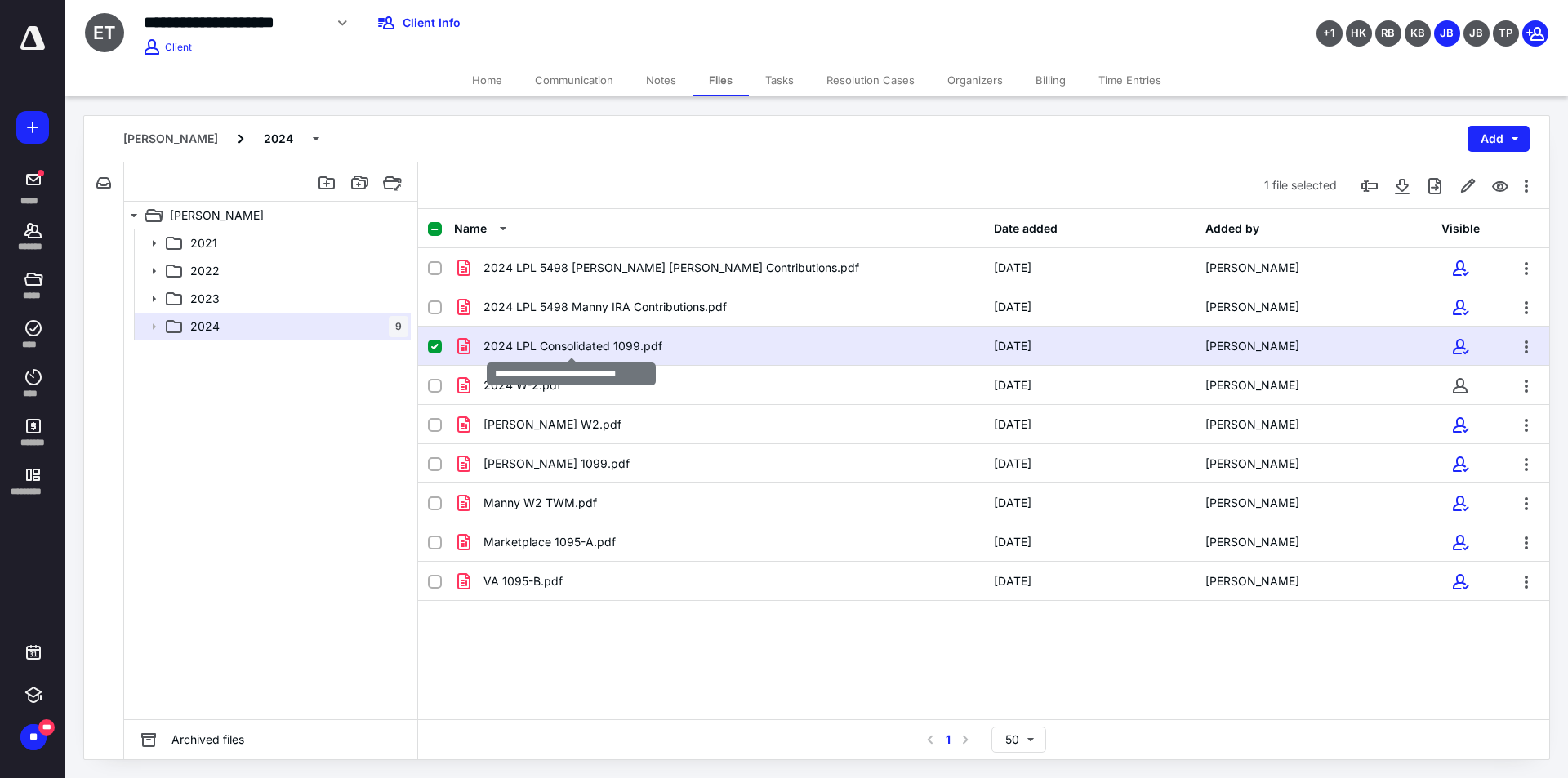 click on "2024 LPL Consolidated 1099.pdf" at bounding box center [572, 346] 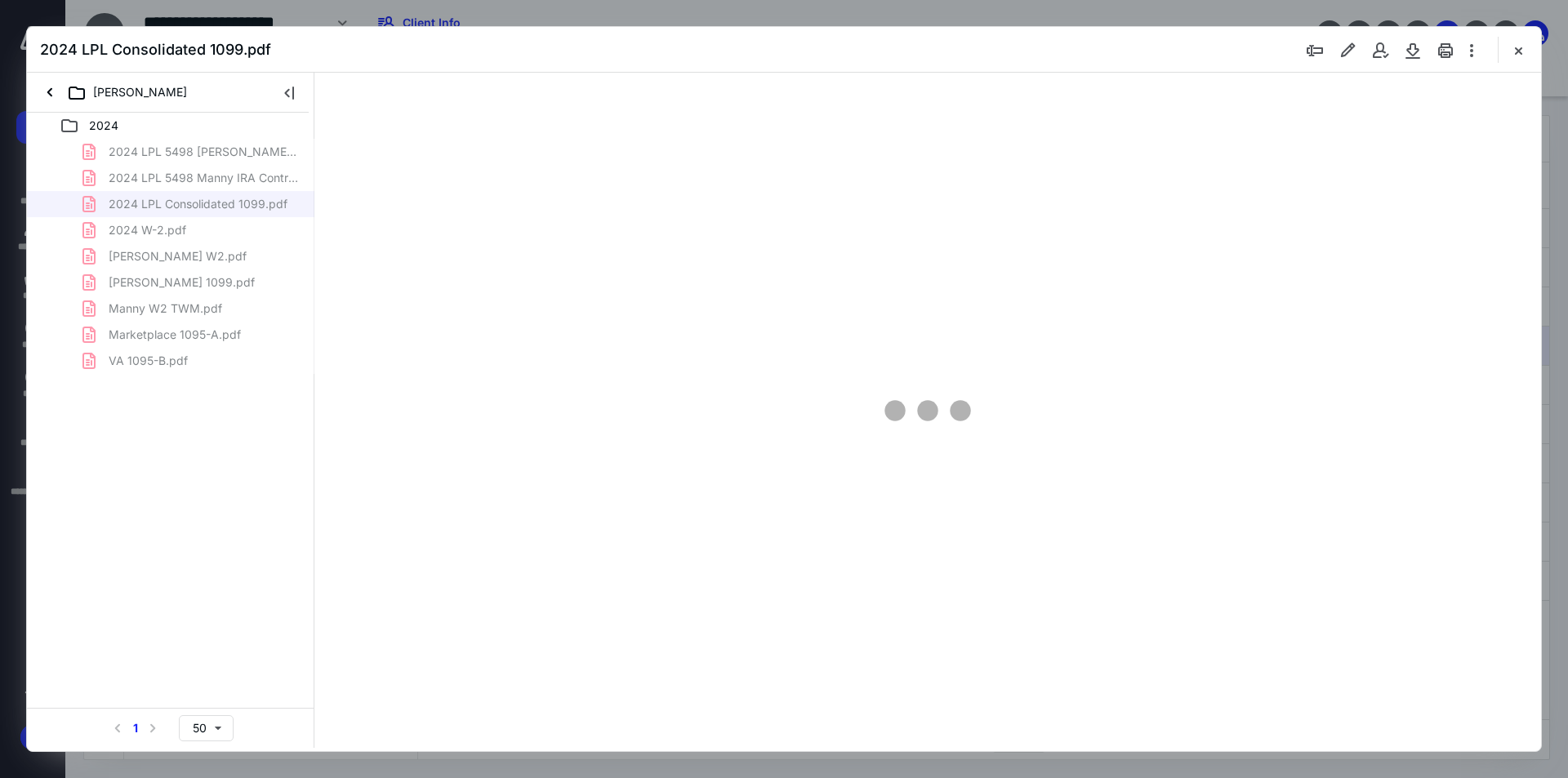 scroll, scrollTop: 0, scrollLeft: 0, axis: both 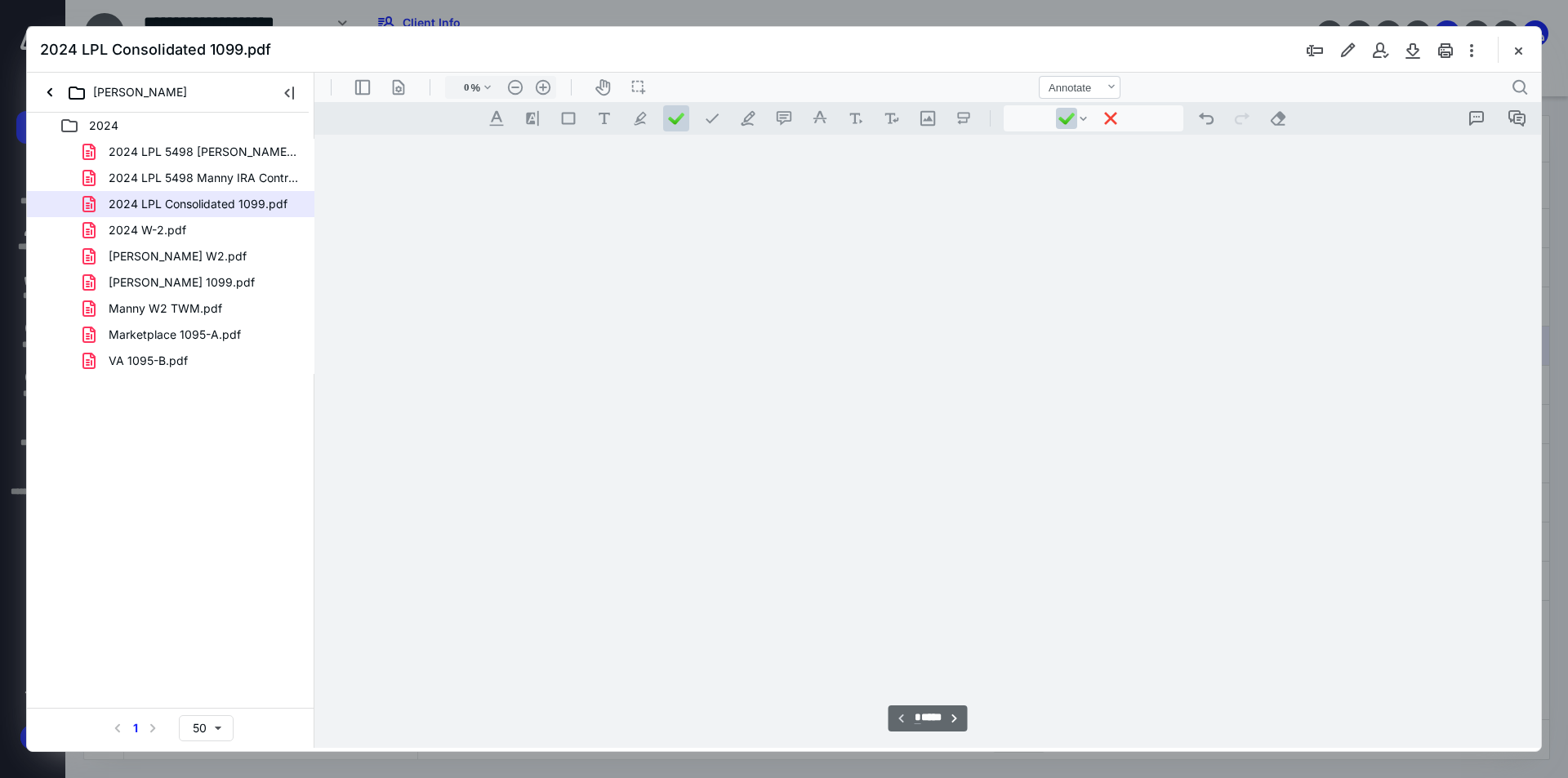 type on "241" 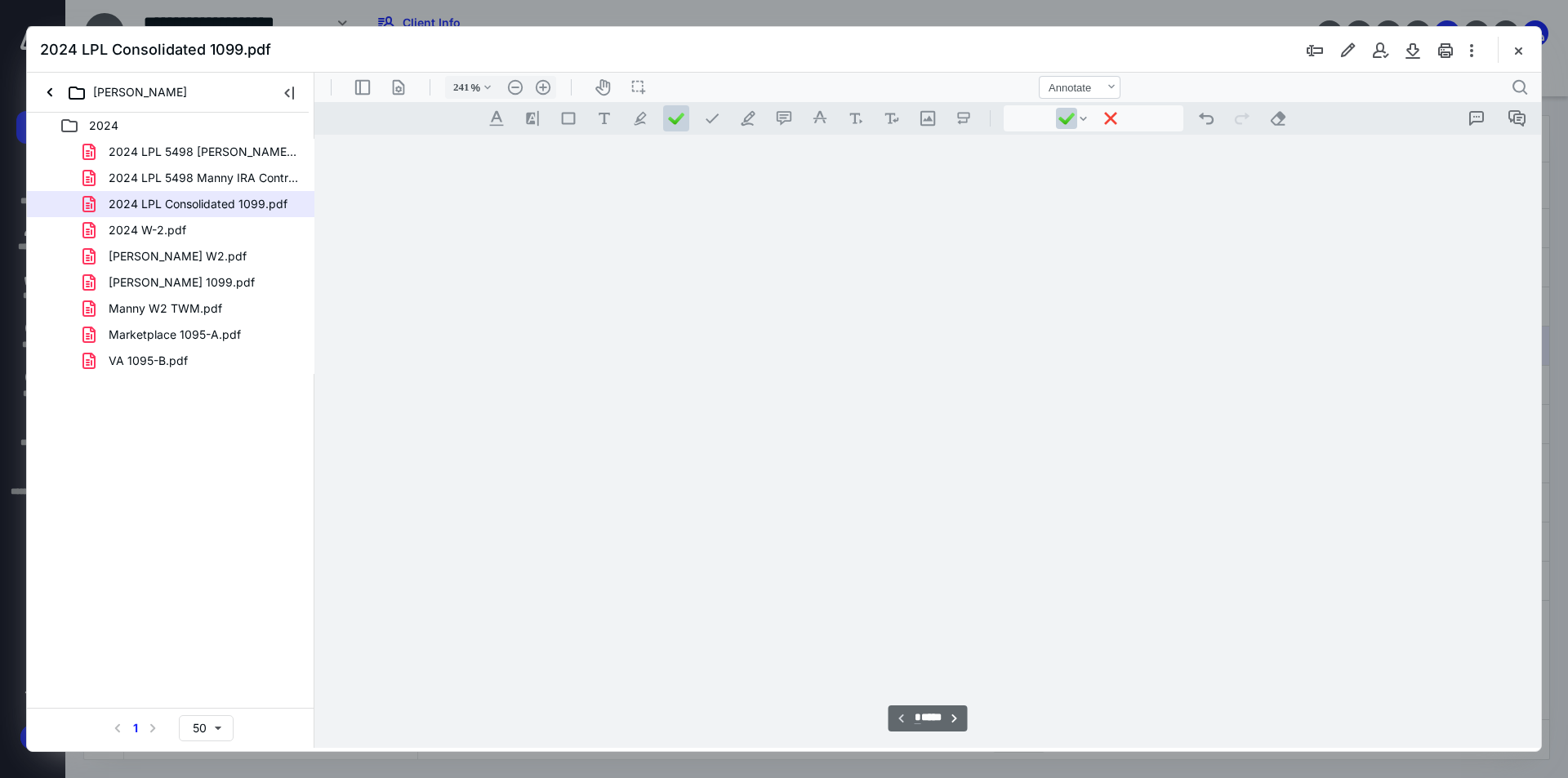scroll, scrollTop: 70, scrollLeft: 175, axis: both 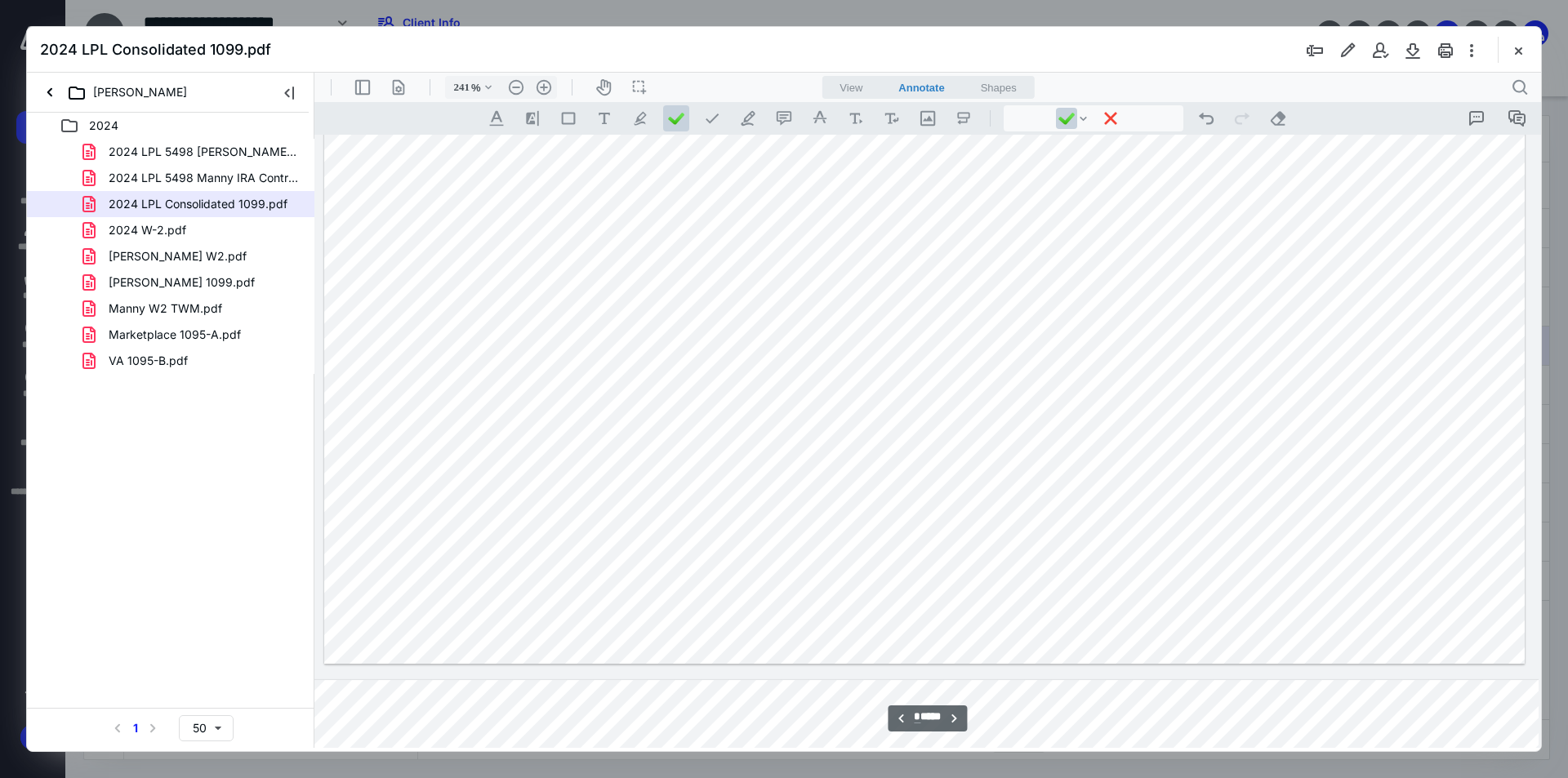 type on "*" 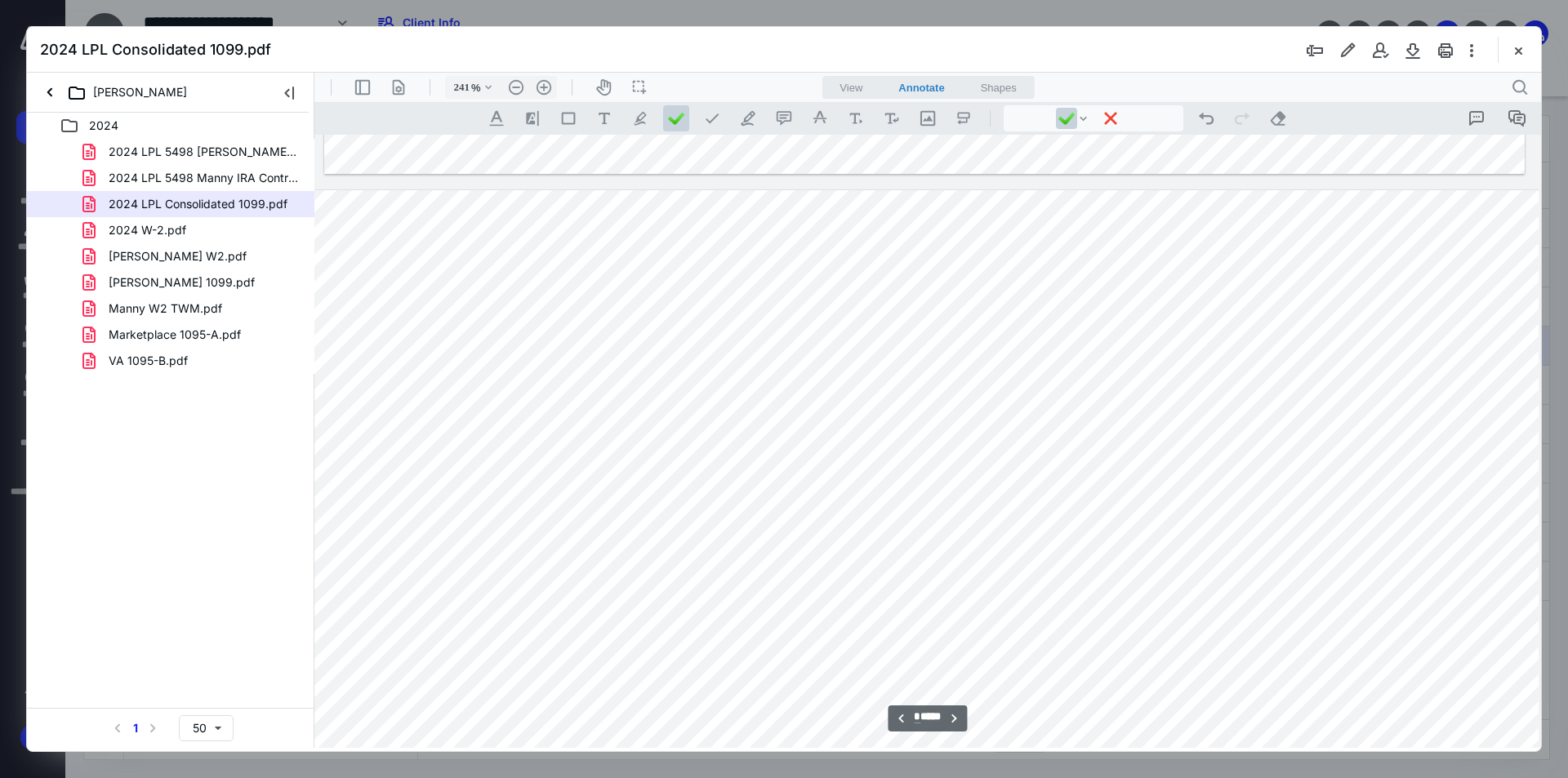scroll, scrollTop: 3254, scrollLeft: 175, axis: both 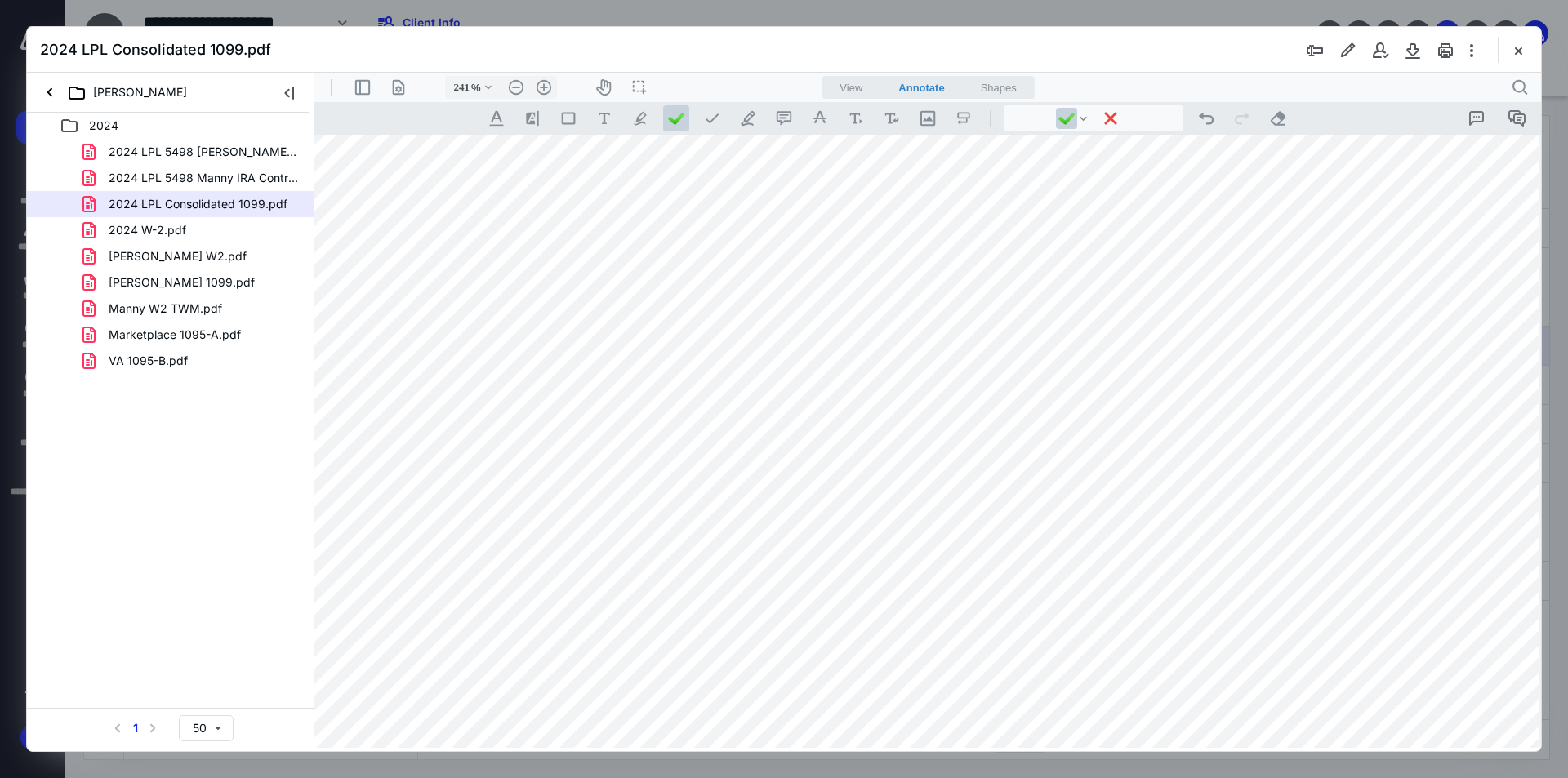 drag, startPoint x: 785, startPoint y: 397, endPoint x: 812, endPoint y: 394, distance: 27.16616 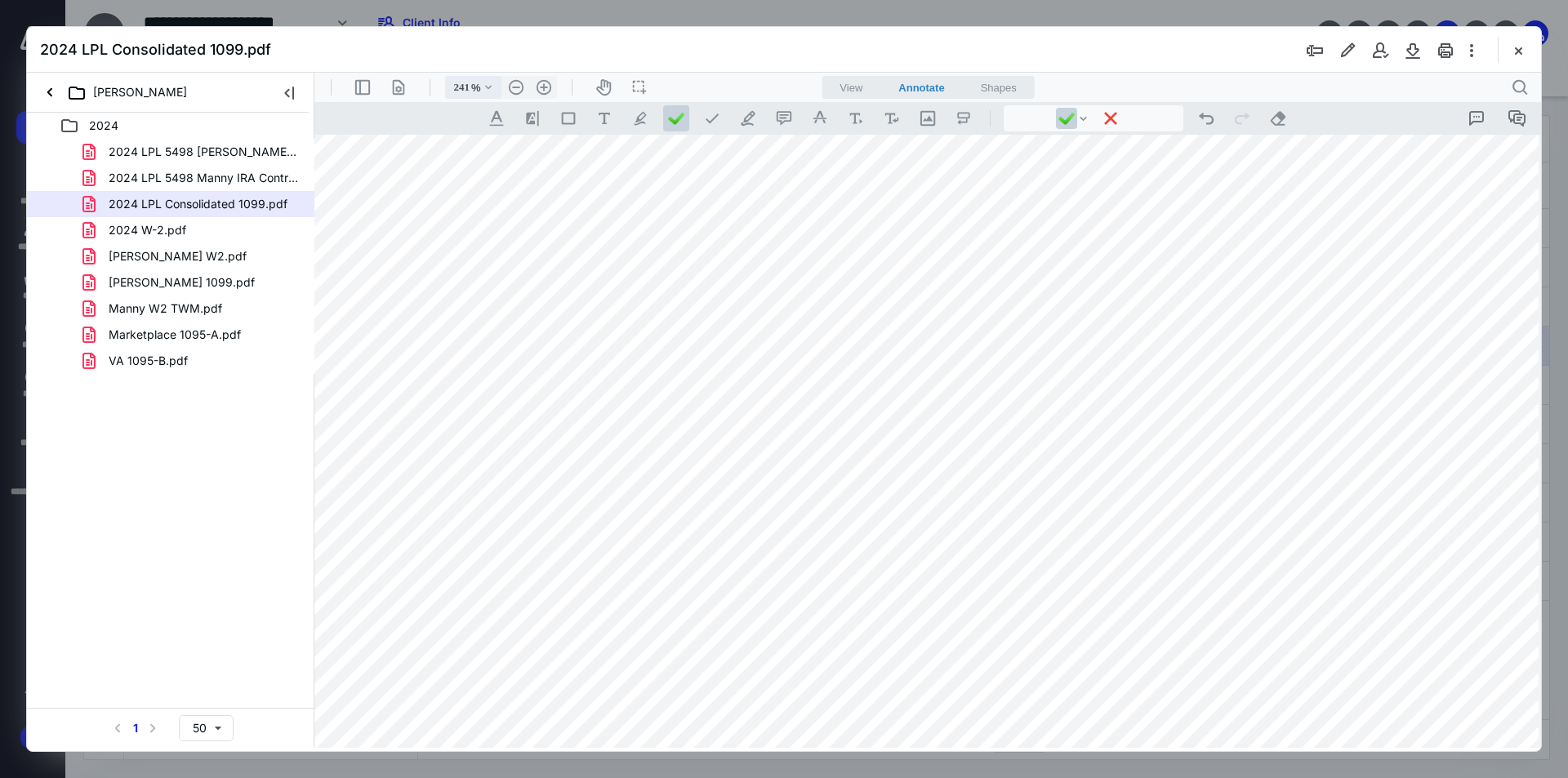 click on ".cls-1{fill:#abb0c4;} icon - chevron - down" at bounding box center [488, 87] 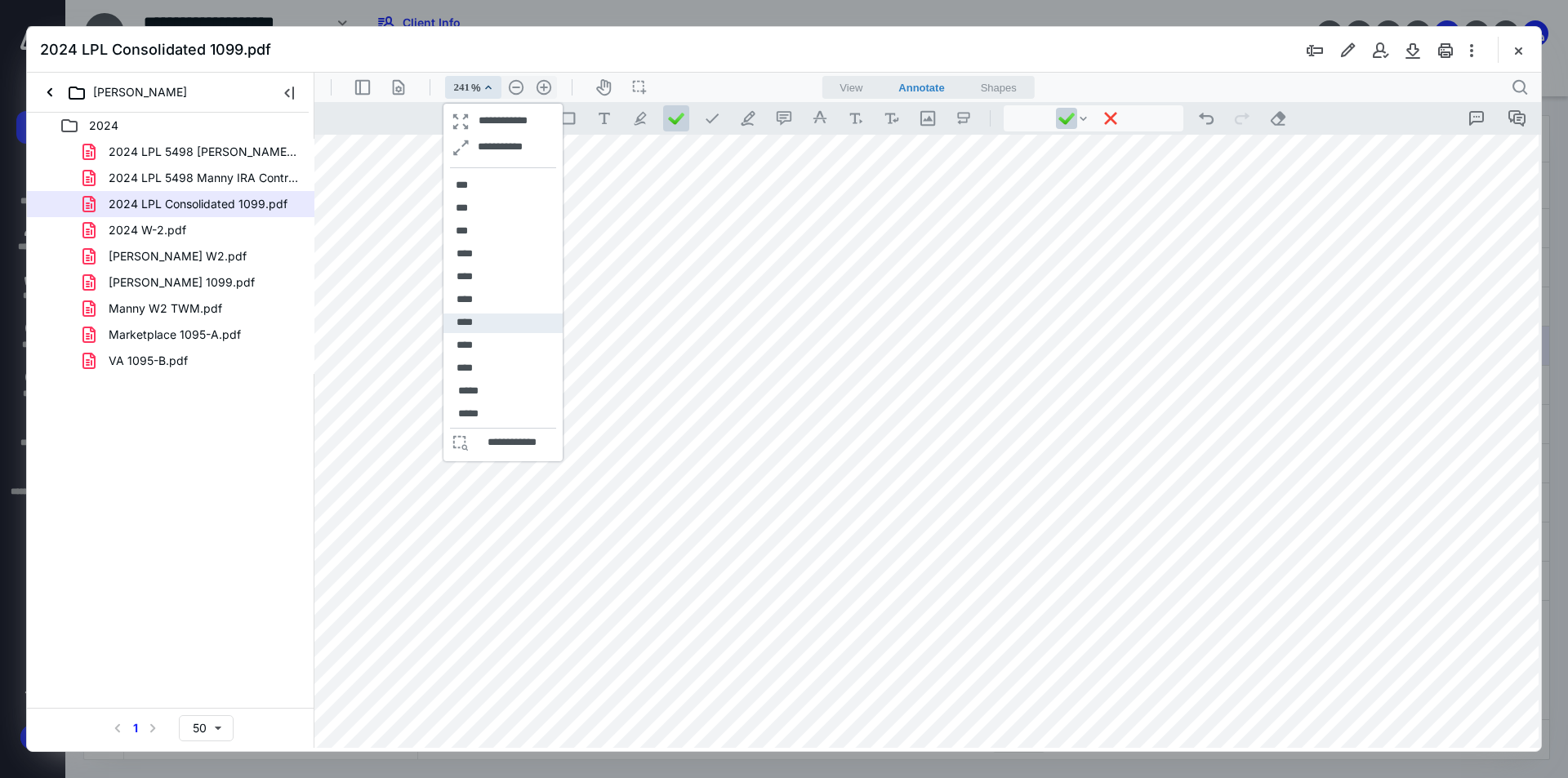 click on "****" at bounding box center [465, 323] 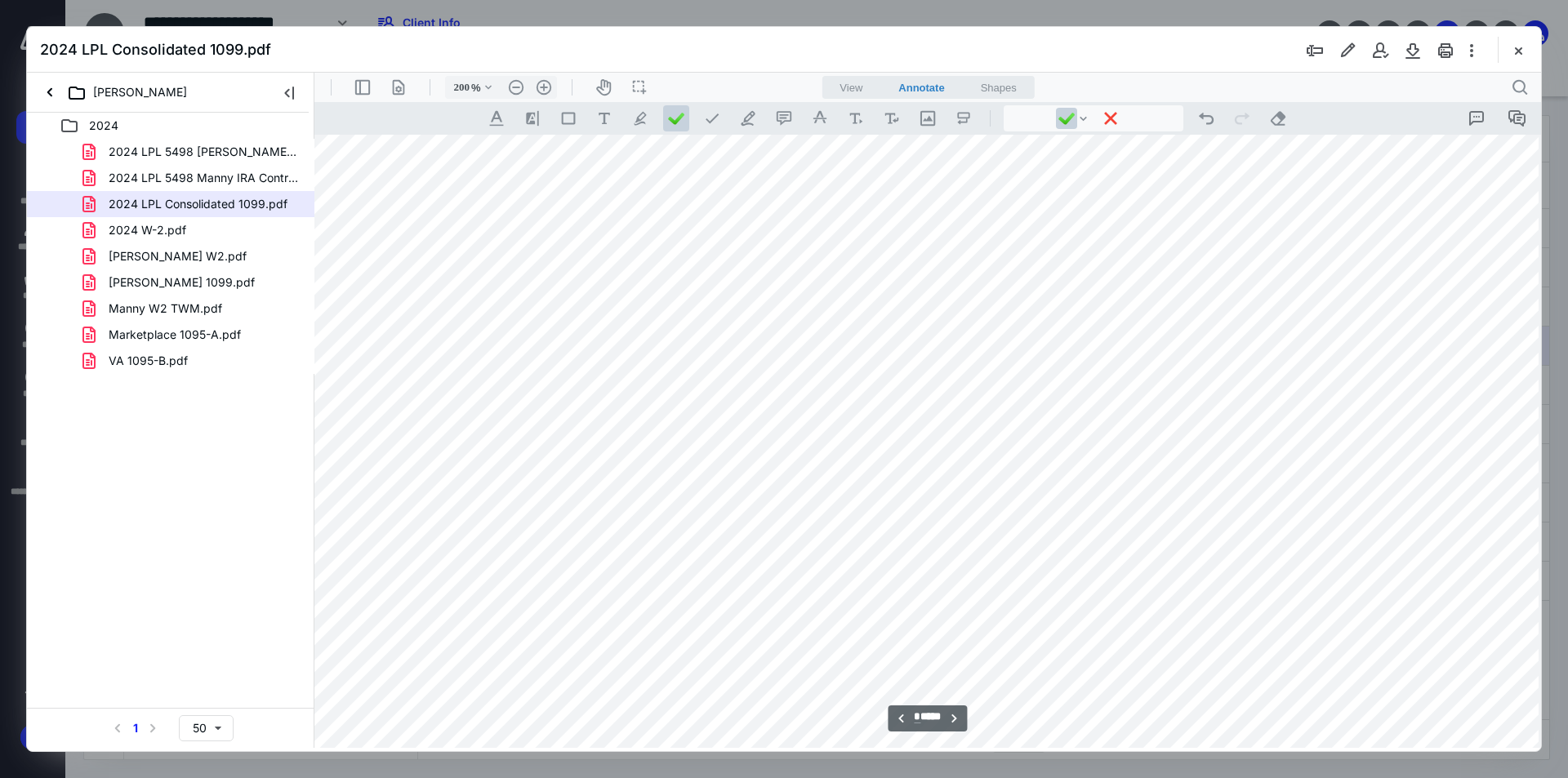 scroll, scrollTop: 3071, scrollLeft: 42, axis: both 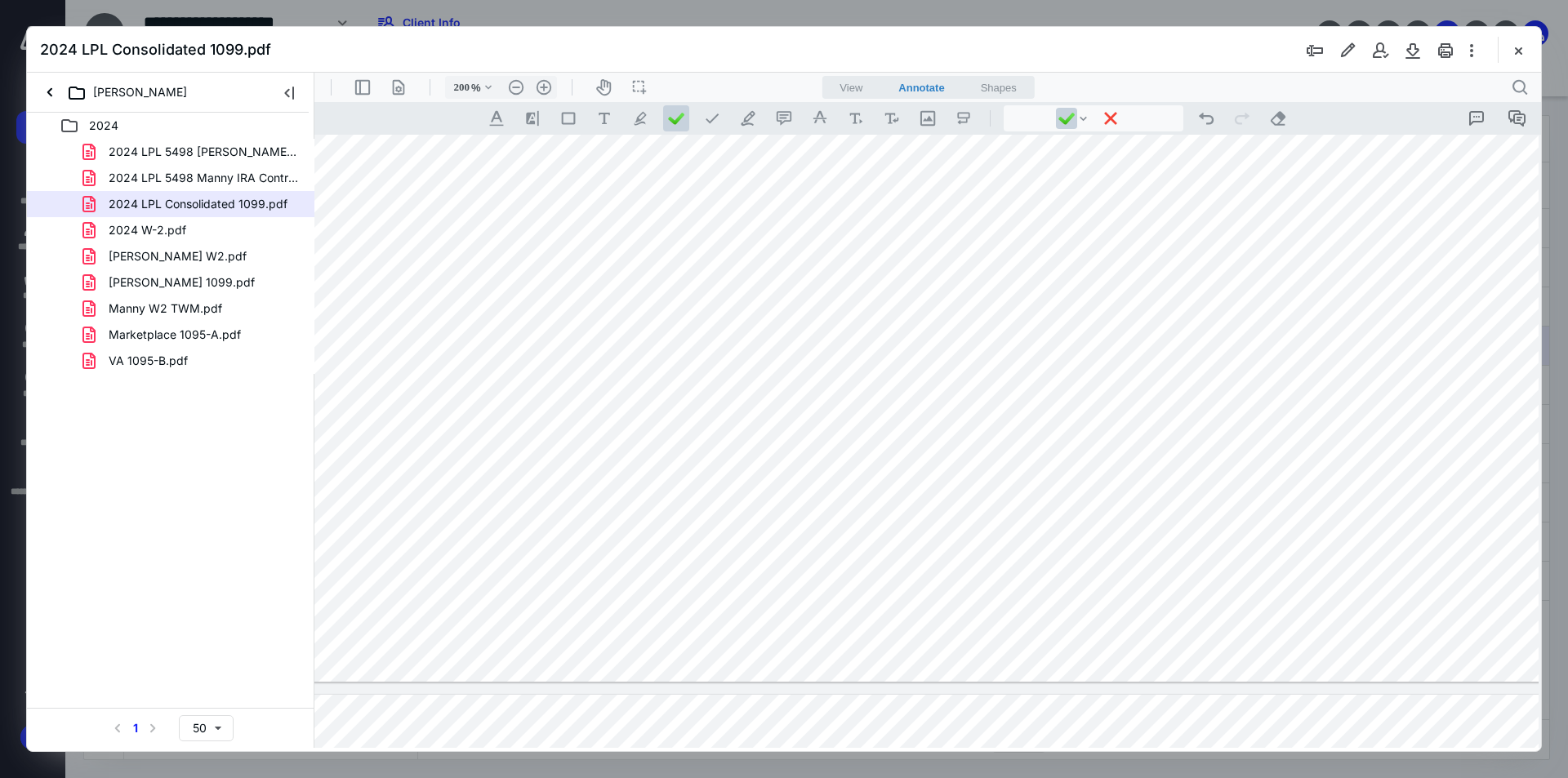 click at bounding box center [925, 182] 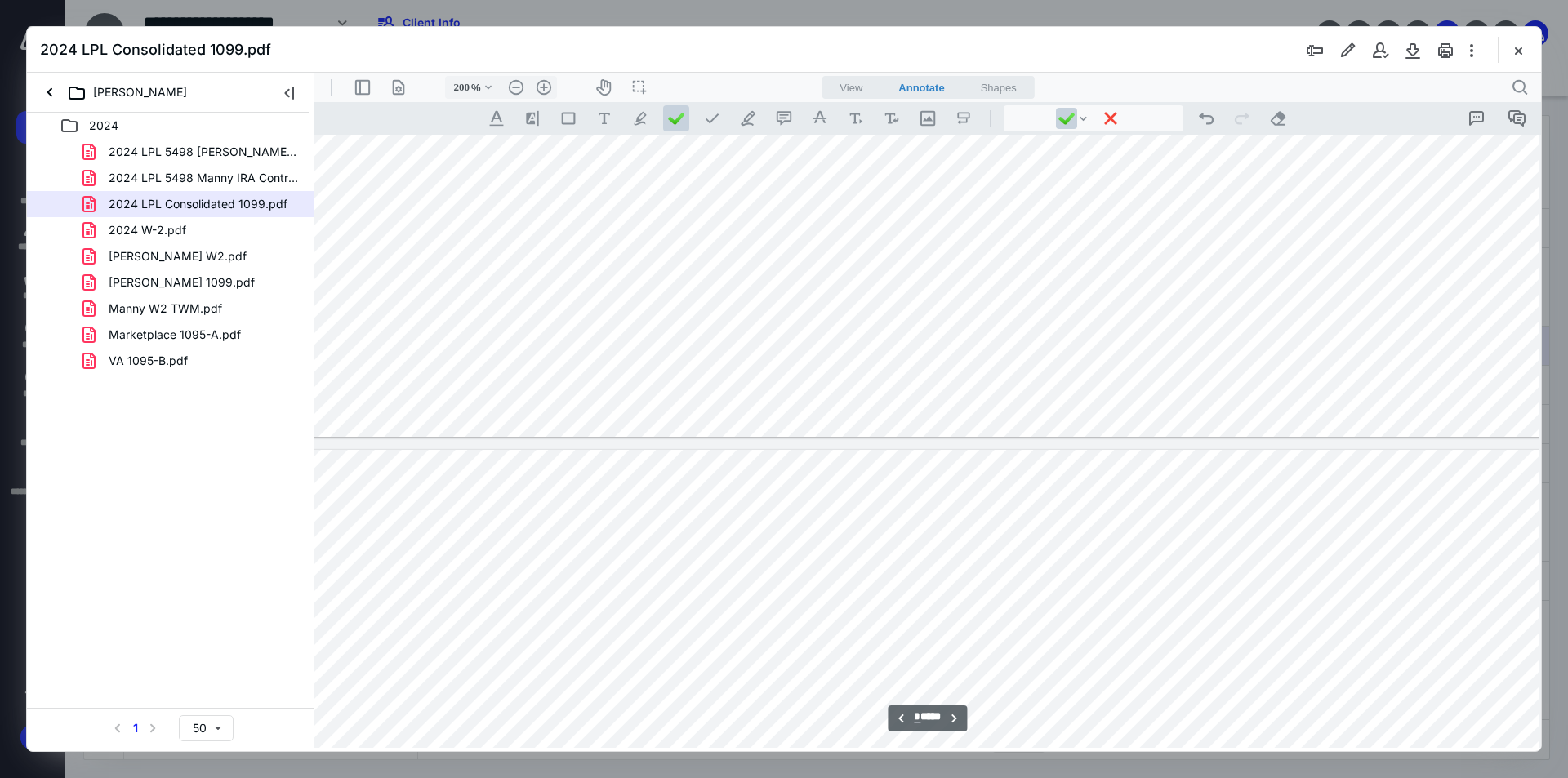 scroll, scrollTop: 3561, scrollLeft: 42, axis: both 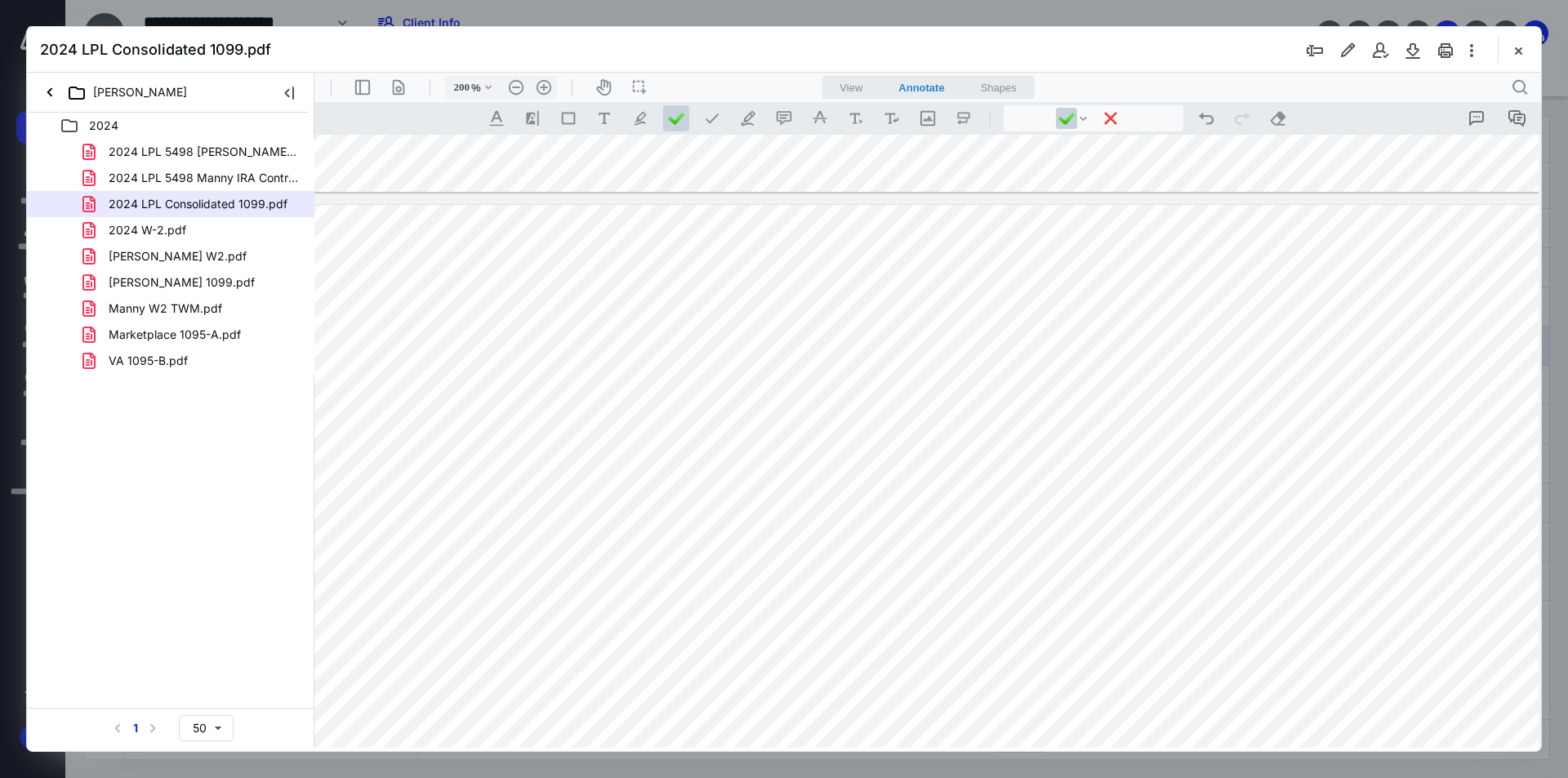 click at bounding box center [925, 705] 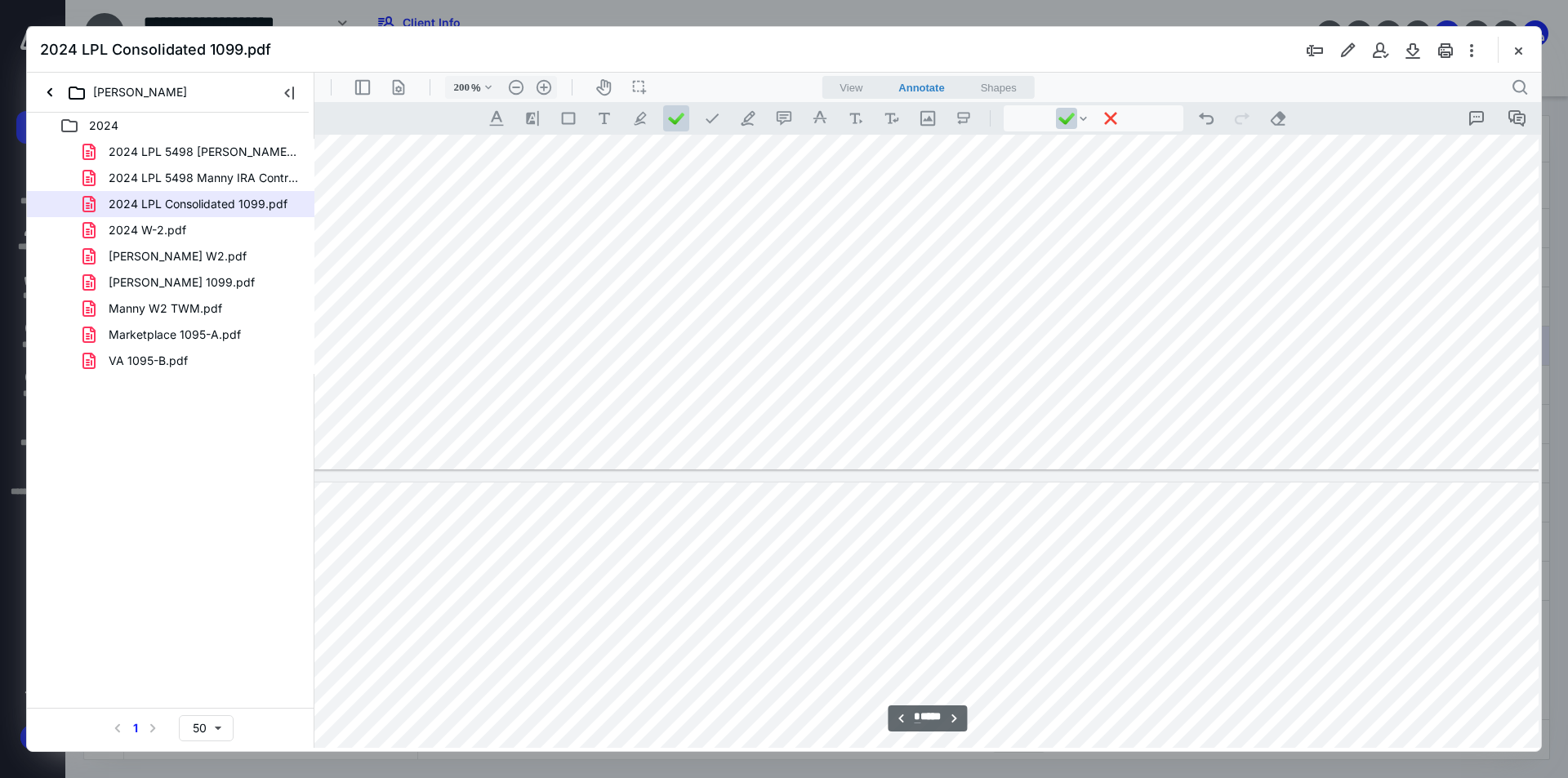 type on "**" 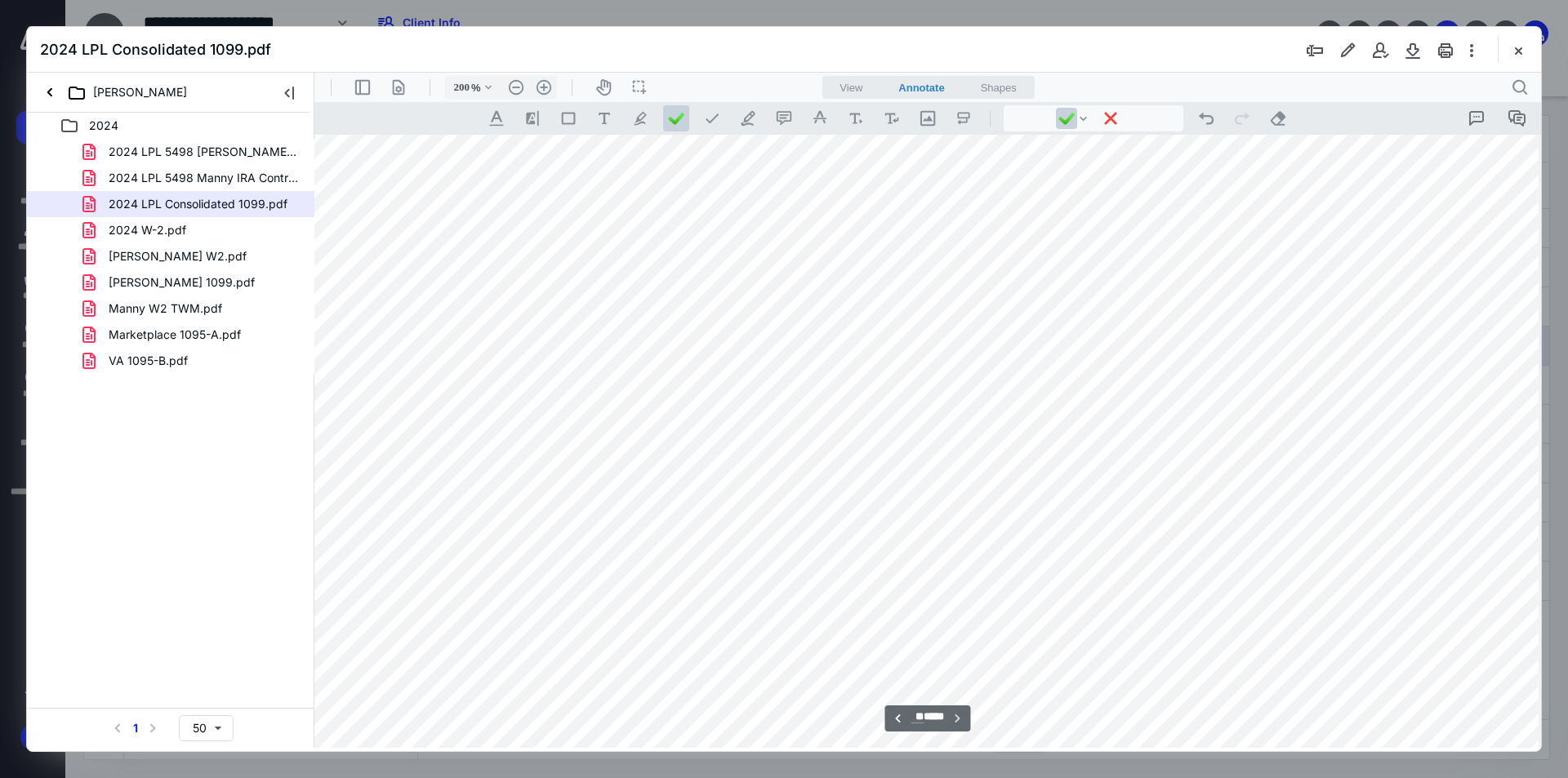 scroll, scrollTop: 10103, scrollLeft: 42, axis: both 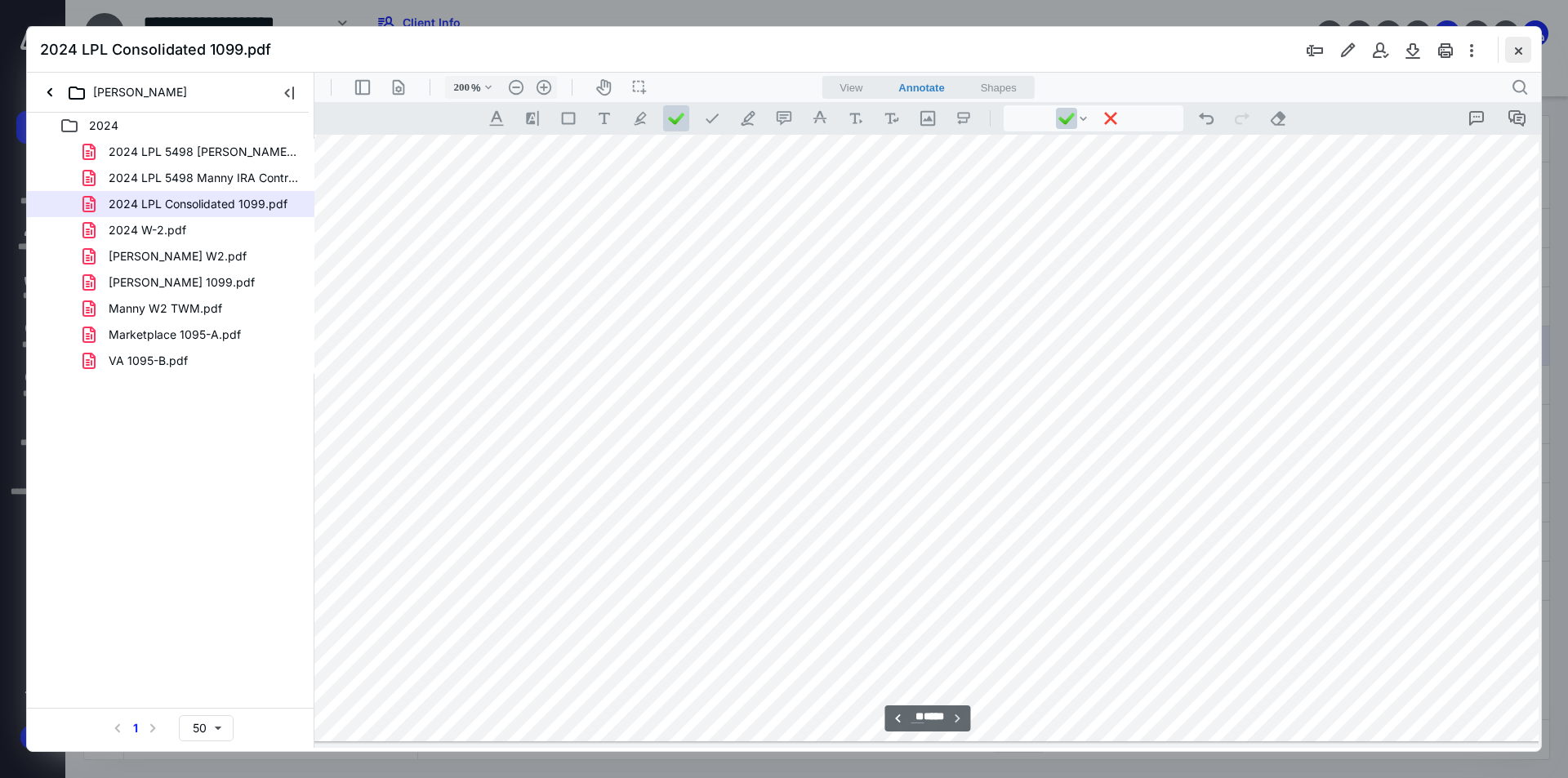 click at bounding box center (1518, 50) 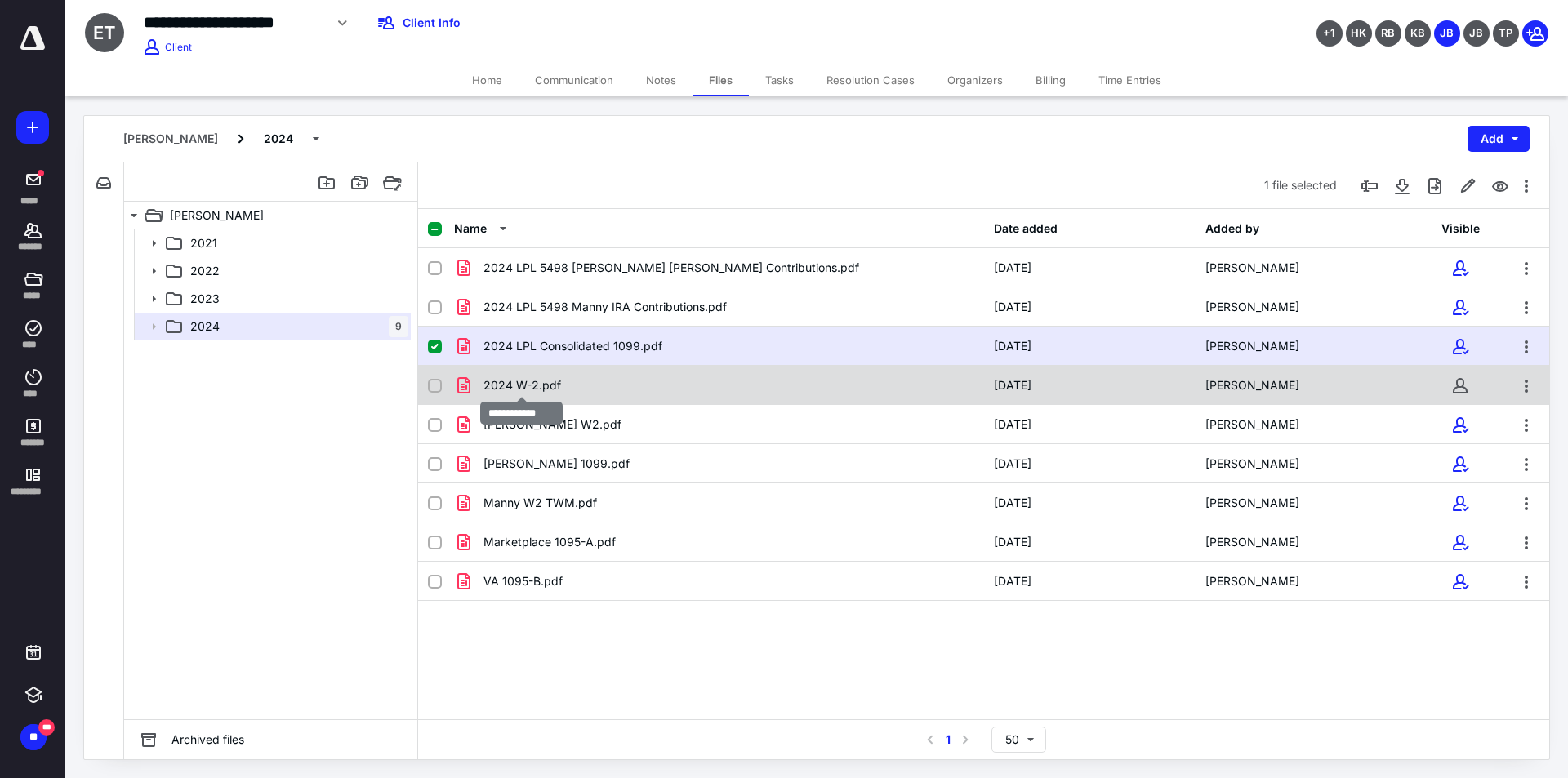 click on "2024 W-2.pdf" at bounding box center [522, 385] 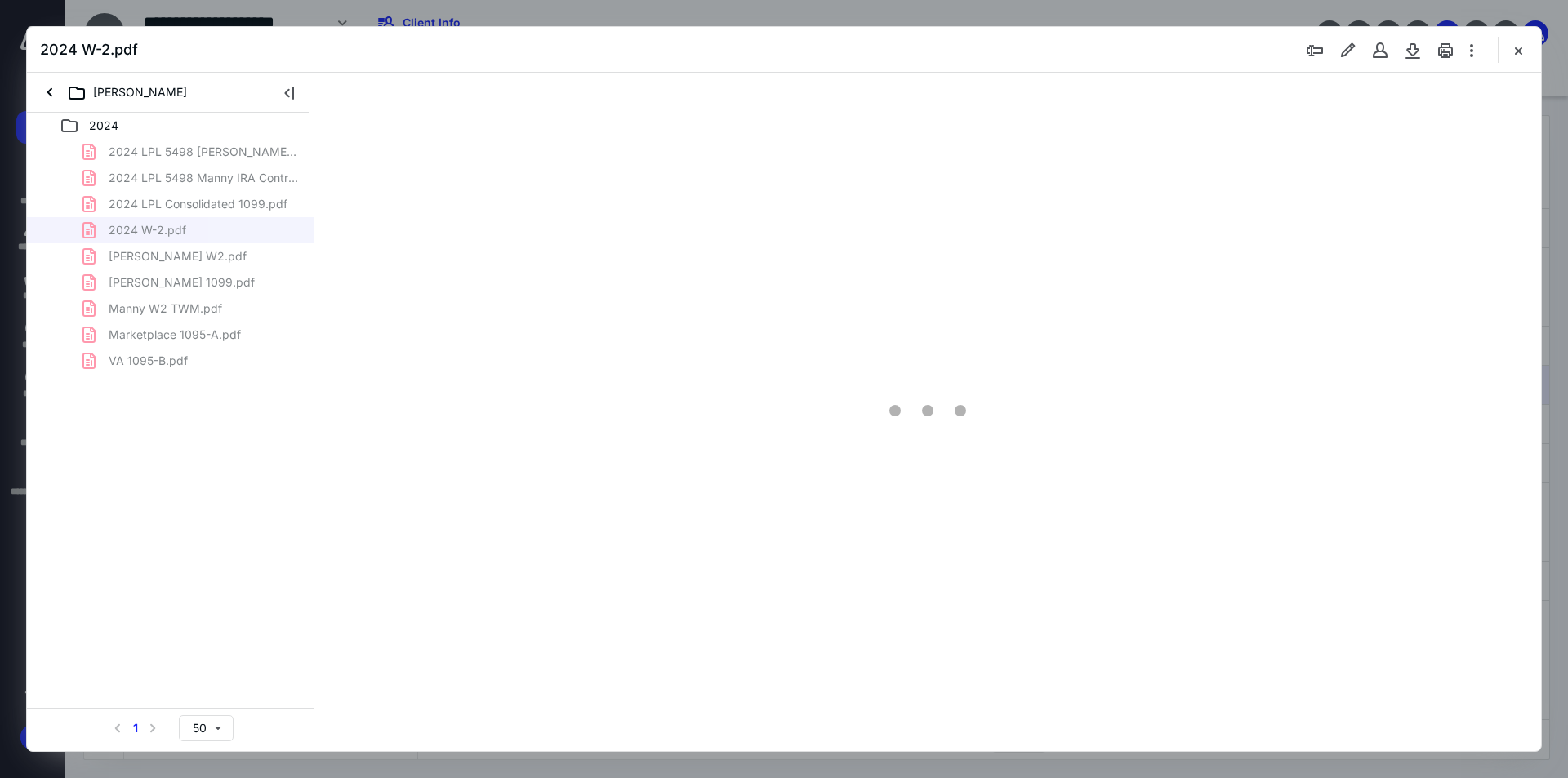 scroll, scrollTop: 0, scrollLeft: 0, axis: both 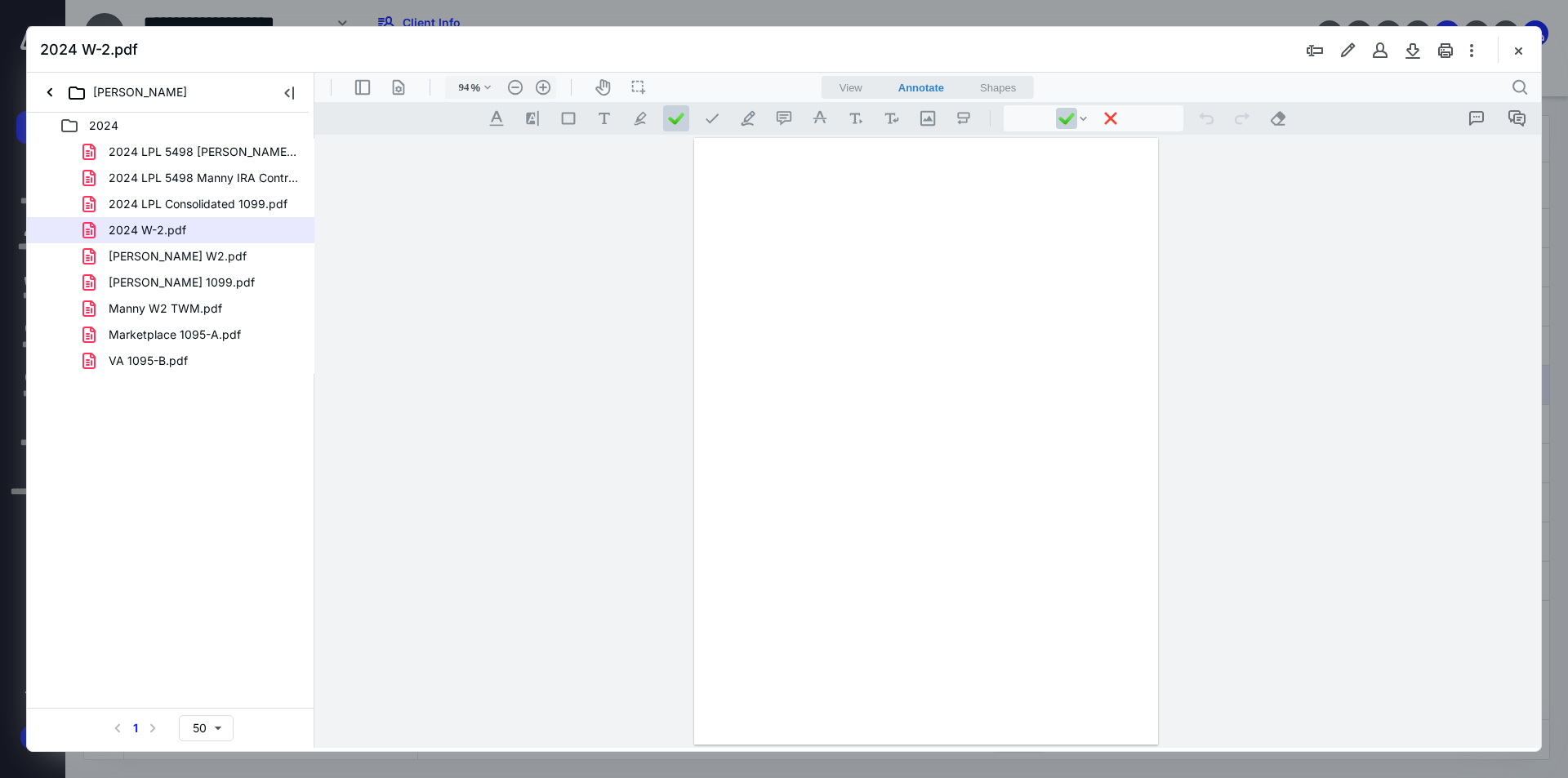 type on "243" 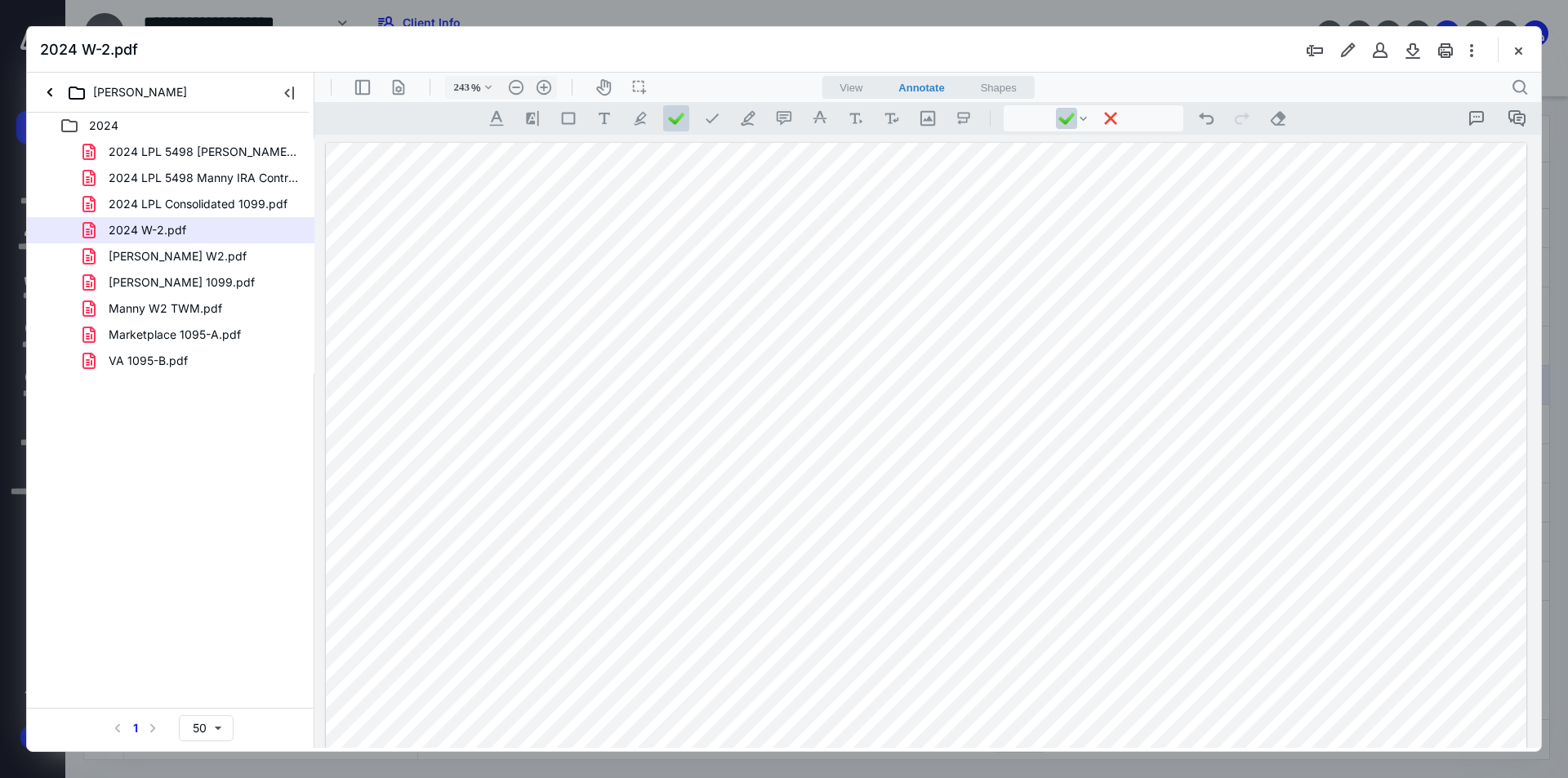 click at bounding box center (926, 927) 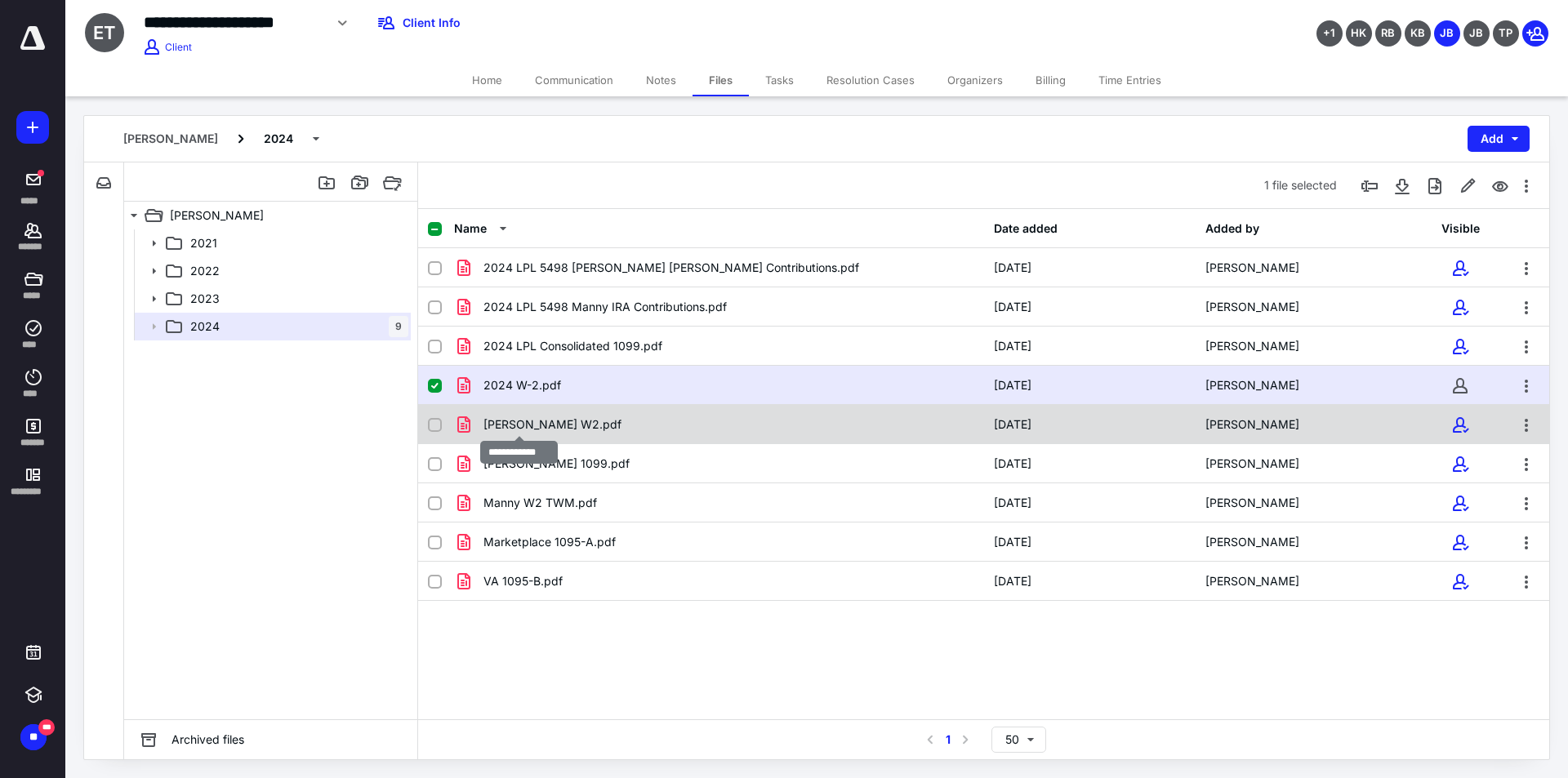click on "Anita W2.pdf" at bounding box center [552, 425] 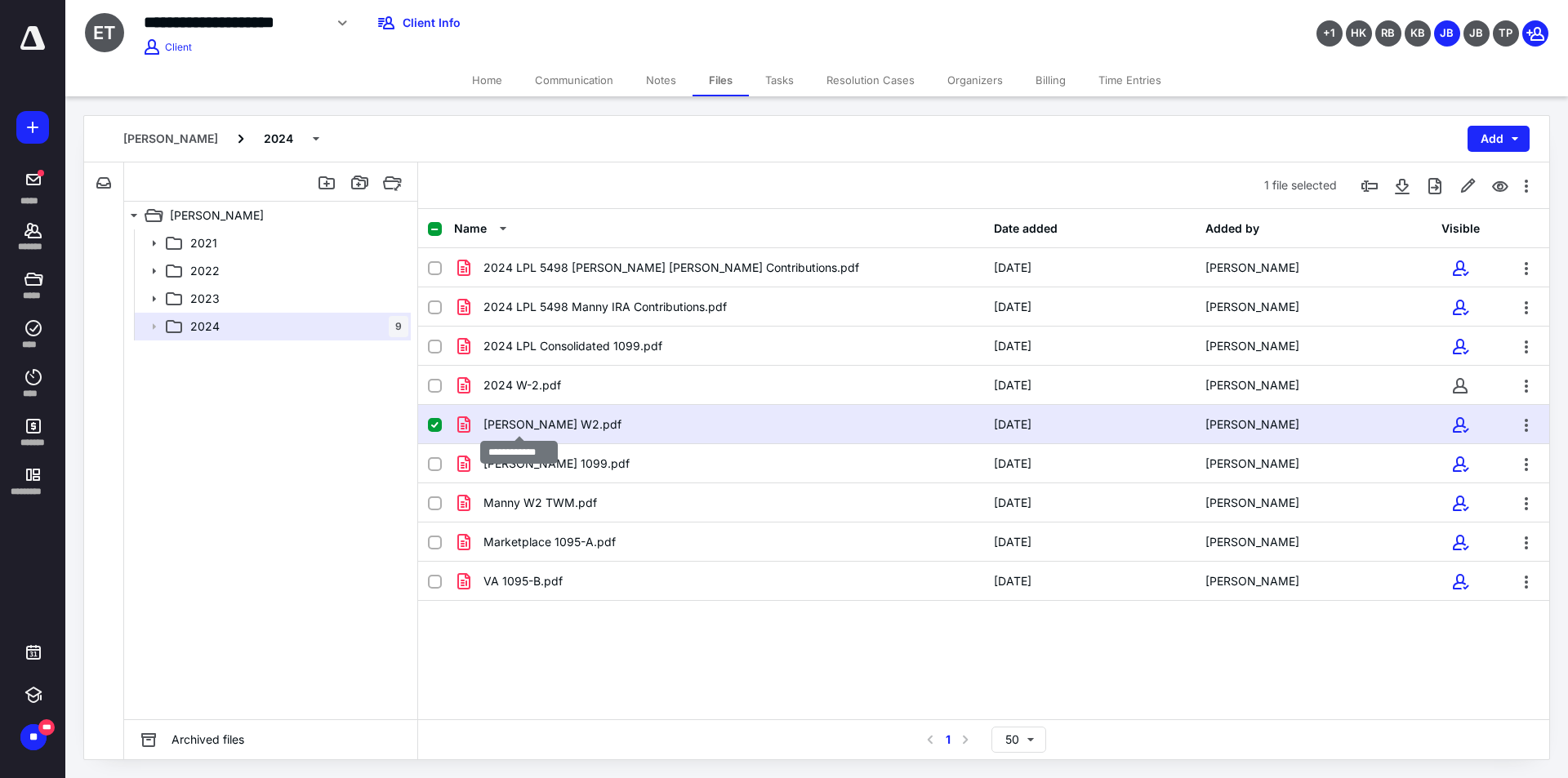 click on "Anita W2.pdf" at bounding box center (552, 425) 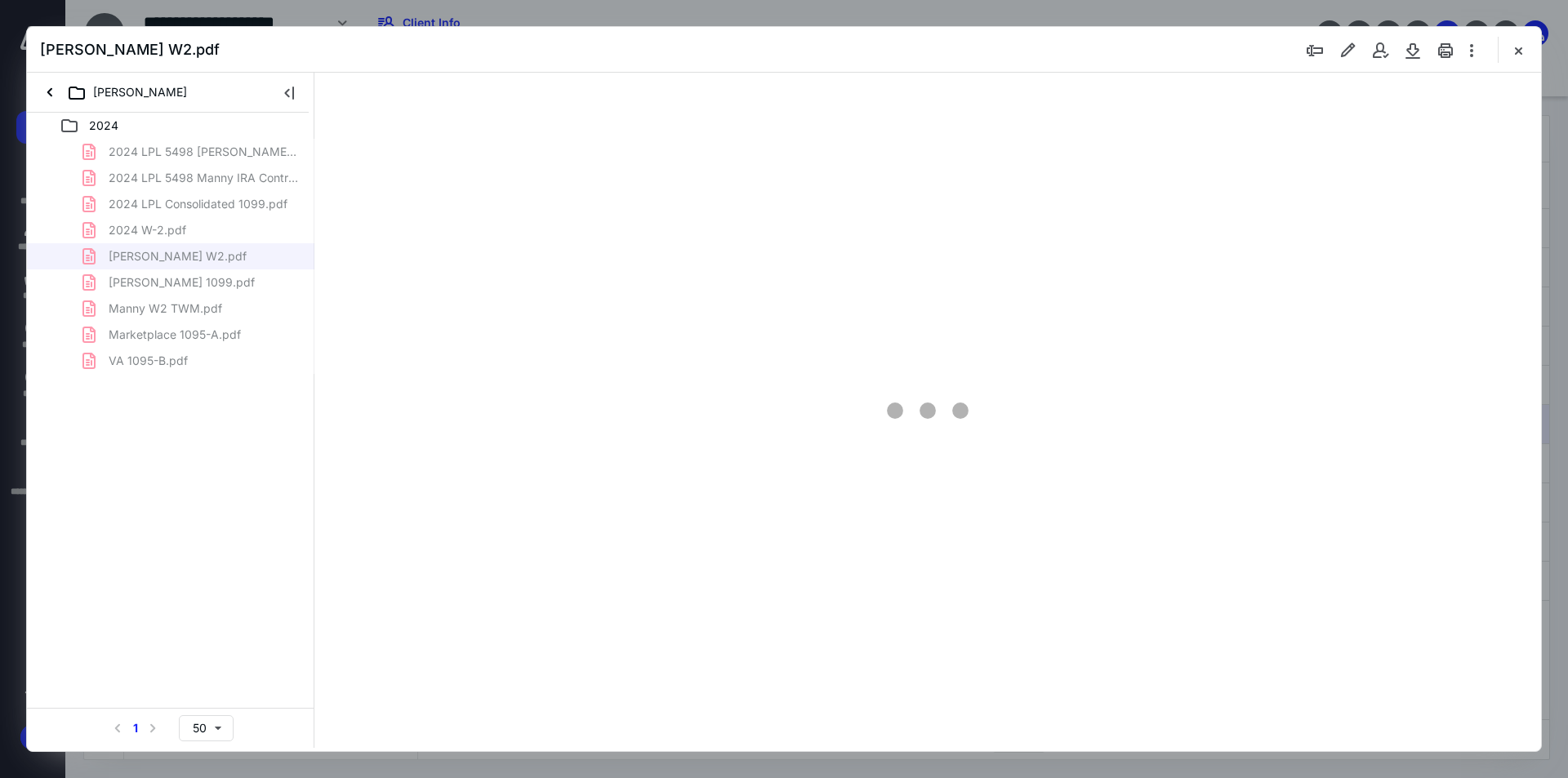 scroll, scrollTop: 0, scrollLeft: 0, axis: both 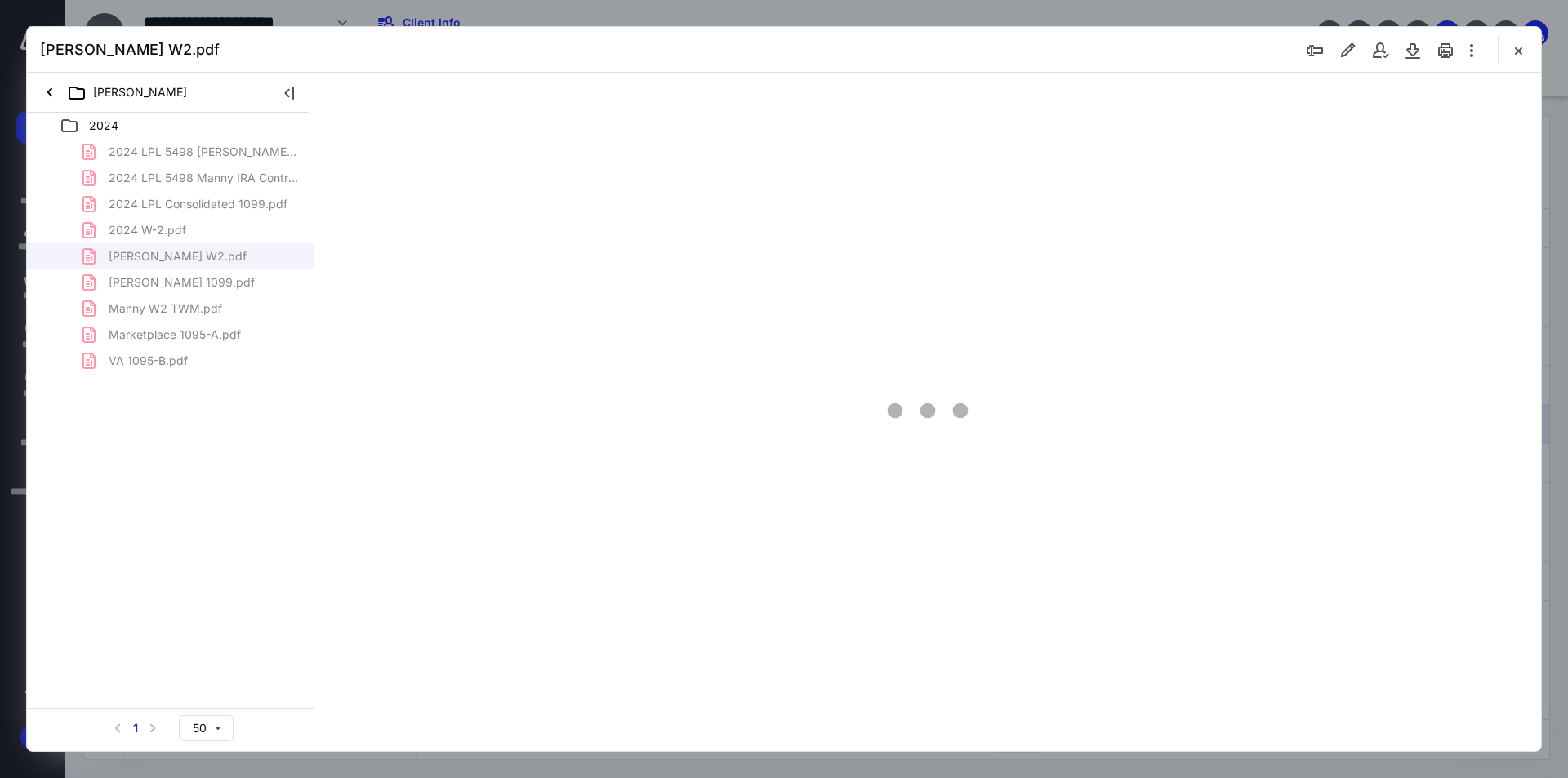 type on "250" 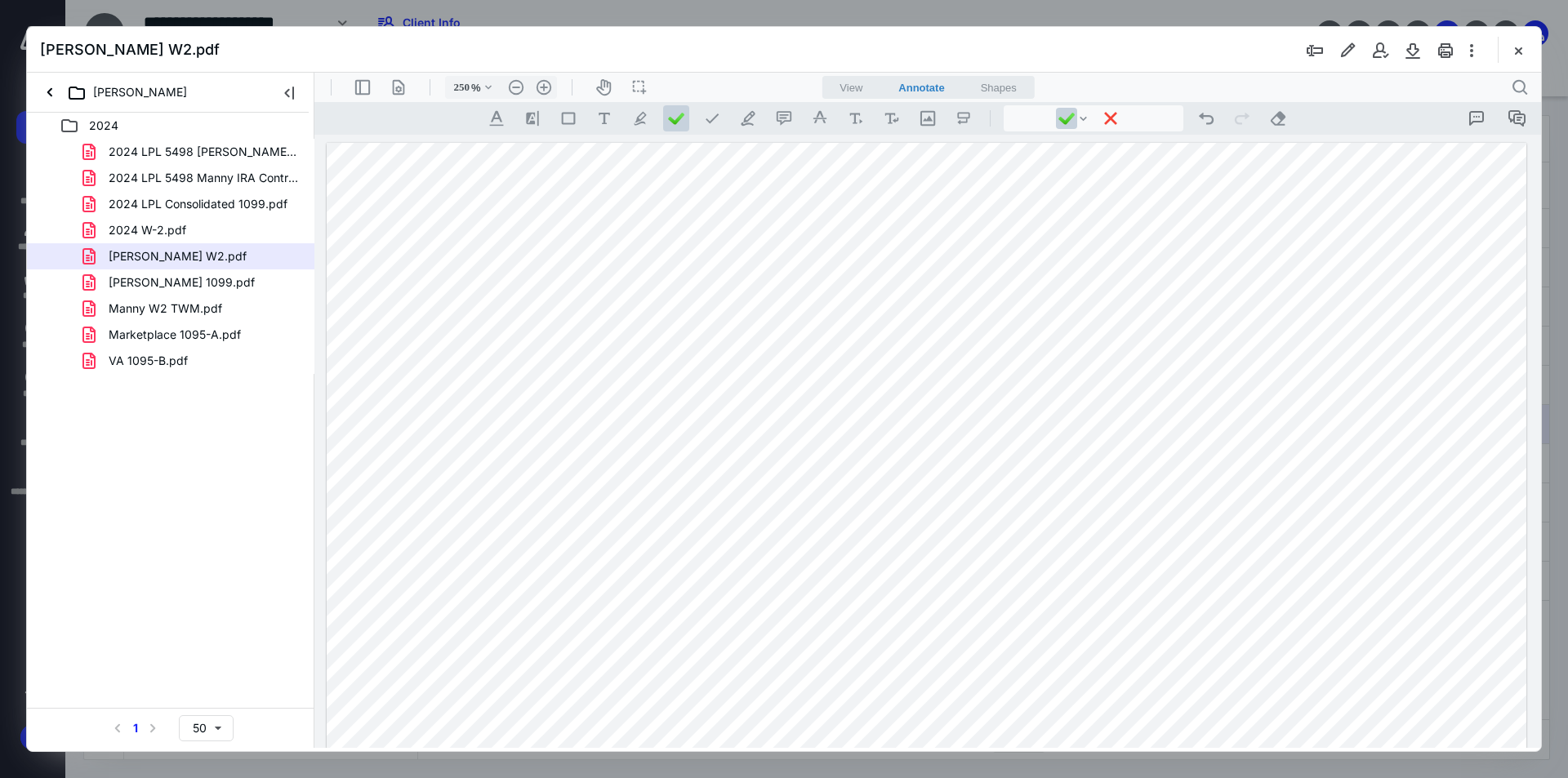 drag, startPoint x: 1251, startPoint y: 286, endPoint x: 1289, endPoint y: 288, distance: 38.0526 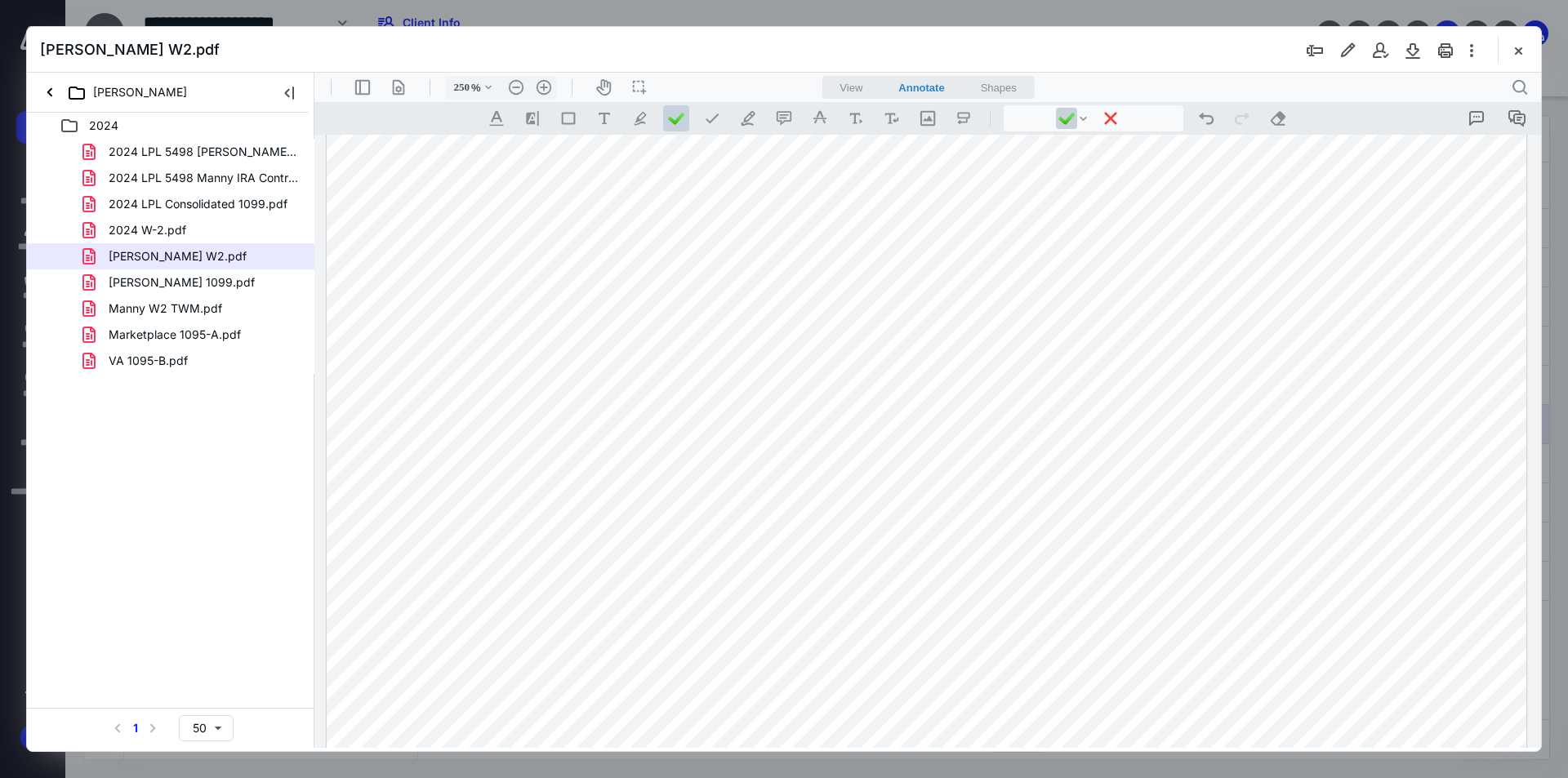 scroll, scrollTop: 1019, scrollLeft: 0, axis: vertical 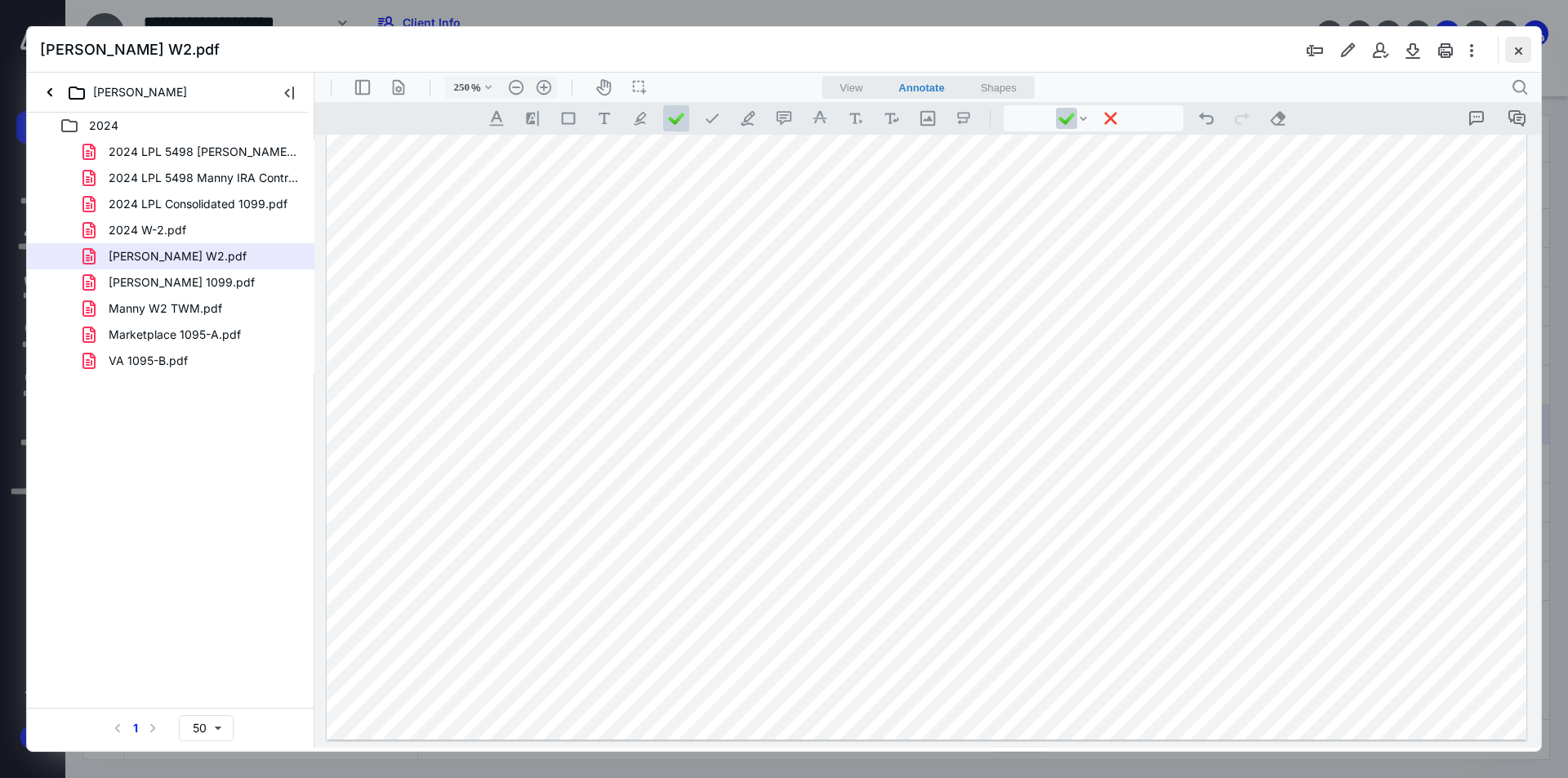 drag, startPoint x: 1516, startPoint y: 42, endPoint x: 1484, endPoint y: 62, distance: 37.73592 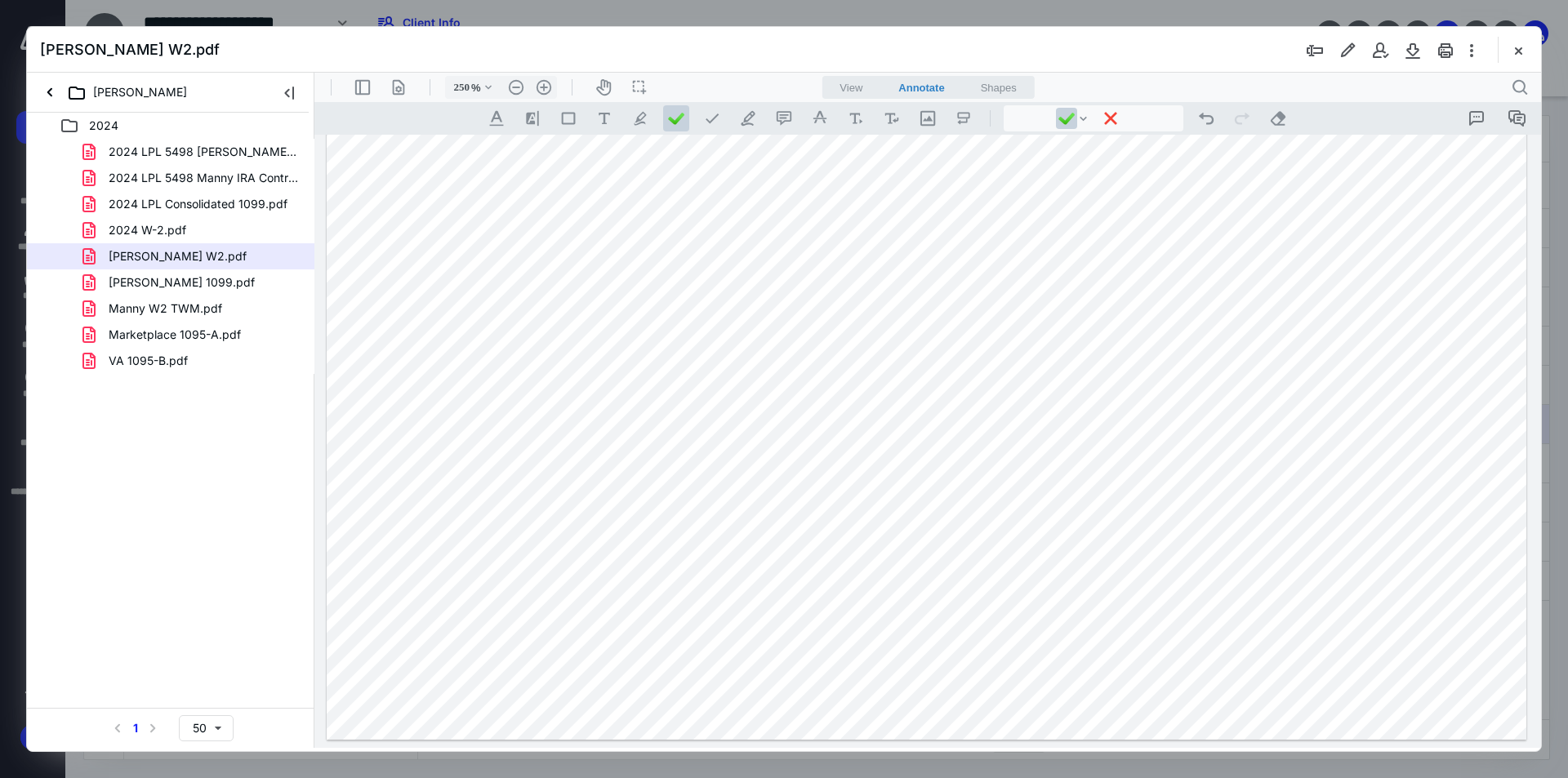 click at bounding box center [1518, 50] 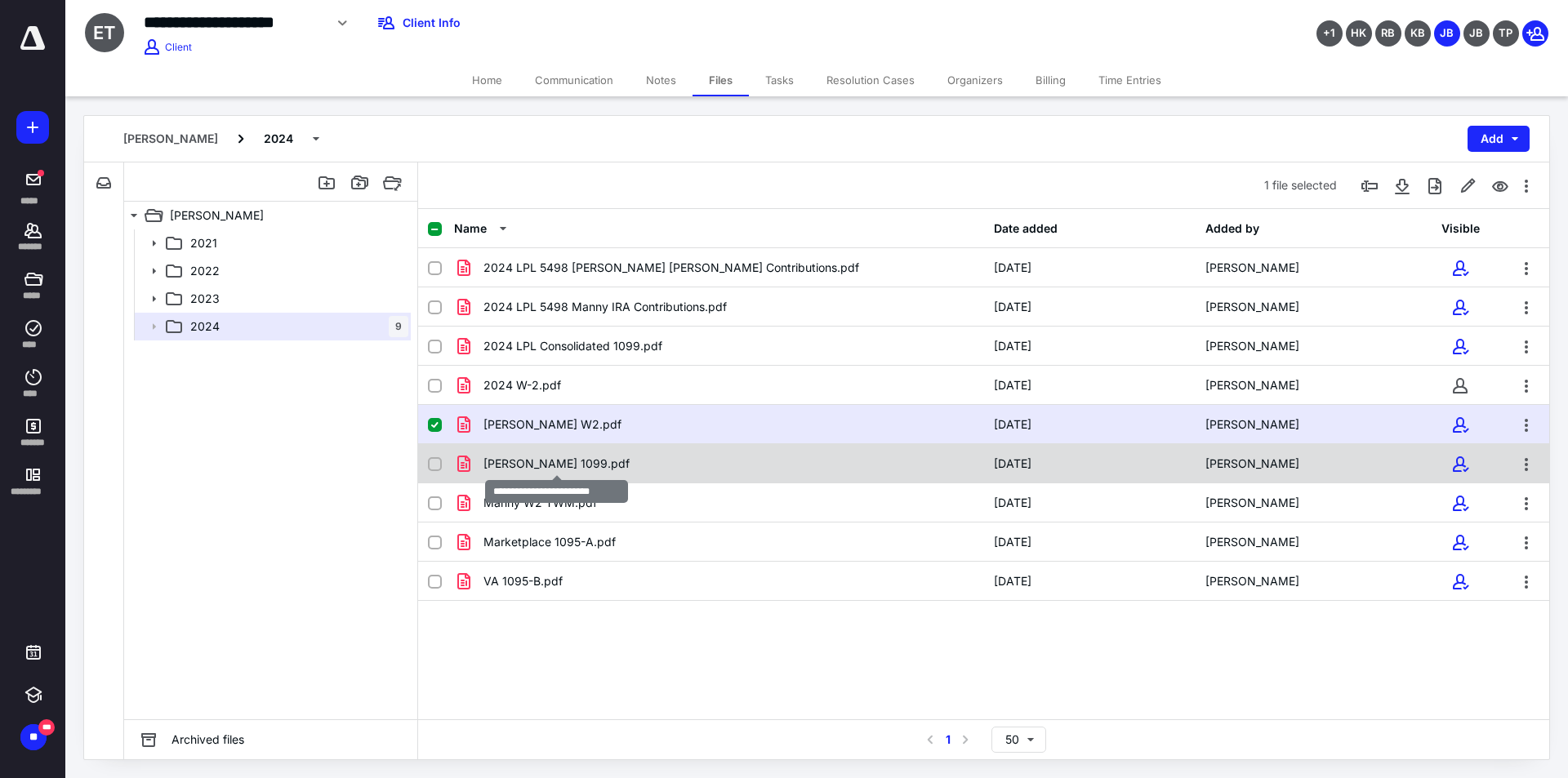click on "Hancock Whitney 1099.pdf" at bounding box center [556, 464] 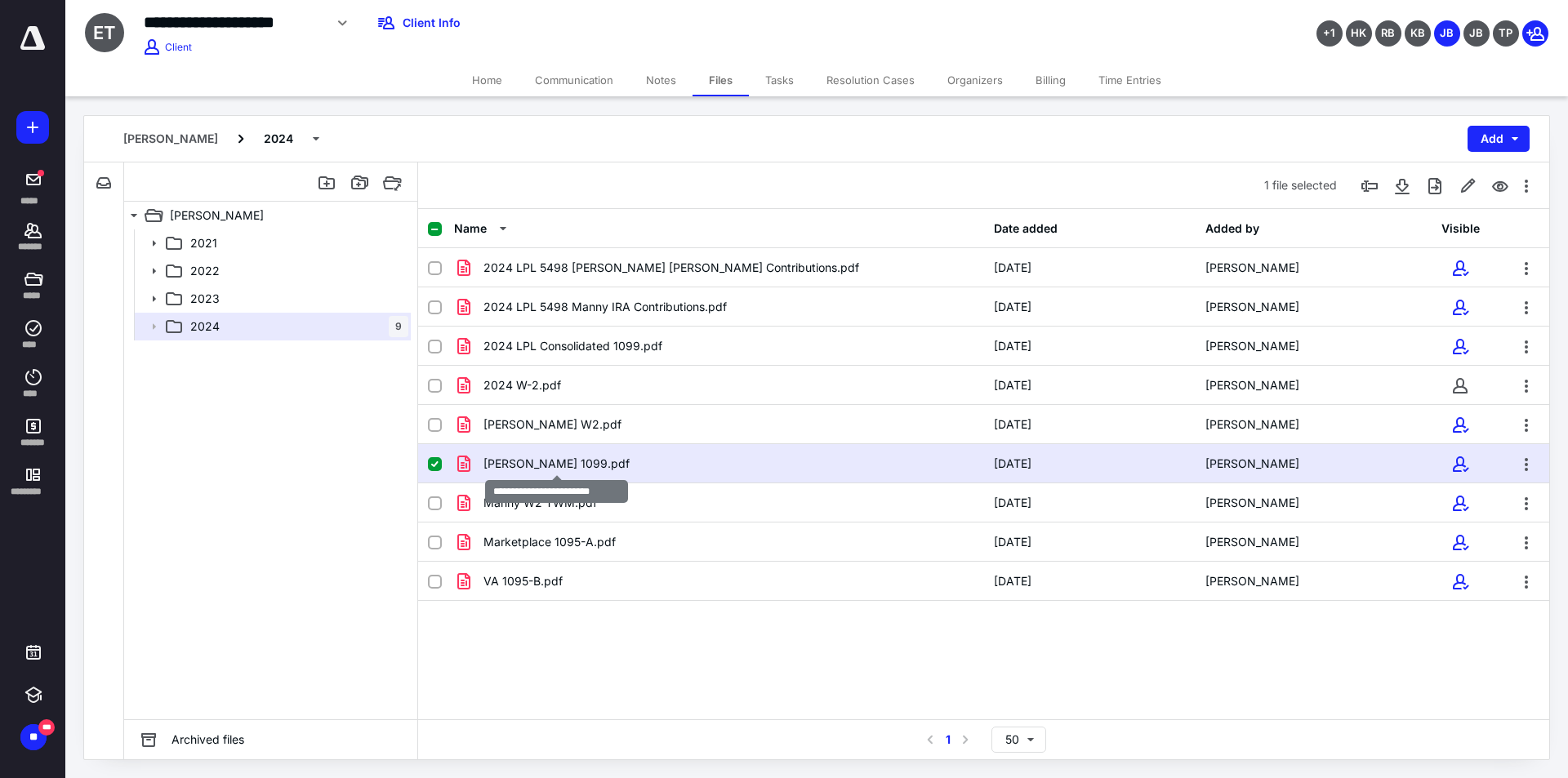 click on "Hancock Whitney 1099.pdf" at bounding box center (556, 464) 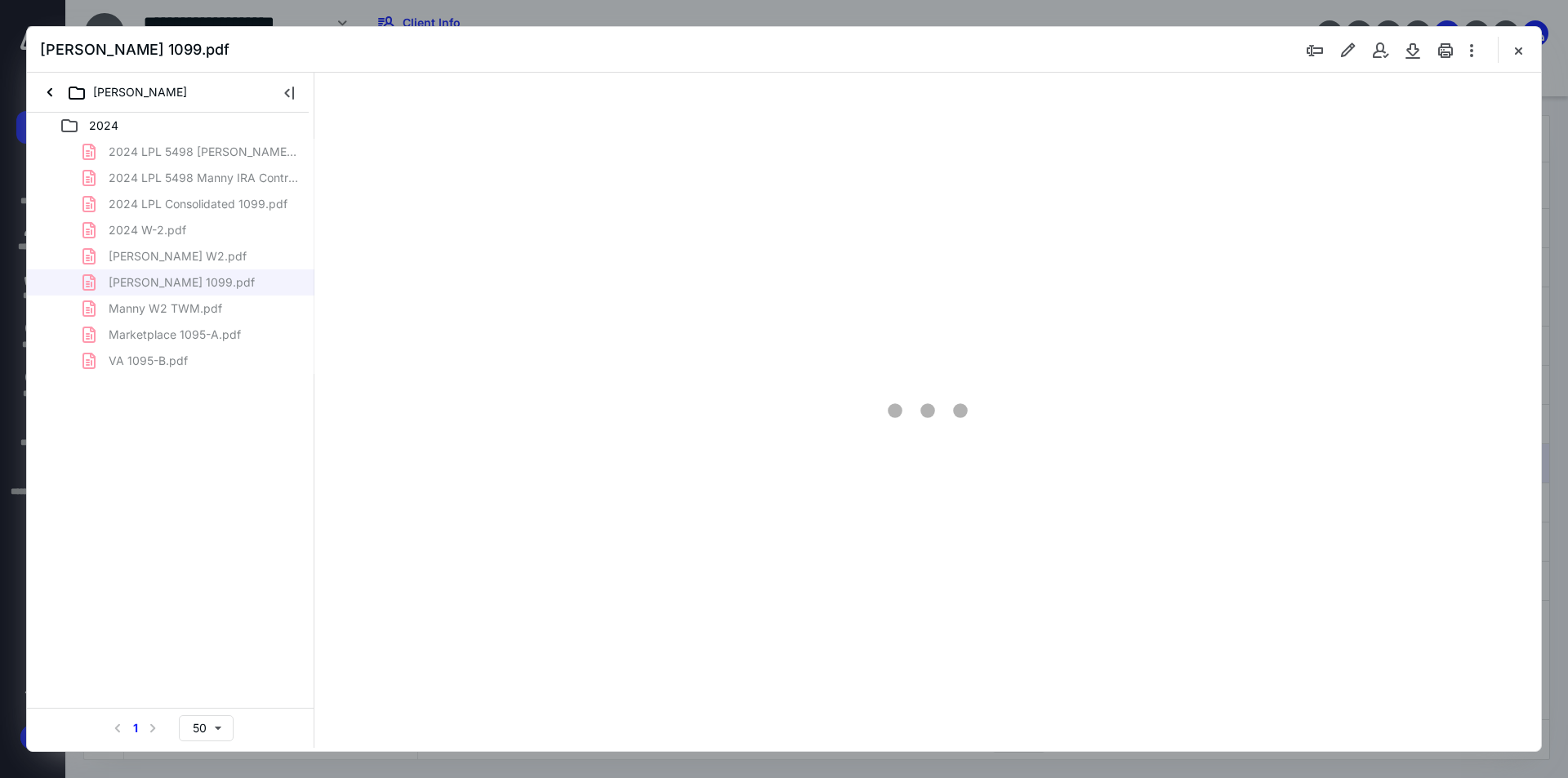scroll, scrollTop: 0, scrollLeft: 0, axis: both 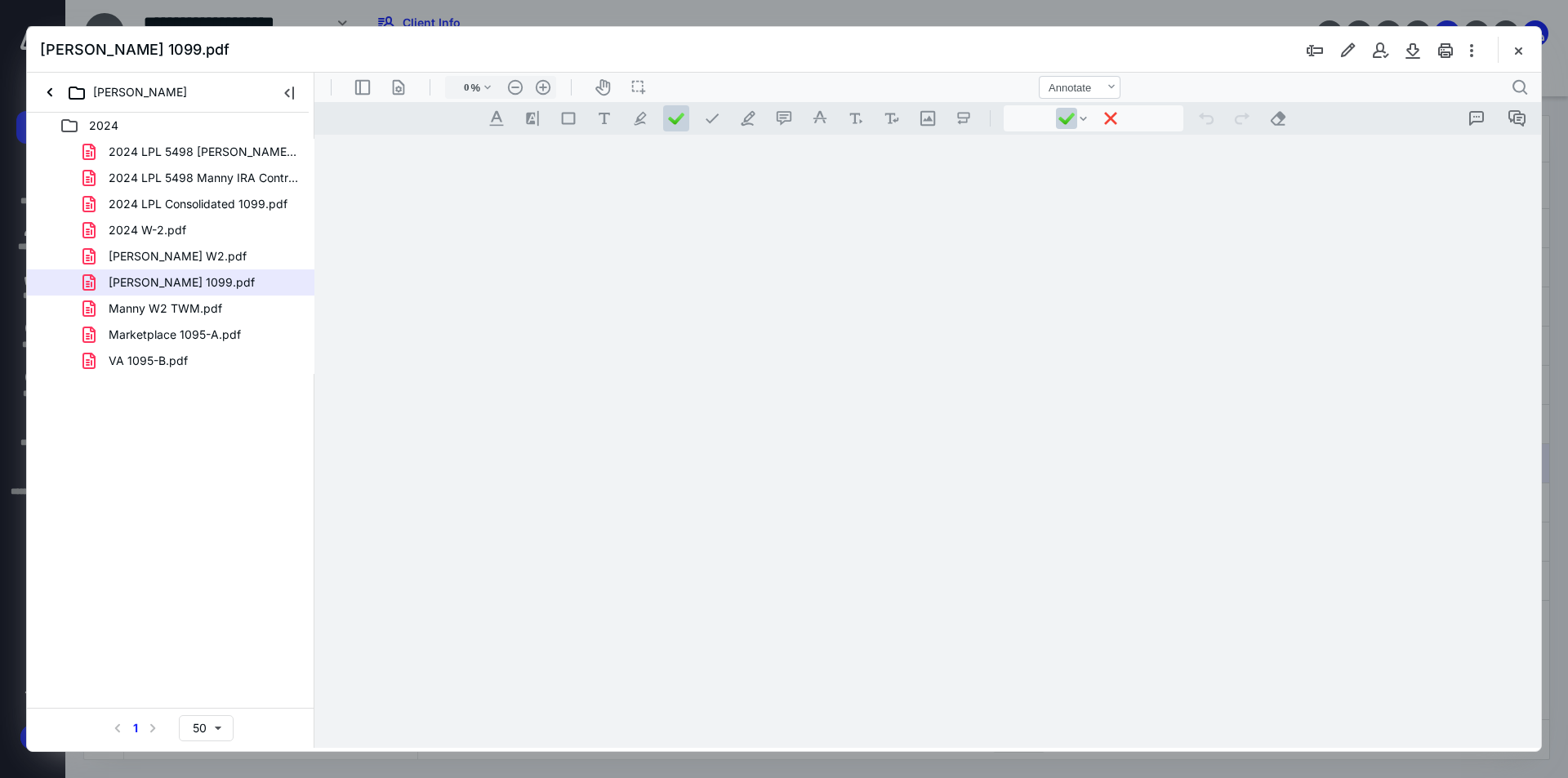 type on "243" 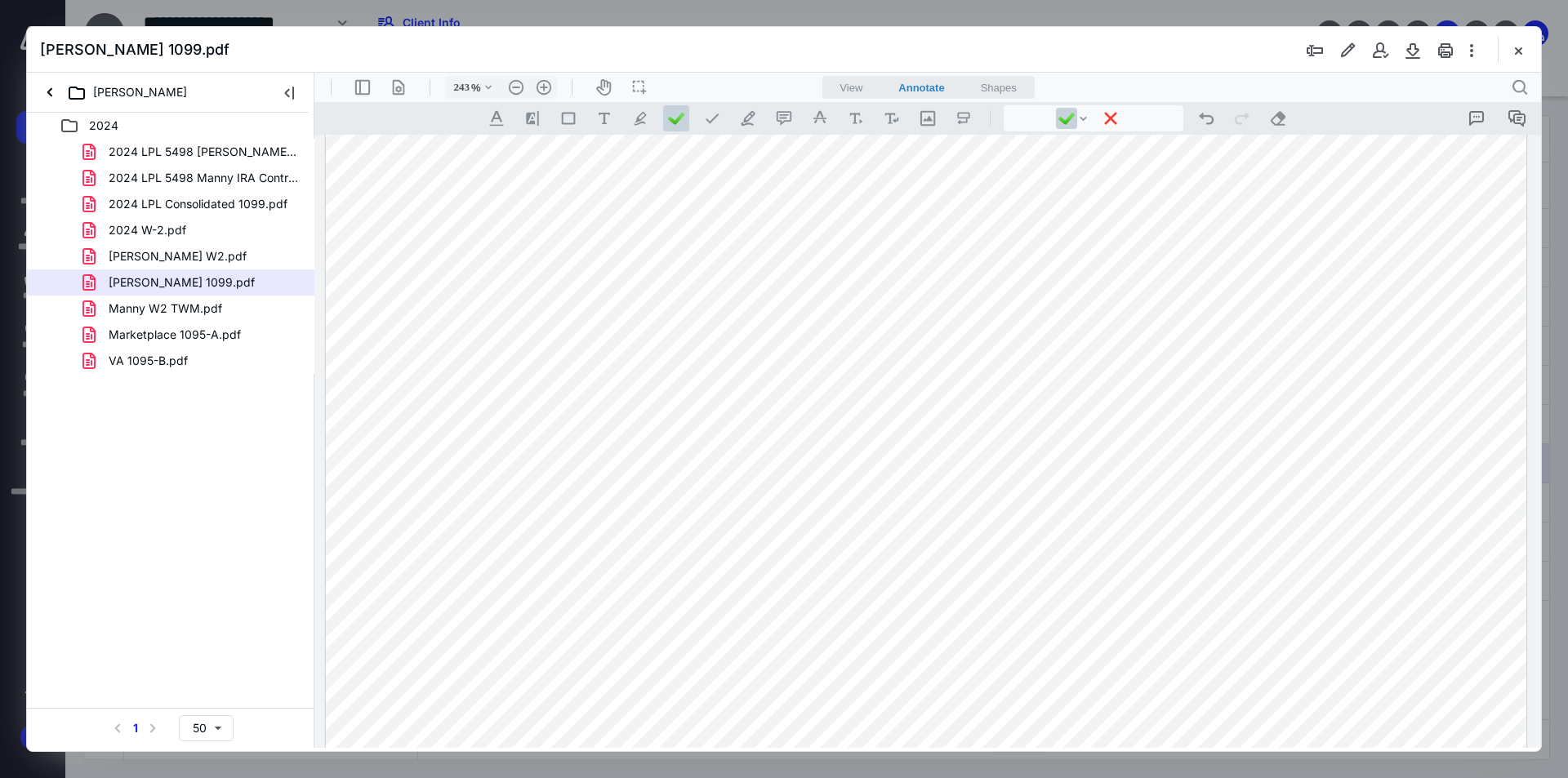 scroll, scrollTop: 735, scrollLeft: 0, axis: vertical 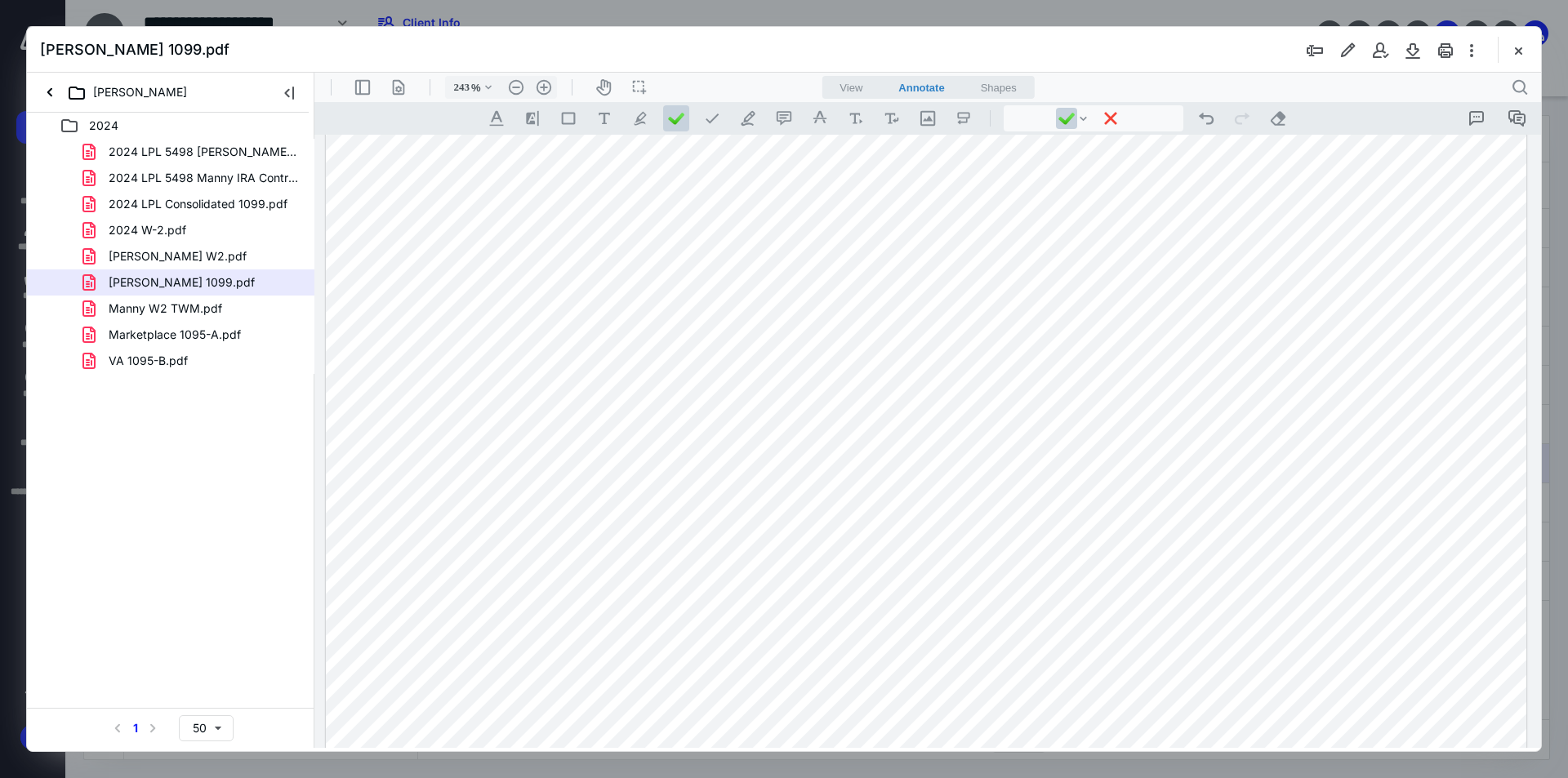 click at bounding box center (926, 192) 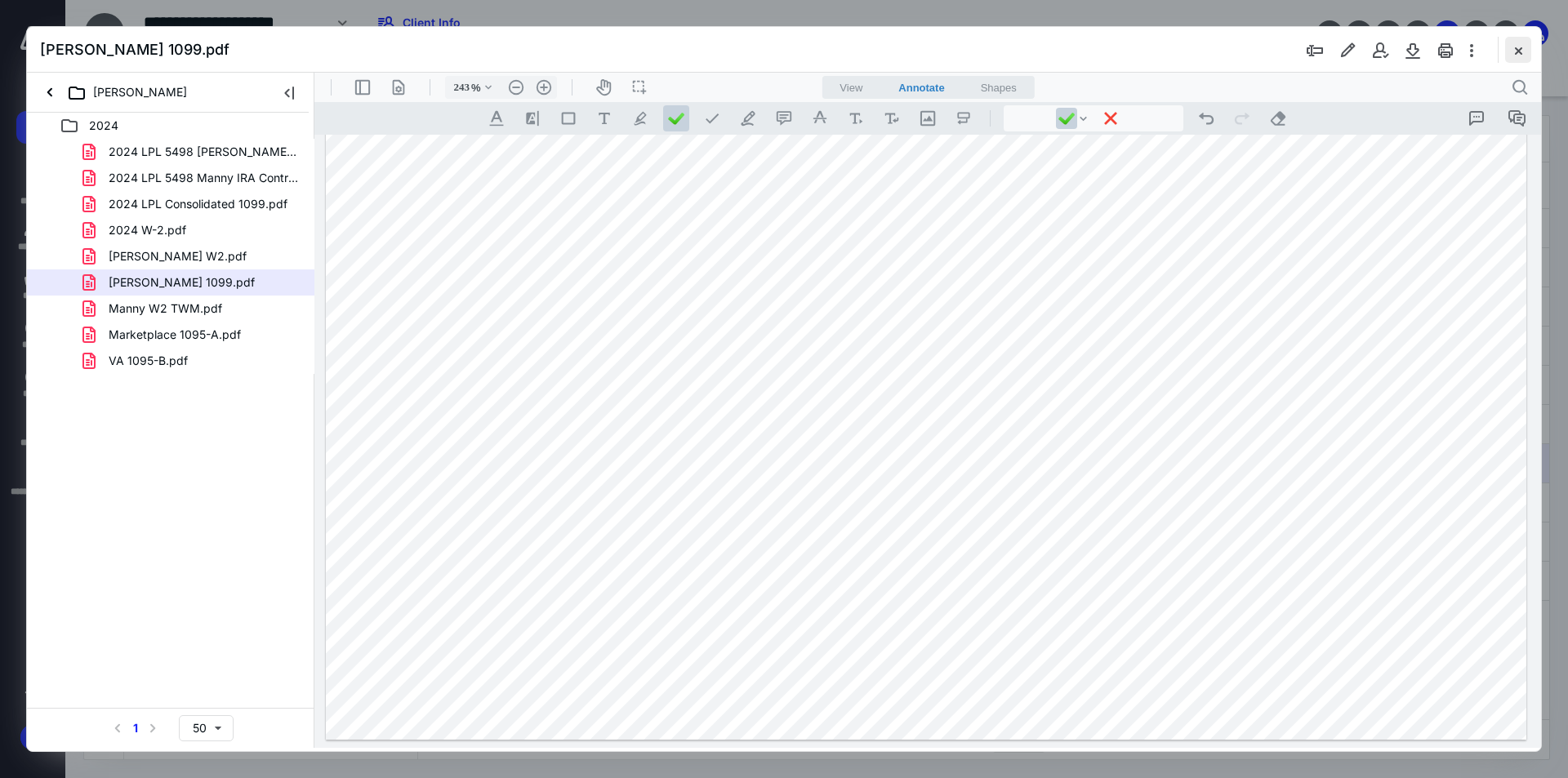click at bounding box center [1518, 50] 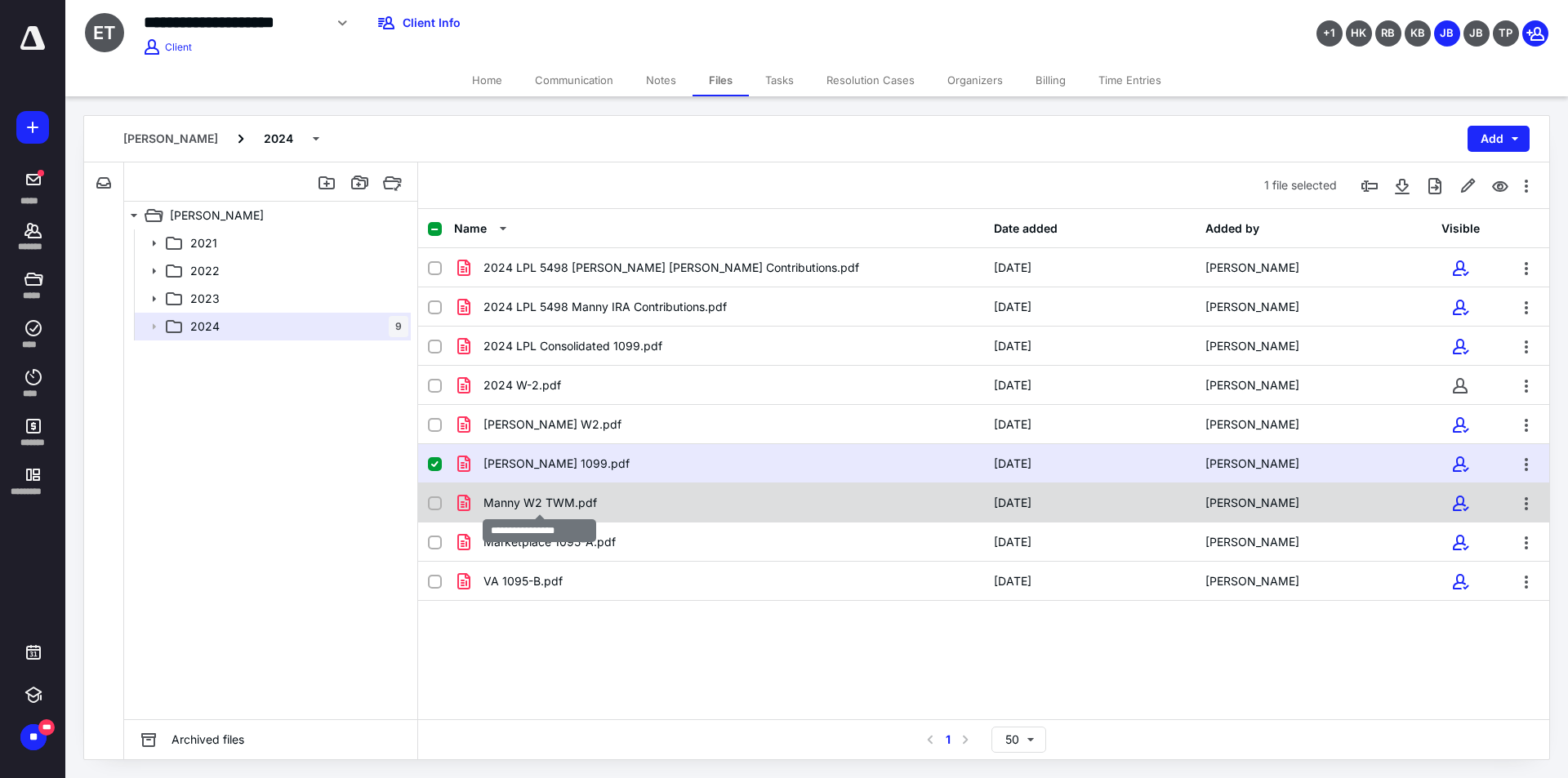 click on "Manny W2 TWM.pdf" at bounding box center (540, 503) 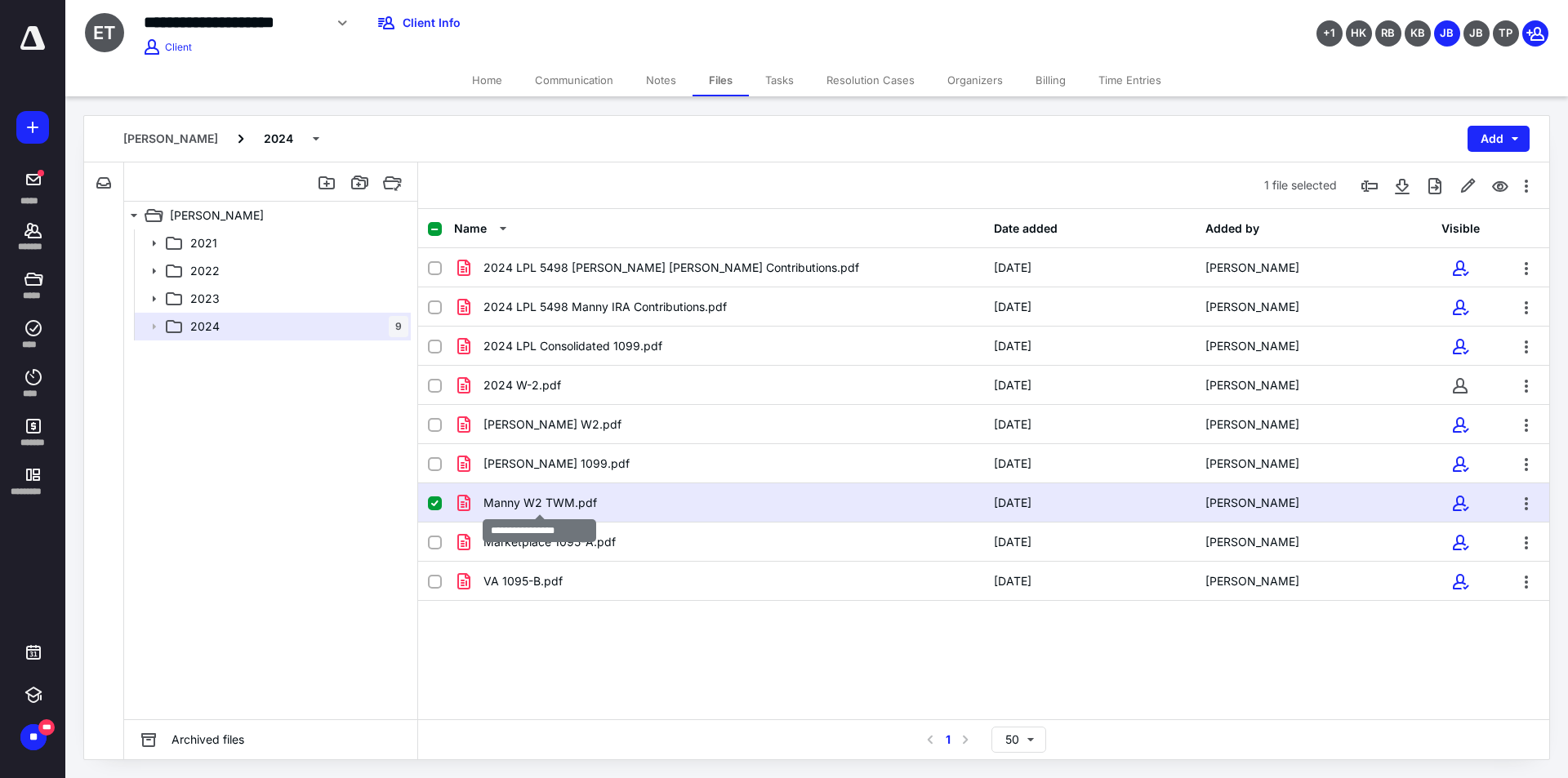 click on "Manny W2 TWM.pdf" at bounding box center [540, 503] 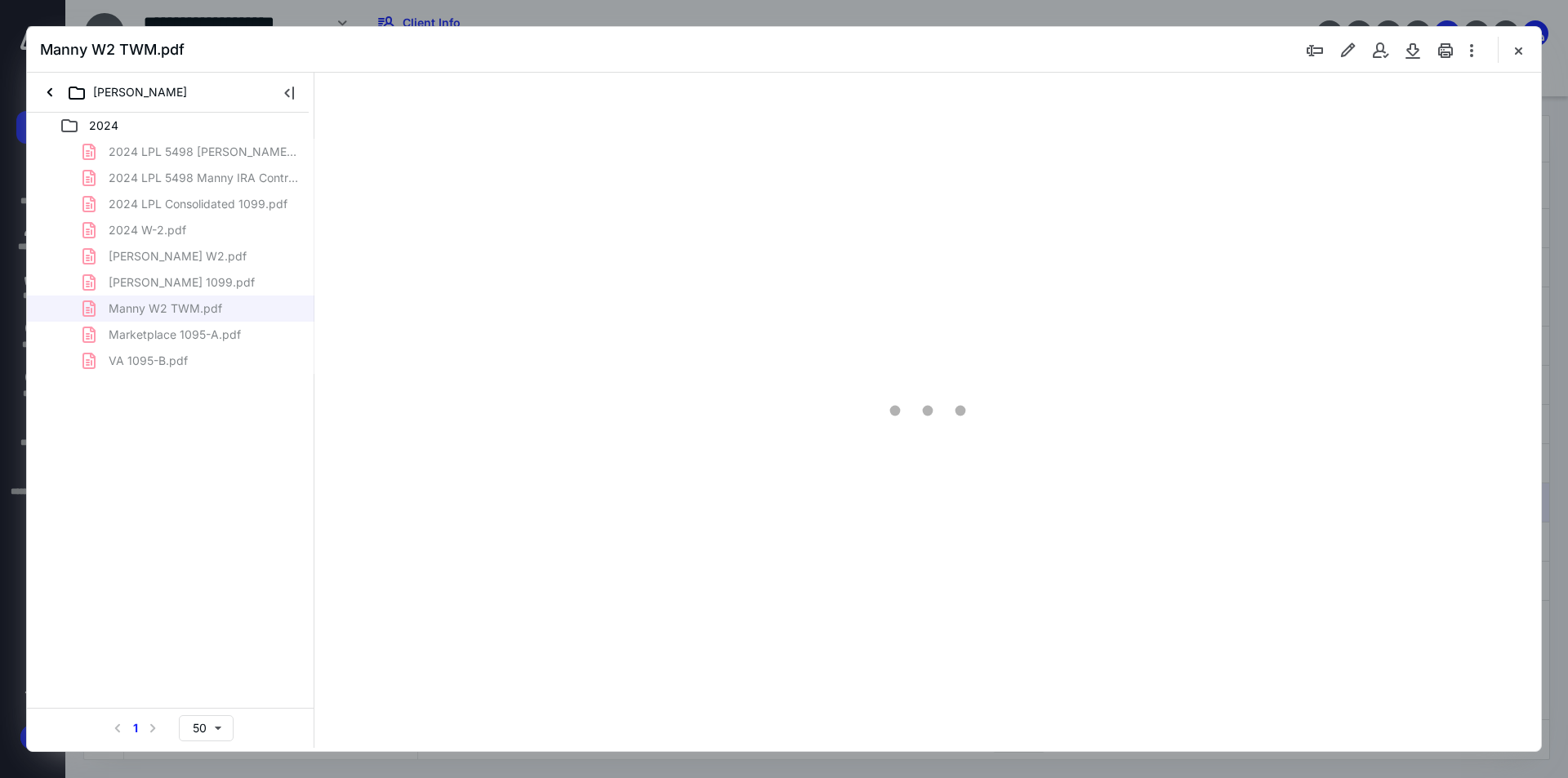scroll, scrollTop: 0, scrollLeft: 0, axis: both 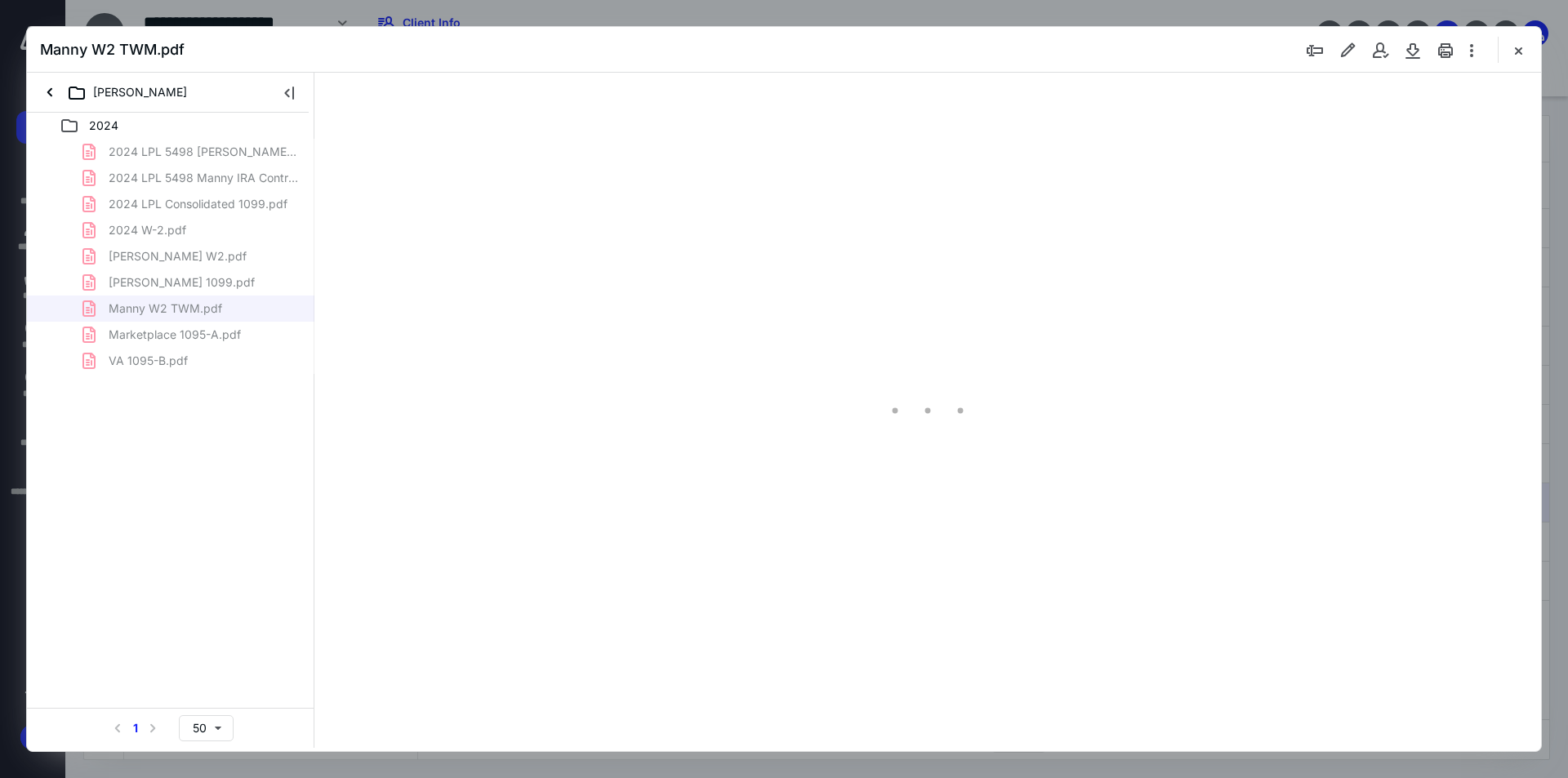 type on "242" 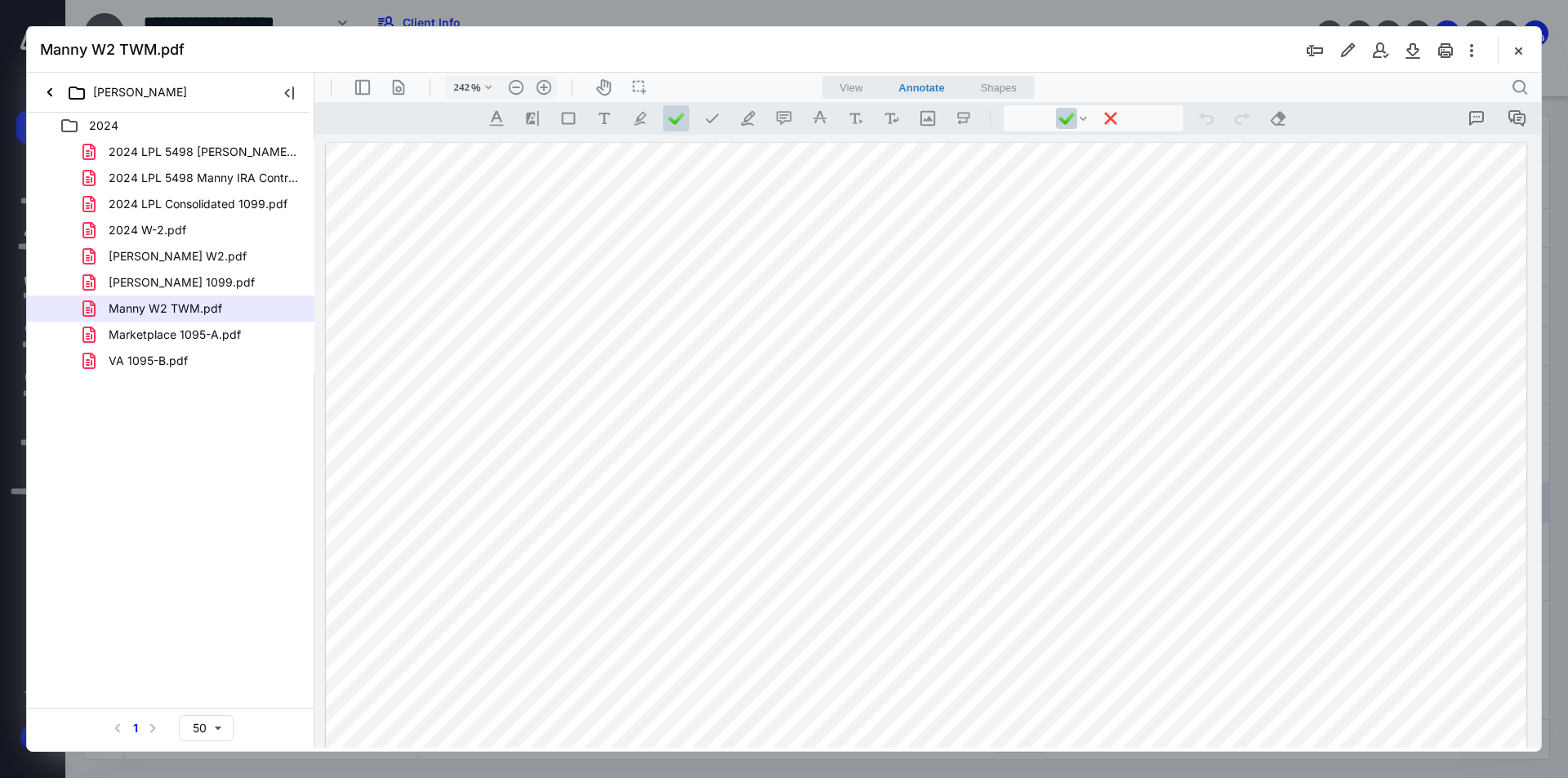 click at bounding box center [1518, 50] 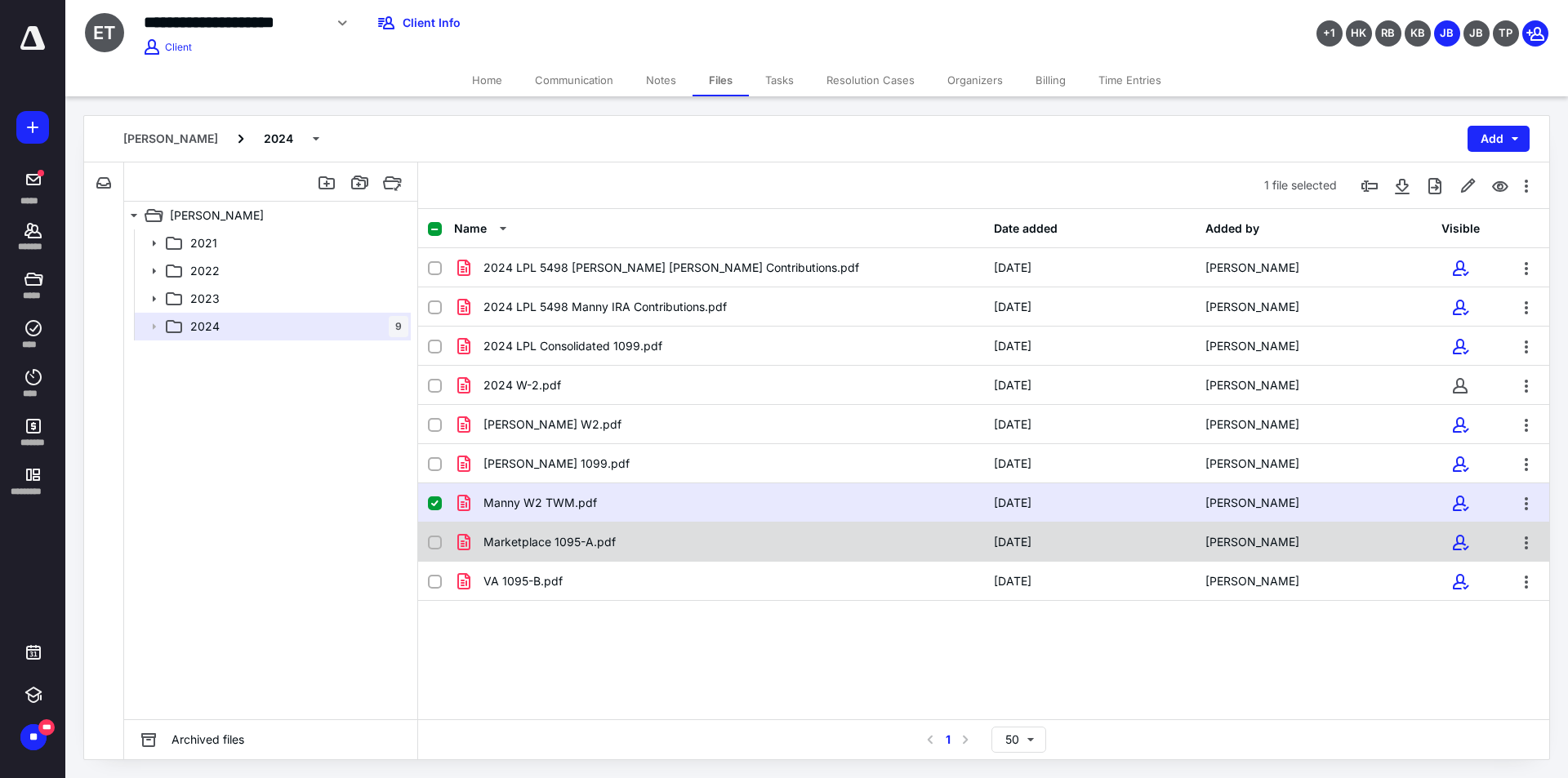 click on "Marketplace 1095-A.pdf" at bounding box center [550, 542] 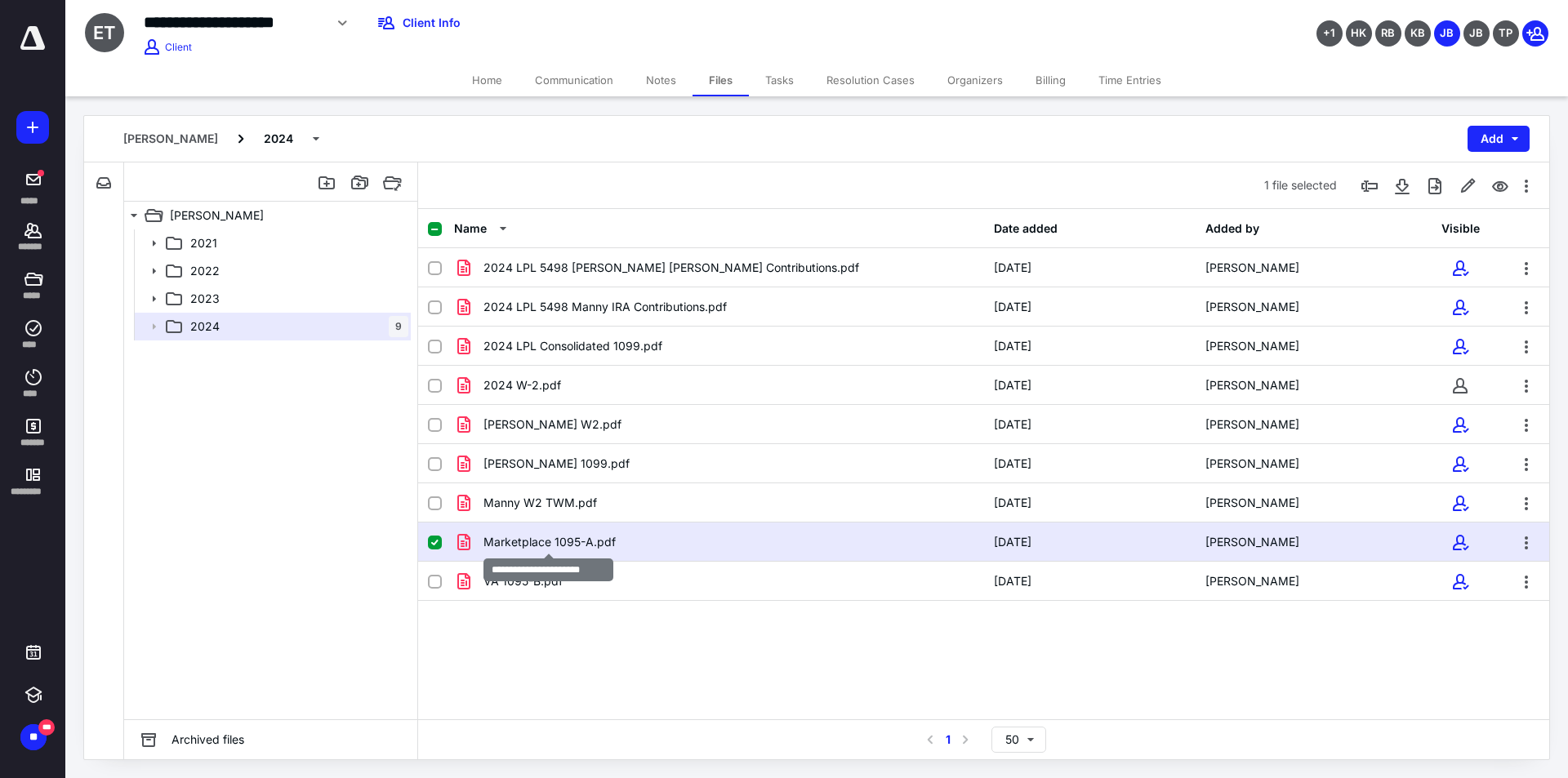 click on "Marketplace 1095-A.pdf" at bounding box center (550, 542) 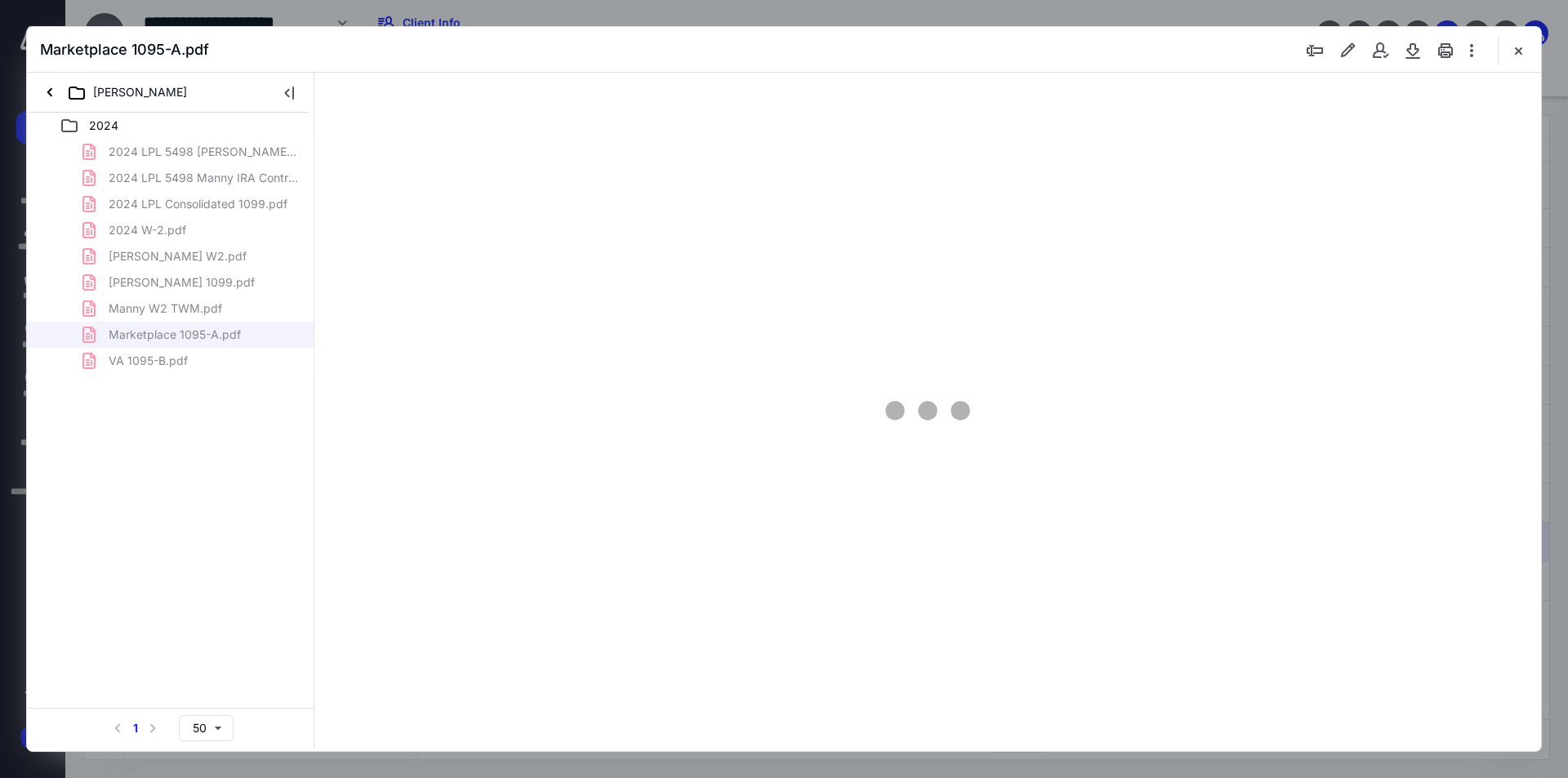 scroll, scrollTop: 0, scrollLeft: 0, axis: both 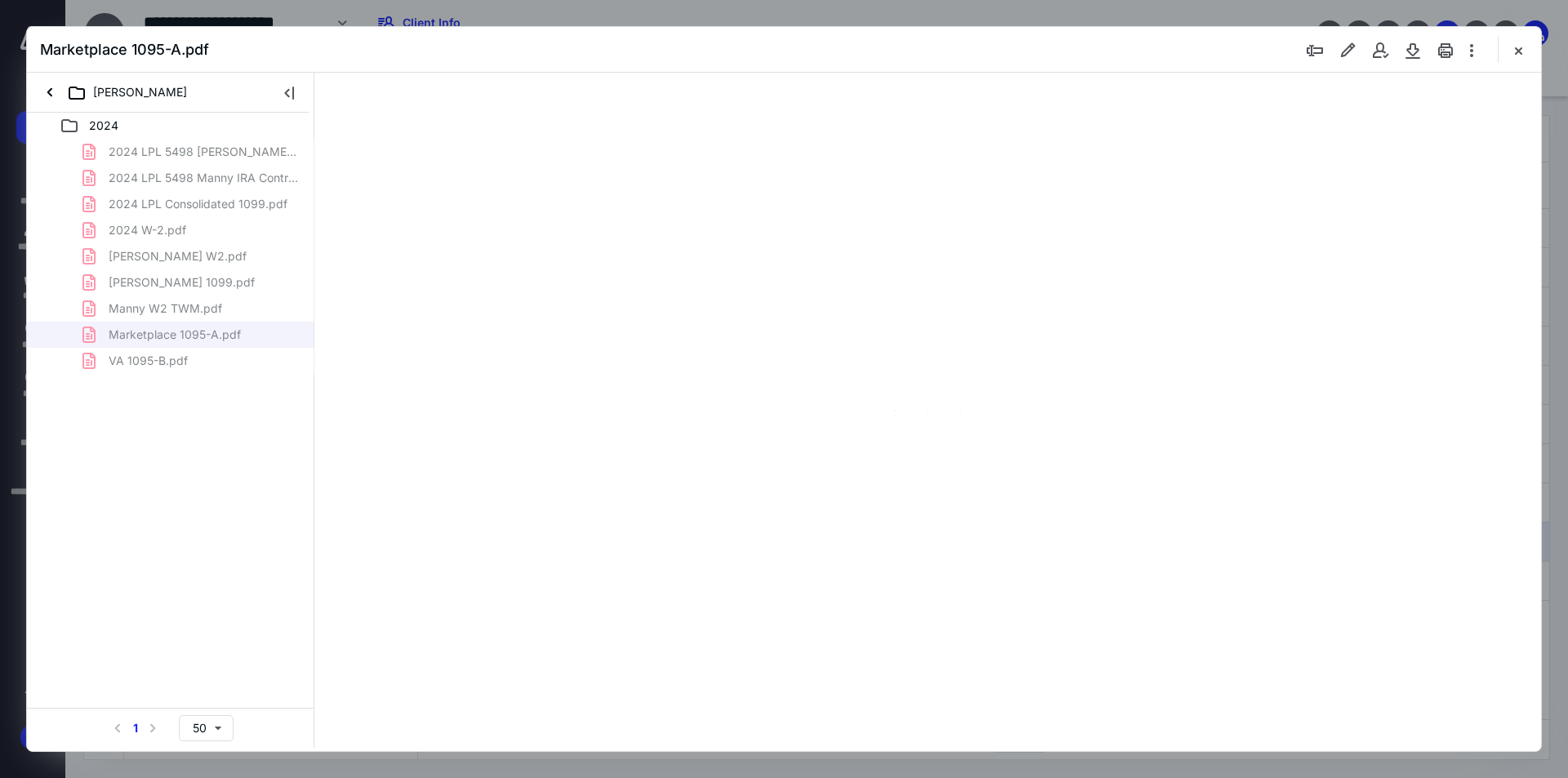 type on "246" 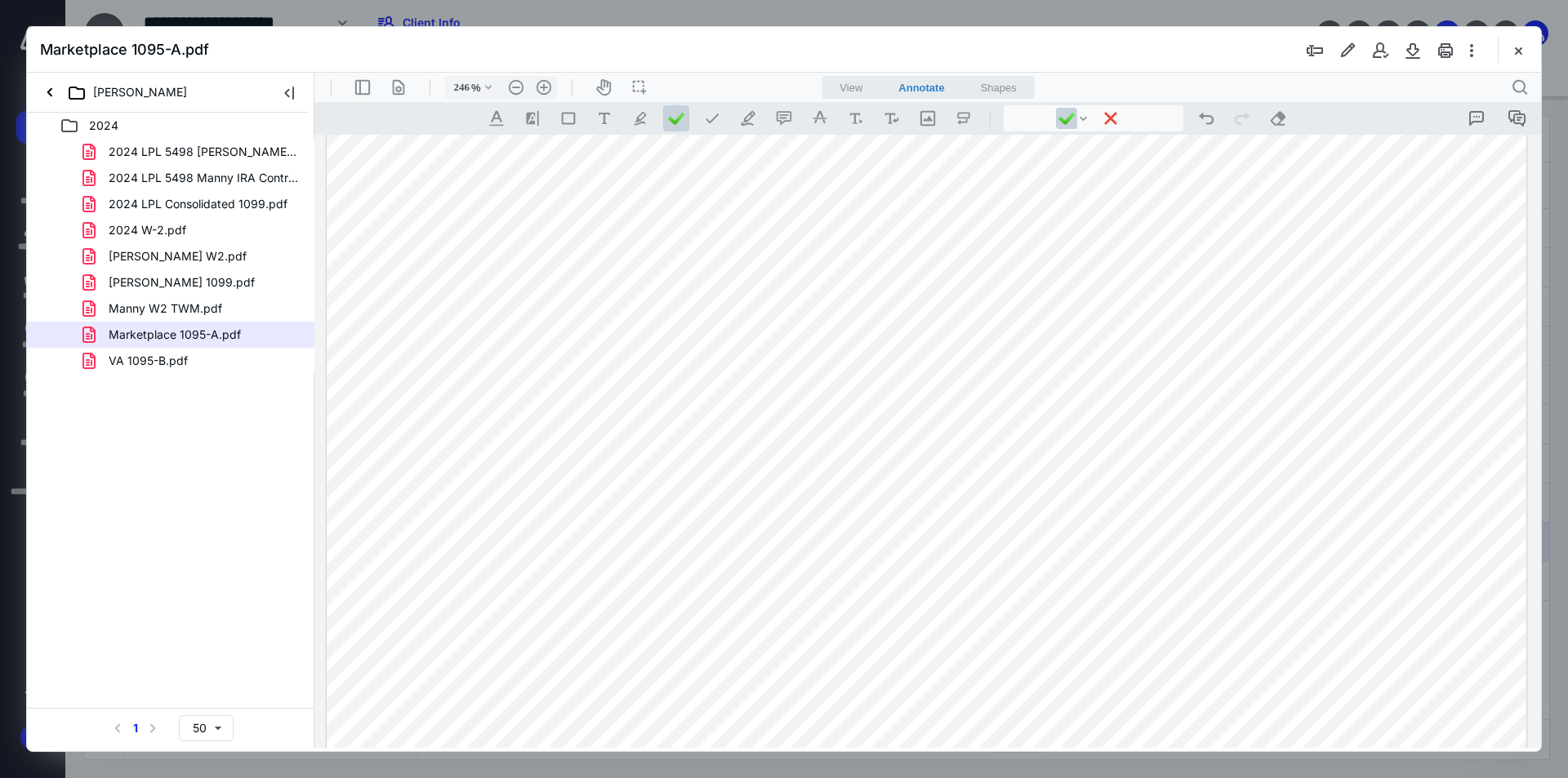 scroll, scrollTop: 992, scrollLeft: 0, axis: vertical 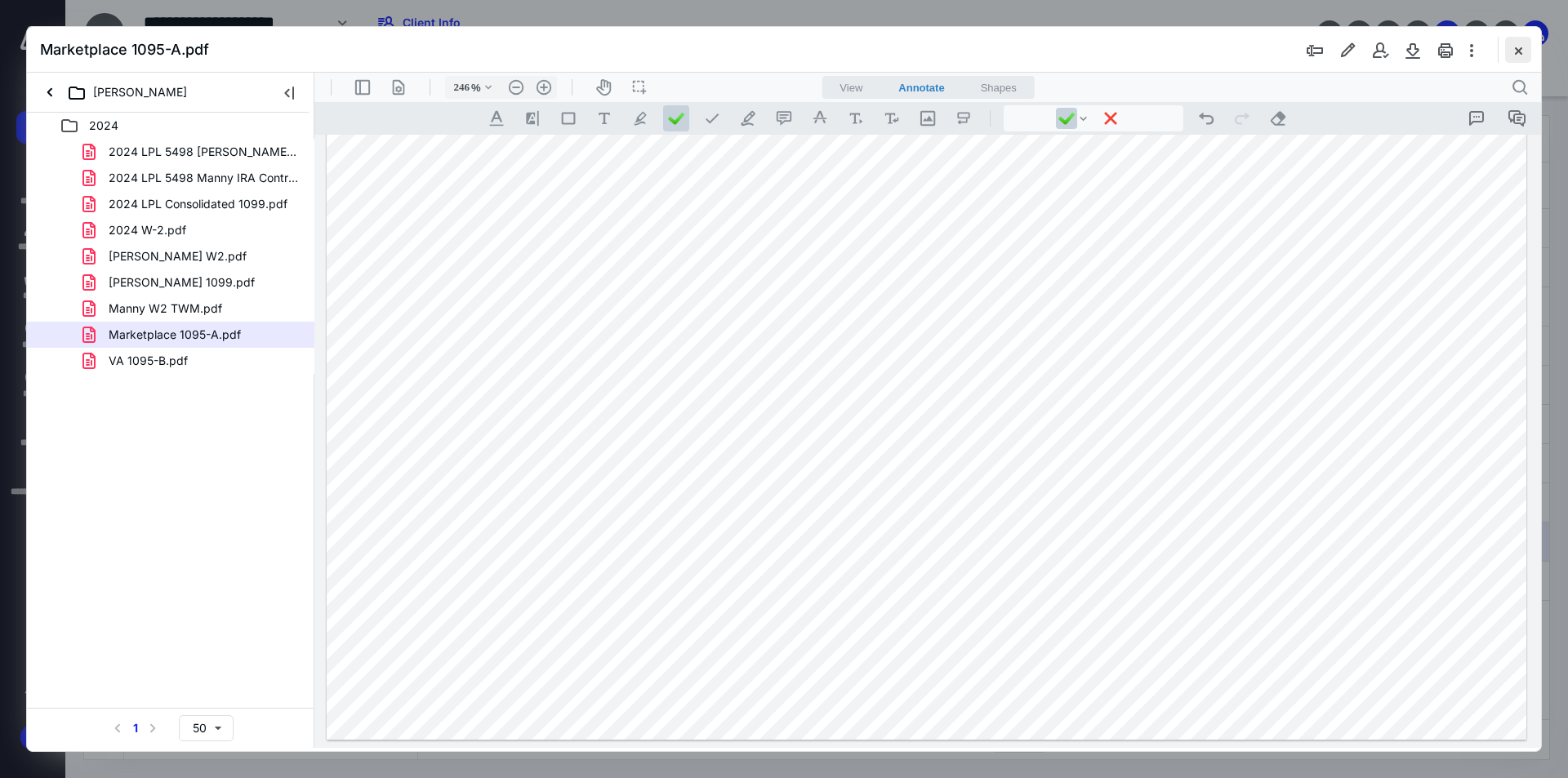 click at bounding box center [1518, 50] 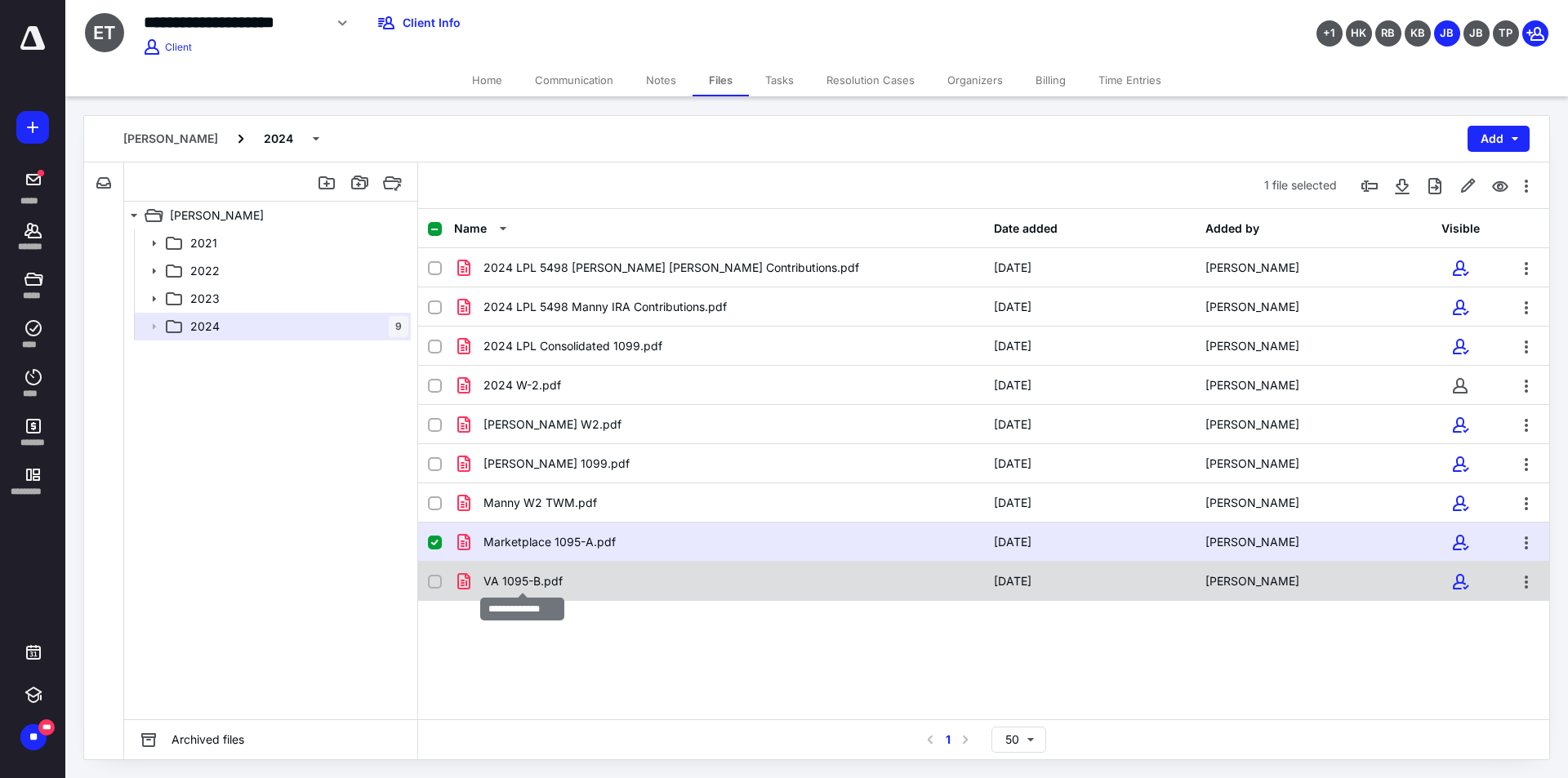 click on "VA 1095-B.pdf" at bounding box center [523, 581] 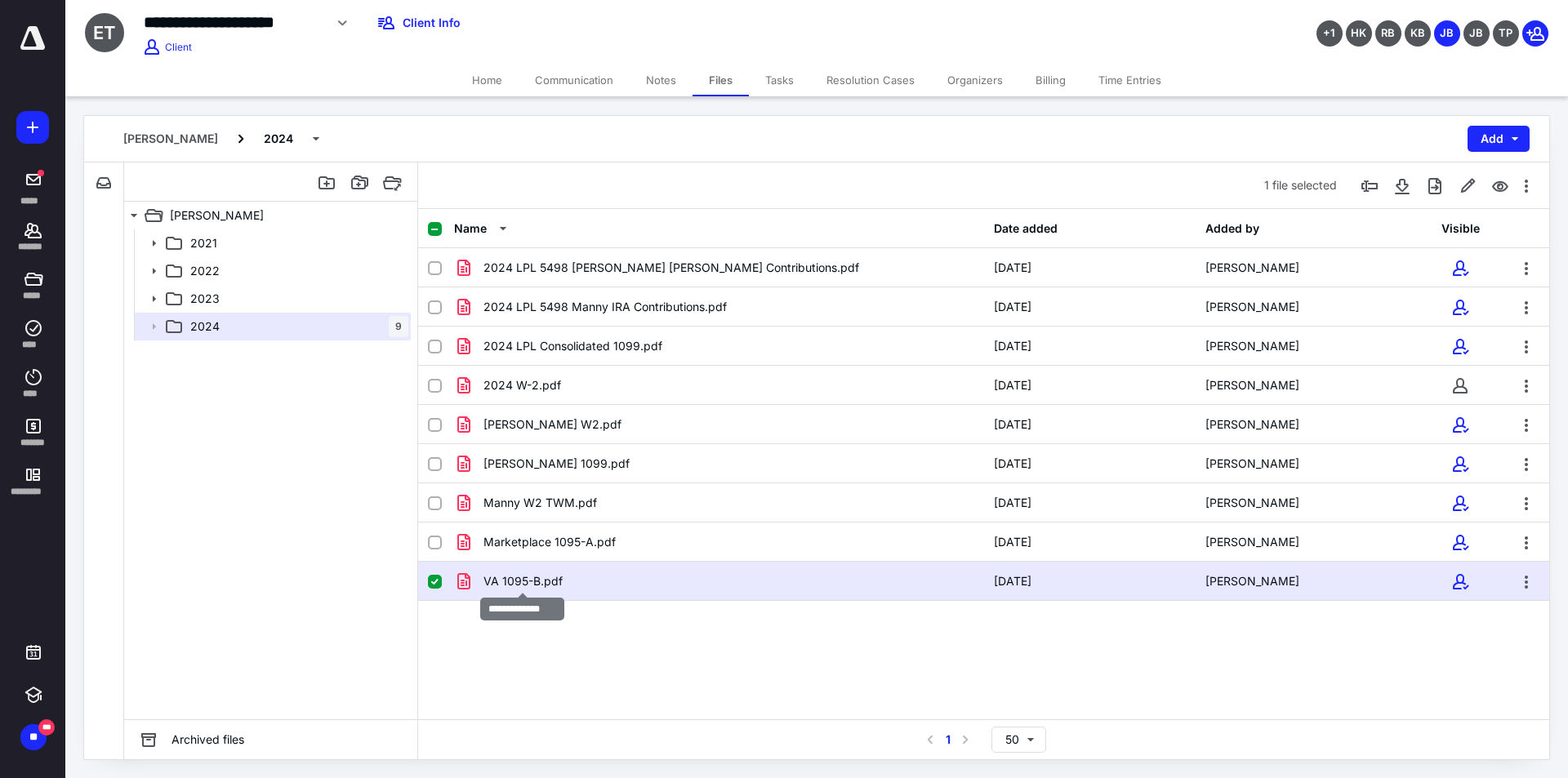 click on "VA 1095-B.pdf" at bounding box center (523, 581) 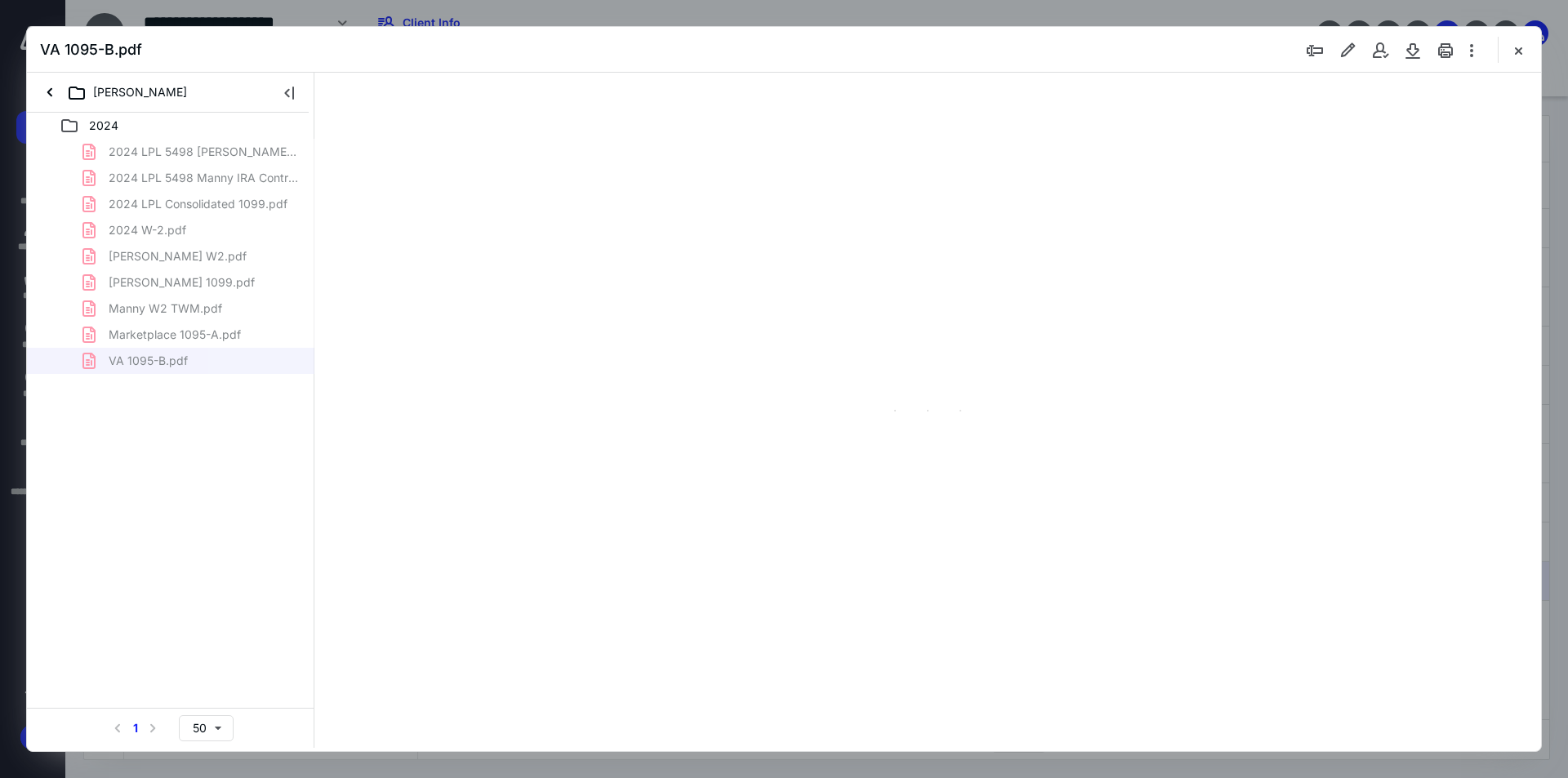 scroll, scrollTop: 0, scrollLeft: 0, axis: both 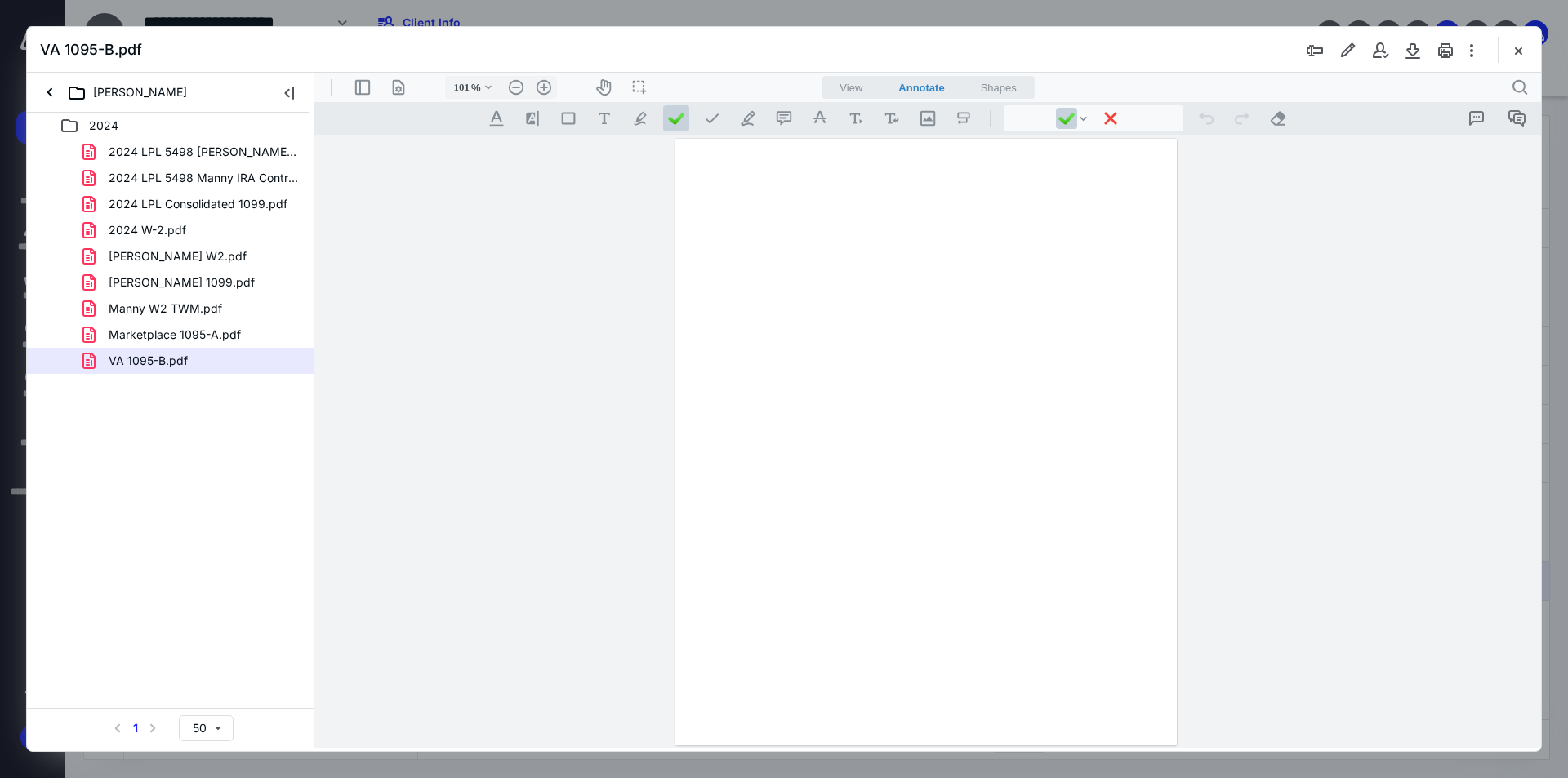 type on "241" 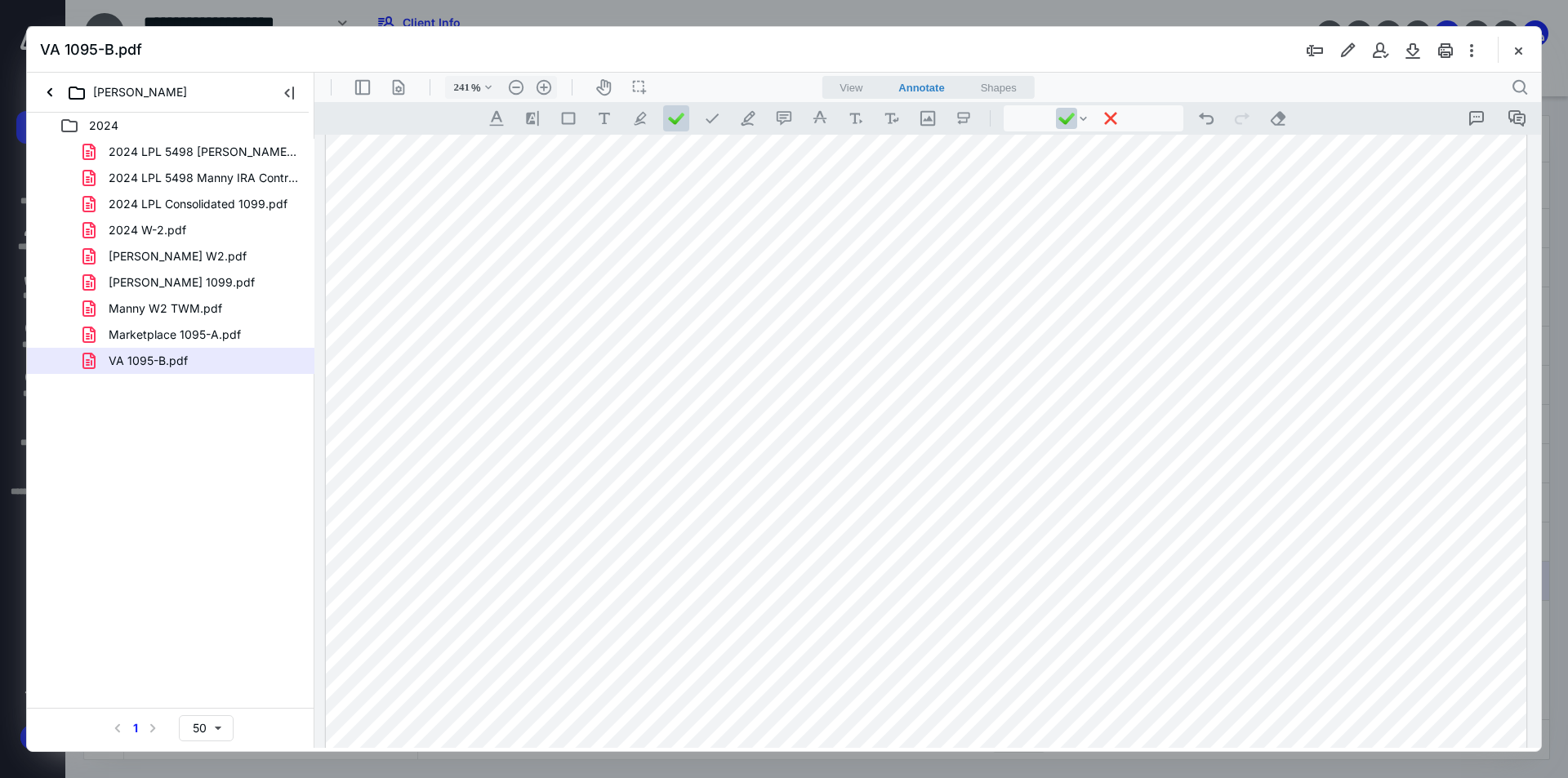 scroll, scrollTop: 854, scrollLeft: 0, axis: vertical 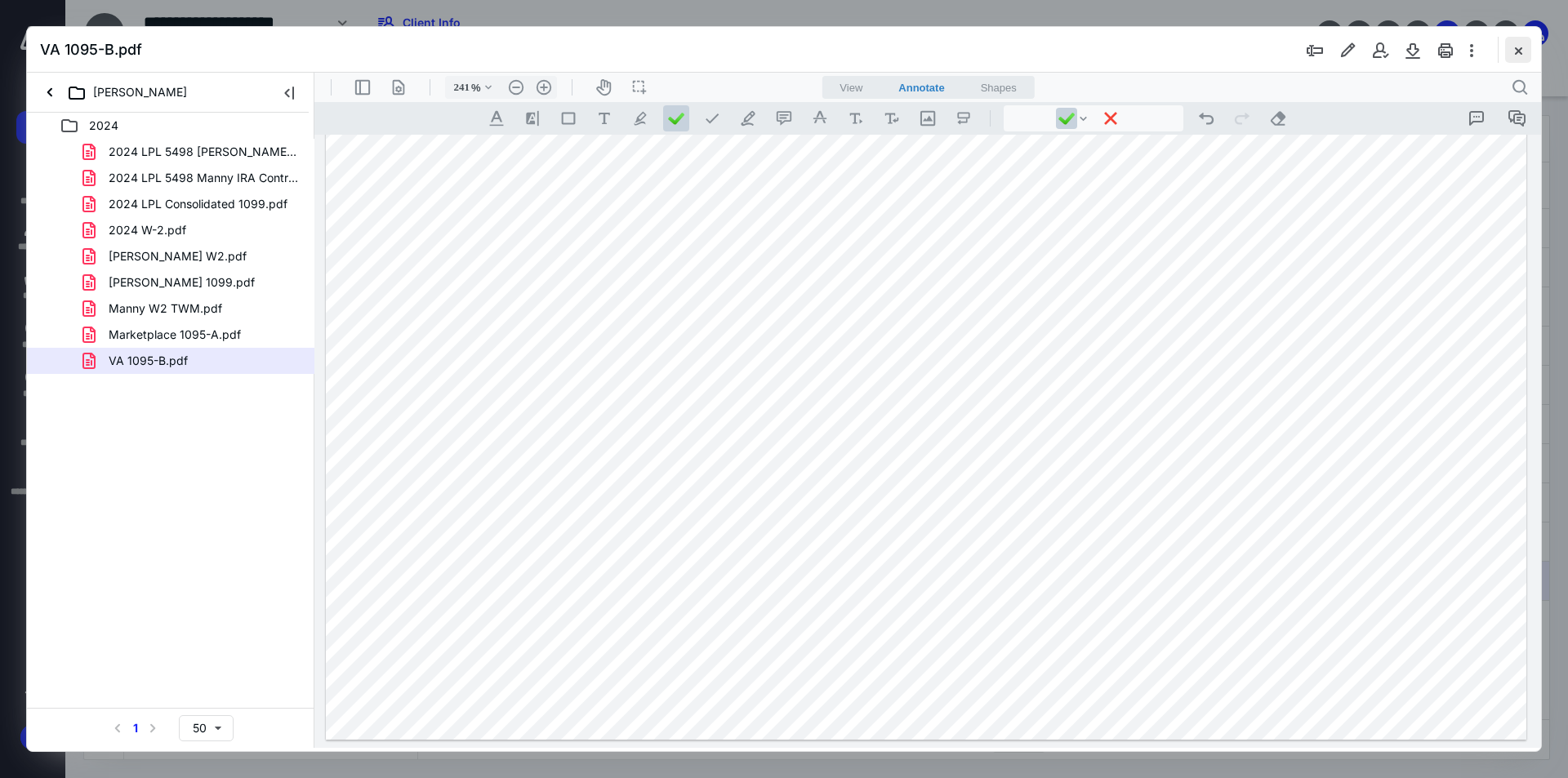 click at bounding box center [1518, 50] 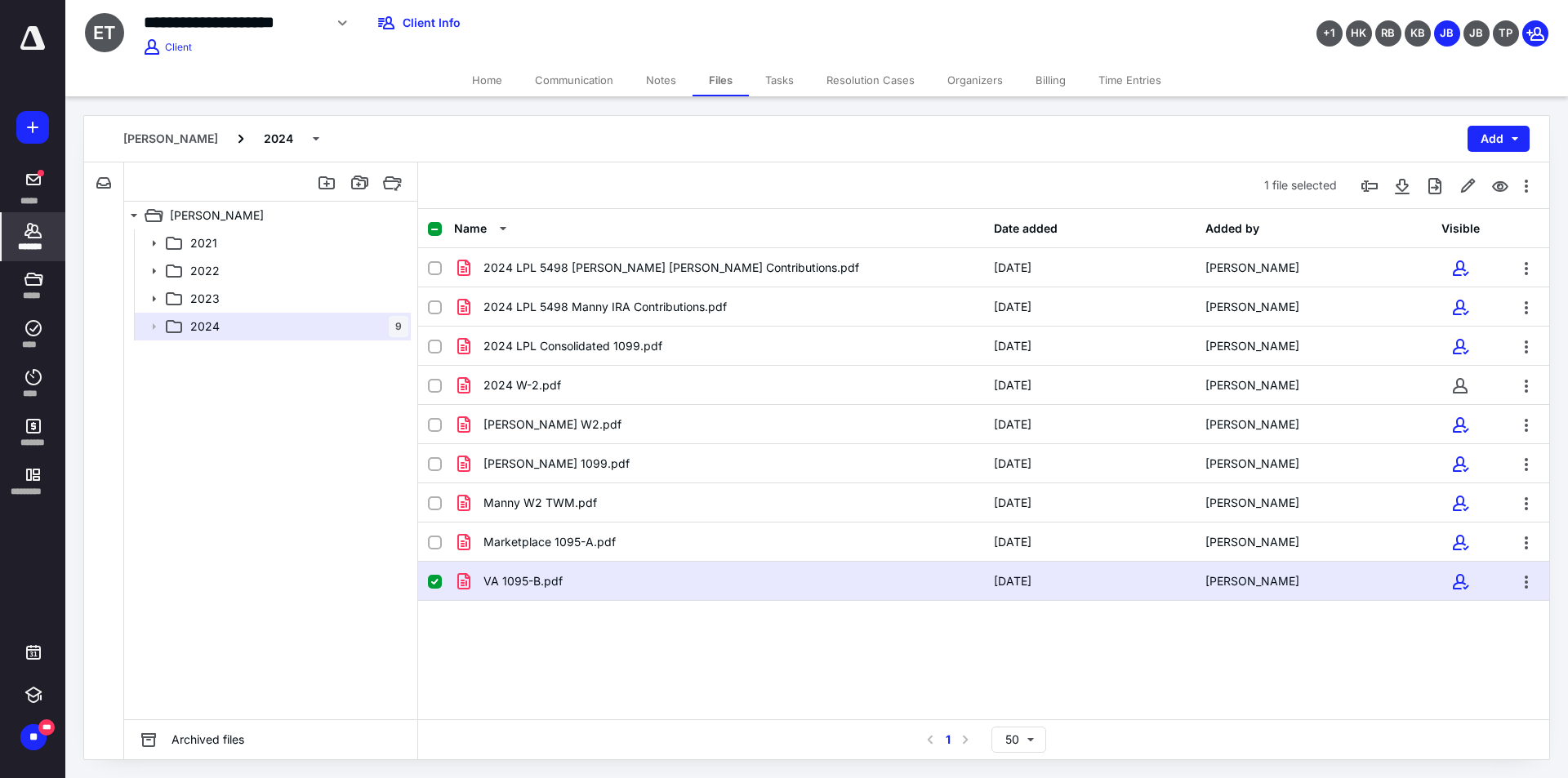 click on "*******" at bounding box center [33, 247] 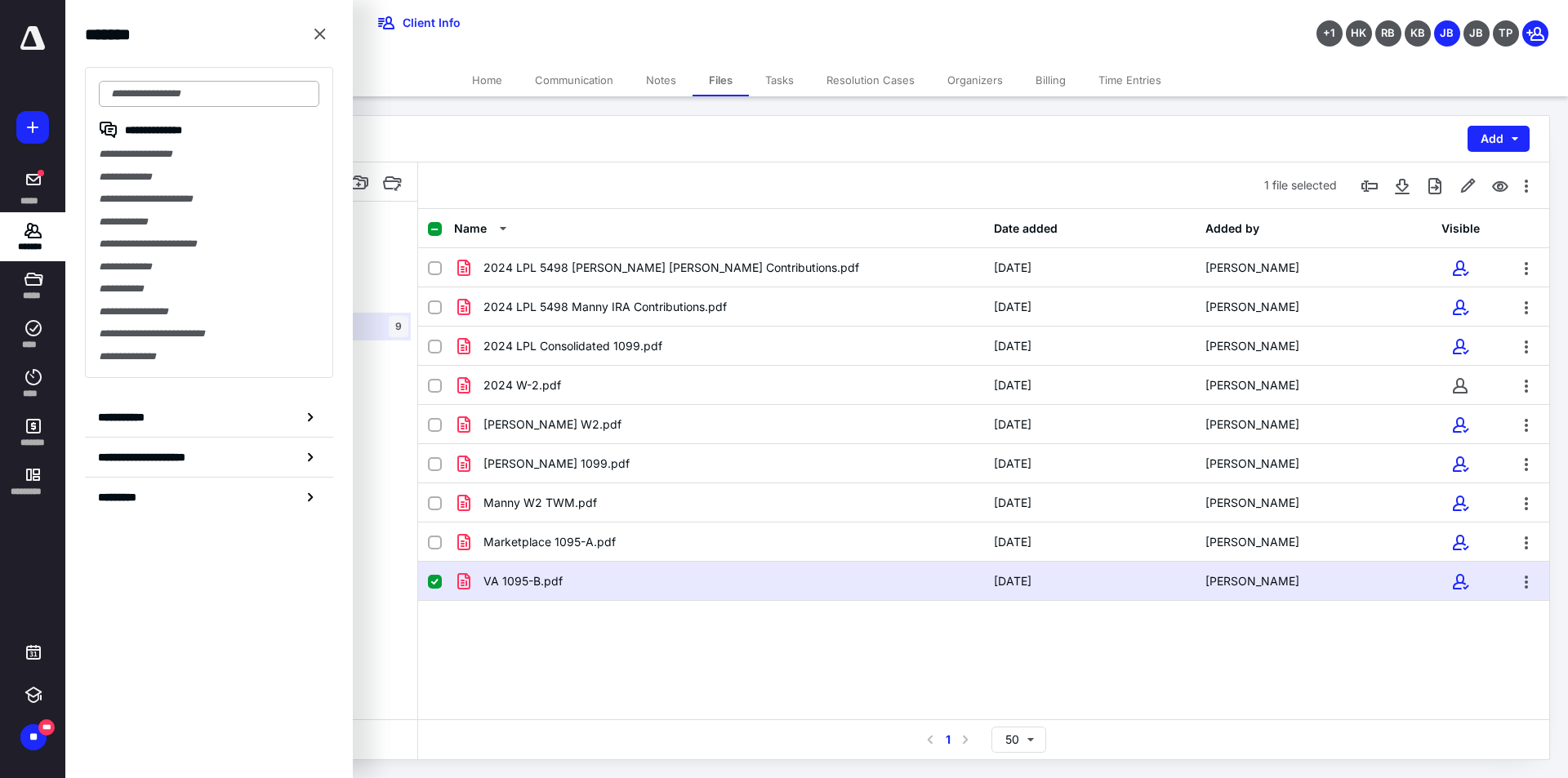click at bounding box center [209, 94] 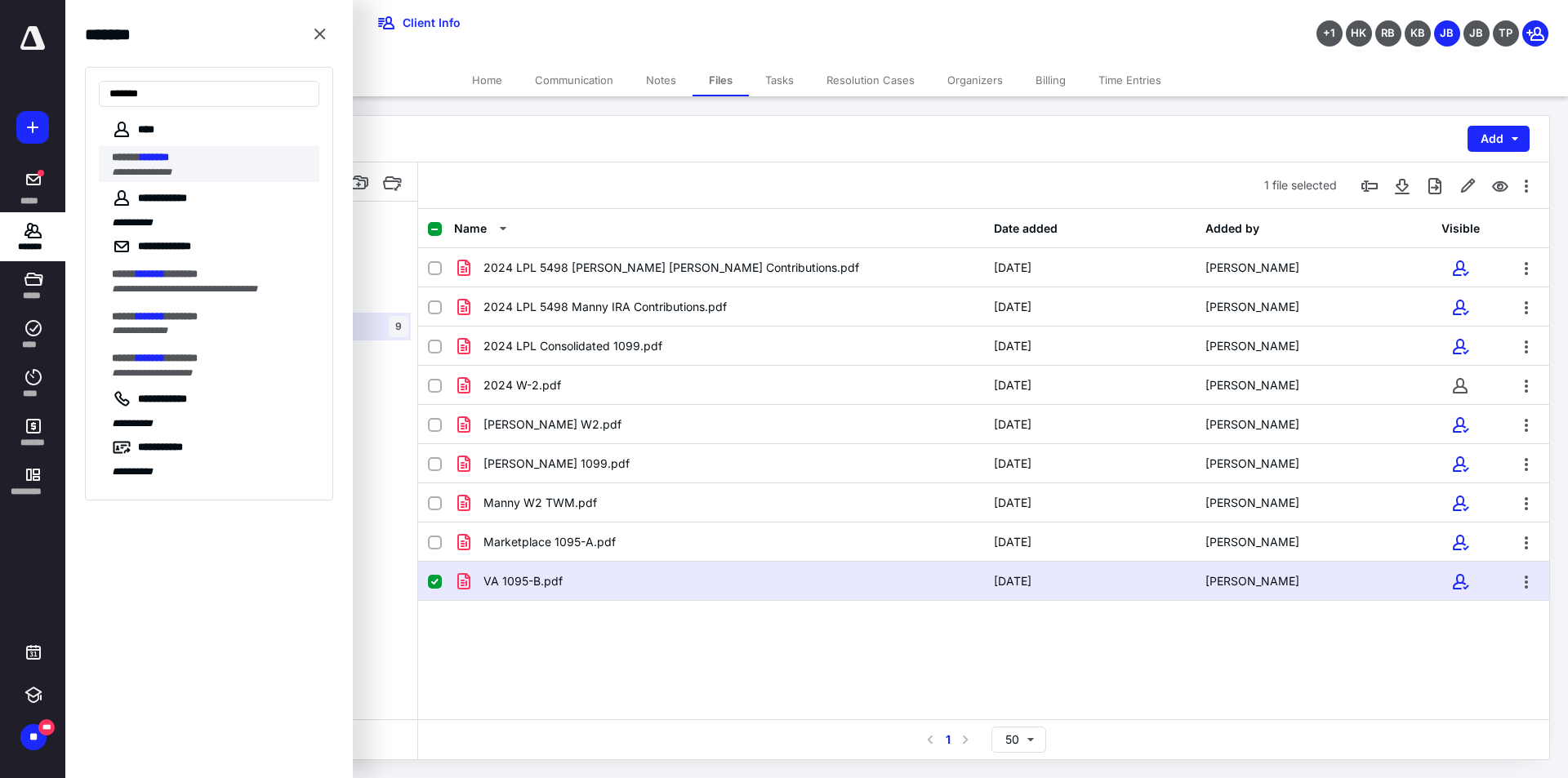 type on "*******" 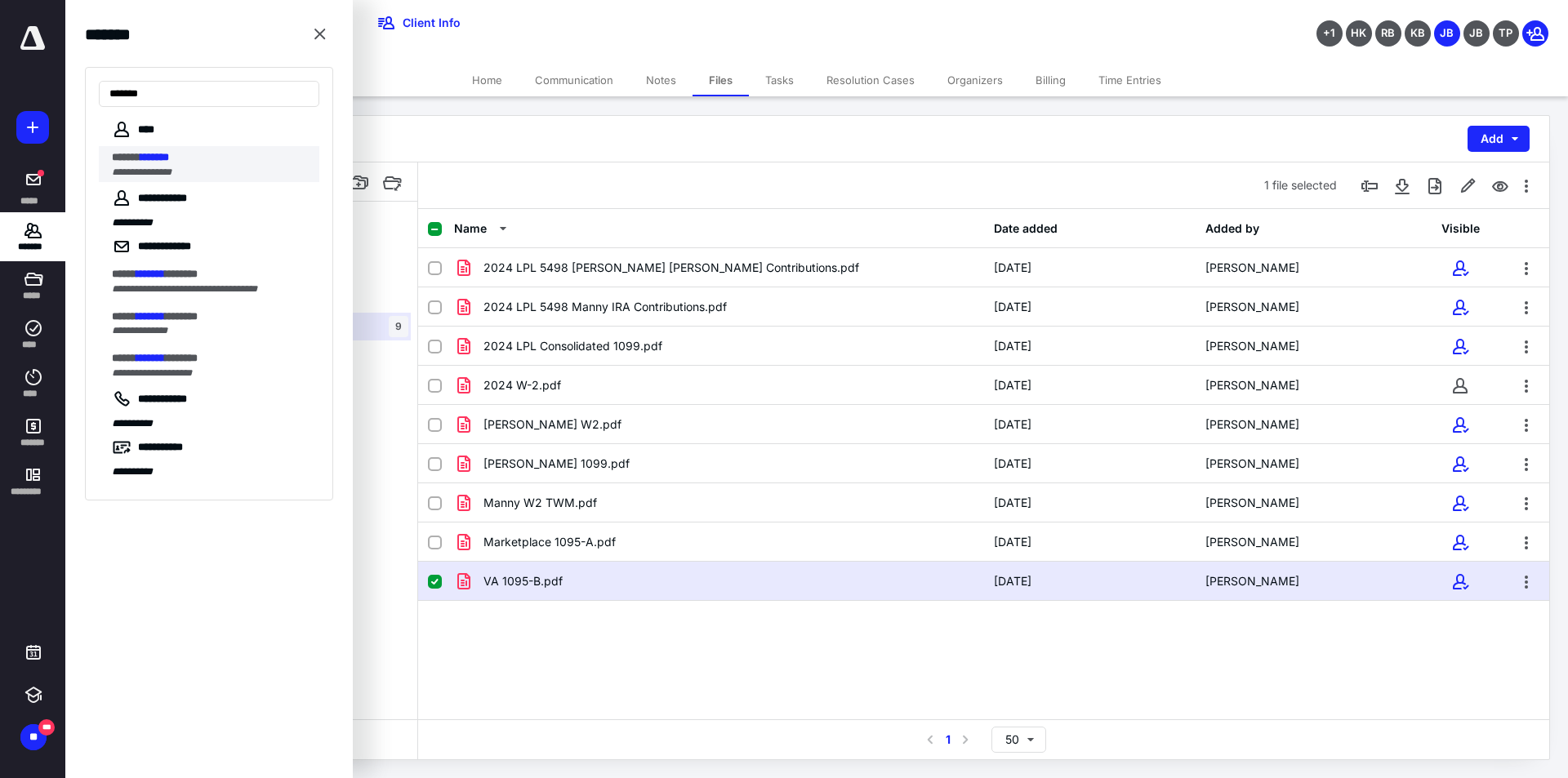 click on "*******" at bounding box center [154, 157] 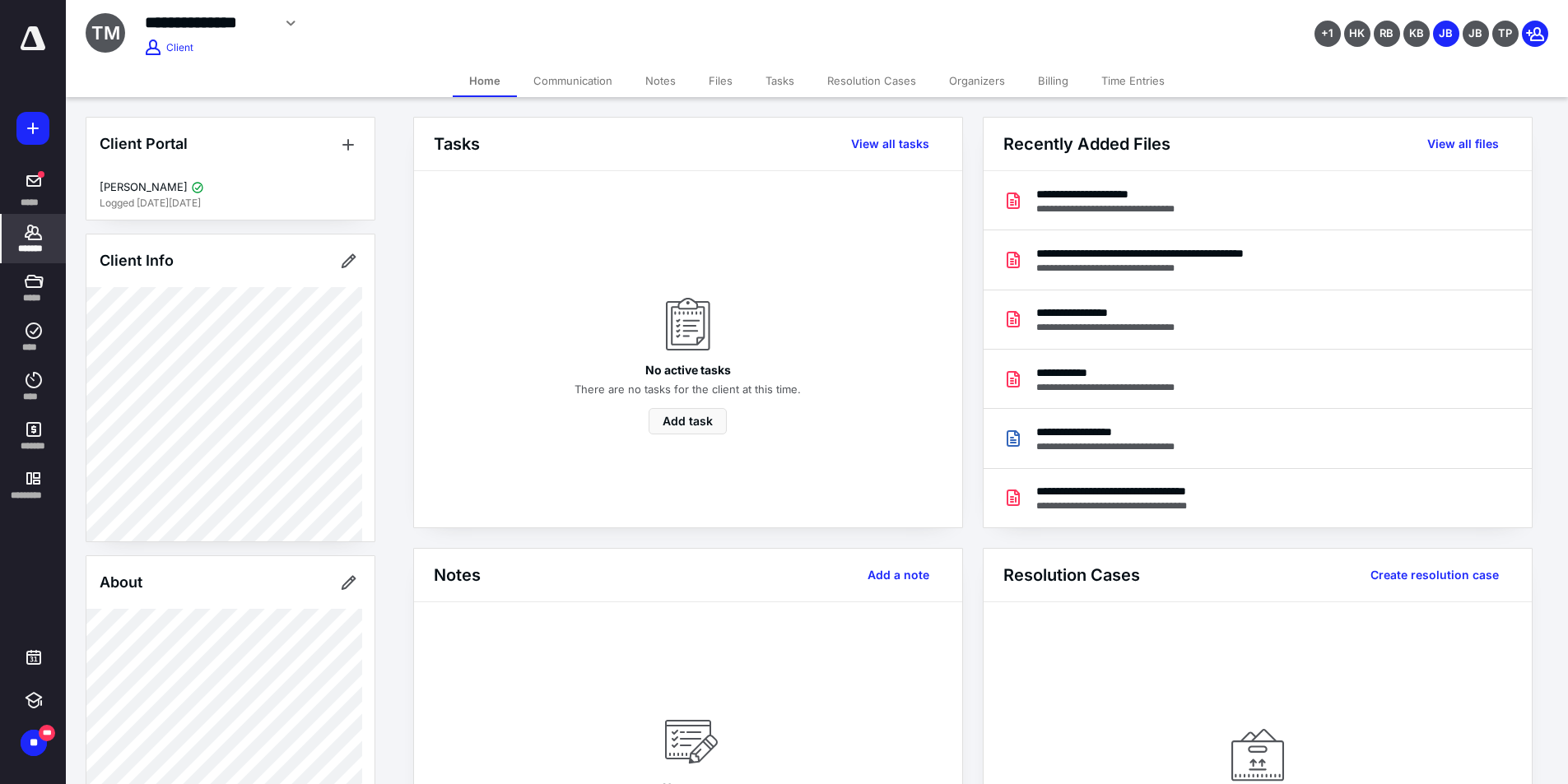 click on "Files" at bounding box center [720, 81] 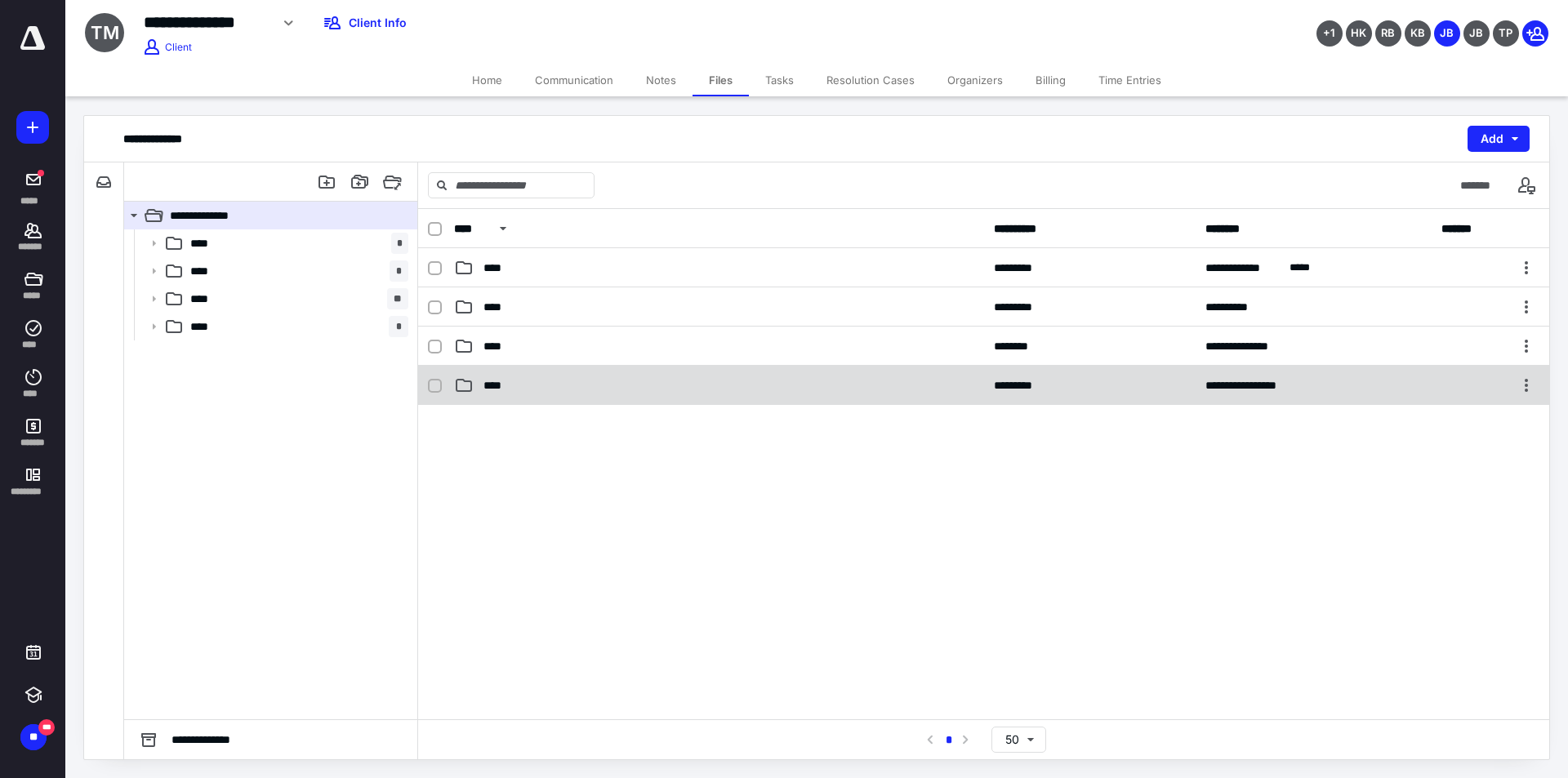 click on "****" at bounding box center (497, 385) 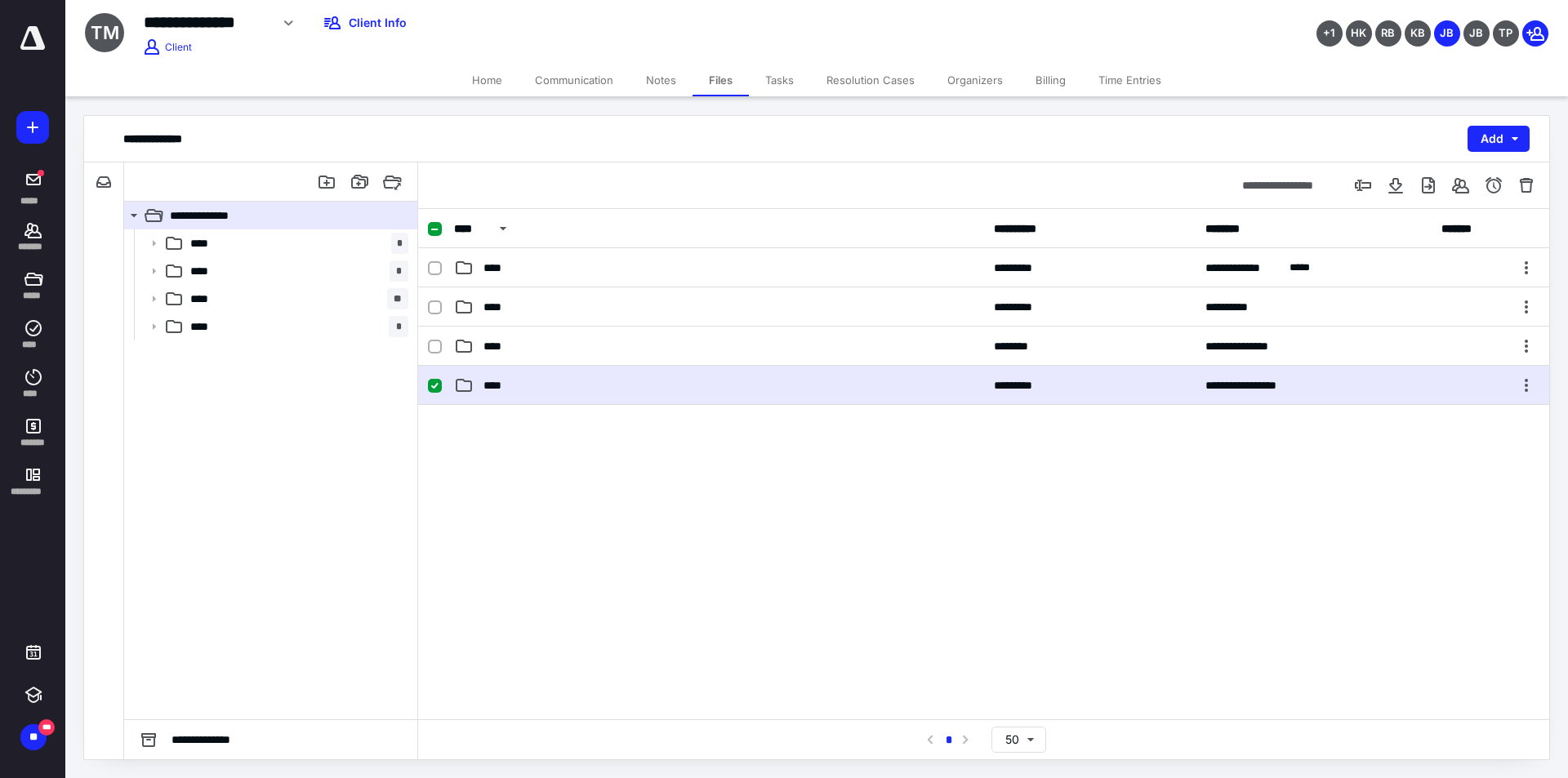 click on "****" at bounding box center [497, 385] 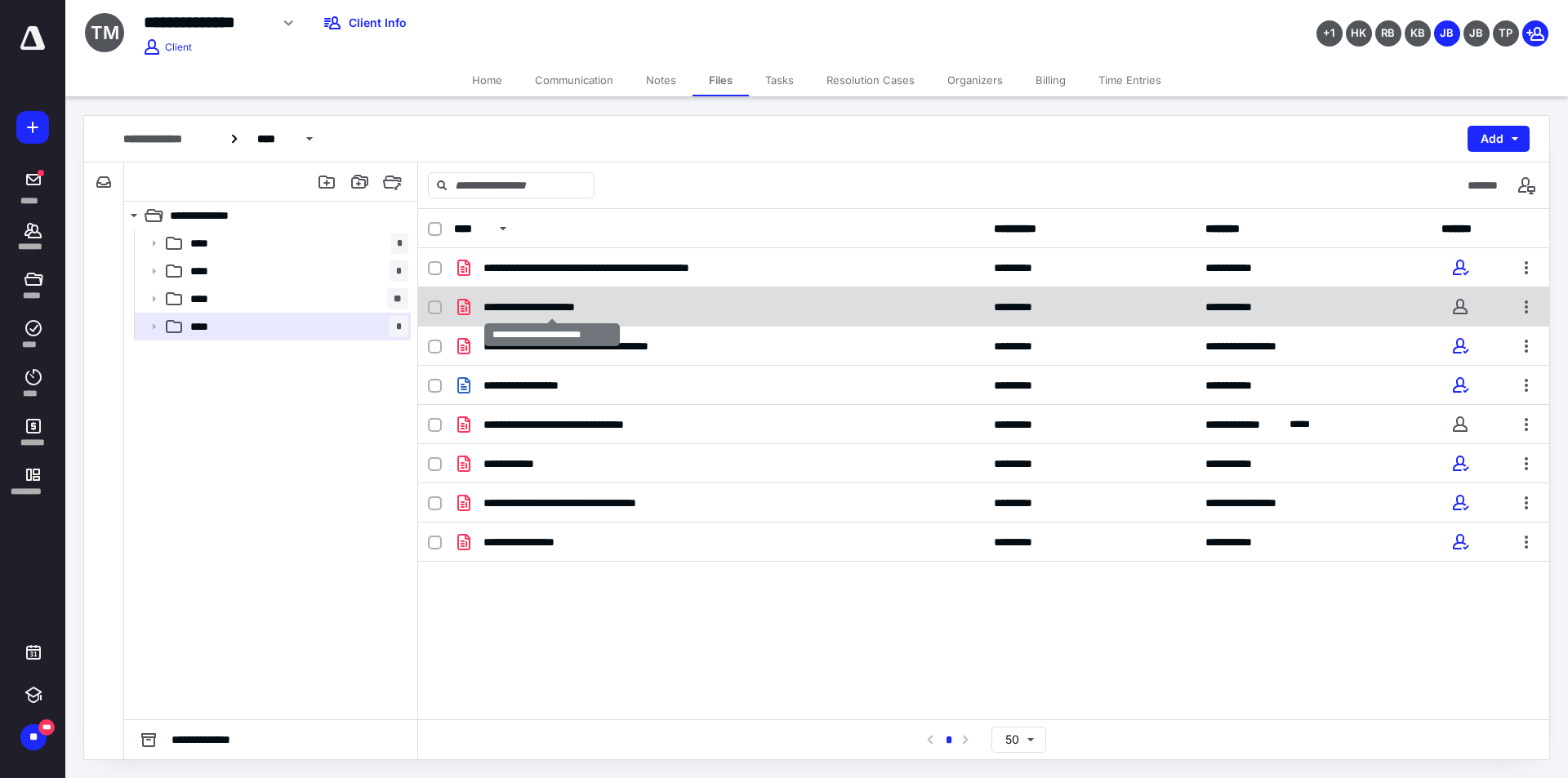 click on "**********" at bounding box center [552, 307] 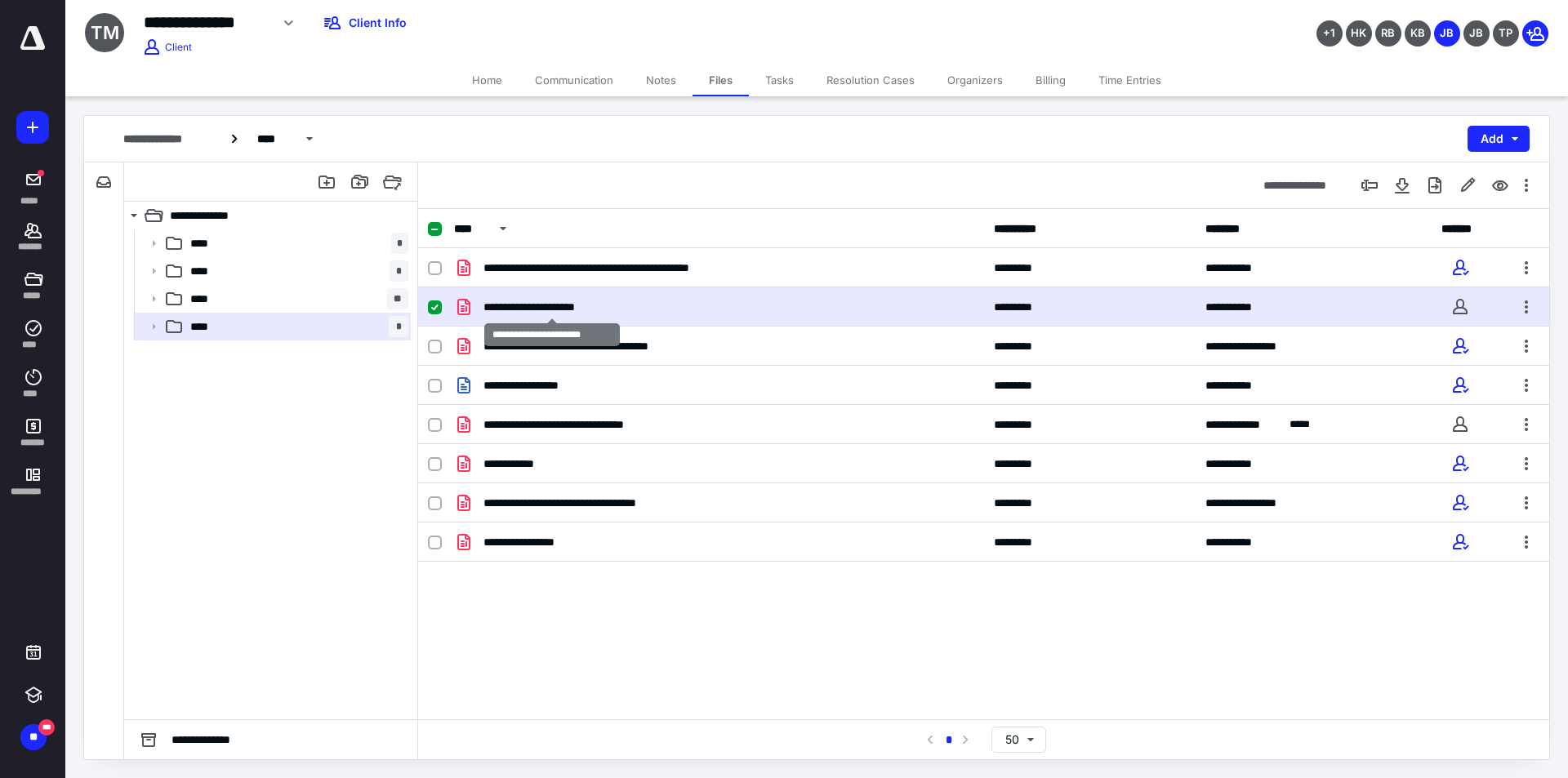 click on "**********" at bounding box center [552, 307] 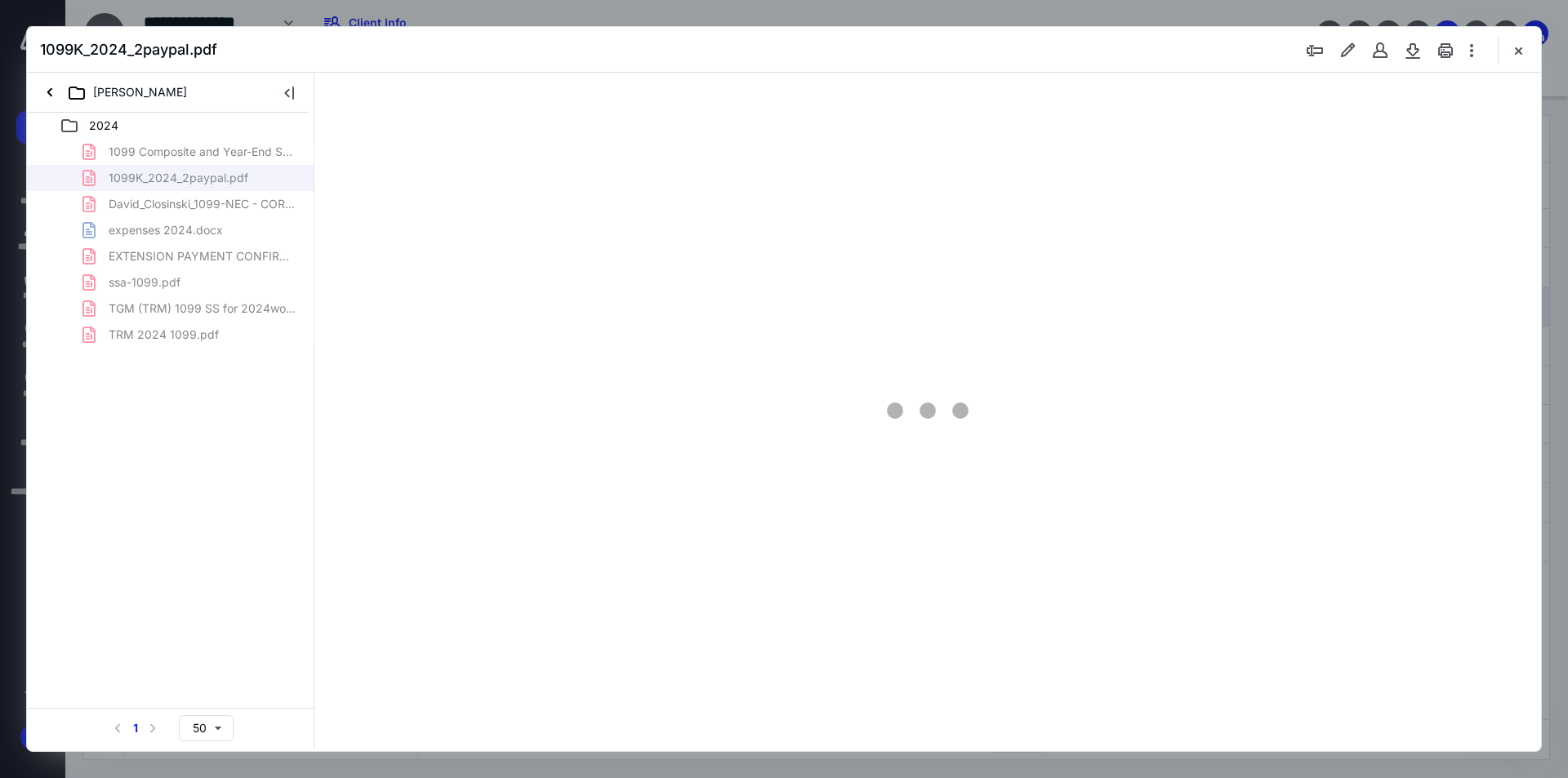scroll, scrollTop: 0, scrollLeft: 0, axis: both 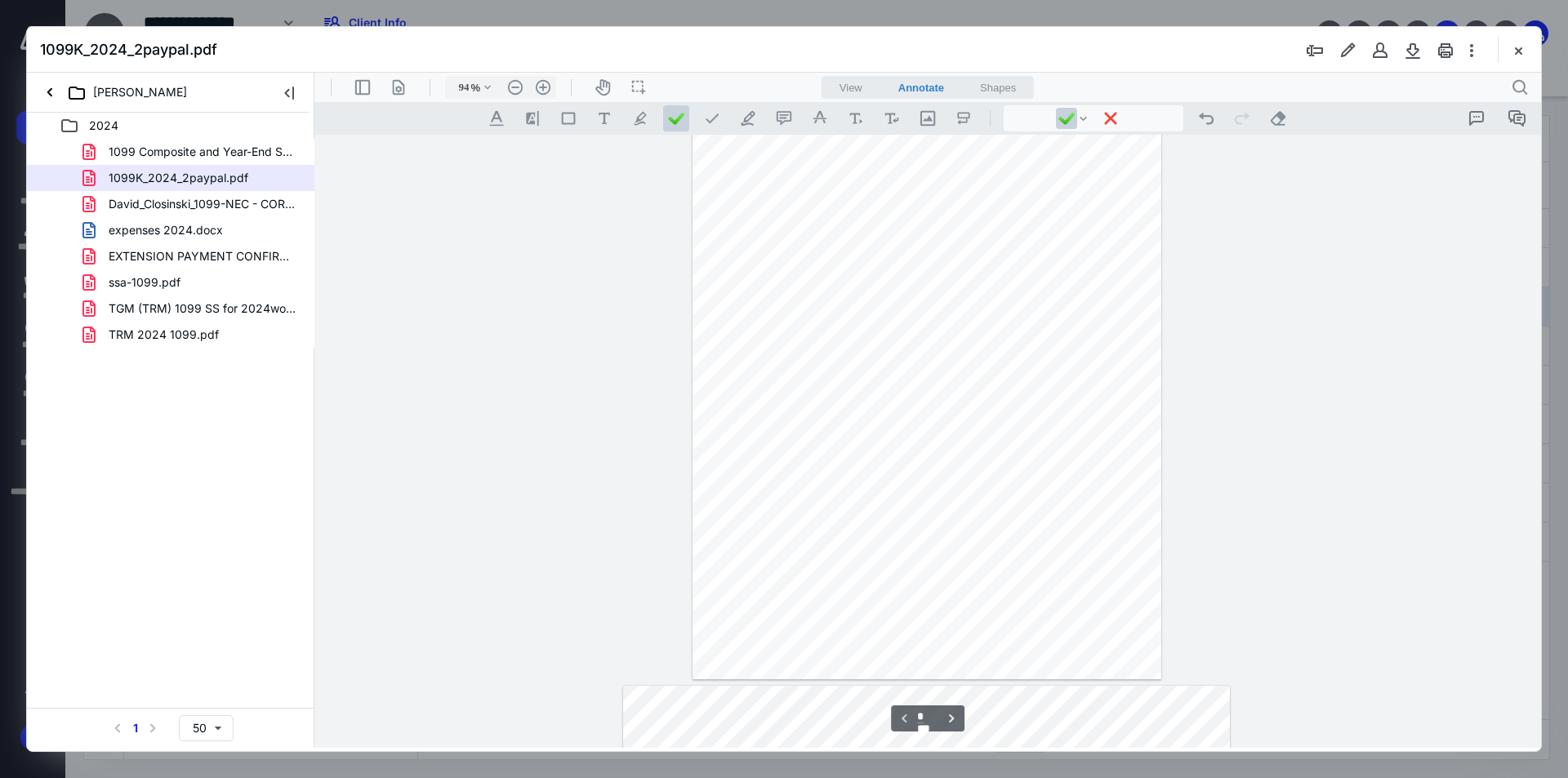 type on "240" 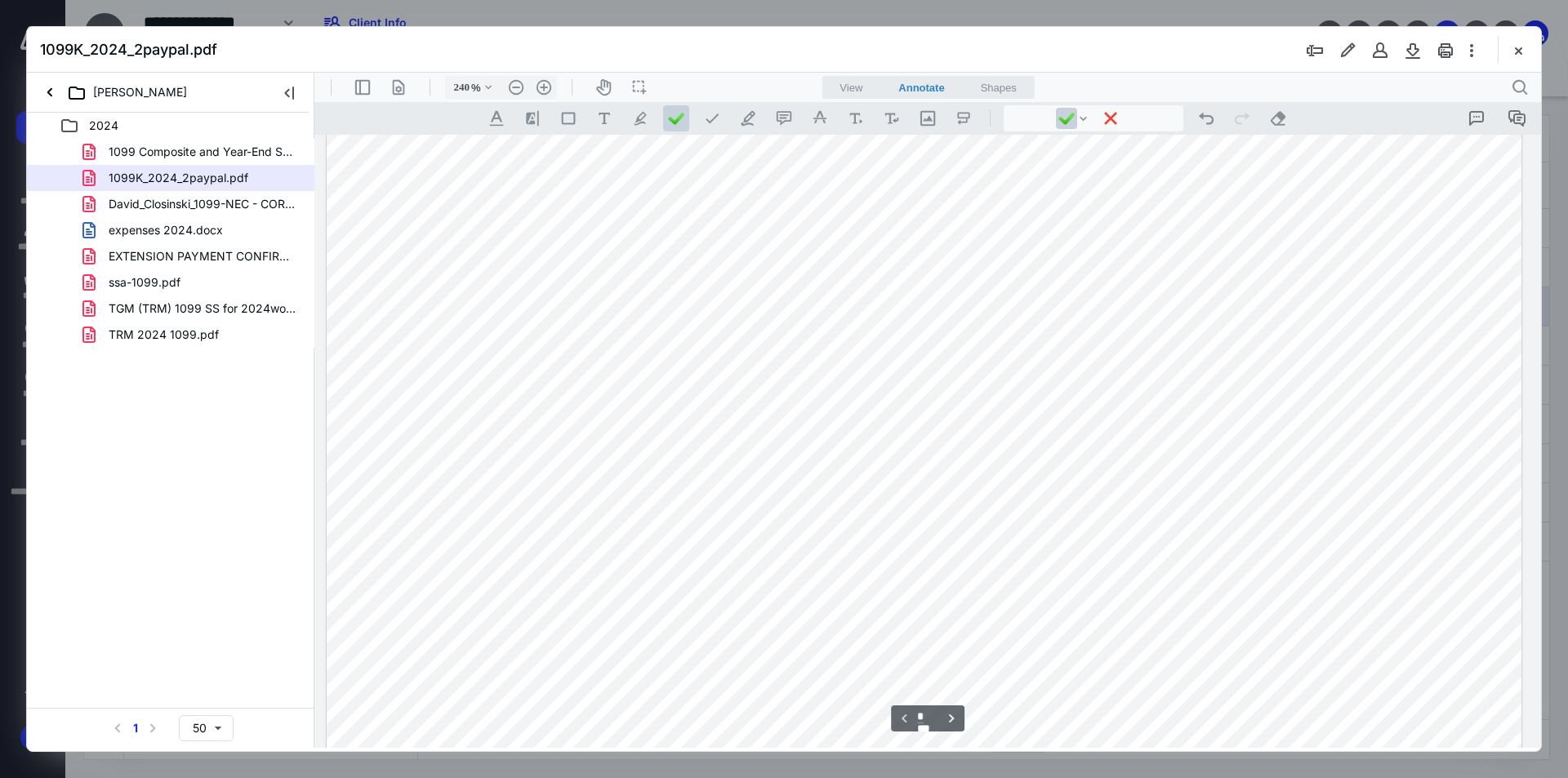 scroll, scrollTop: 738, scrollLeft: 172, axis: both 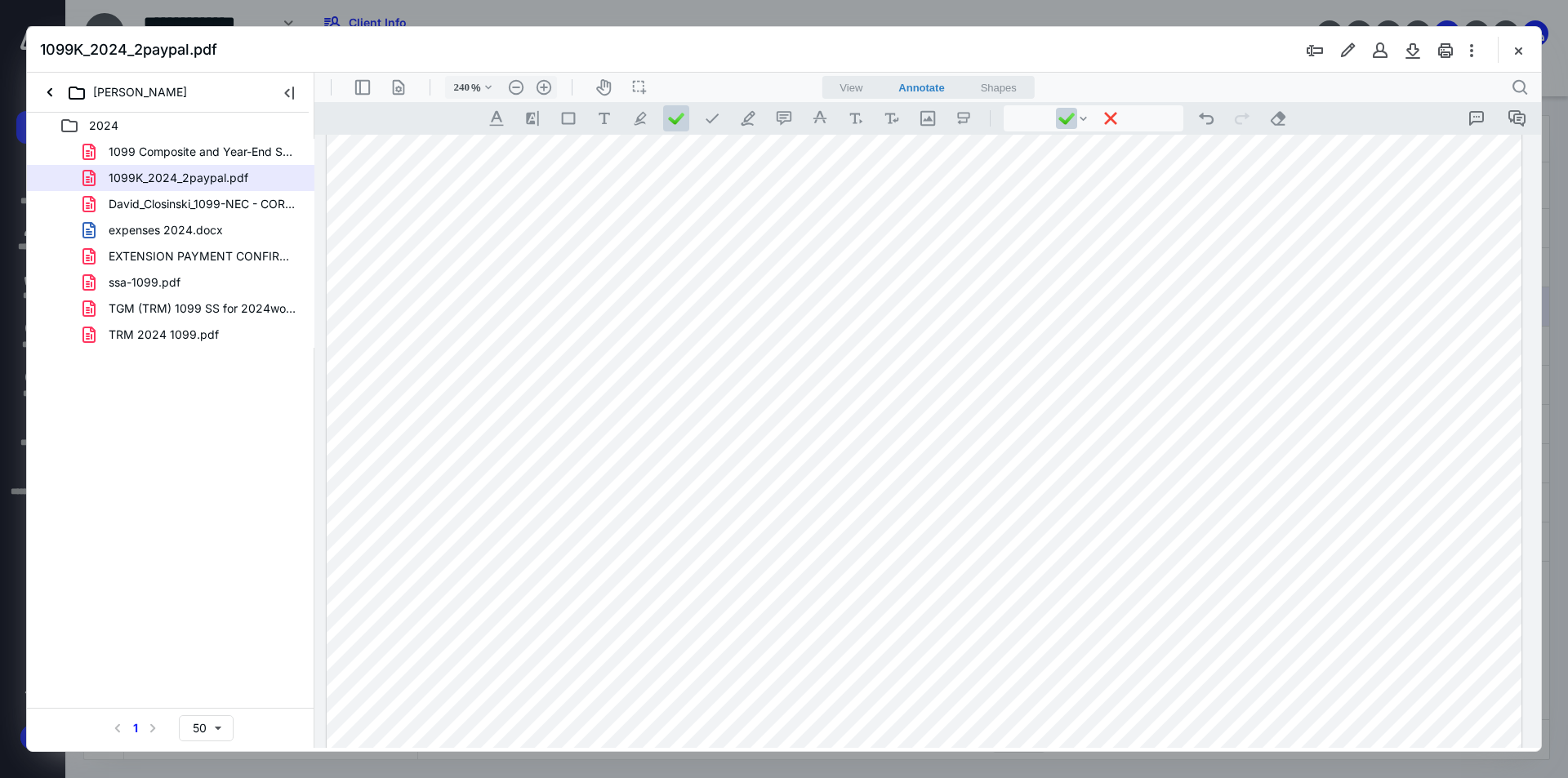 drag, startPoint x: 1519, startPoint y: 51, endPoint x: 1510, endPoint y: 56, distance: 10.29563 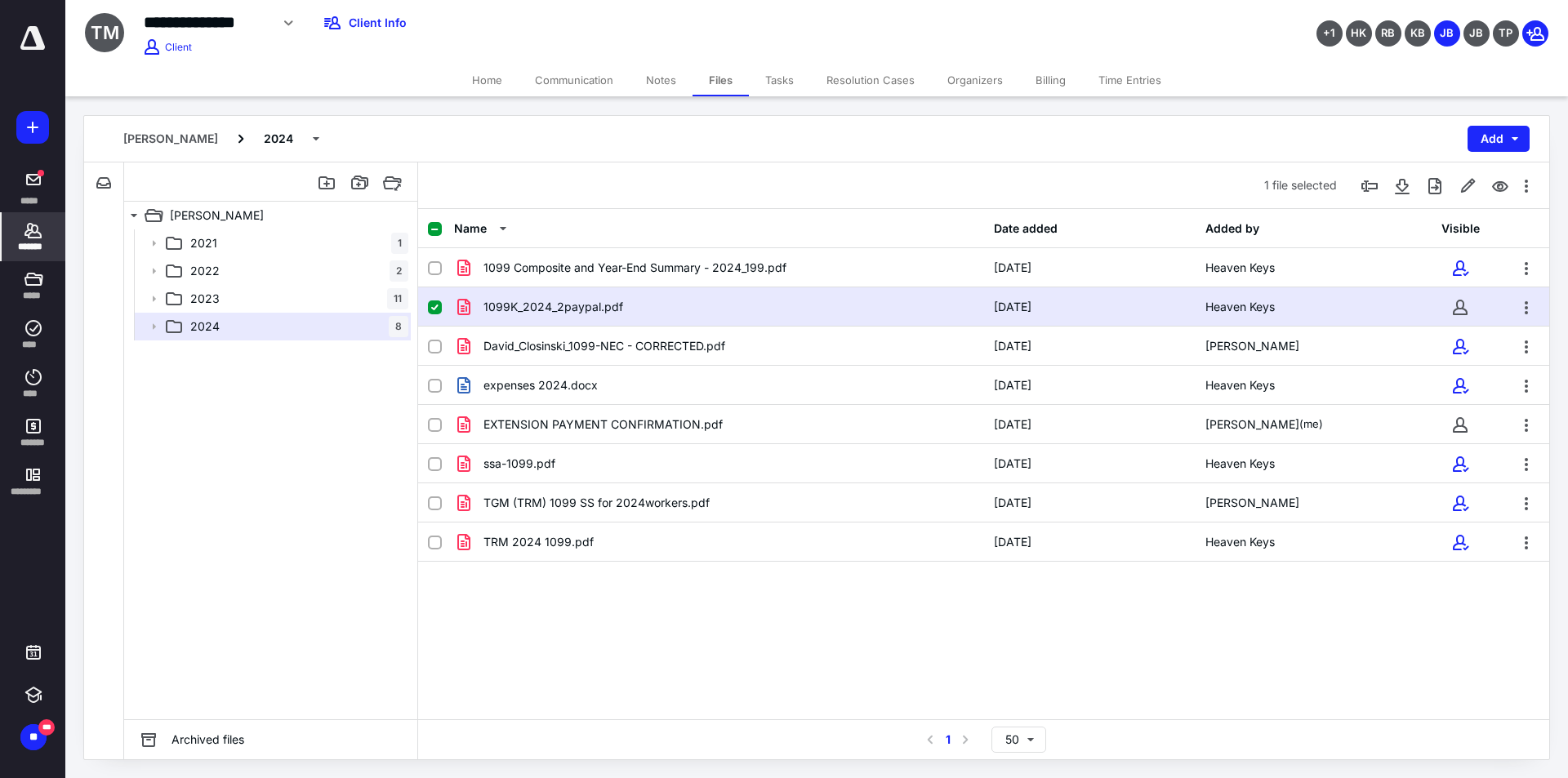 click 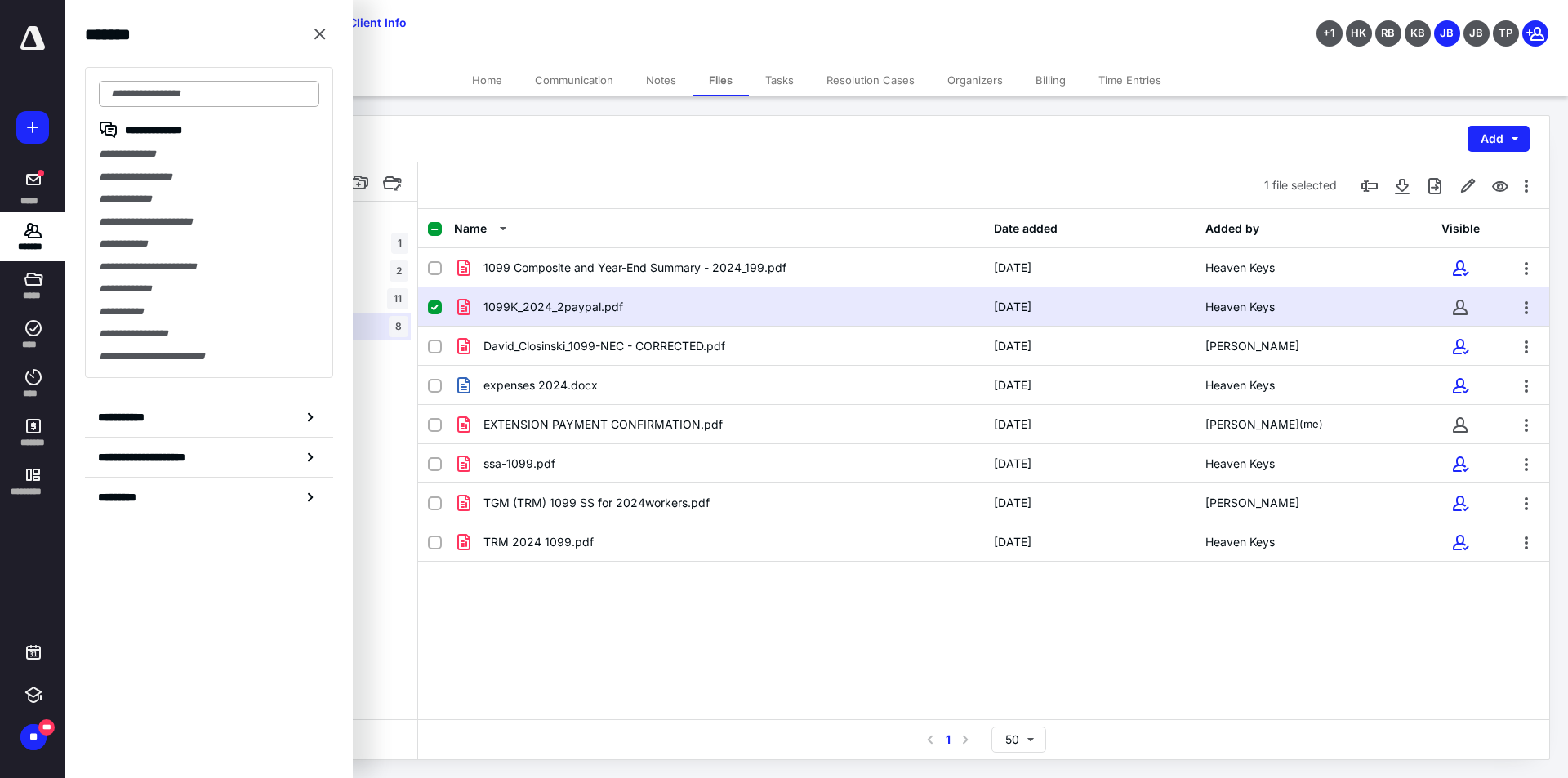 click at bounding box center (209, 94) 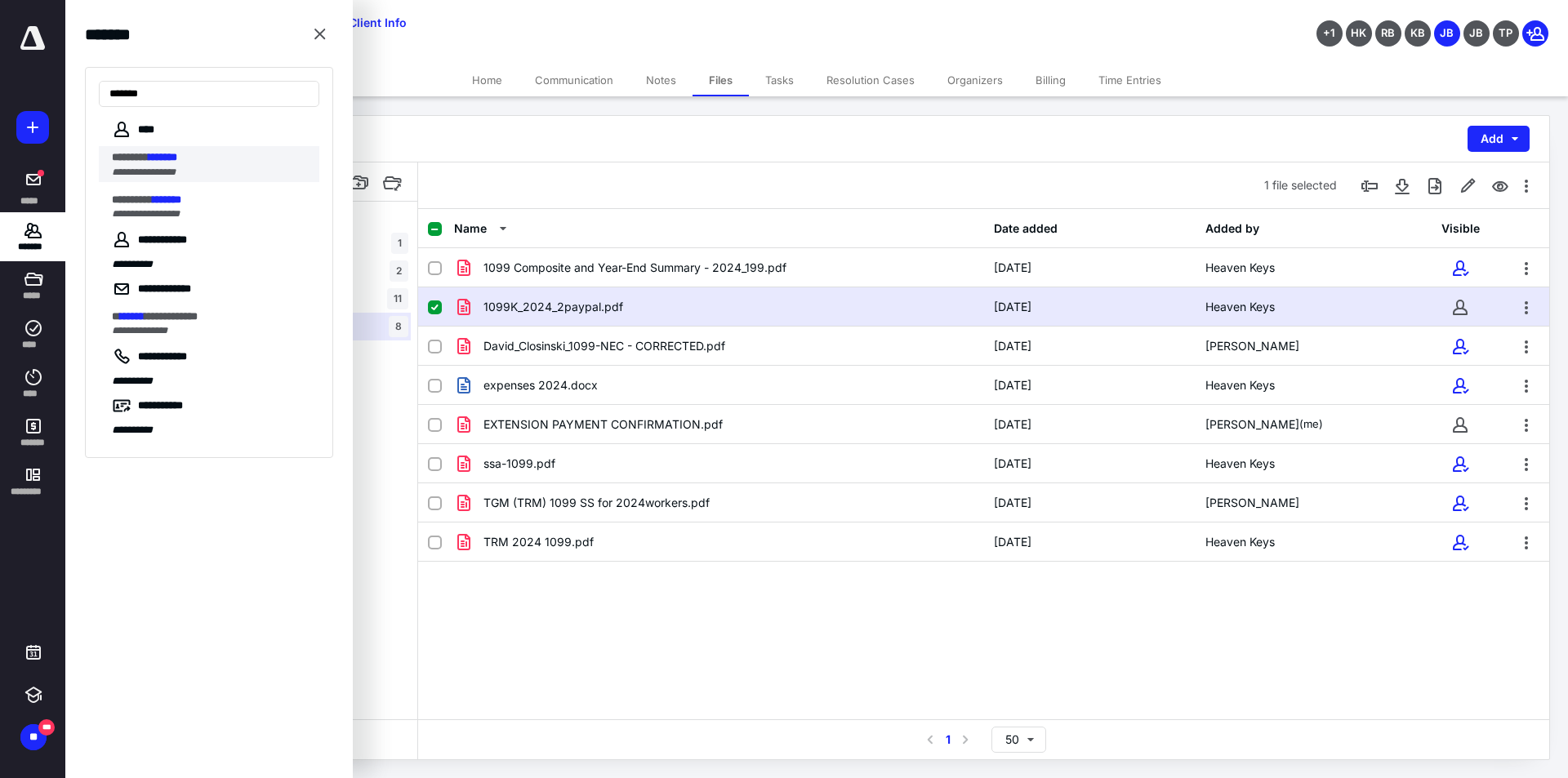 type on "*******" 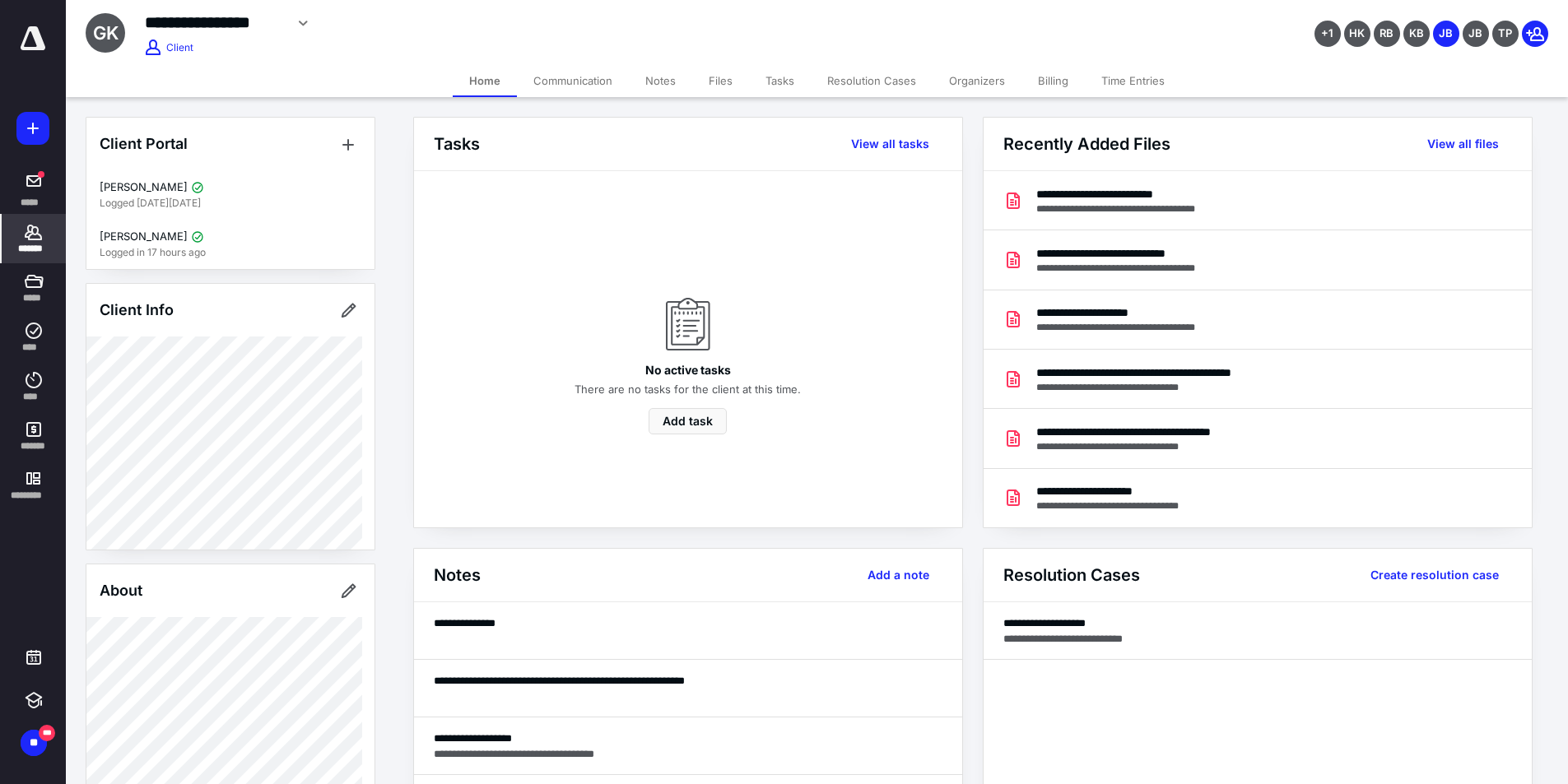 click on "Files" at bounding box center (720, 81) 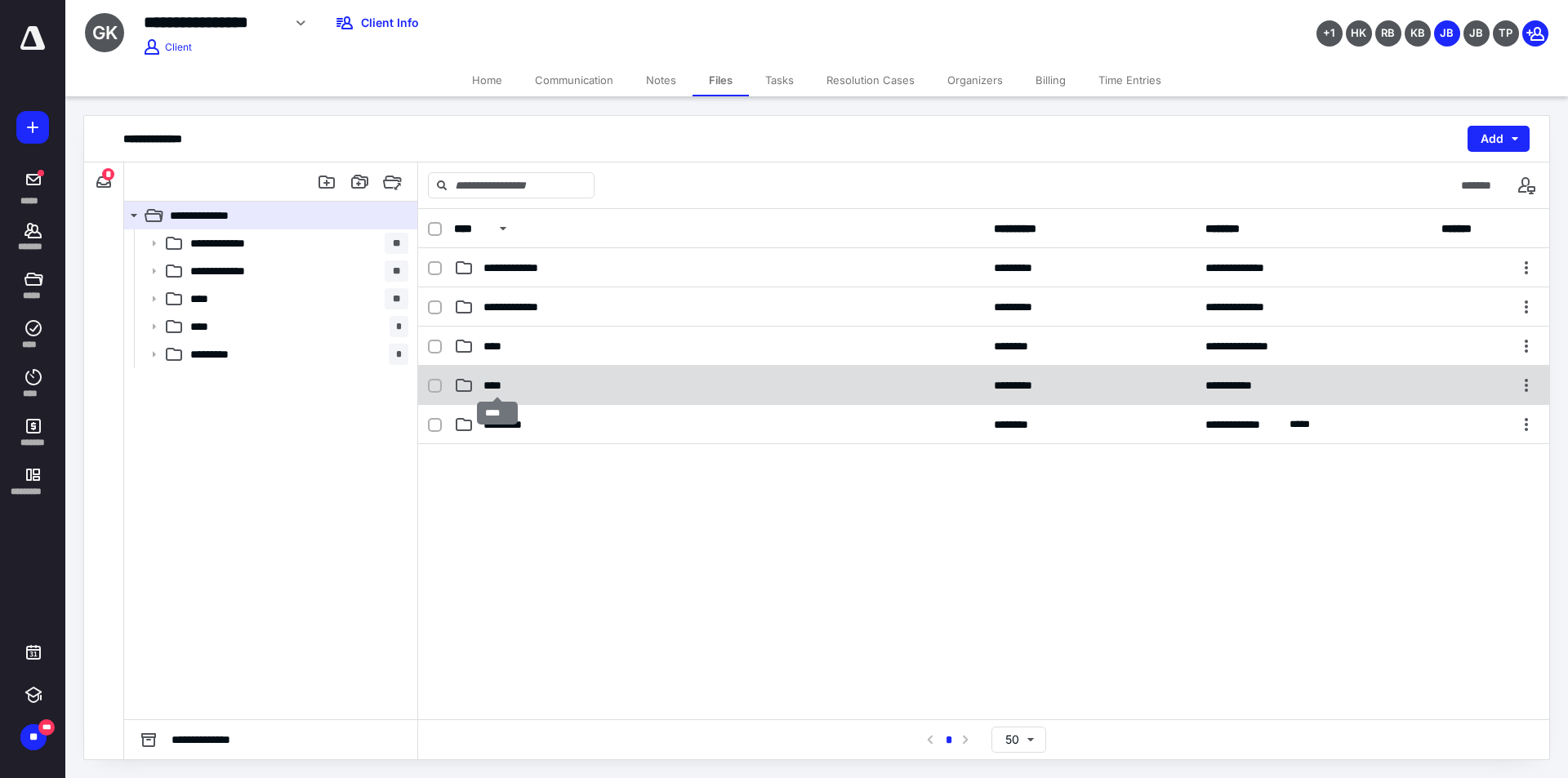 click on "****" at bounding box center [497, 385] 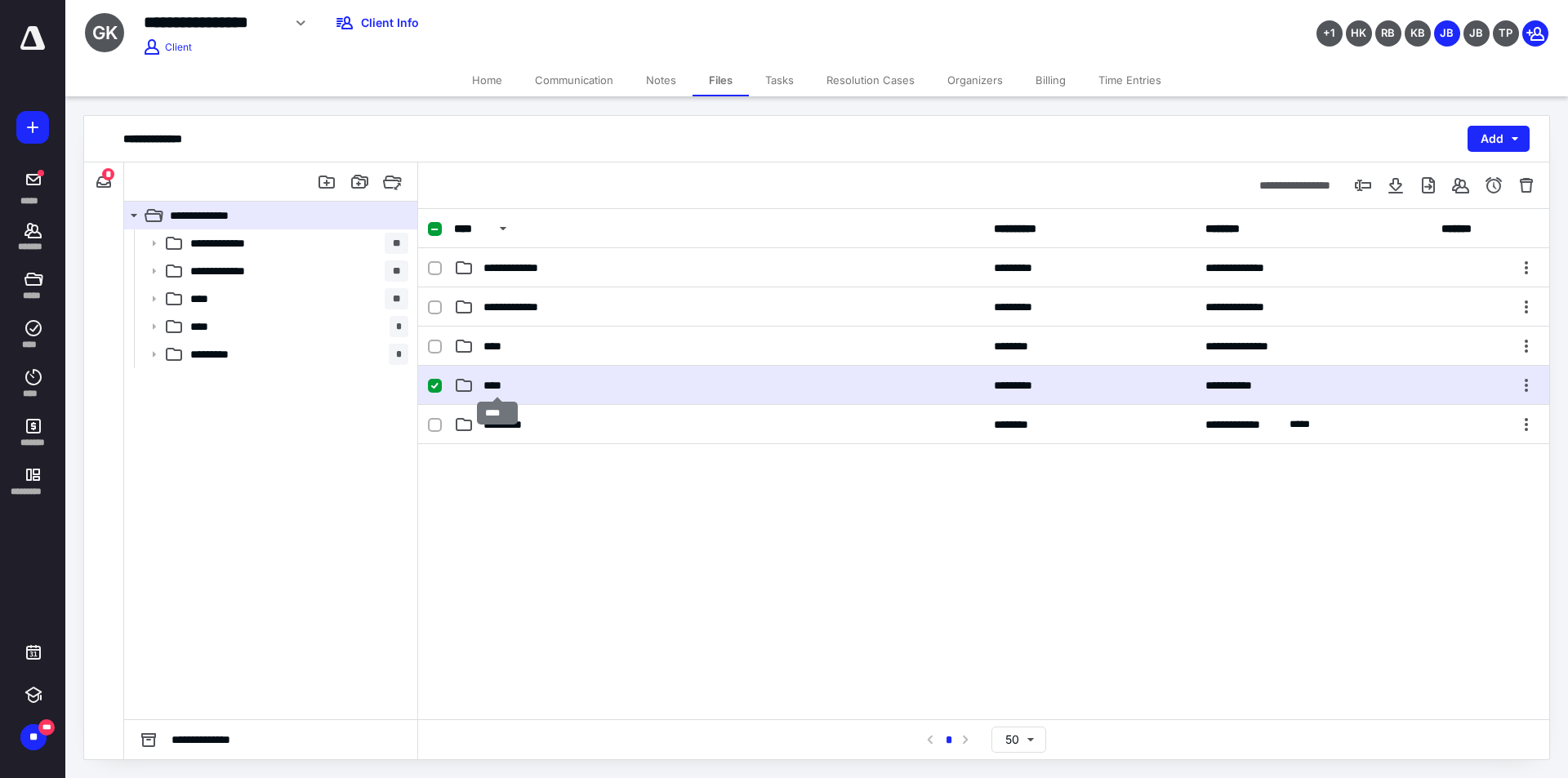 click on "****" at bounding box center [497, 385] 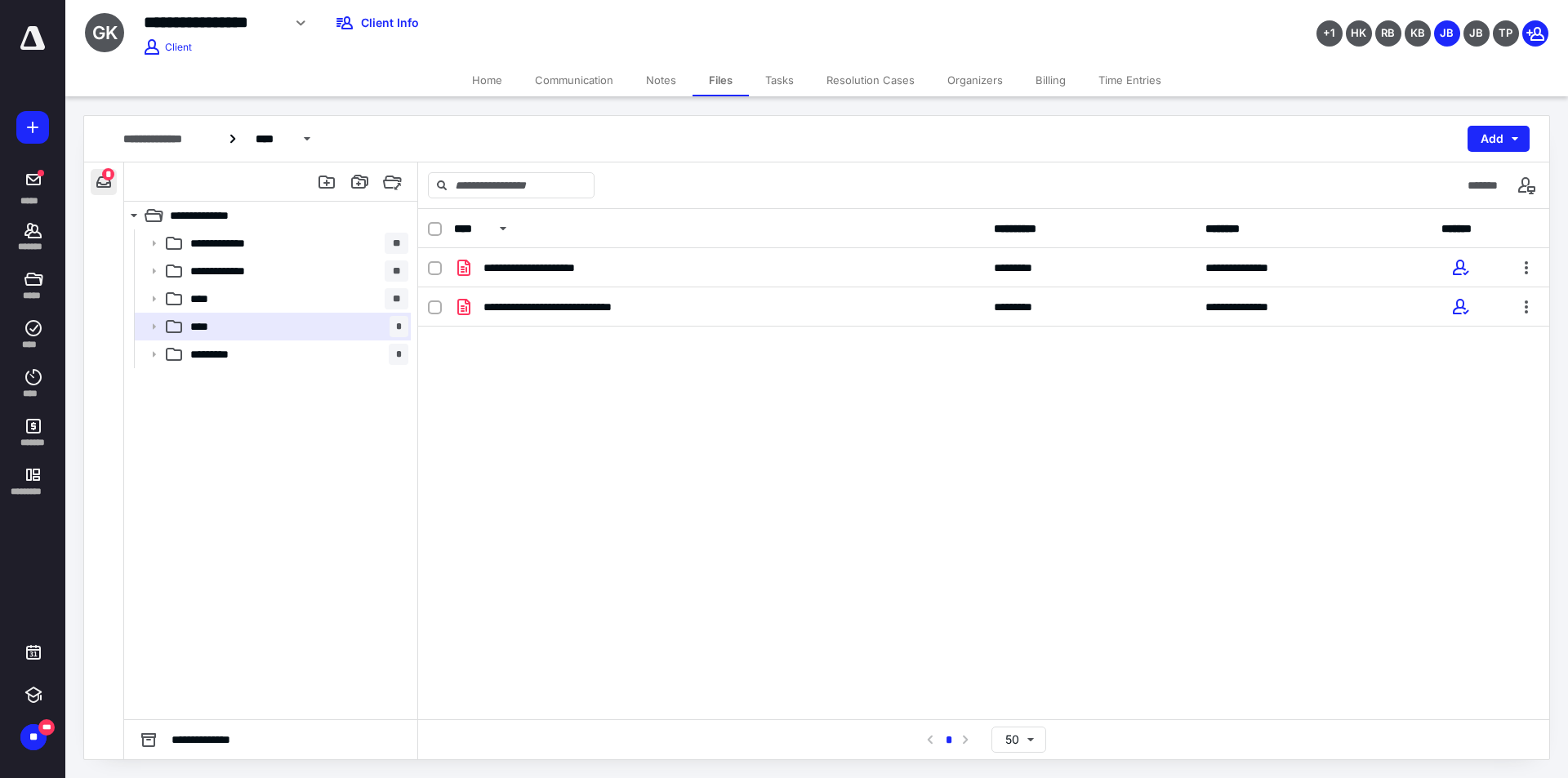 click at bounding box center [104, 182] 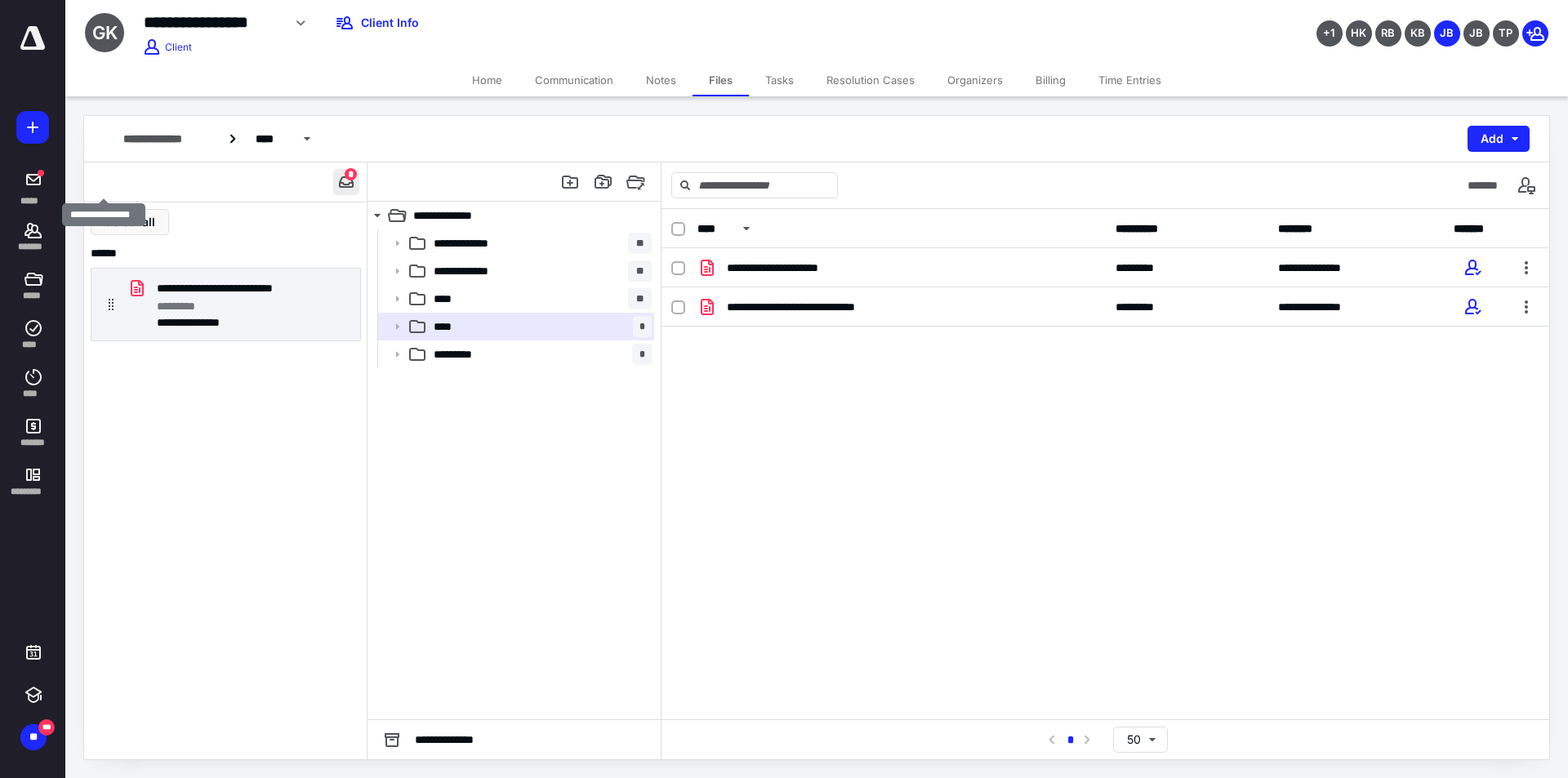 click on "**********" at bounding box center (225, 182) 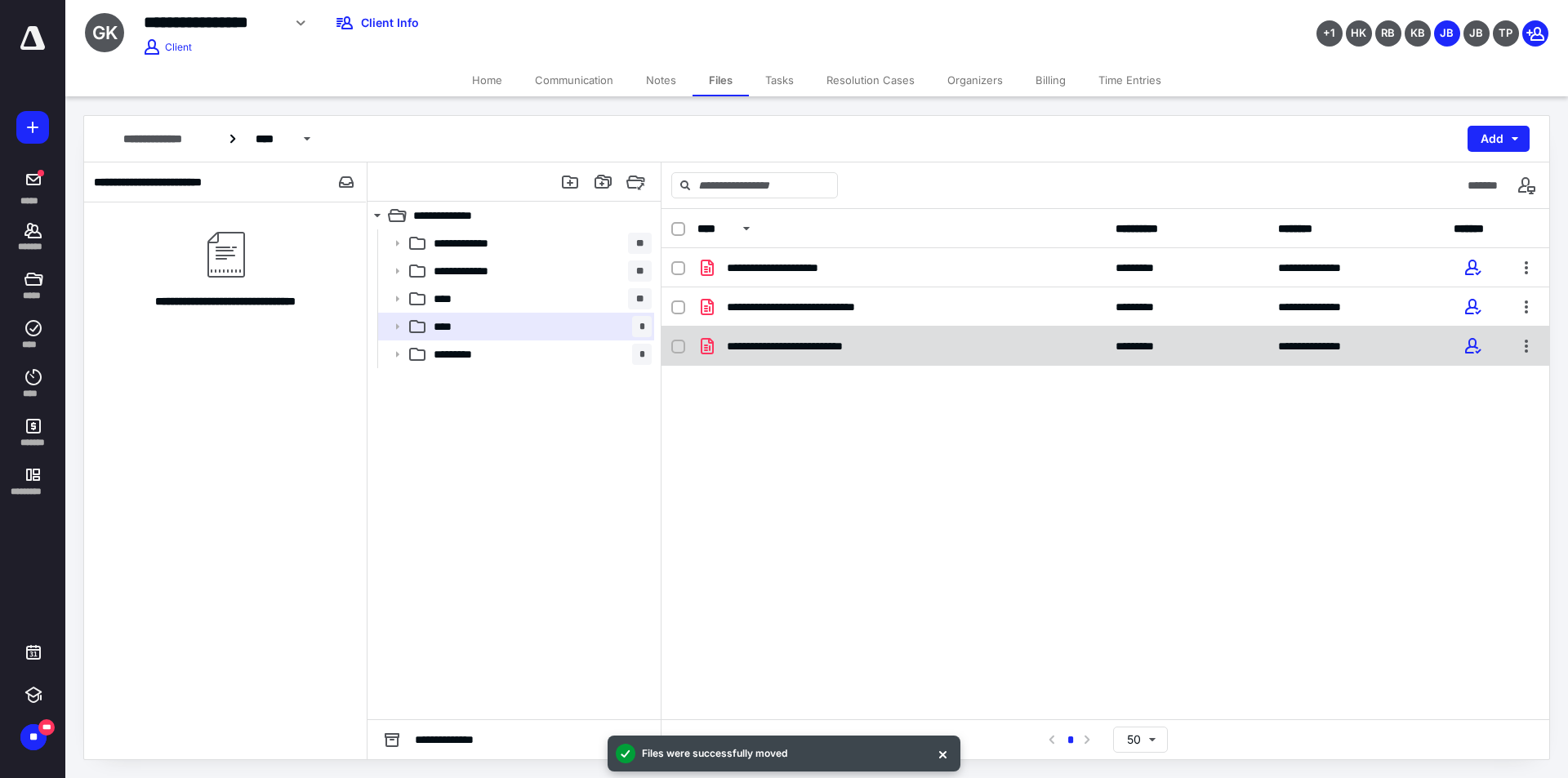 click on "**********" at bounding box center (813, 346) 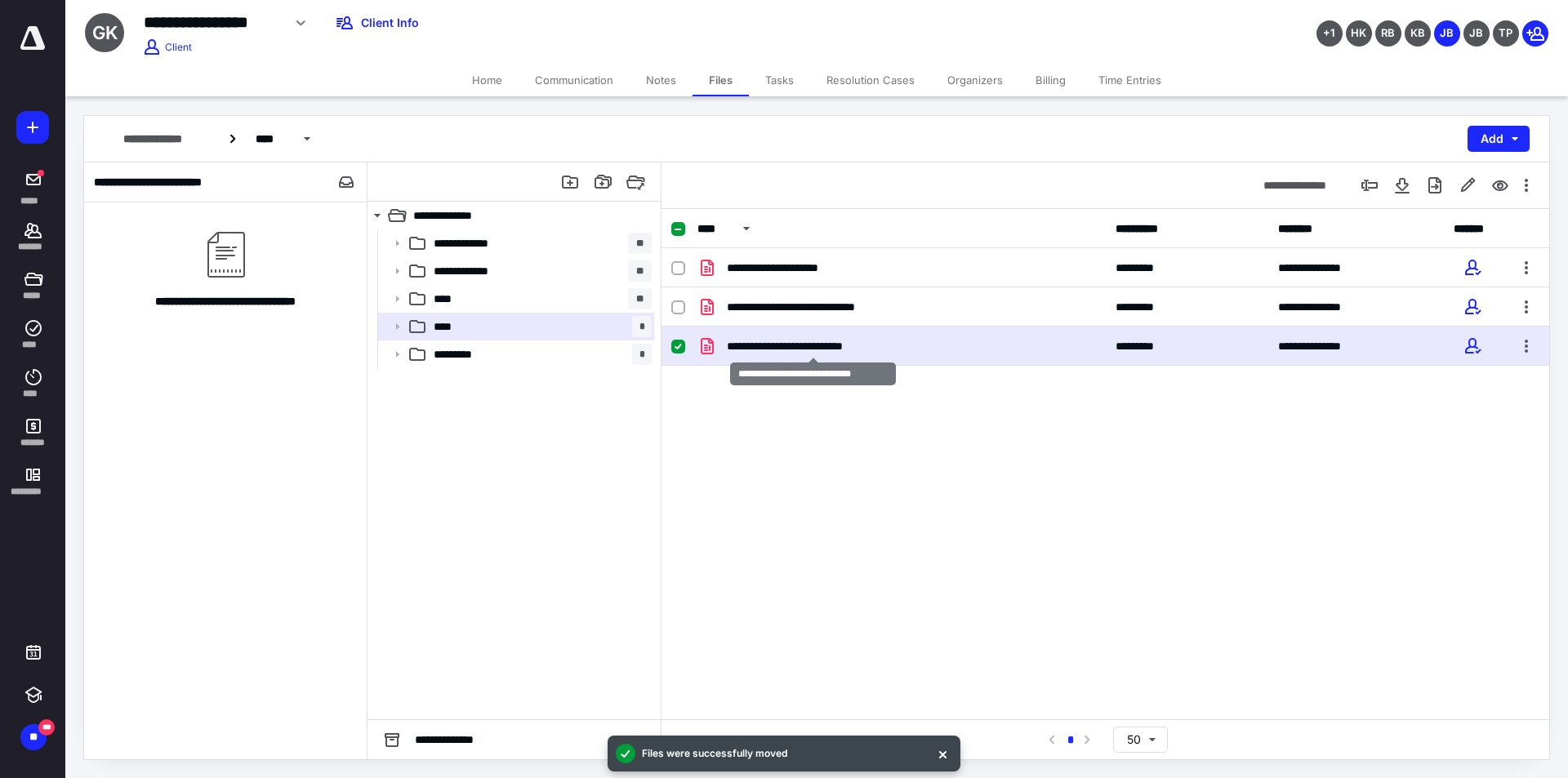 click on "**********" at bounding box center (813, 346) 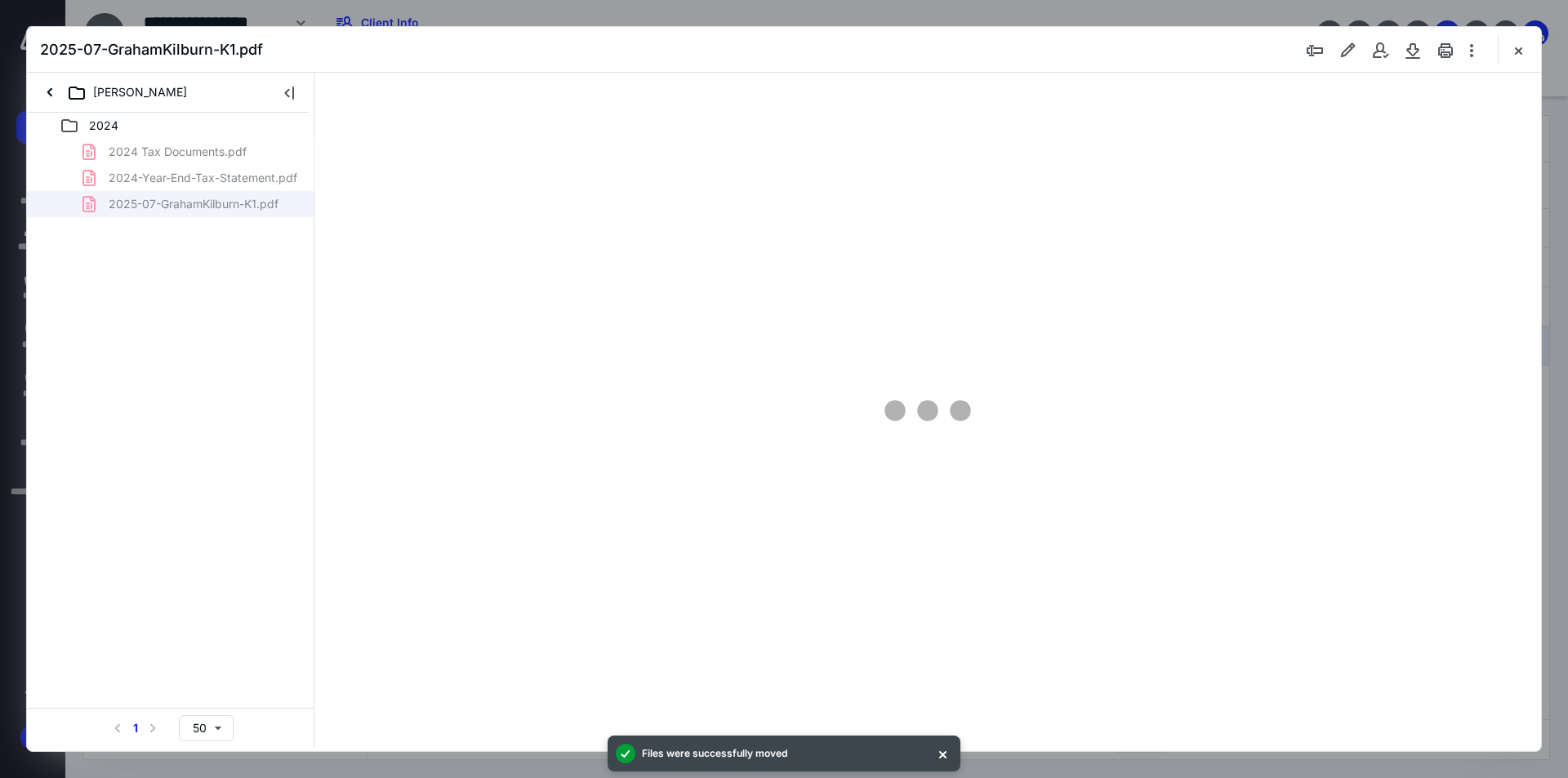 scroll, scrollTop: 0, scrollLeft: 0, axis: both 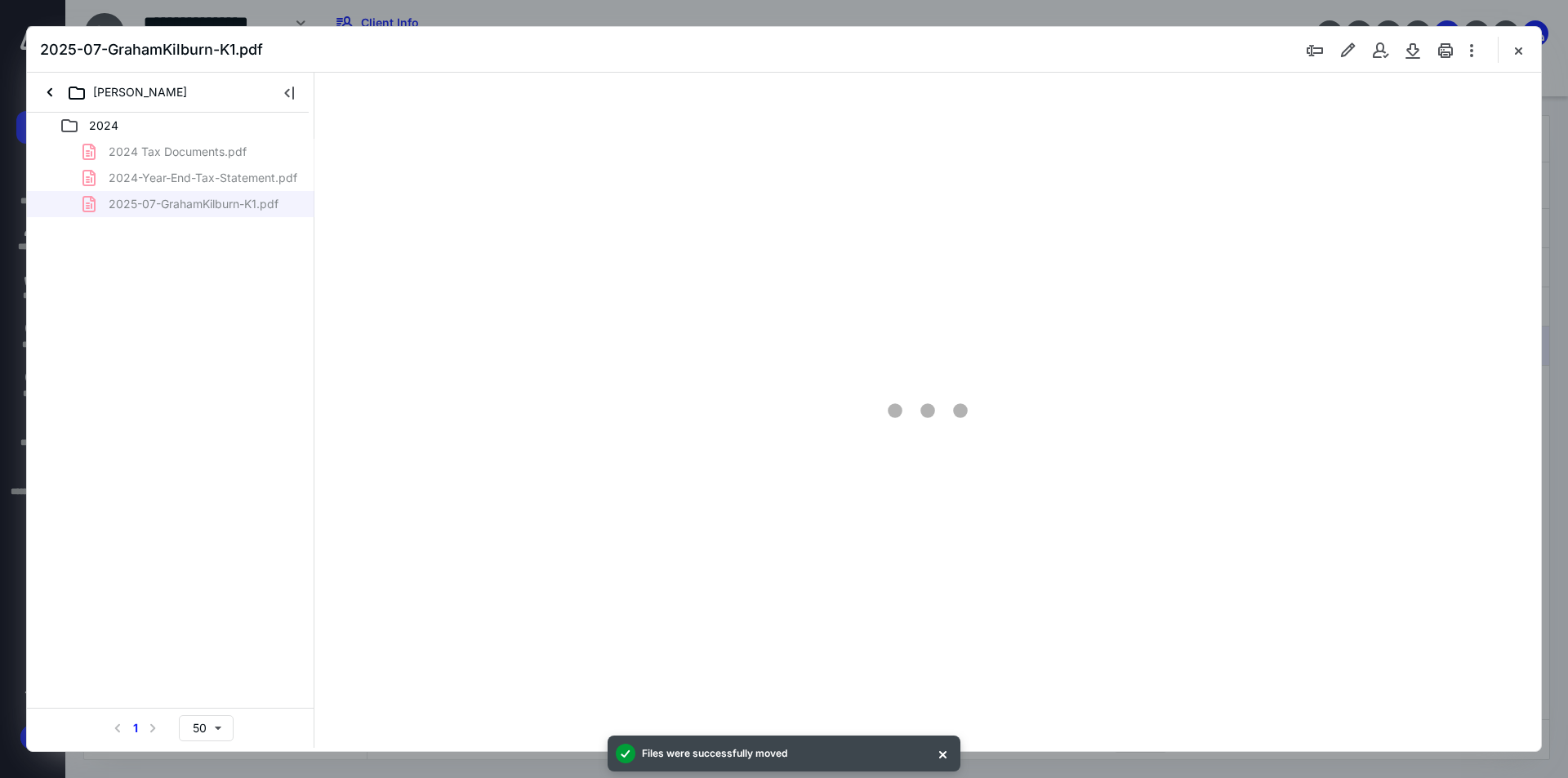 type on "174" 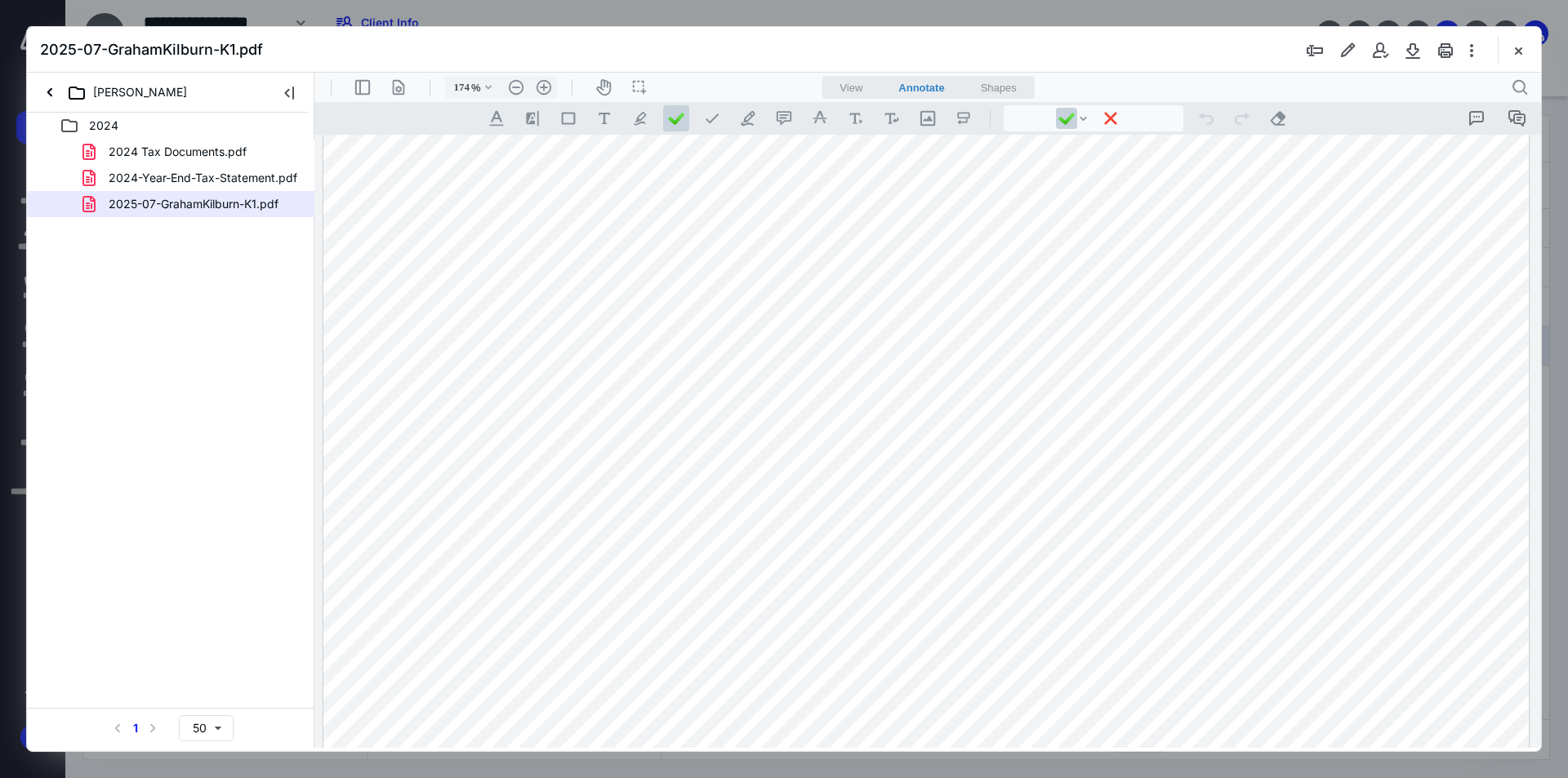 scroll, scrollTop: 3497, scrollLeft: 0, axis: vertical 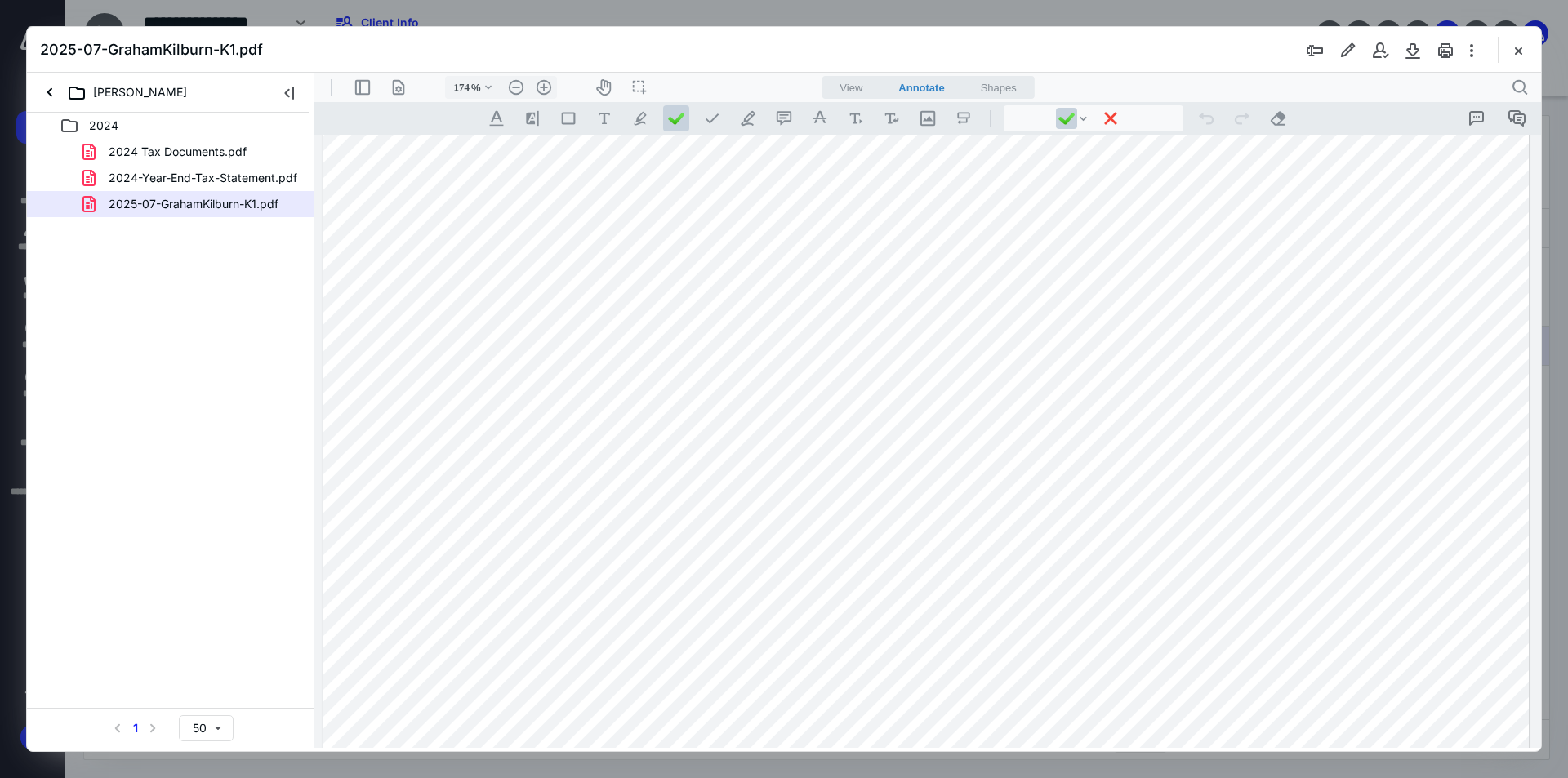 click at bounding box center [926, 565] 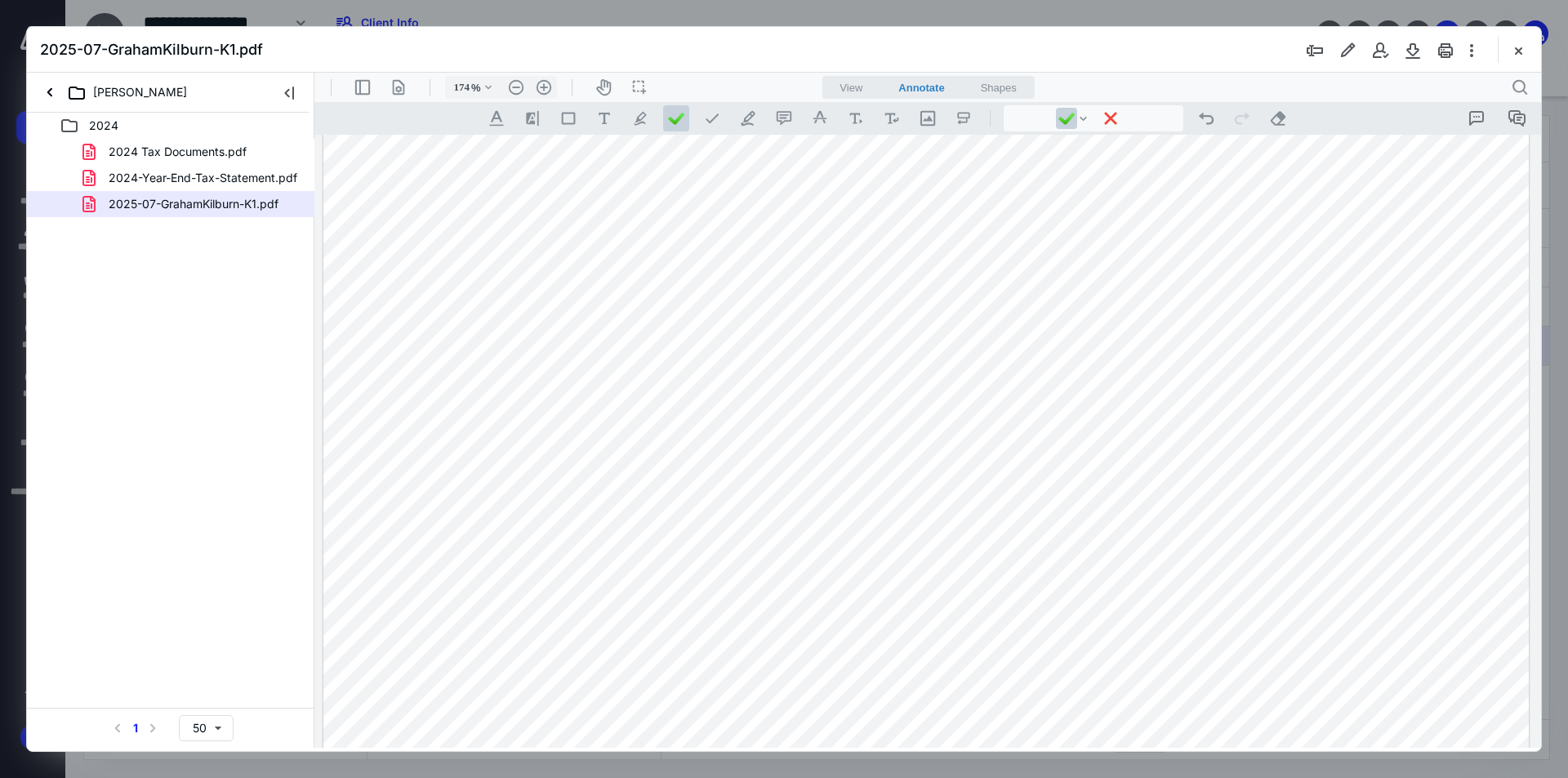 click at bounding box center (926, 565) 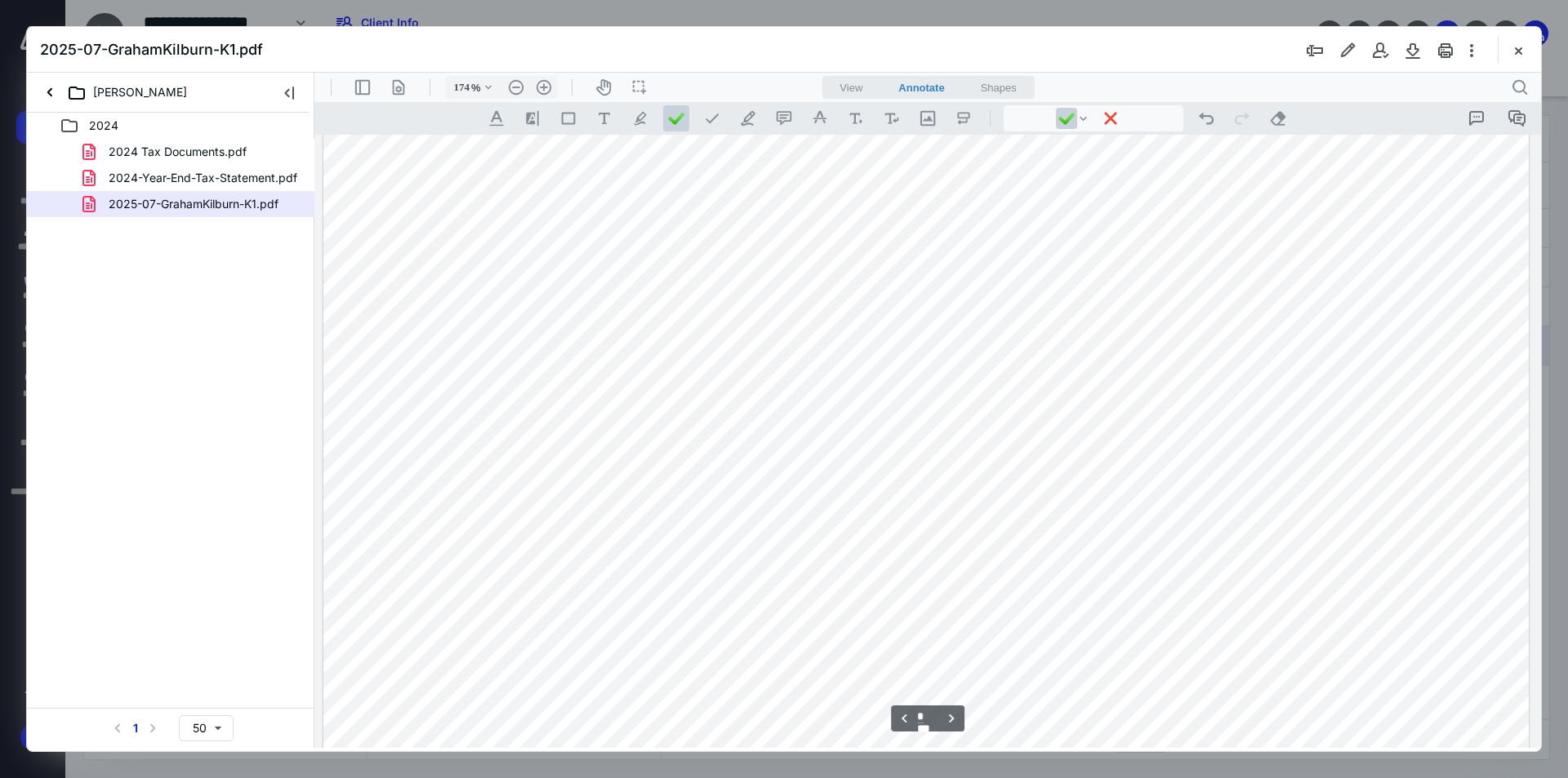 scroll, scrollTop: 1487, scrollLeft: 0, axis: vertical 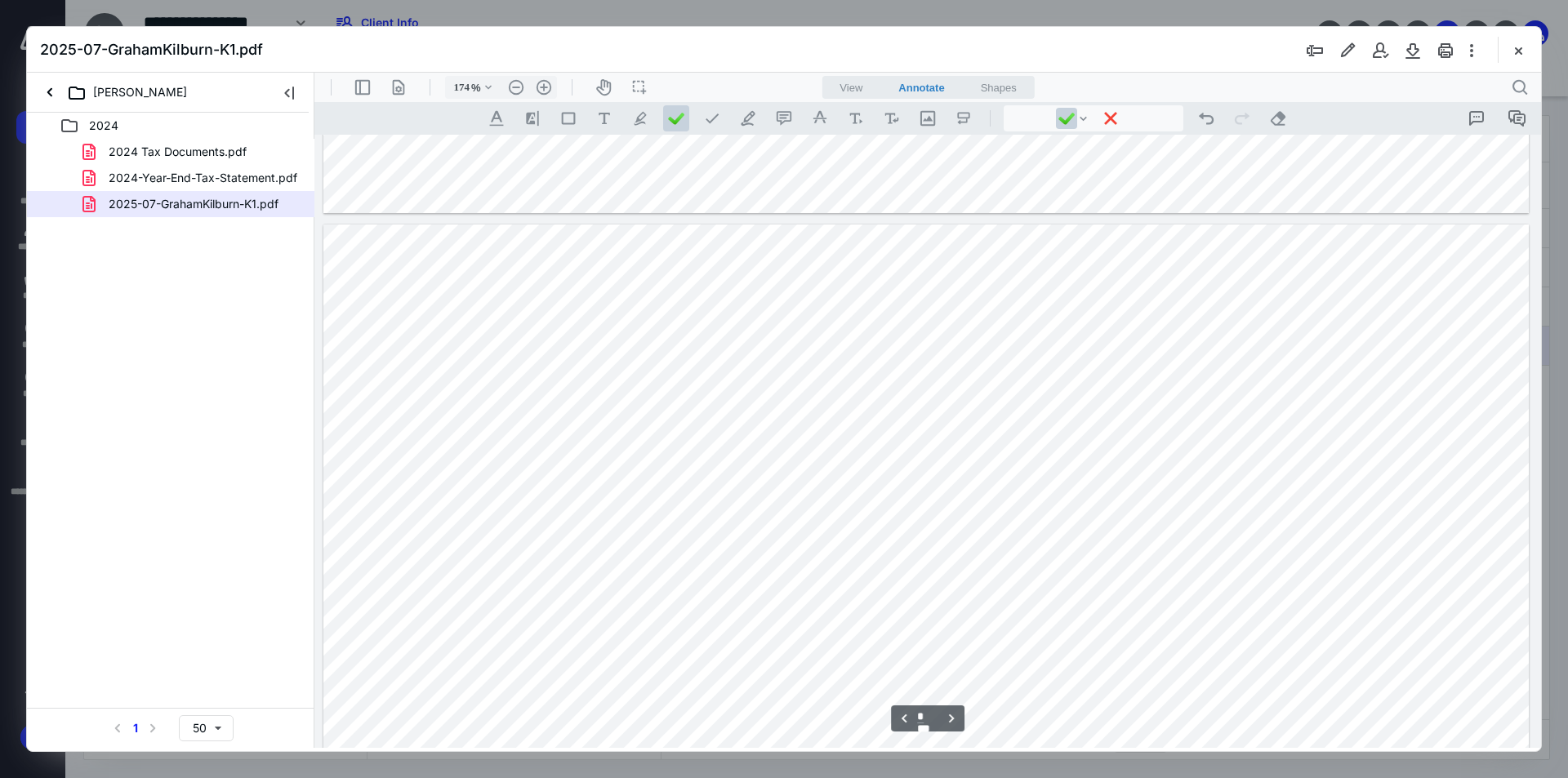click at bounding box center [926, 1004] 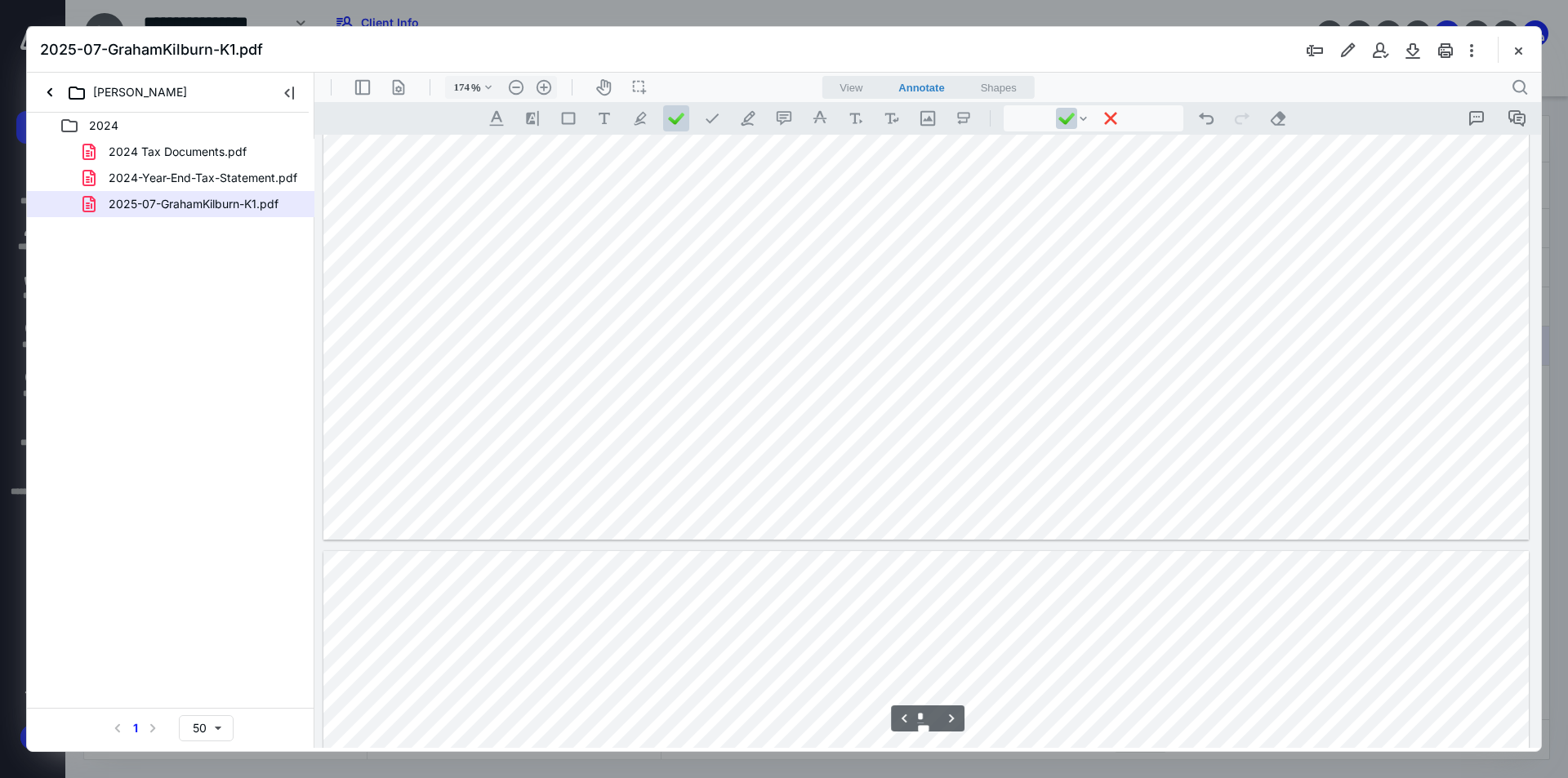 type on "*" 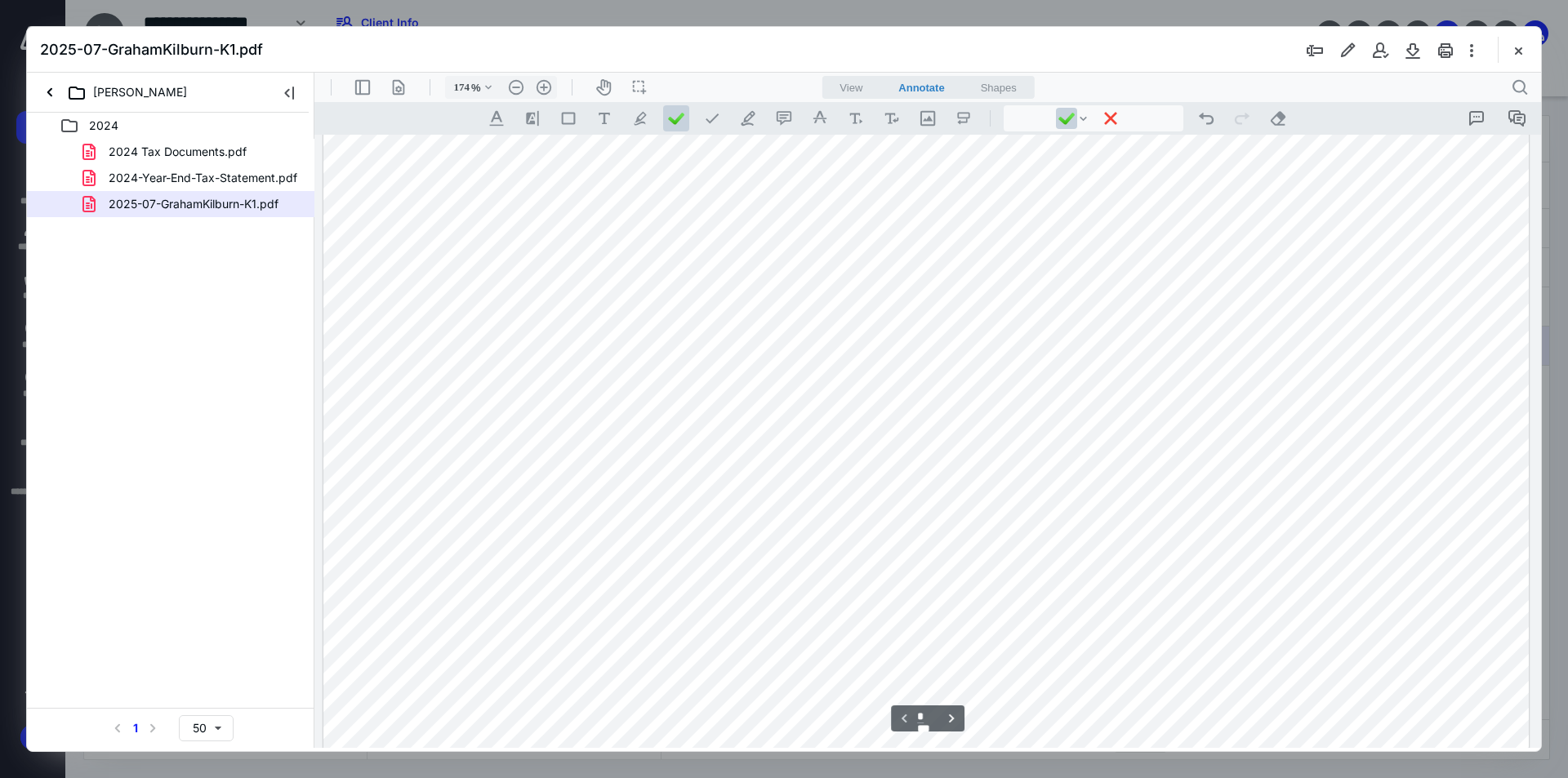 scroll, scrollTop: 262, scrollLeft: 0, axis: vertical 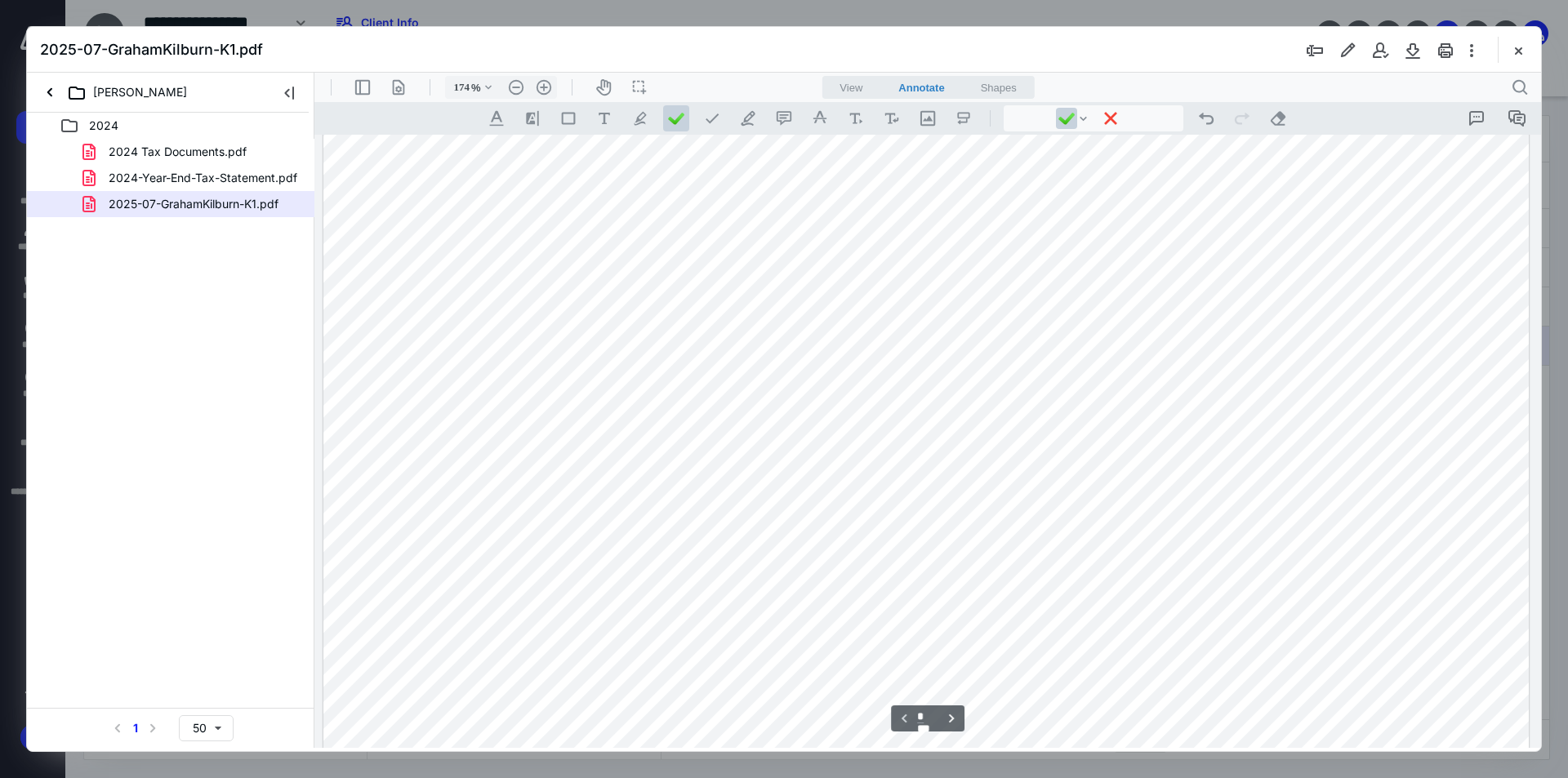 drag, startPoint x: 1301, startPoint y: 625, endPoint x: 1301, endPoint y: 567, distance: 58 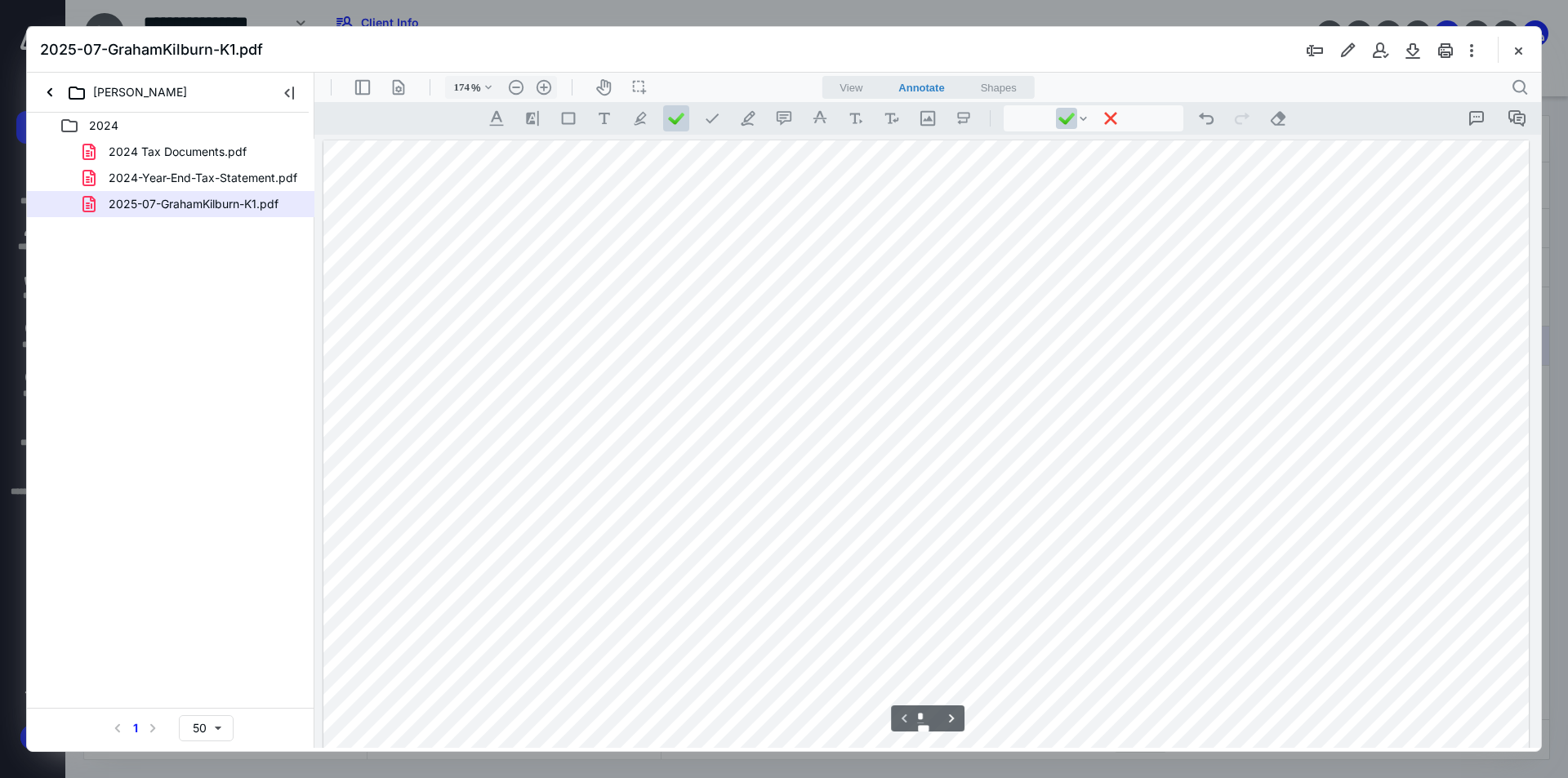 click at bounding box center [926, 920] 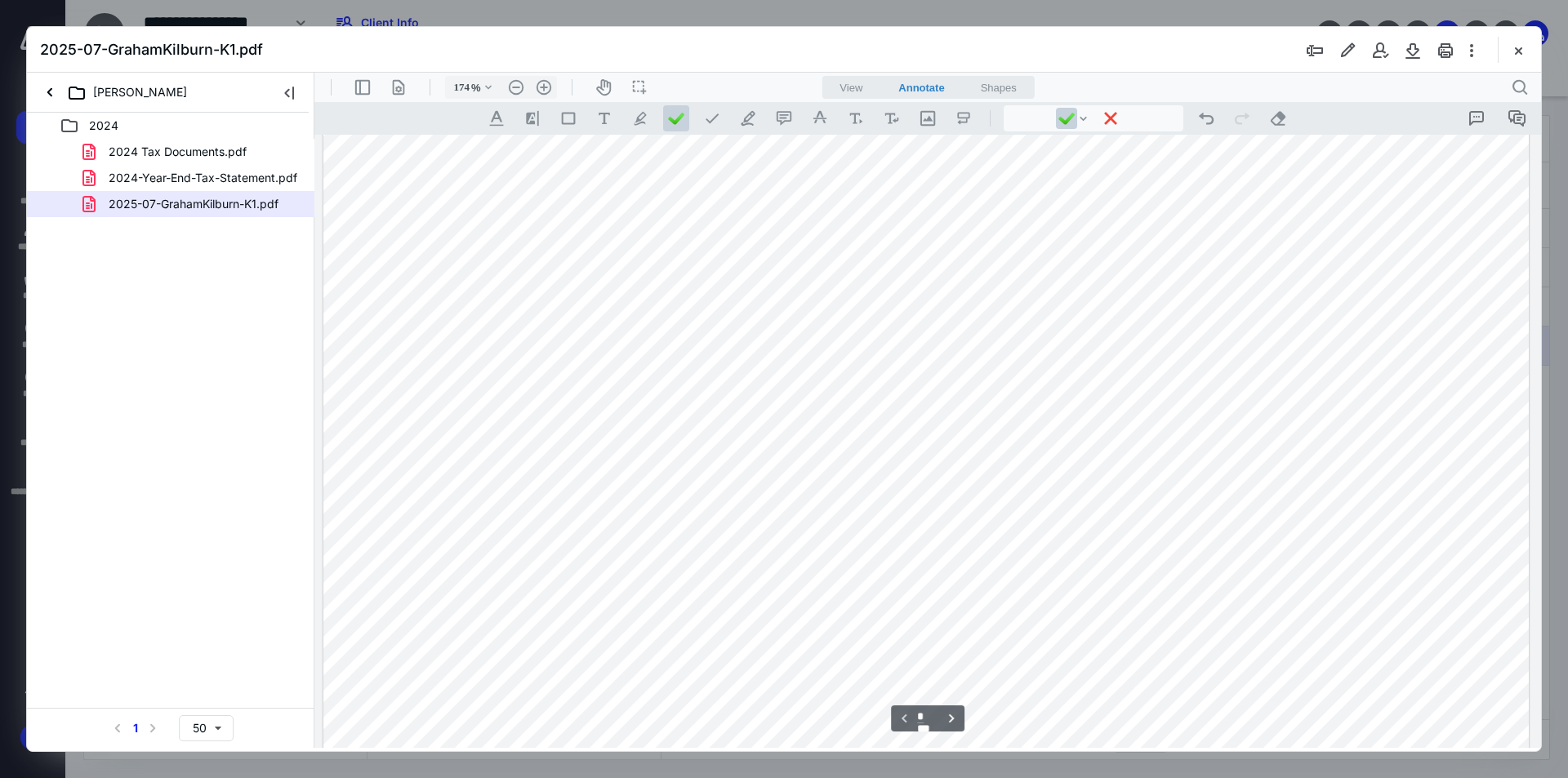 scroll, scrollTop: 408, scrollLeft: 0, axis: vertical 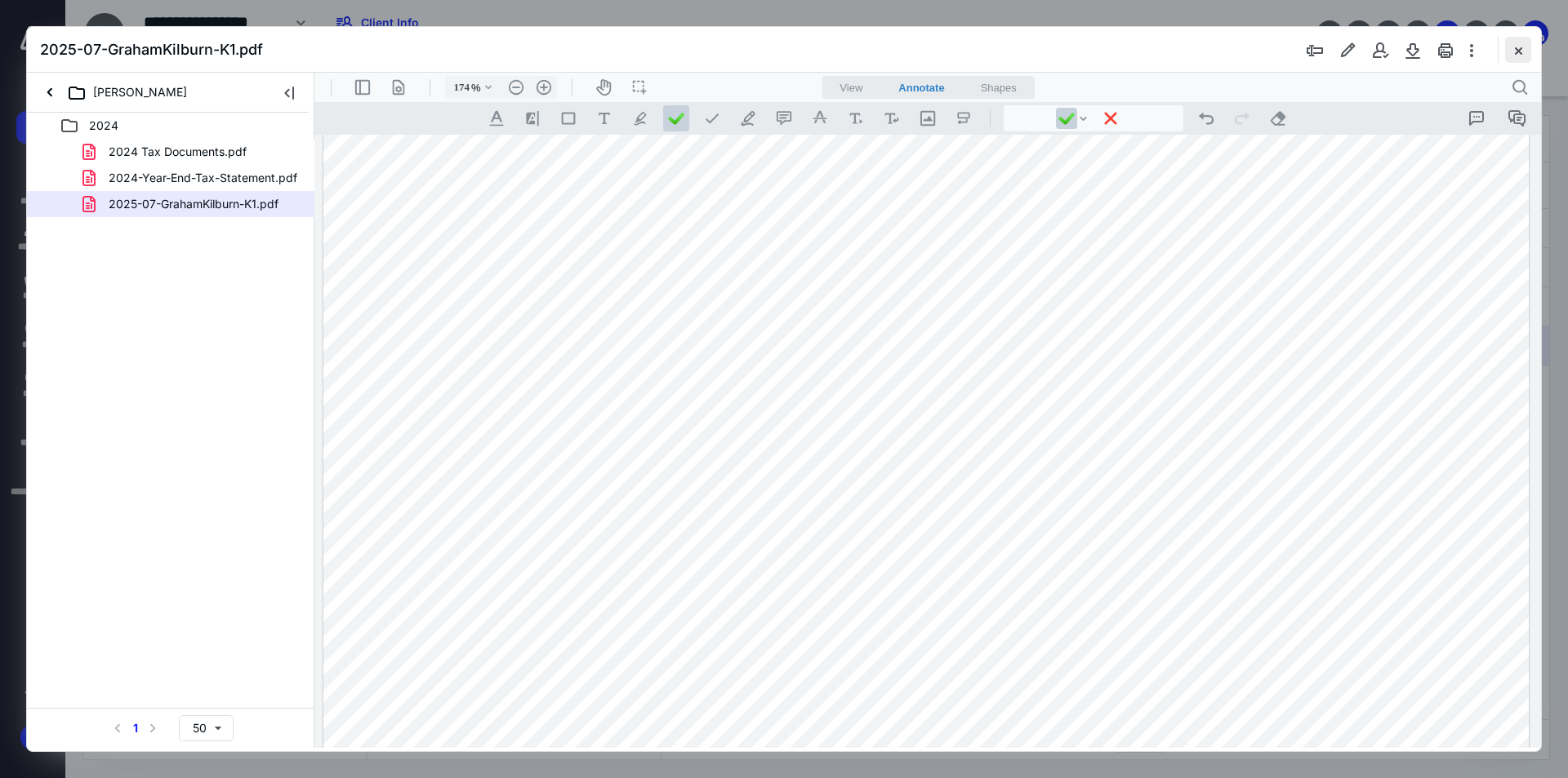click at bounding box center [1518, 50] 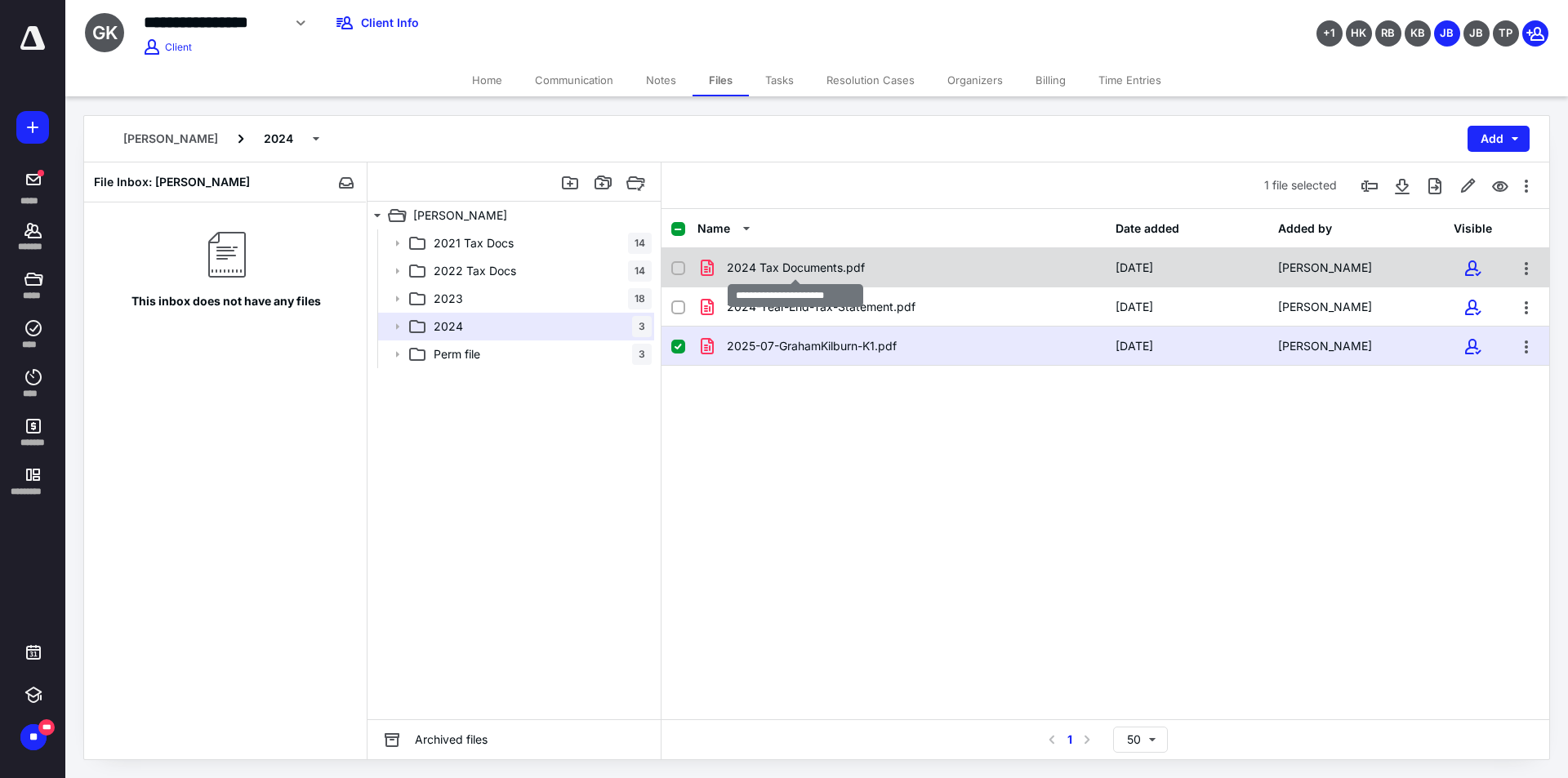 click on "2024 Tax Documents.pdf" at bounding box center [795, 268] 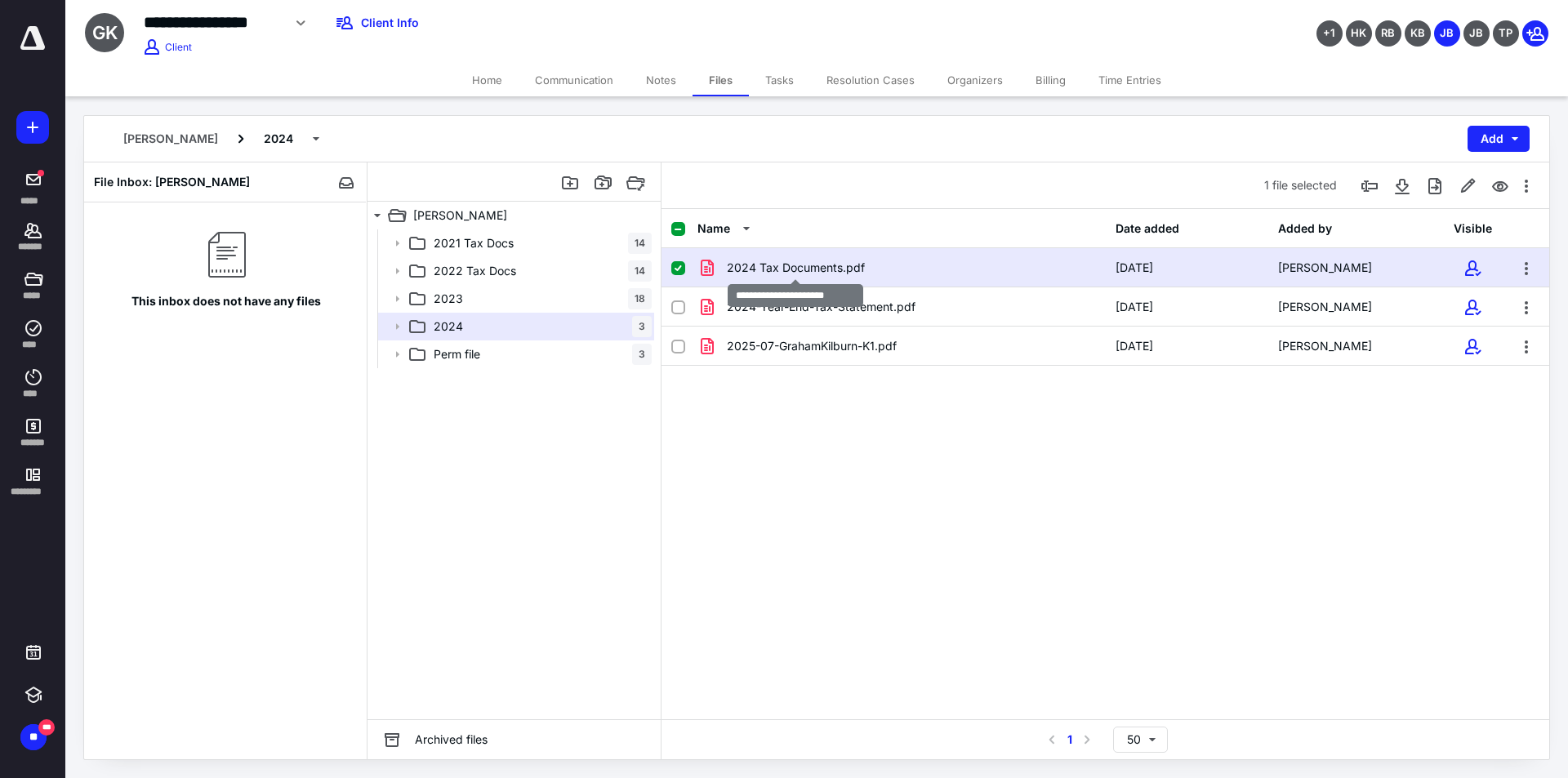 click on "2024 Tax Documents.pdf" at bounding box center (795, 268) 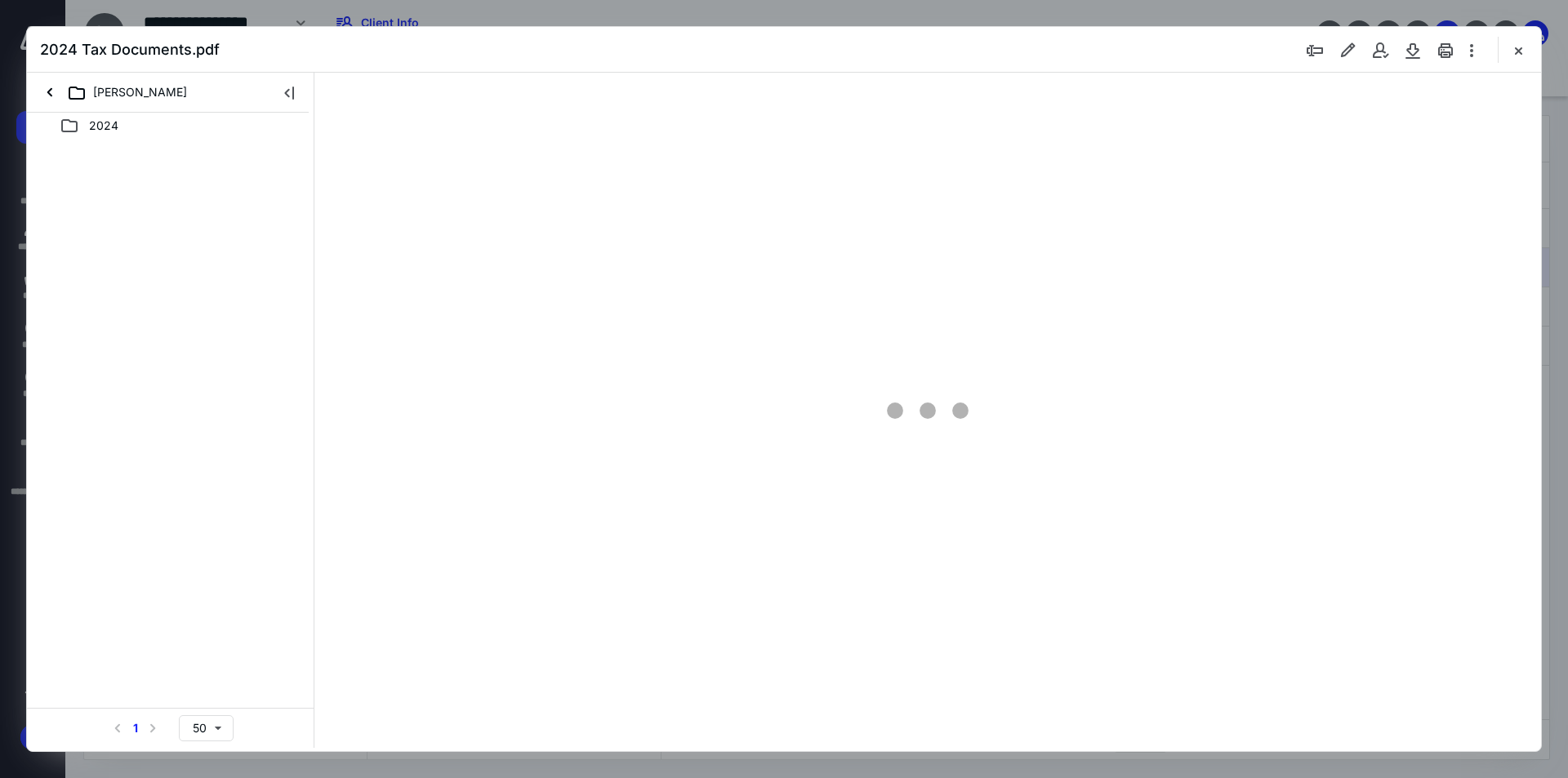 scroll, scrollTop: 0, scrollLeft: 0, axis: both 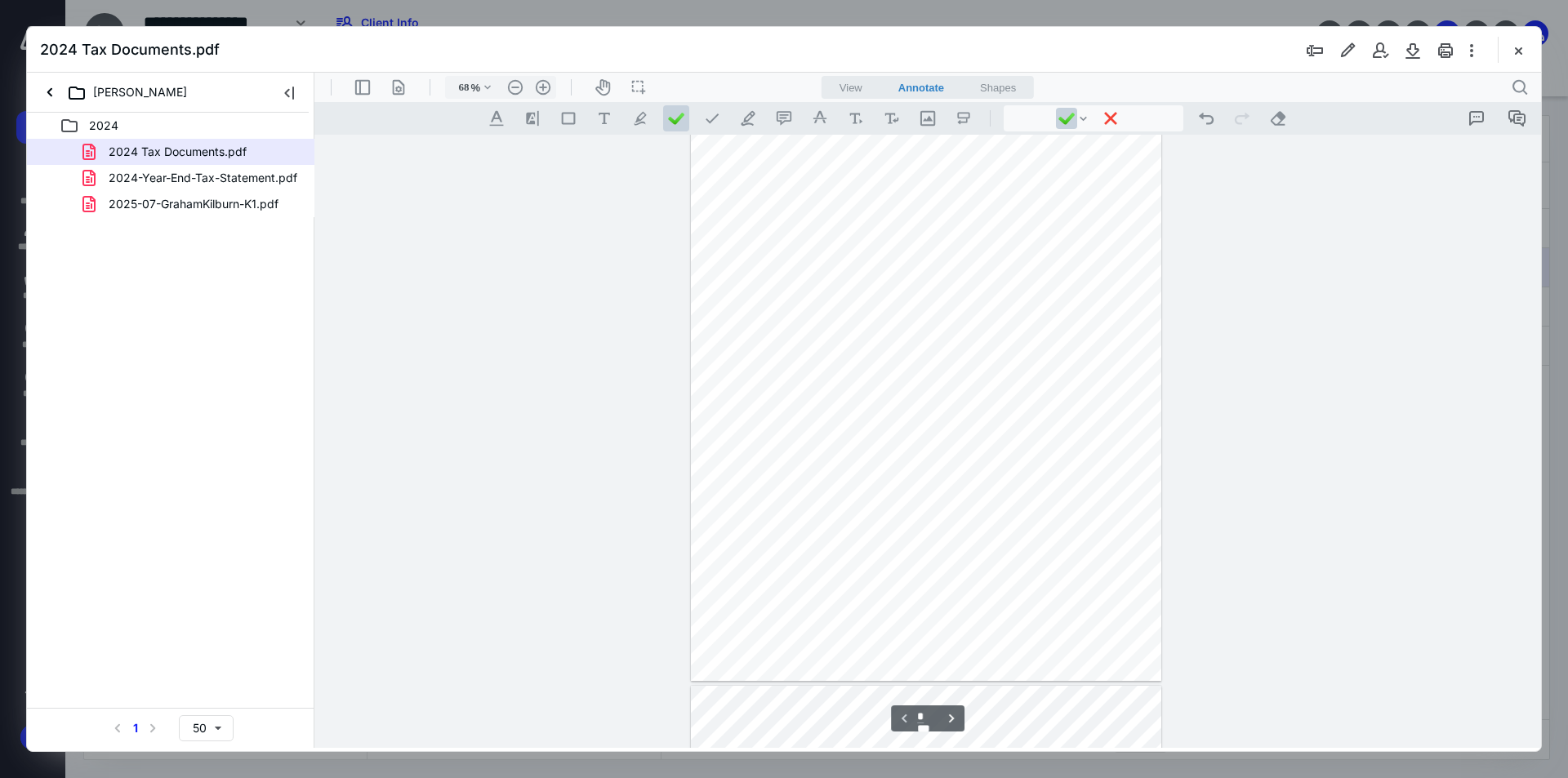 type on "173" 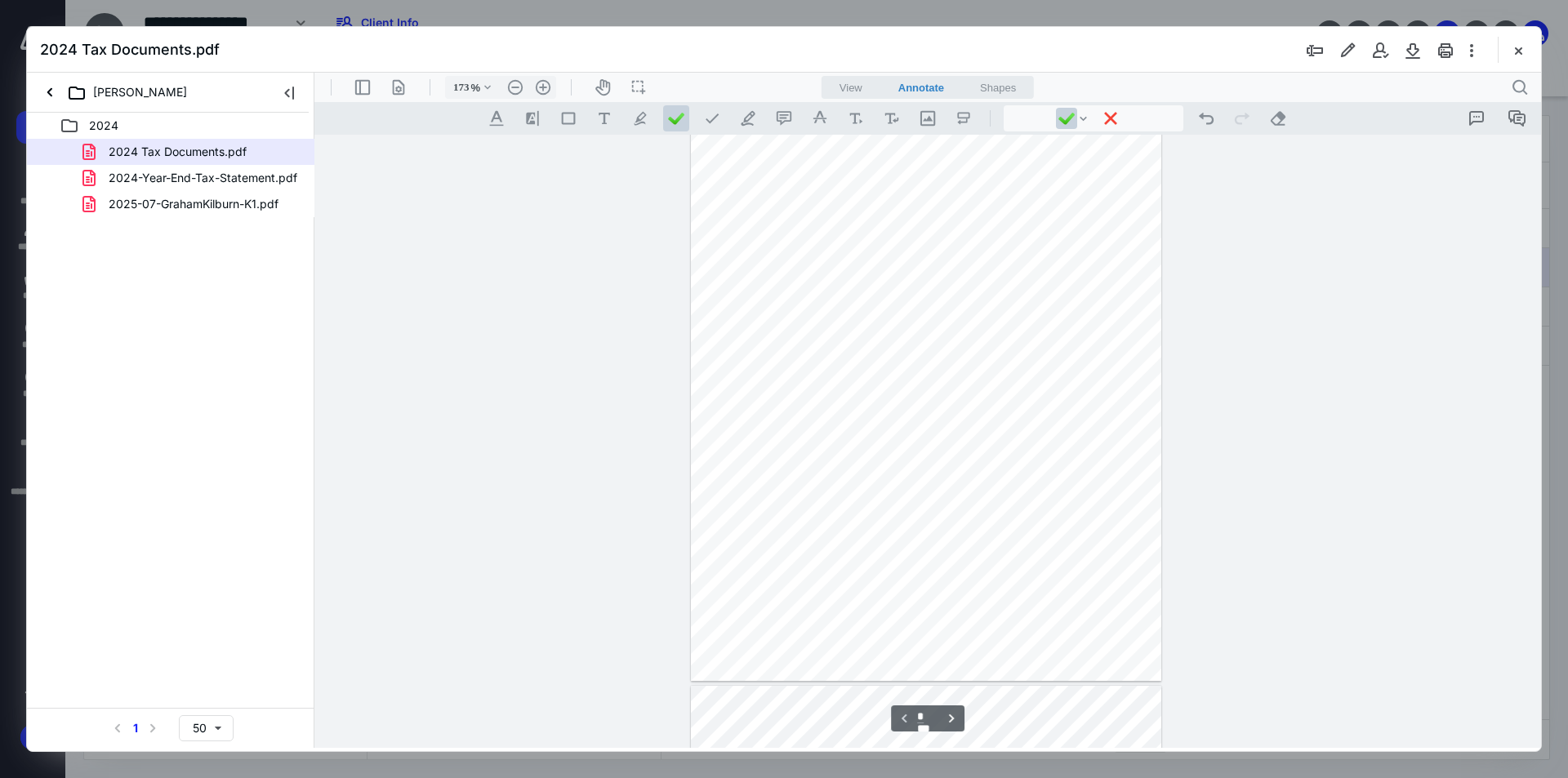 scroll, scrollTop: 164, scrollLeft: 0, axis: vertical 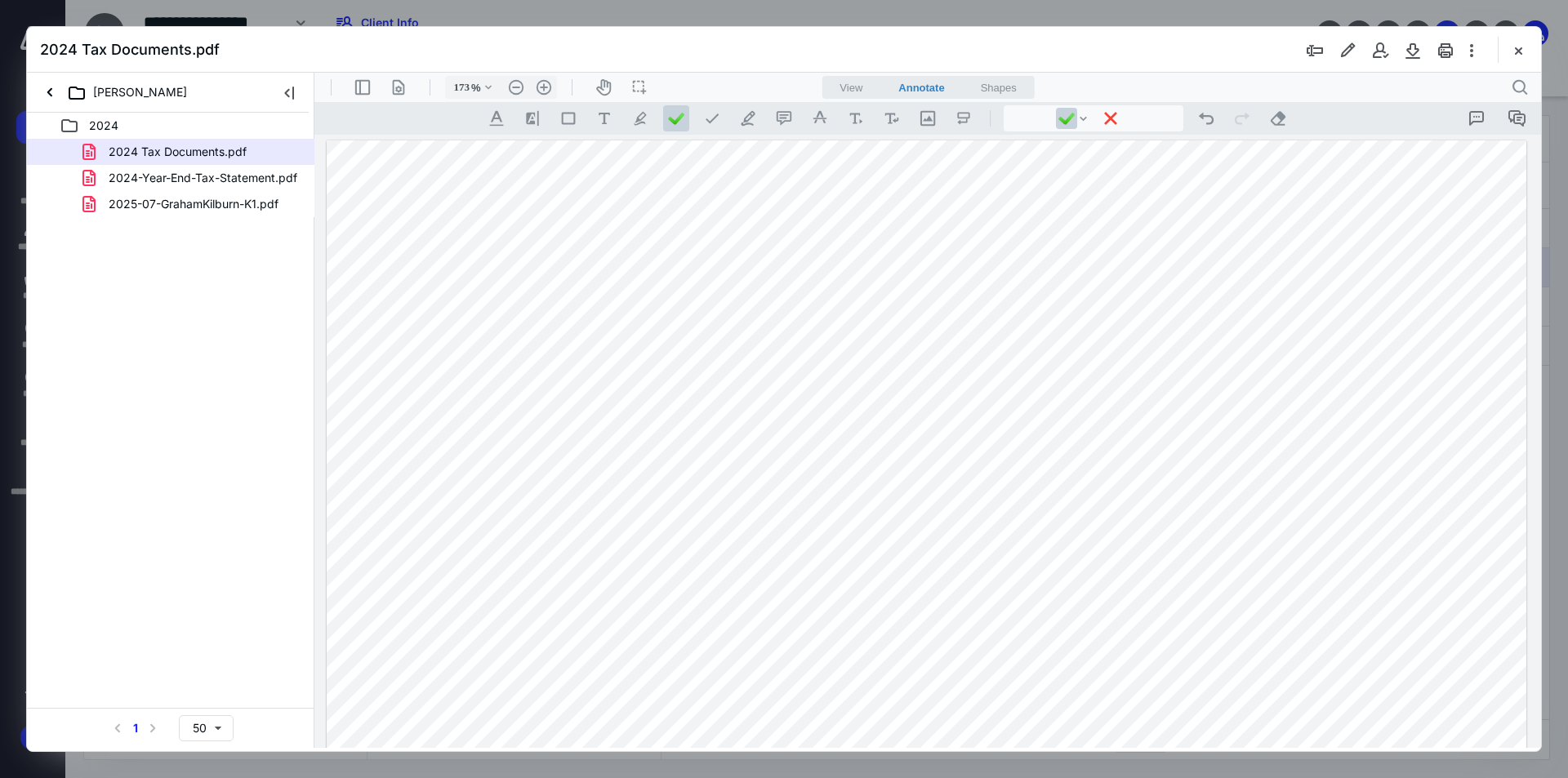 click at bounding box center (926, 917) 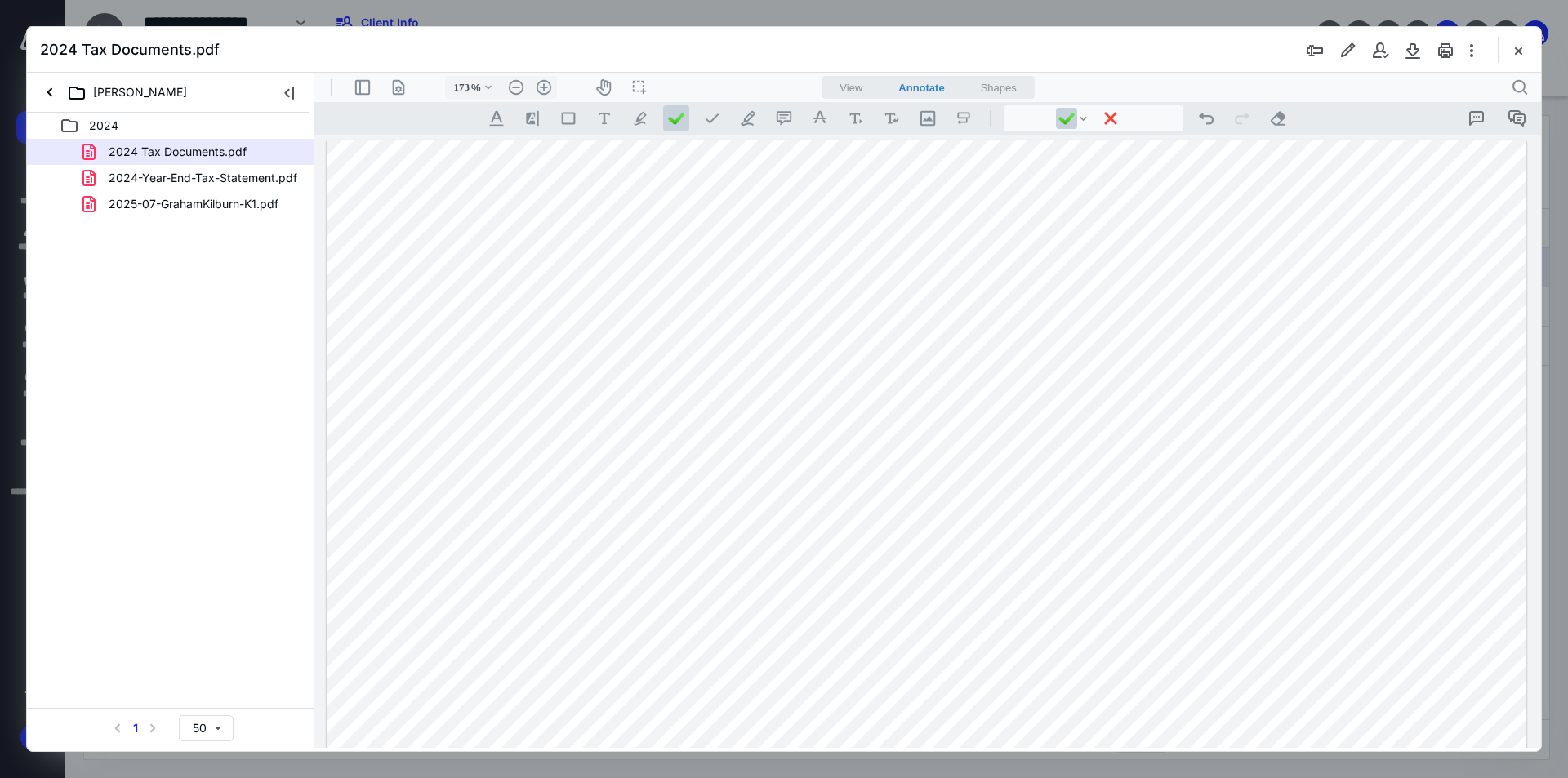 click at bounding box center (926, 917) 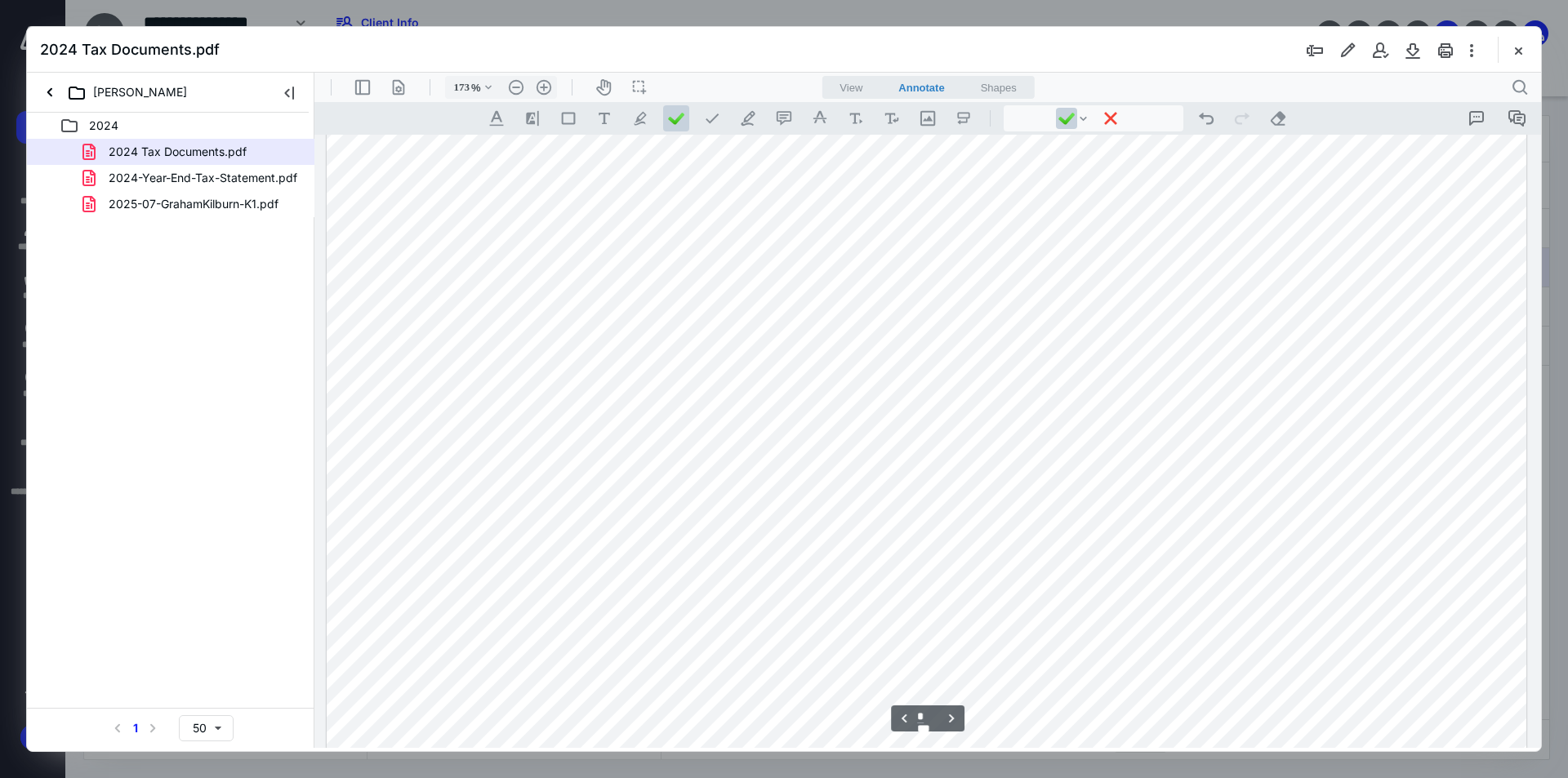 scroll, scrollTop: 1633, scrollLeft: 0, axis: vertical 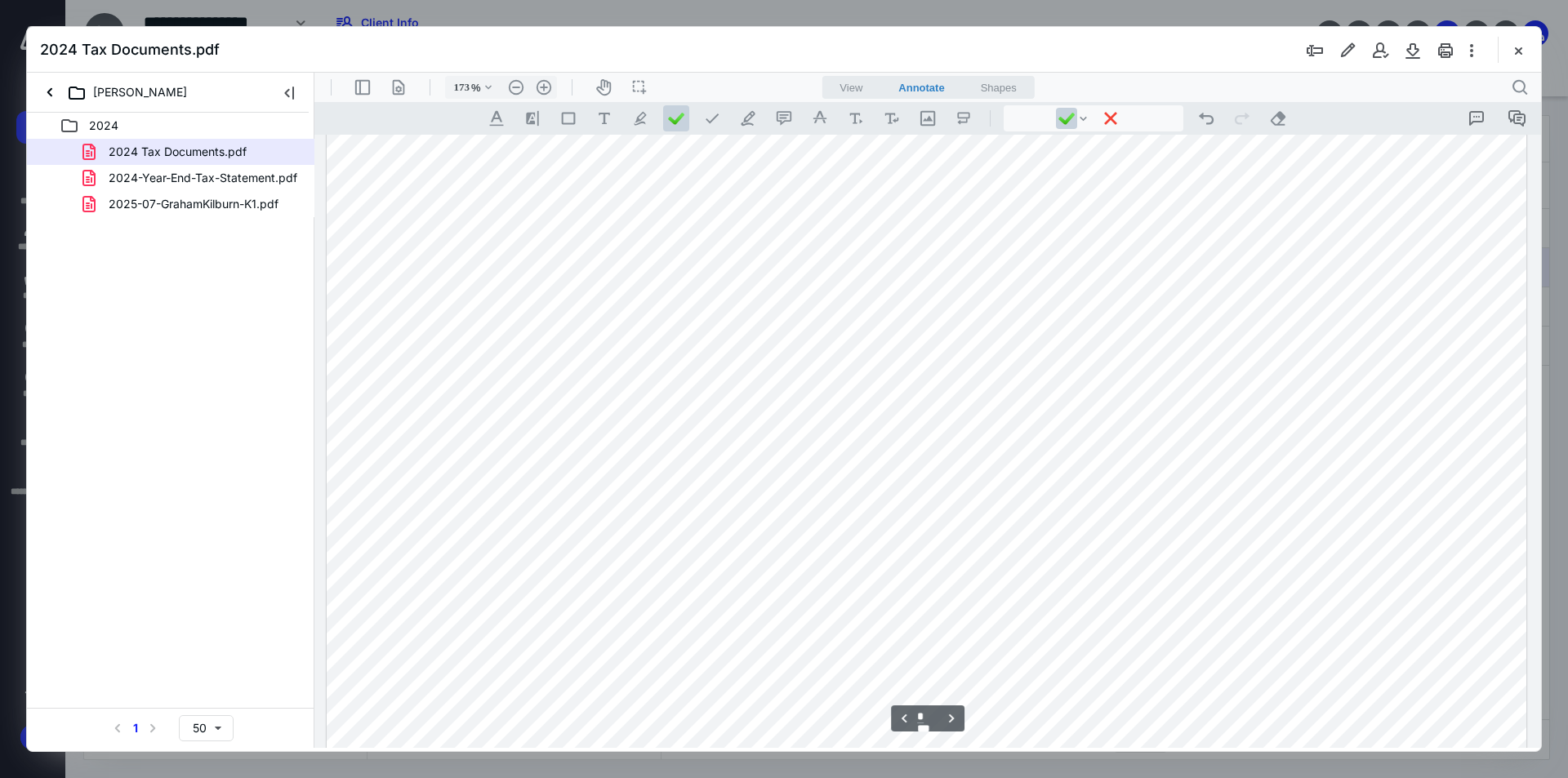 drag, startPoint x: 1535, startPoint y: 430, endPoint x: 1859, endPoint y: 652, distance: 392.7595 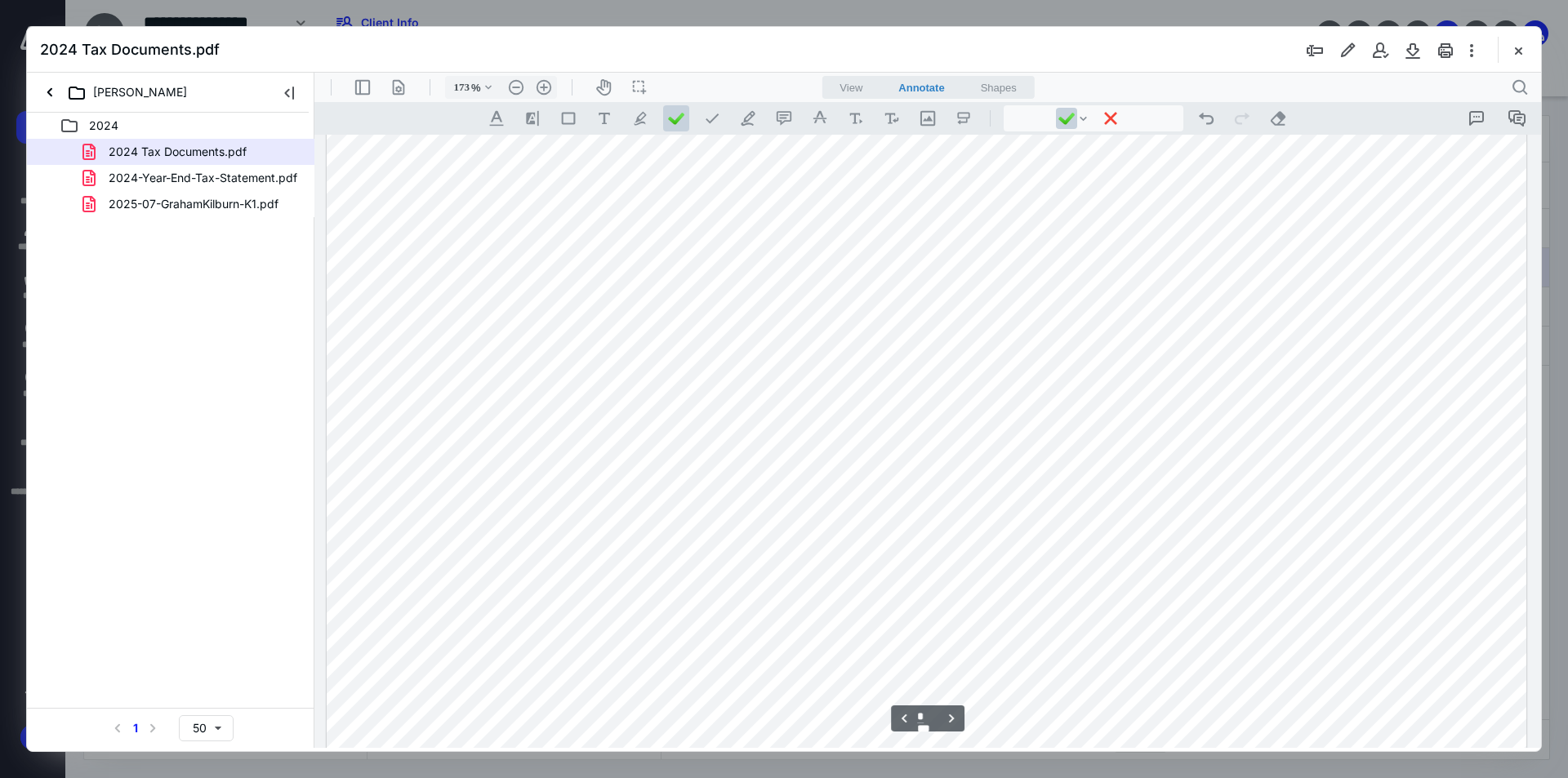 scroll, scrollTop: 2100, scrollLeft: 0, axis: vertical 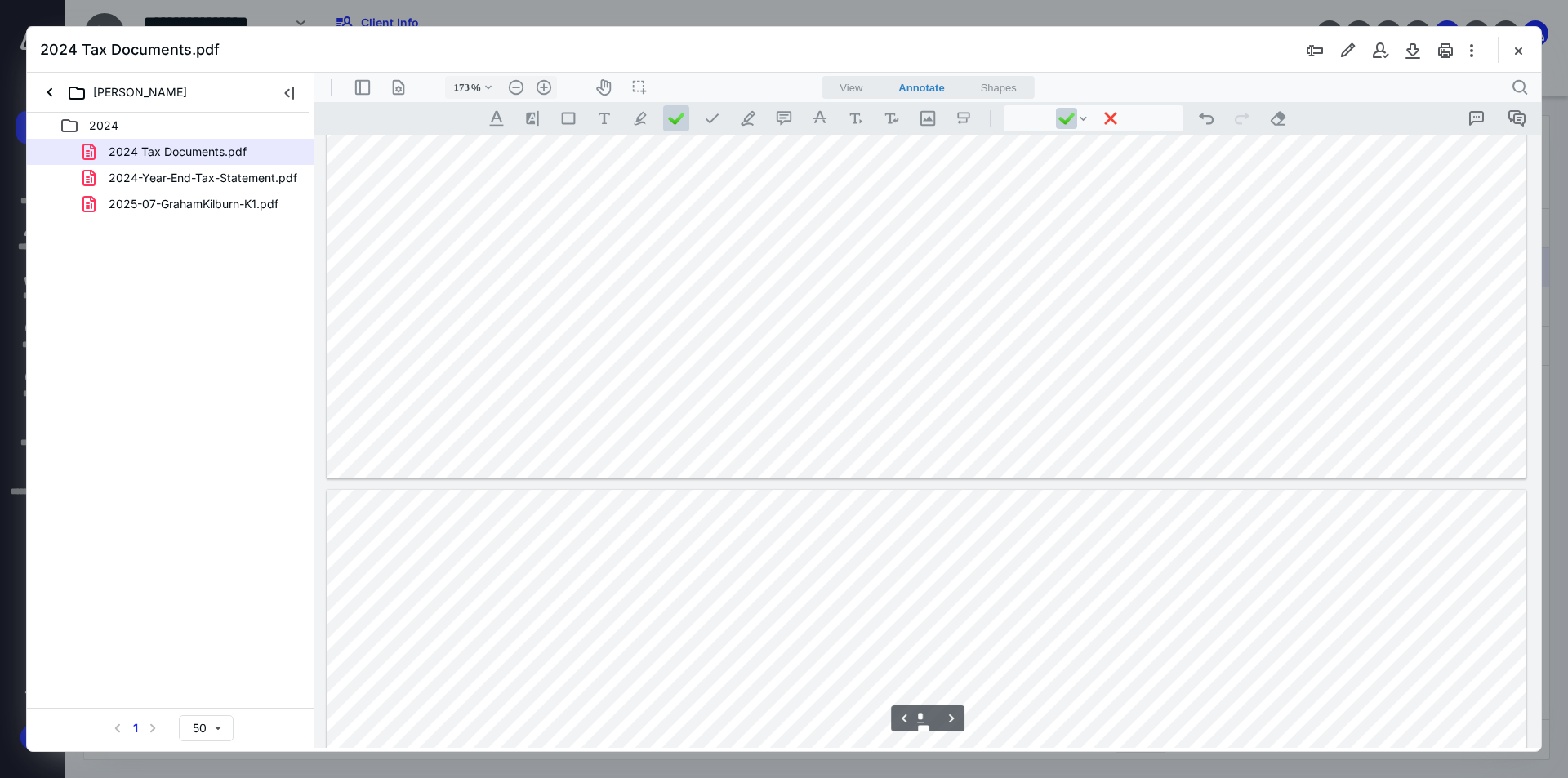 type on "*" 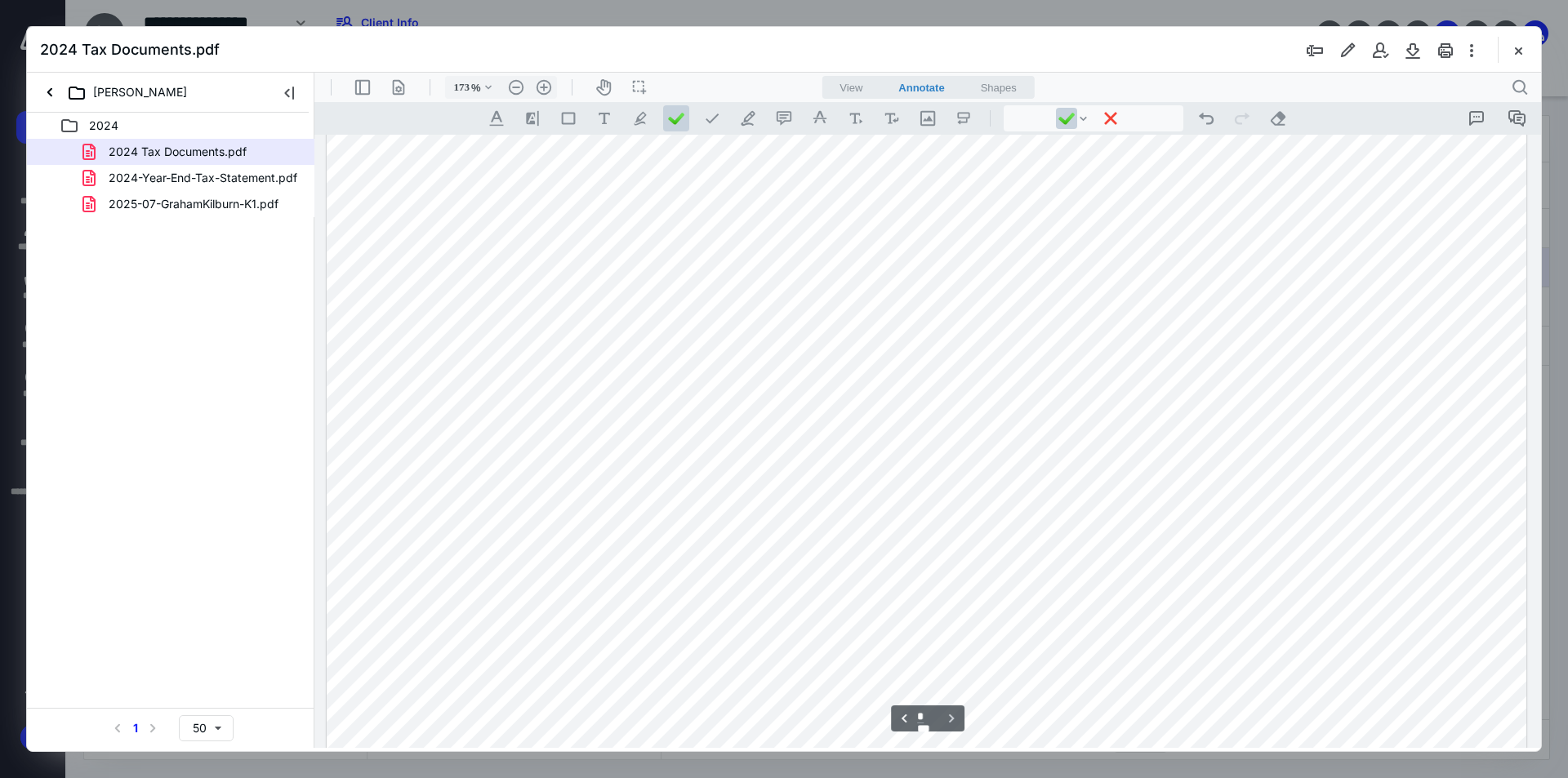 scroll, scrollTop: 5124, scrollLeft: 0, axis: vertical 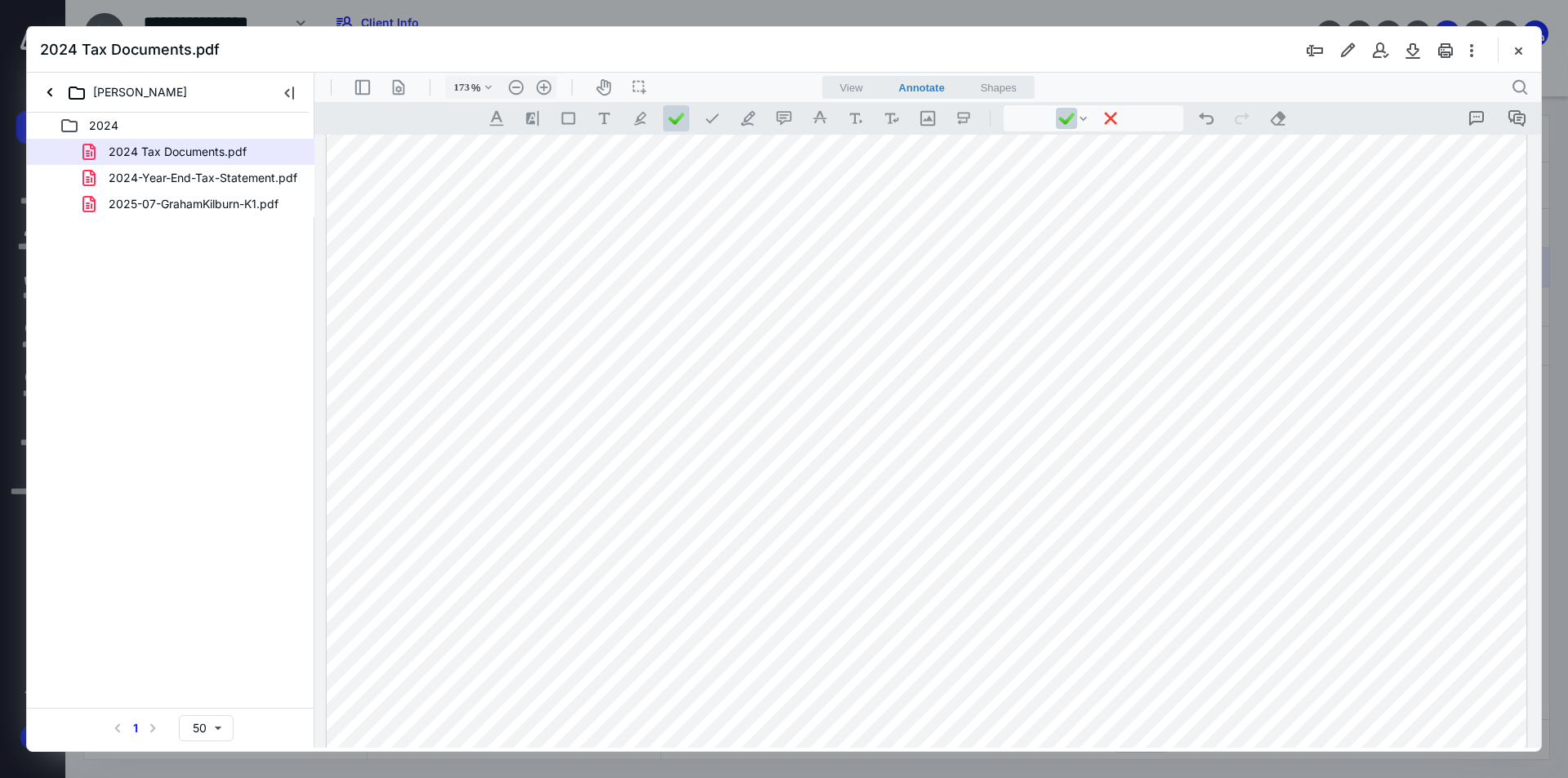 drag, startPoint x: 1347, startPoint y: 596, endPoint x: 1129, endPoint y: 566, distance: 220.05454 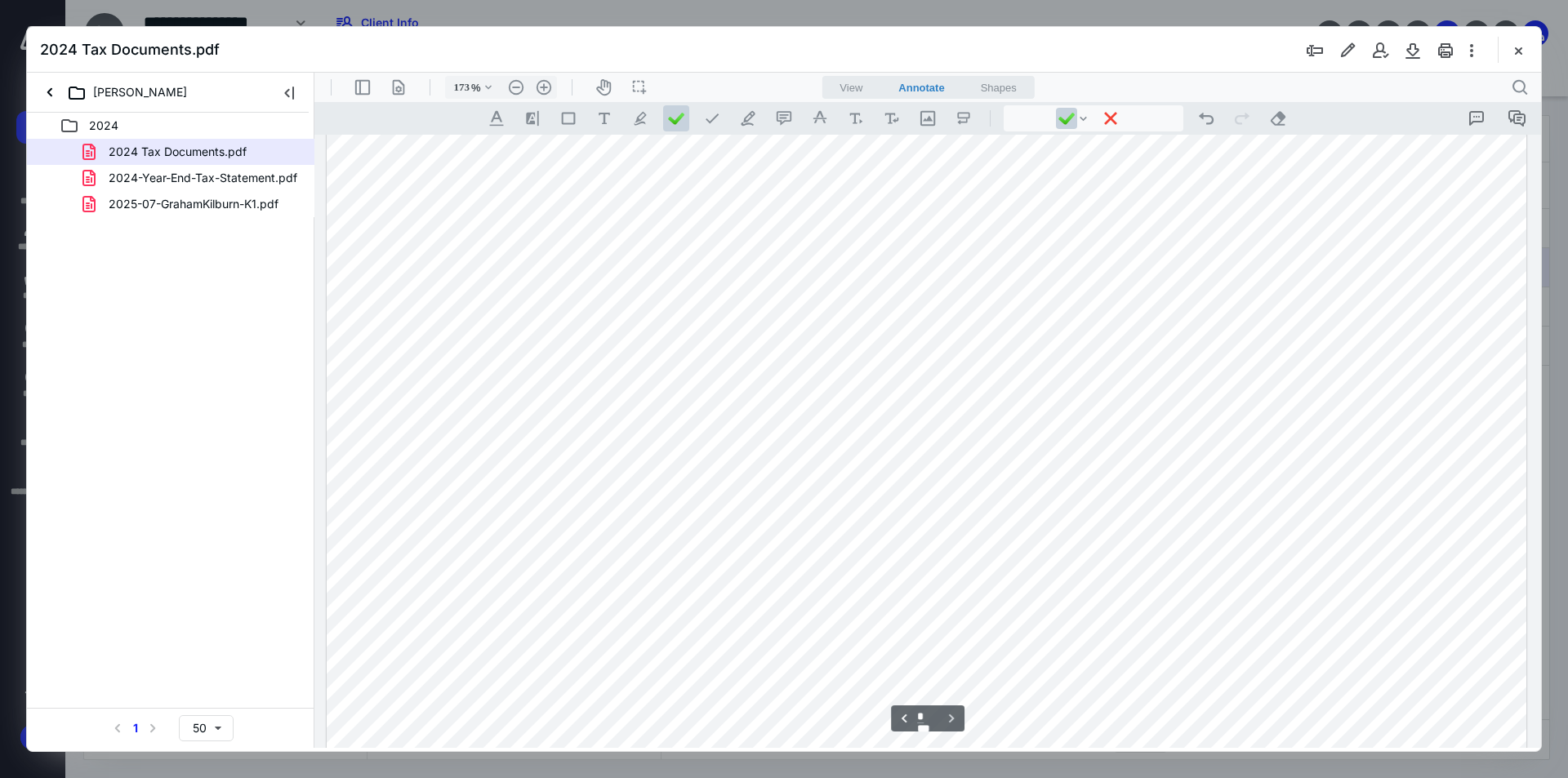 scroll, scrollTop: 5640, scrollLeft: 0, axis: vertical 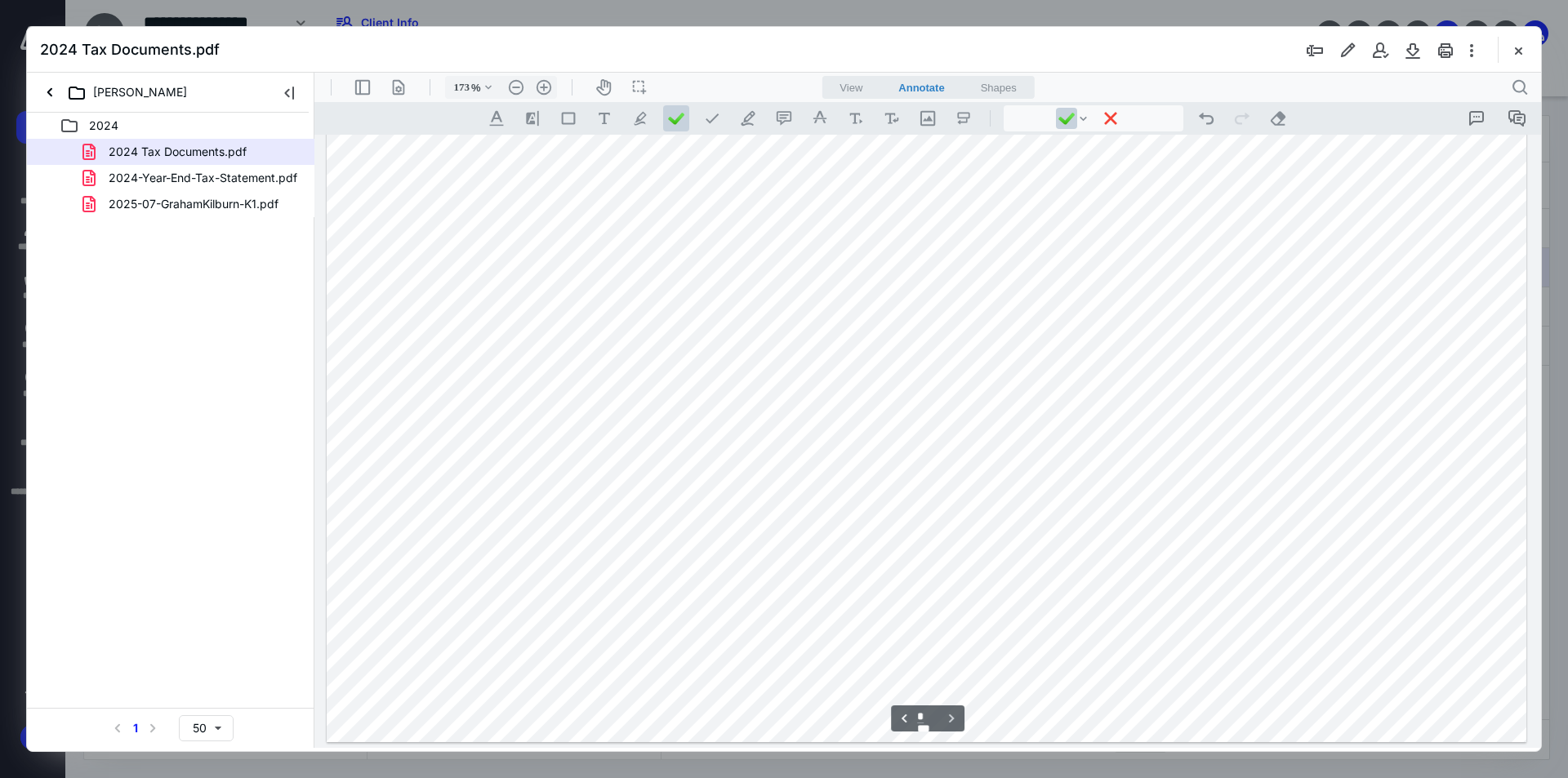 click on "2024 Tax Documents.pdf" at bounding box center [784, 50] 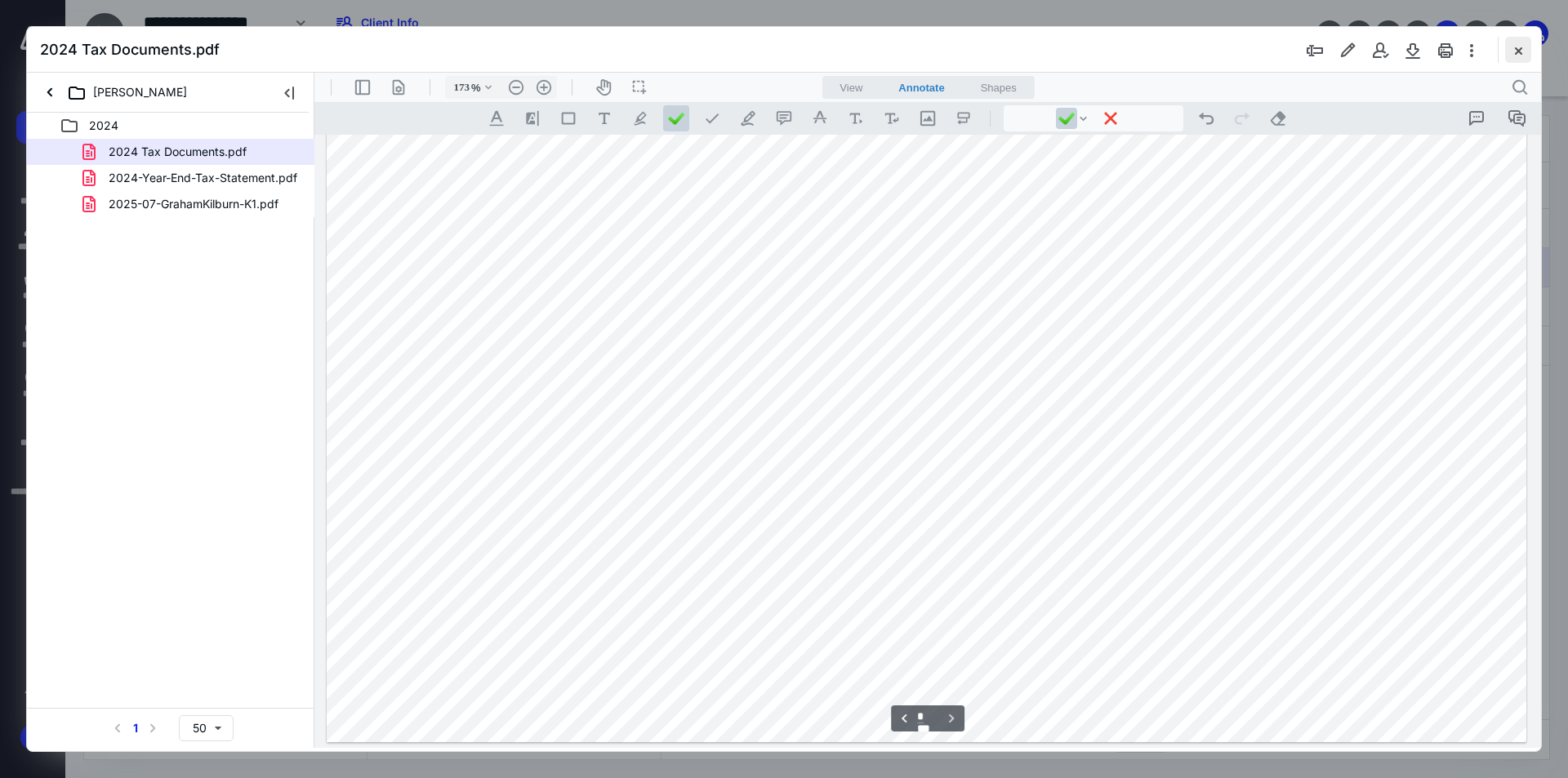 click at bounding box center [1518, 50] 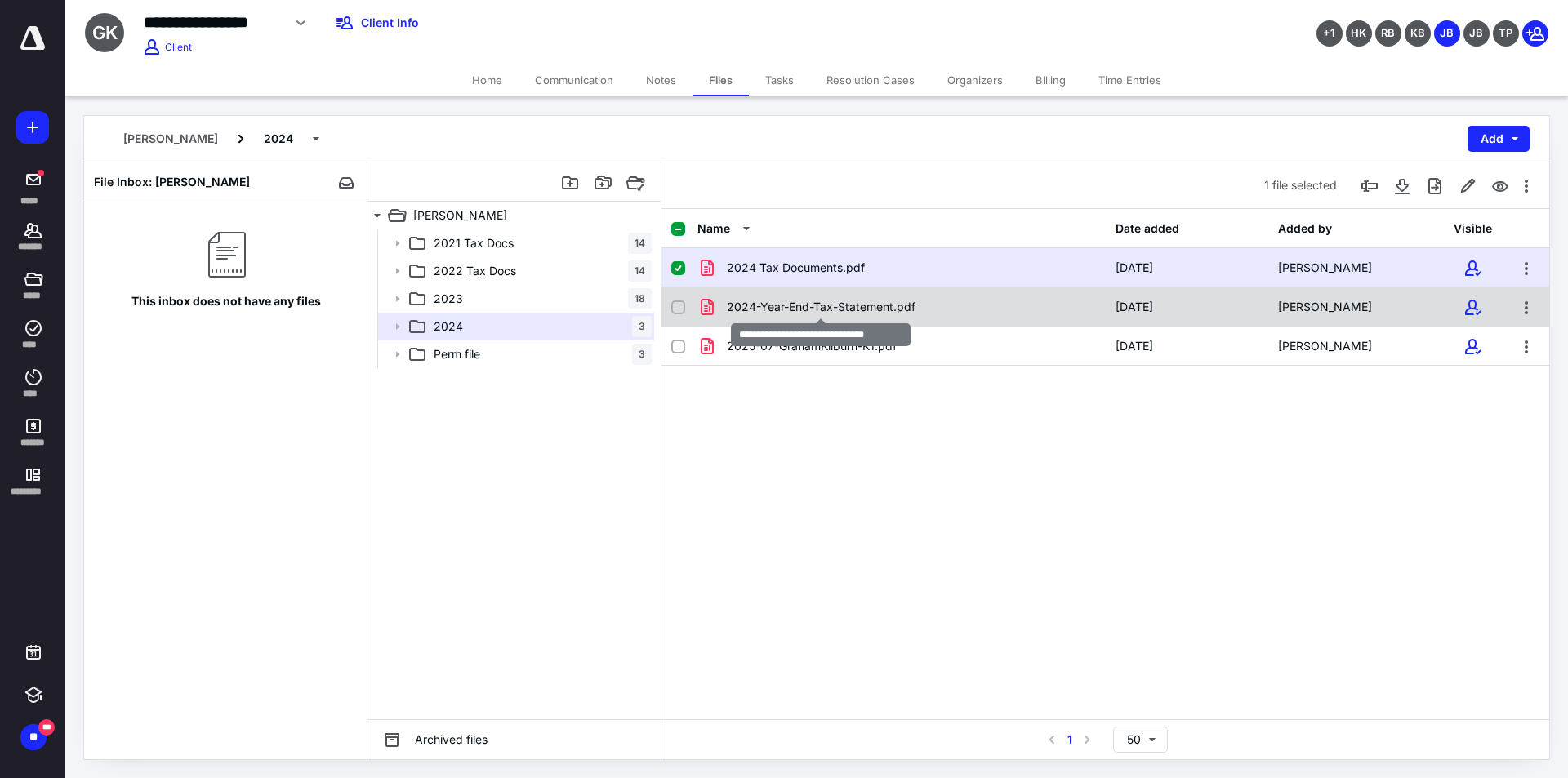 click on "2024-Year-End-Tax-Statement.pdf" at bounding box center (821, 307) 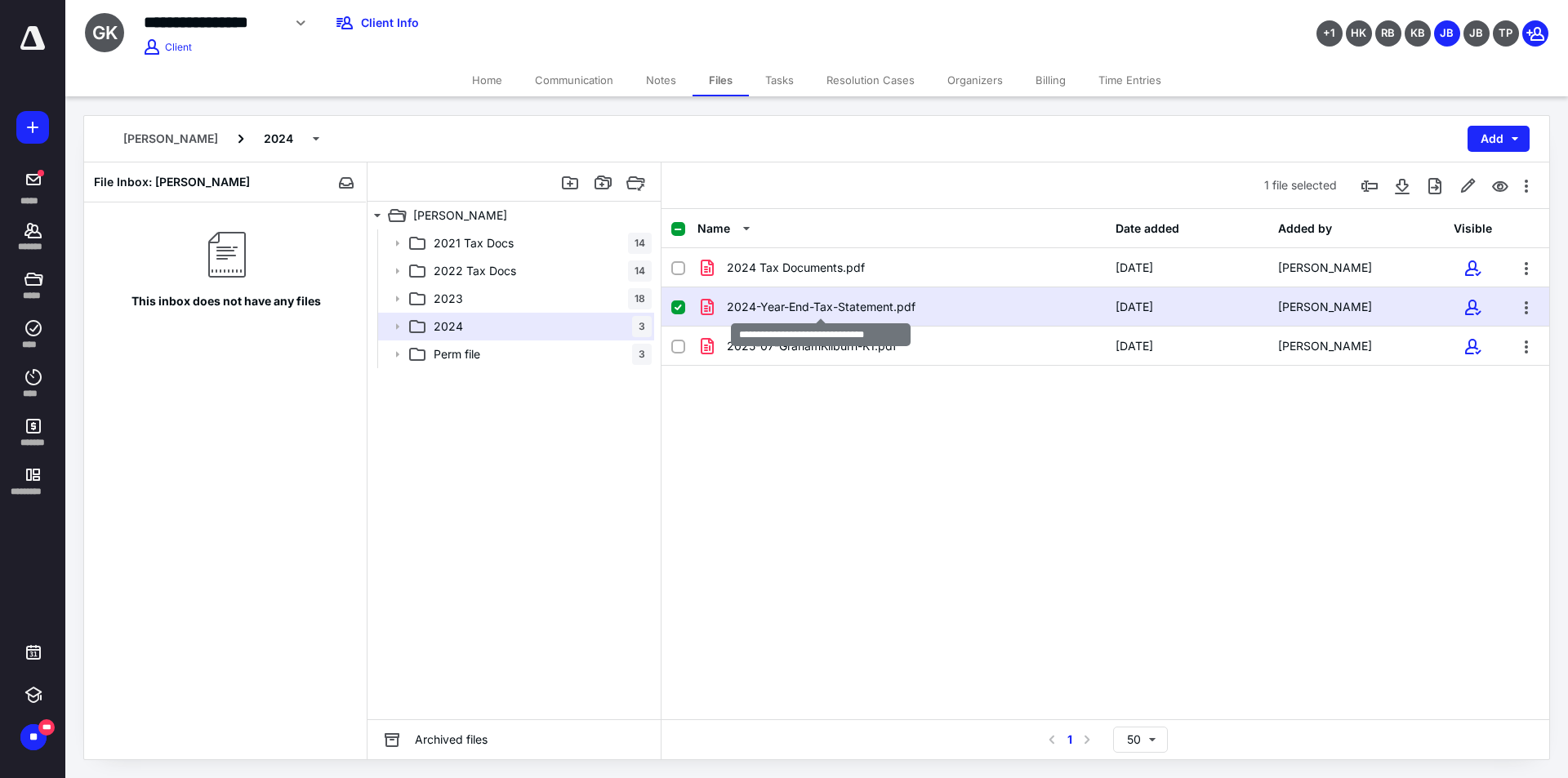 click on "2024-Year-End-Tax-Statement.pdf" at bounding box center [821, 307] 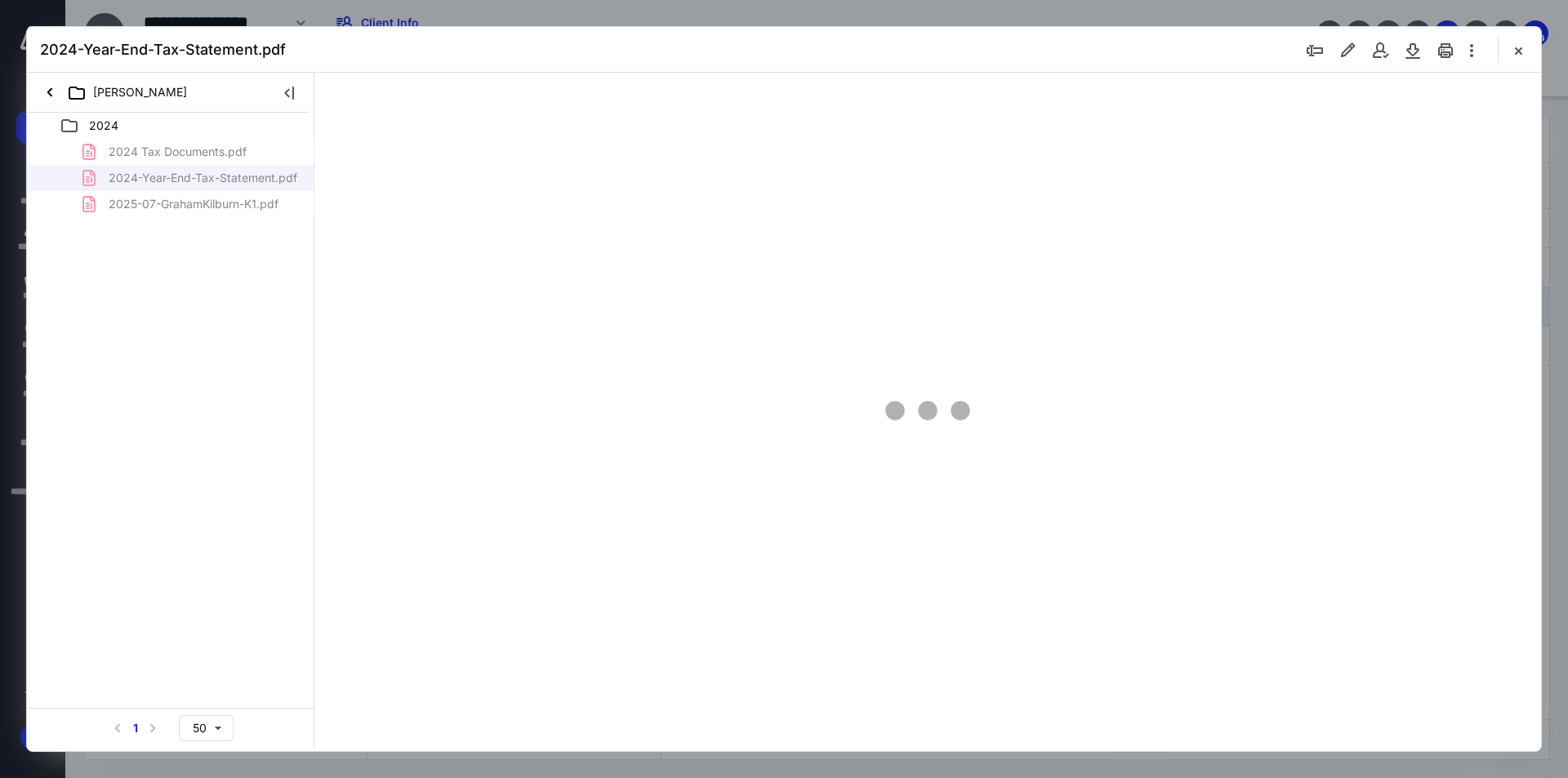 scroll, scrollTop: 0, scrollLeft: 0, axis: both 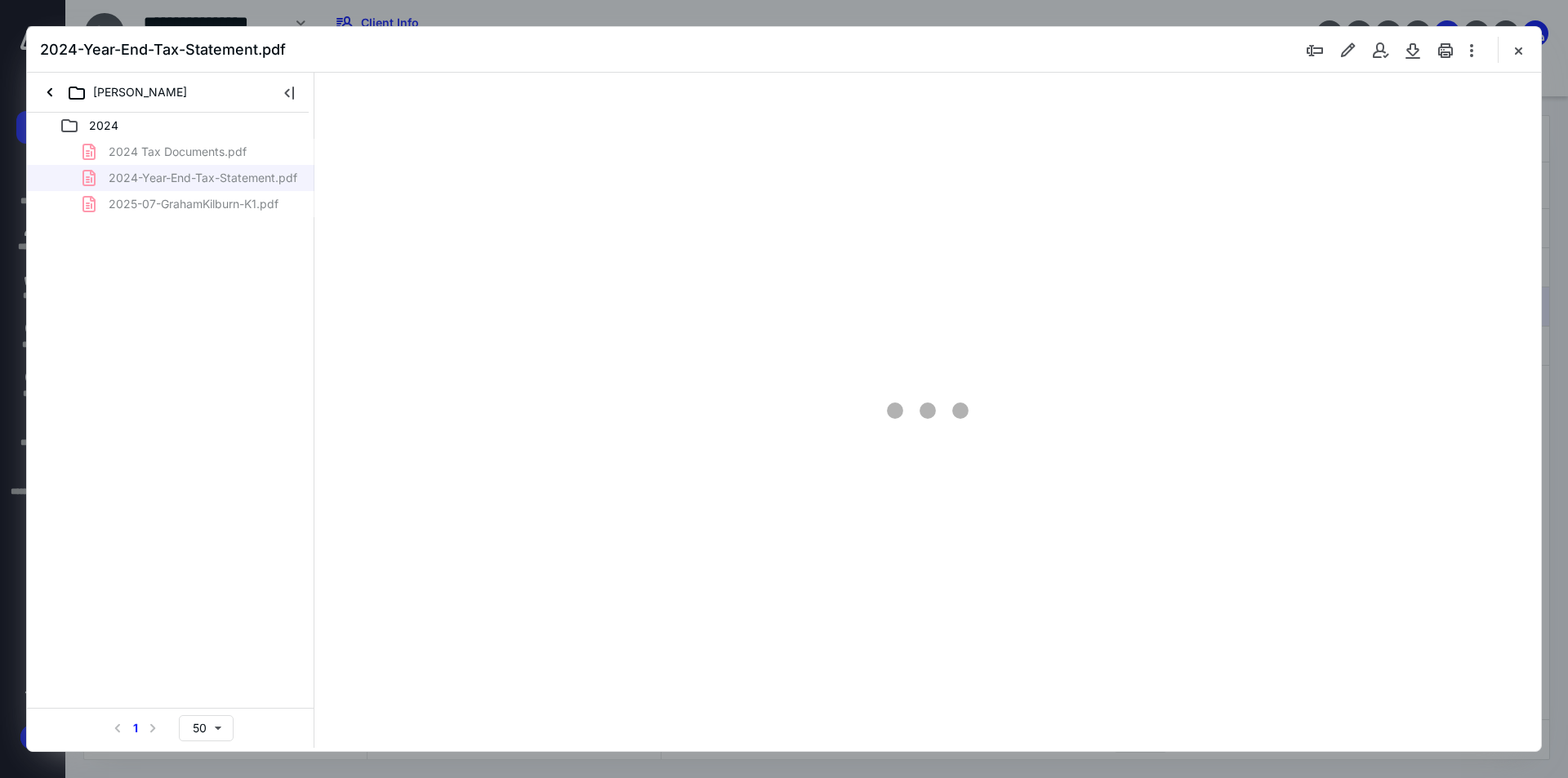 type on "248" 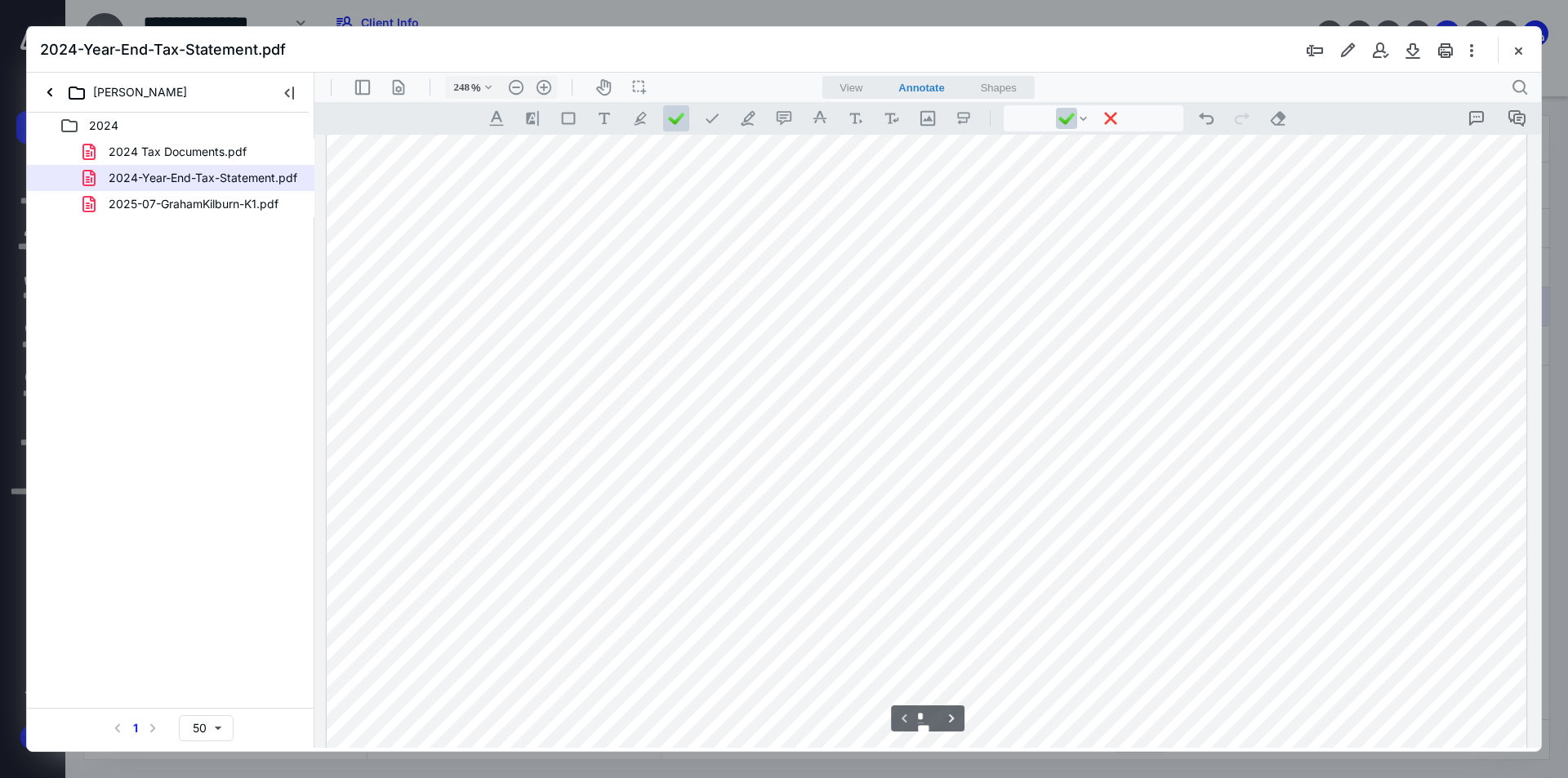 scroll, scrollTop: 0, scrollLeft: 0, axis: both 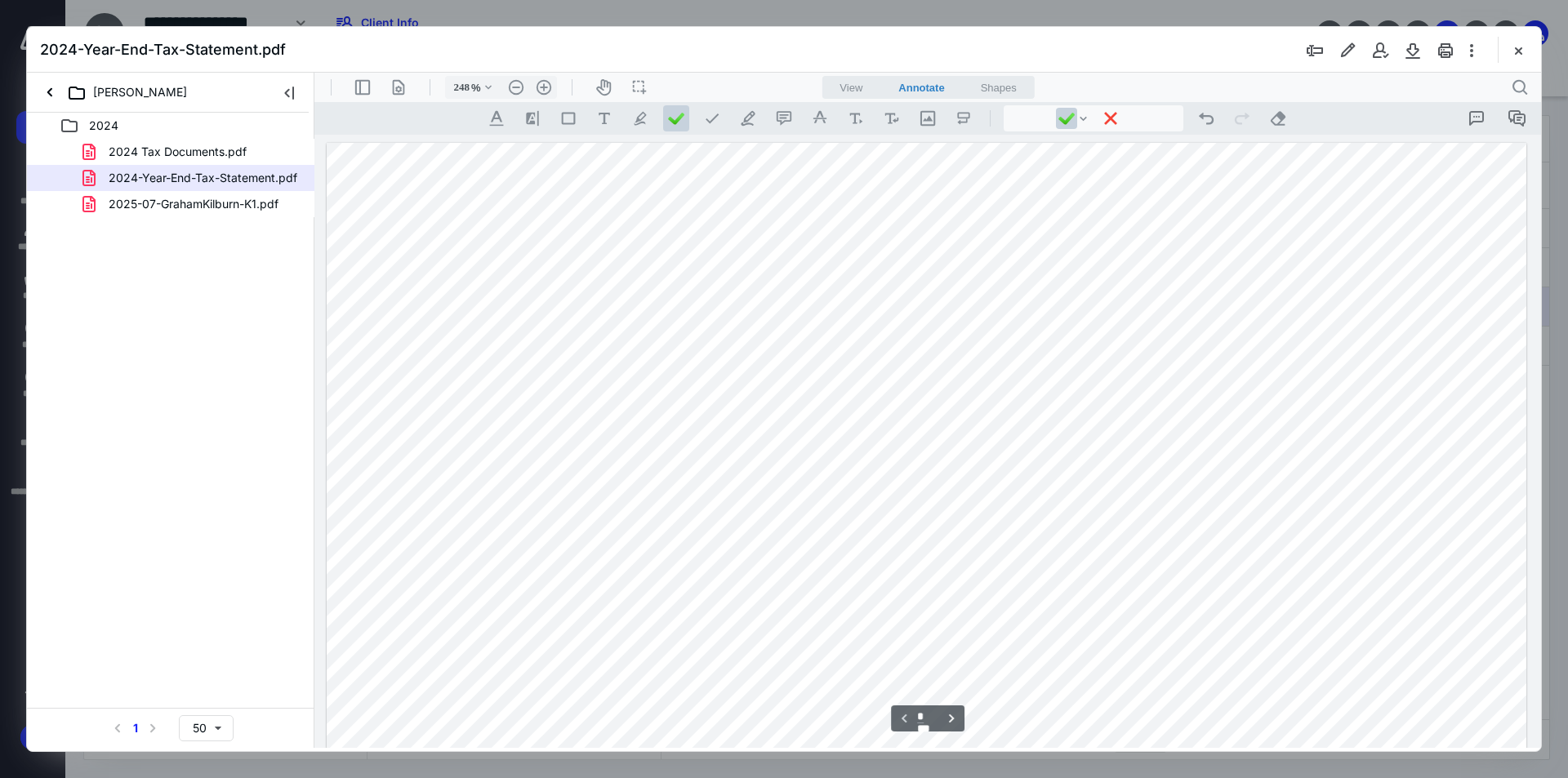 click at bounding box center (927, 992) 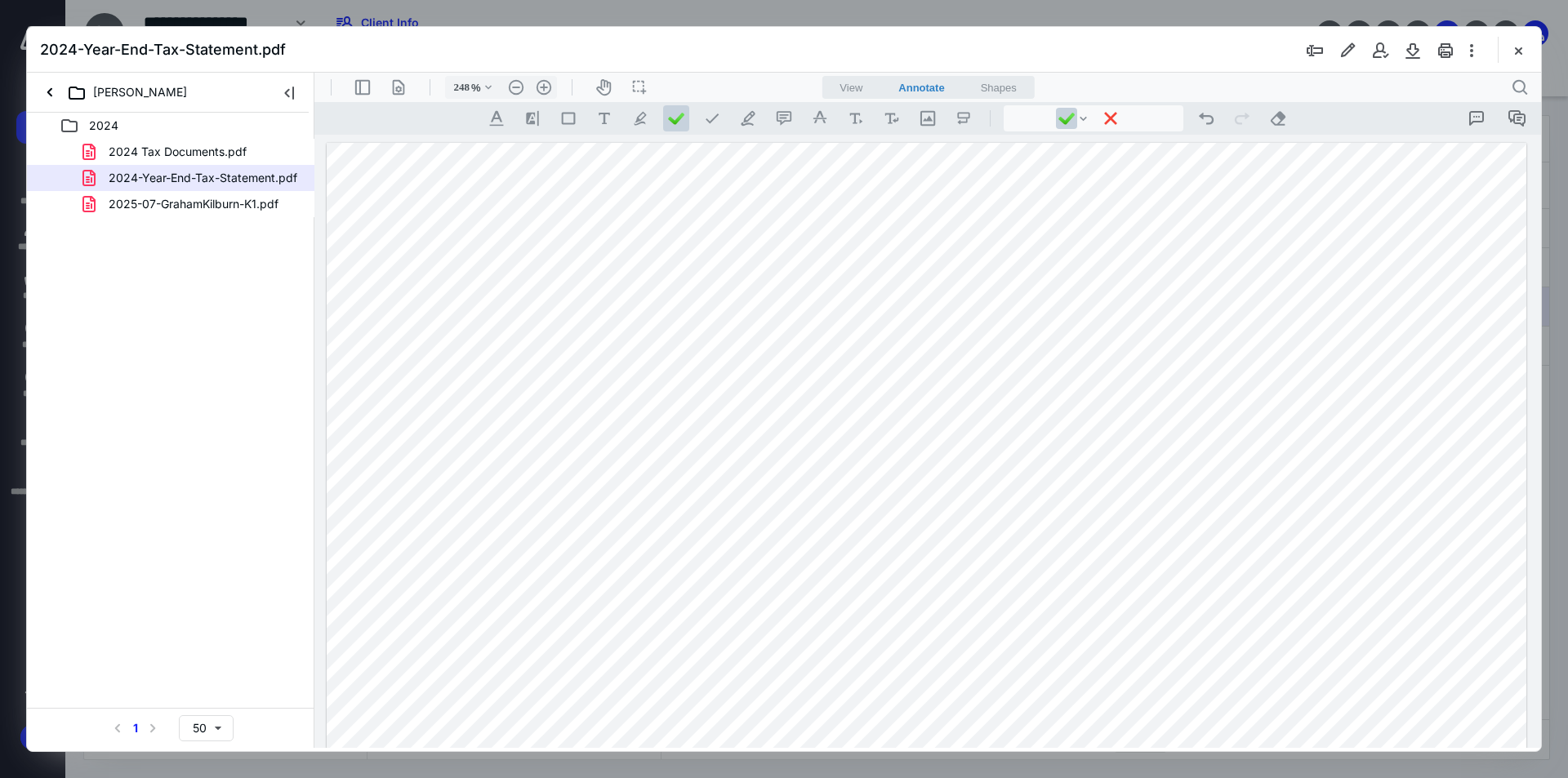 drag, startPoint x: 1518, startPoint y: 56, endPoint x: 1509, endPoint y: 62, distance: 10.816654 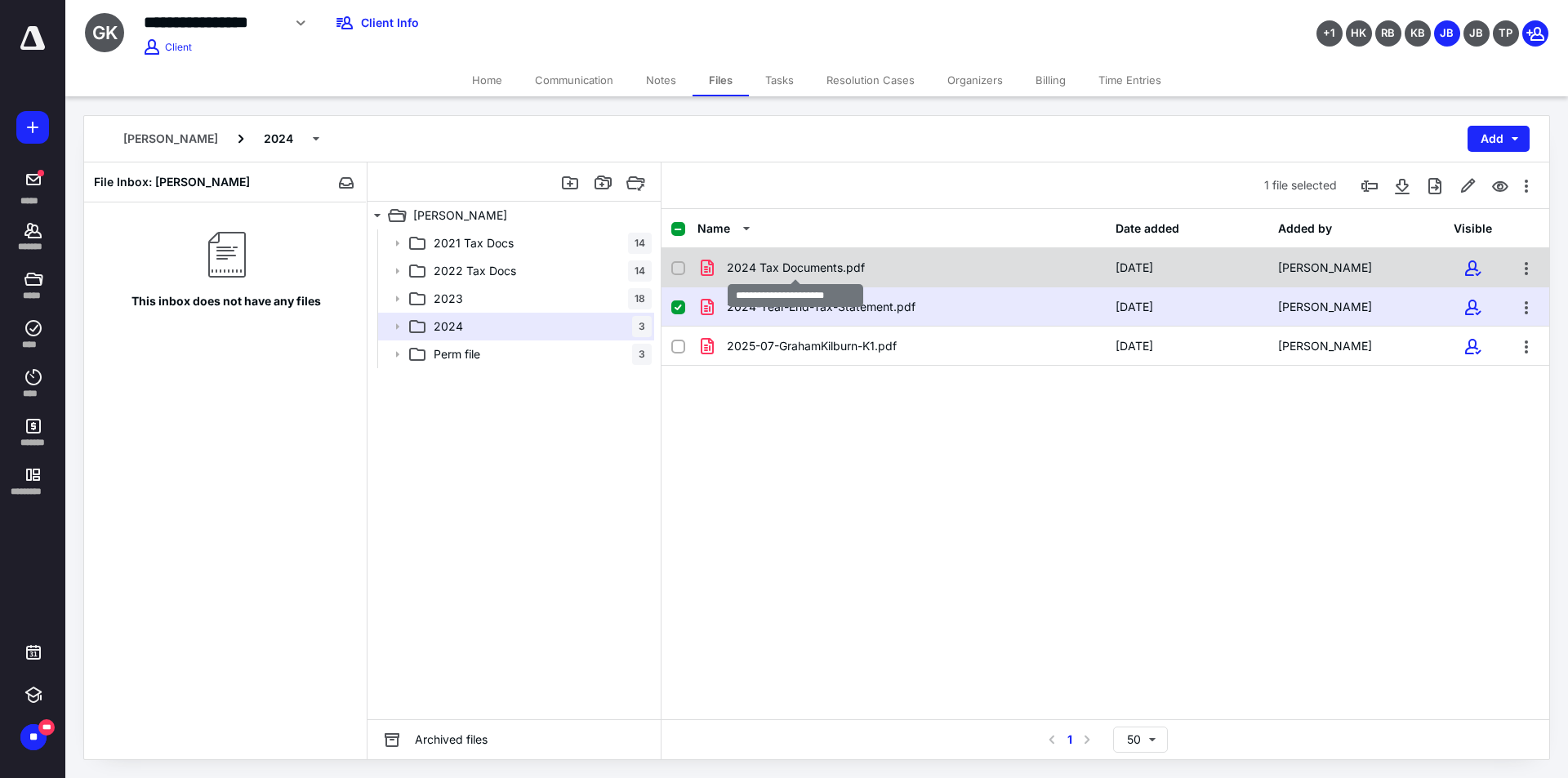 click on "2024 Tax Documents.pdf" at bounding box center [795, 268] 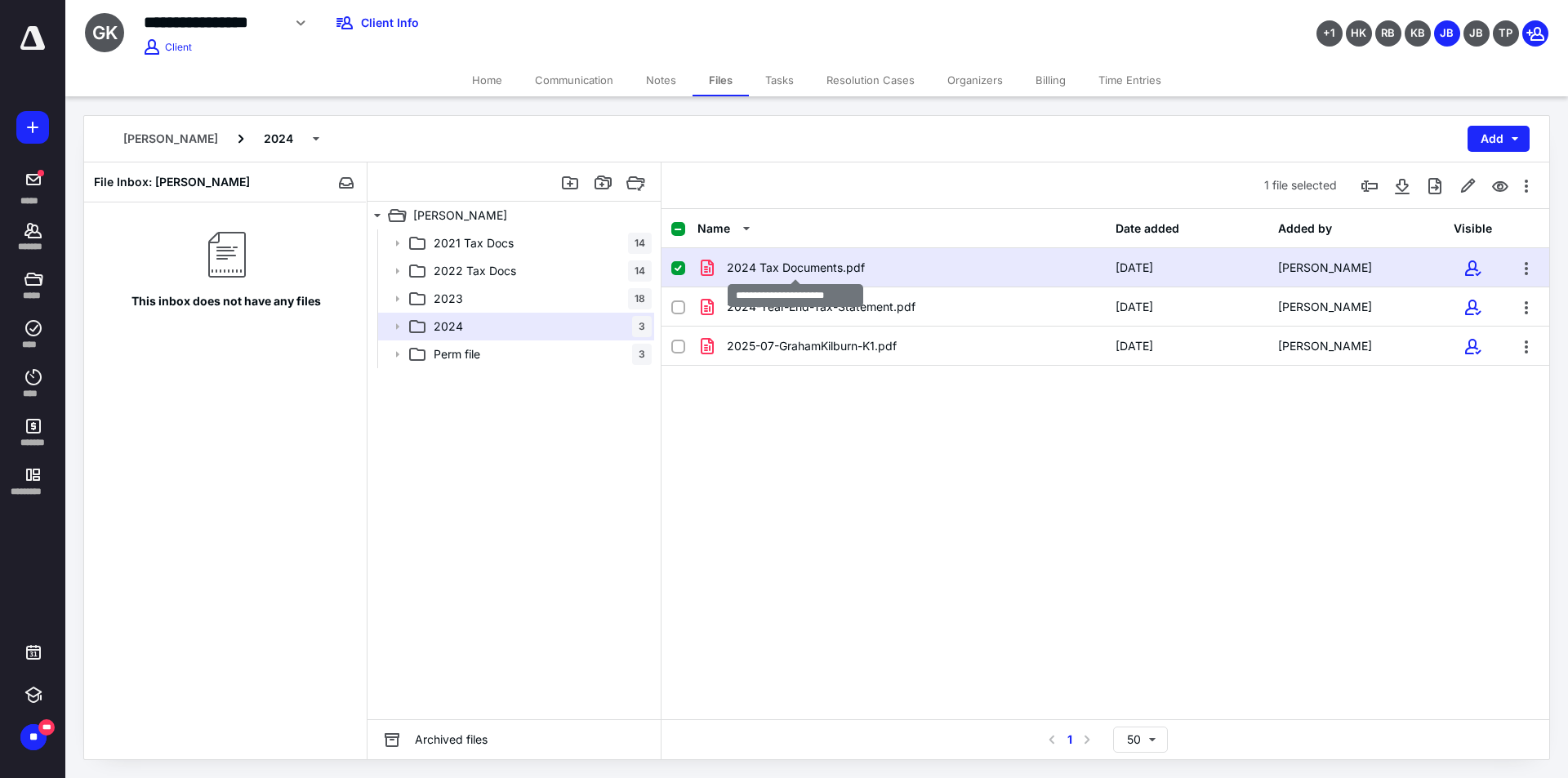 click on "2024 Tax Documents.pdf" at bounding box center (795, 268) 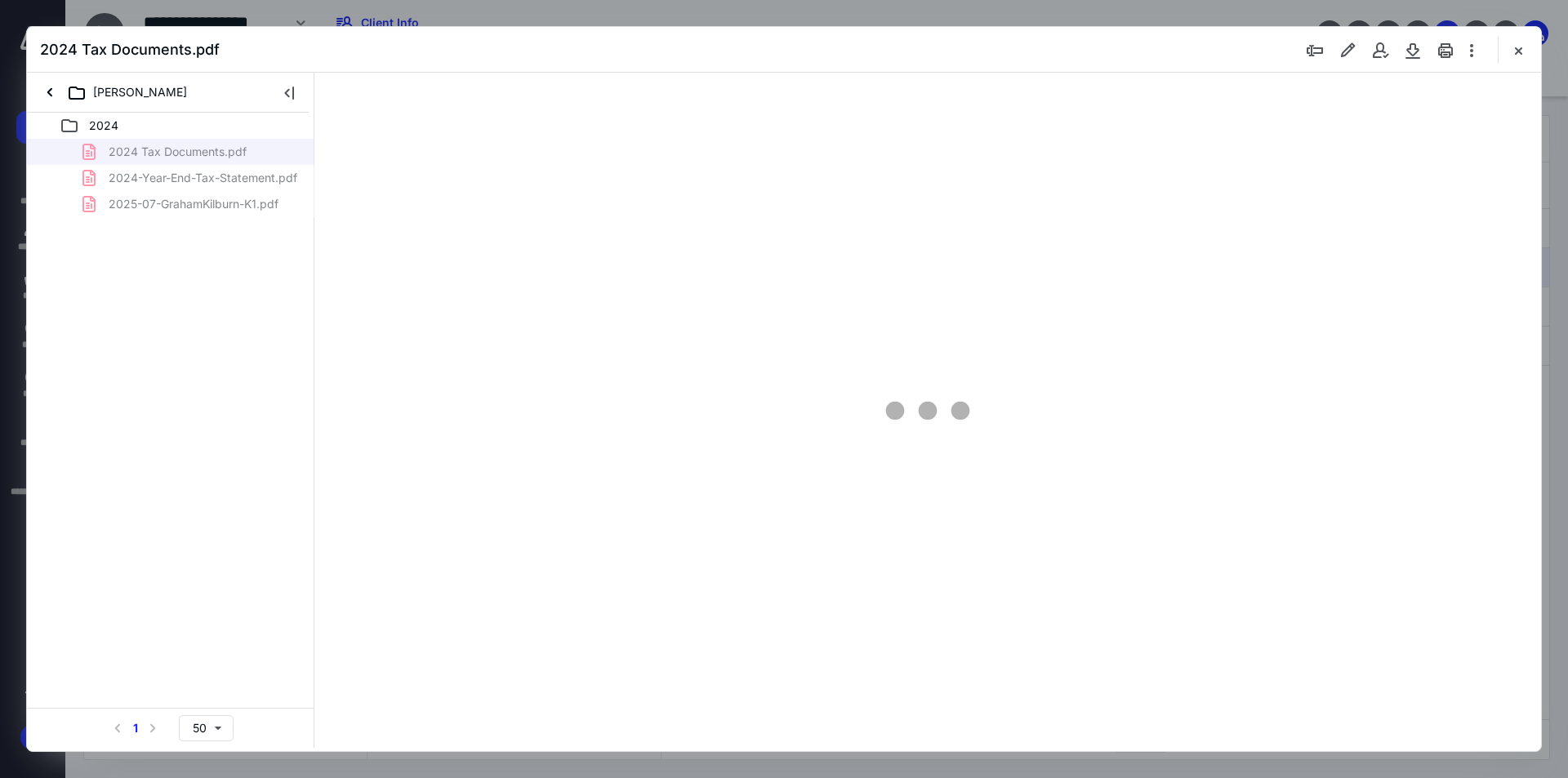 scroll, scrollTop: 0, scrollLeft: 0, axis: both 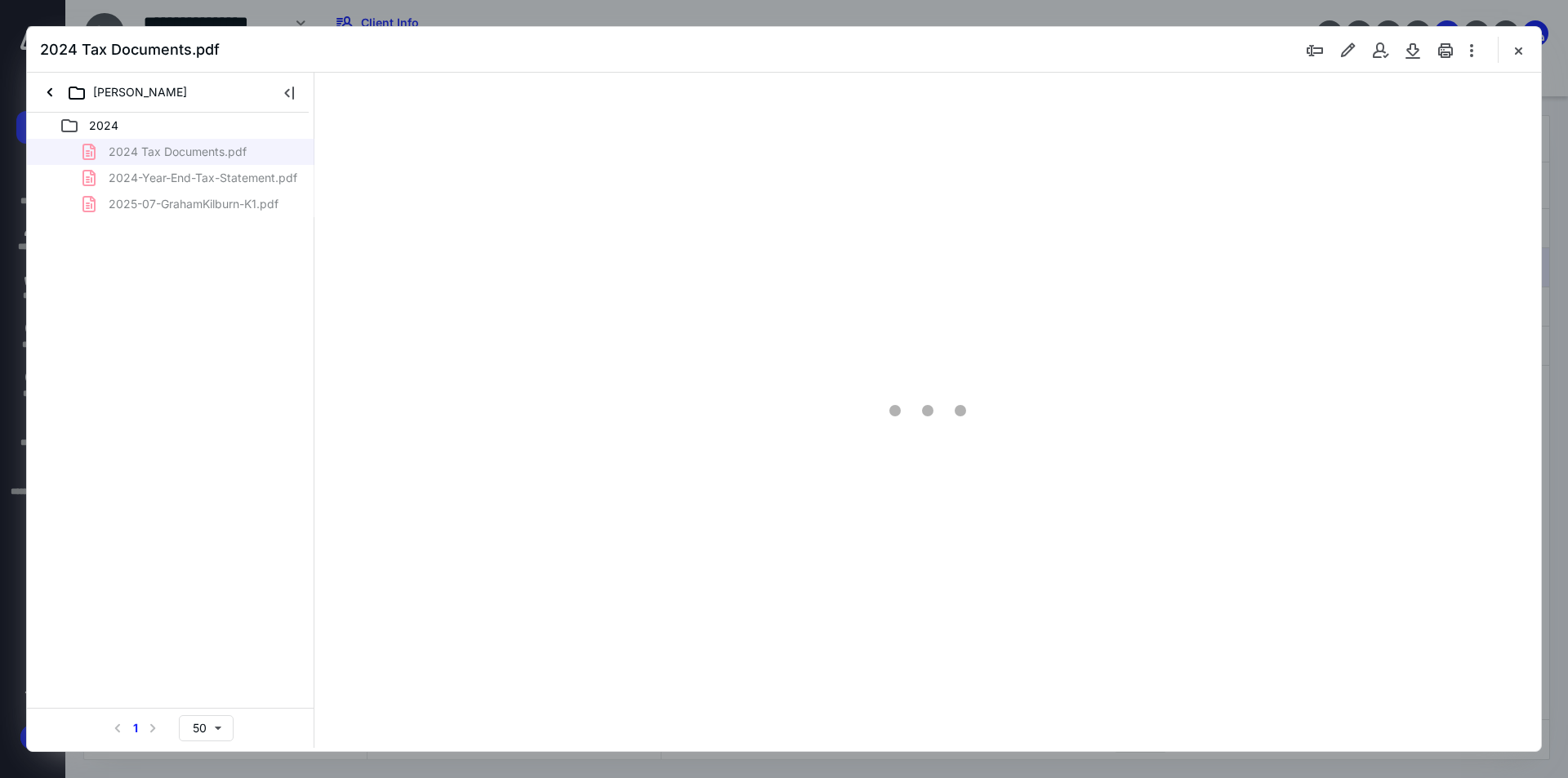 type on "174" 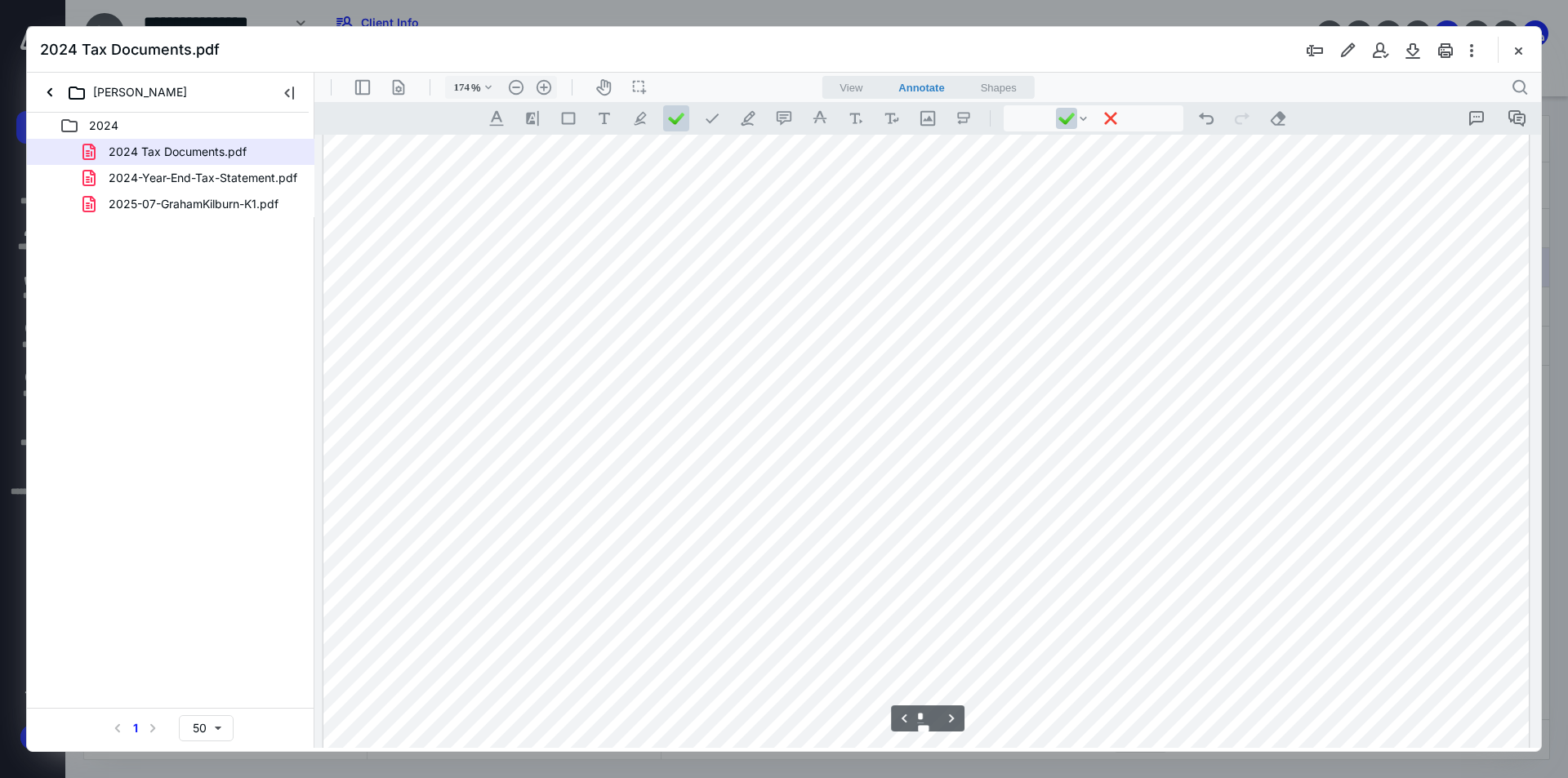 scroll, scrollTop: 3497, scrollLeft: 0, axis: vertical 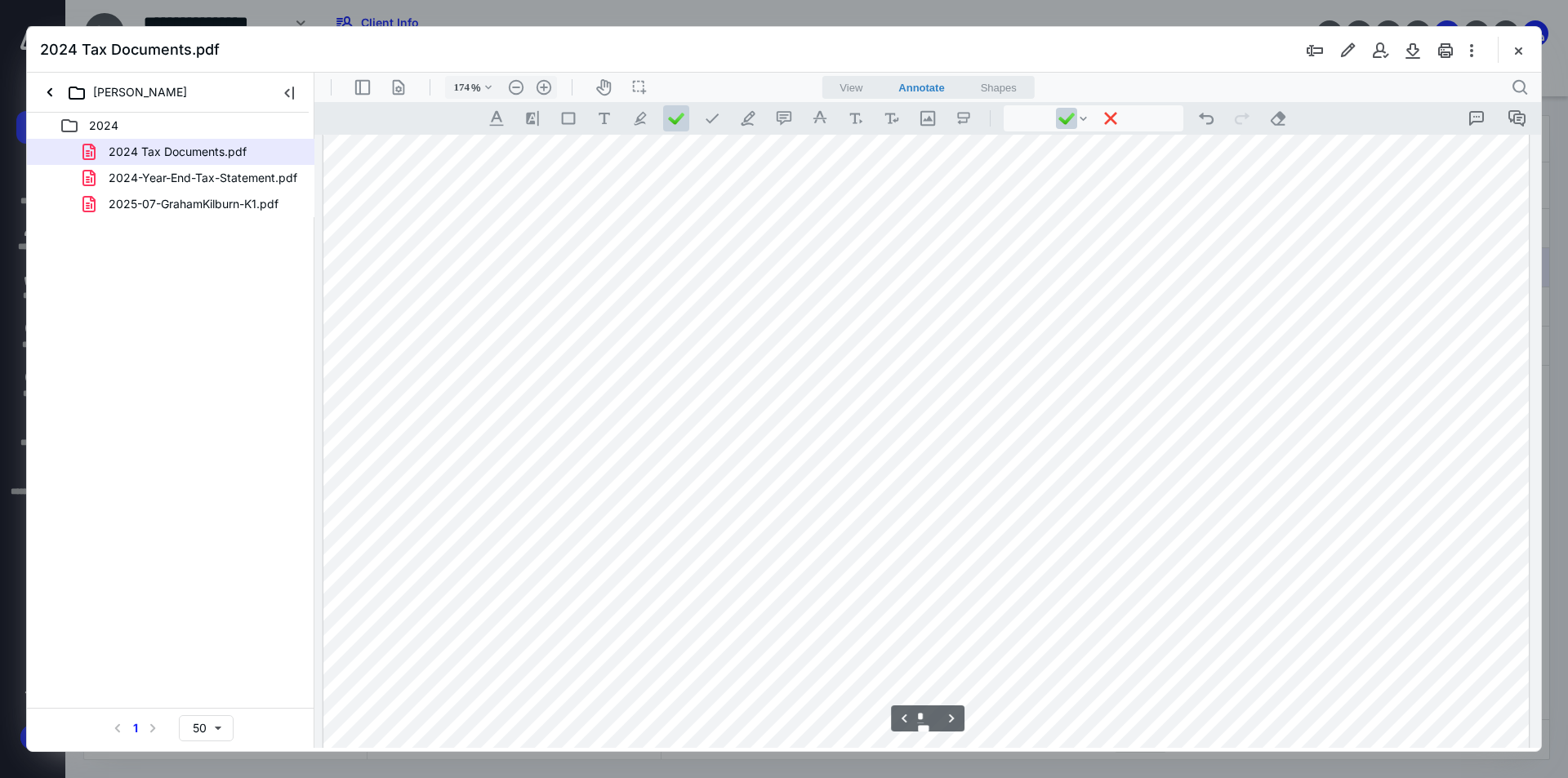click at bounding box center (926, 565) 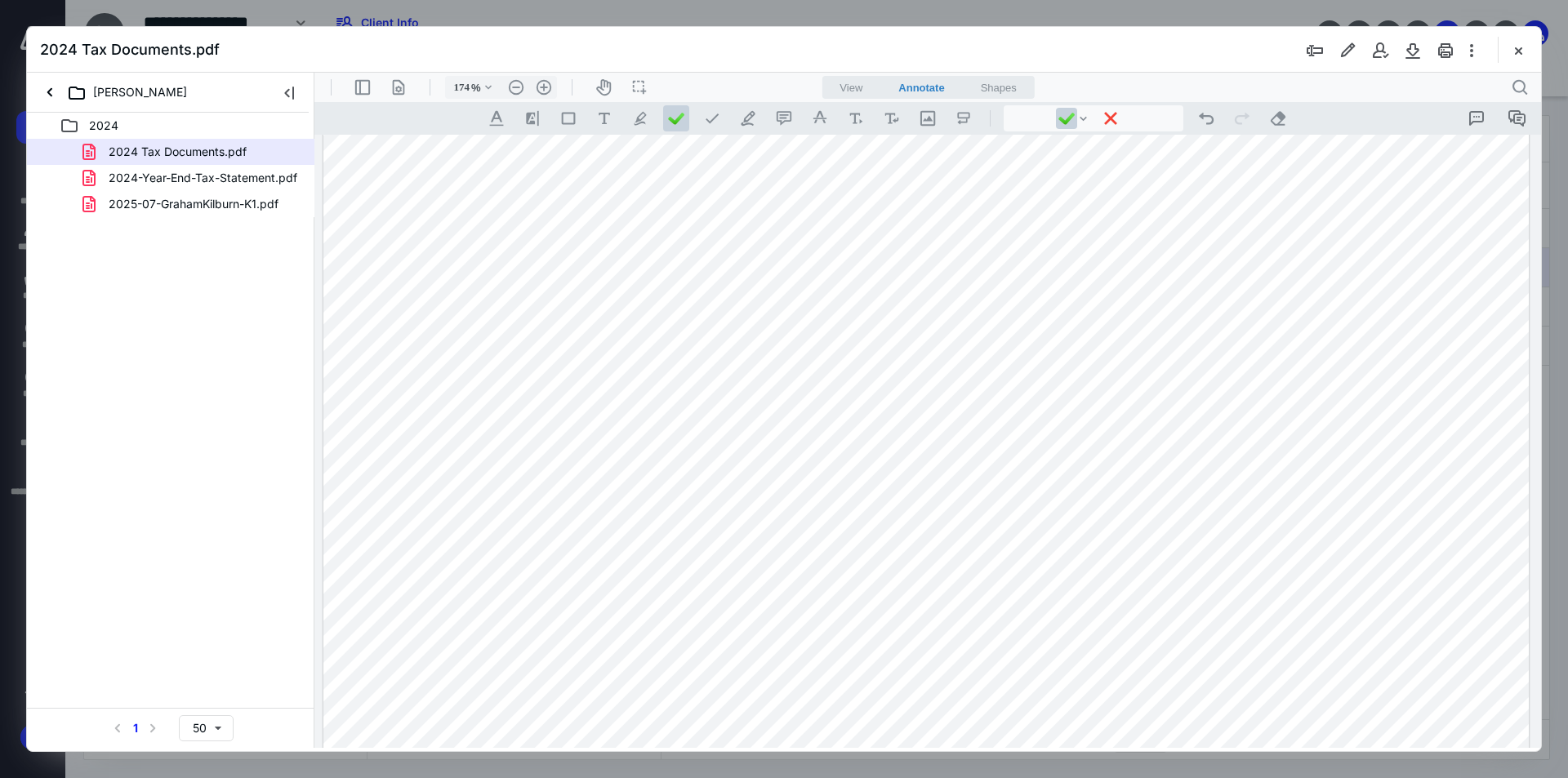 click at bounding box center (926, 565) 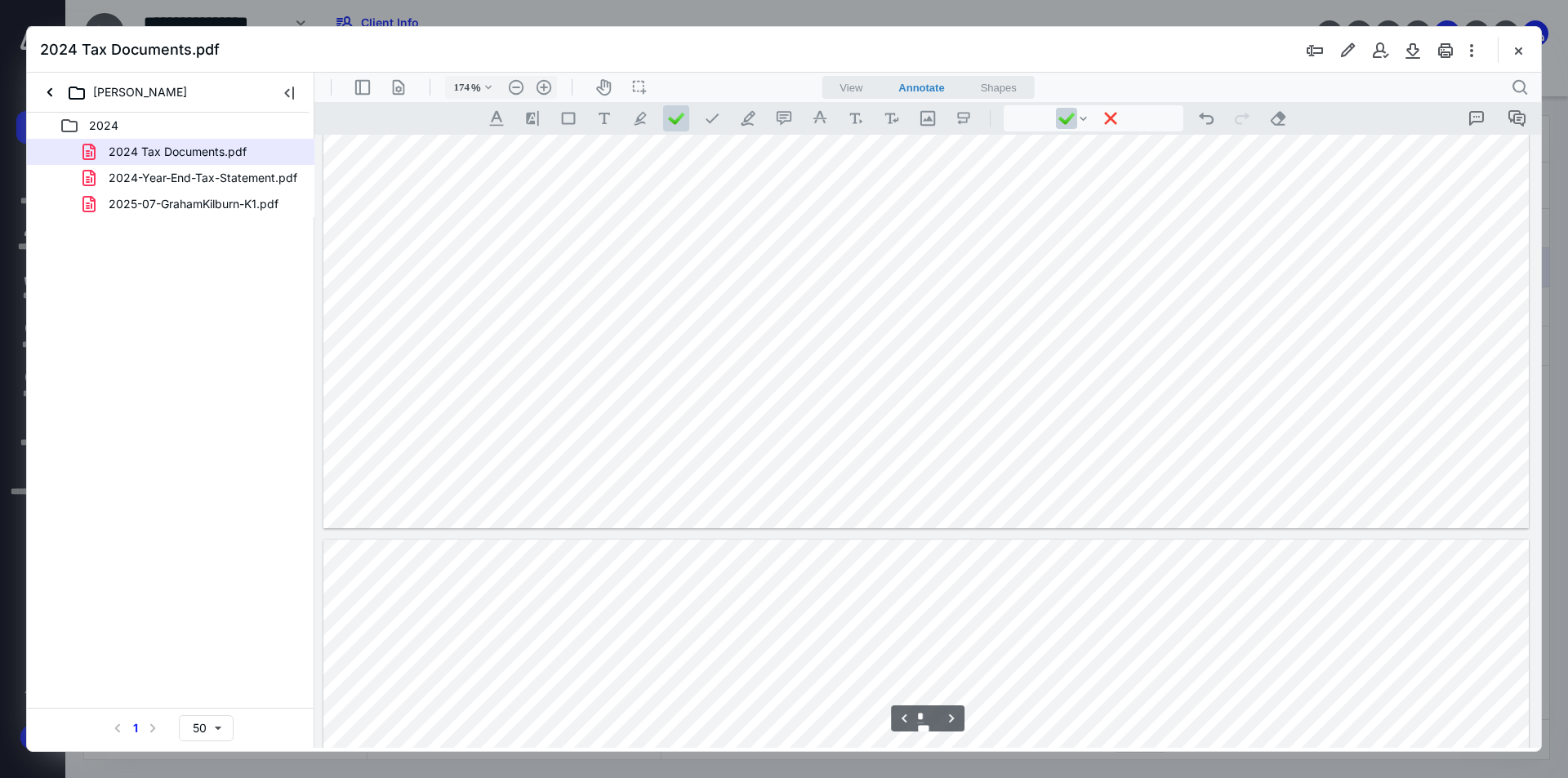 type on "*" 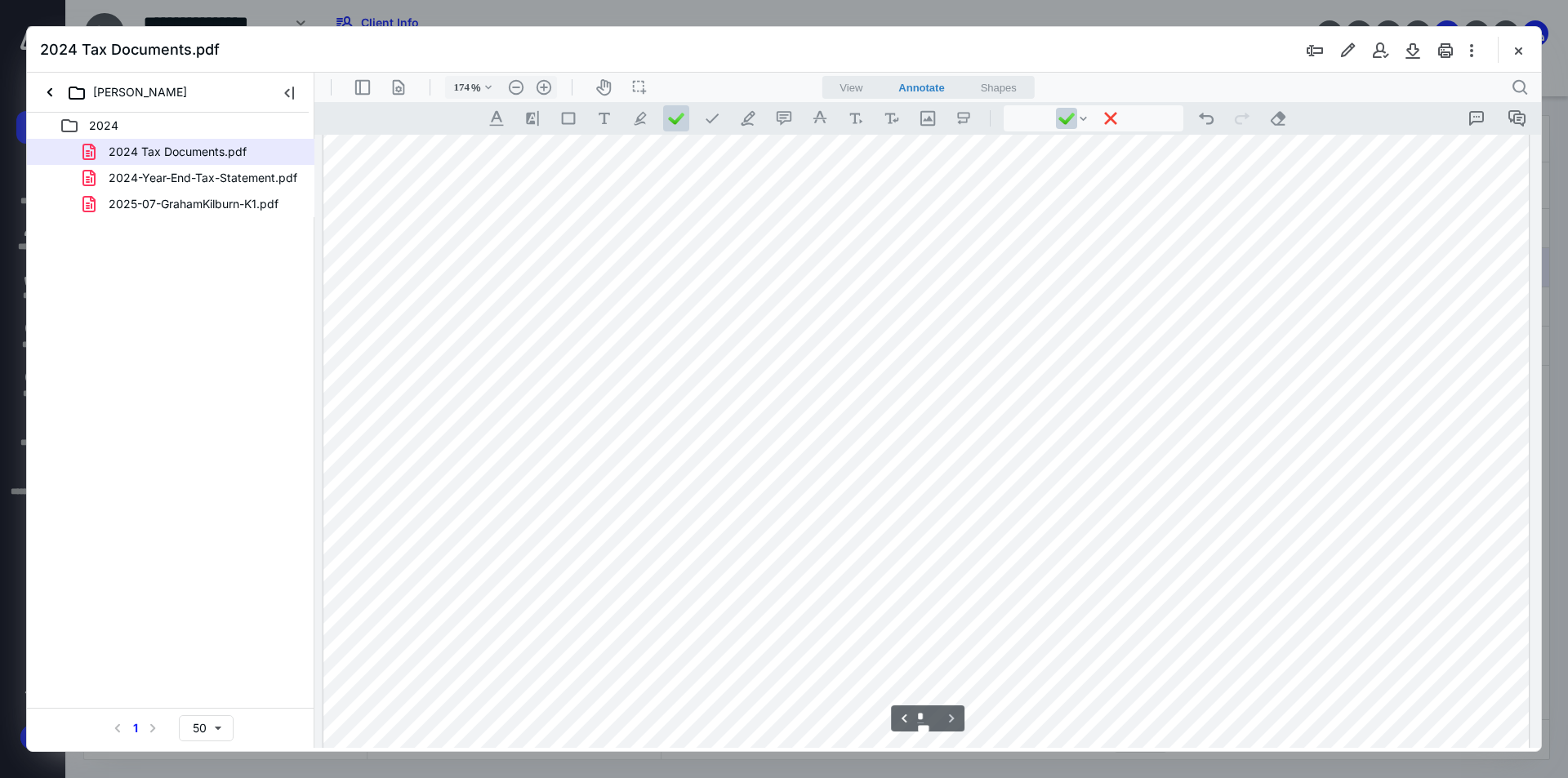 scroll, scrollTop: 5670, scrollLeft: 0, axis: vertical 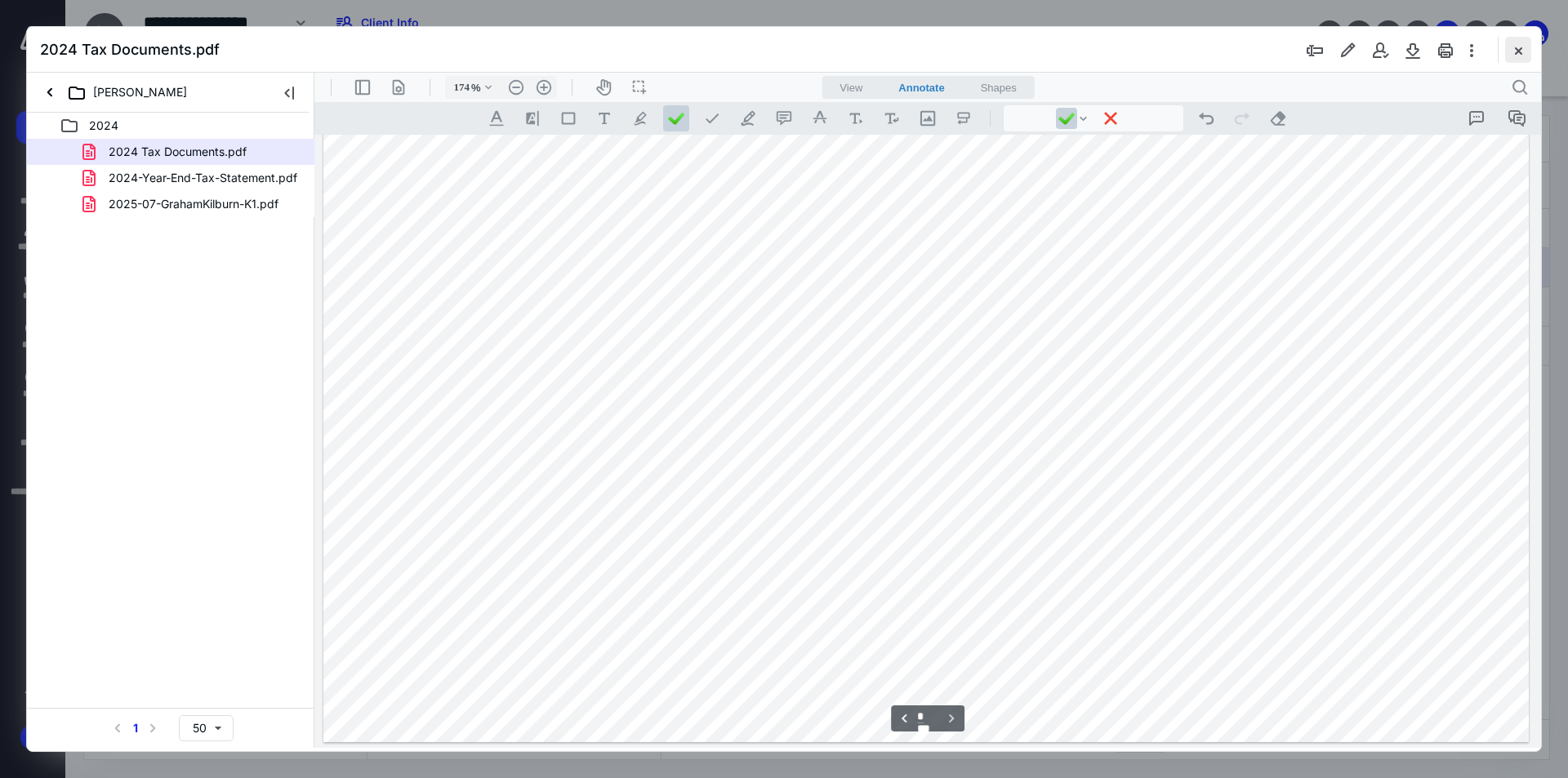 click at bounding box center [1518, 50] 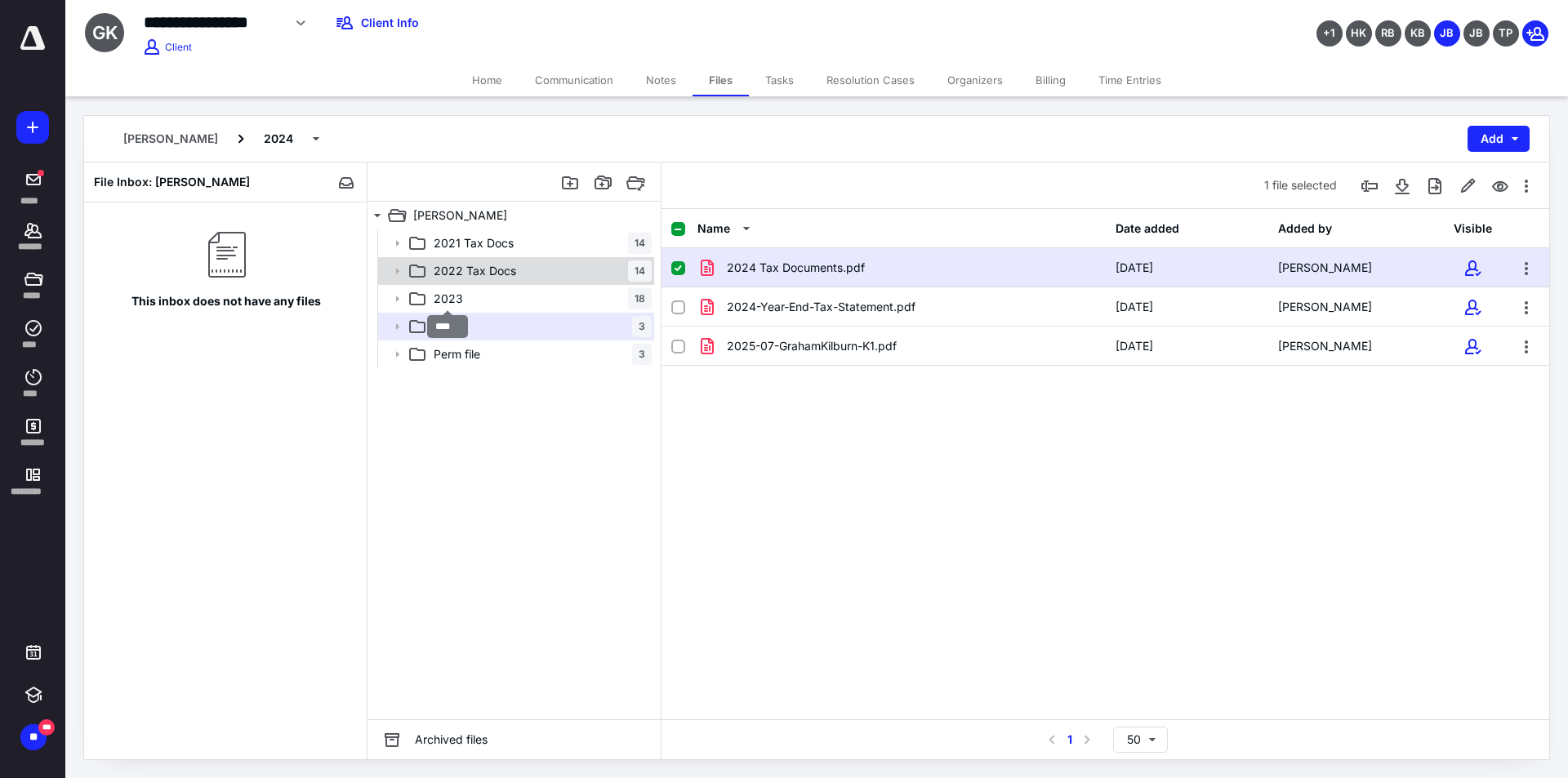 drag, startPoint x: 448, startPoint y: 300, endPoint x: 472, endPoint y: 284, distance: 28.84441 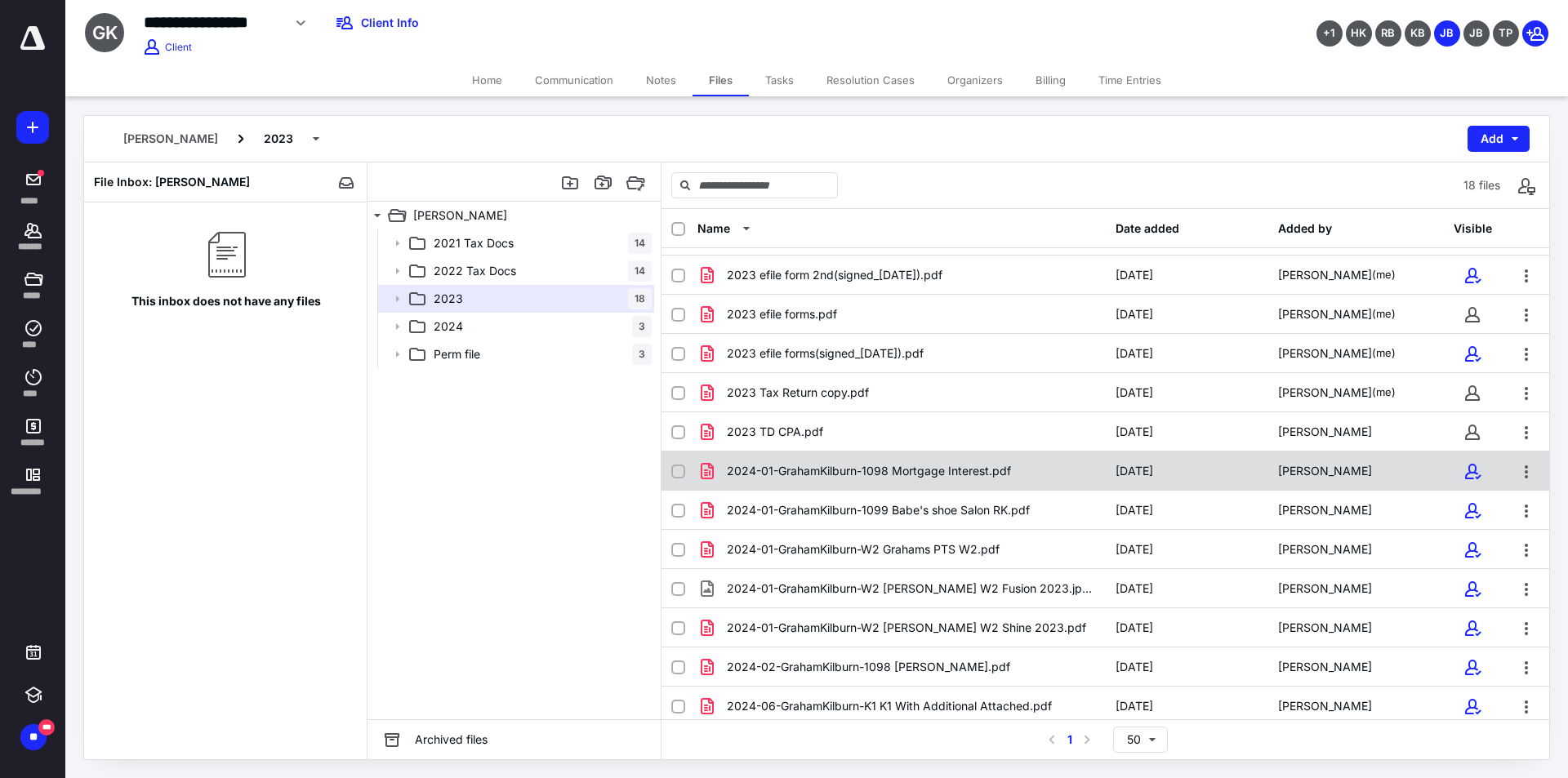 scroll, scrollTop: 0, scrollLeft: 0, axis: both 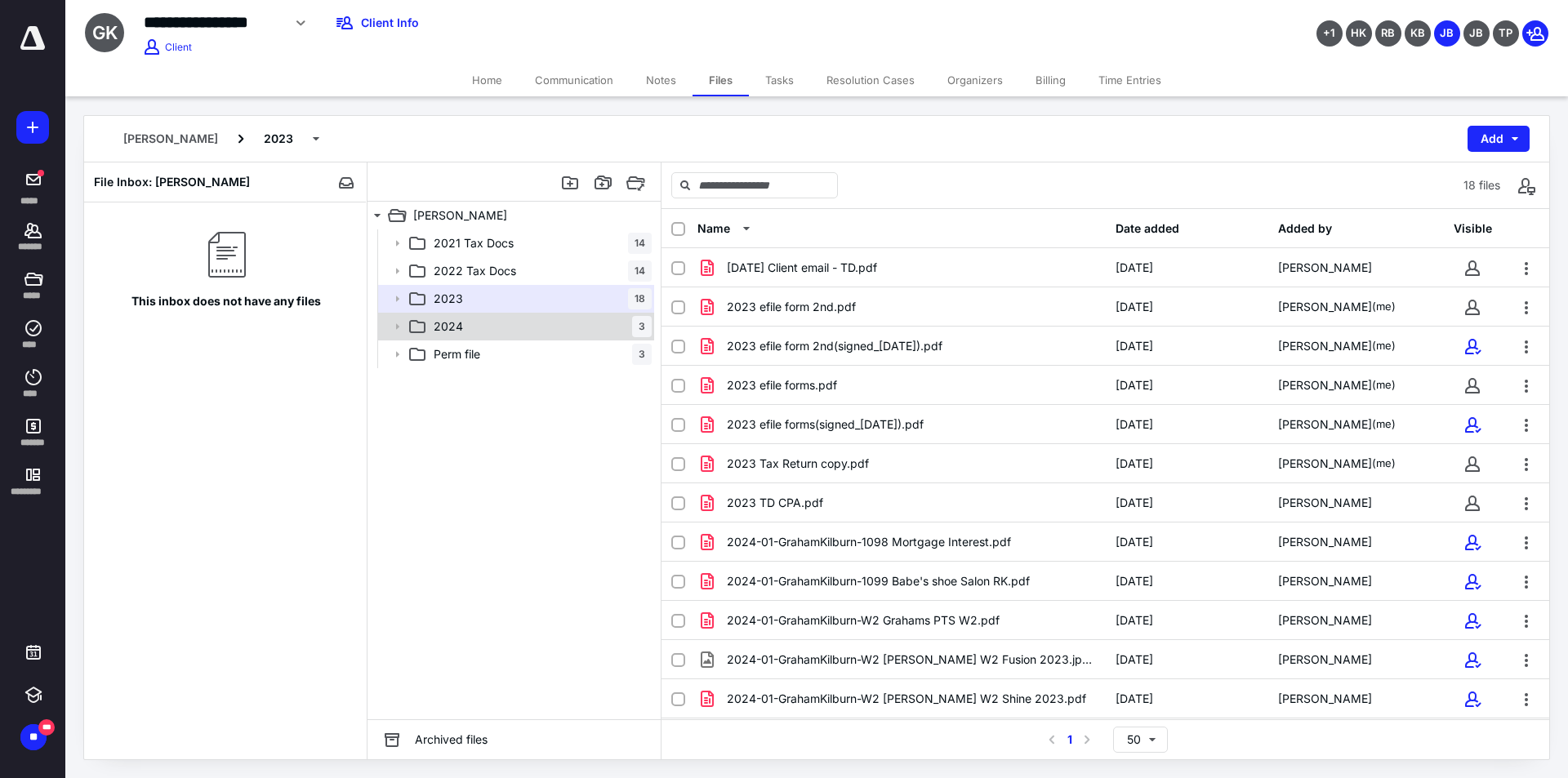 click on "2024" at bounding box center [448, 327] 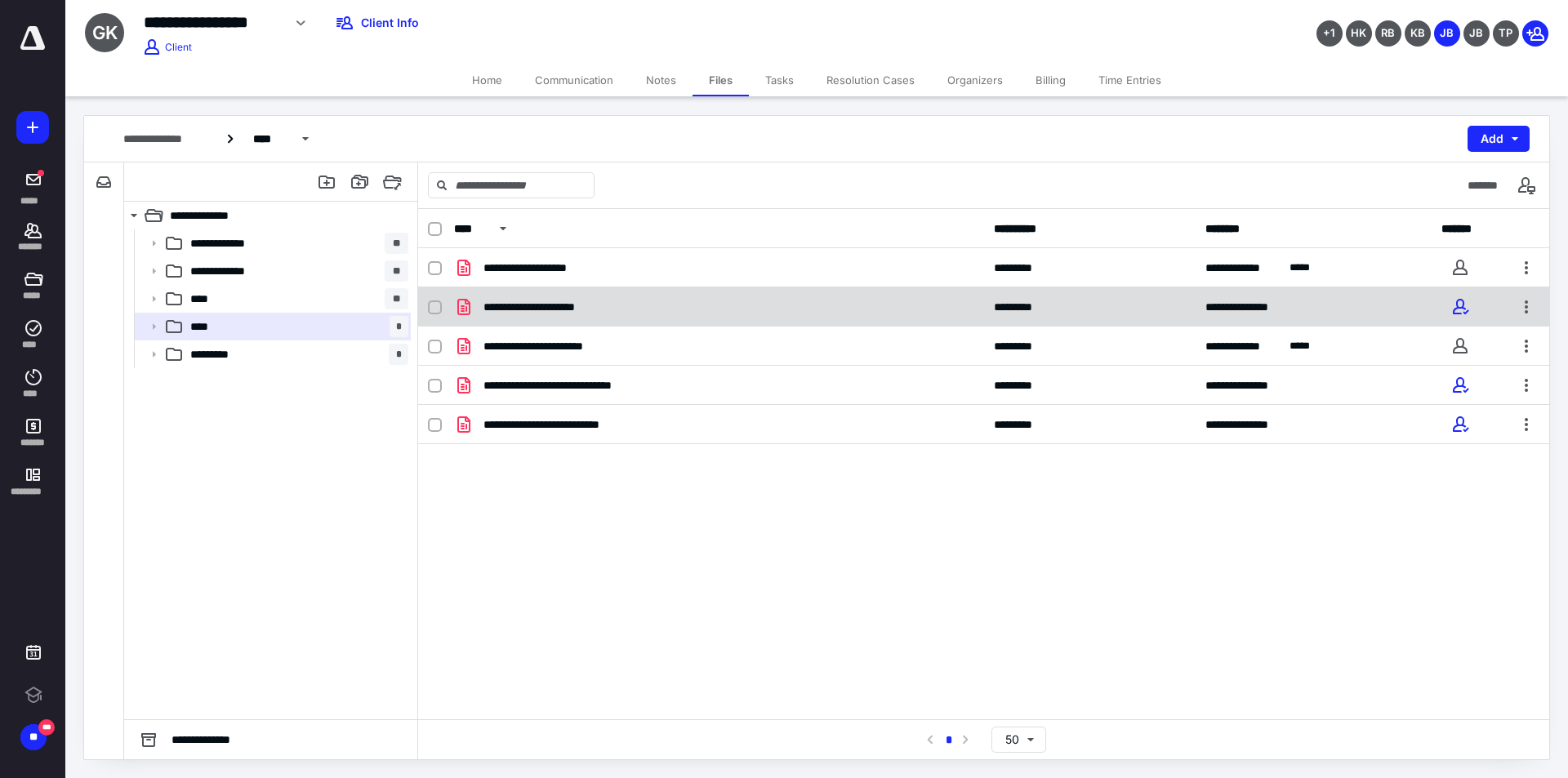 scroll, scrollTop: 0, scrollLeft: 0, axis: both 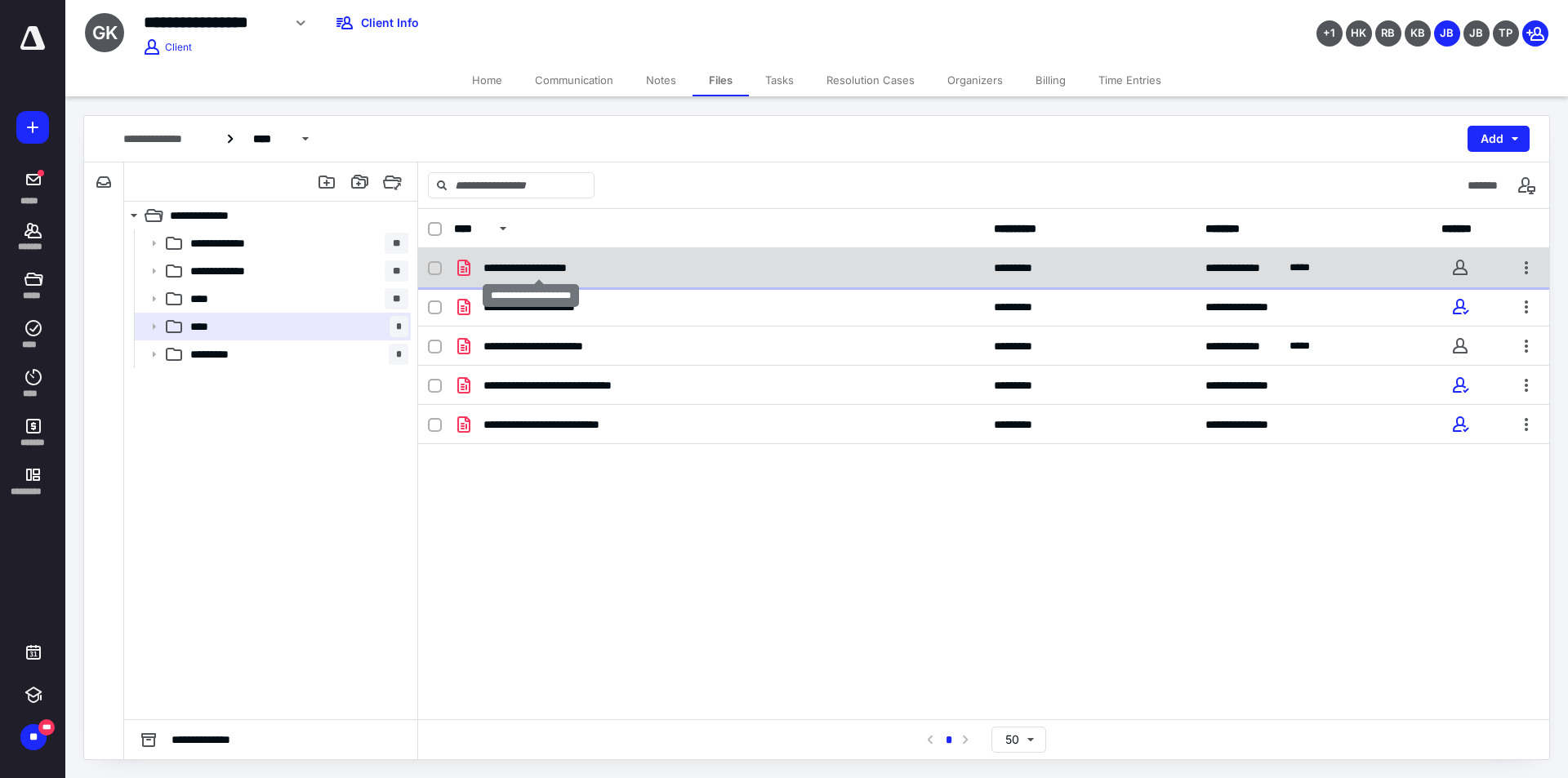 checkbox on "true" 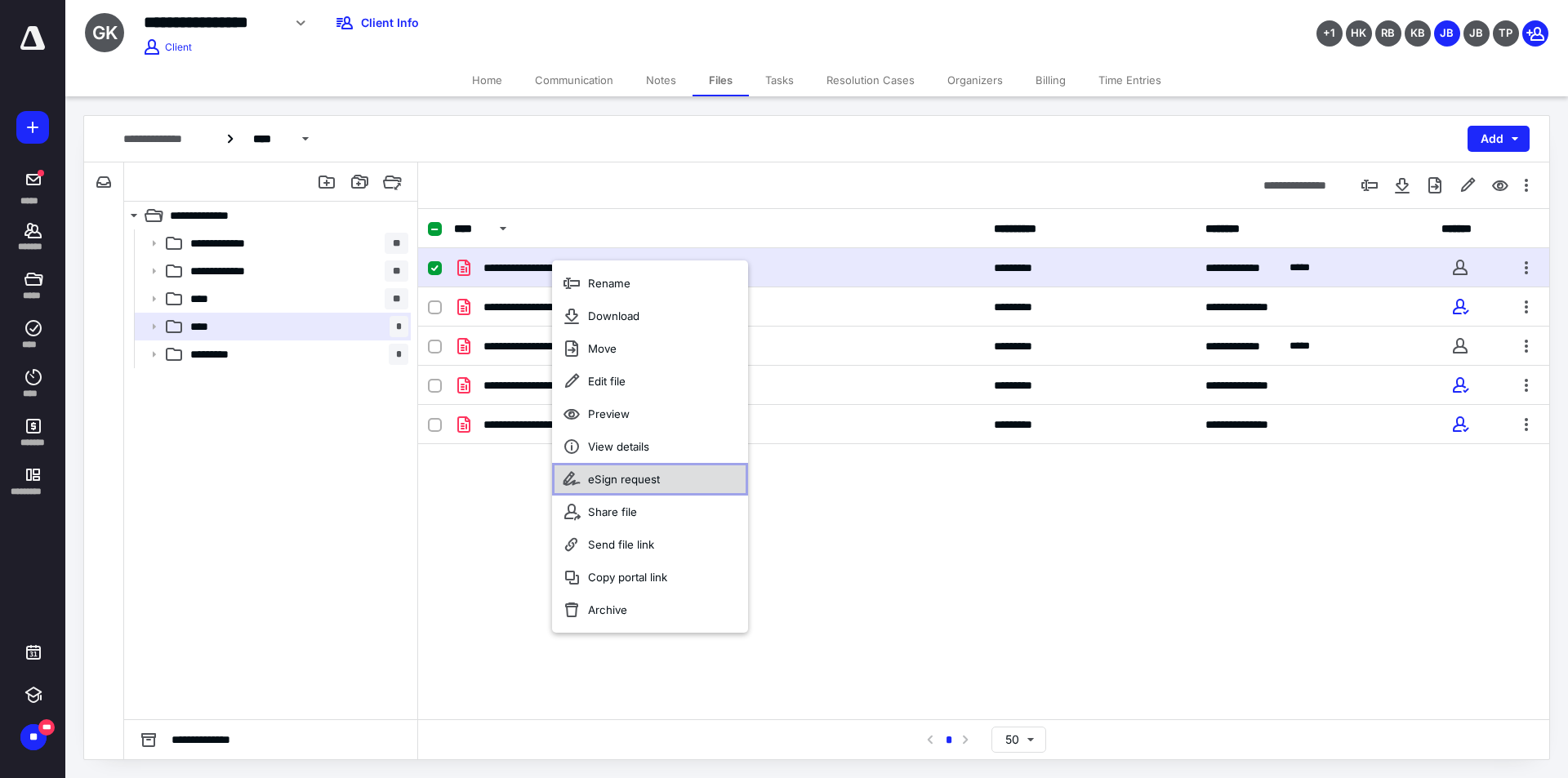 click on "eSign request" at bounding box center [624, 479] 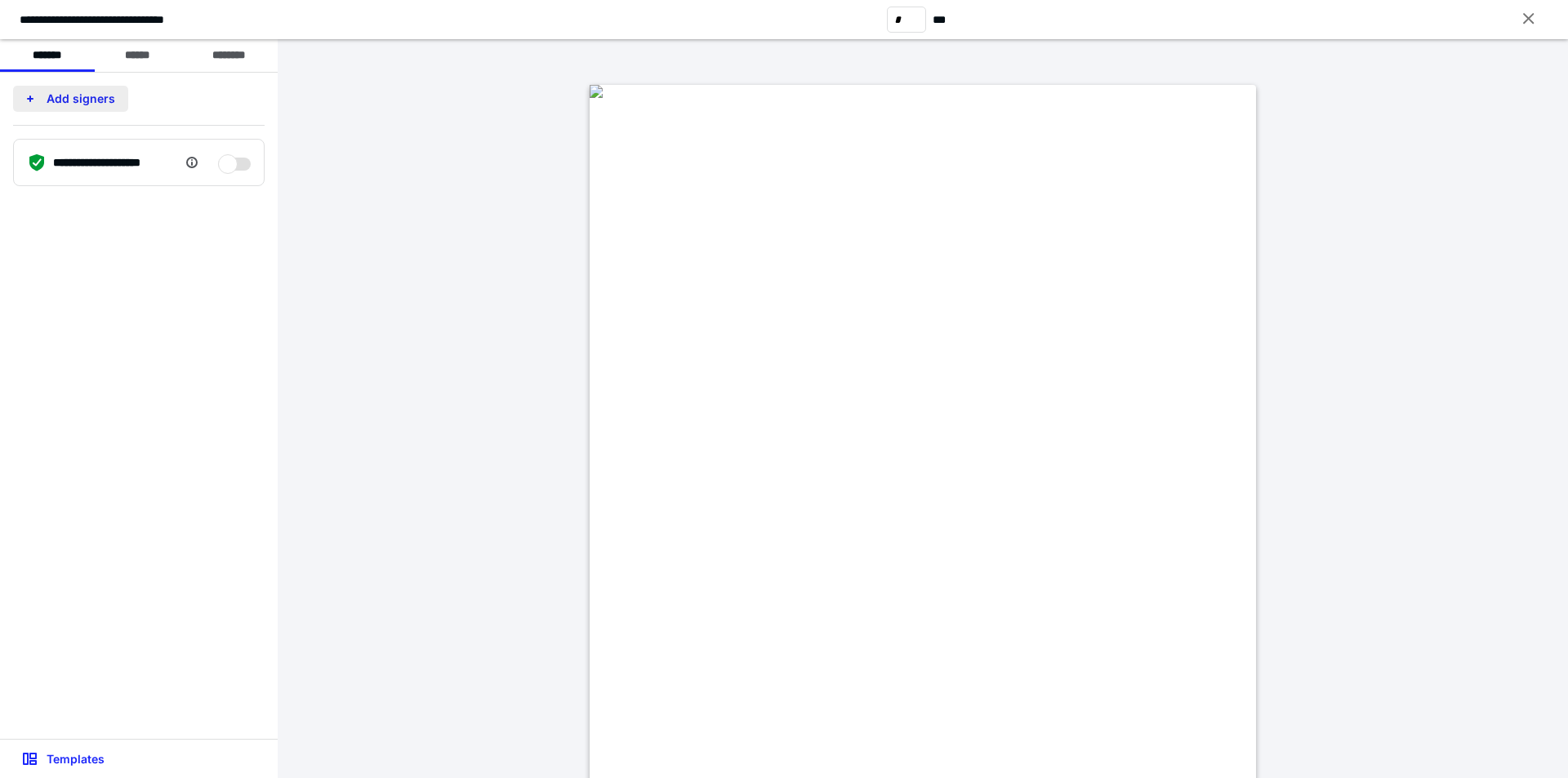click on "Add signers" at bounding box center [70, 99] 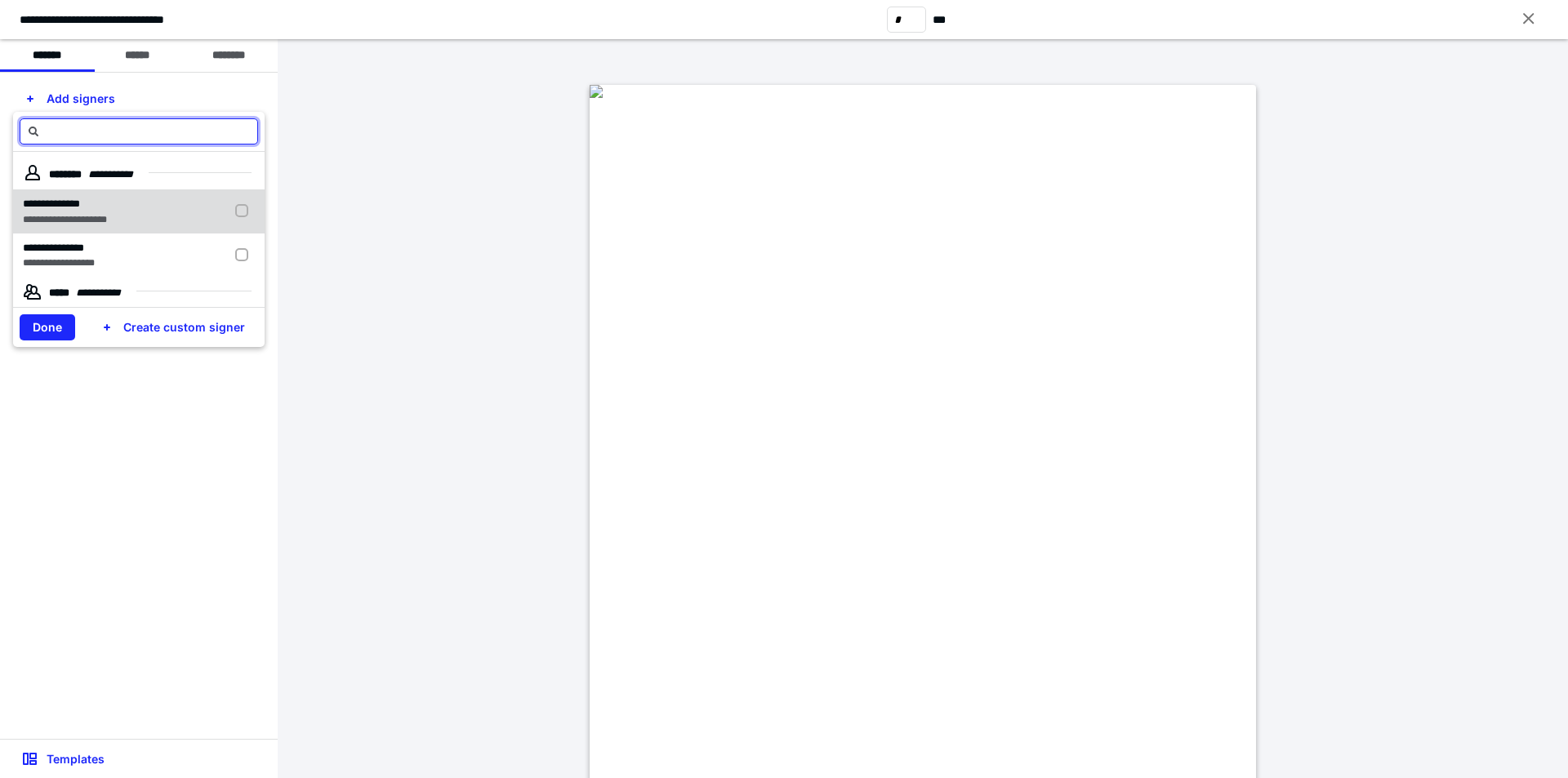 click at bounding box center [245, 211] 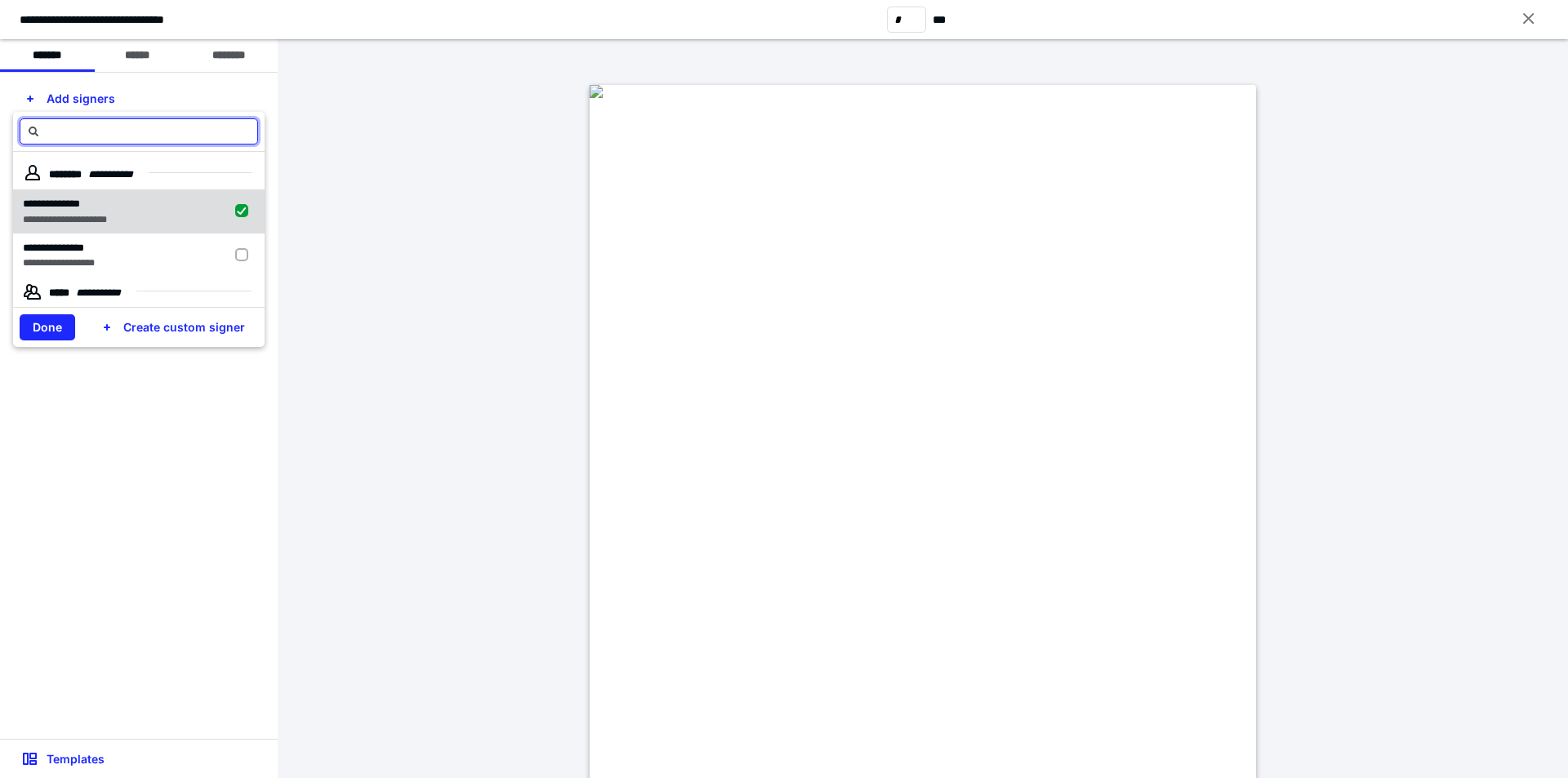 checkbox on "true" 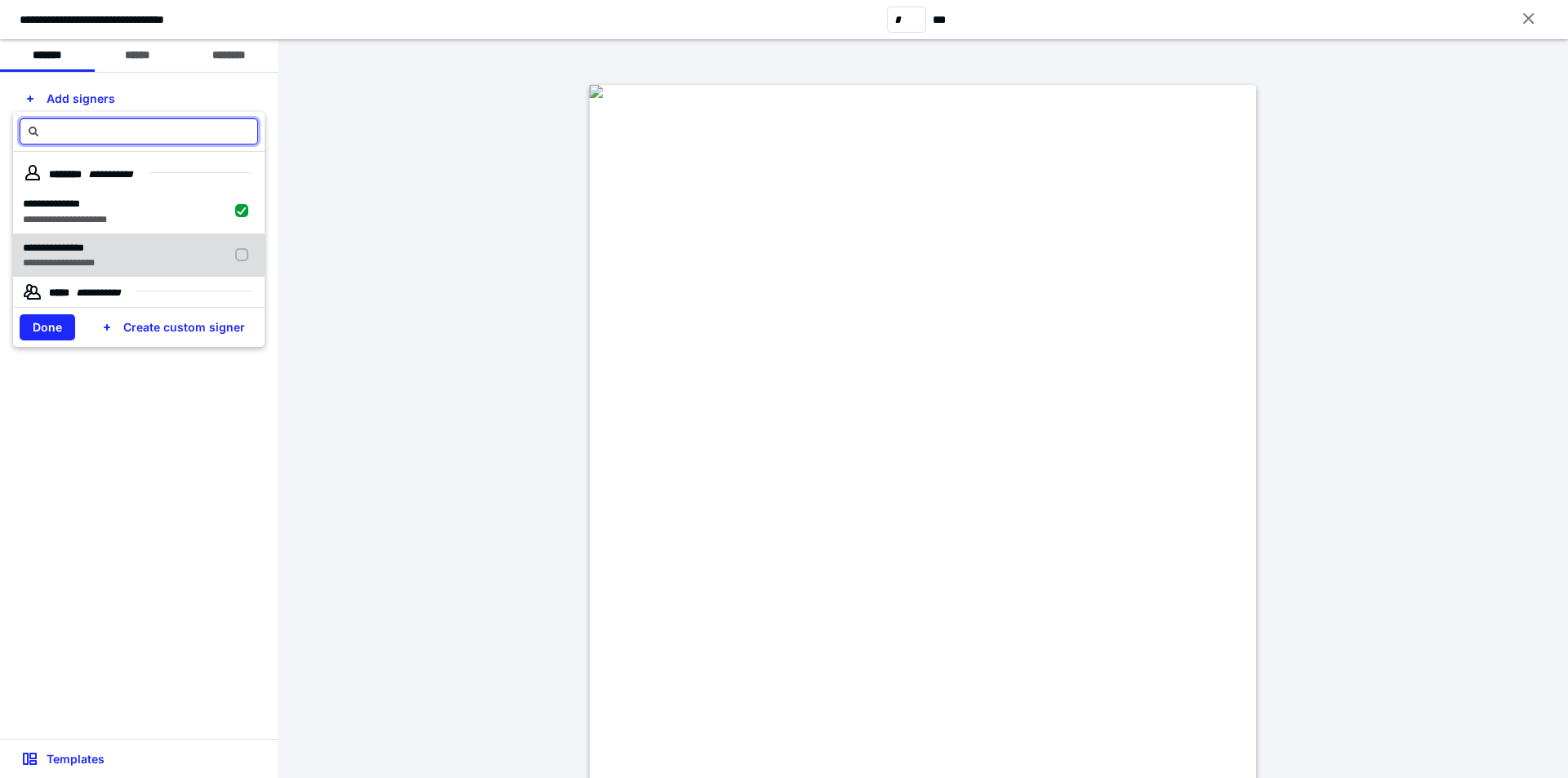click at bounding box center (245, 256) 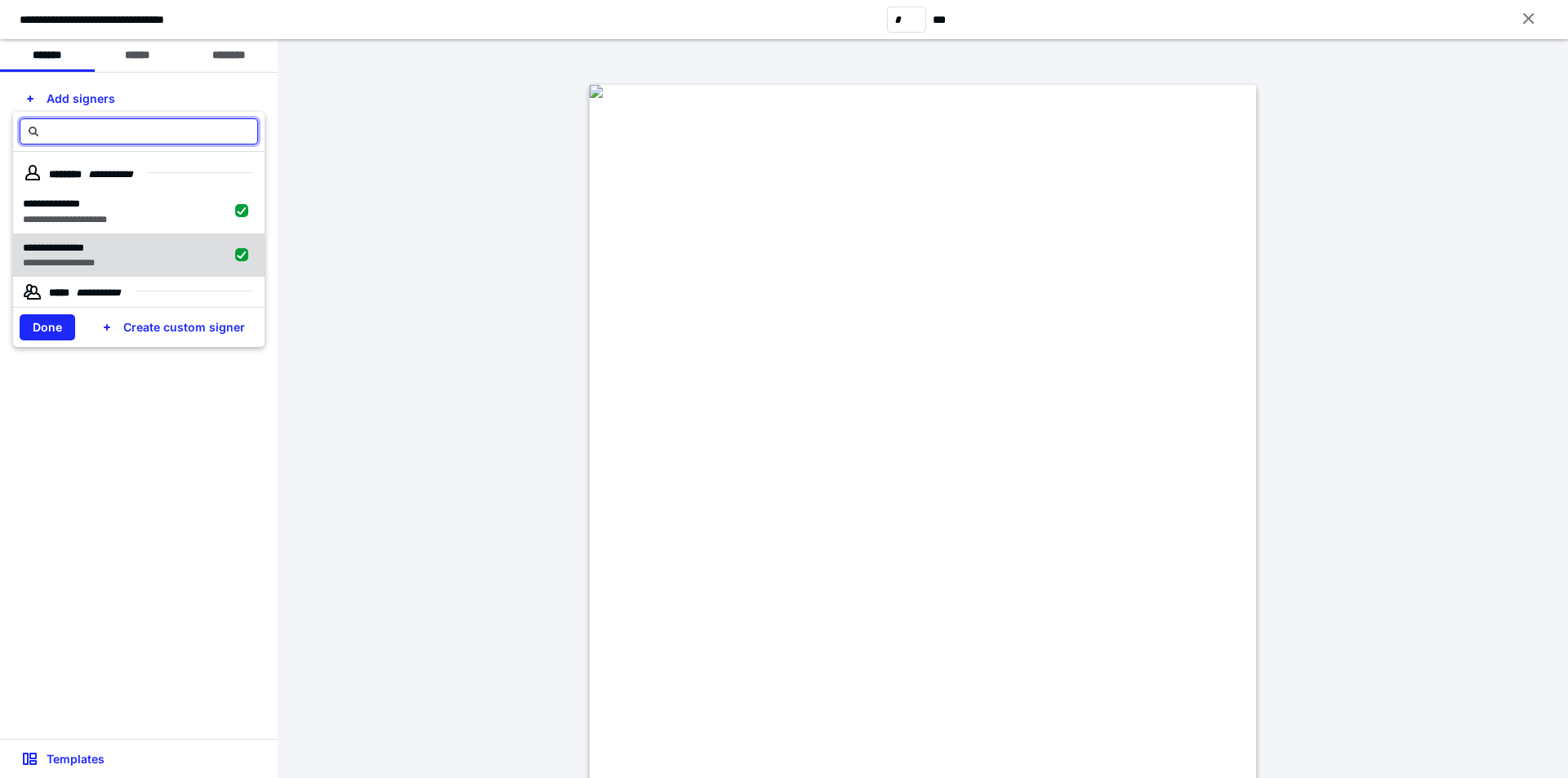 checkbox on "true" 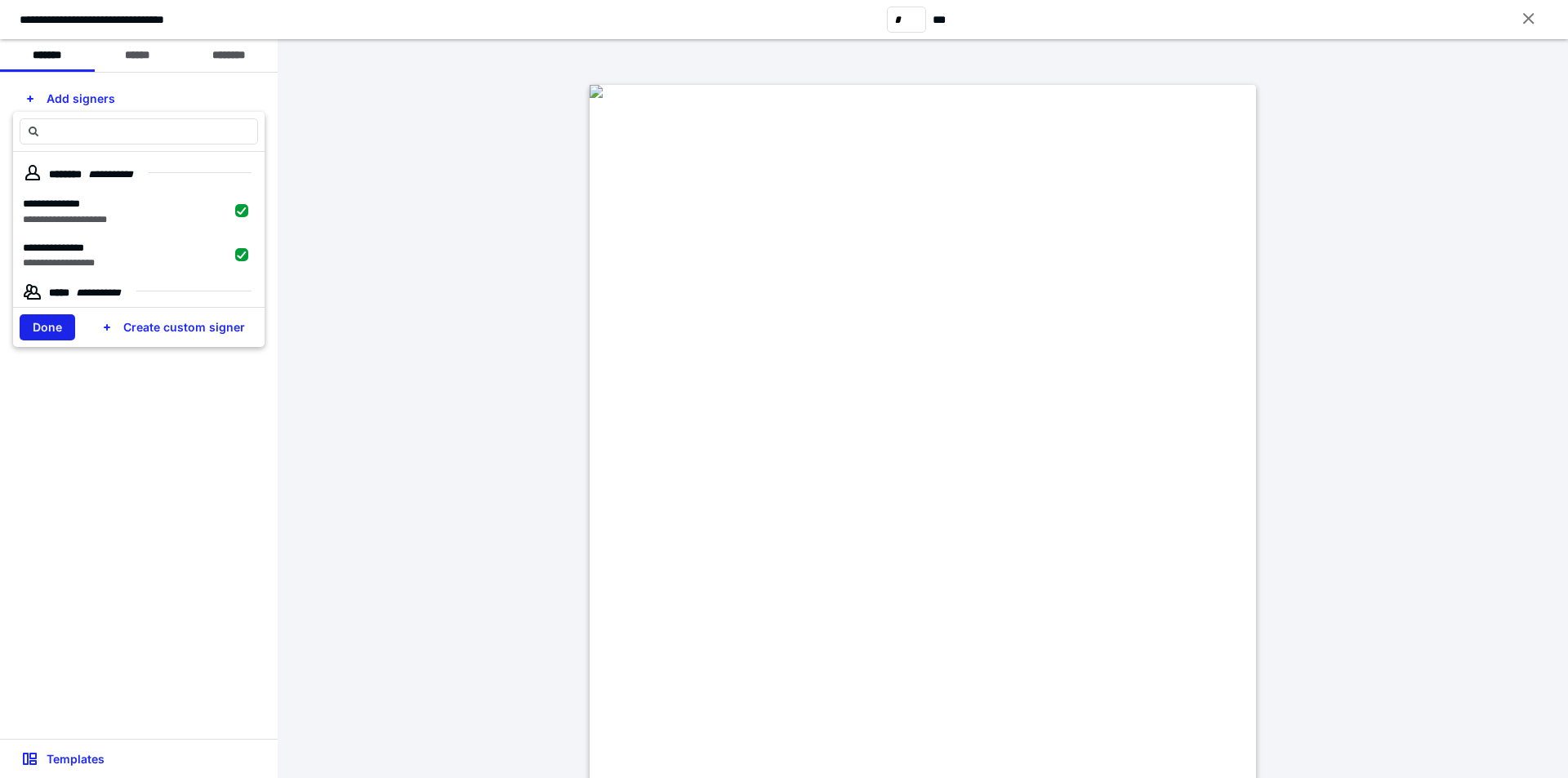 click on "Done" at bounding box center (47, 327) 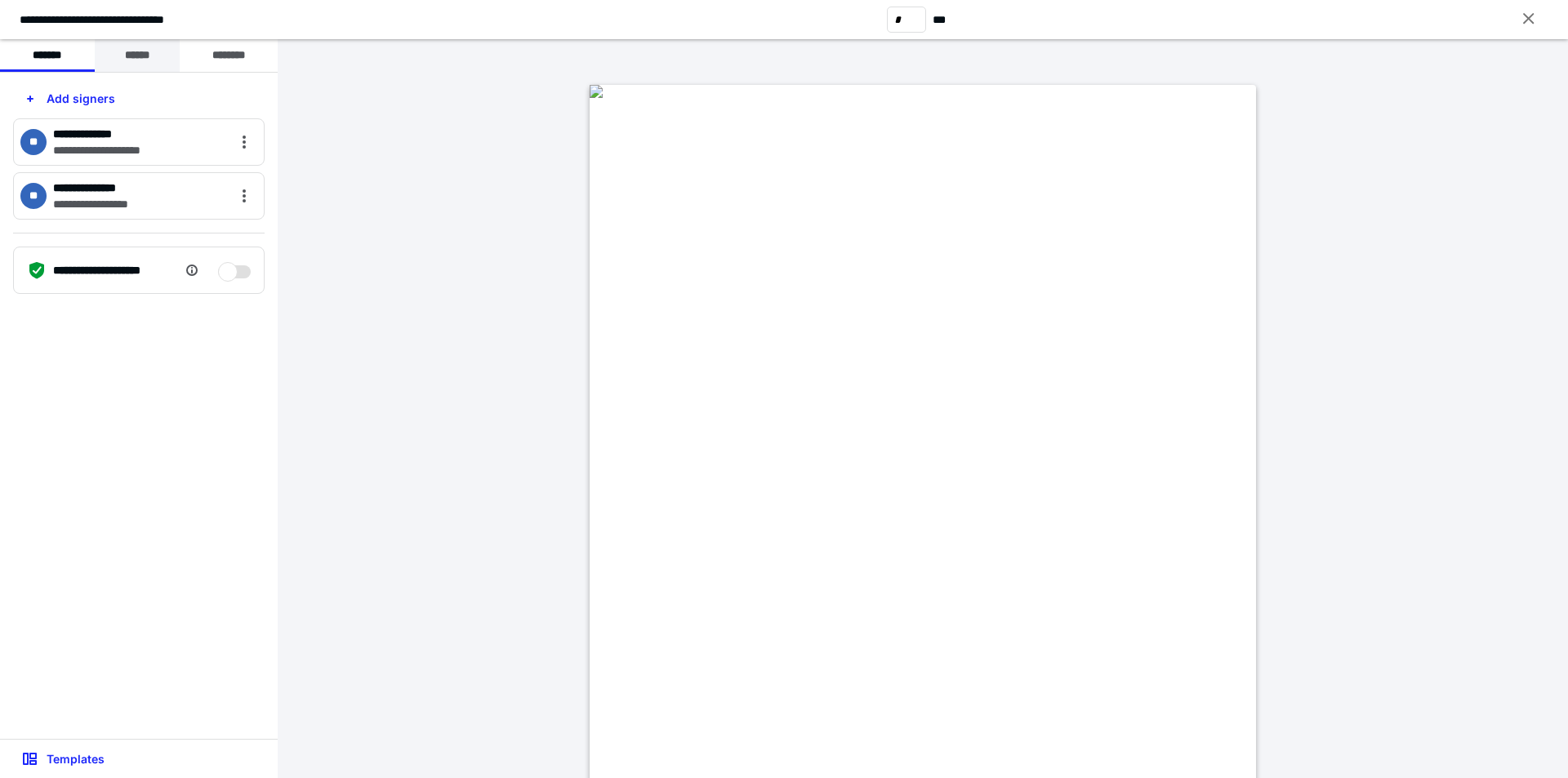 click on "******" at bounding box center (137, 56) 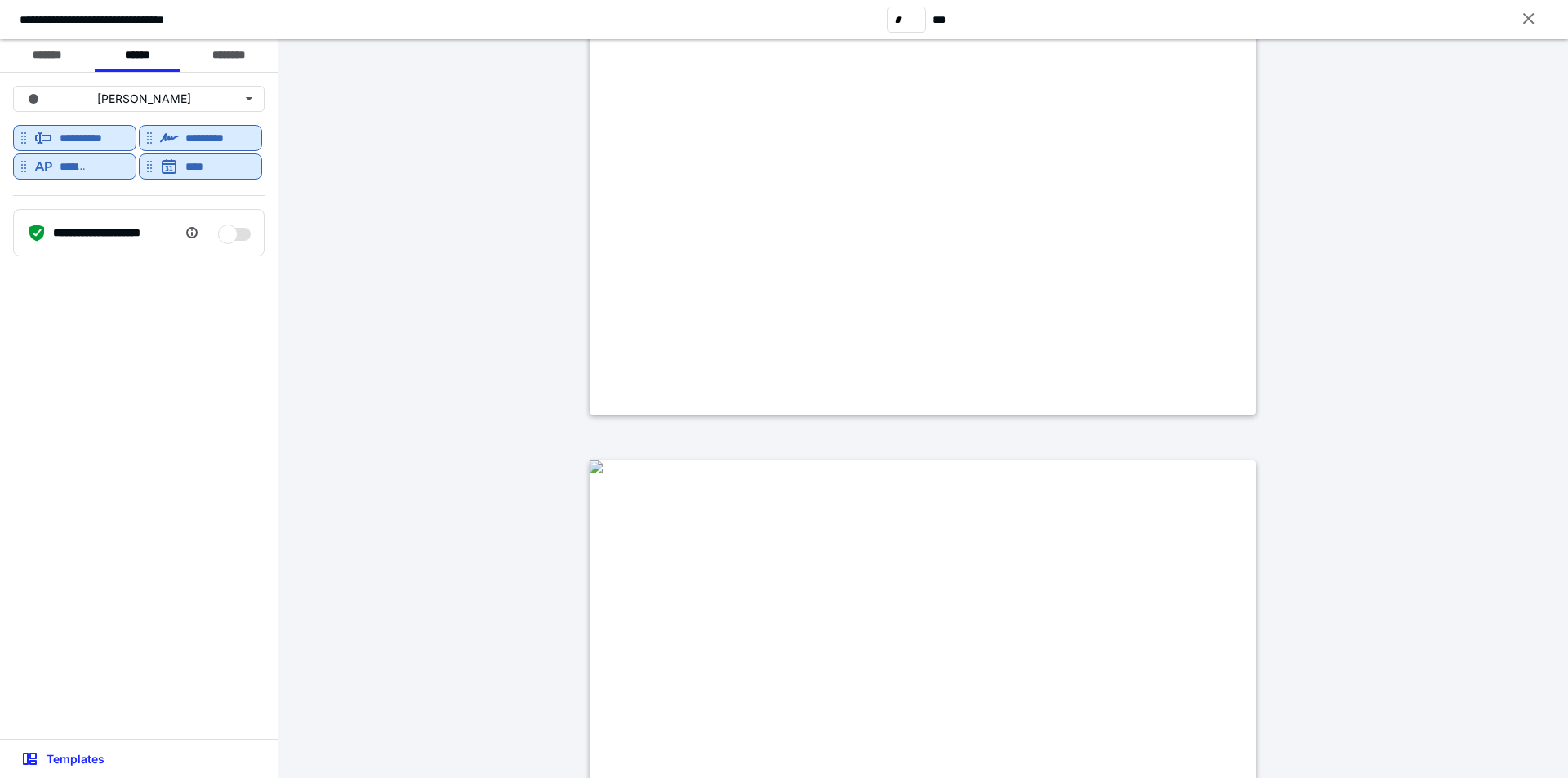 scroll, scrollTop: 4245, scrollLeft: 0, axis: vertical 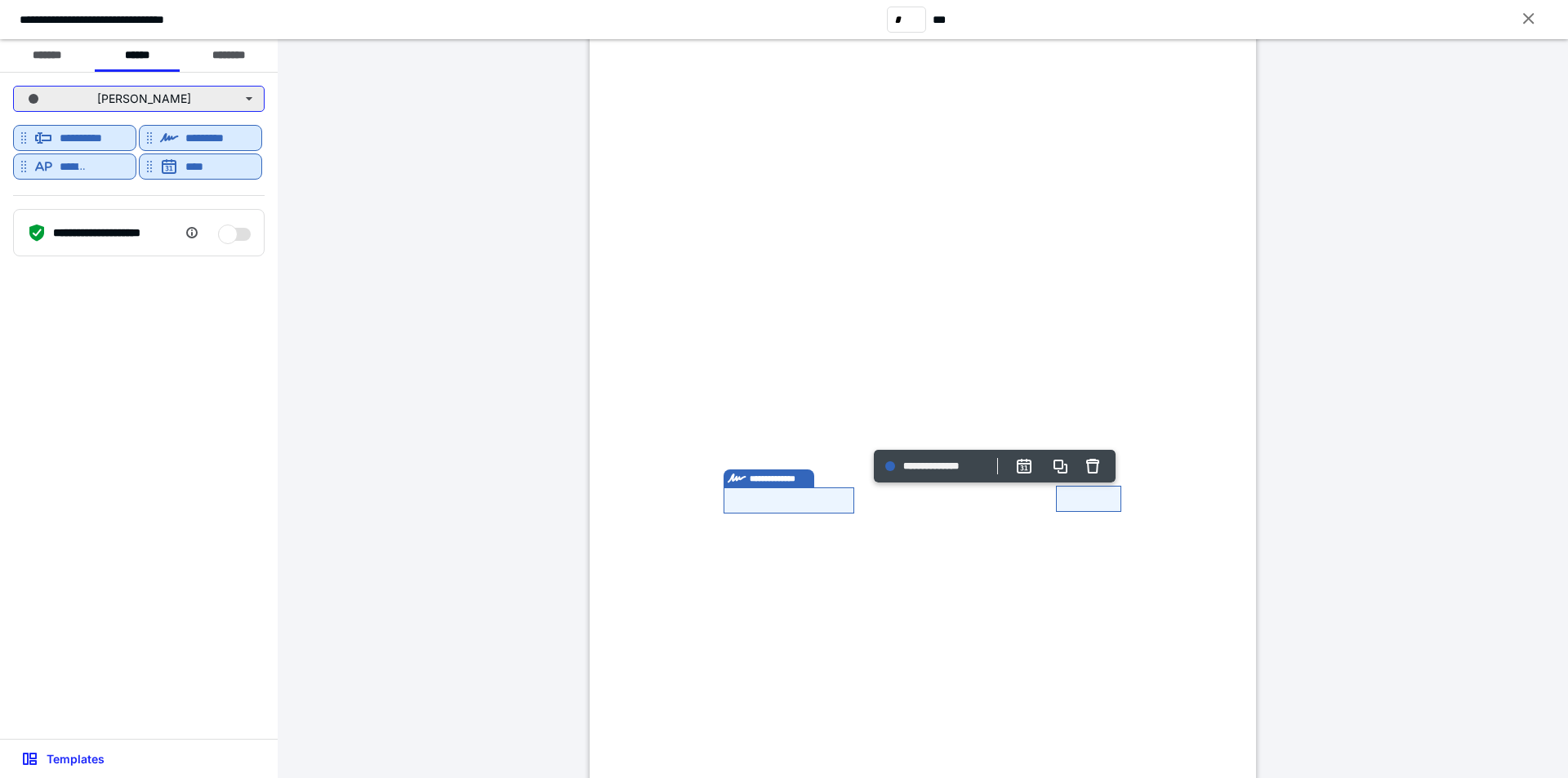 click on "Graham Kilburn" at bounding box center (139, 99) 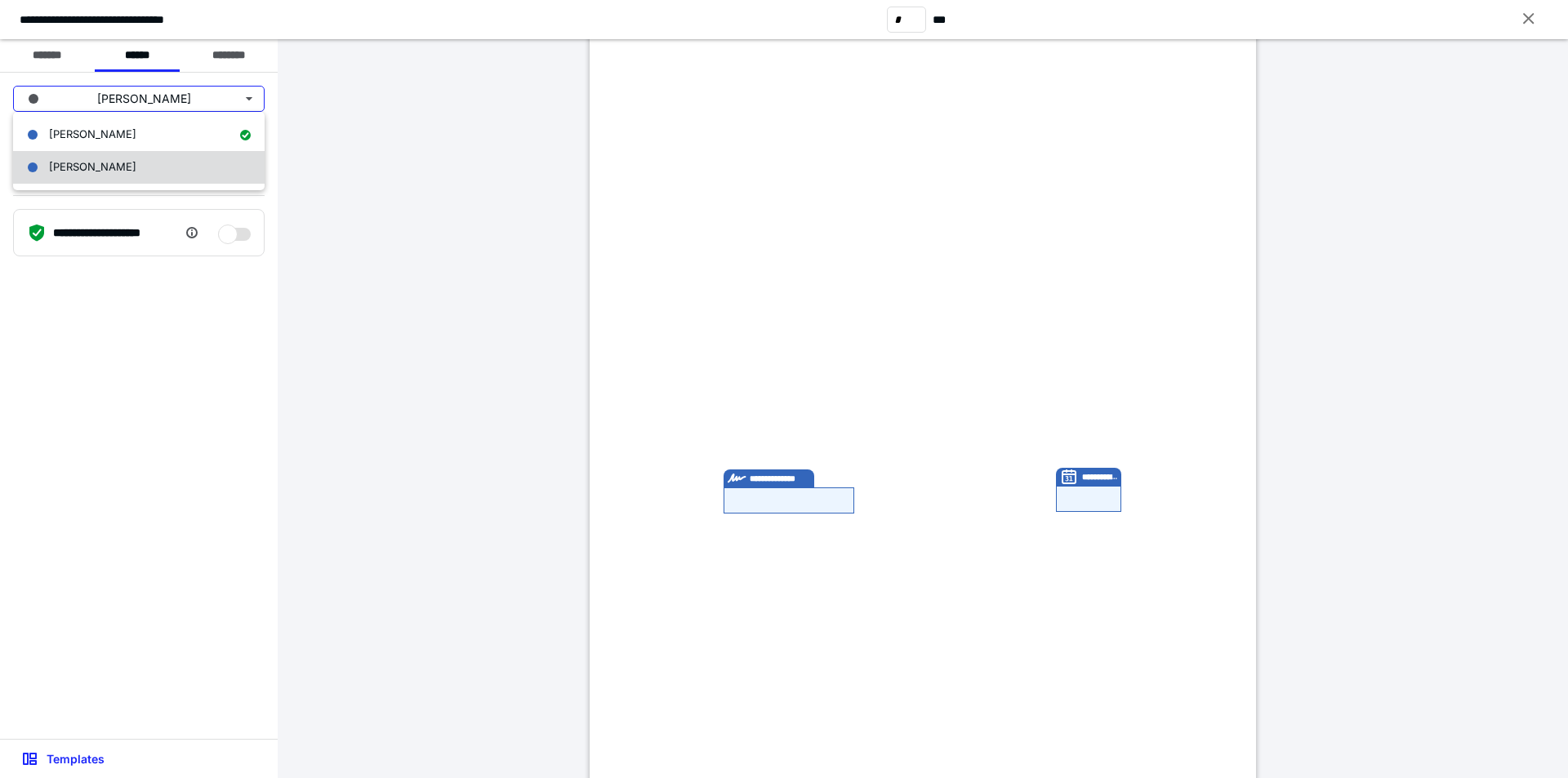 click on "Raechel Kilburn" at bounding box center (92, 167) 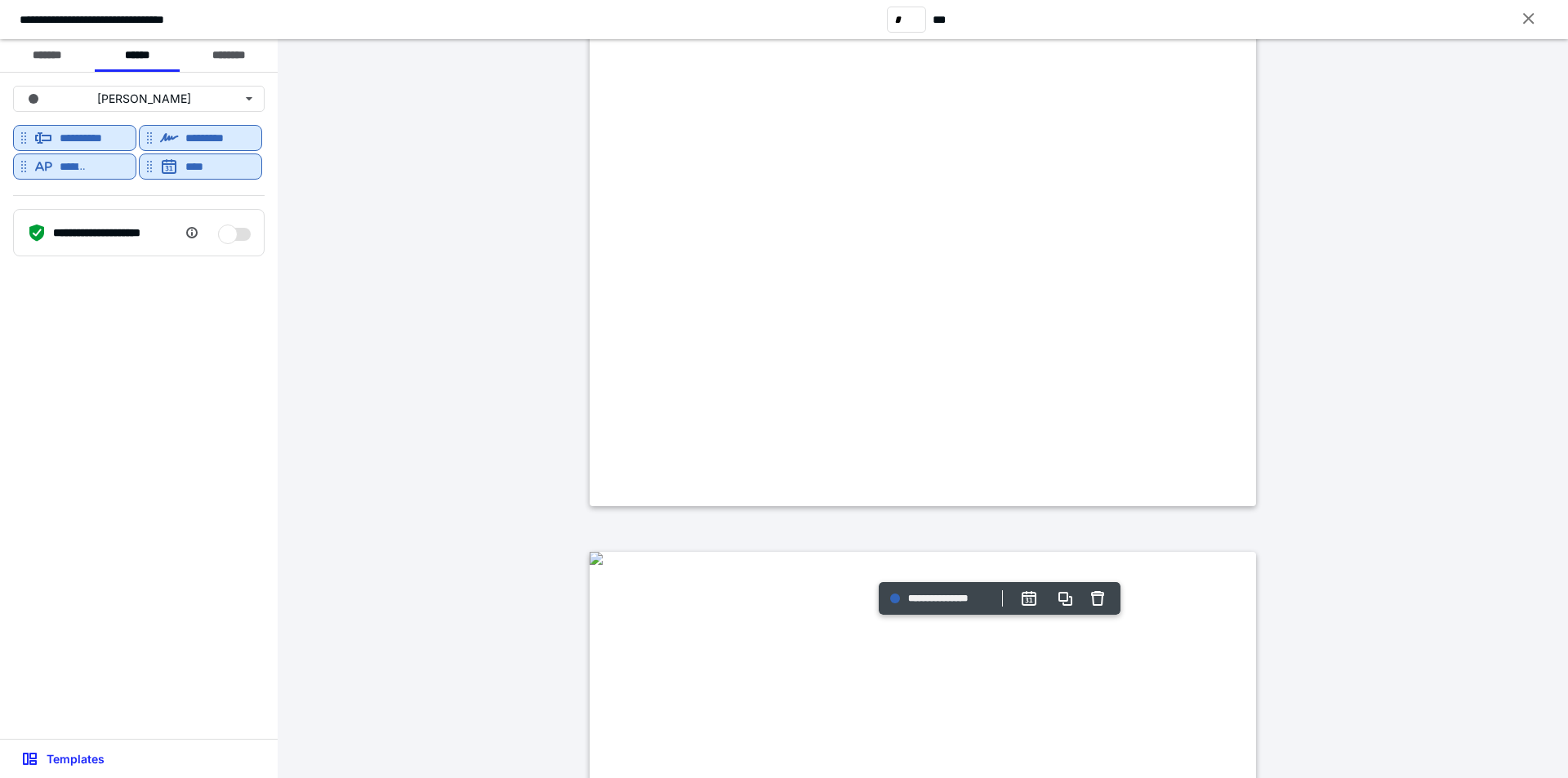 type on "*" 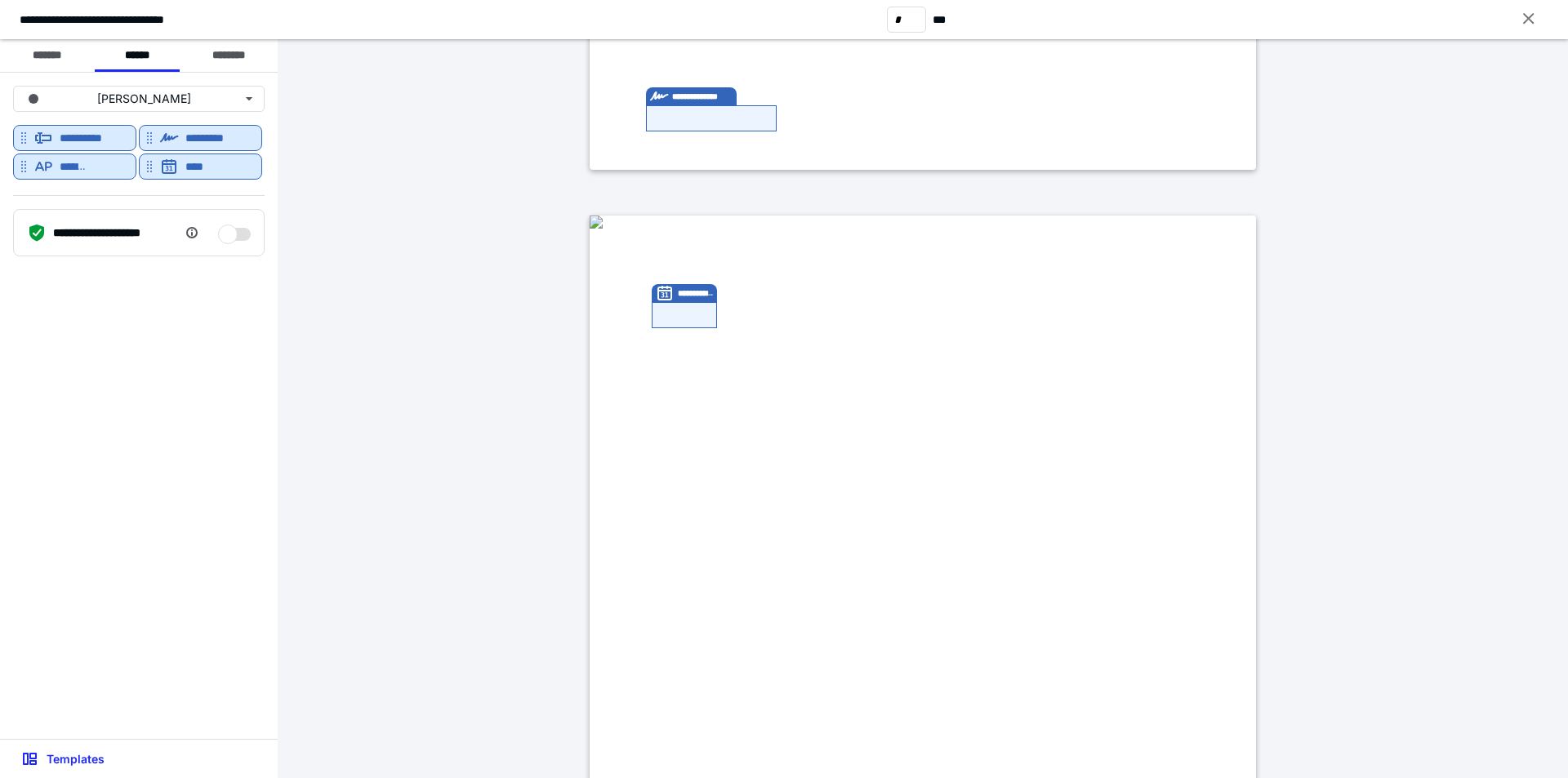 scroll, scrollTop: 4327, scrollLeft: 0, axis: vertical 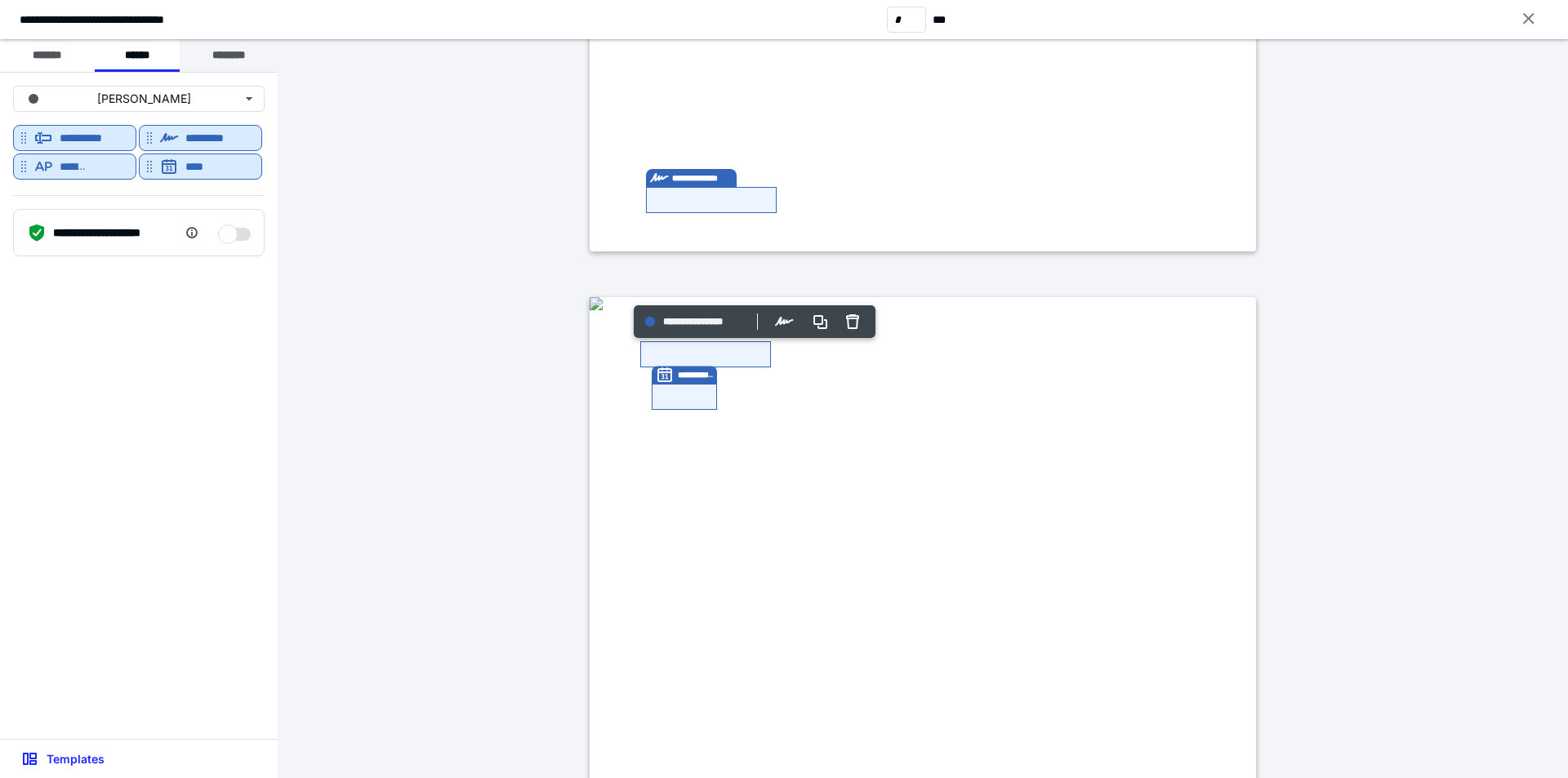 click on "********" at bounding box center (229, 56) 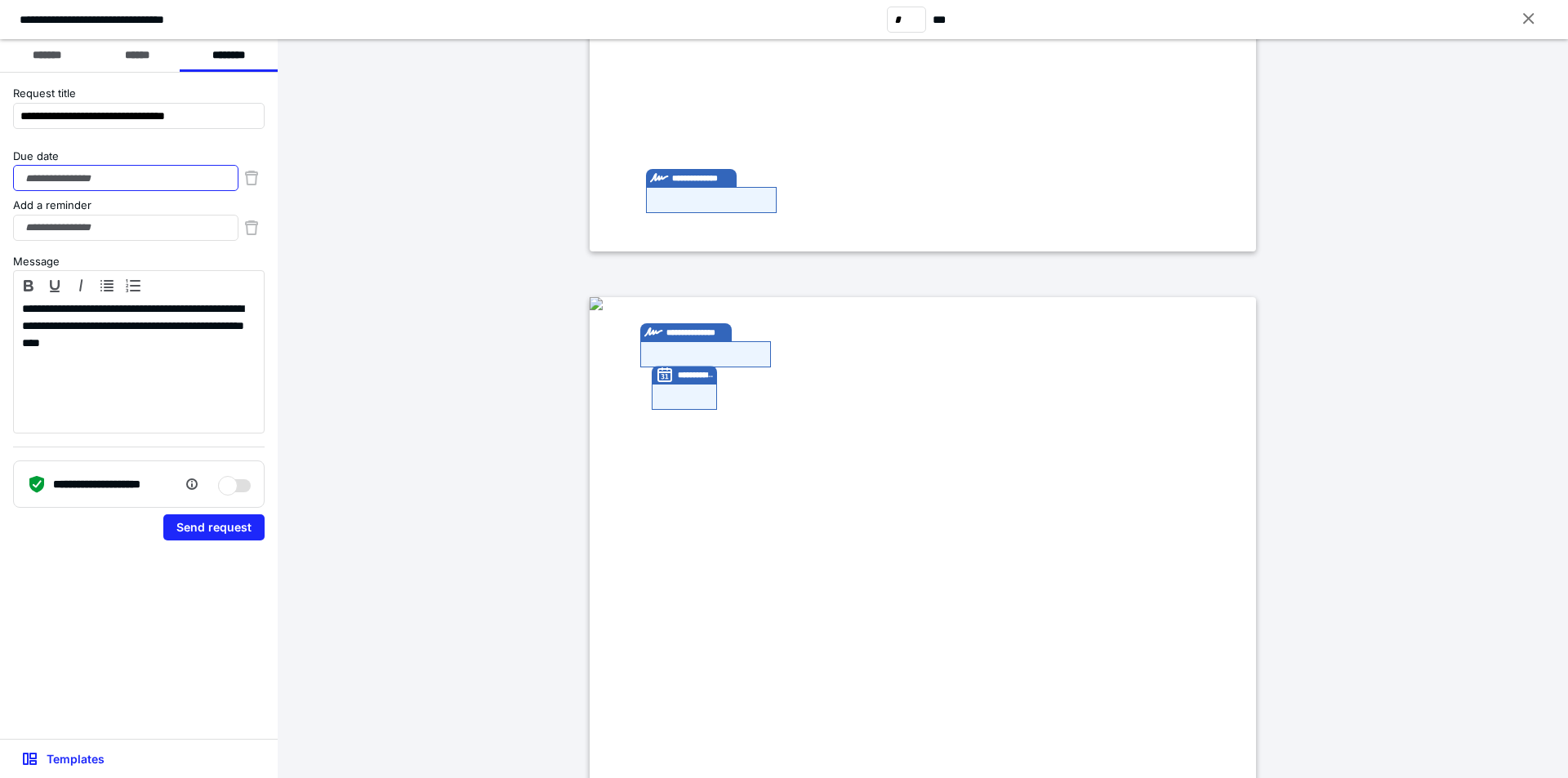 click on "Due date" at bounding box center [126, 178] 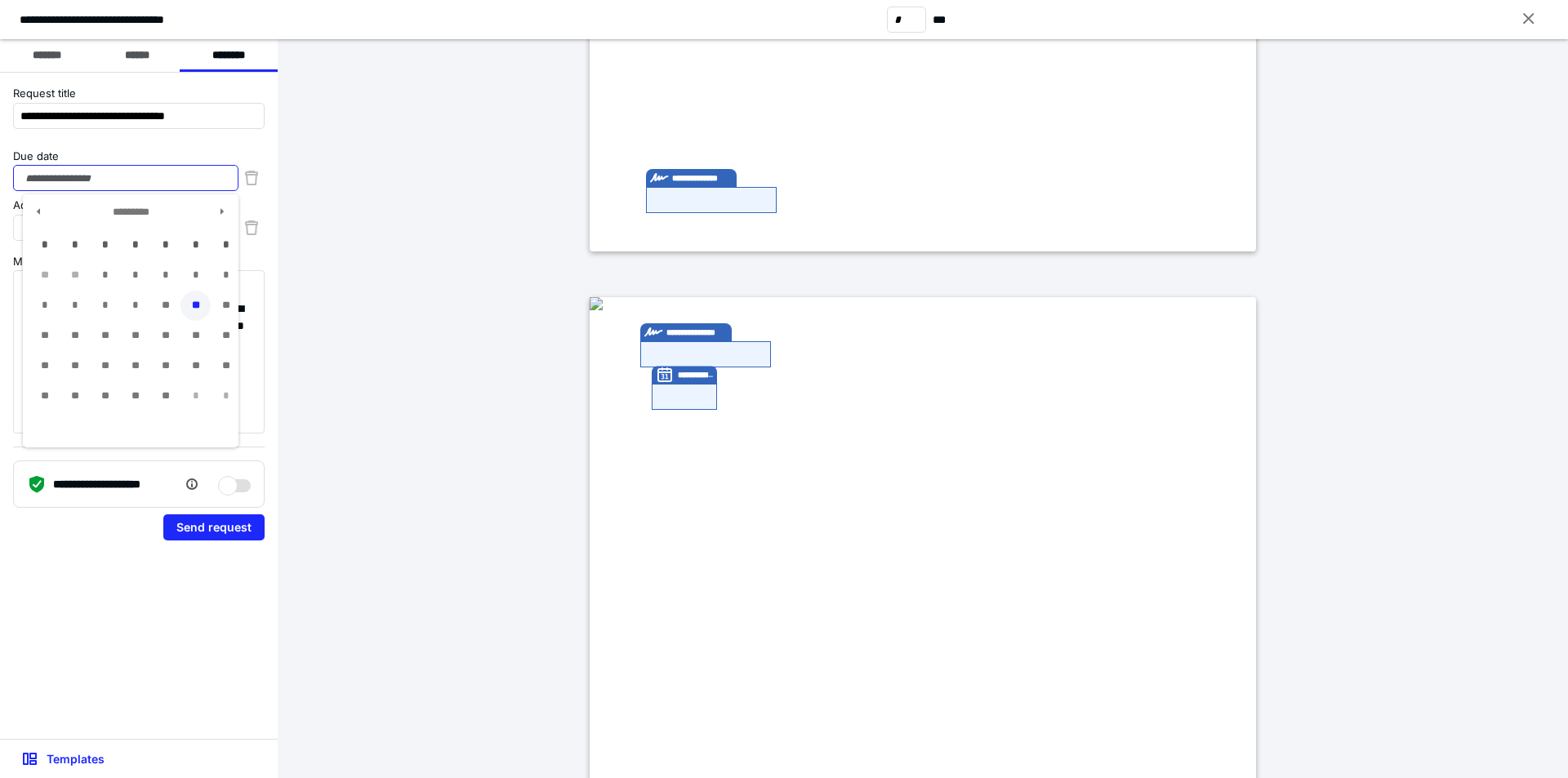 click on "**" at bounding box center [195, 305] 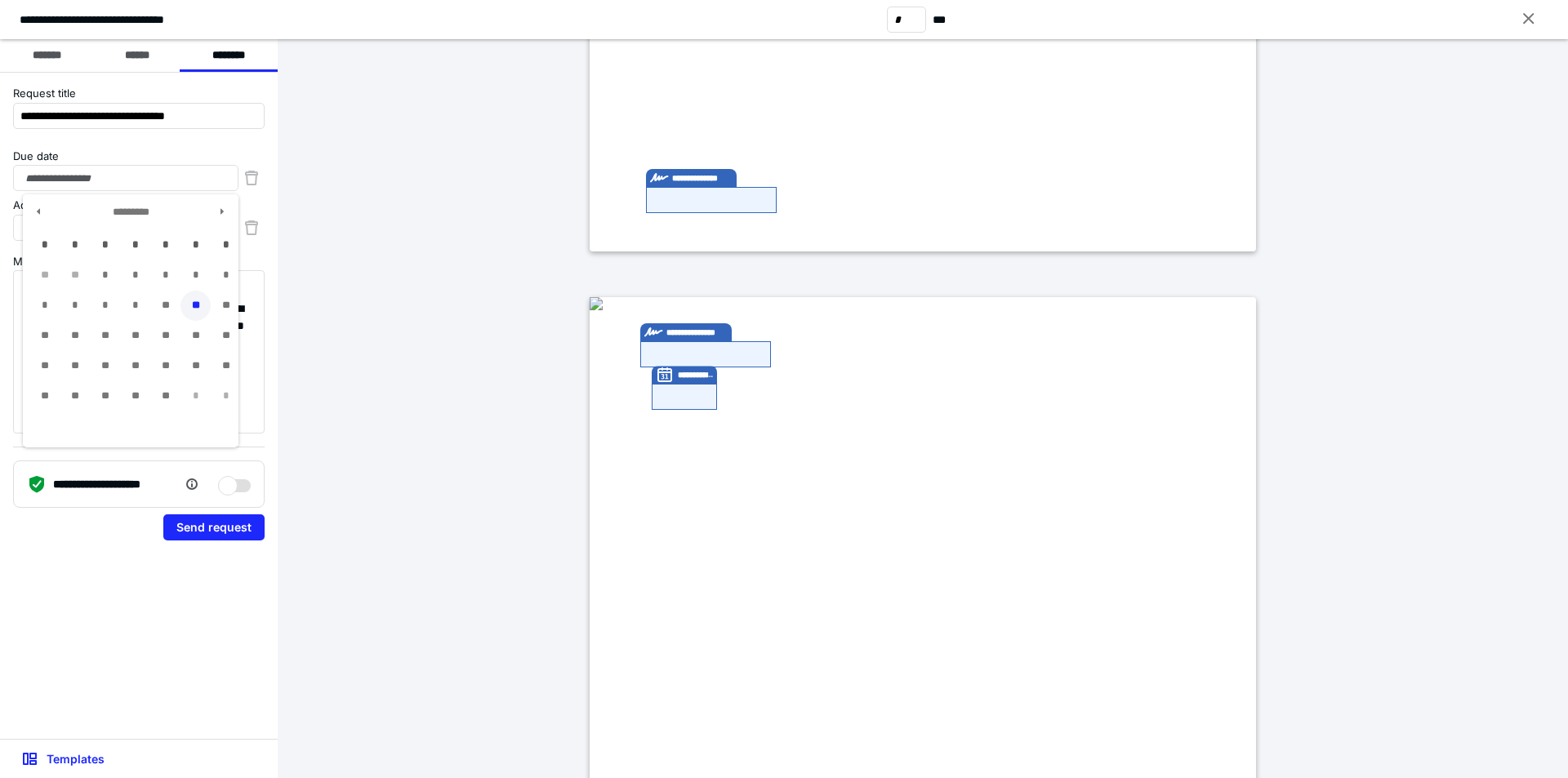 type on "**********" 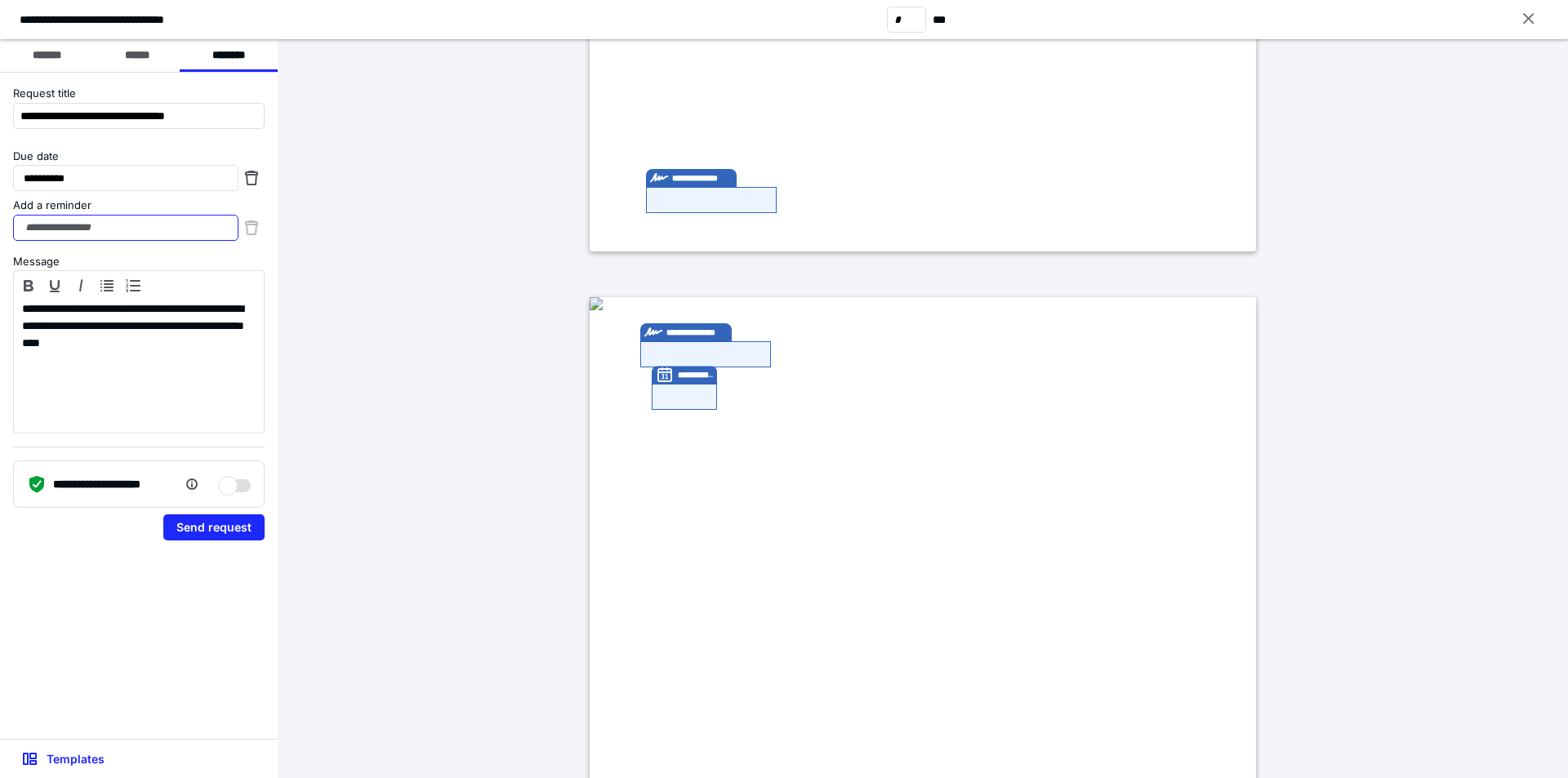 click on "Add a reminder" at bounding box center (126, 228) 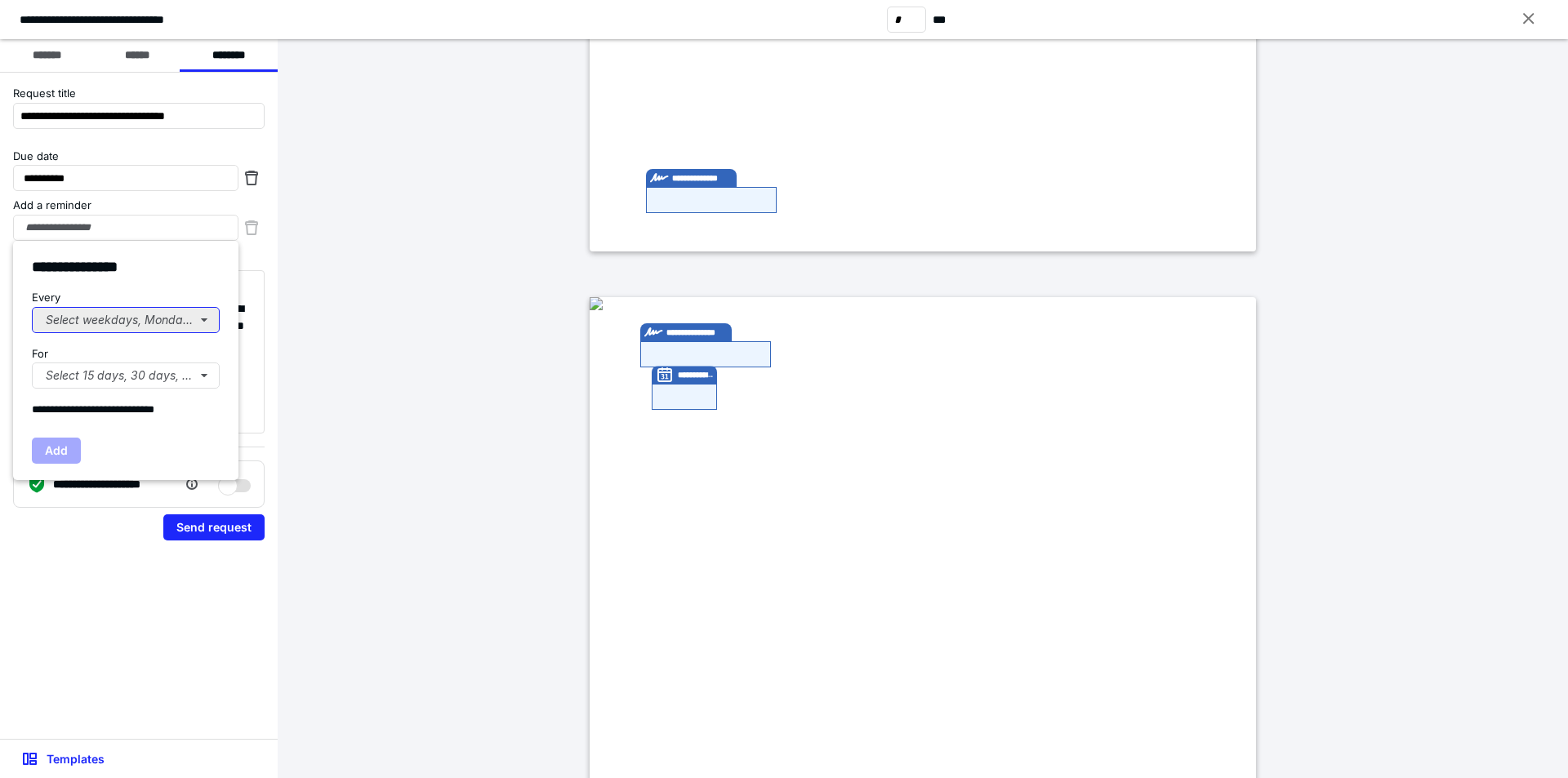 click on "Select weekdays, Mondays, or Tues..." at bounding box center [126, 320] 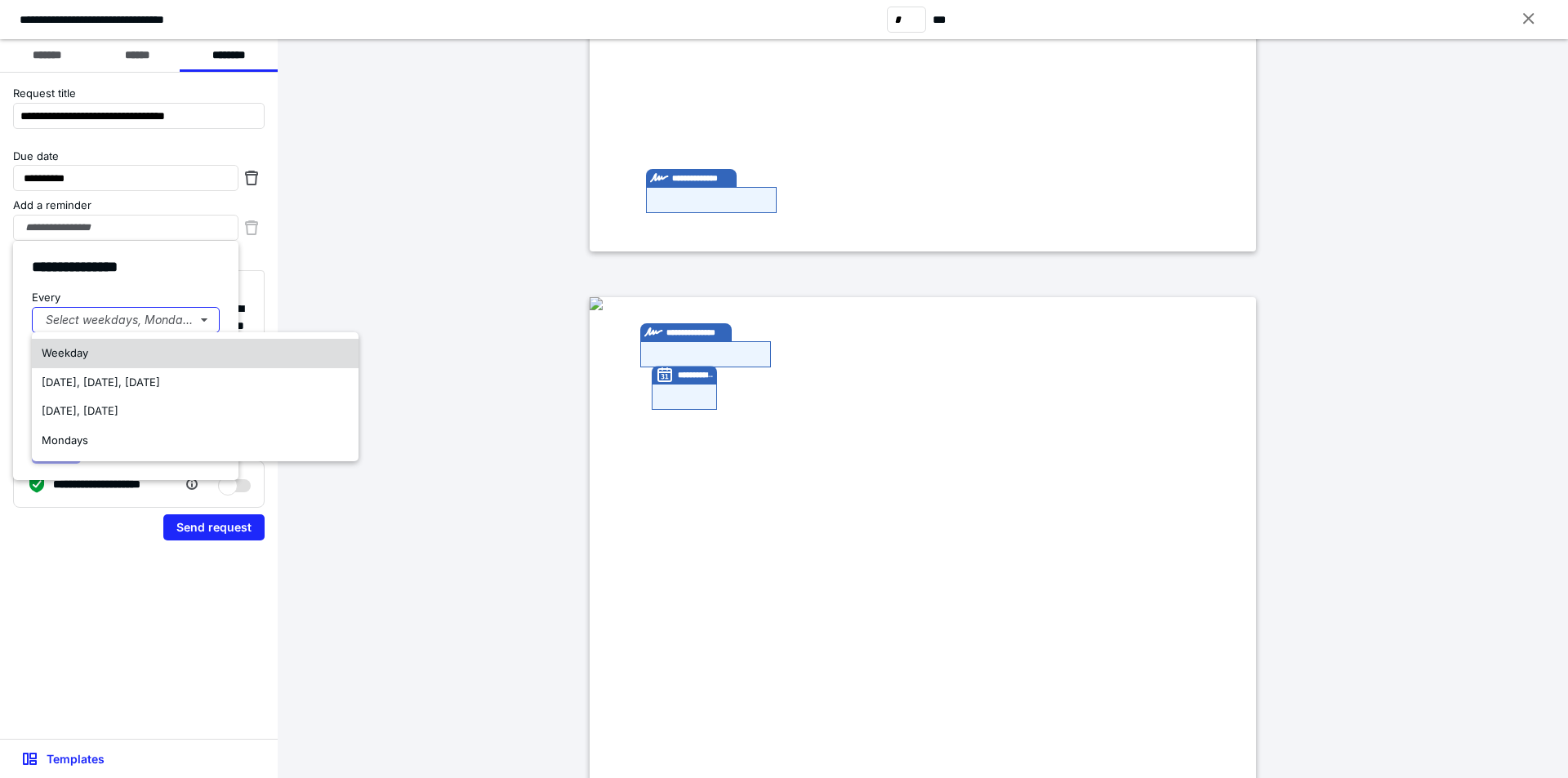 click on "Weekday" at bounding box center (65, 353) 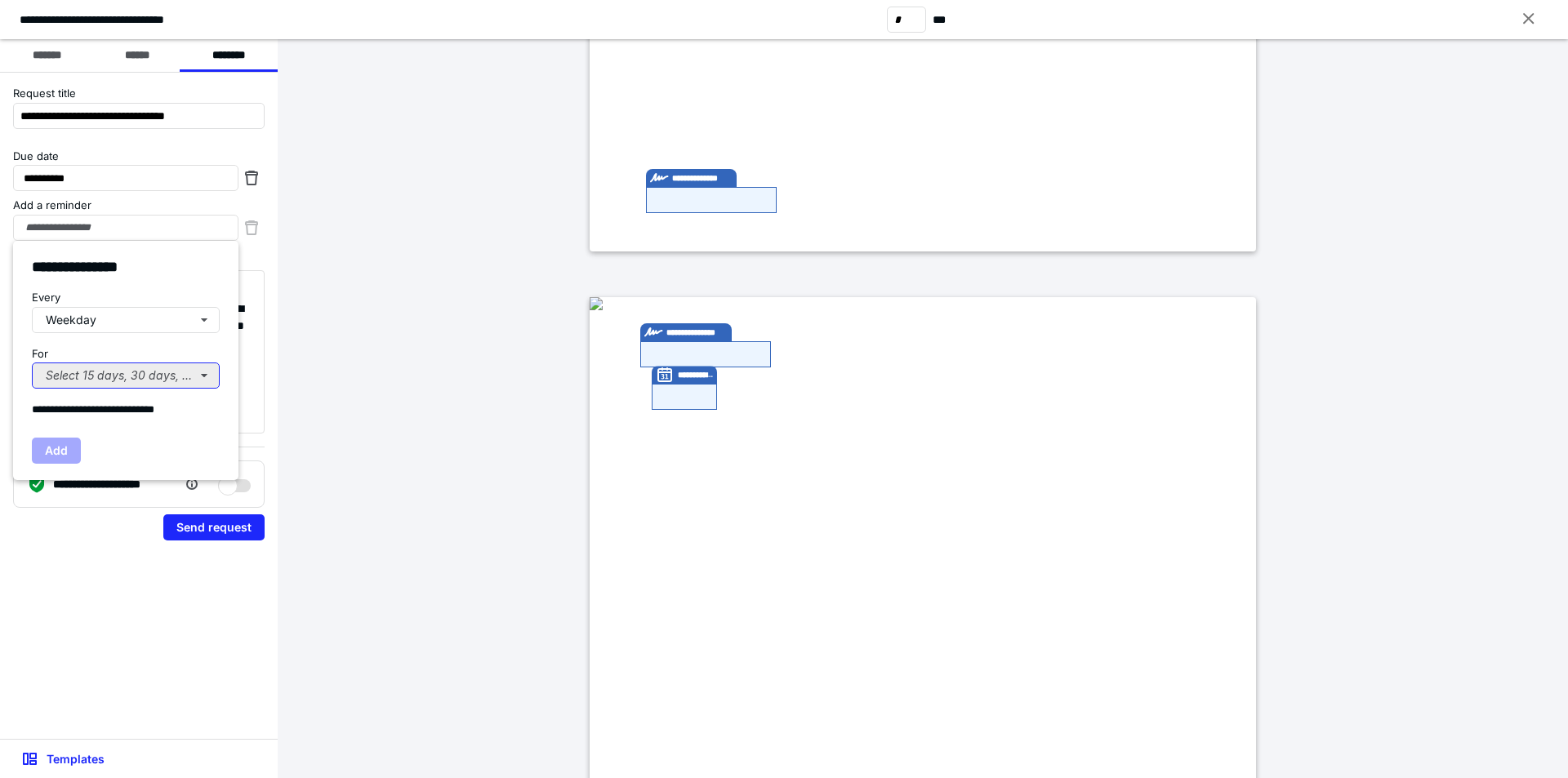 click on "Select 15 days, 30 days, or 45 days..." at bounding box center (126, 376) 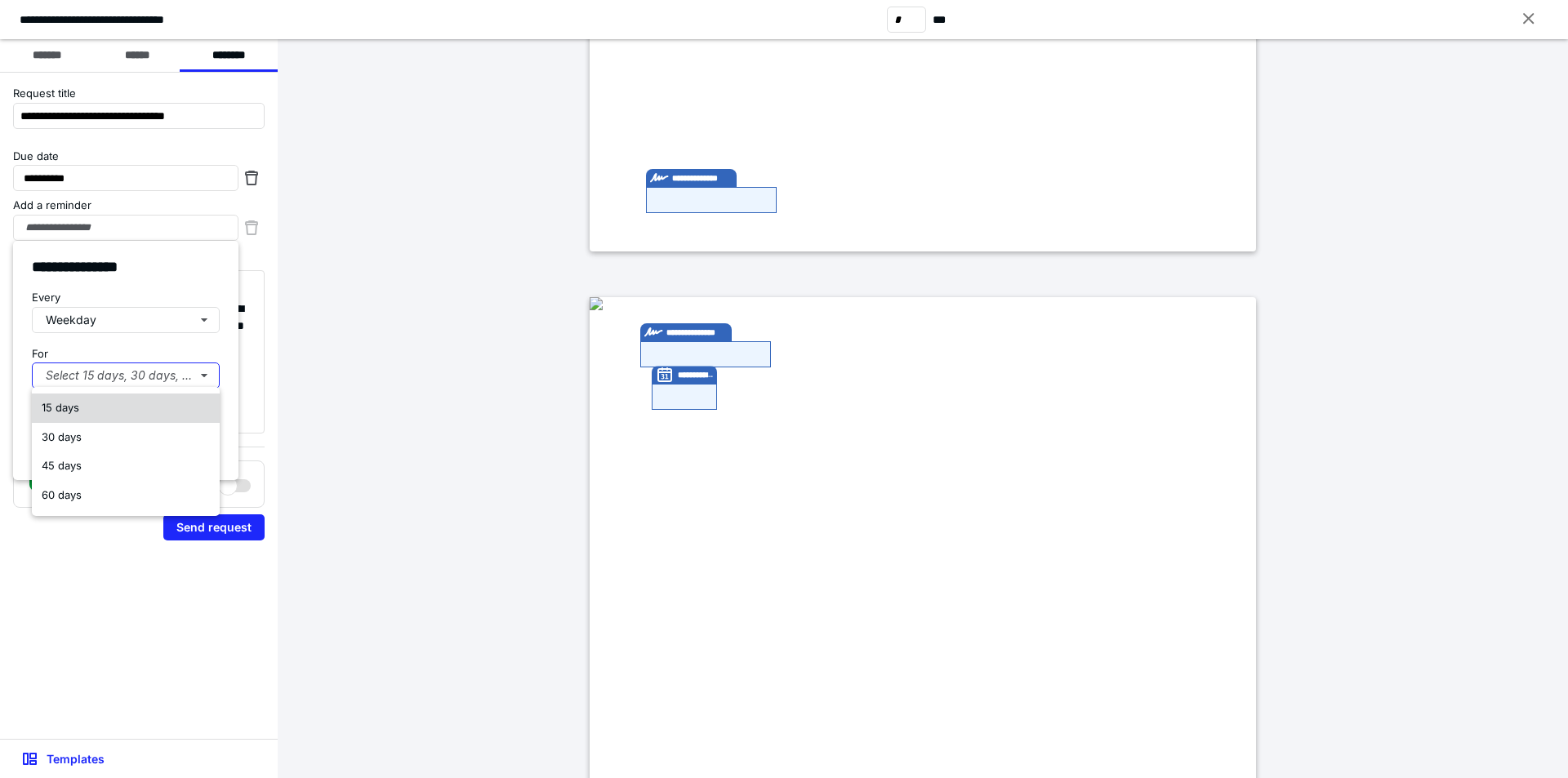 click on "15 days" at bounding box center (60, 407) 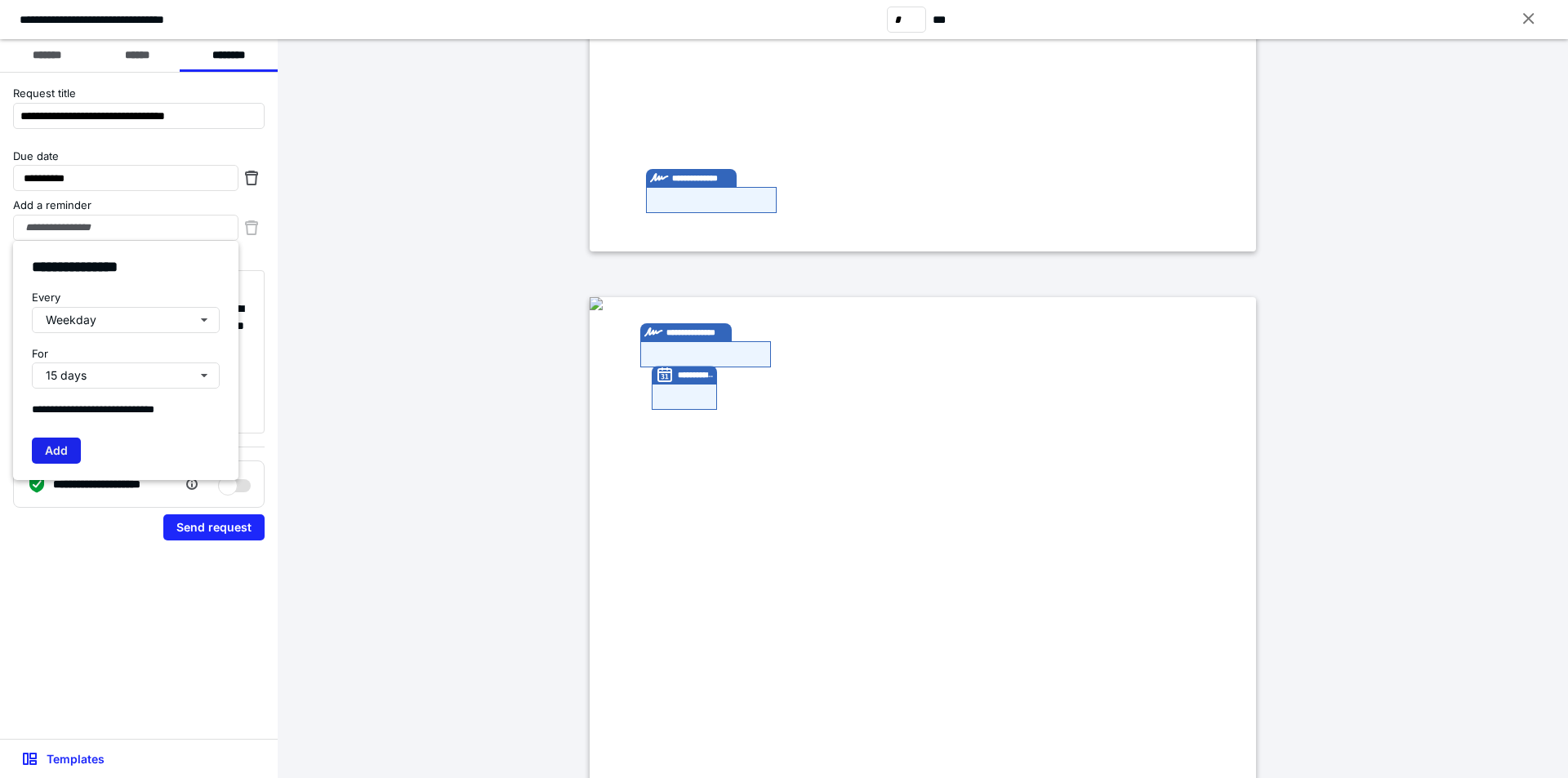 click on "Add" at bounding box center (56, 451) 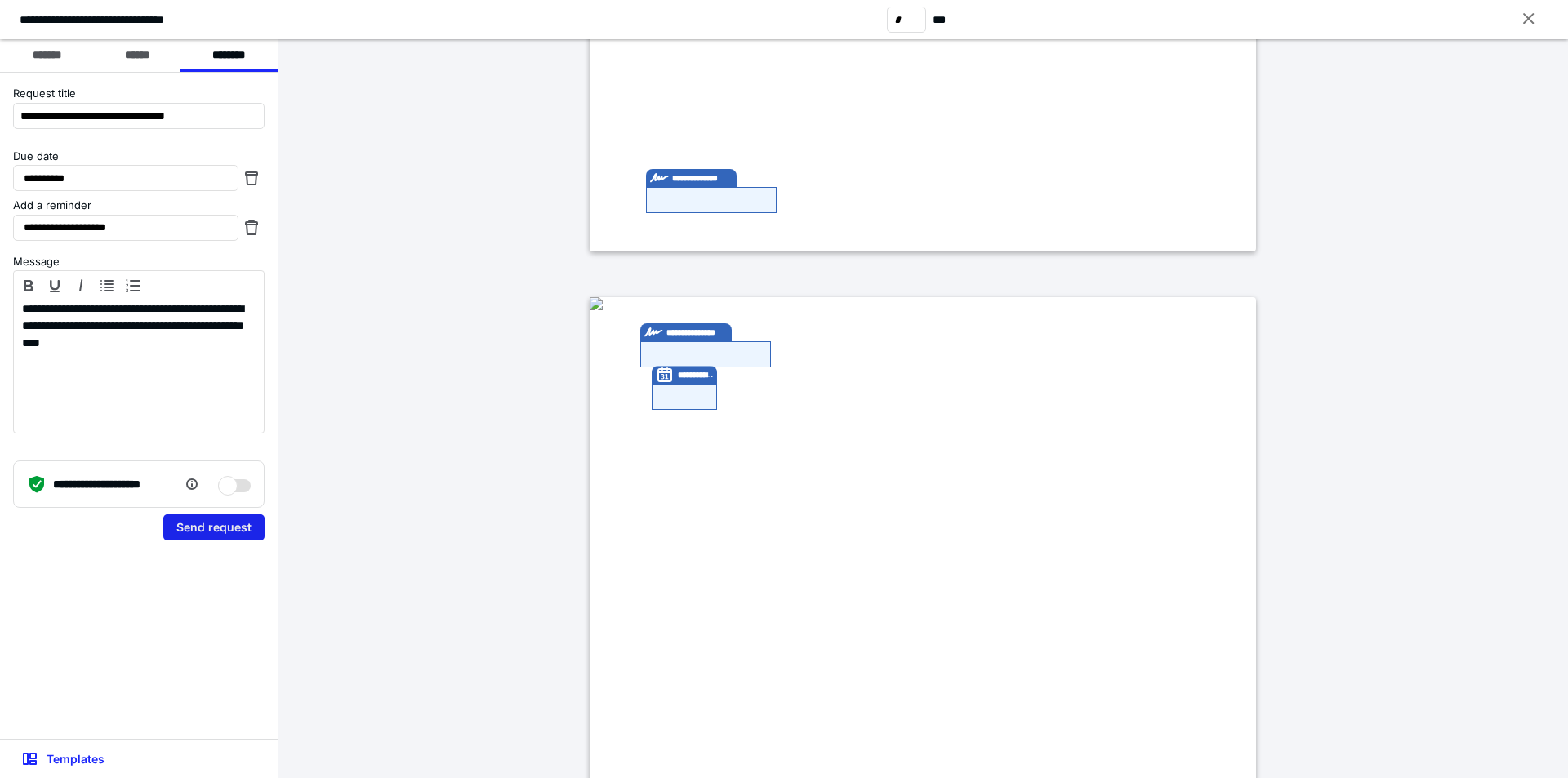 click on "Send request" at bounding box center [214, 527] 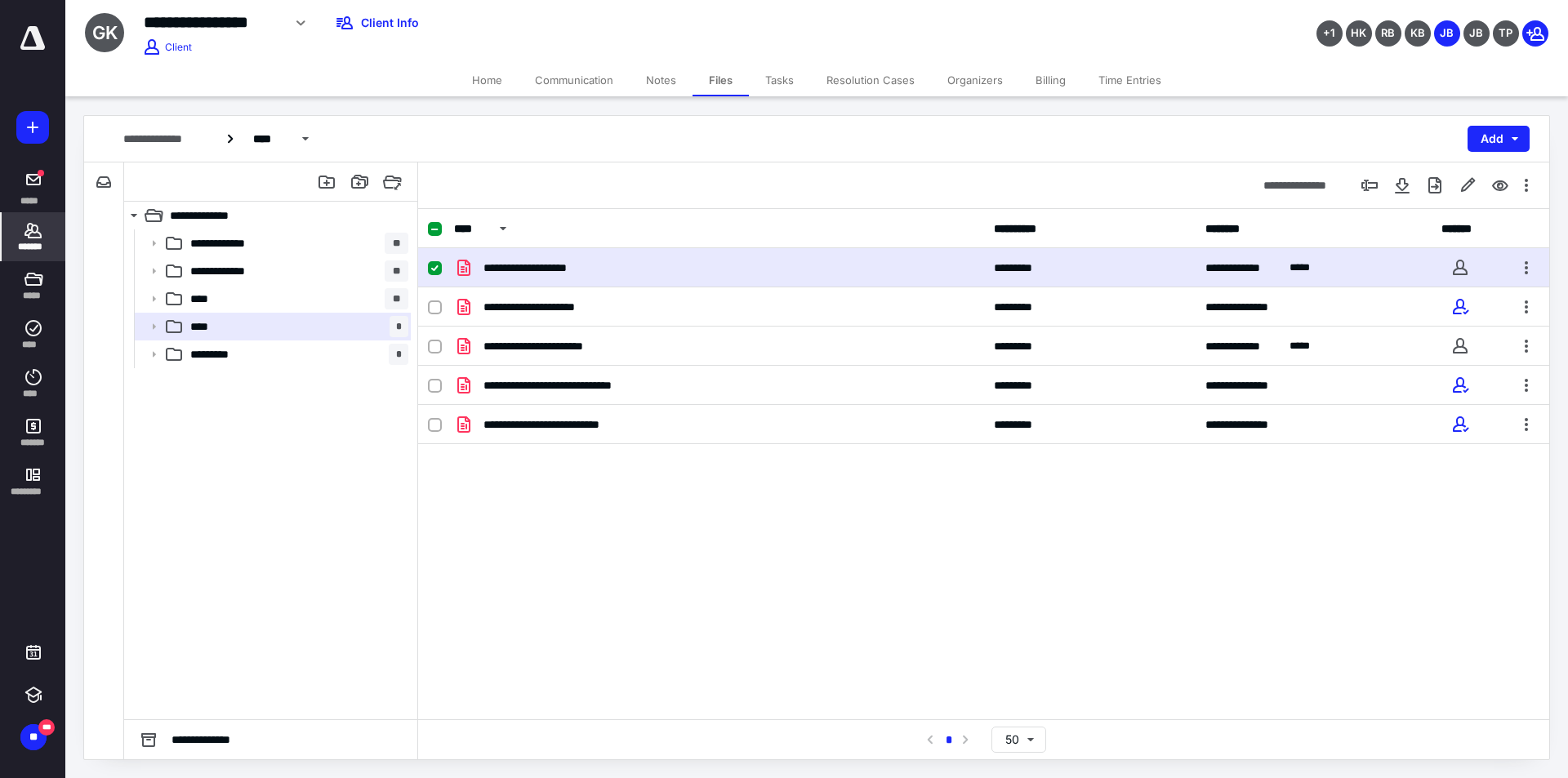 click on "*******" at bounding box center [33, 247] 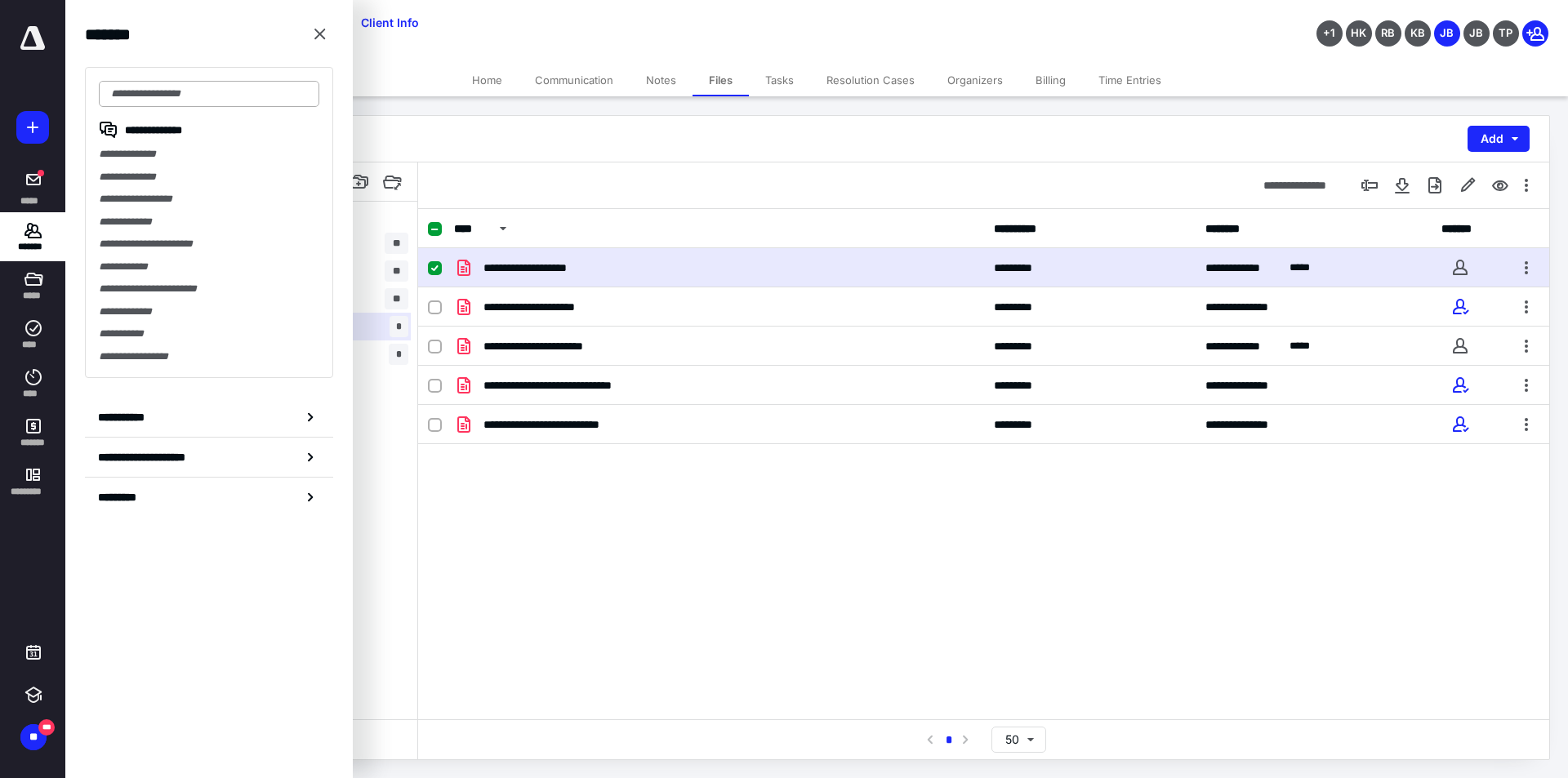 click at bounding box center [209, 94] 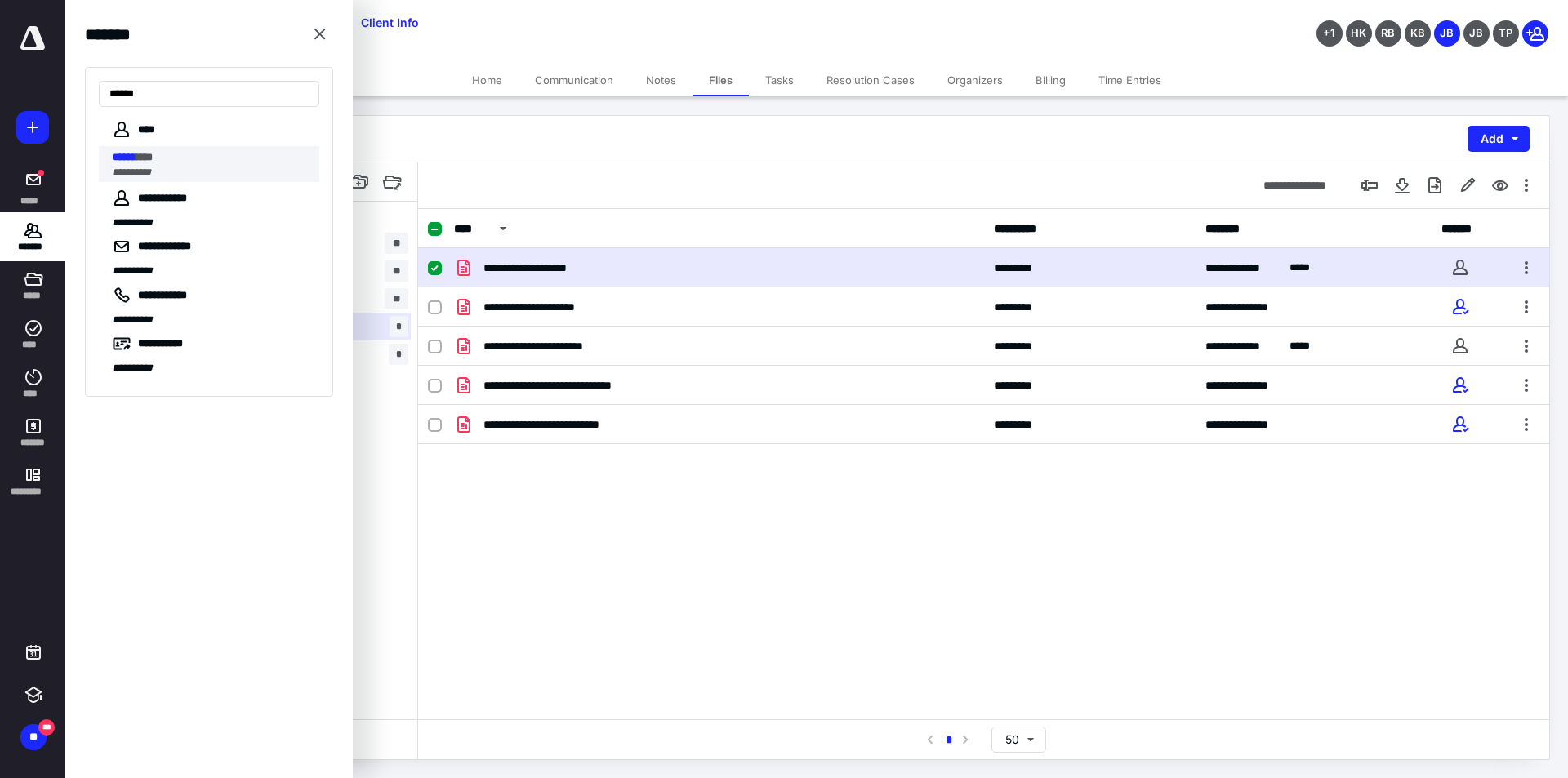 type on "******" 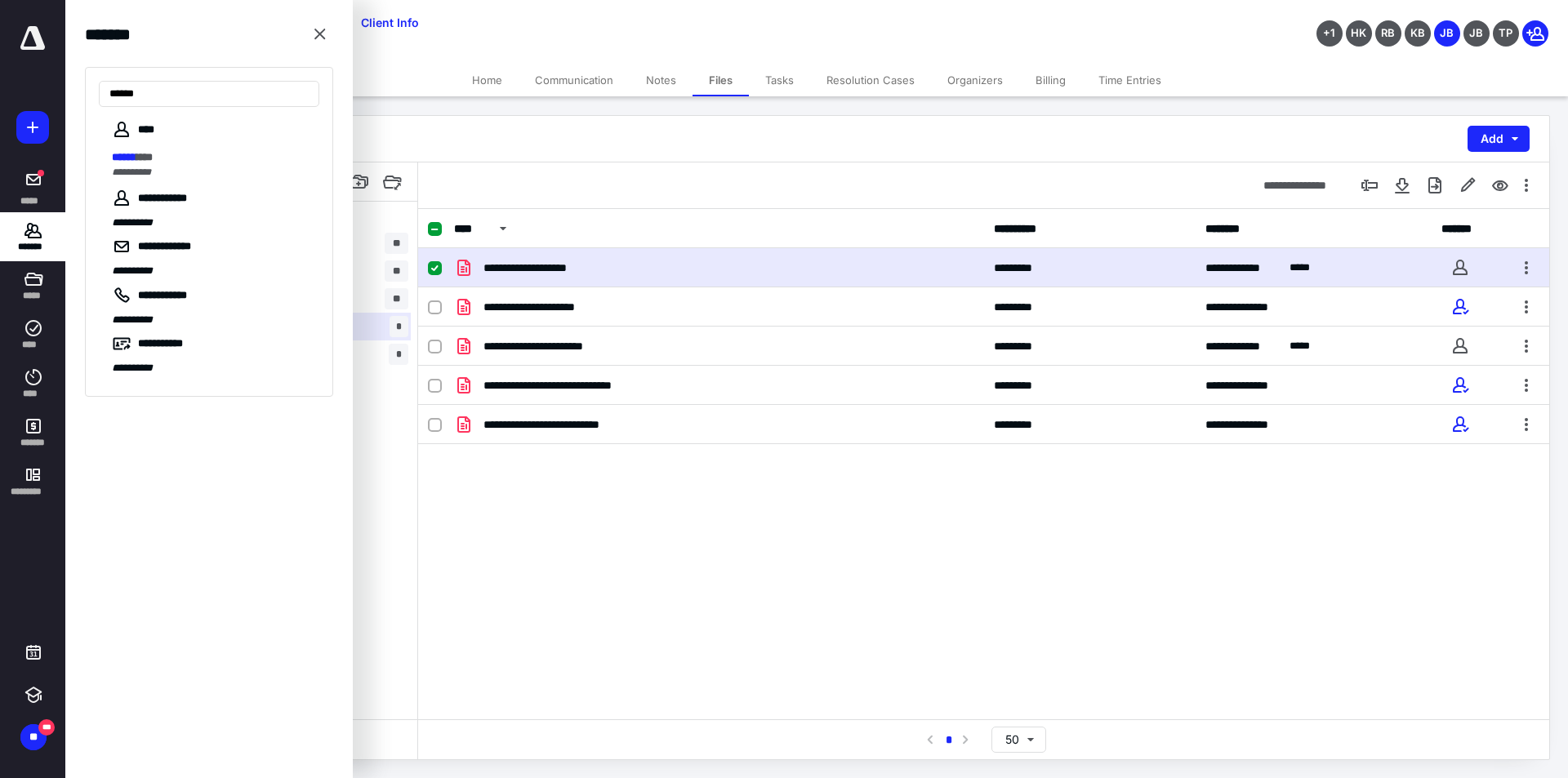 drag, startPoint x: 147, startPoint y: 165, endPoint x: 467, endPoint y: 131, distance: 321.8012 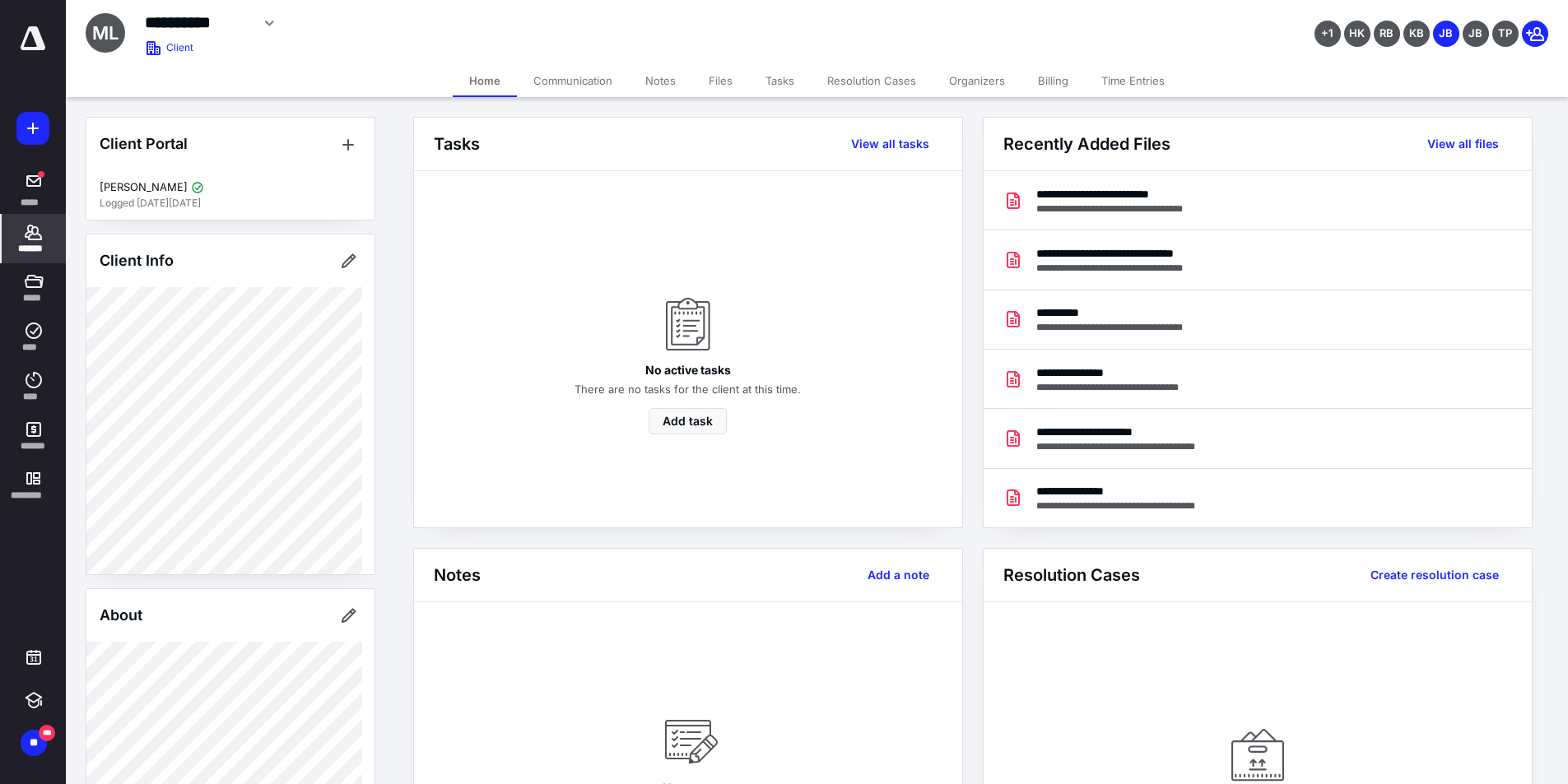 click on "Files" at bounding box center (720, 81) 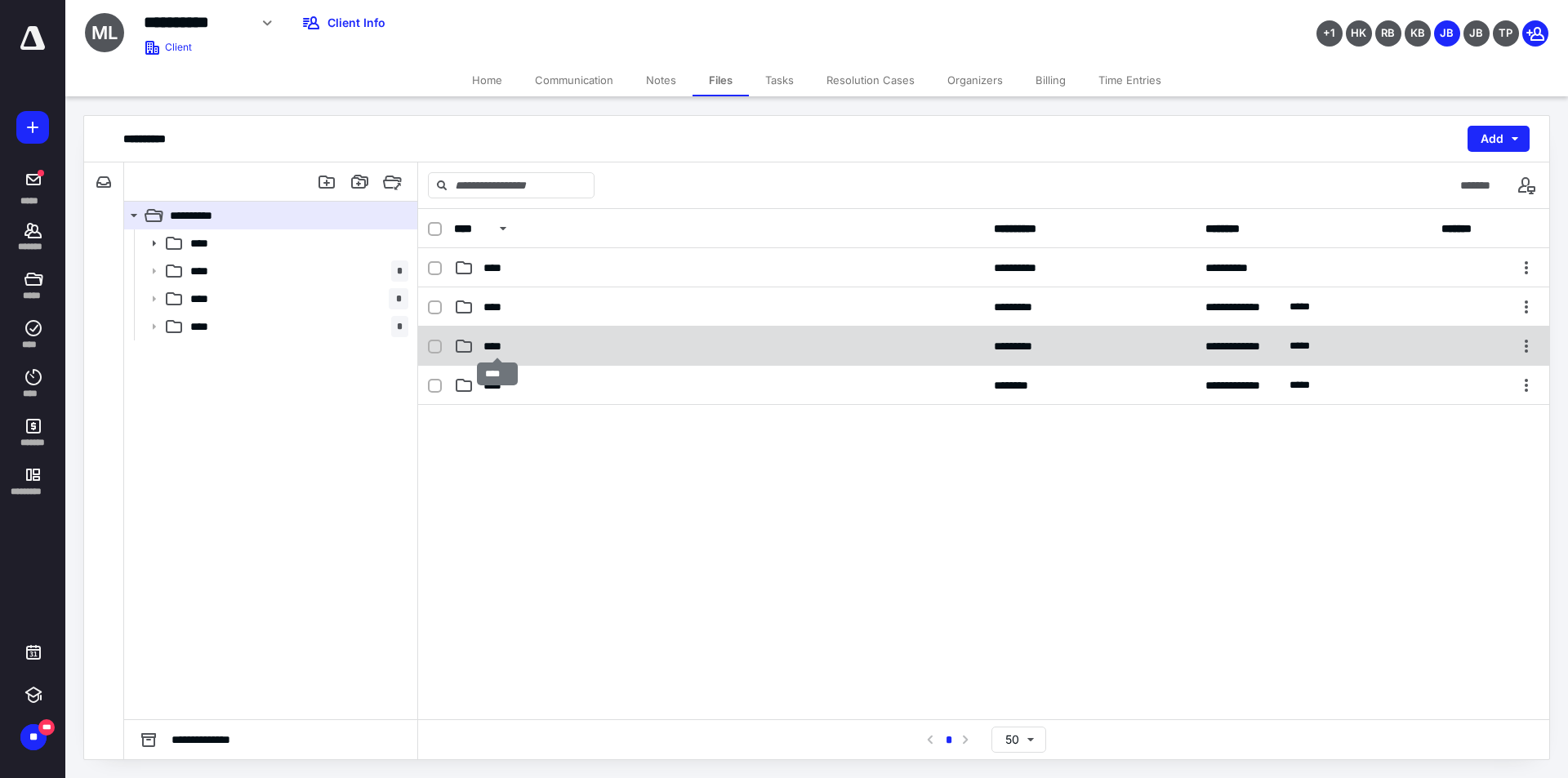 click on "****" at bounding box center (497, 346) 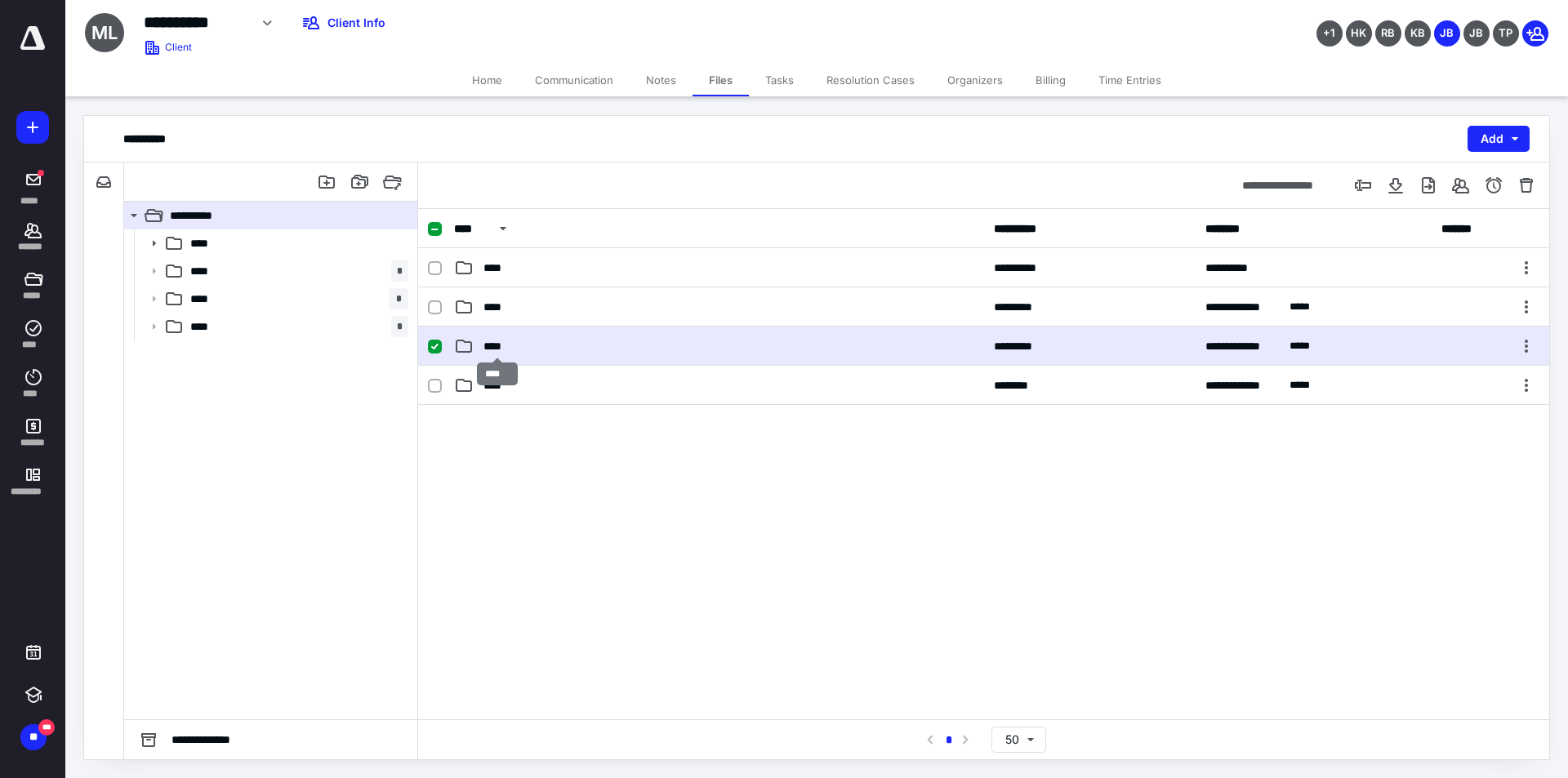 click on "****" at bounding box center (497, 346) 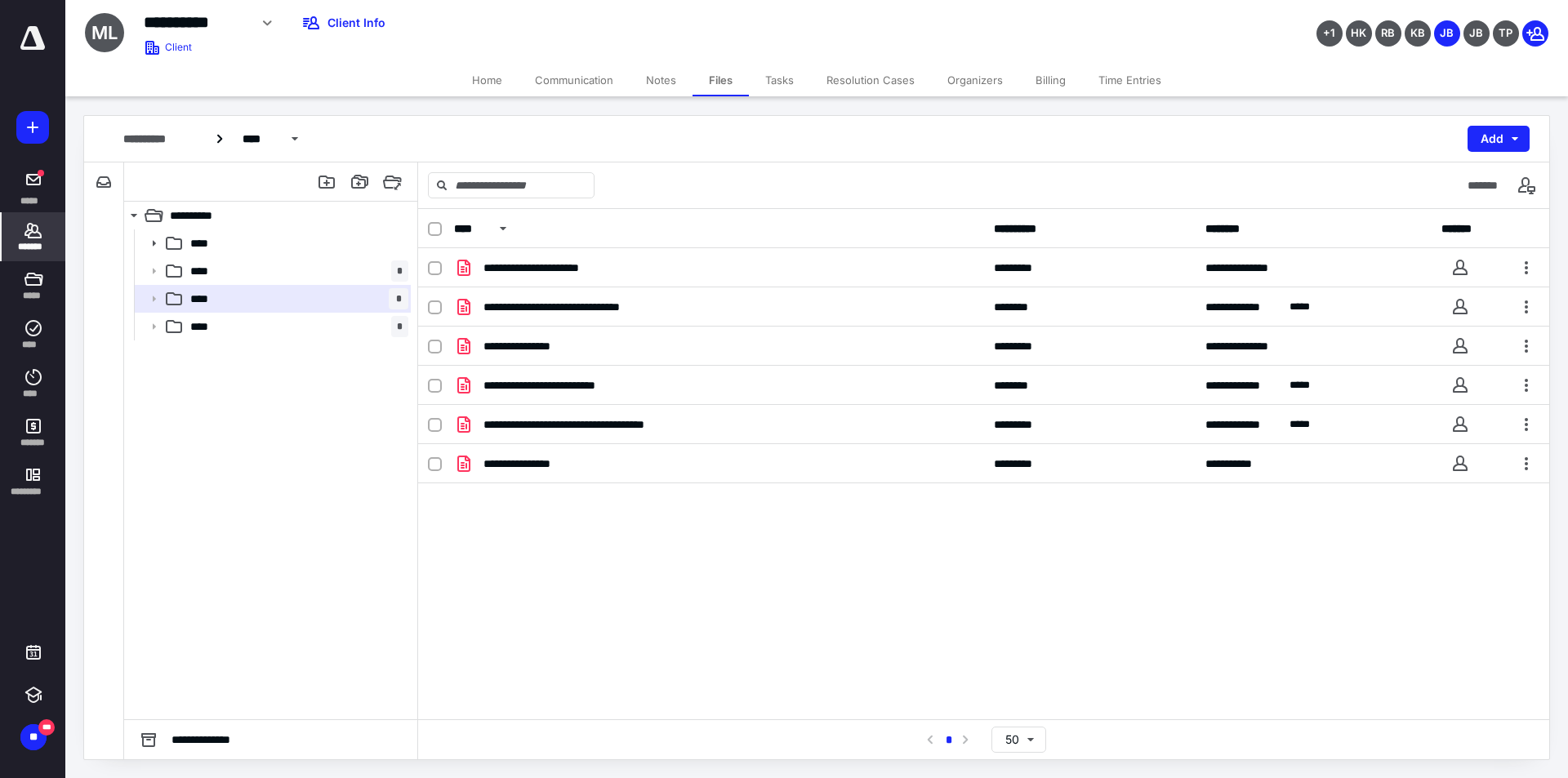 click 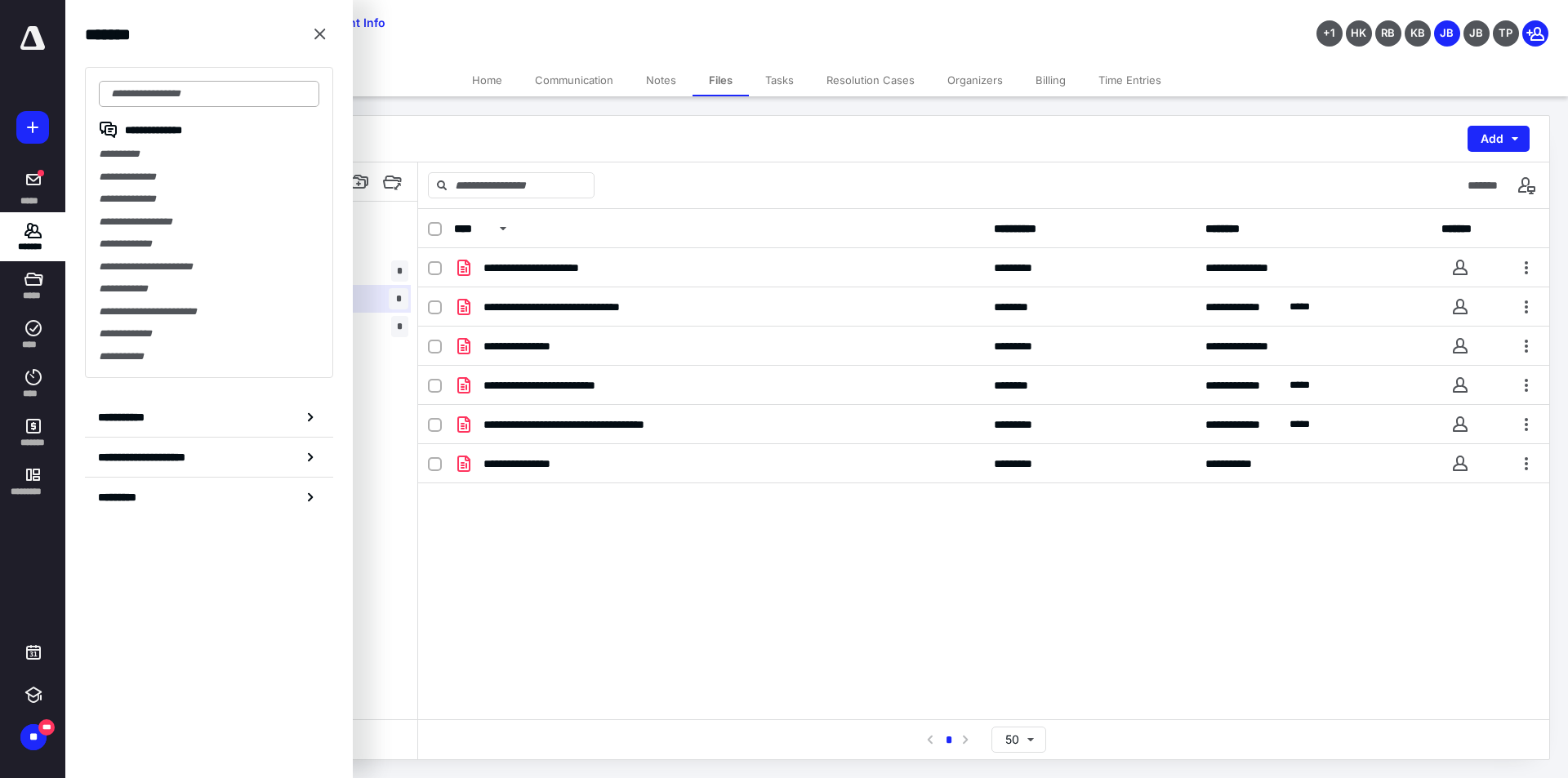 click at bounding box center [209, 94] 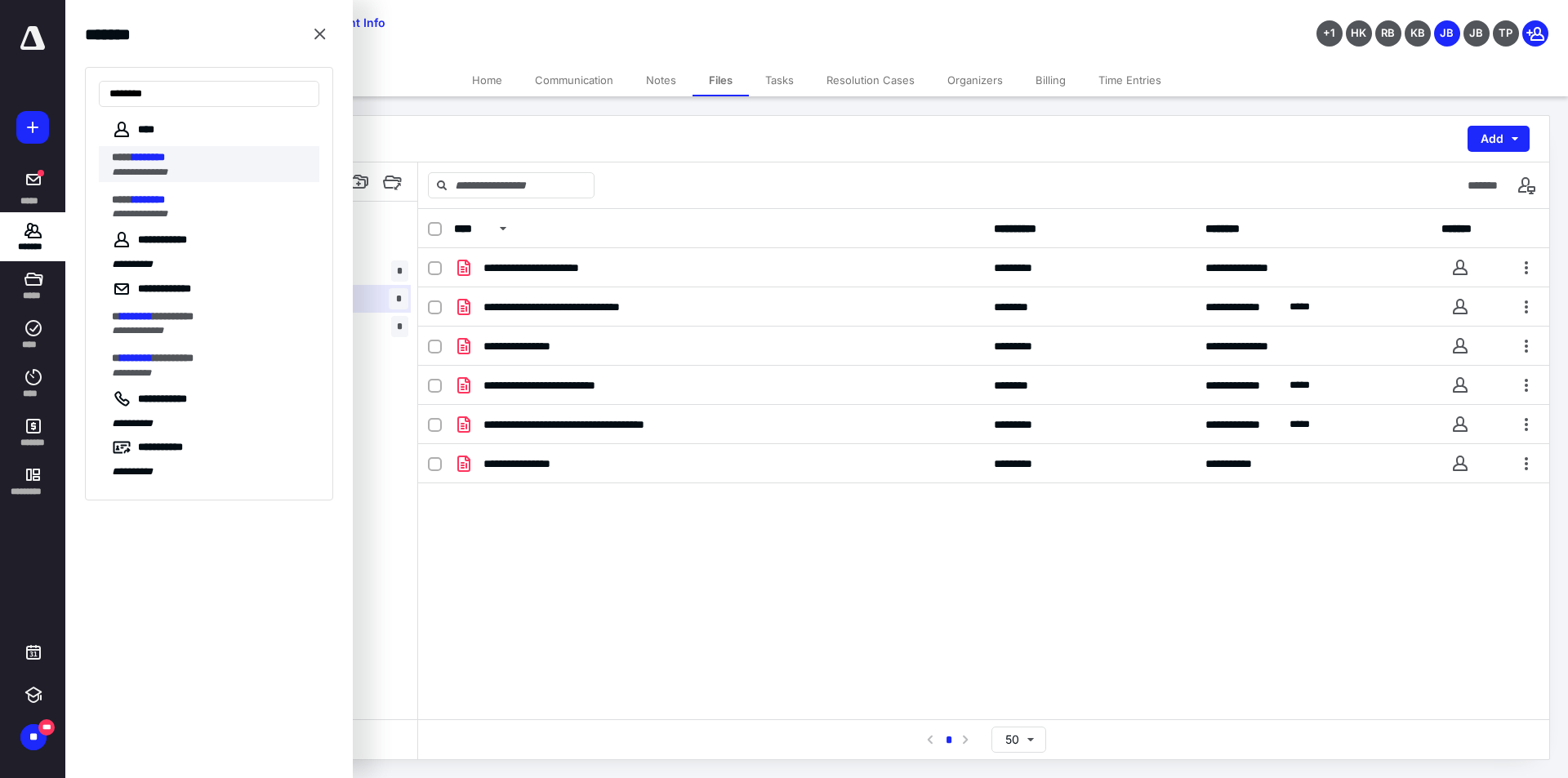 type on "********" 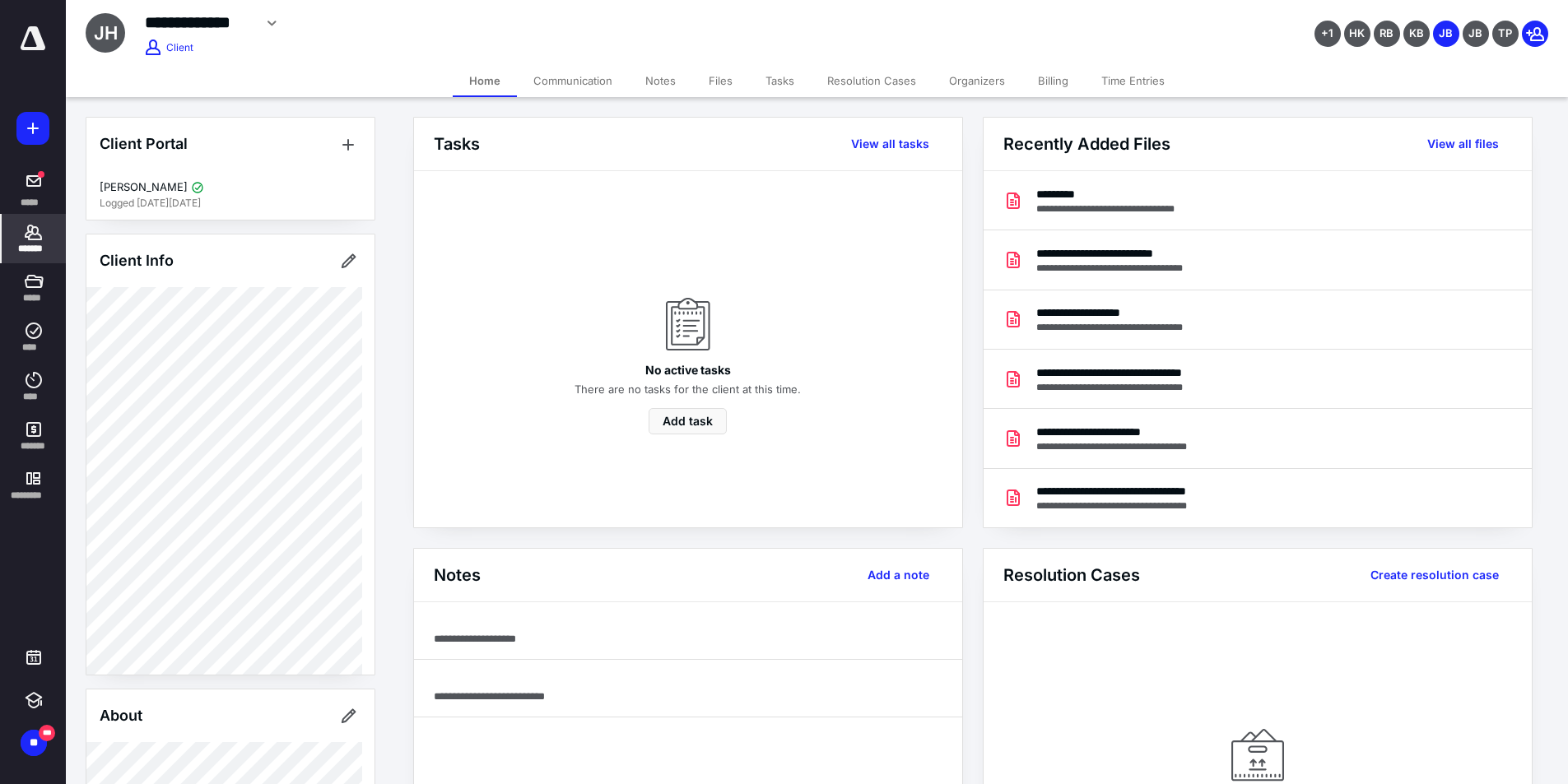 click on "Files" at bounding box center [720, 81] 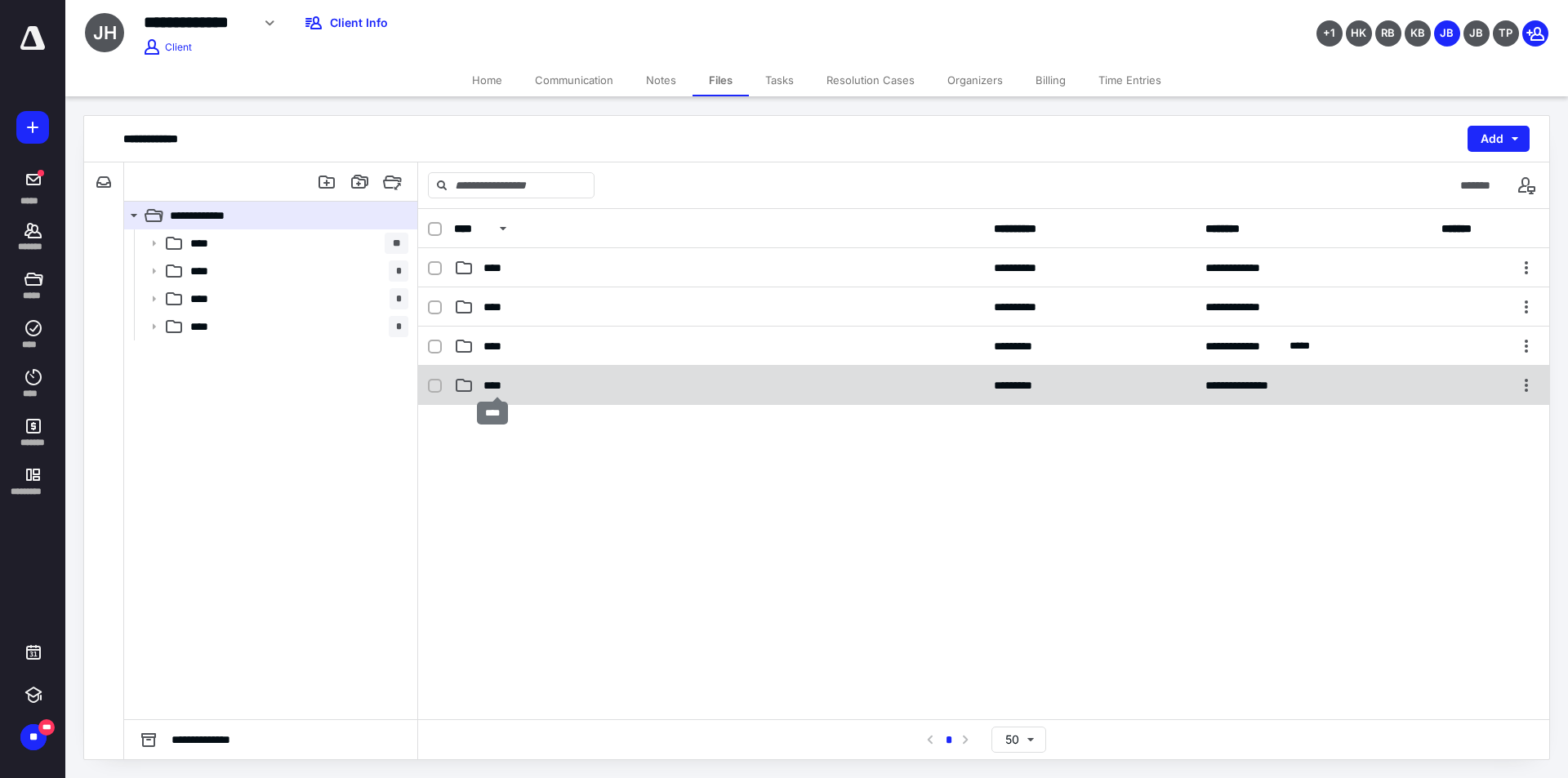 click on "****" at bounding box center [497, 385] 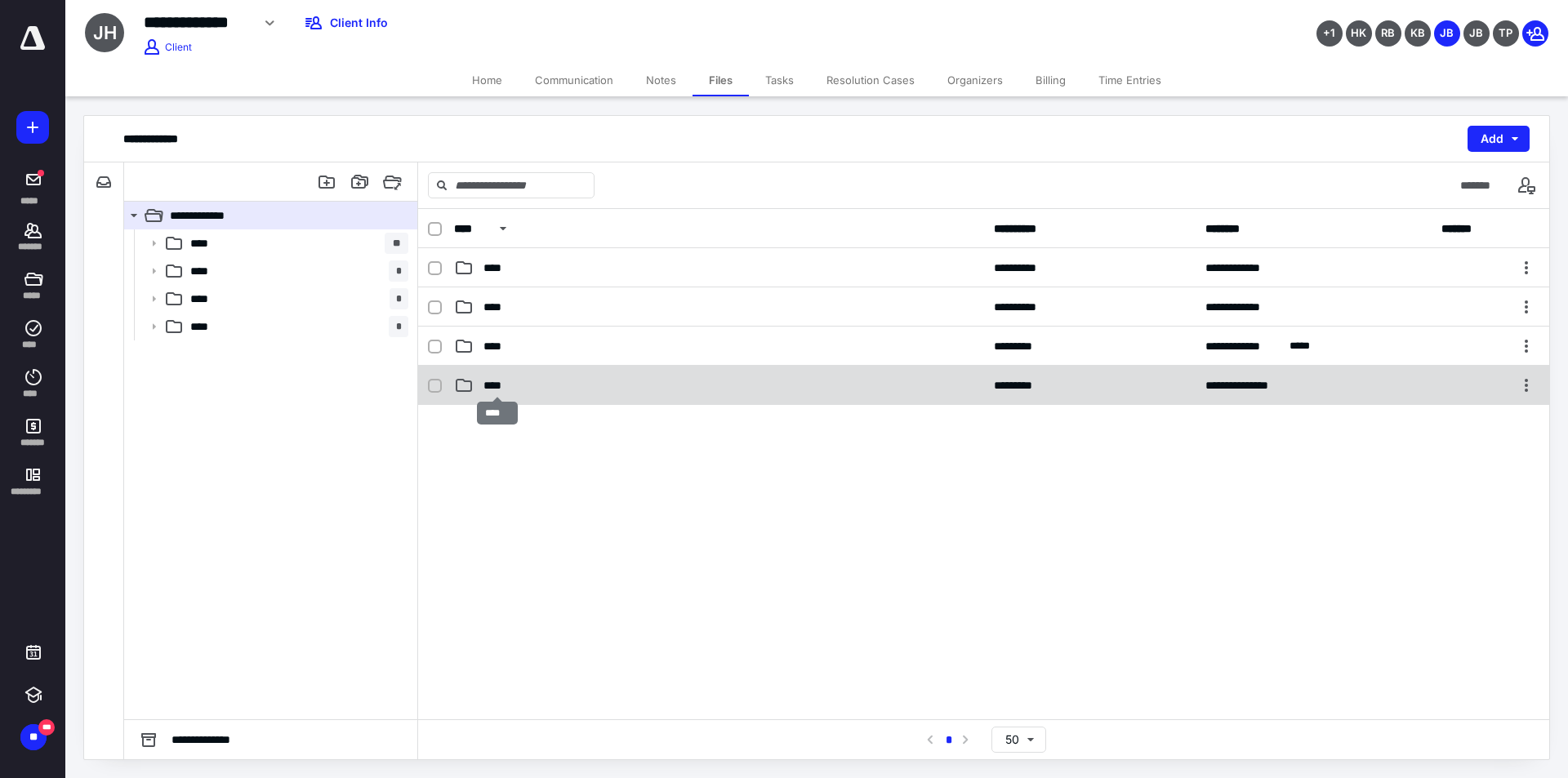 click on "****" at bounding box center (497, 385) 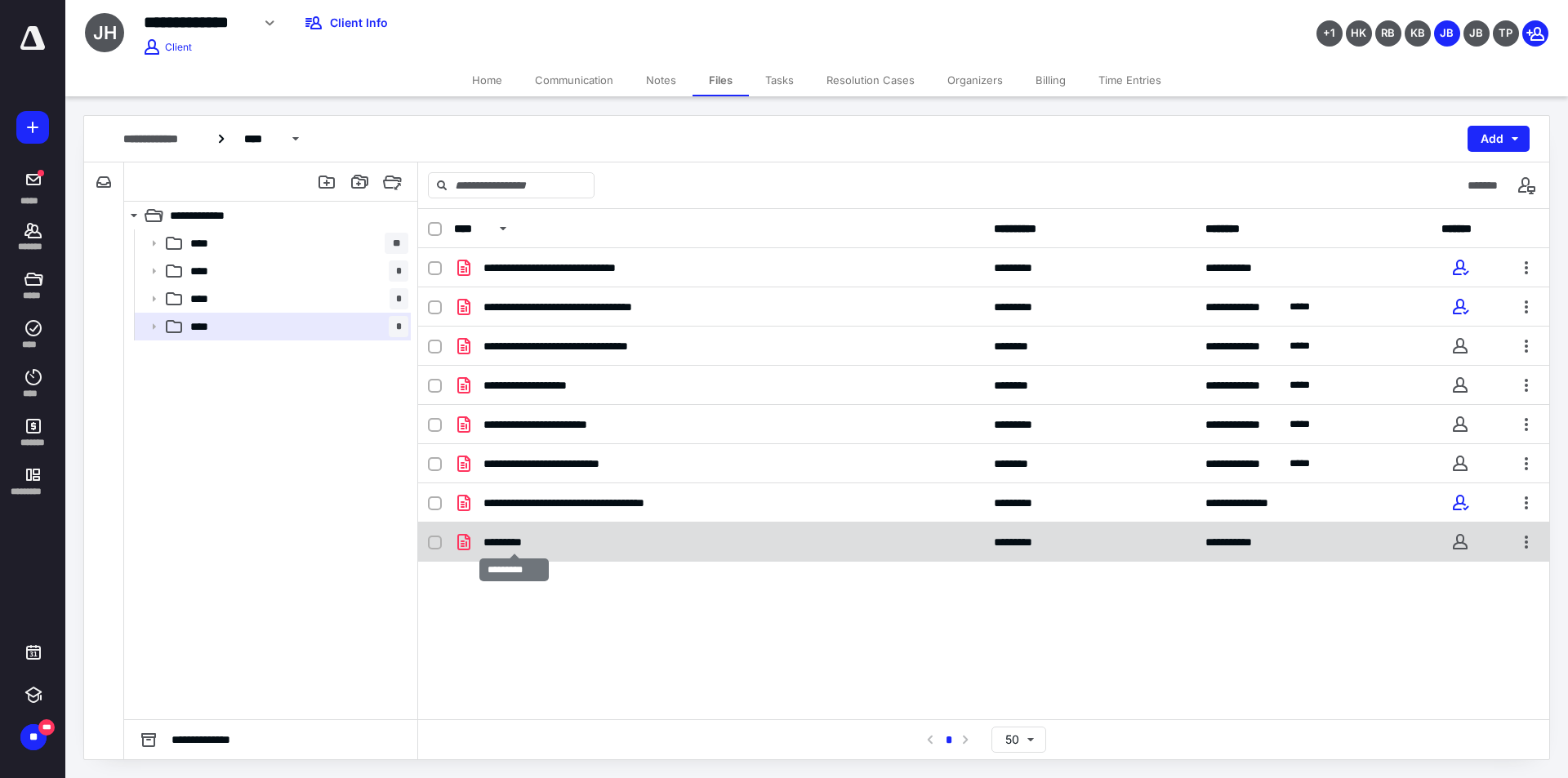 click on "*********" at bounding box center [514, 542] 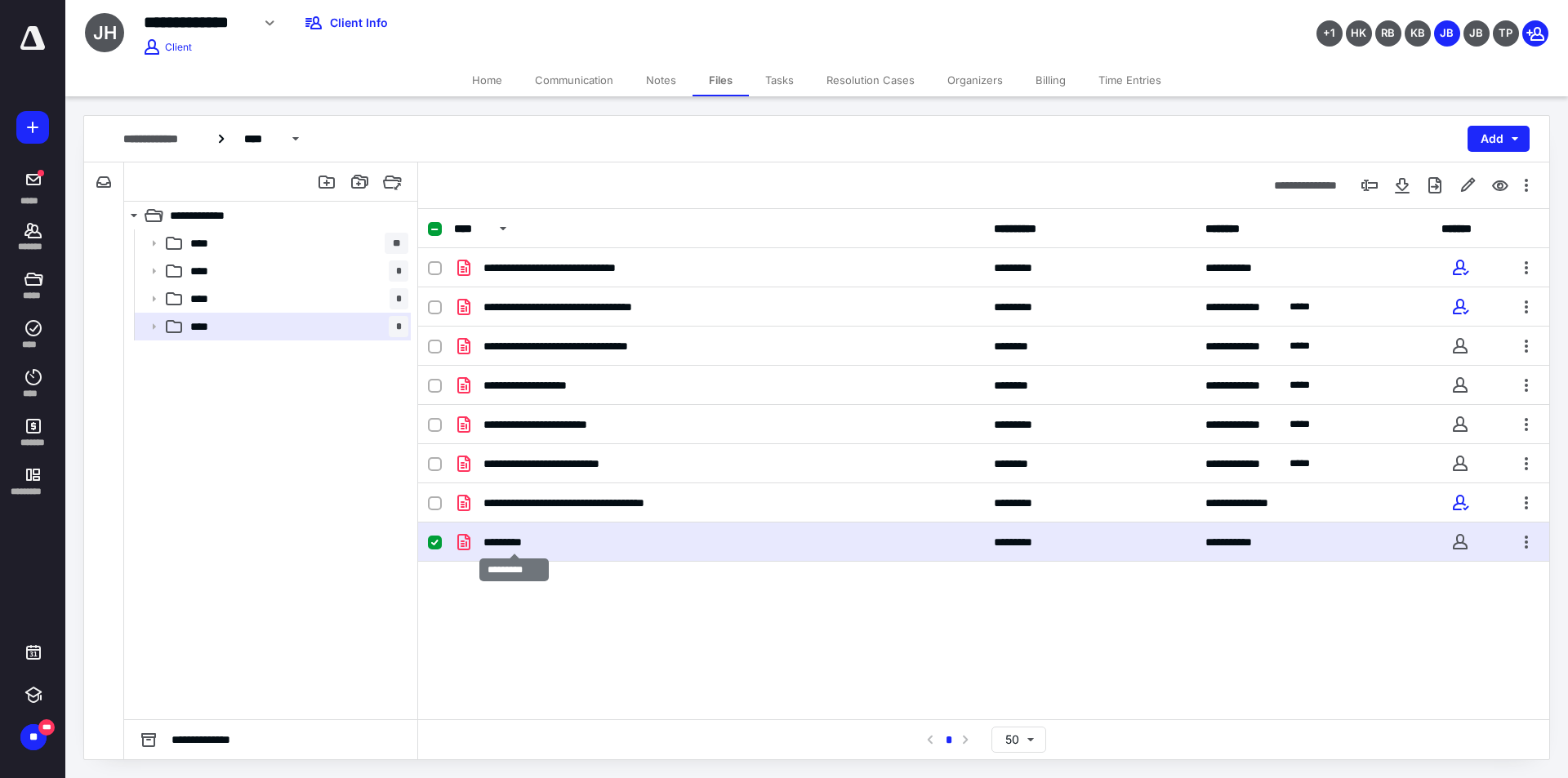 click on "*********" at bounding box center (514, 542) 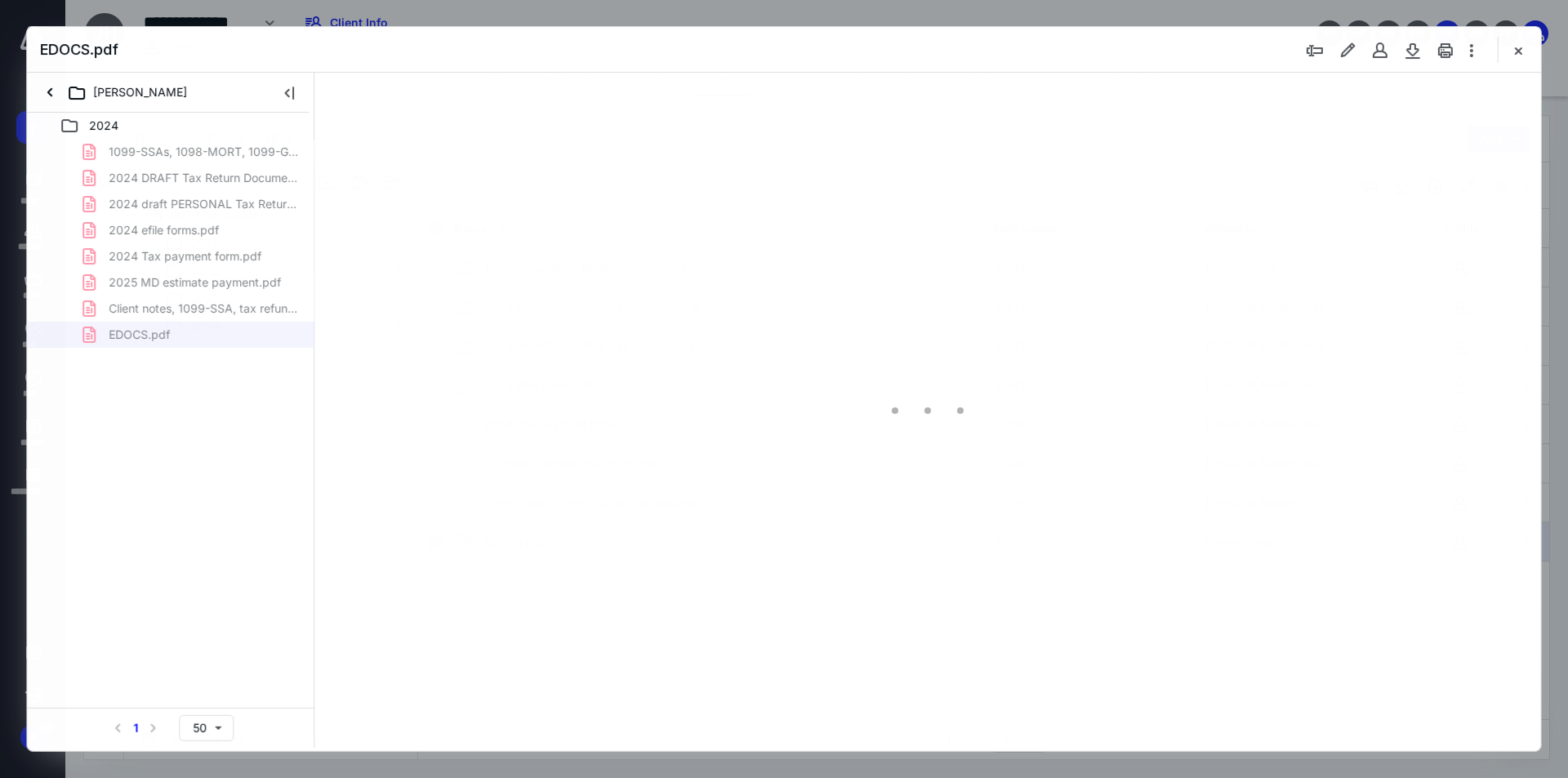 scroll, scrollTop: 0, scrollLeft: 0, axis: both 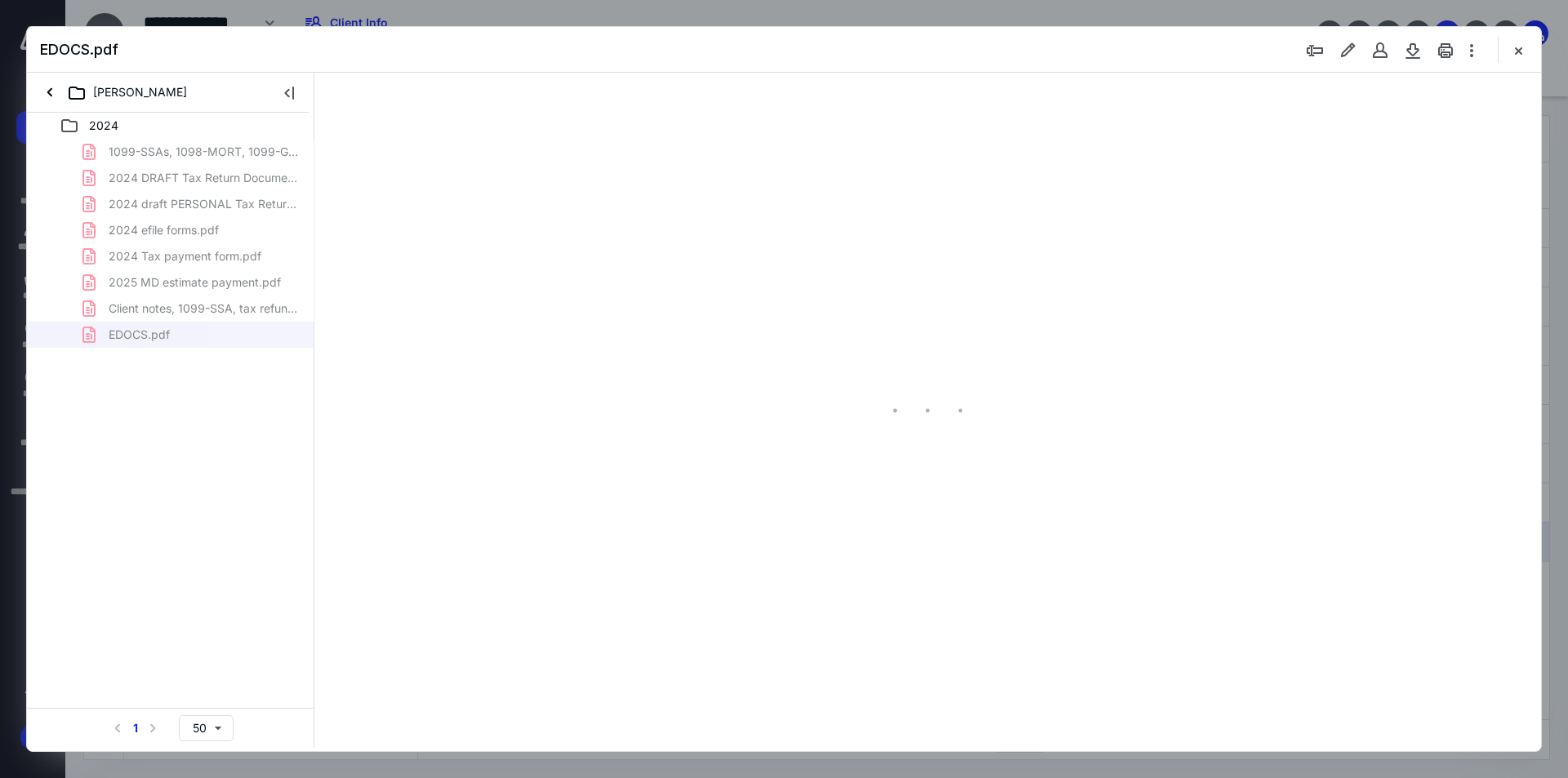 type on "241" 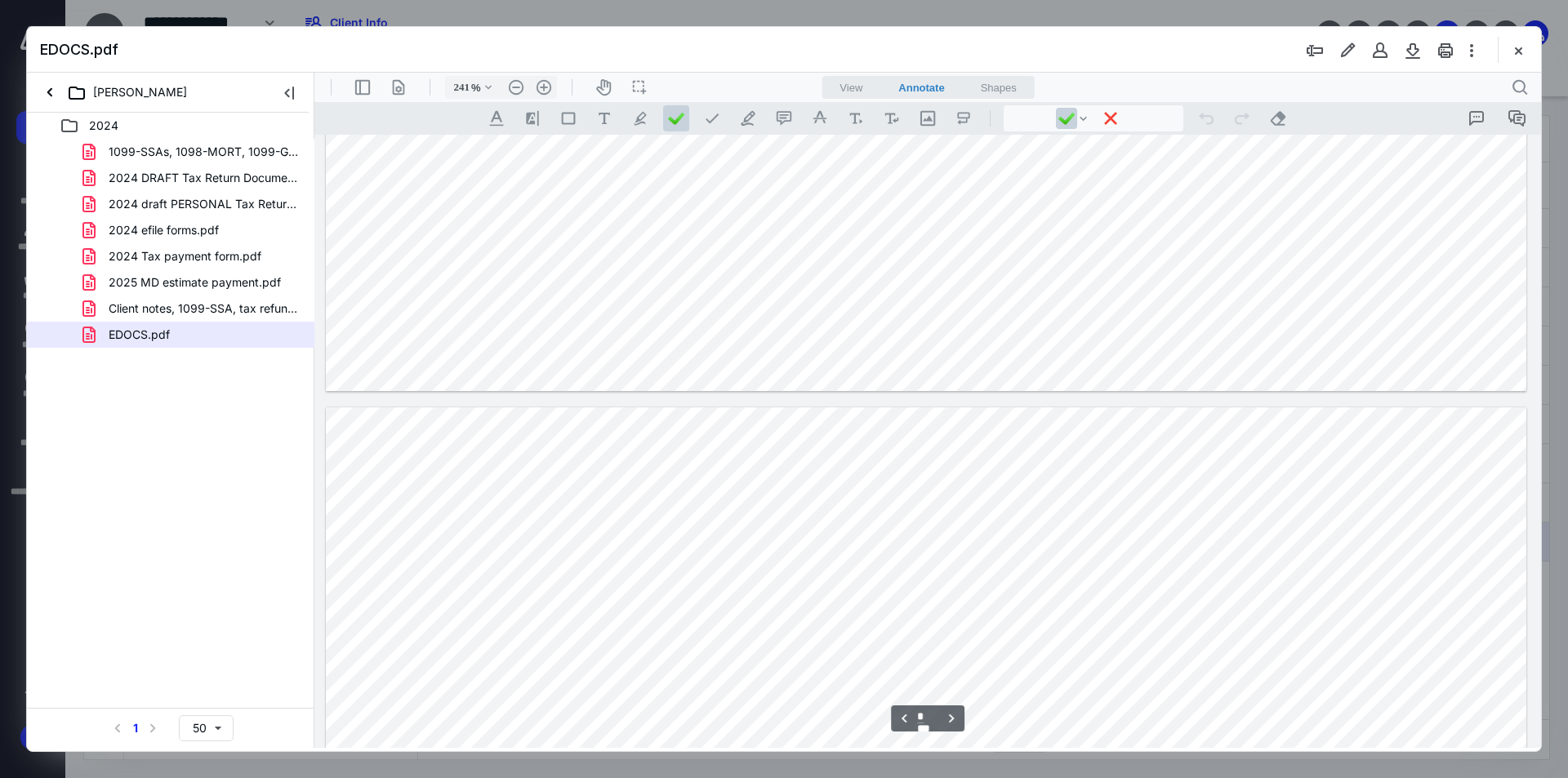 scroll, scrollTop: 7744, scrollLeft: 0, axis: vertical 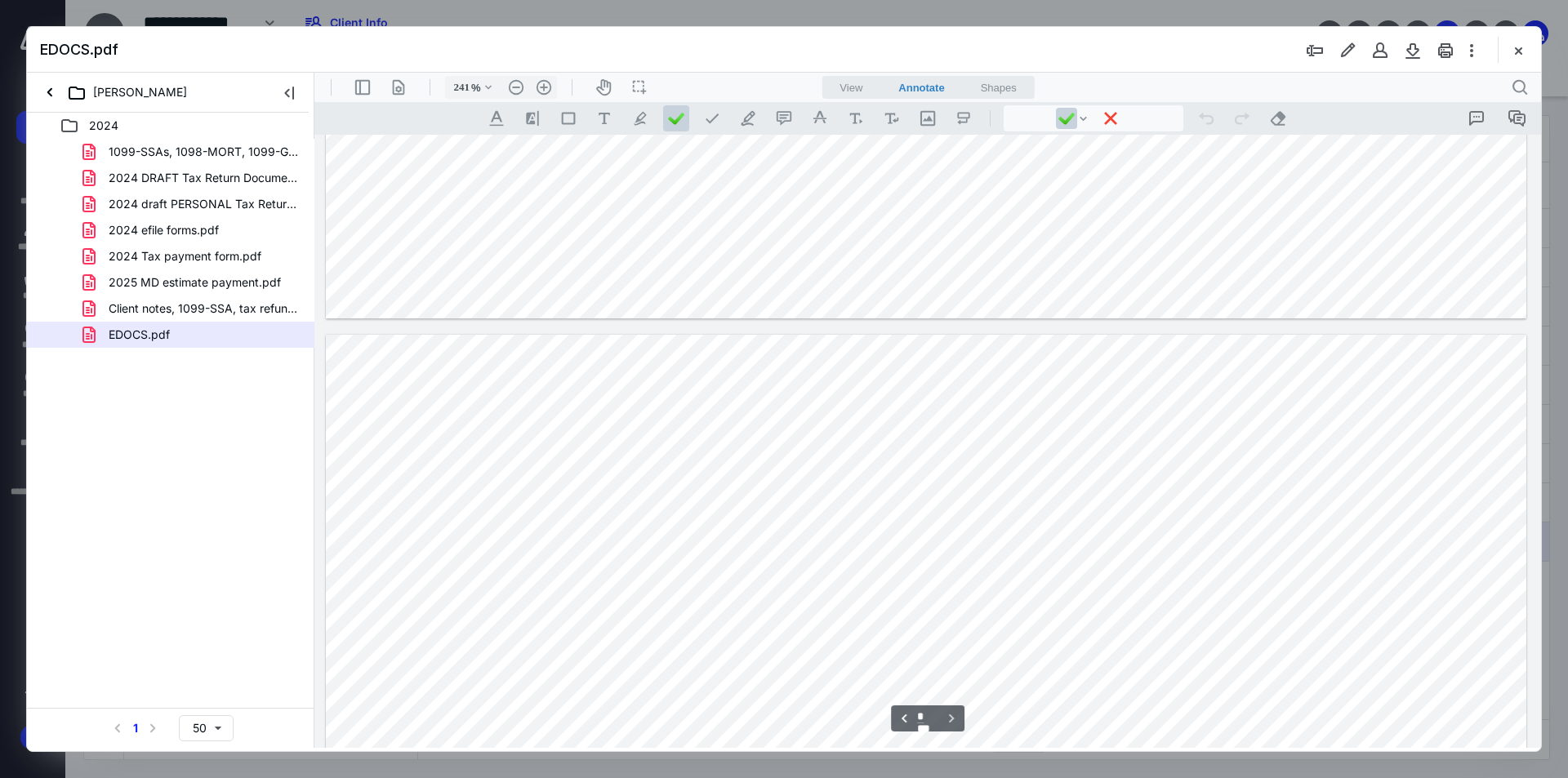 type on "*" 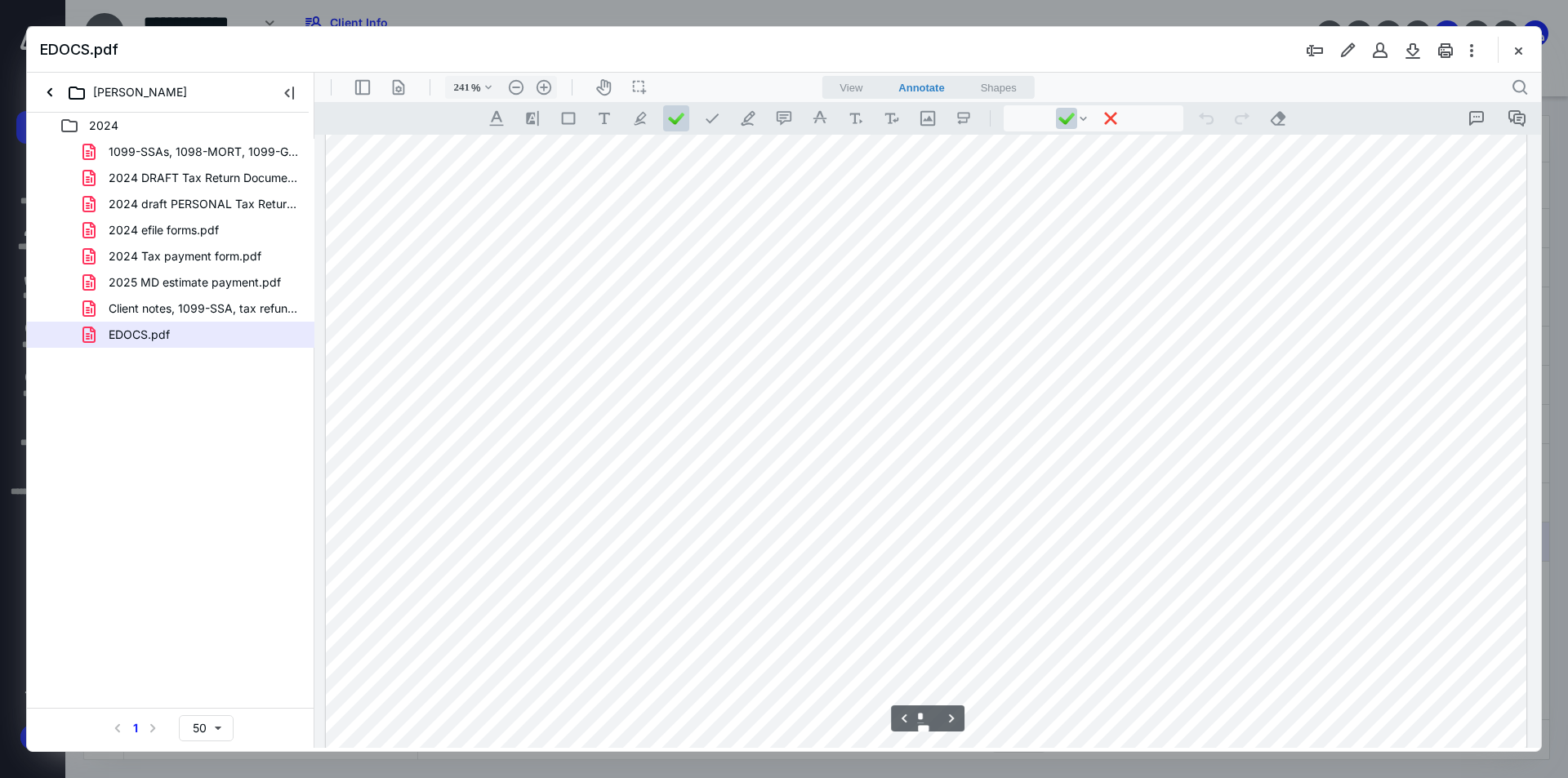 scroll, scrollTop: 11496, scrollLeft: 0, axis: vertical 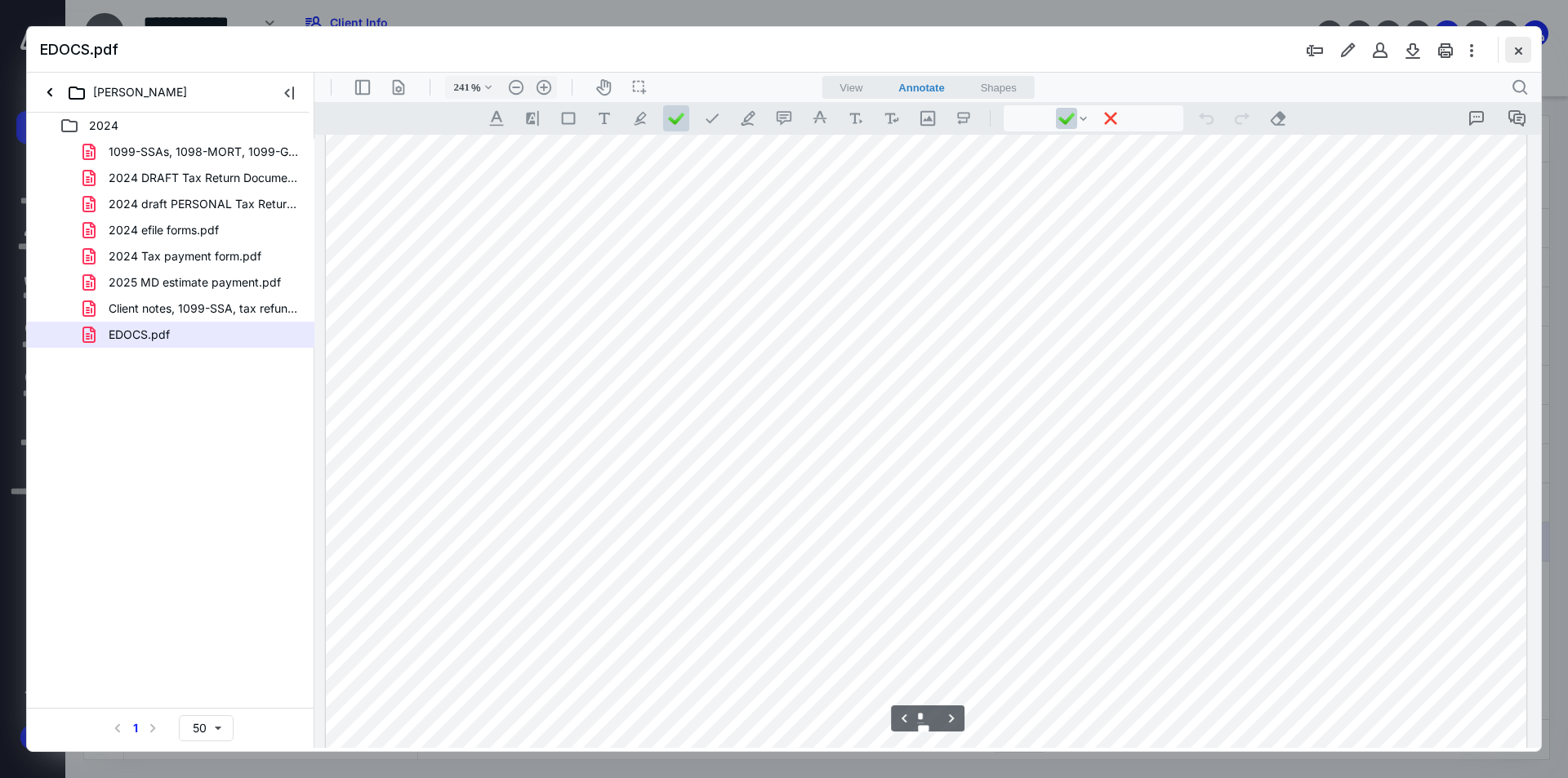 click at bounding box center [1518, 50] 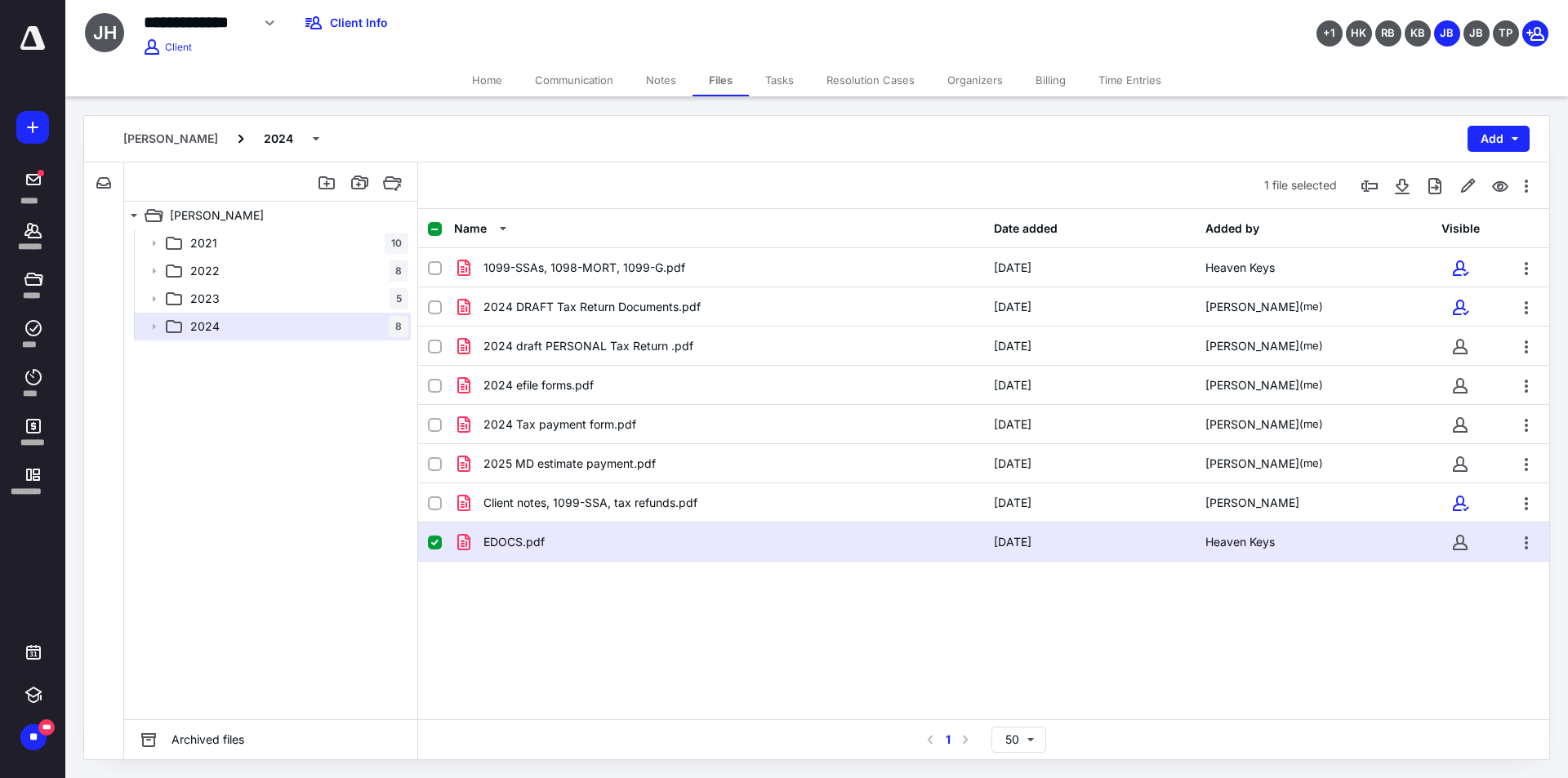 click 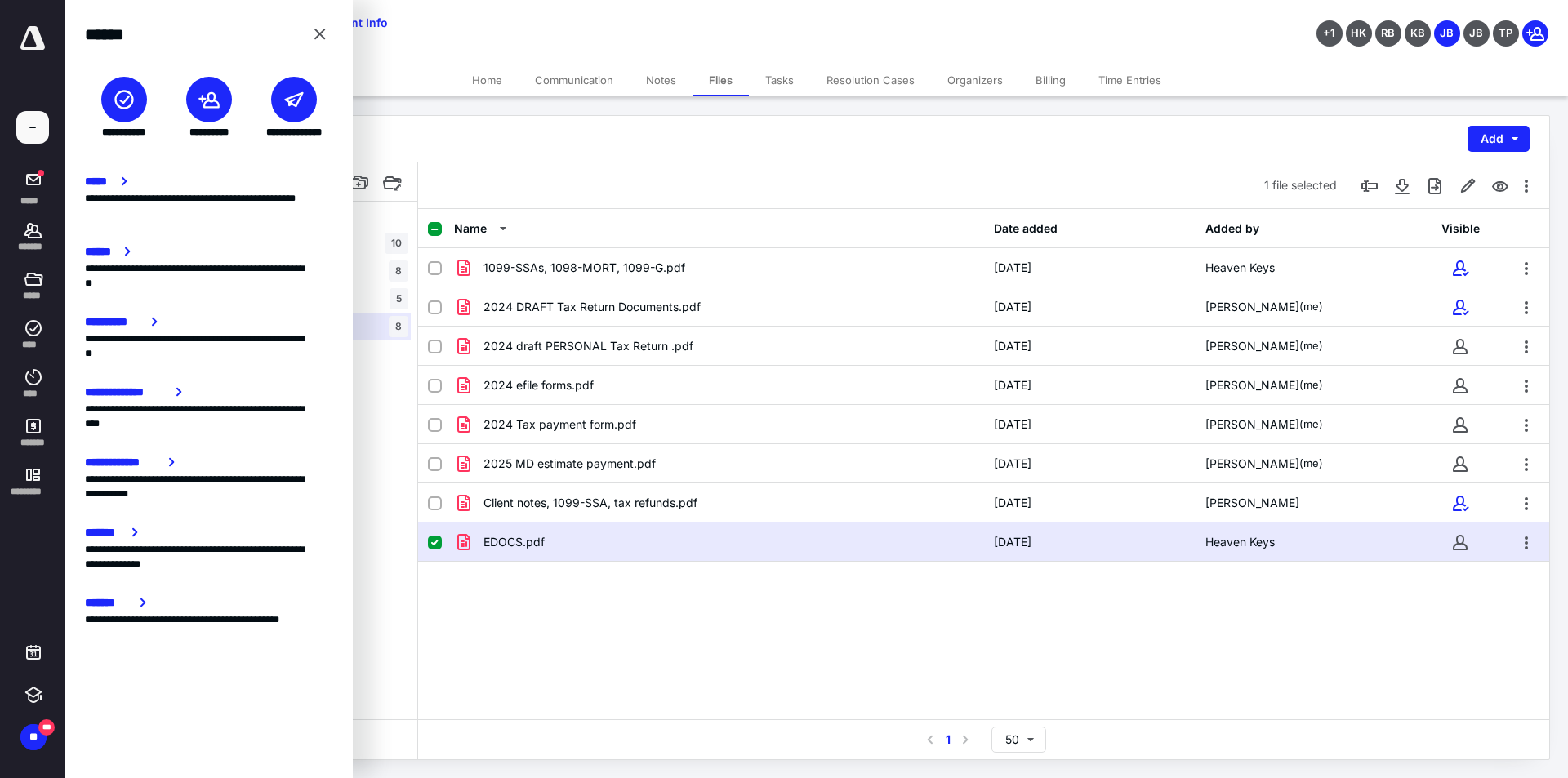 click 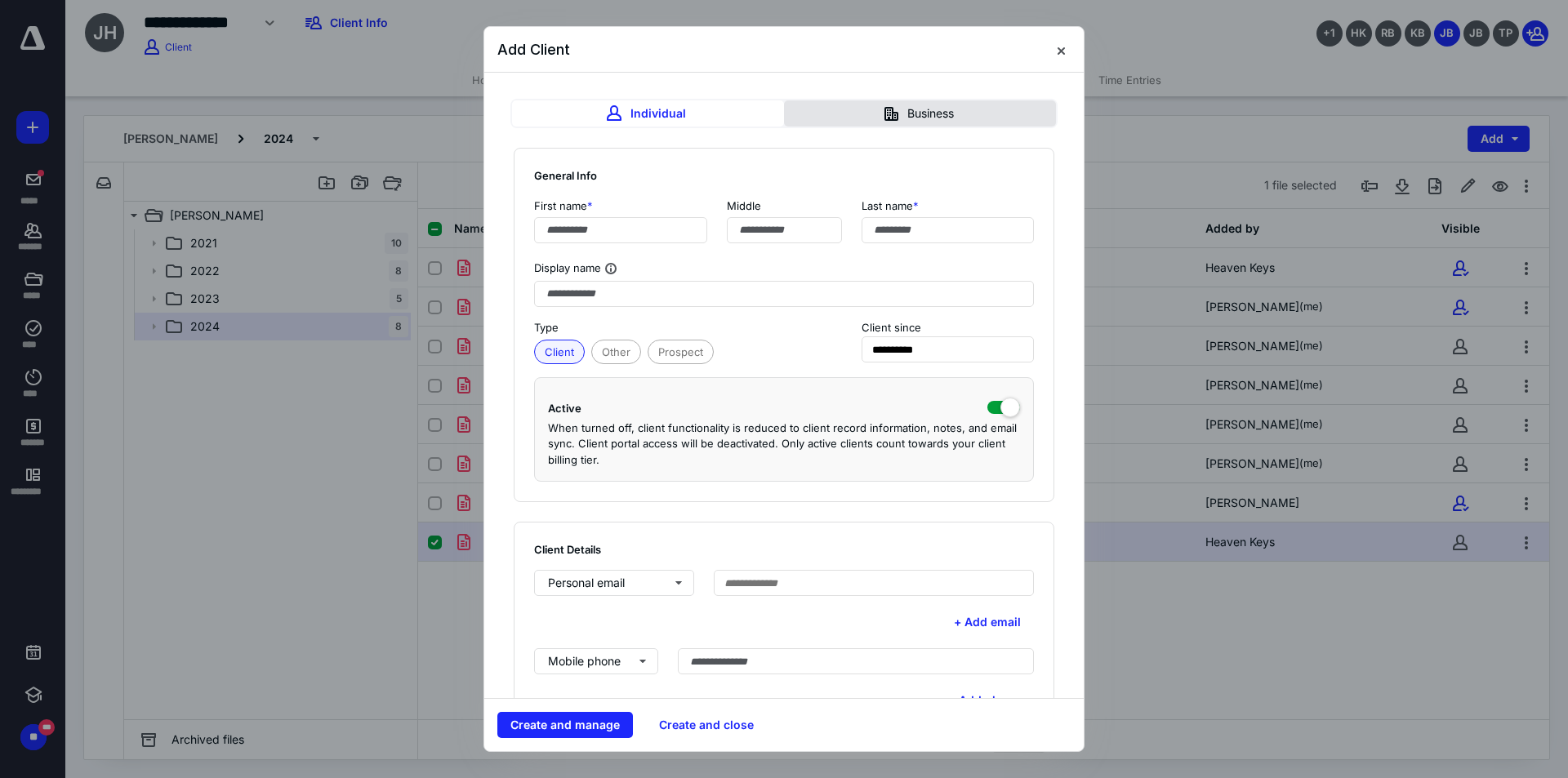 click on "Business" at bounding box center (920, 113) 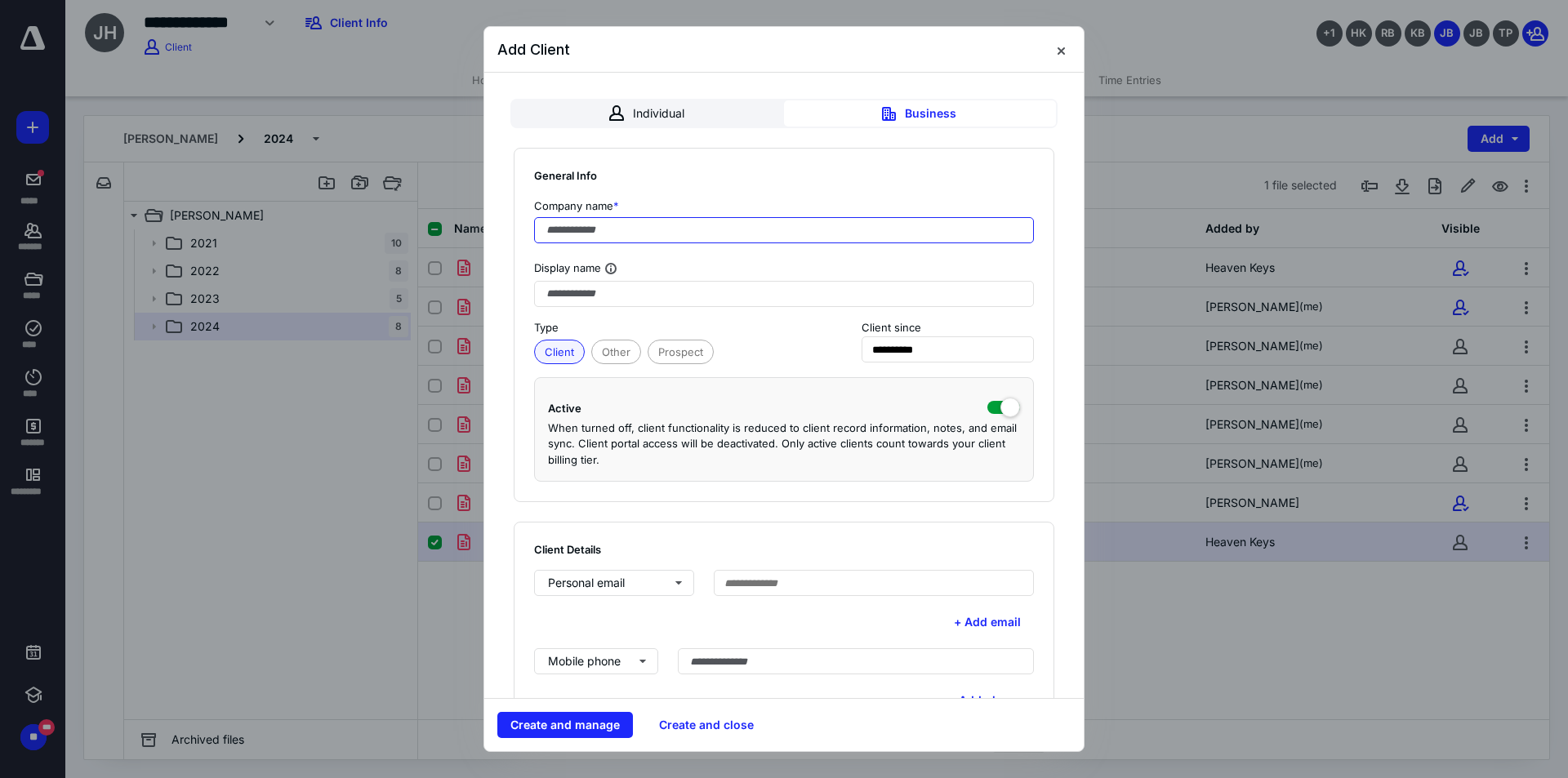 click at bounding box center [784, 230] 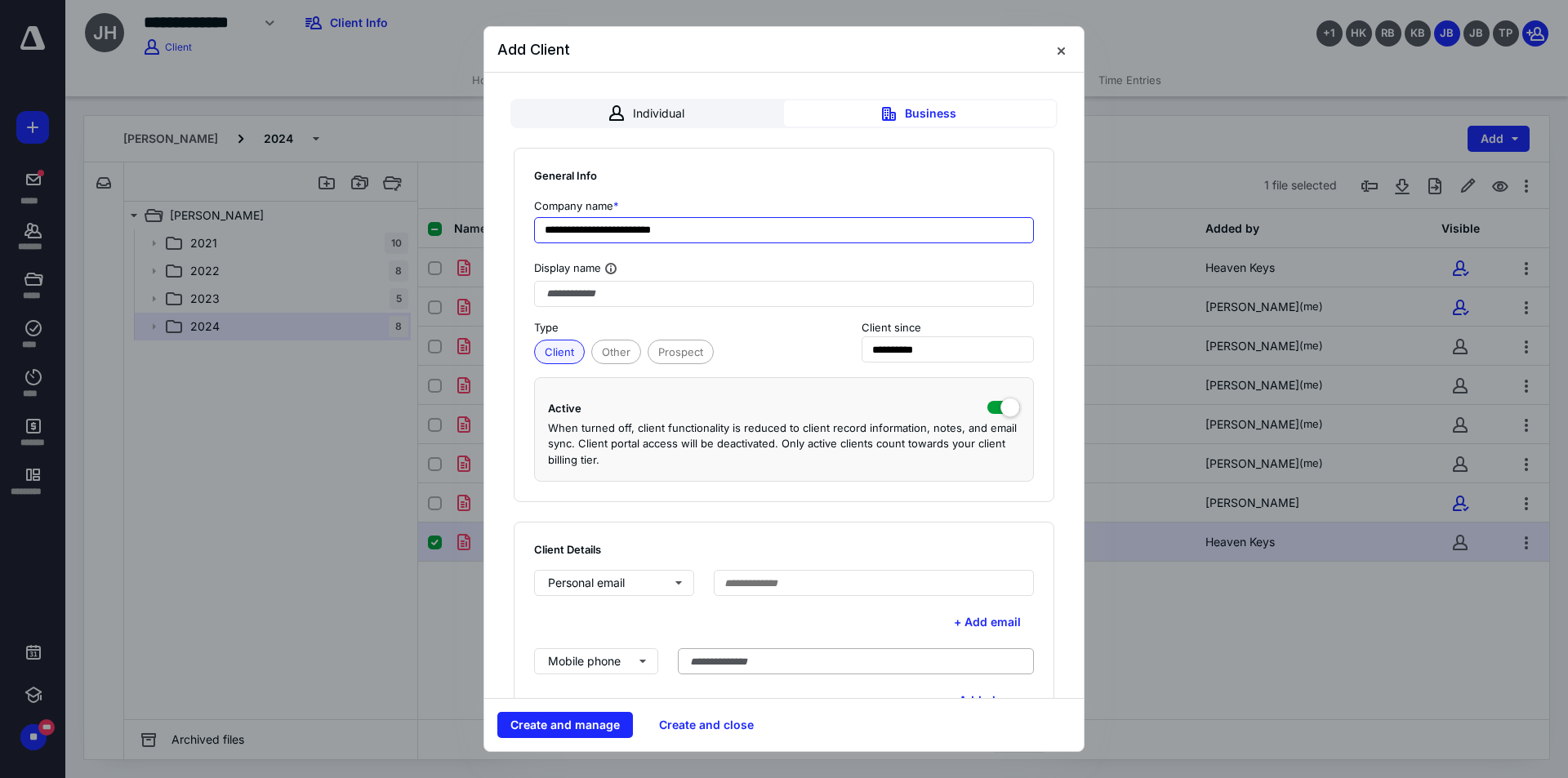 type on "**********" 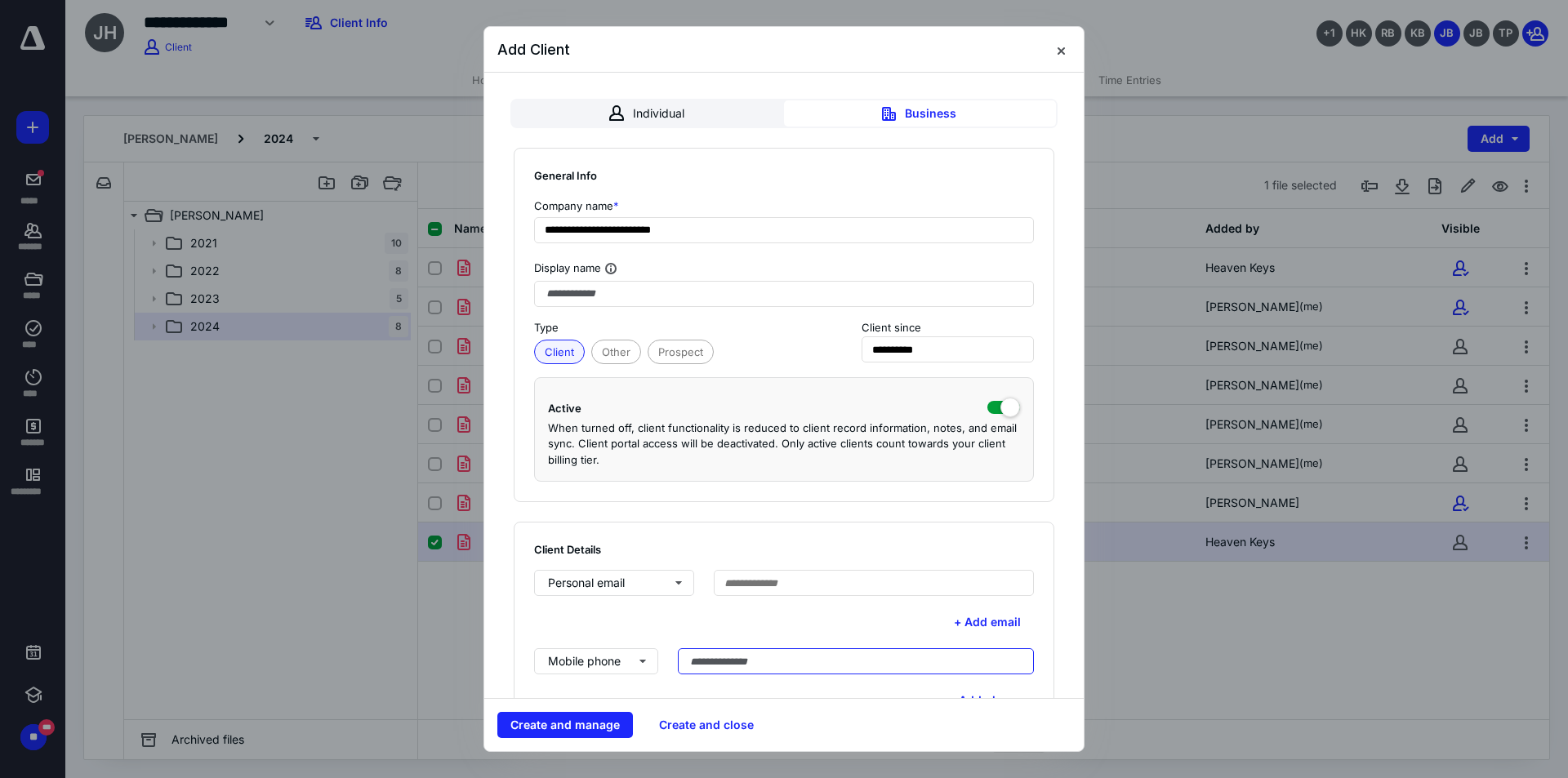 click at bounding box center (856, 661) 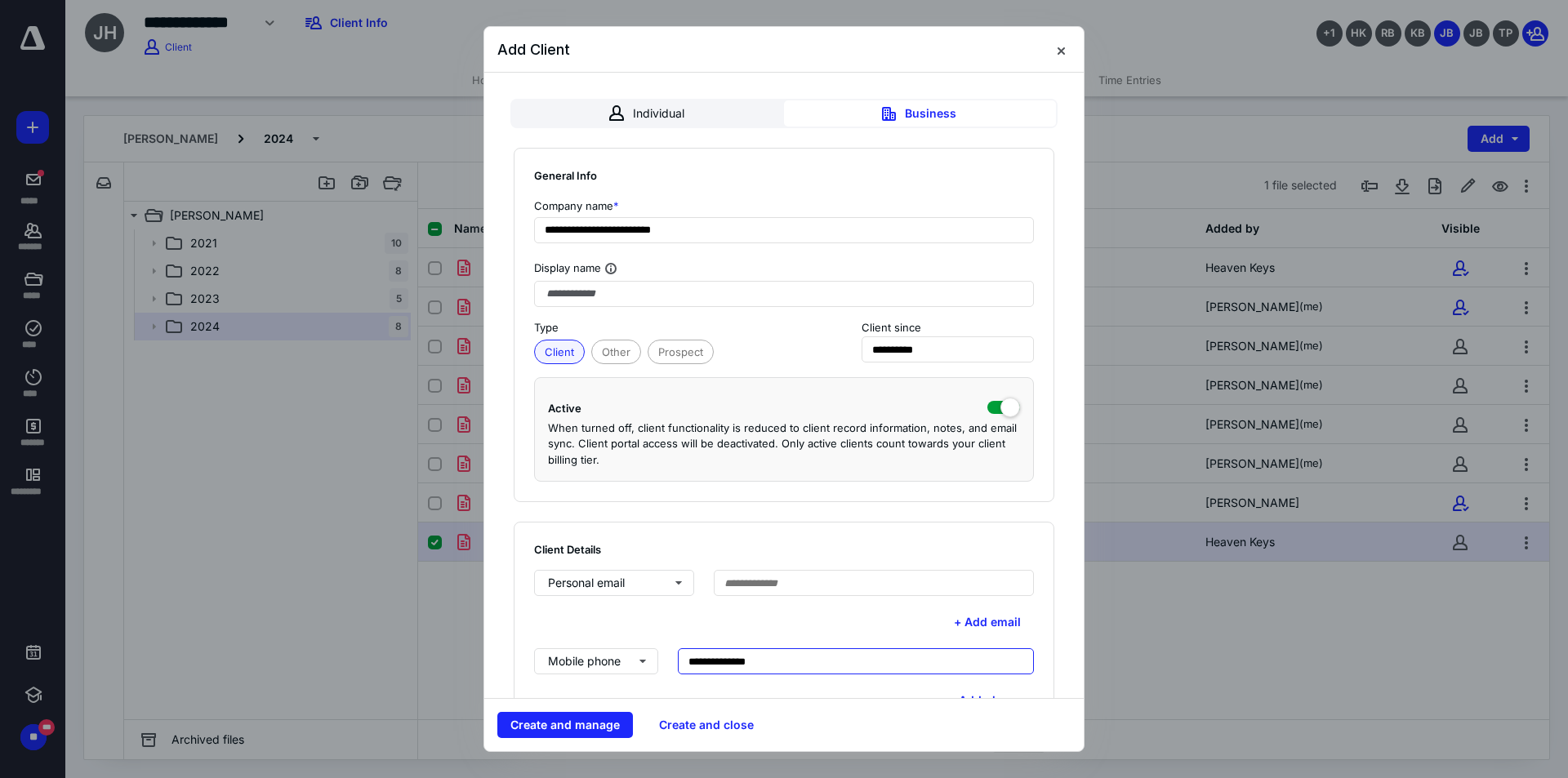 scroll, scrollTop: 245, scrollLeft: 0, axis: vertical 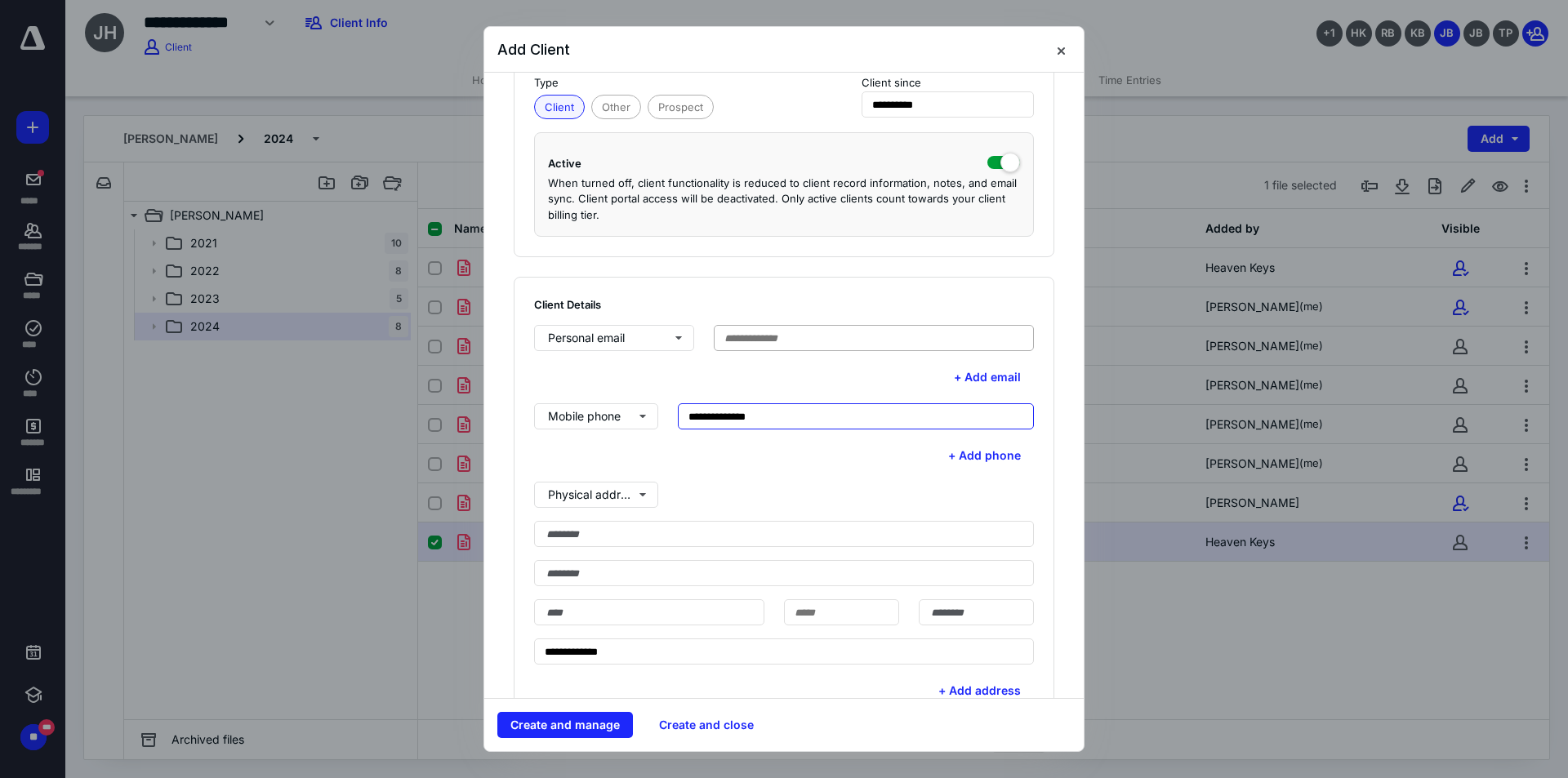 type on "**********" 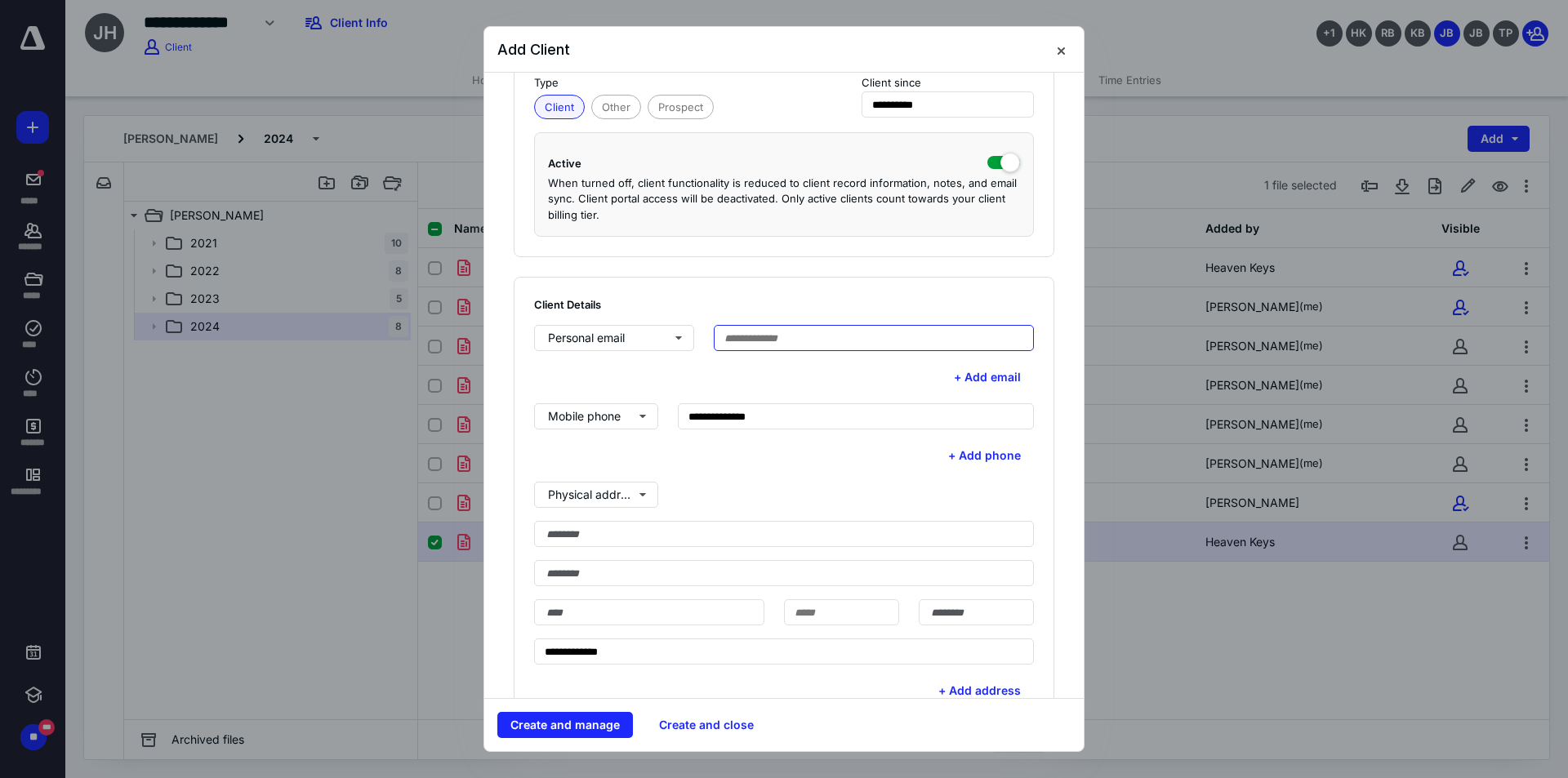click at bounding box center [874, 338] 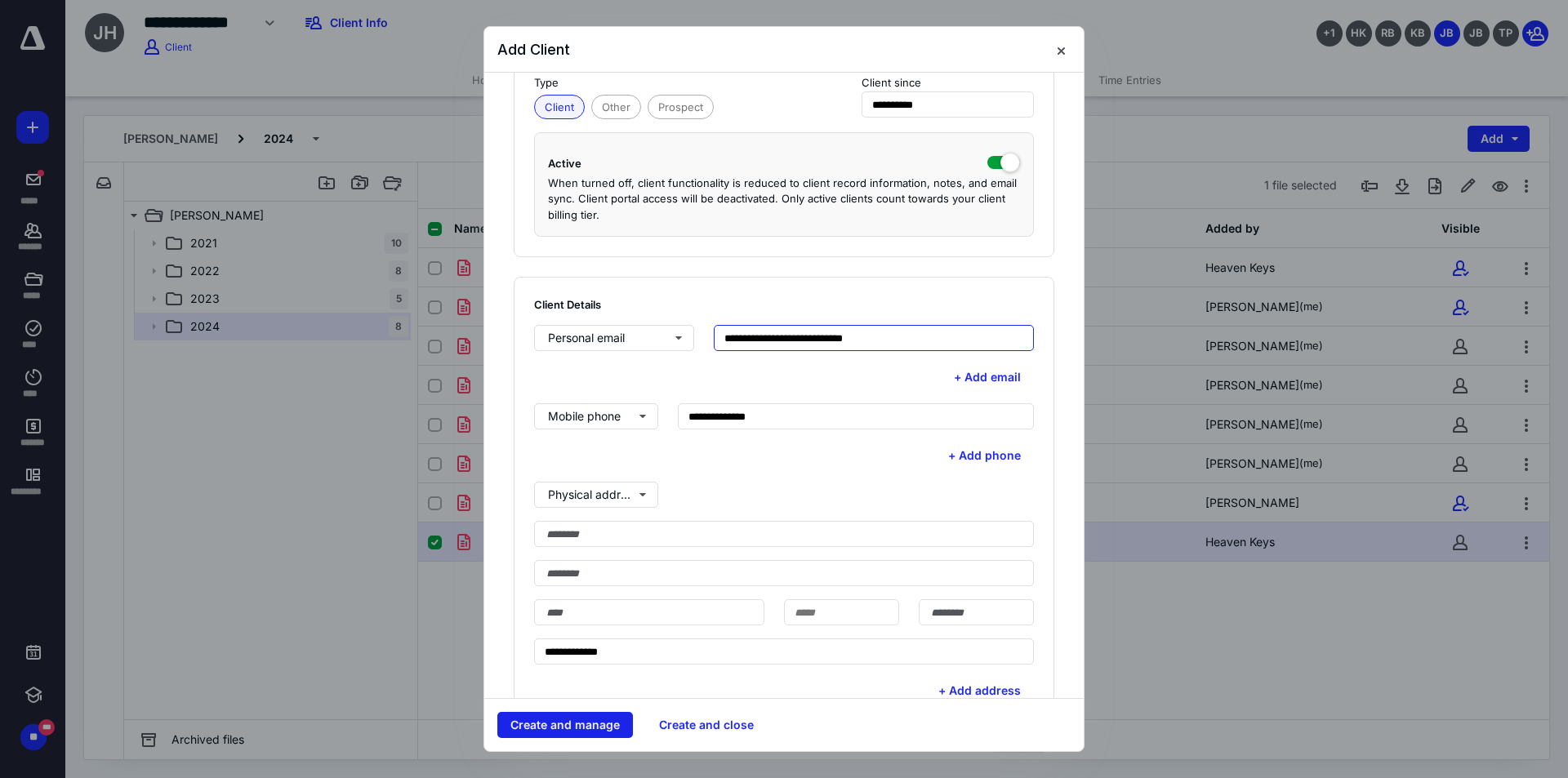 type on "**********" 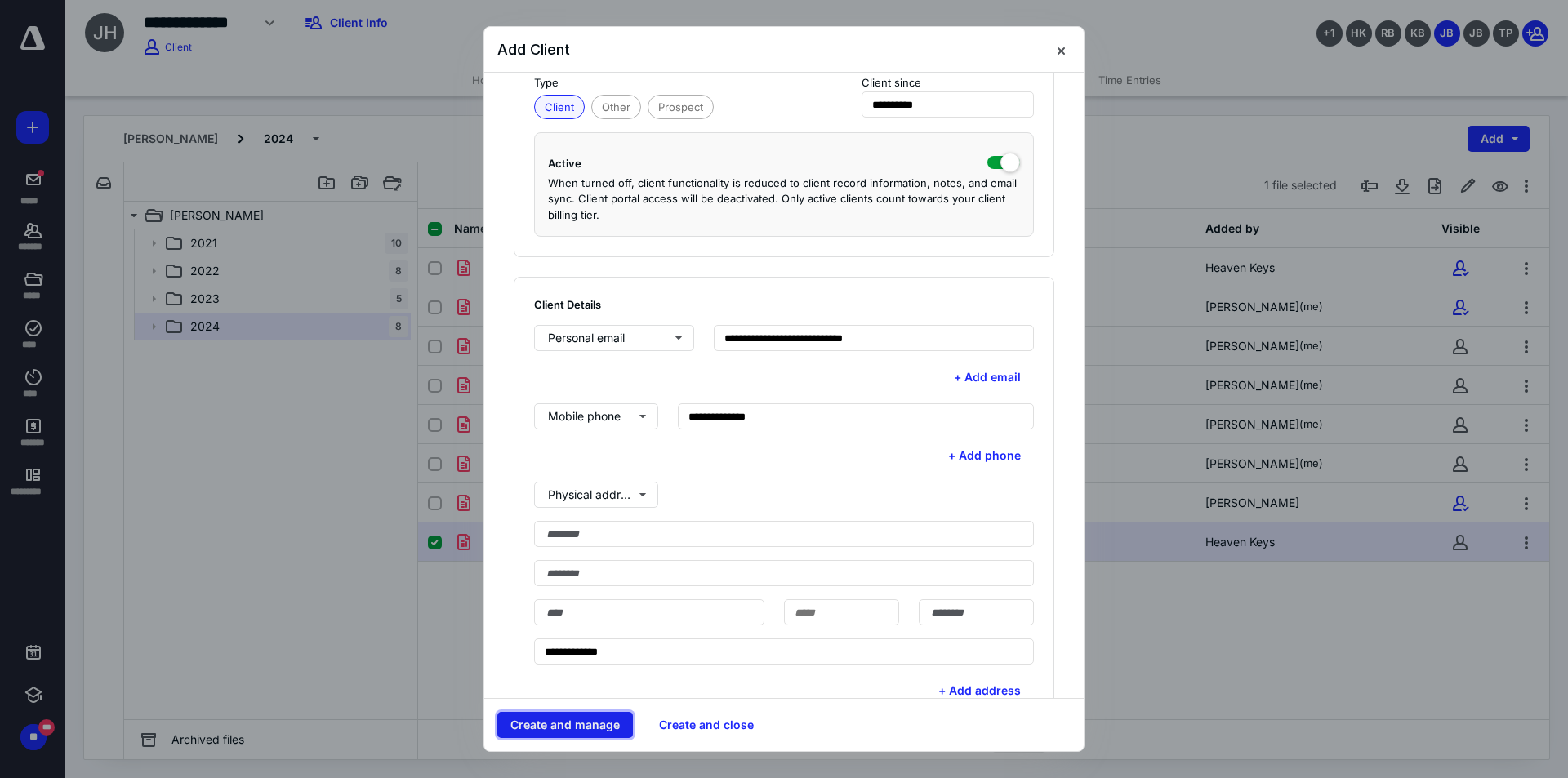 click on "Create and manage" at bounding box center (565, 725) 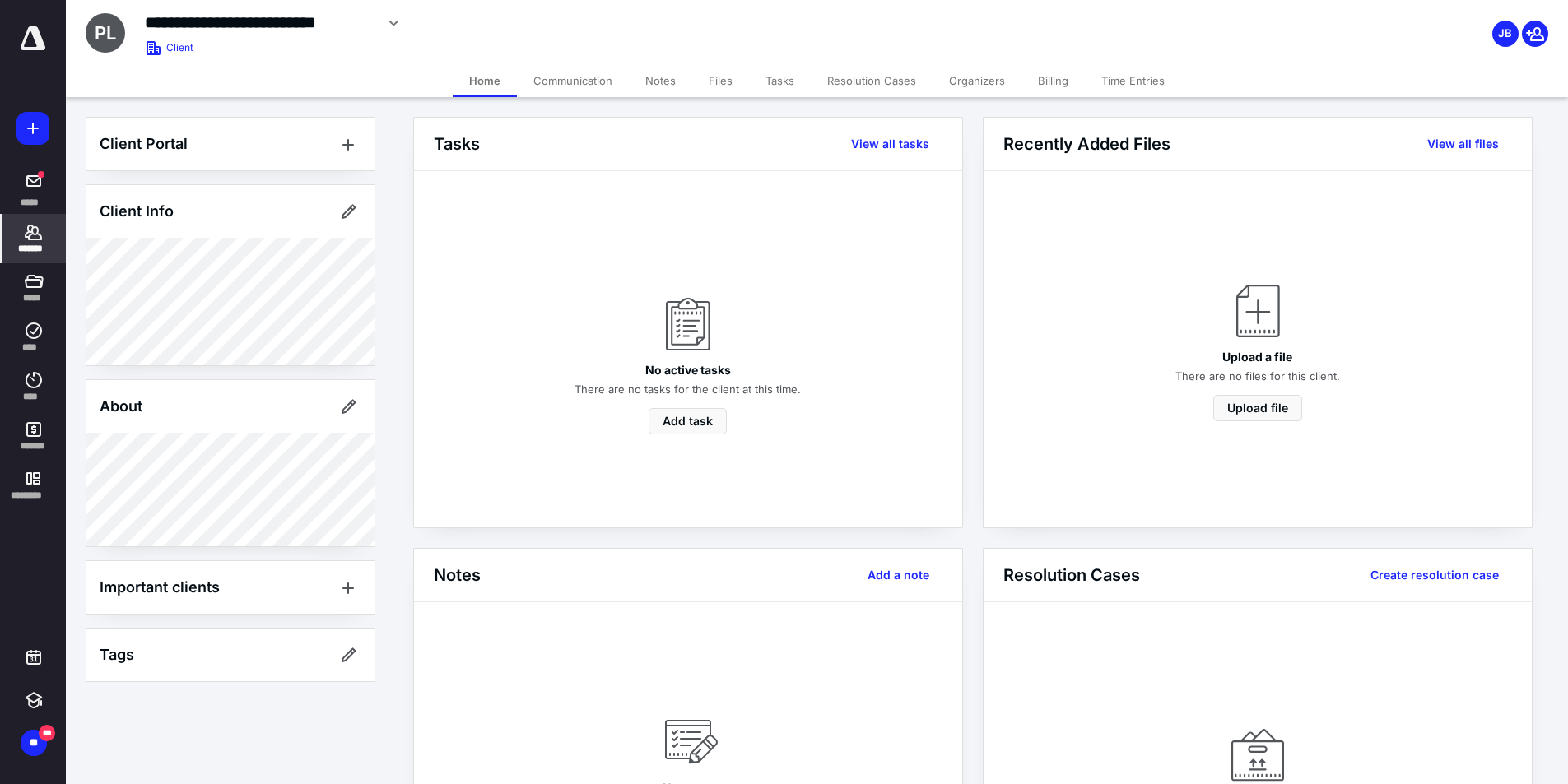 click on "*******" at bounding box center [34, 239] 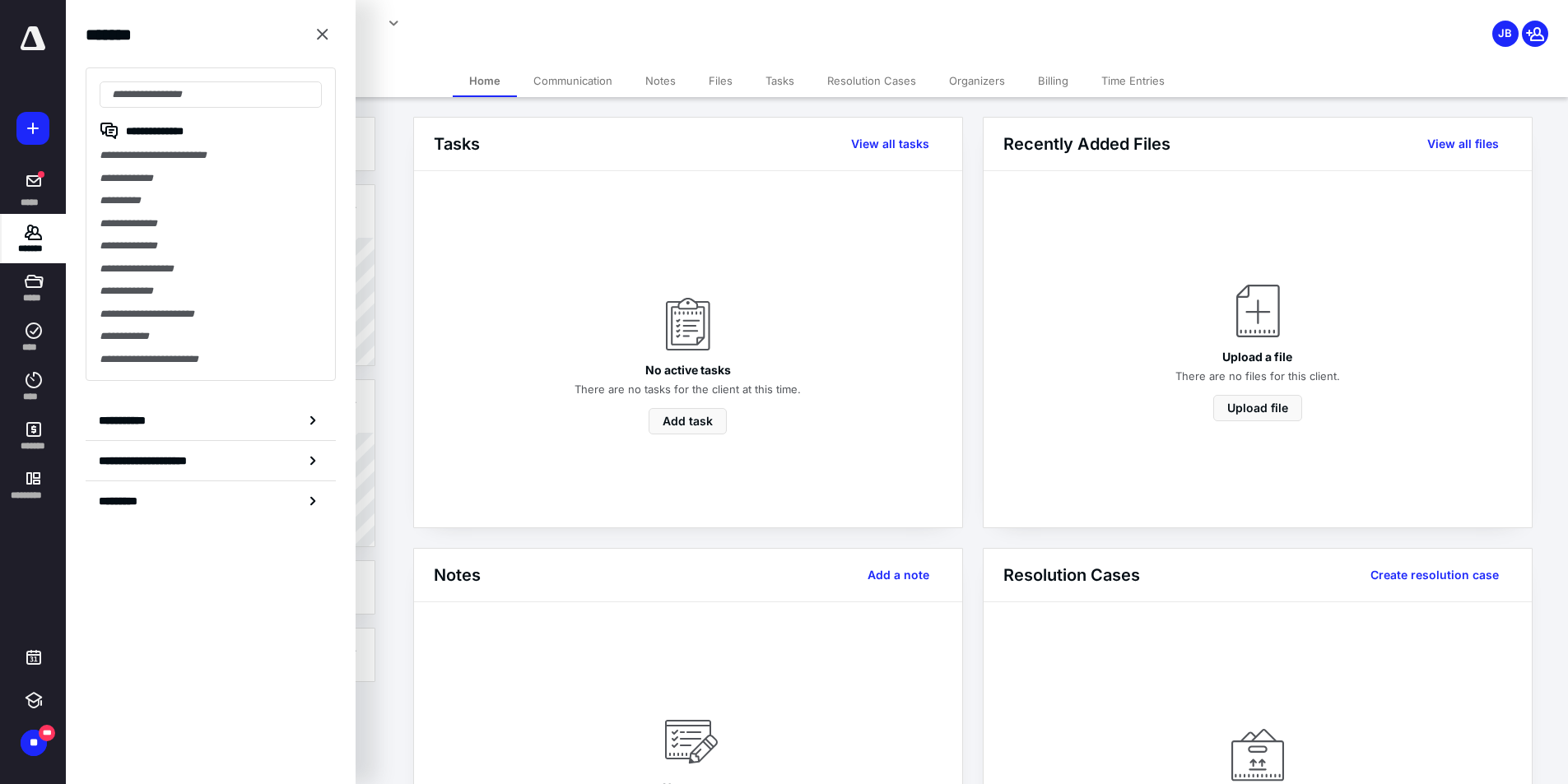 click on "No active tasks There are no tasks for the client at this time. Add task" at bounding box center [688, 349] 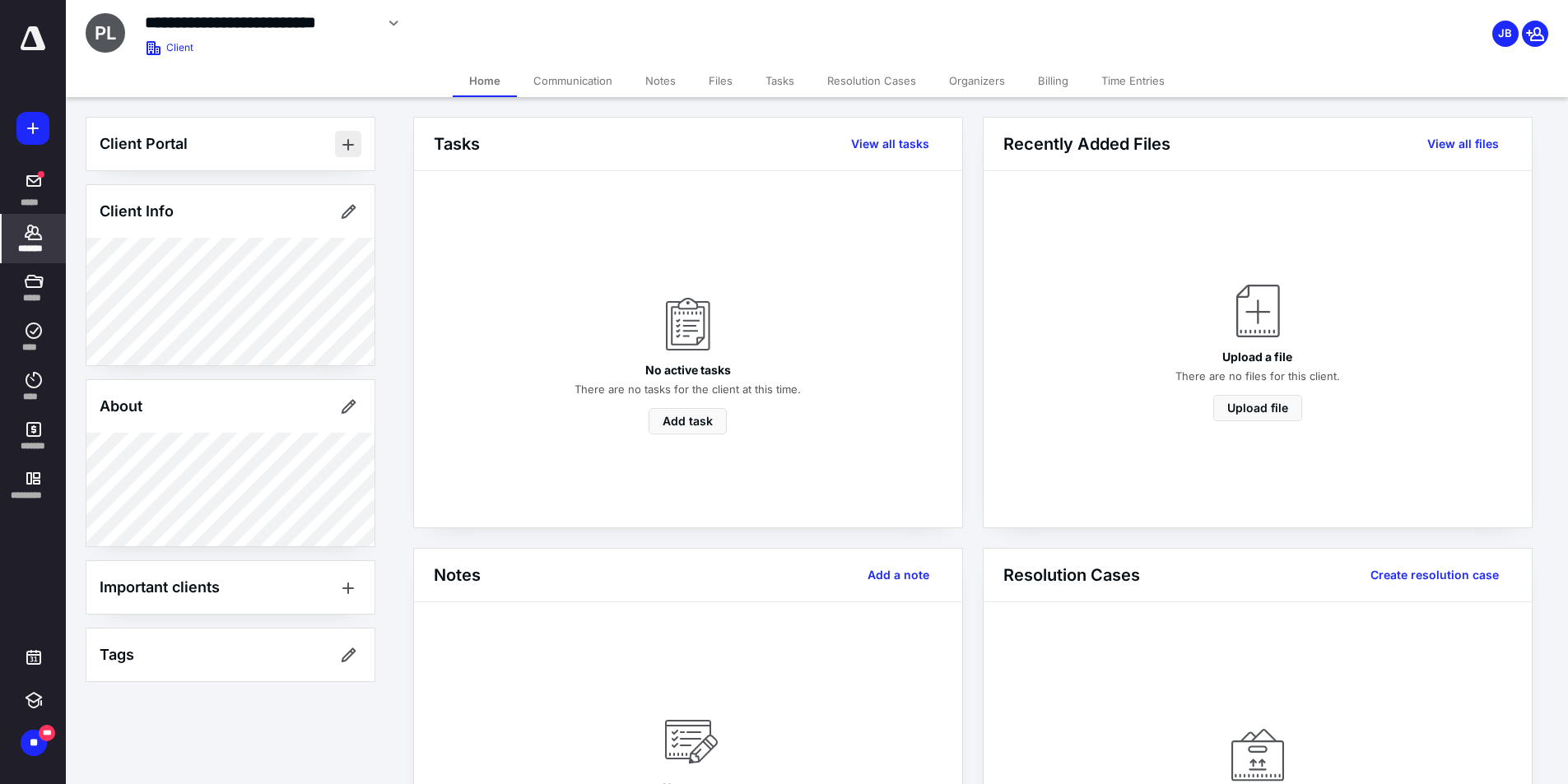 click at bounding box center [348, 144] 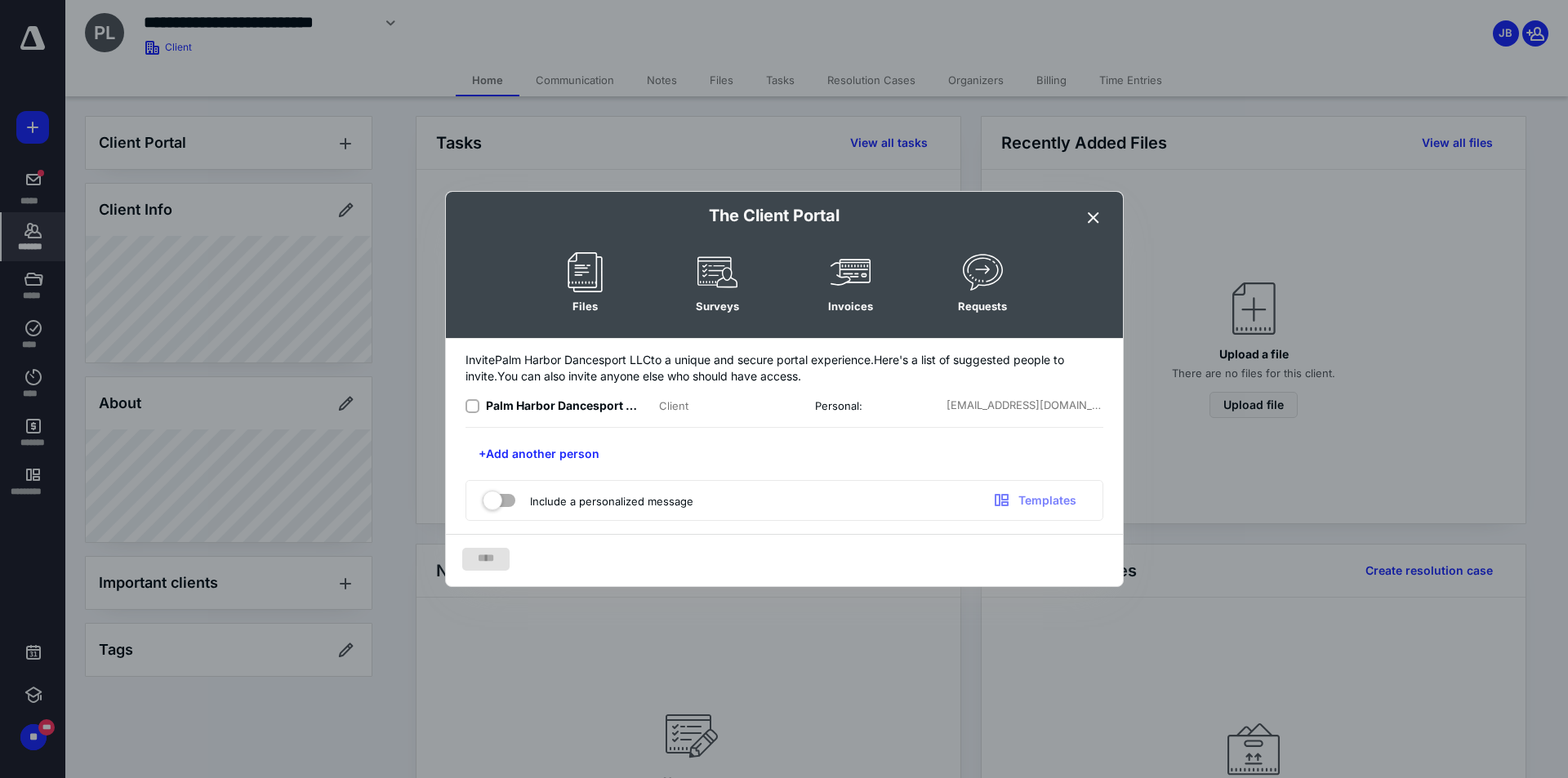 click at bounding box center (472, 407) 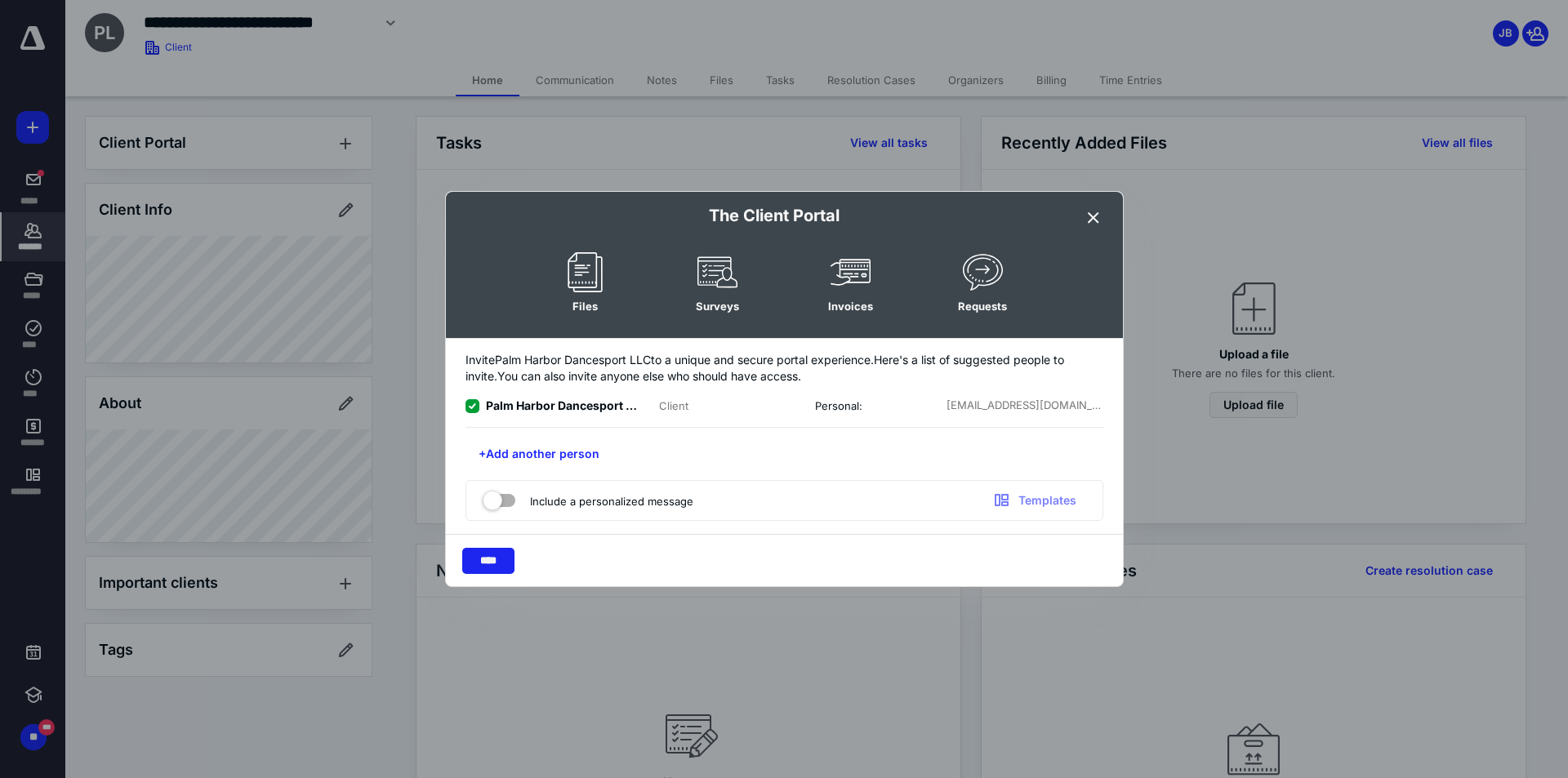 click on "****" at bounding box center (488, 561) 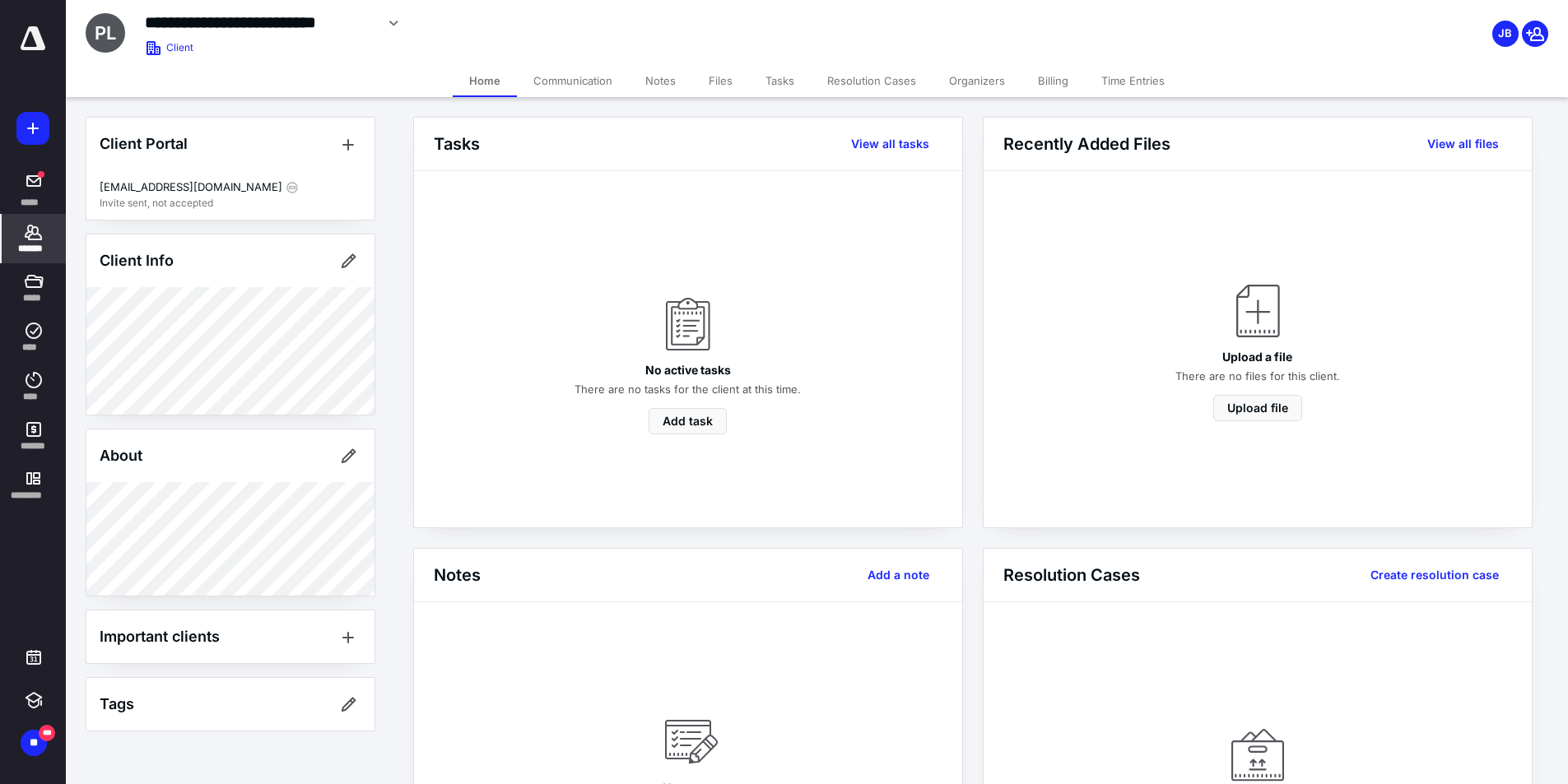 click 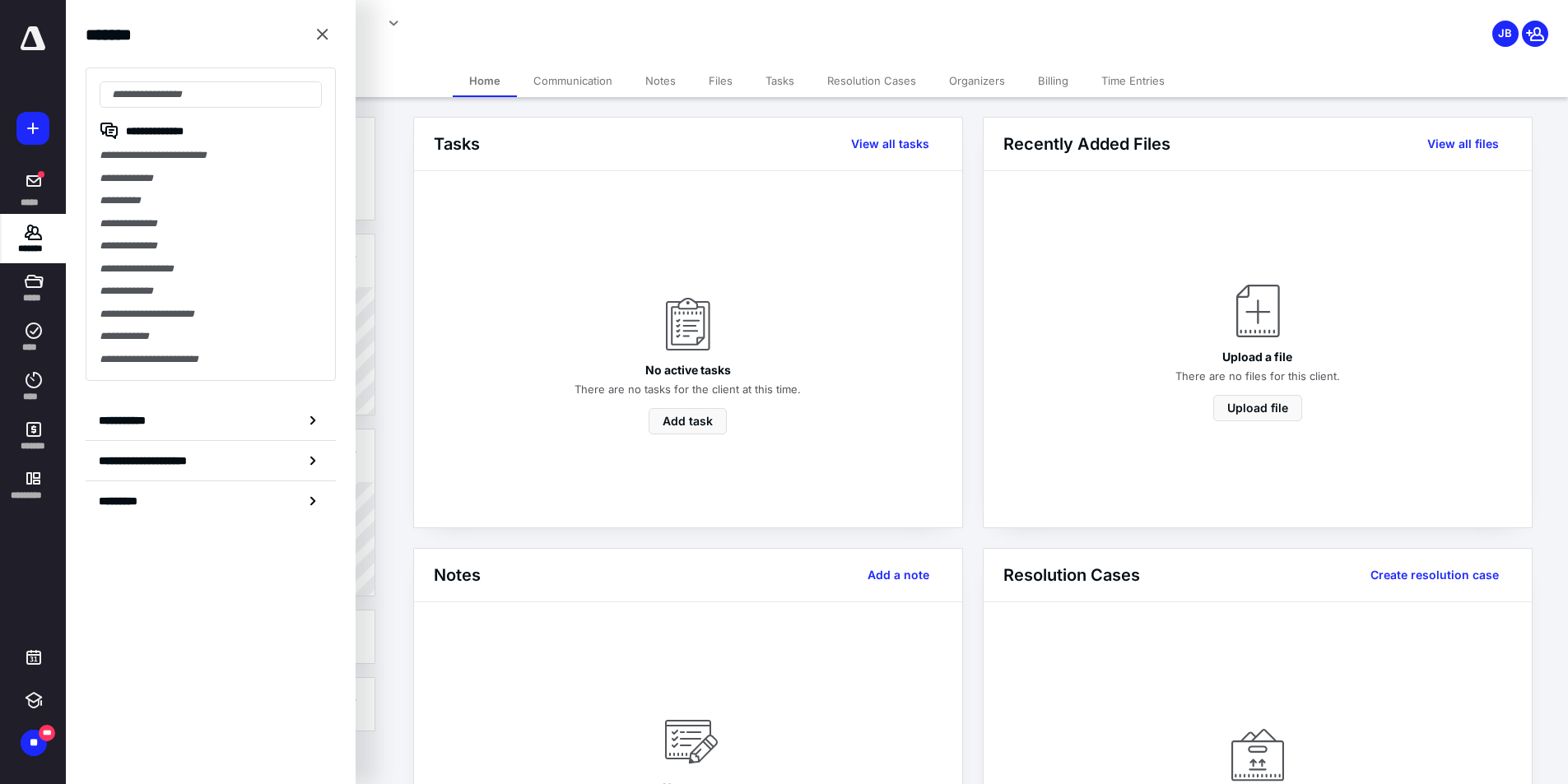 click on "Files" at bounding box center [720, 81] 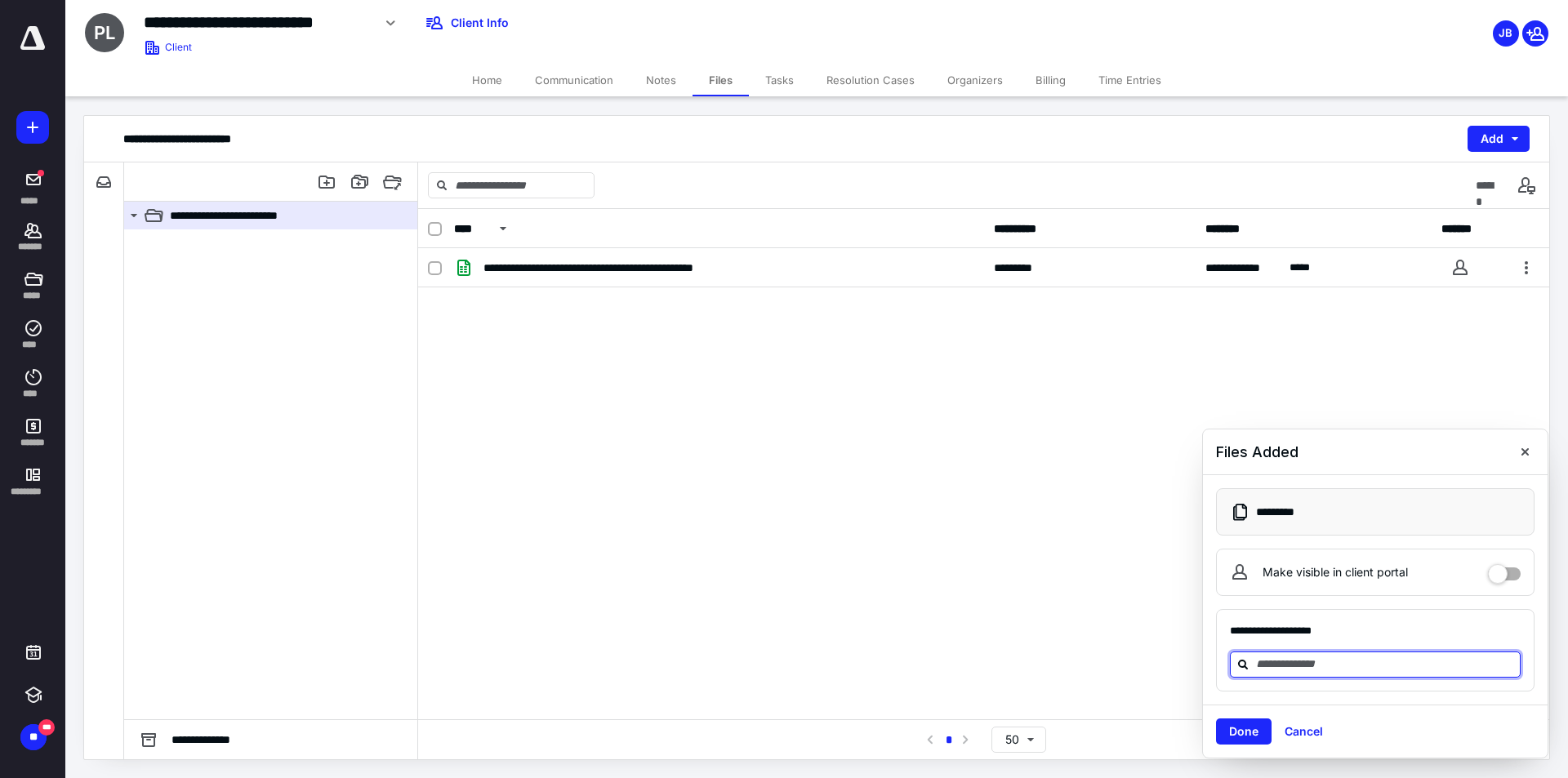 click at bounding box center [1385, 664] 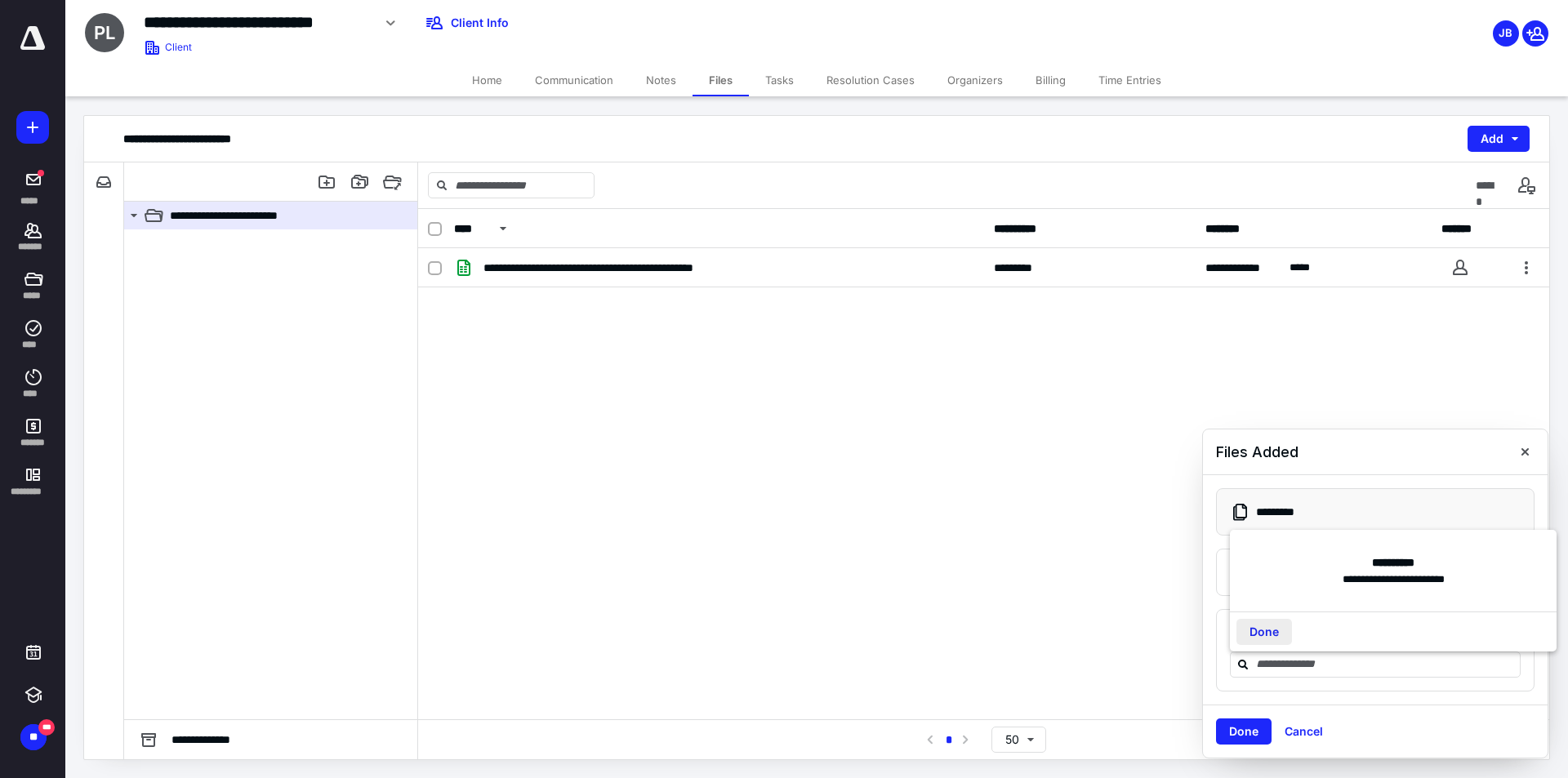 click on "Done" at bounding box center [1264, 632] 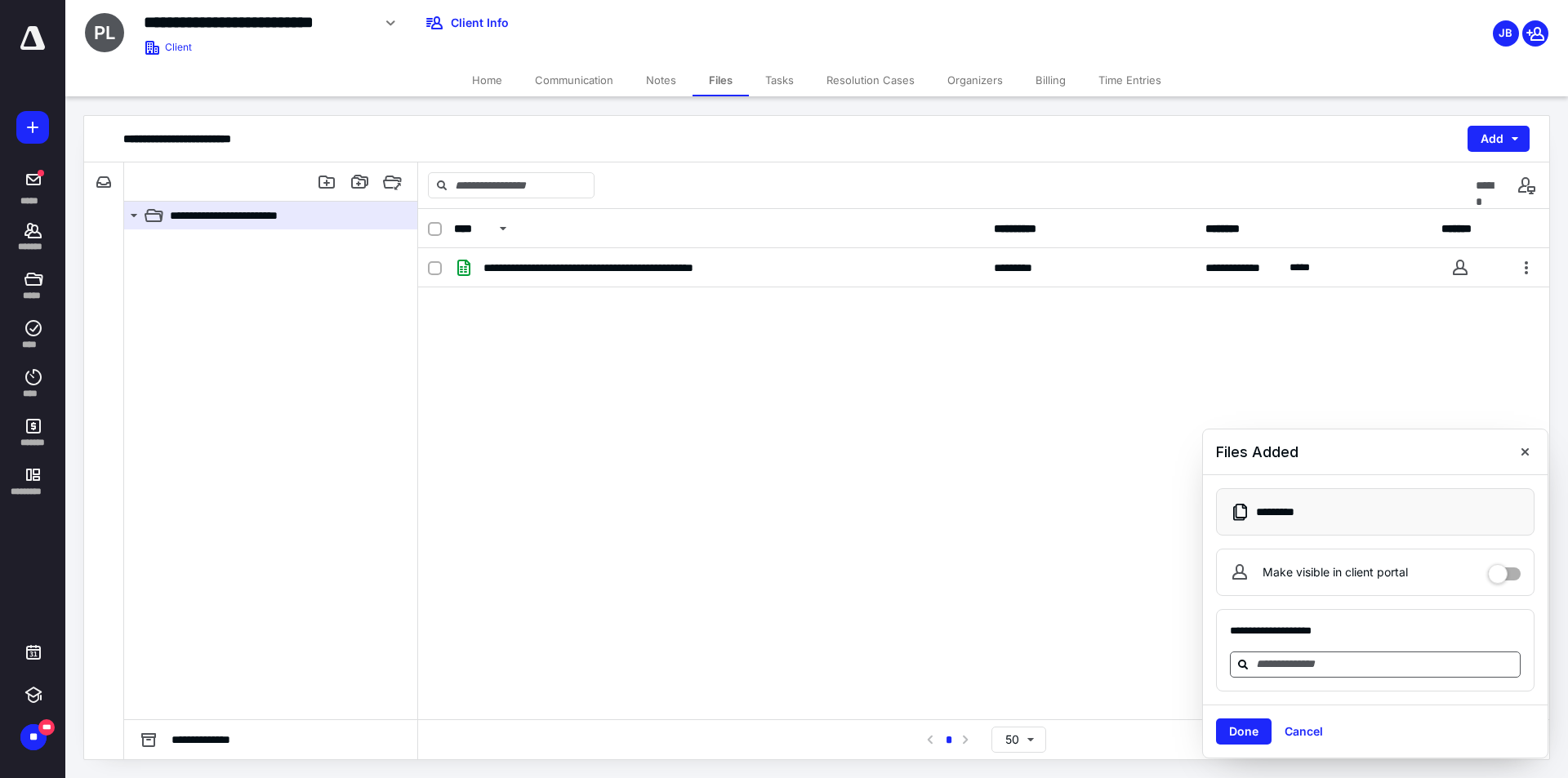 click 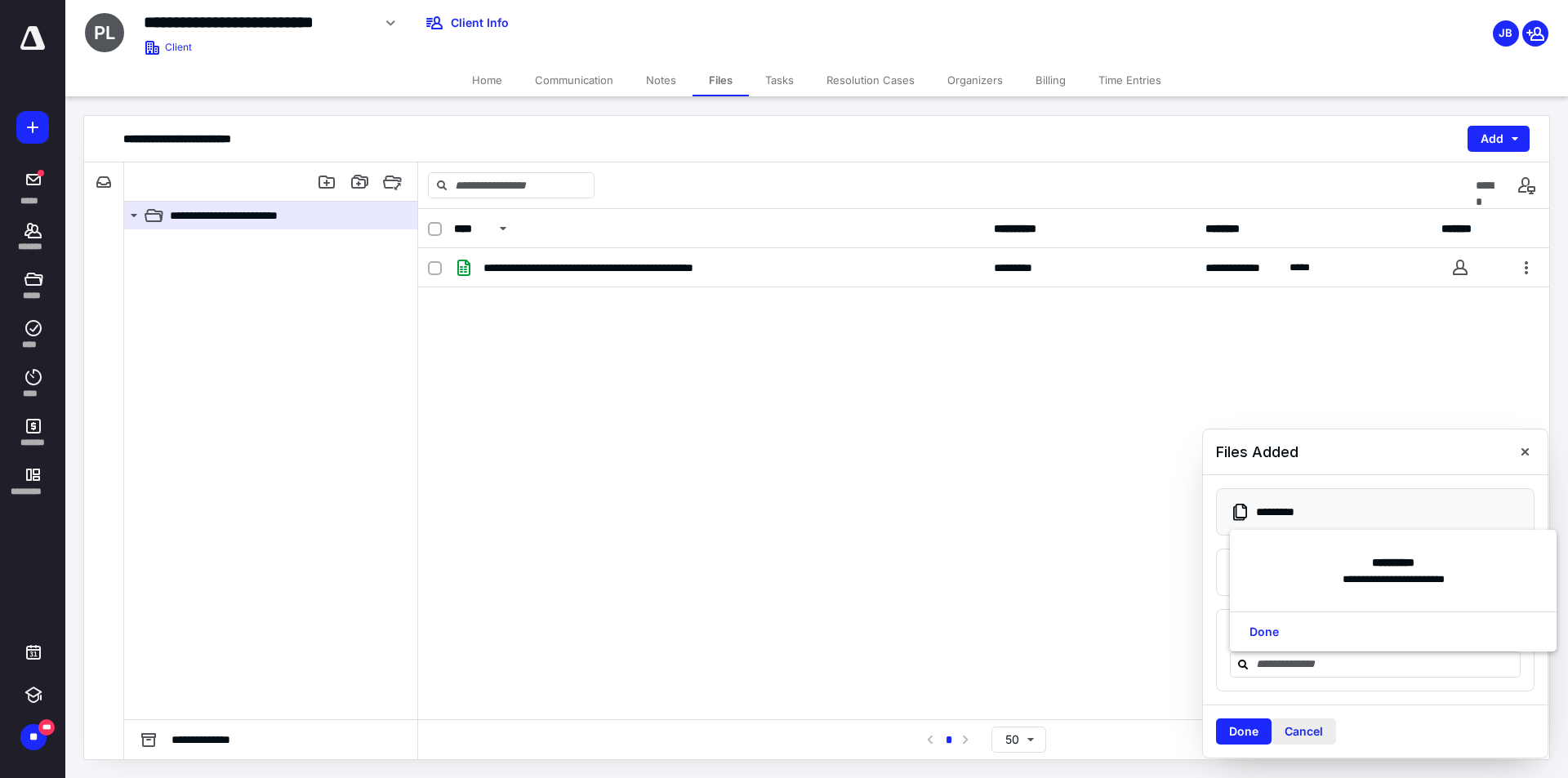 click on "Cancel" at bounding box center (1303, 731) 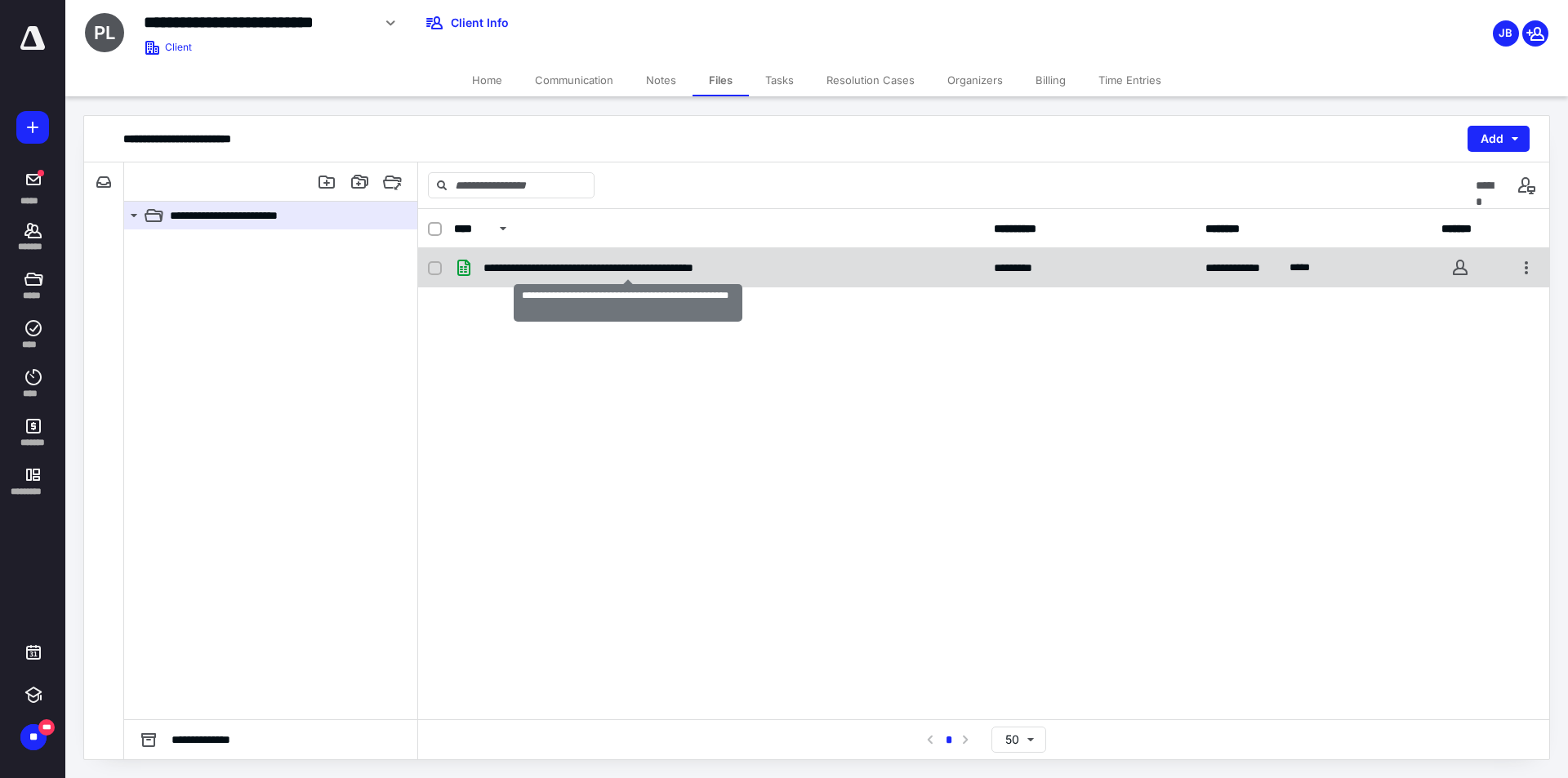 click on "**********" at bounding box center [628, 268] 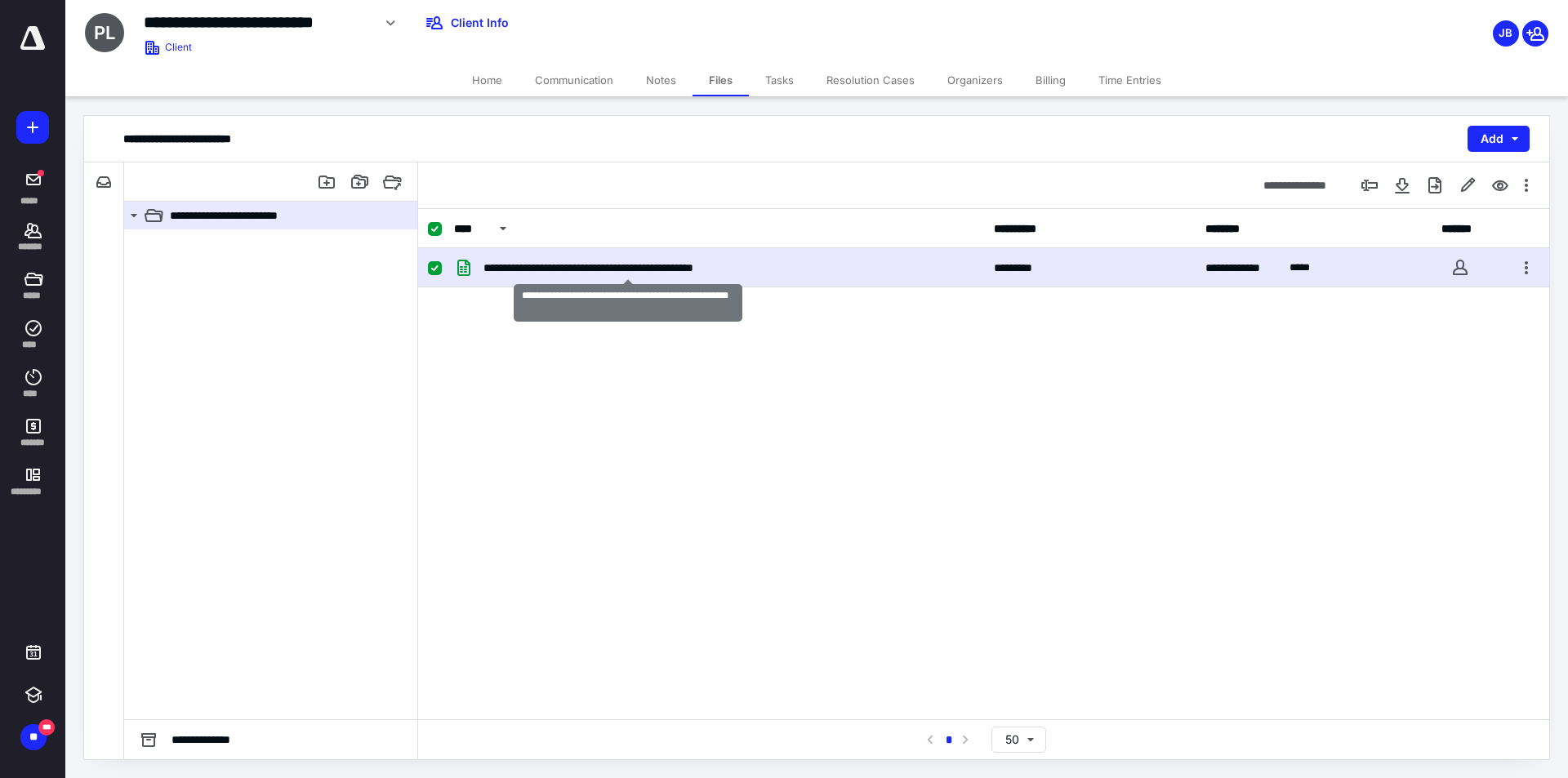 click on "**********" at bounding box center [628, 268] 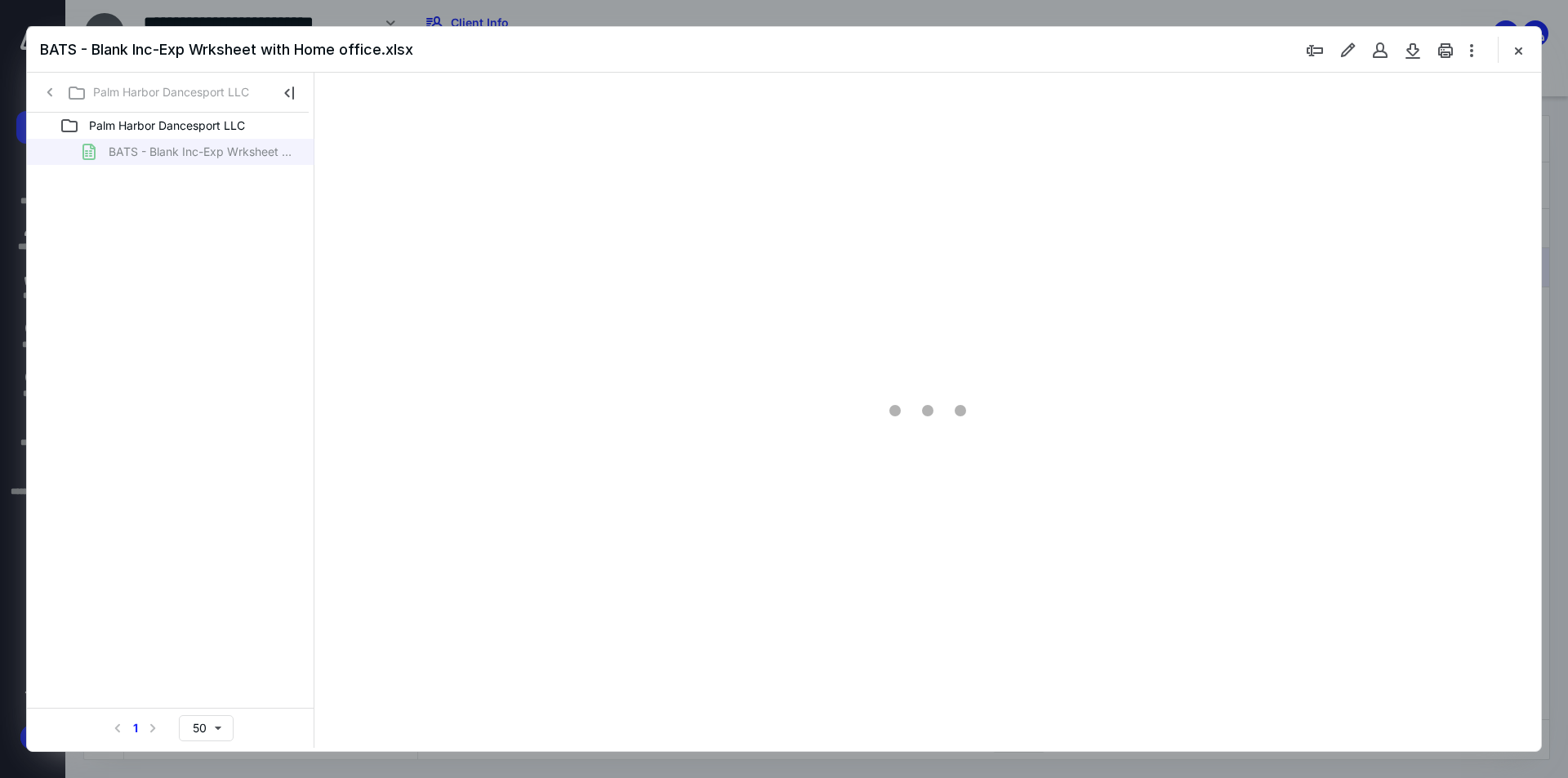 scroll, scrollTop: 0, scrollLeft: 0, axis: both 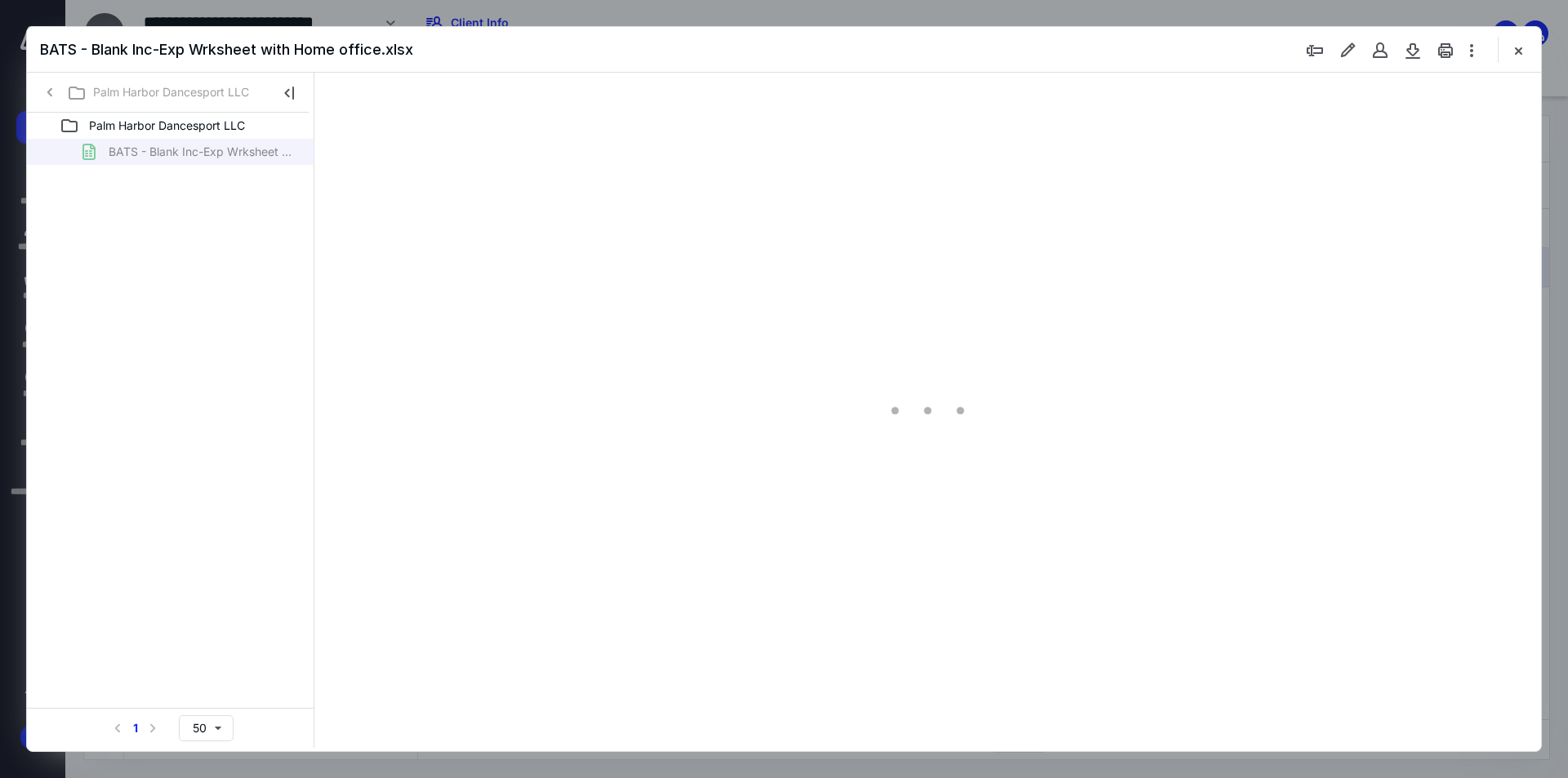 type on "147" 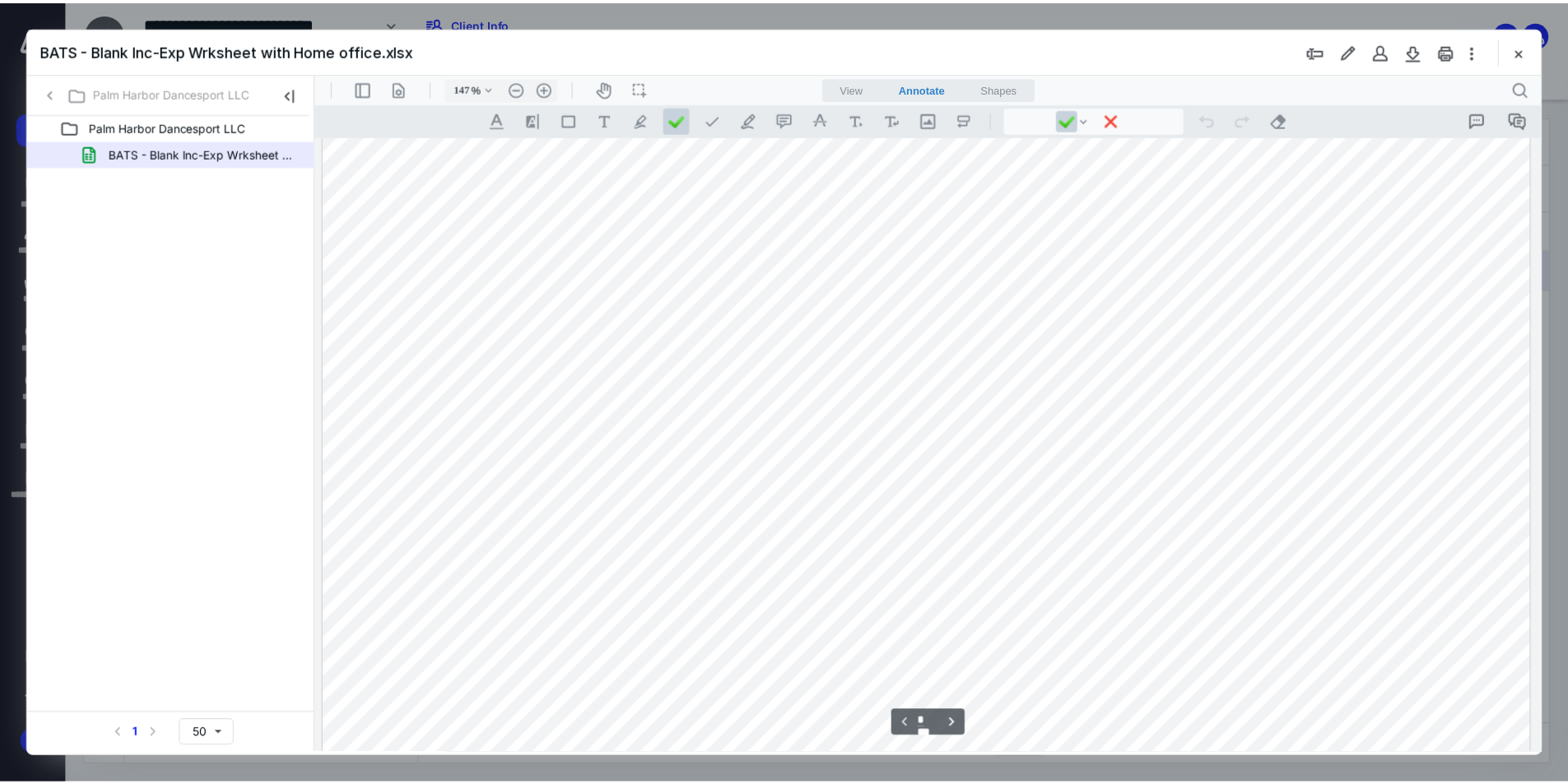 scroll, scrollTop: 494, scrollLeft: 0, axis: vertical 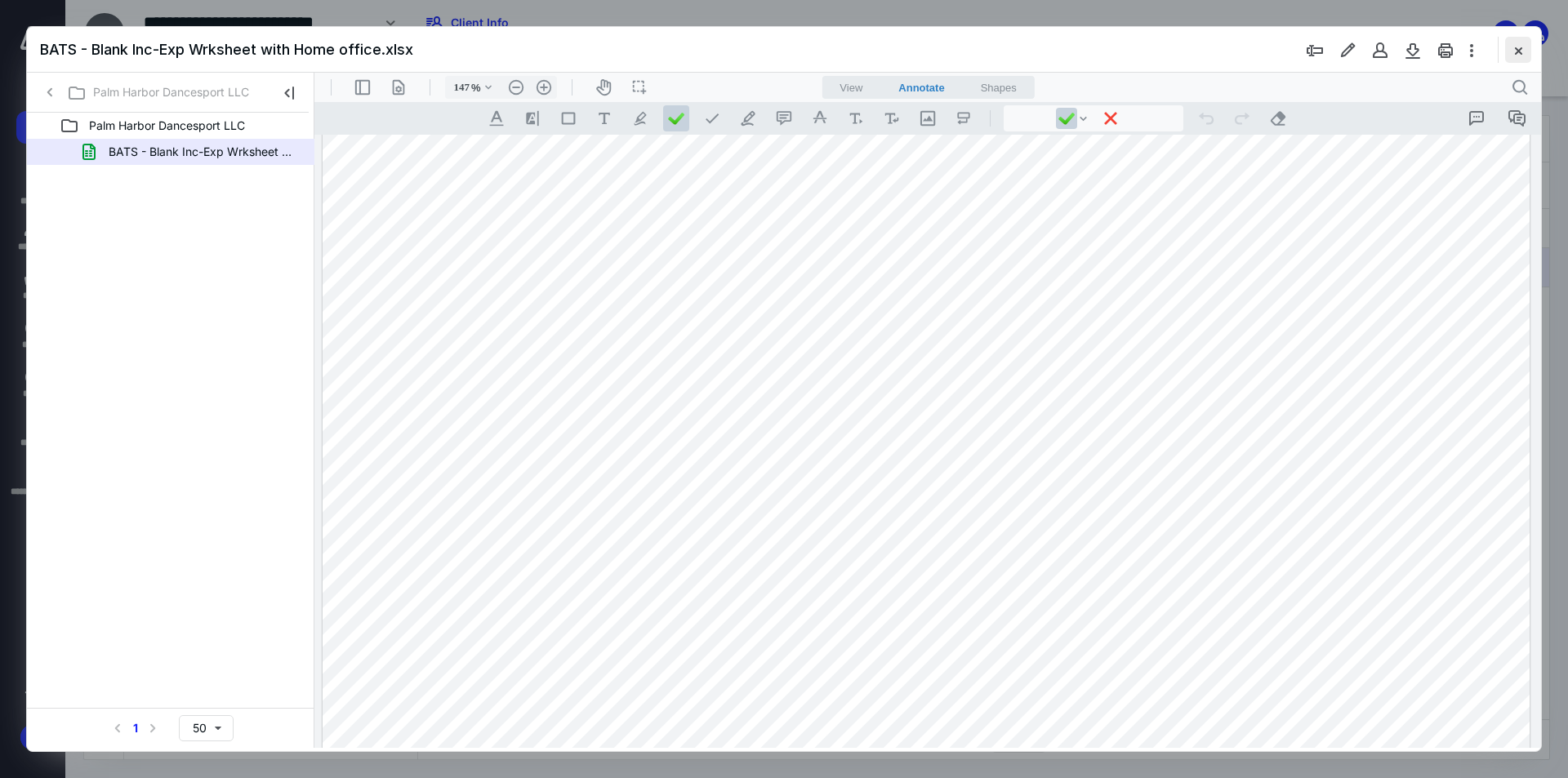 click at bounding box center [1518, 50] 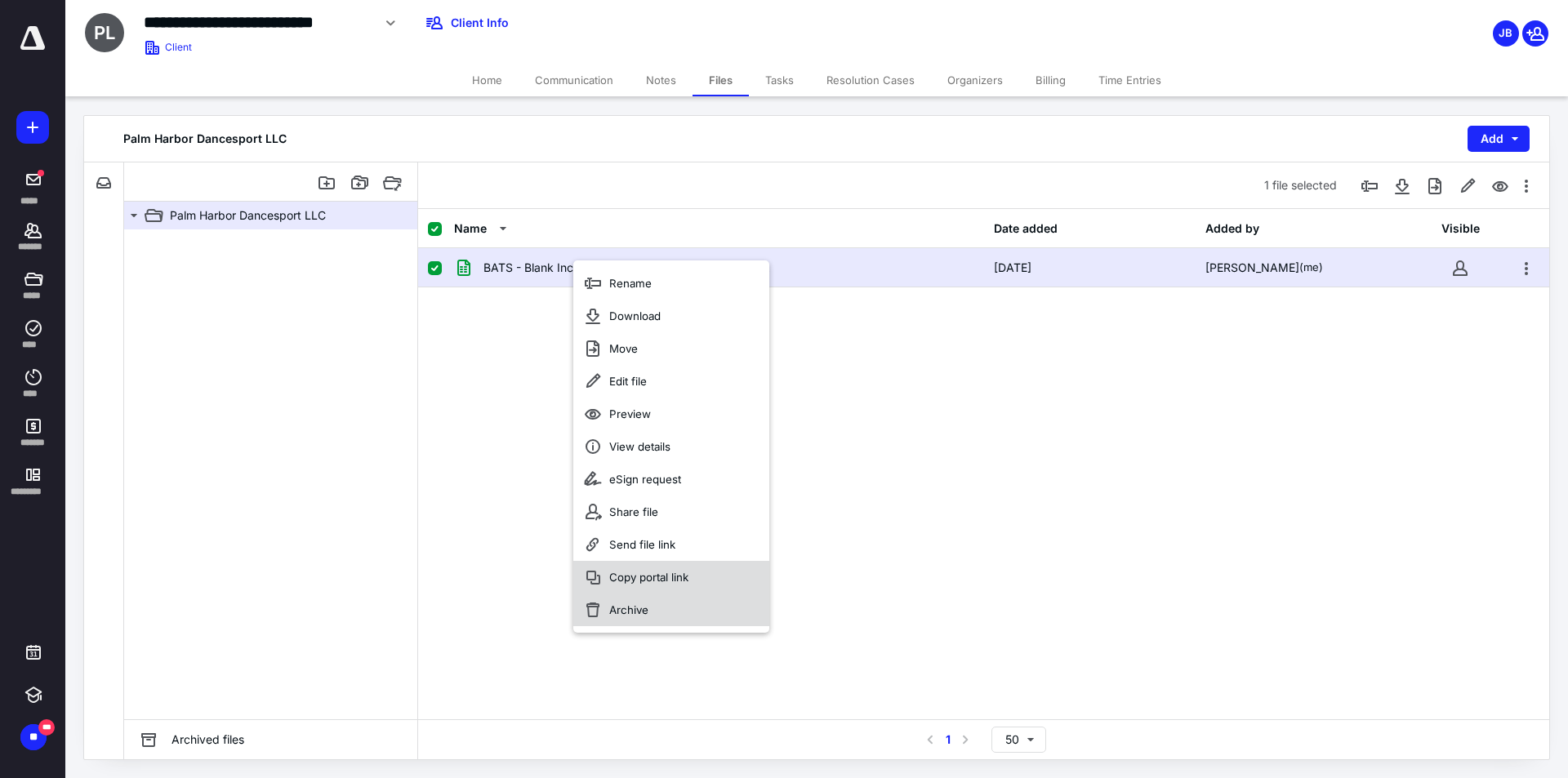 drag, startPoint x: 635, startPoint y: 650, endPoint x: 621, endPoint y: 632, distance: 22.803509 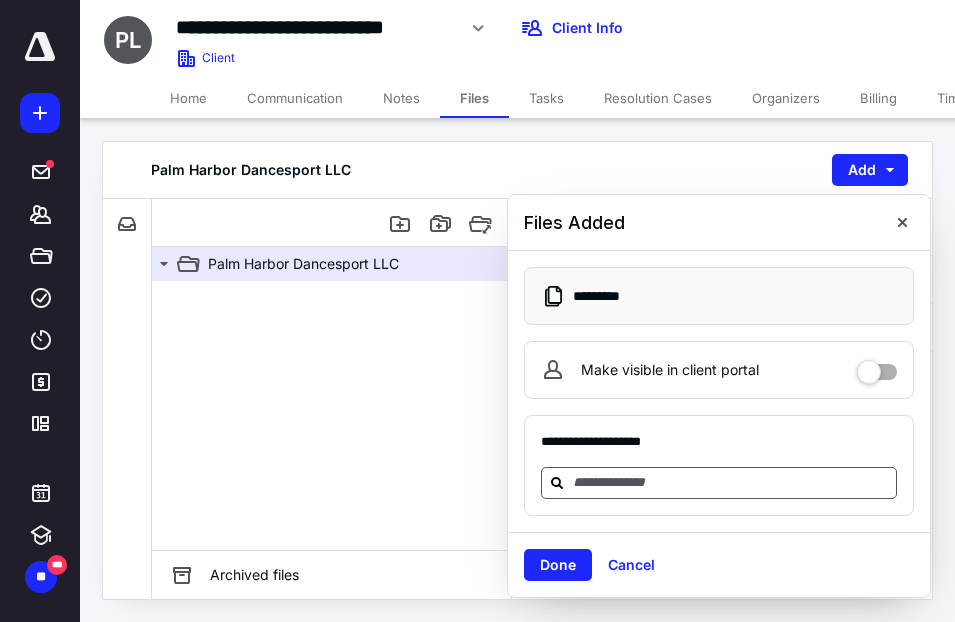 click at bounding box center (731, 483) 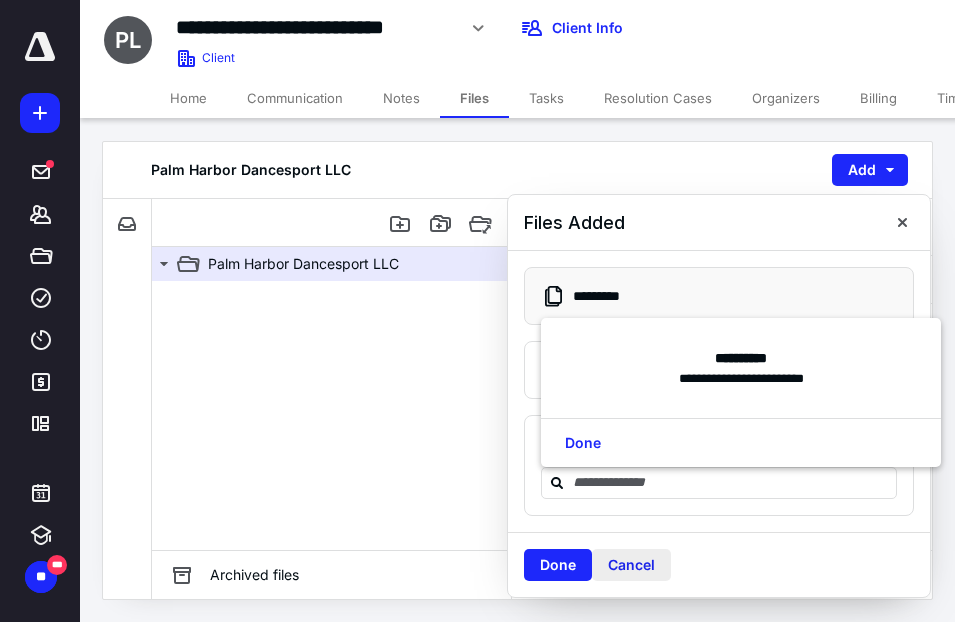 click on "Cancel" at bounding box center (631, 565) 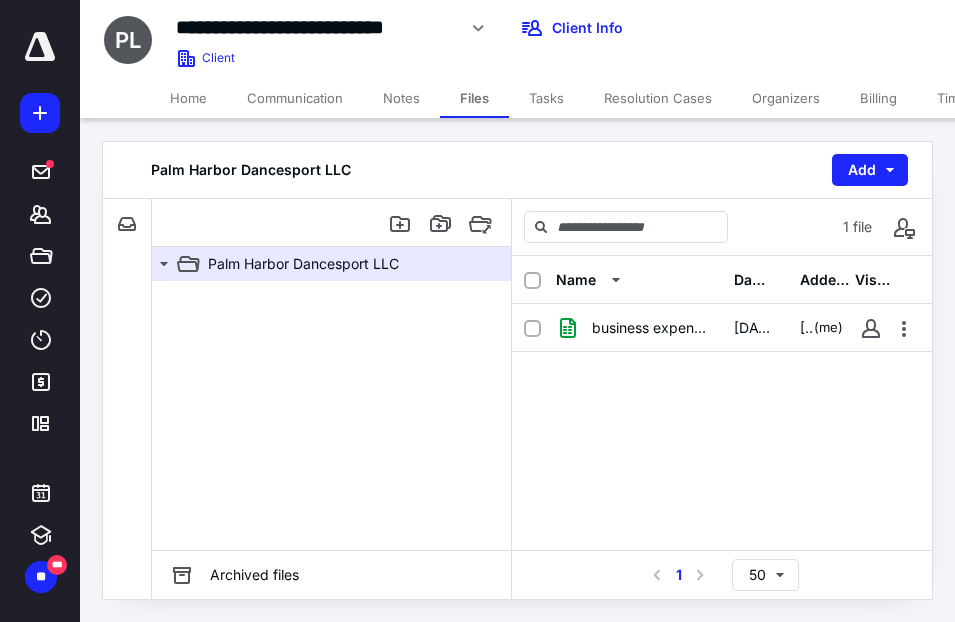 click on "Communication" at bounding box center (295, 98) 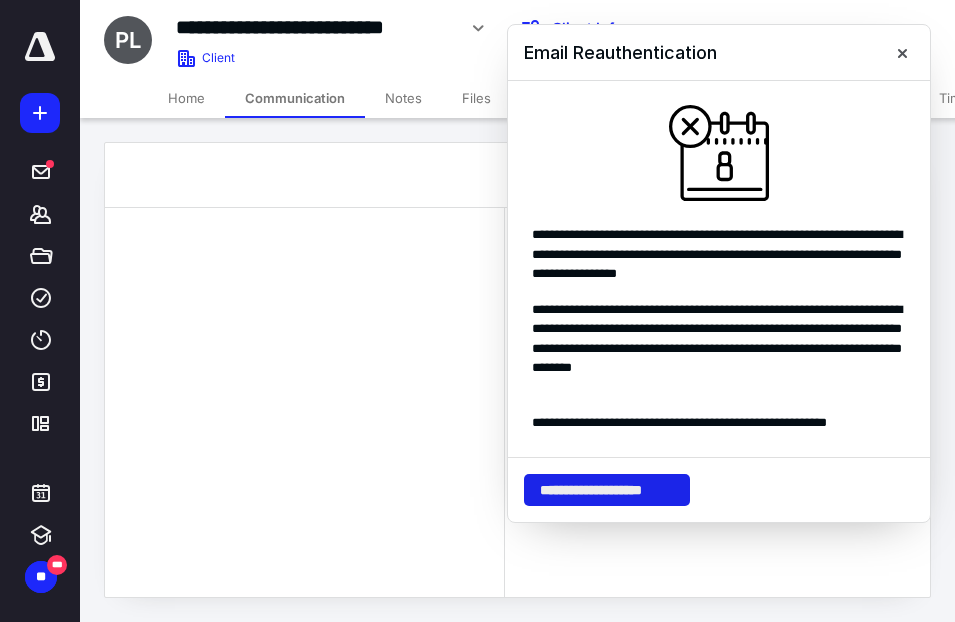 click on "**********" at bounding box center [607, 490] 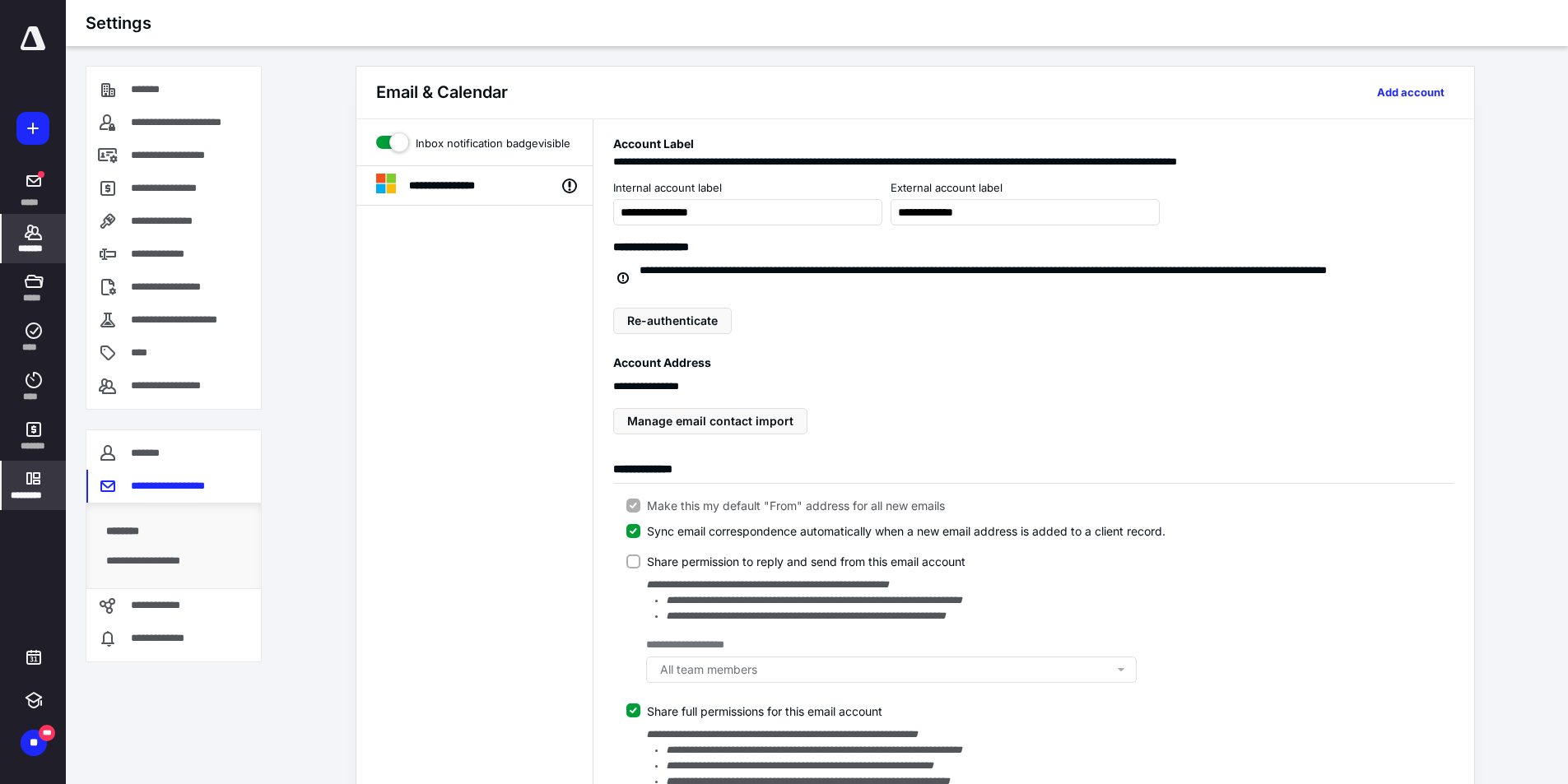 click on "*******" at bounding box center (34, 239) 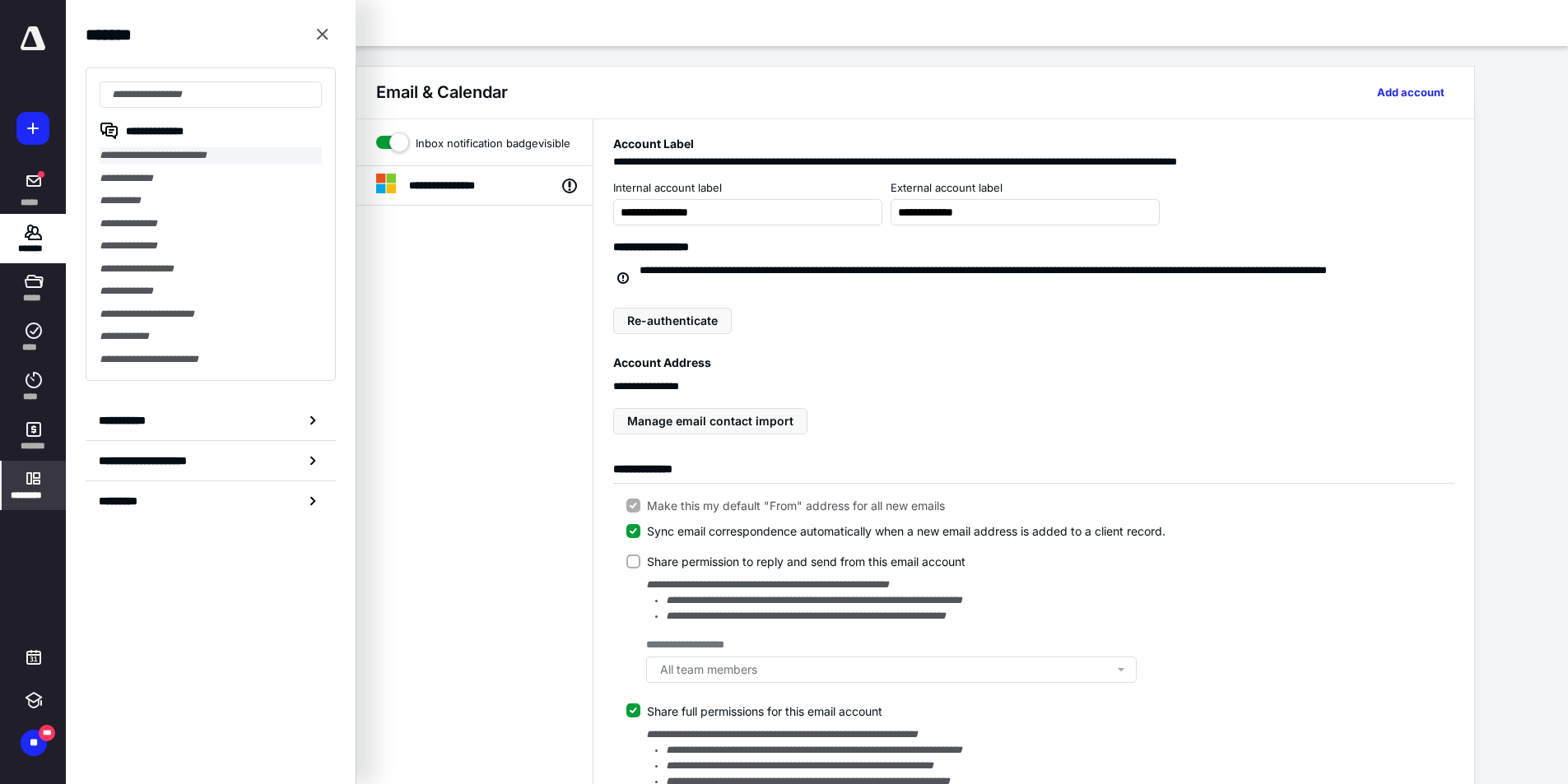 click on "**********" at bounding box center (211, 155) 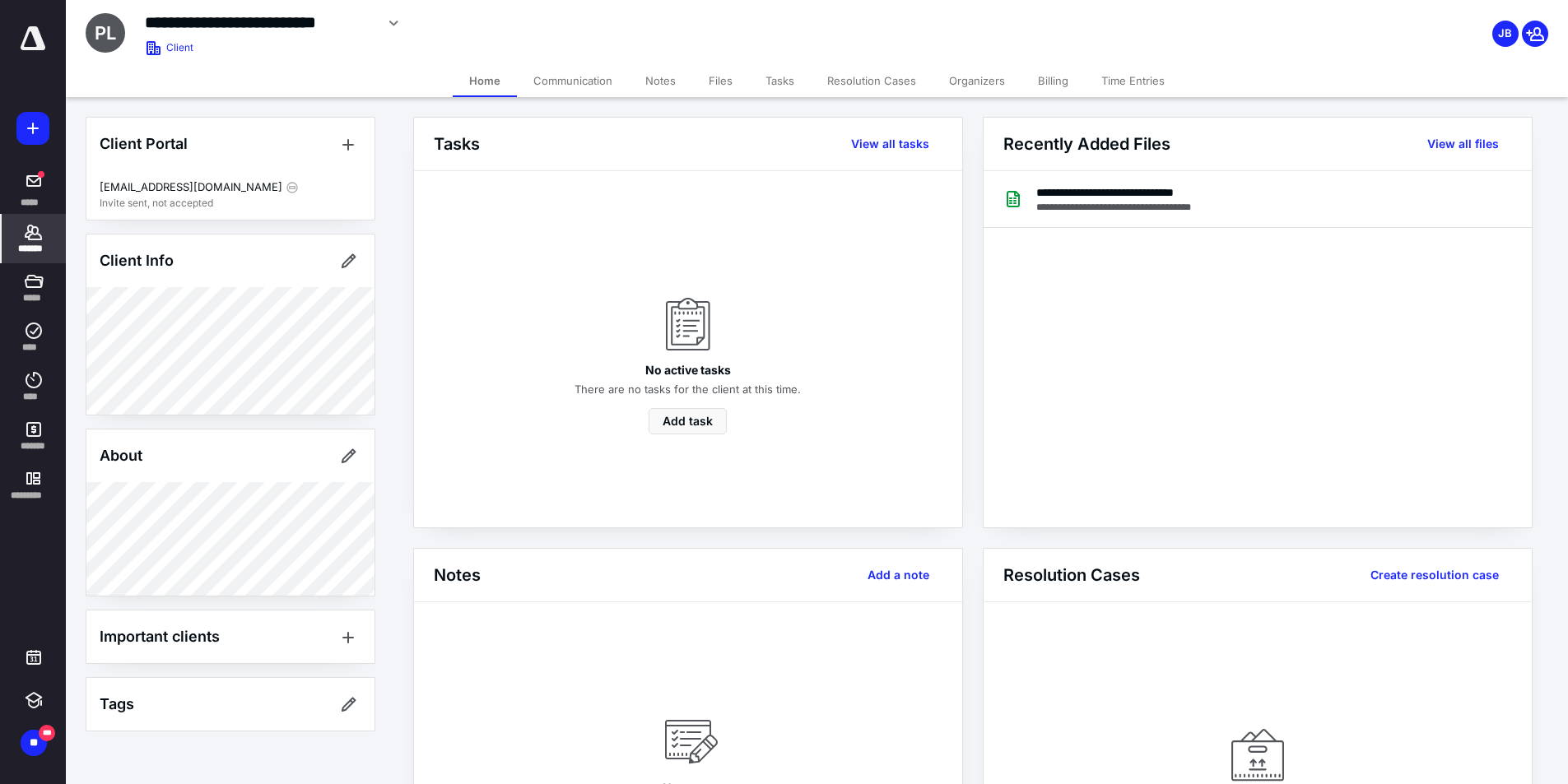 click on "Communication" at bounding box center [573, 81] 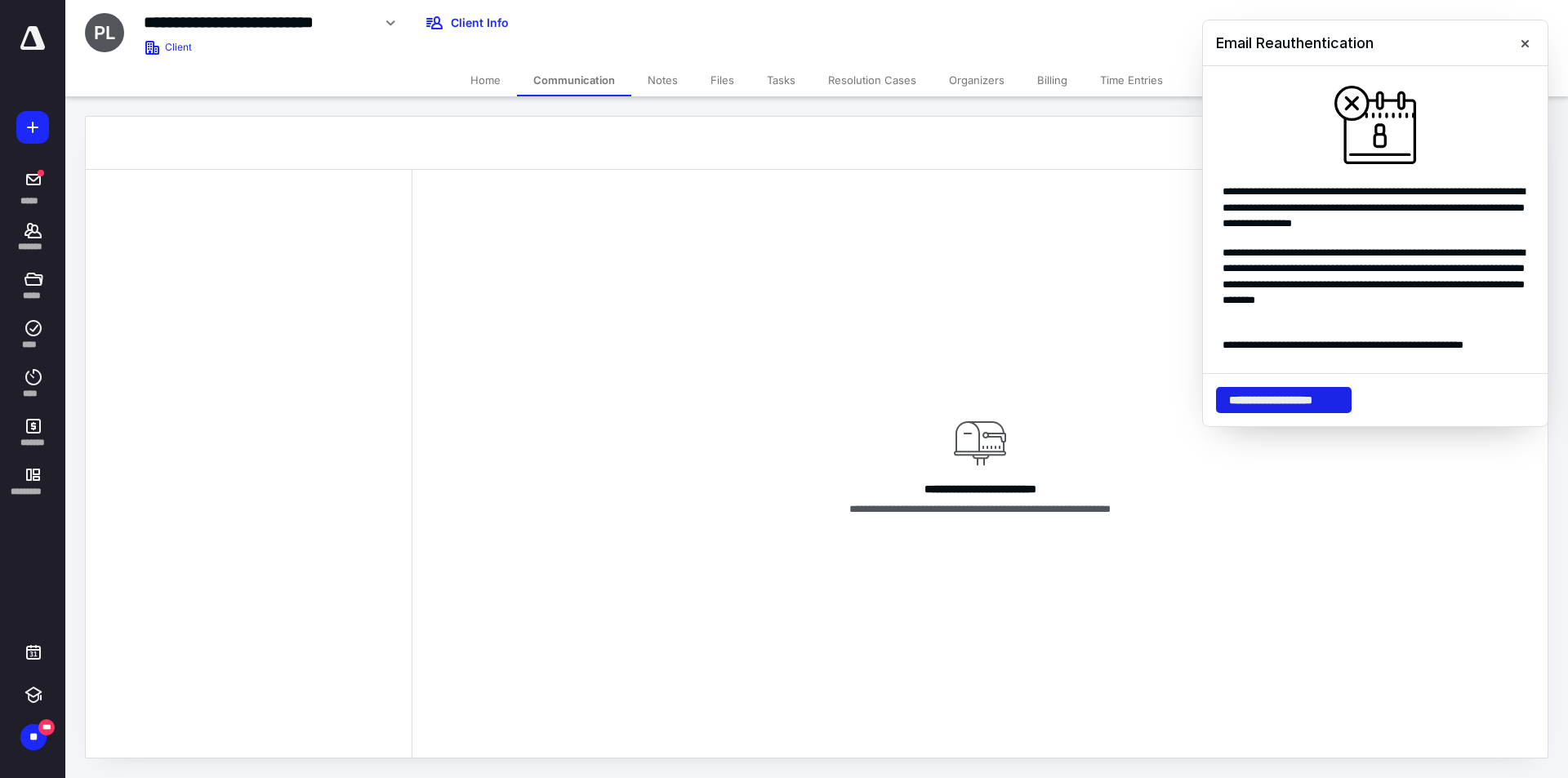 click on "**********" at bounding box center [1284, 400] 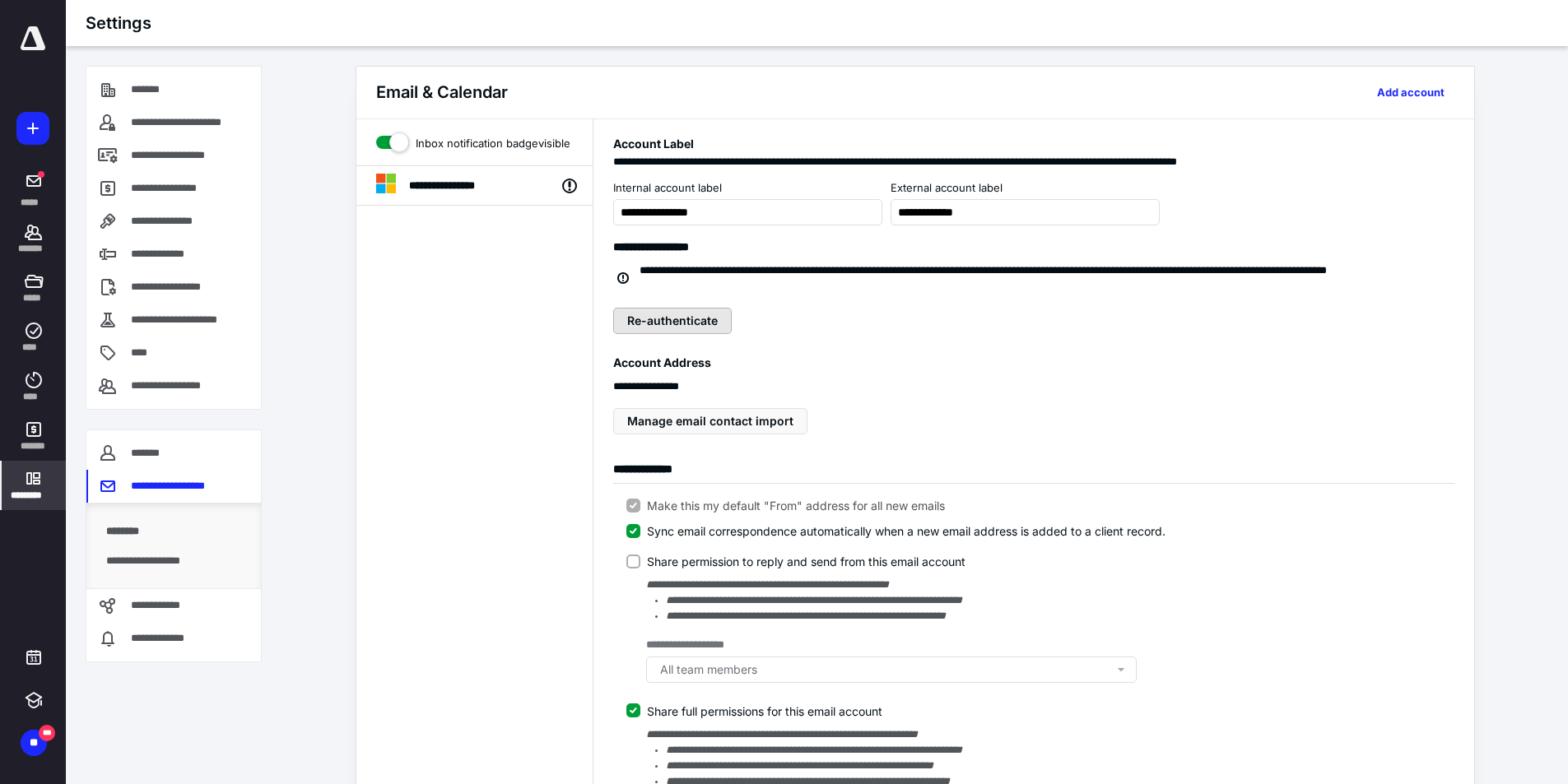 click on "Re-authenticate" at bounding box center (672, 321) 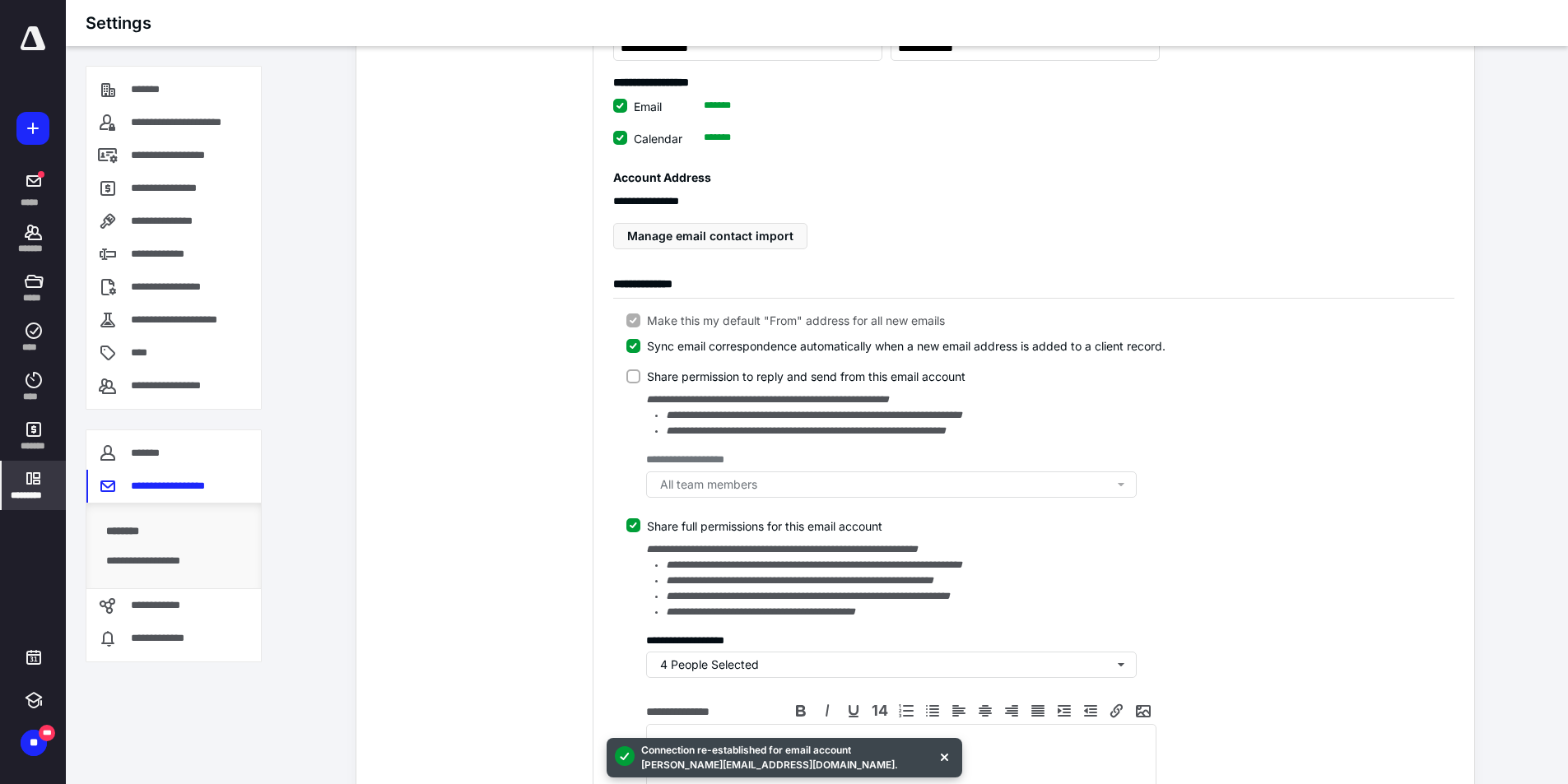 scroll, scrollTop: 329, scrollLeft: 0, axis: vertical 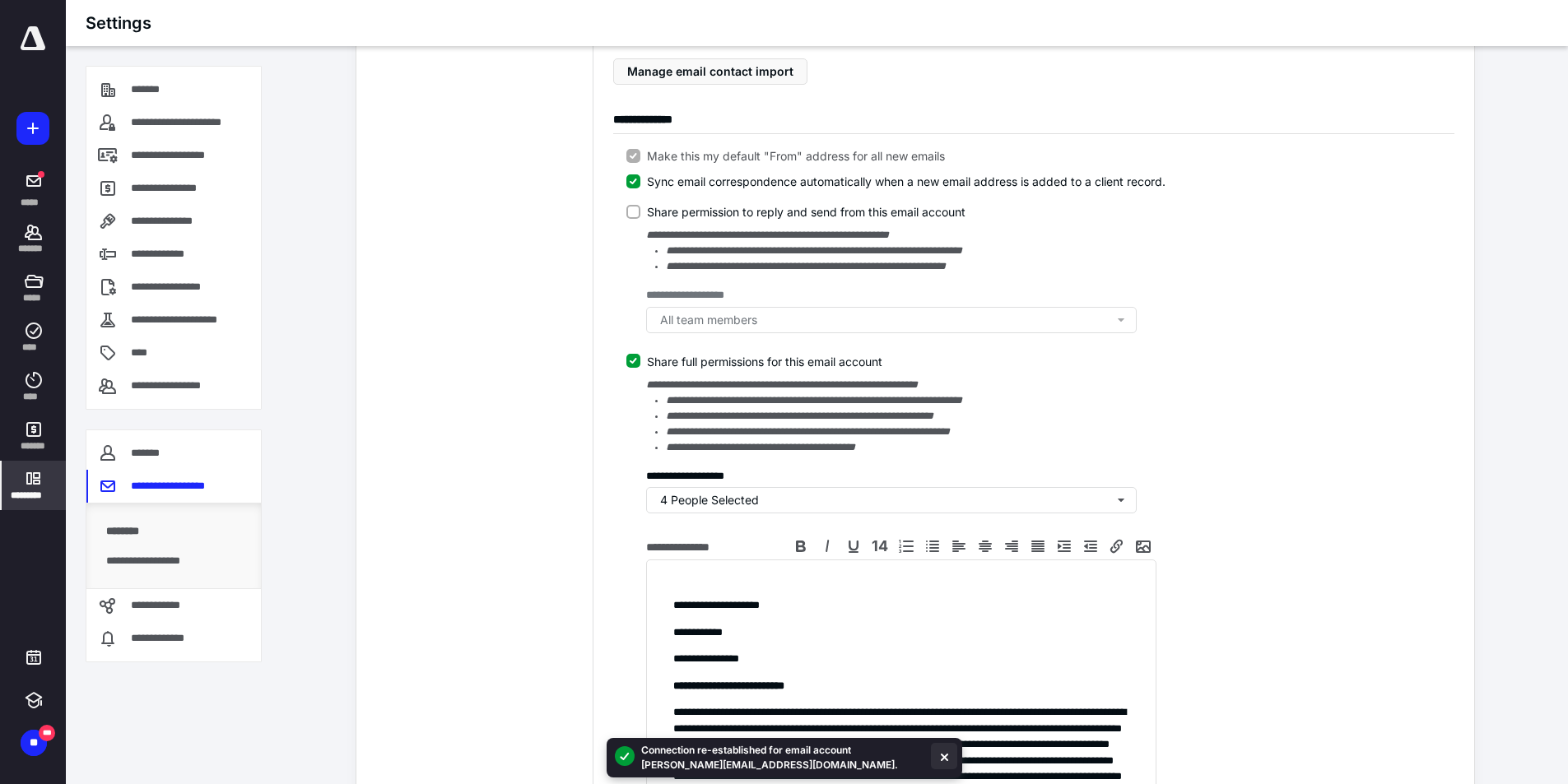 click at bounding box center (944, 756) 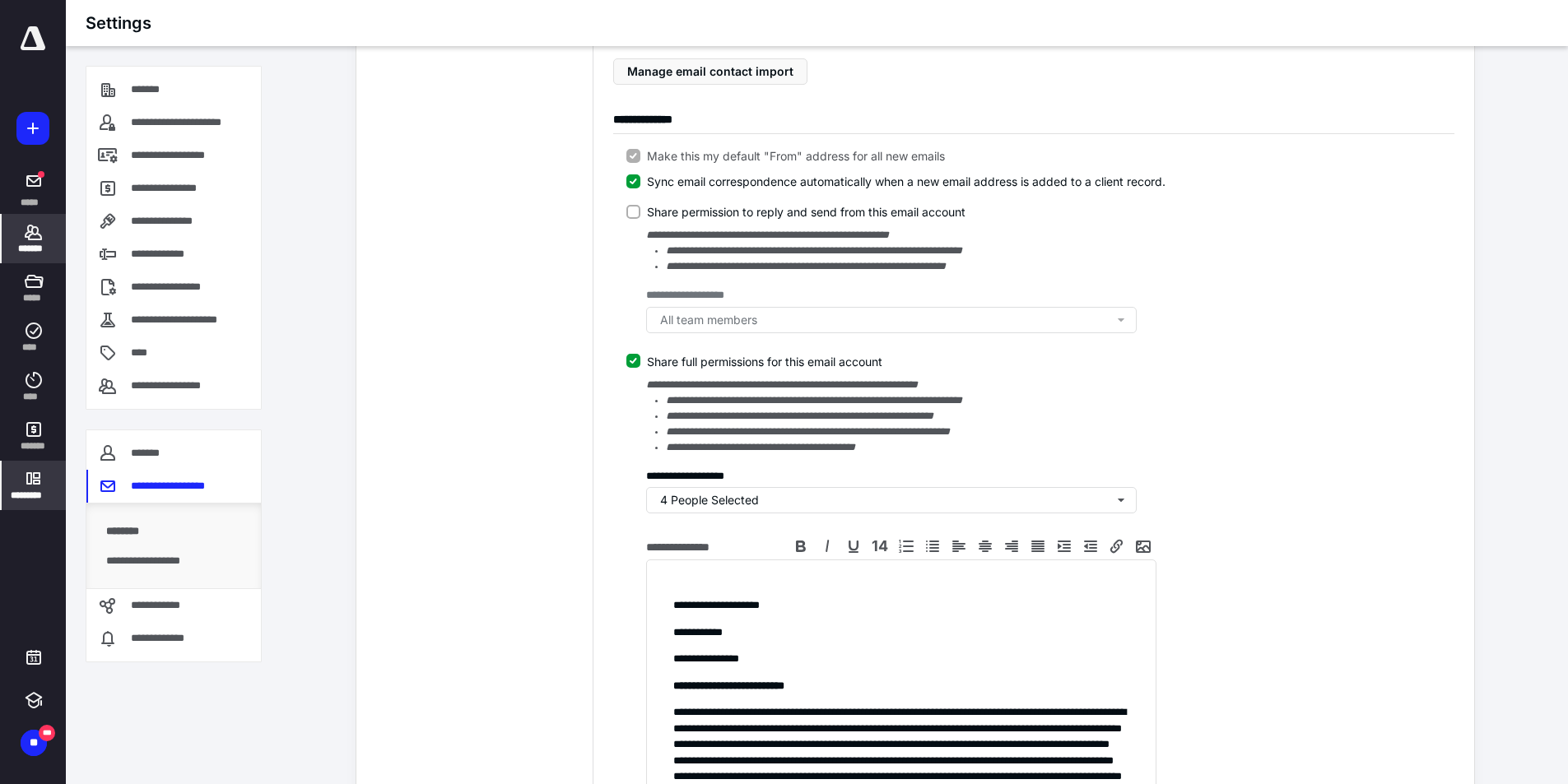 click 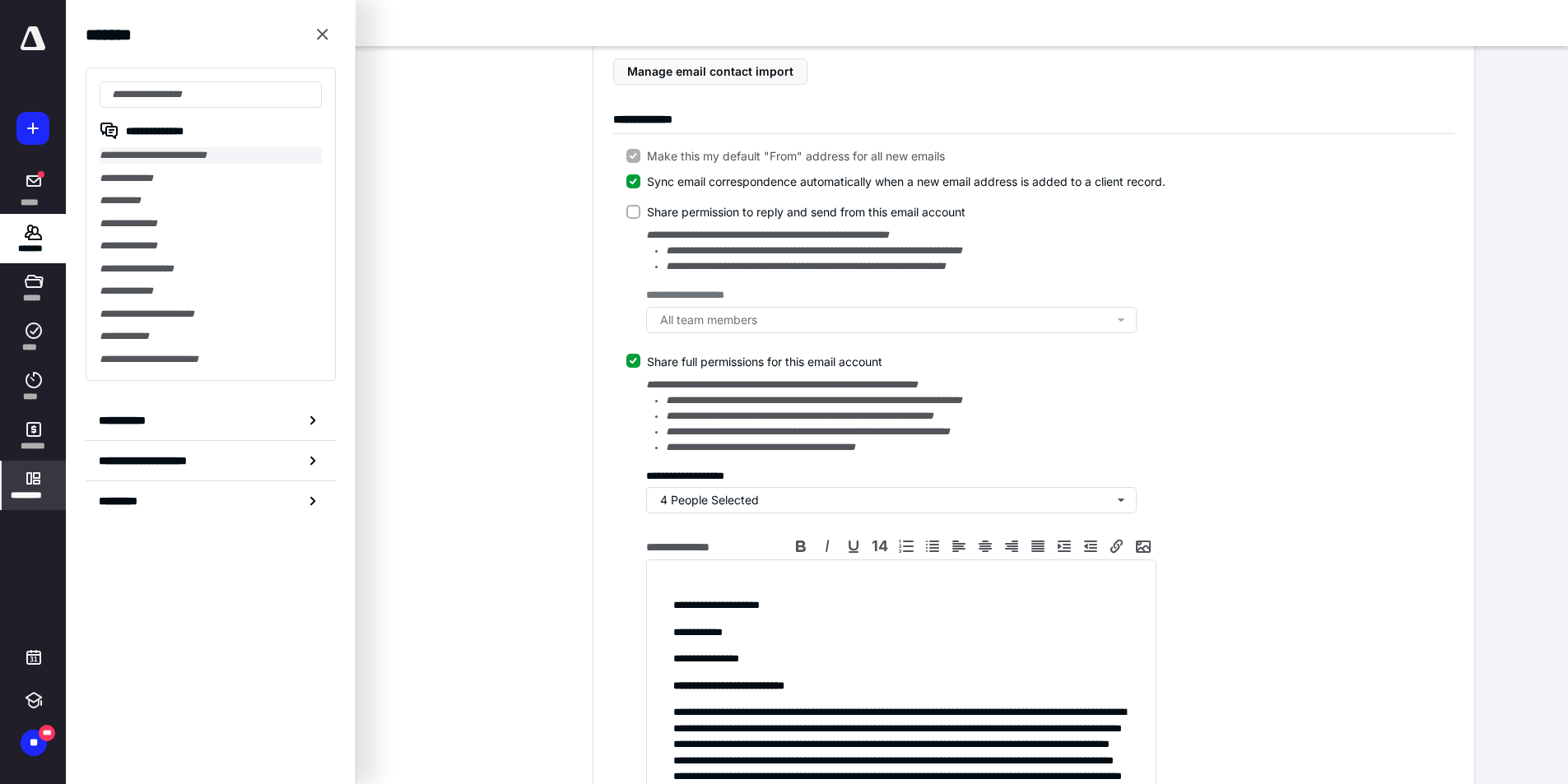 click on "**********" at bounding box center (211, 155) 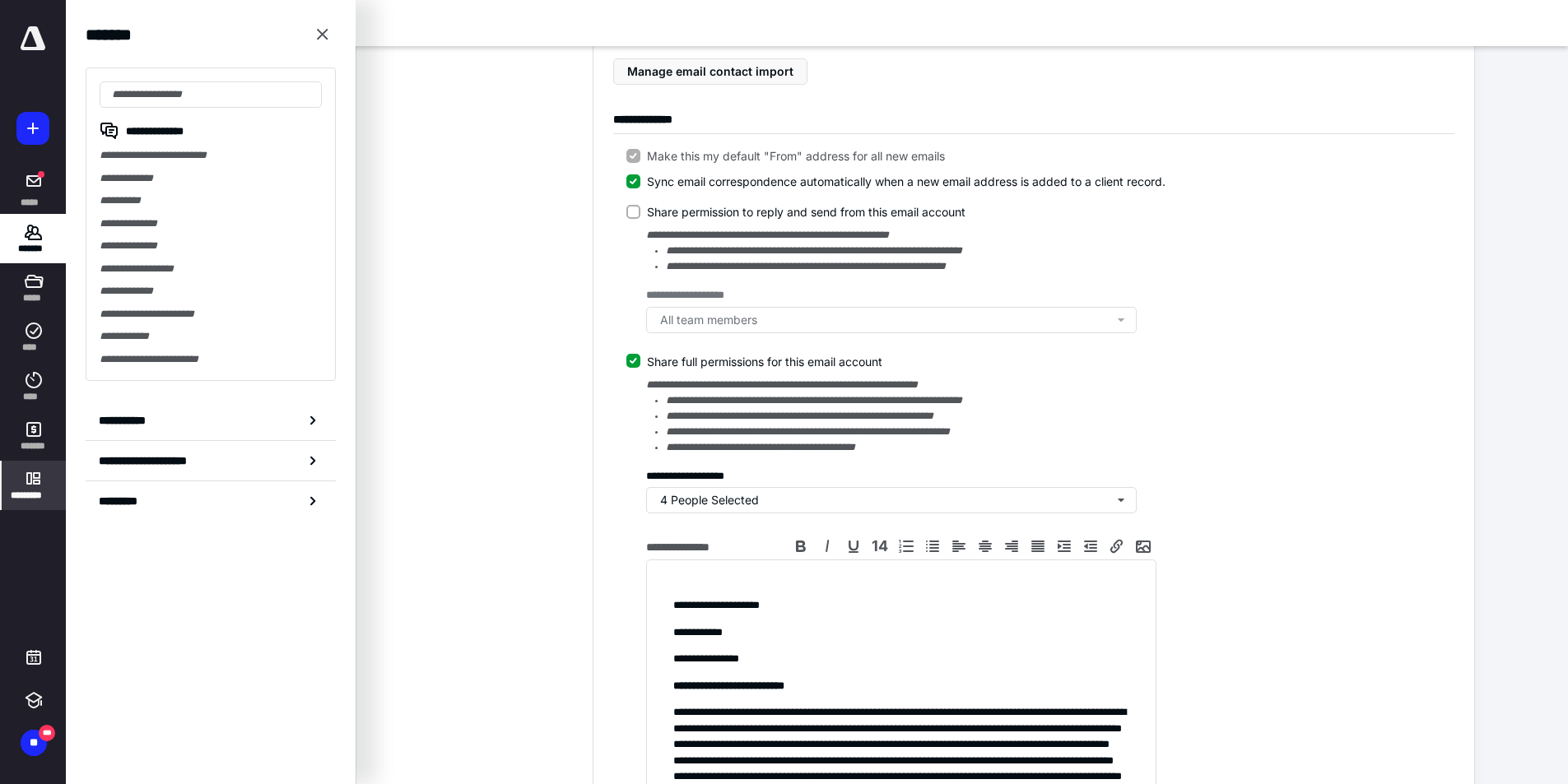 scroll, scrollTop: 0, scrollLeft: 0, axis: both 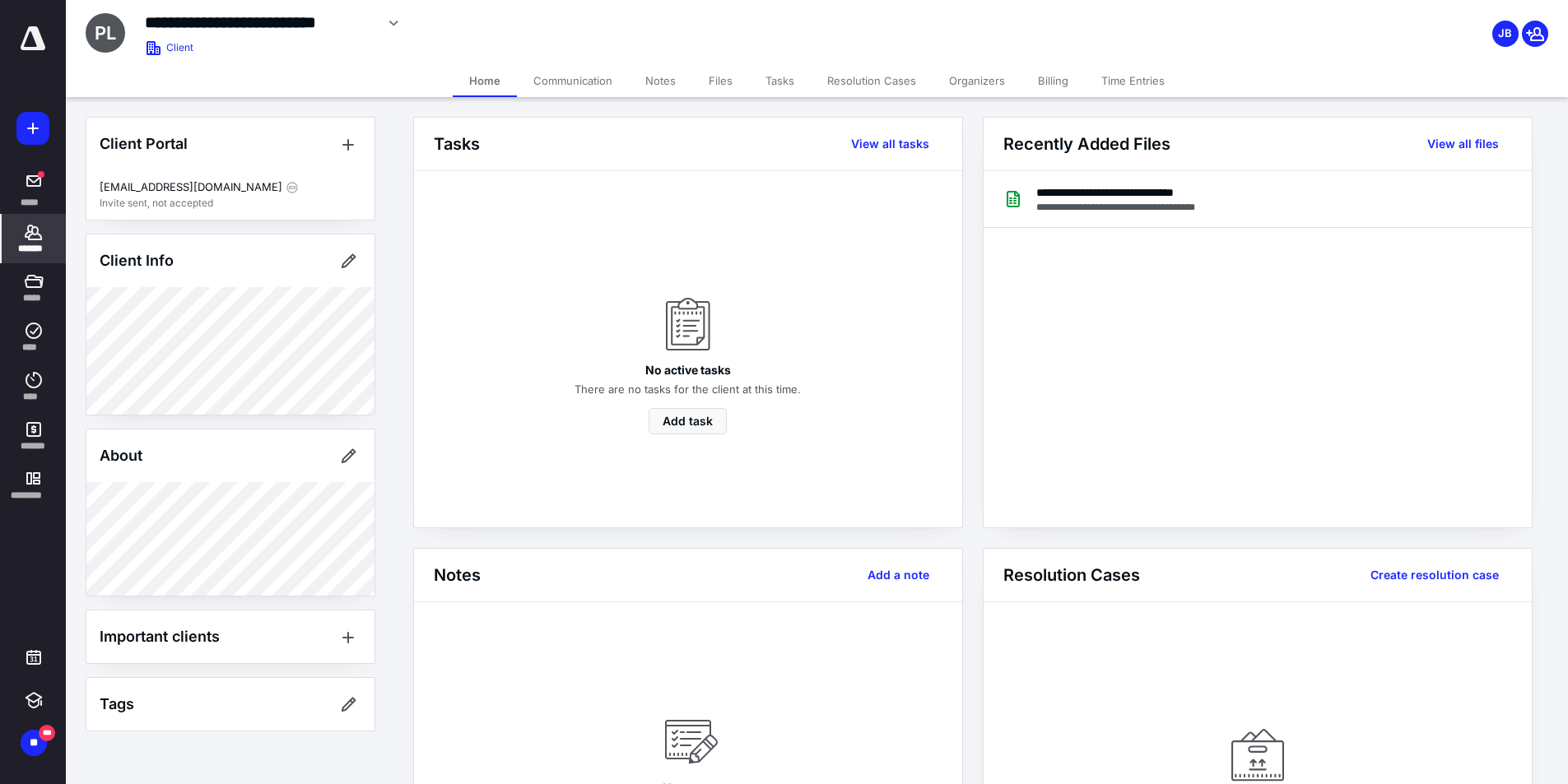 click on "Communication" at bounding box center [573, 81] 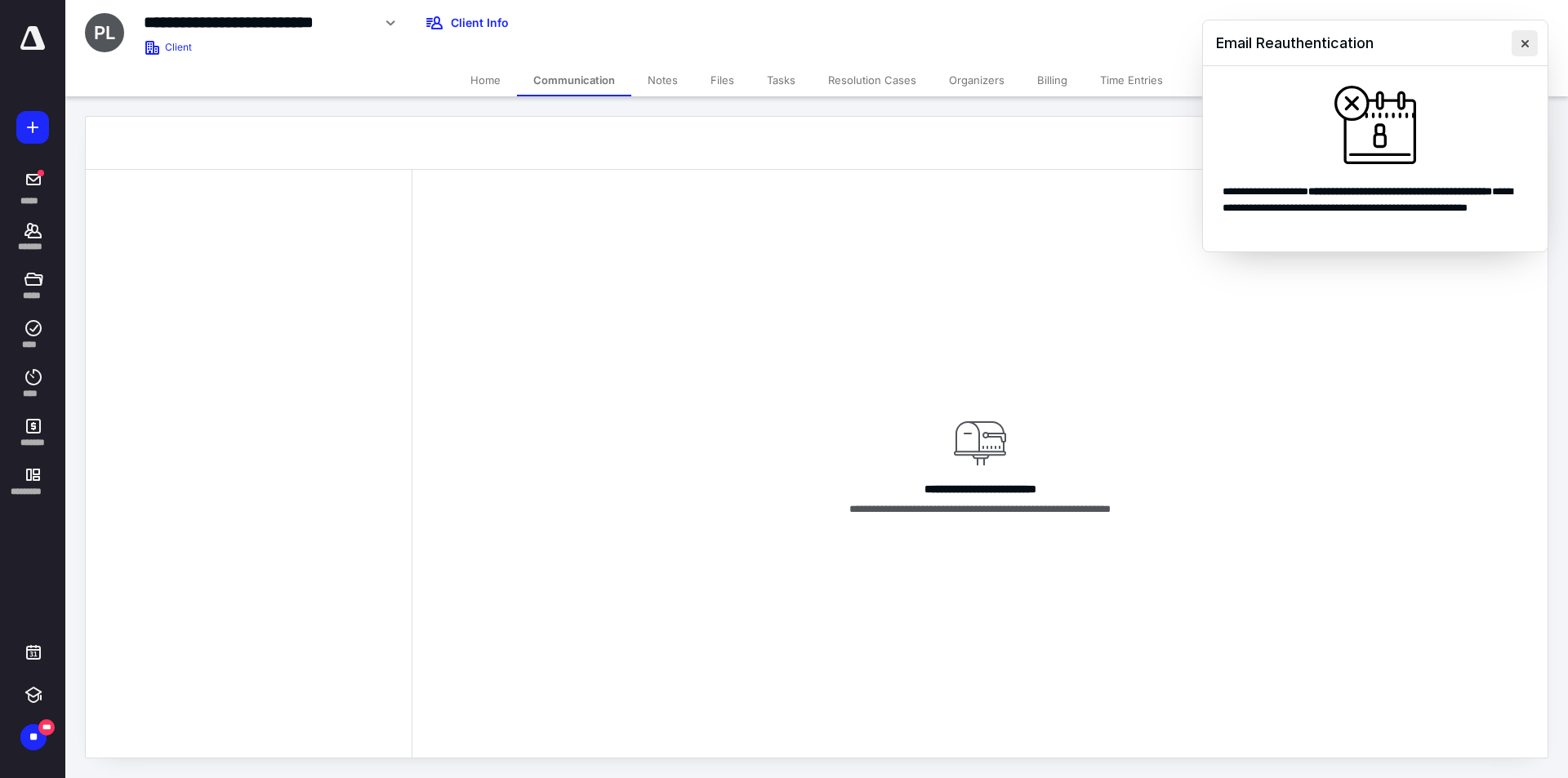 click at bounding box center (1525, 43) 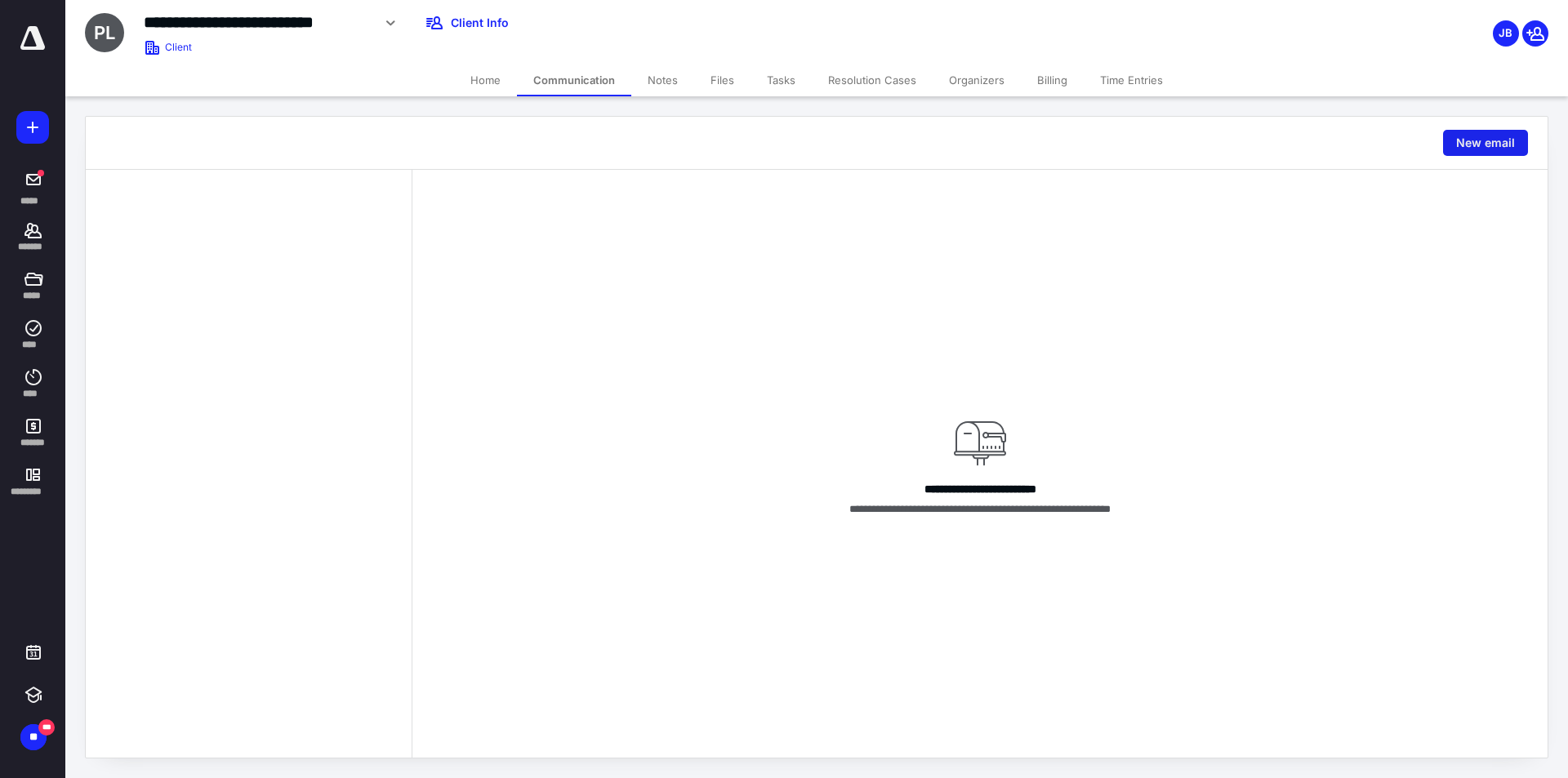 click on "New email" at bounding box center (1486, 143) 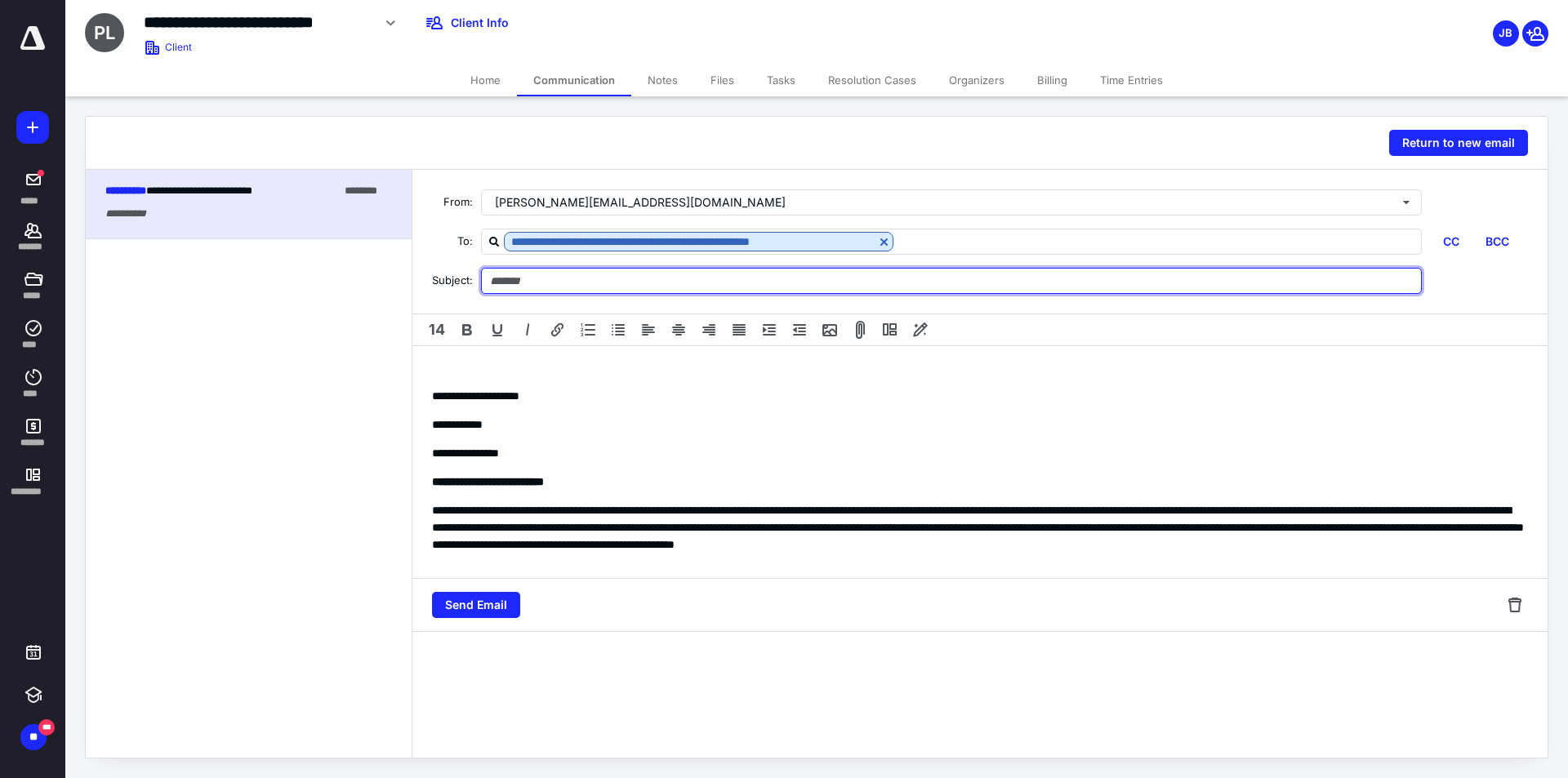 click at bounding box center [951, 281] 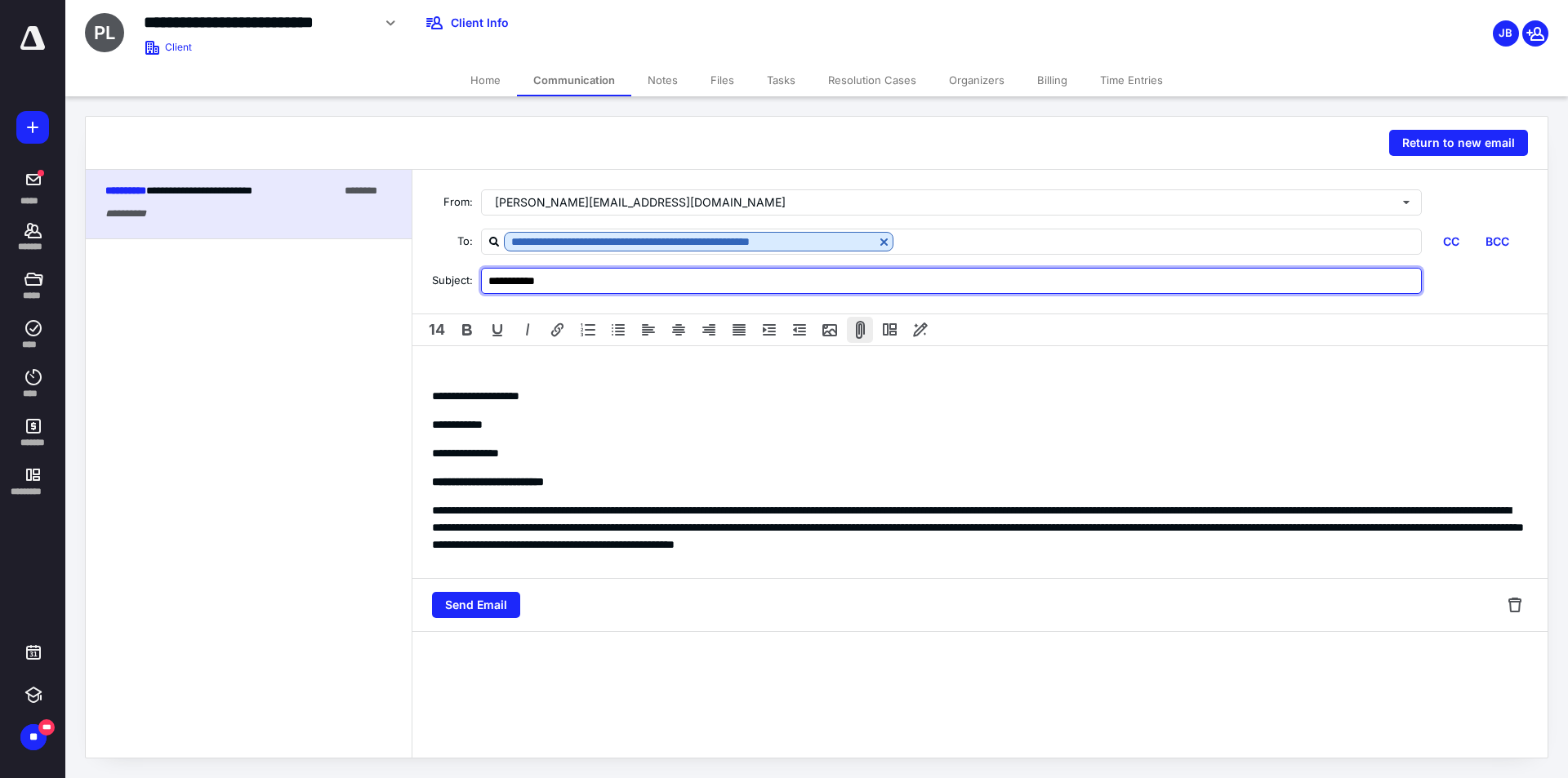 type on "**********" 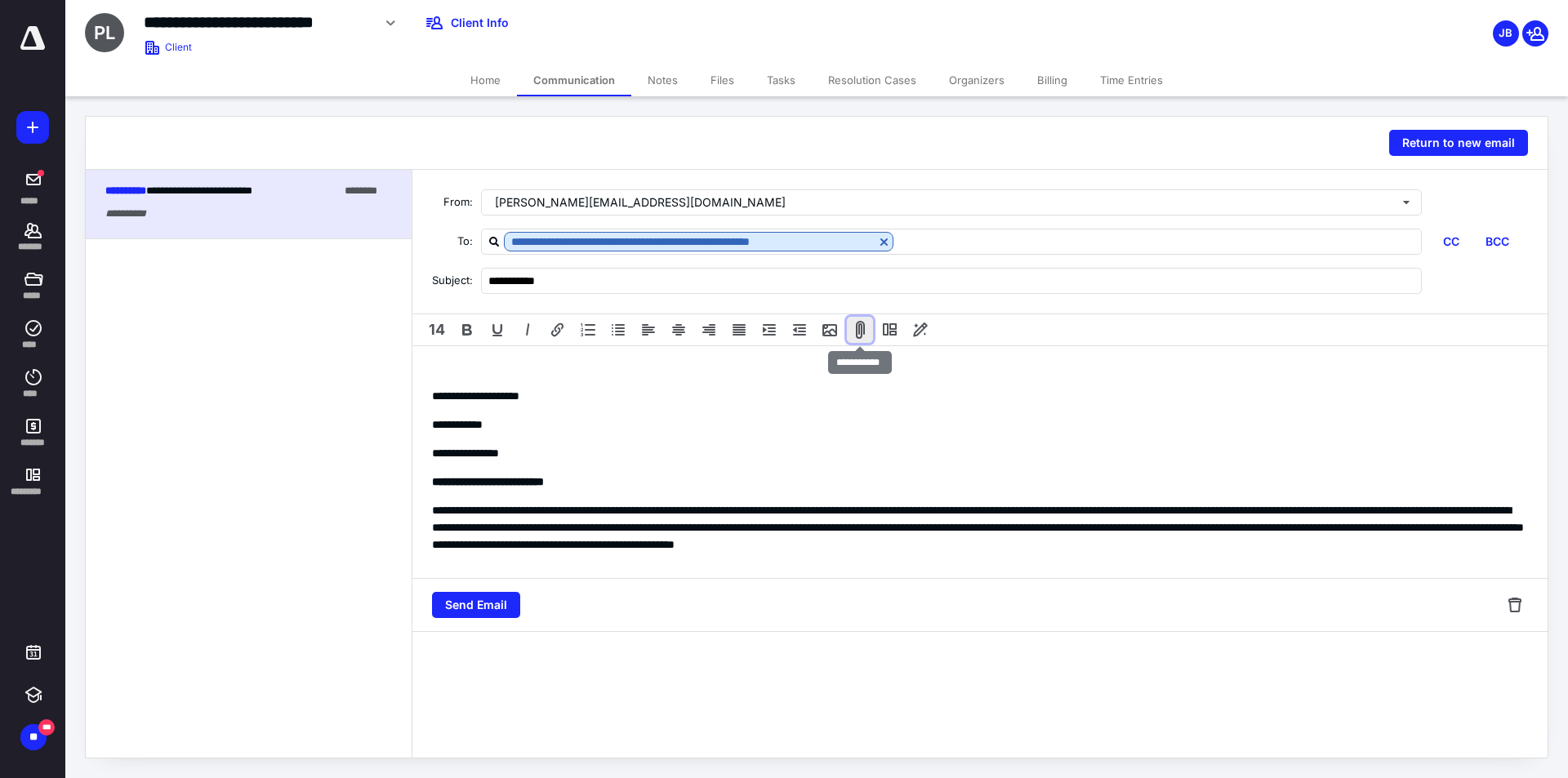 click at bounding box center [860, 330] 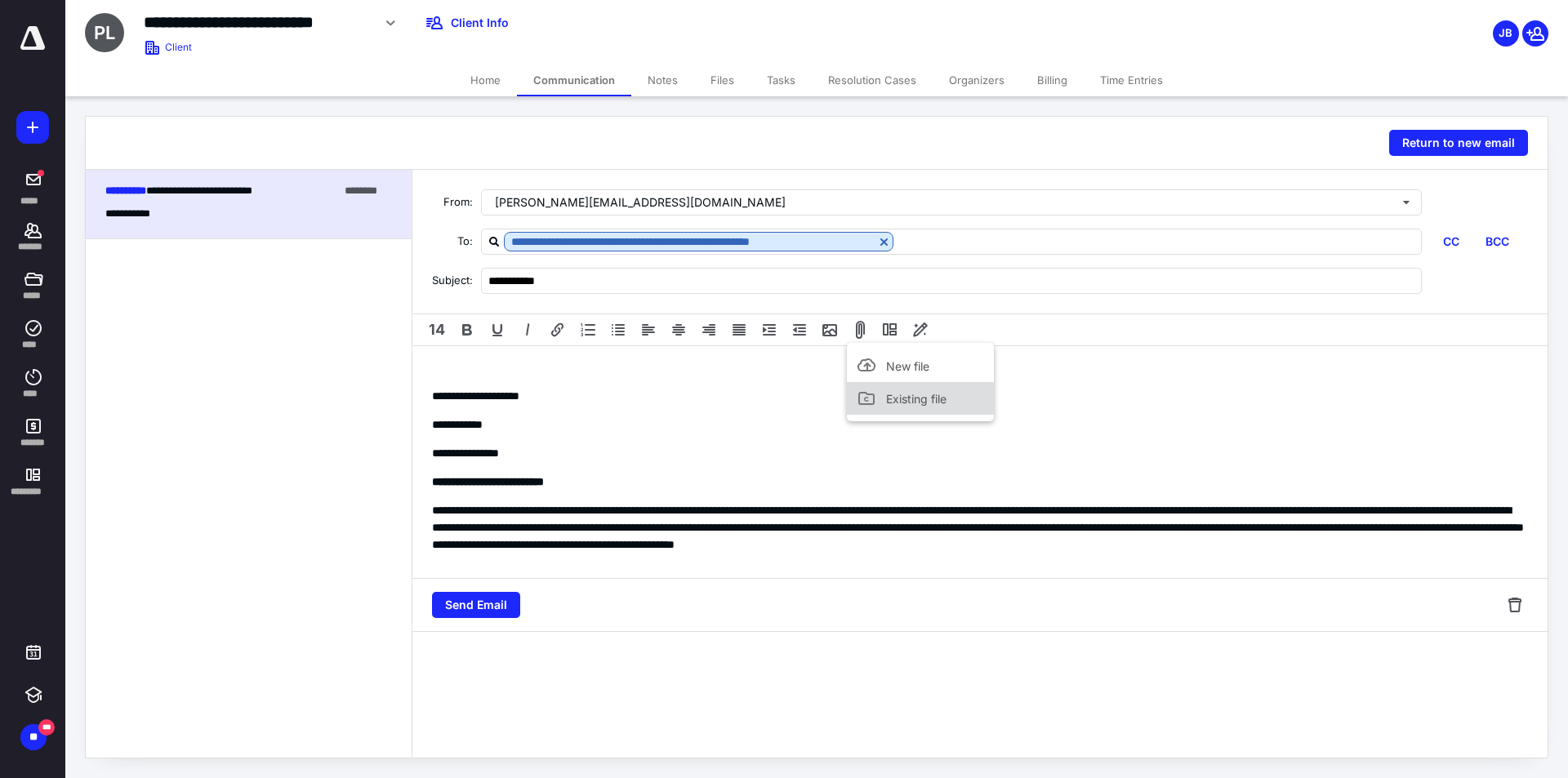 click on "Existing file" at bounding box center [916, 398] 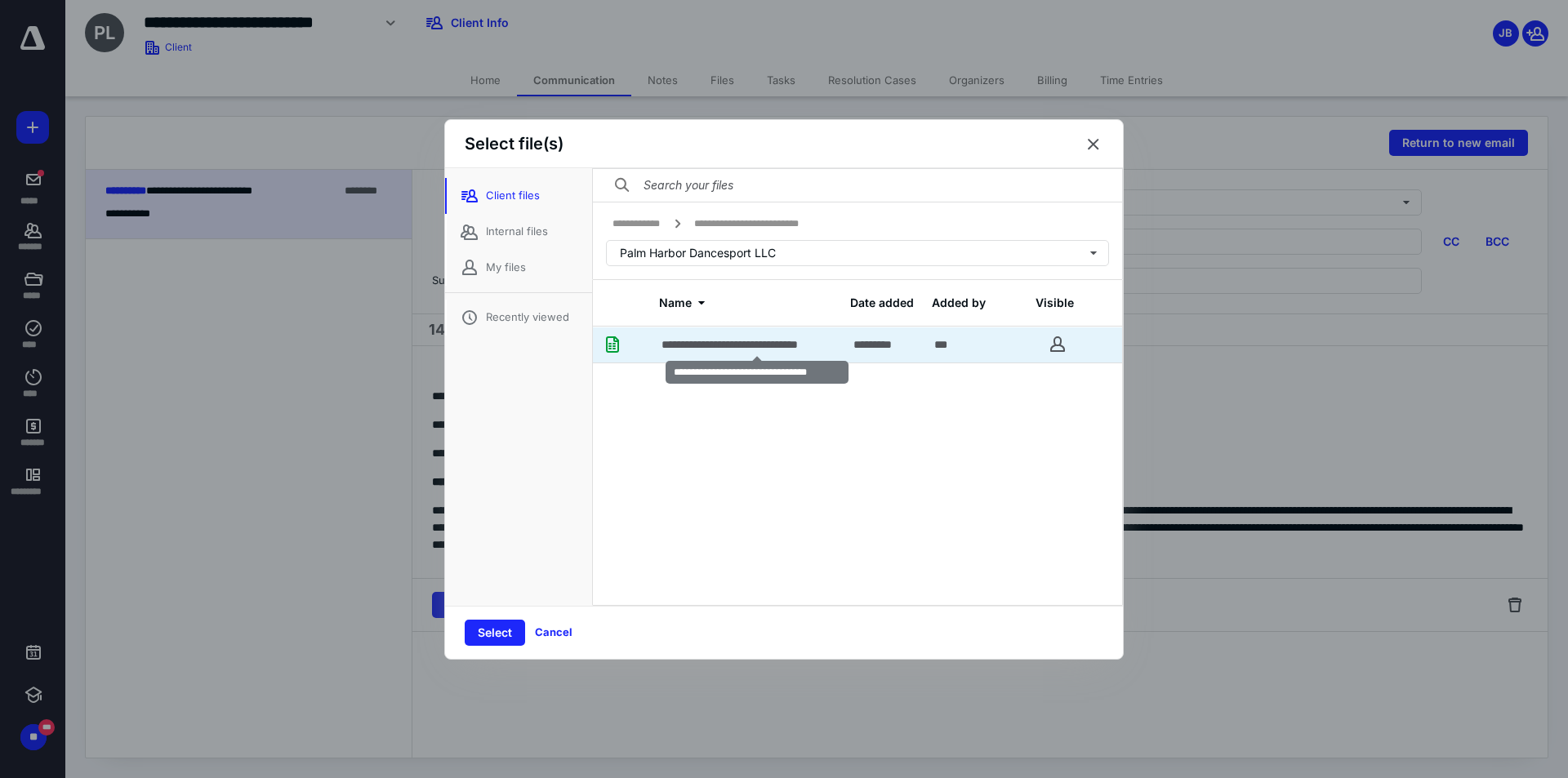 click on "**********" at bounding box center [757, 345] 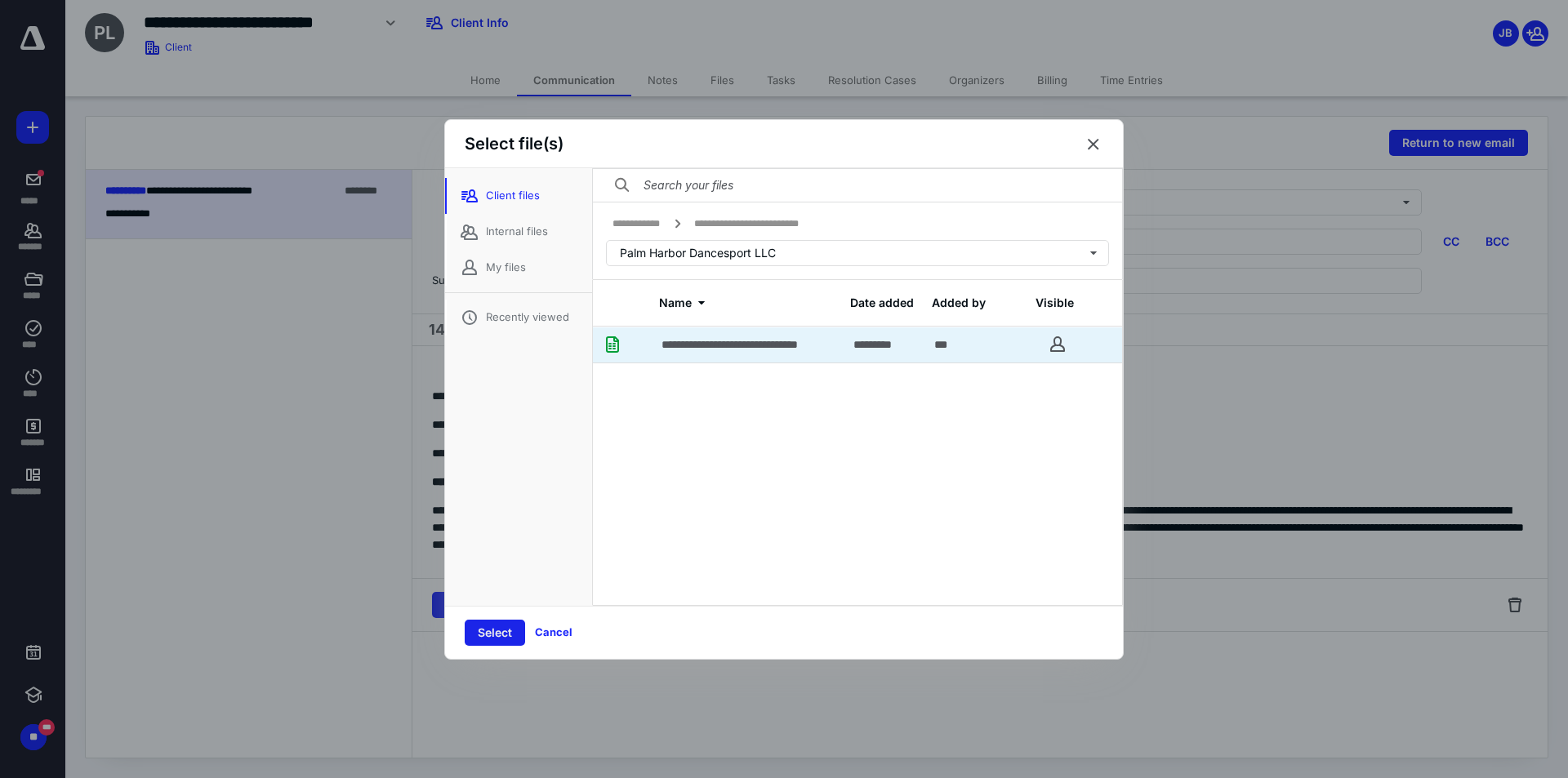 click on "Select" at bounding box center (495, 633) 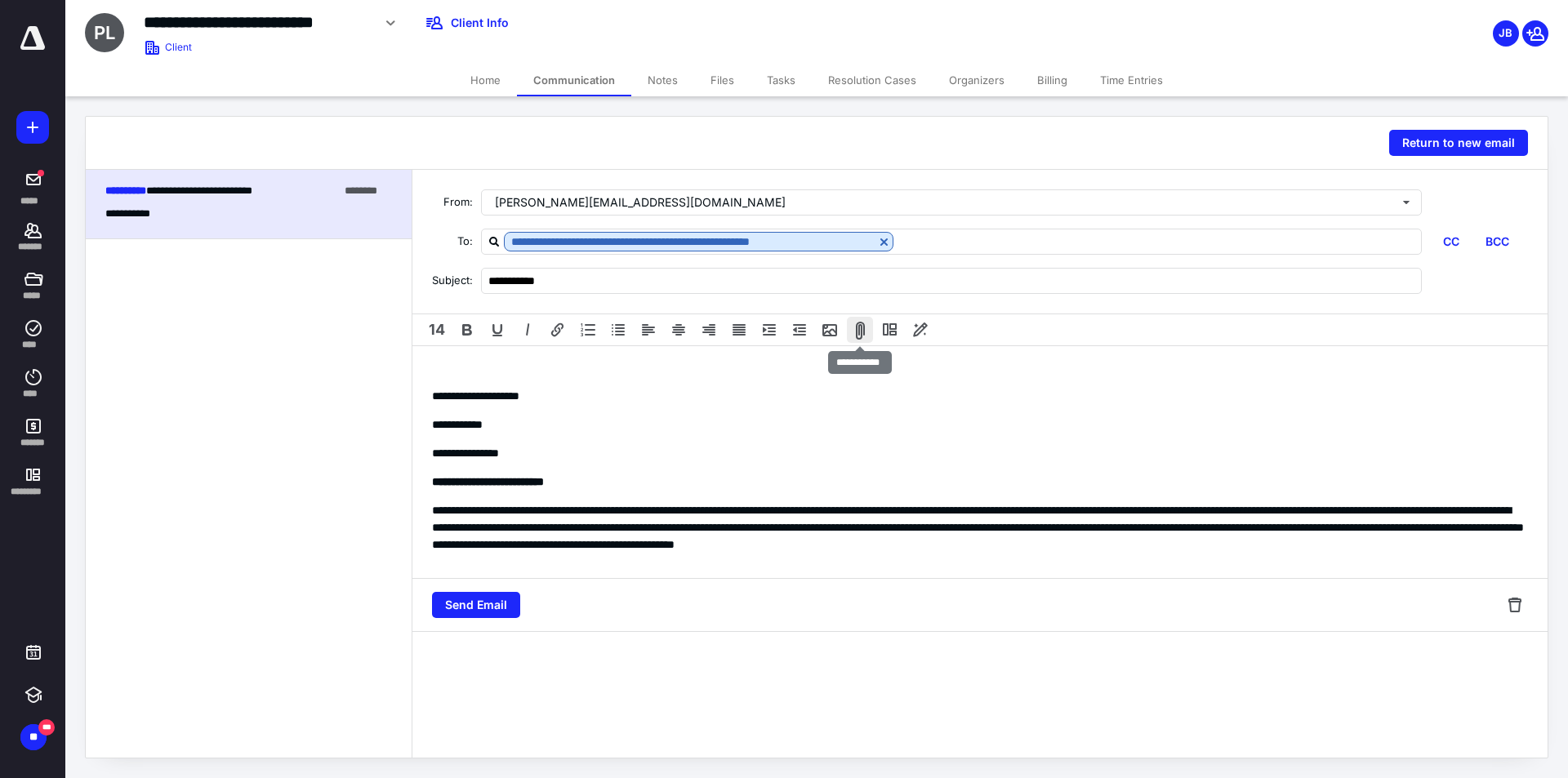 click at bounding box center [860, 330] 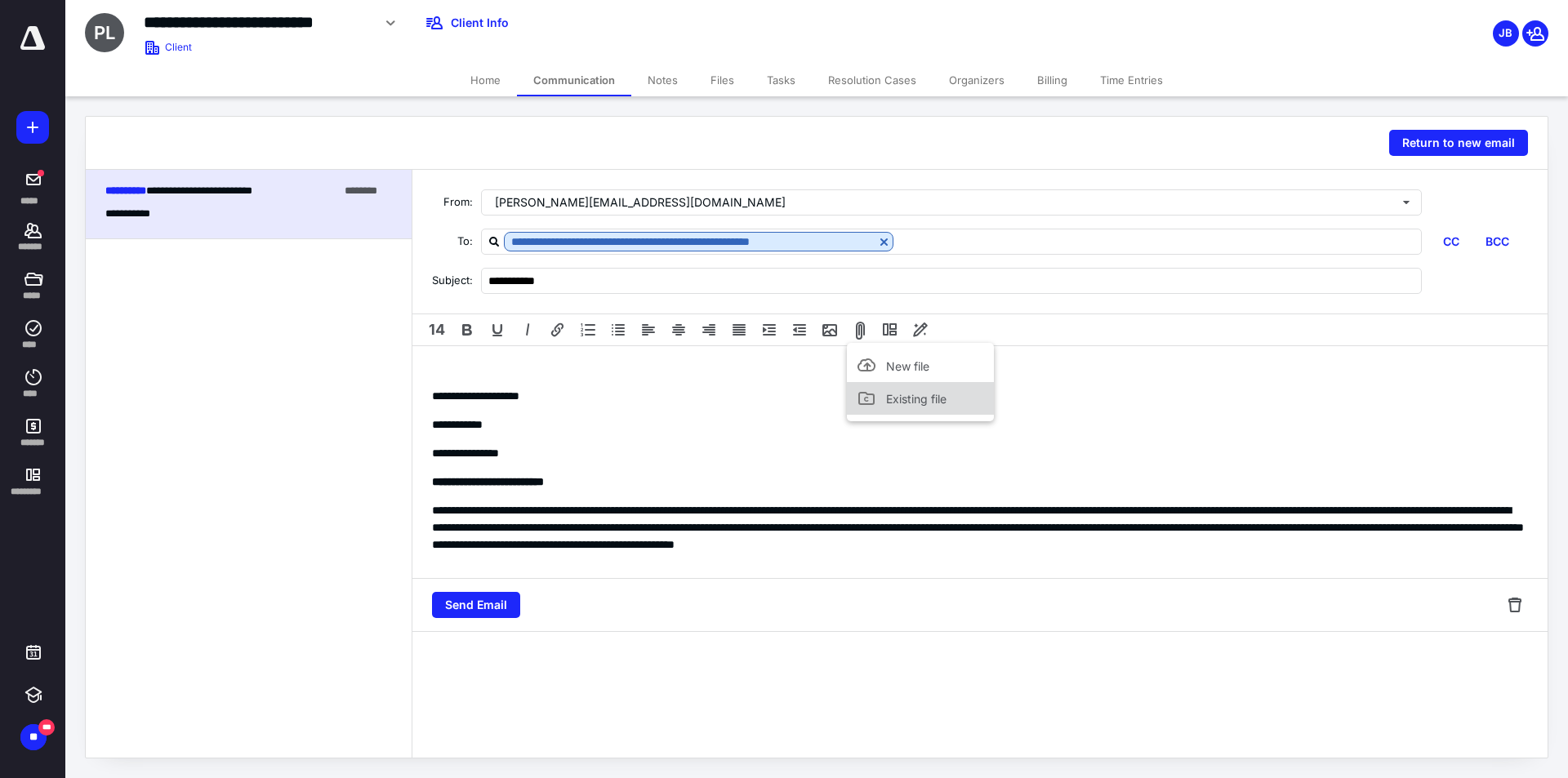 click on "Existing file" at bounding box center [916, 398] 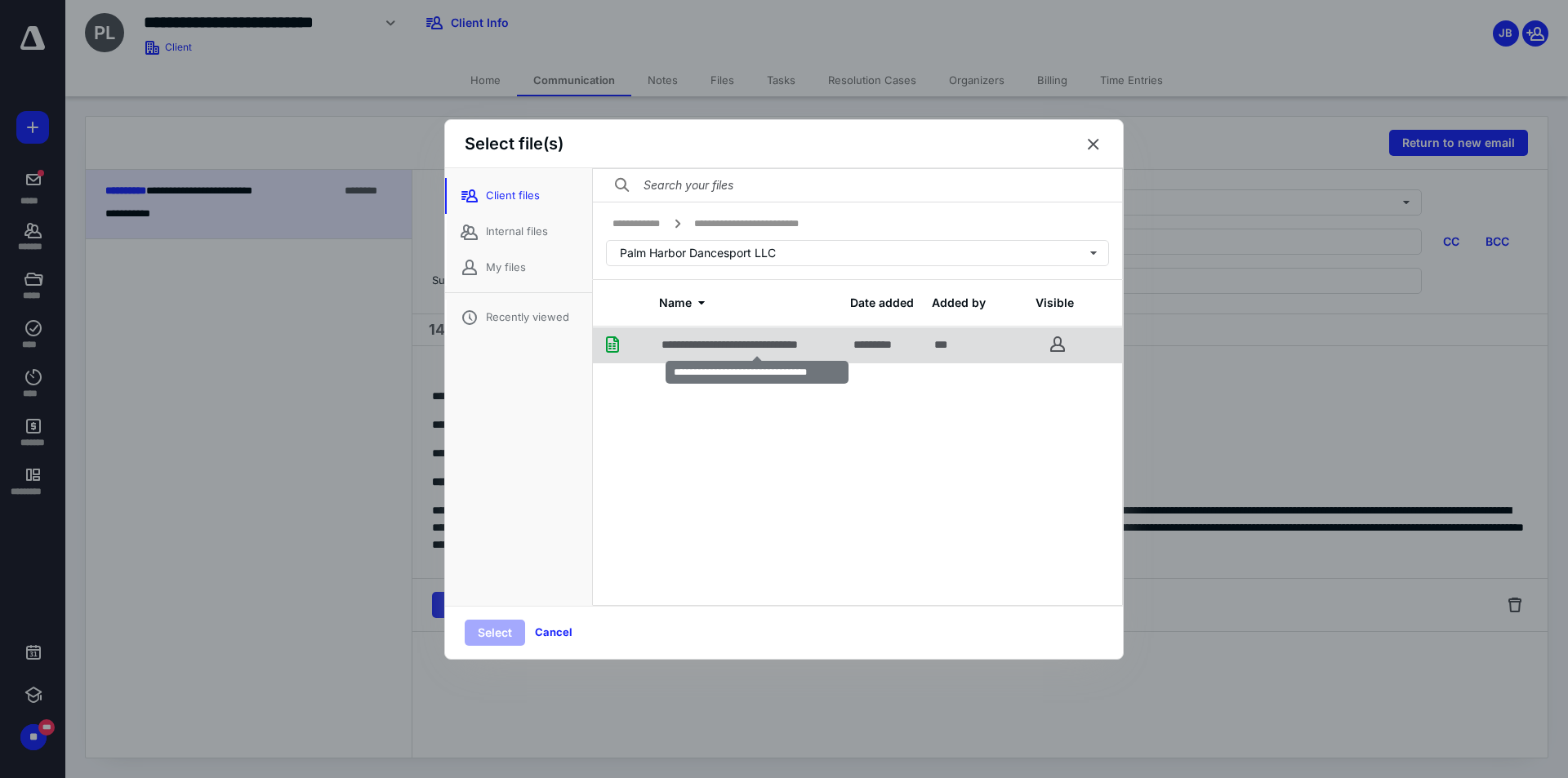 click on "**********" at bounding box center [757, 345] 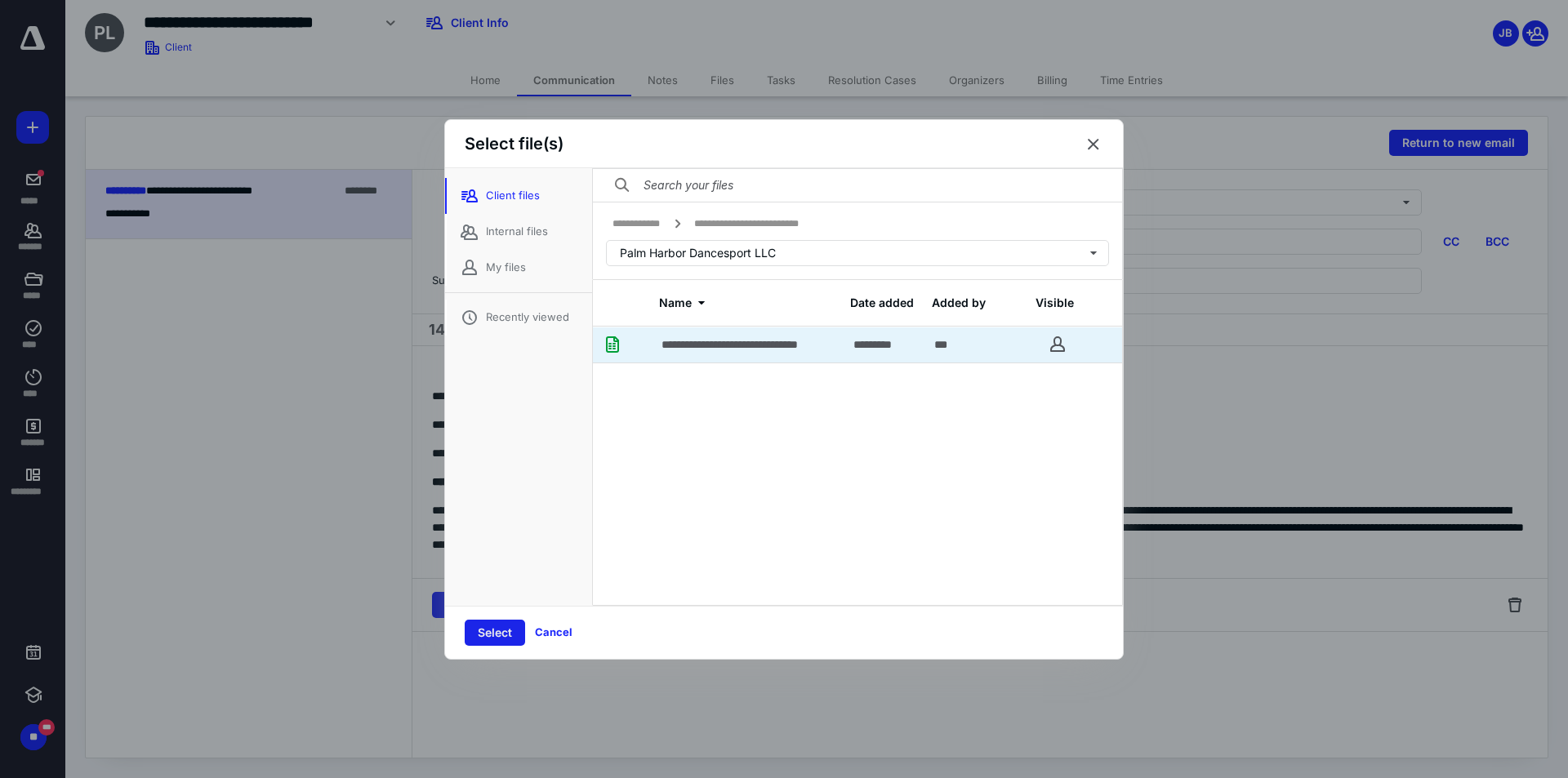 click on "Select" at bounding box center (495, 633) 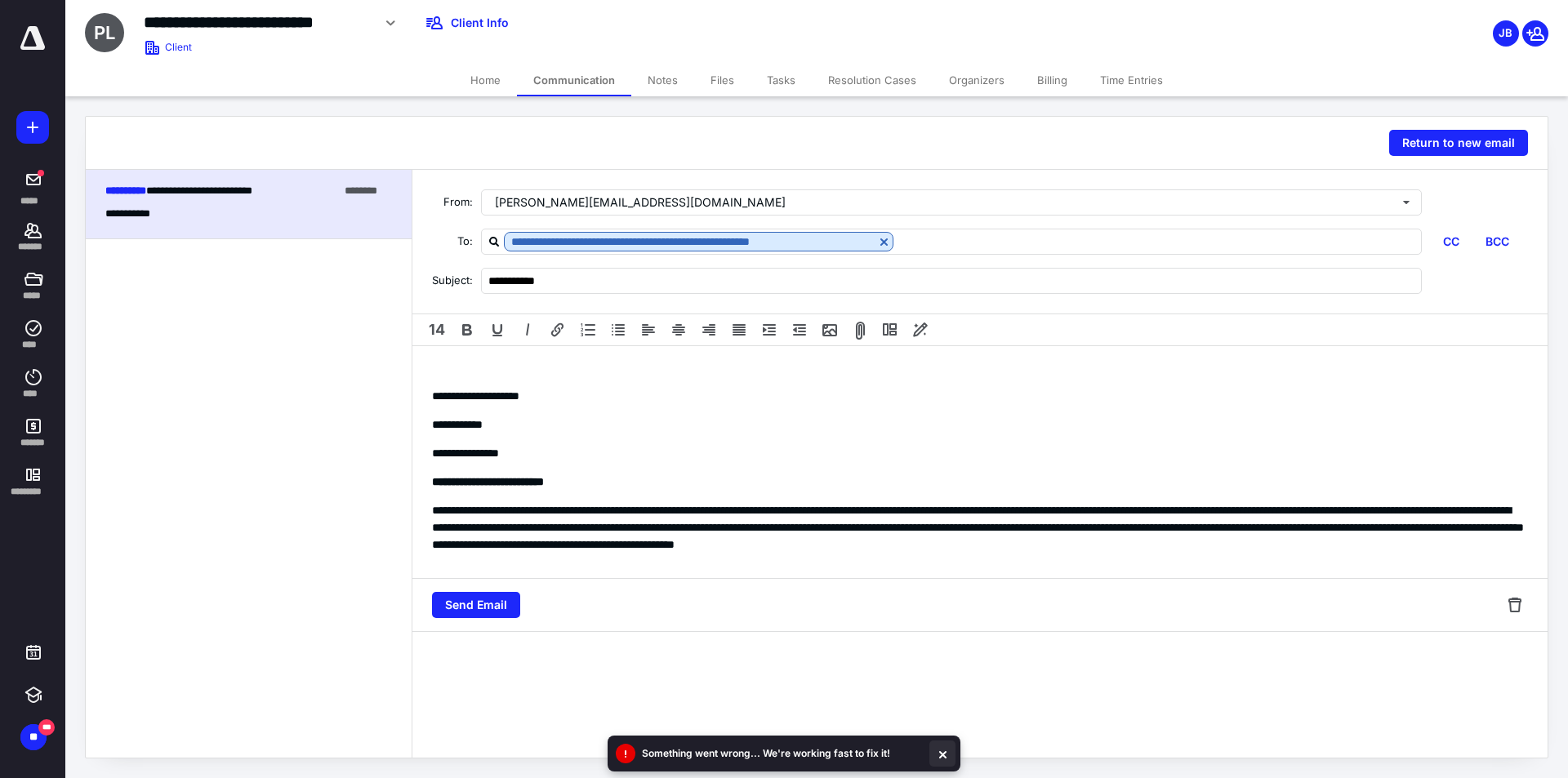 click at bounding box center [942, 754] 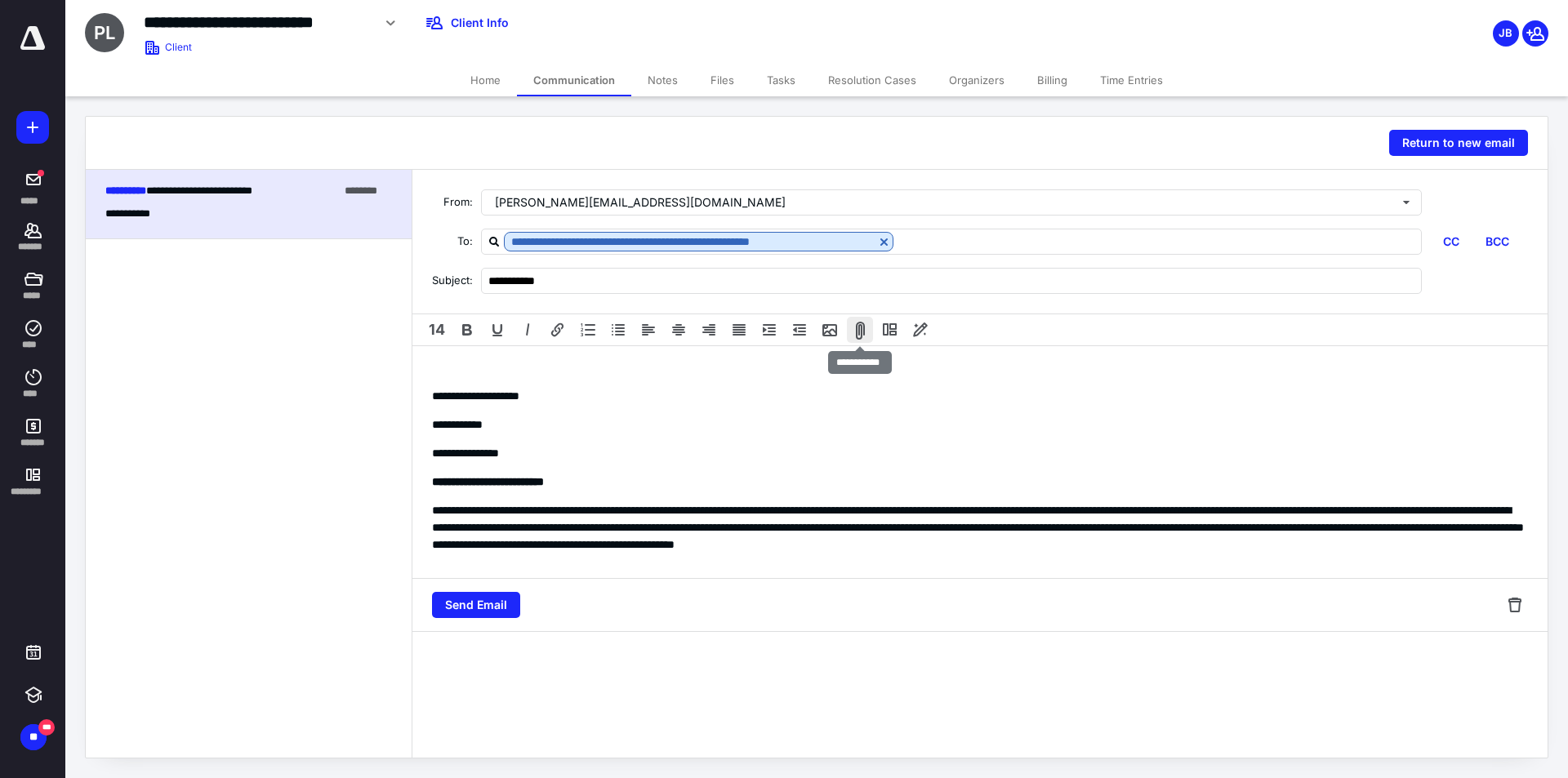 click at bounding box center [860, 330] 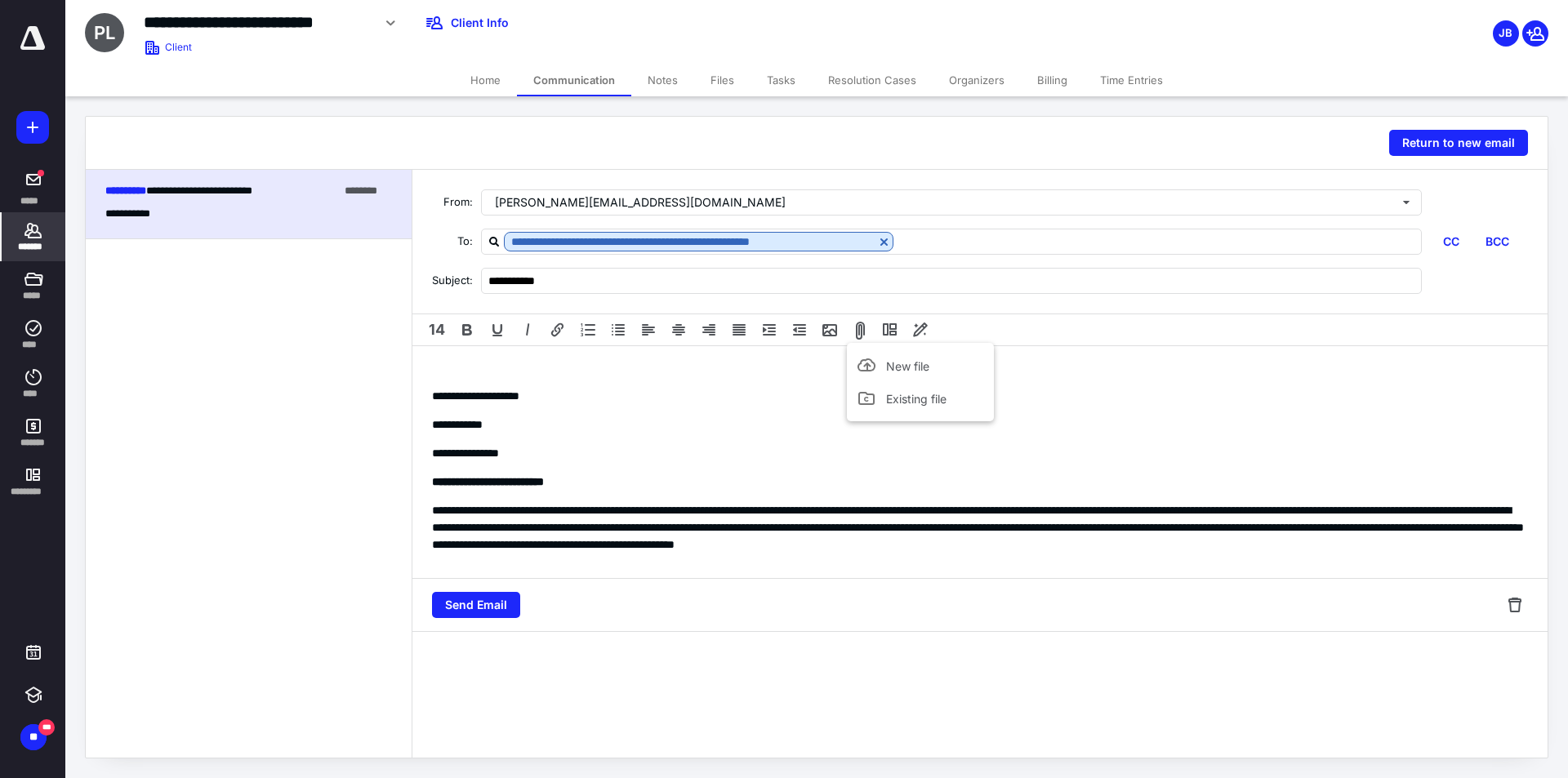 click 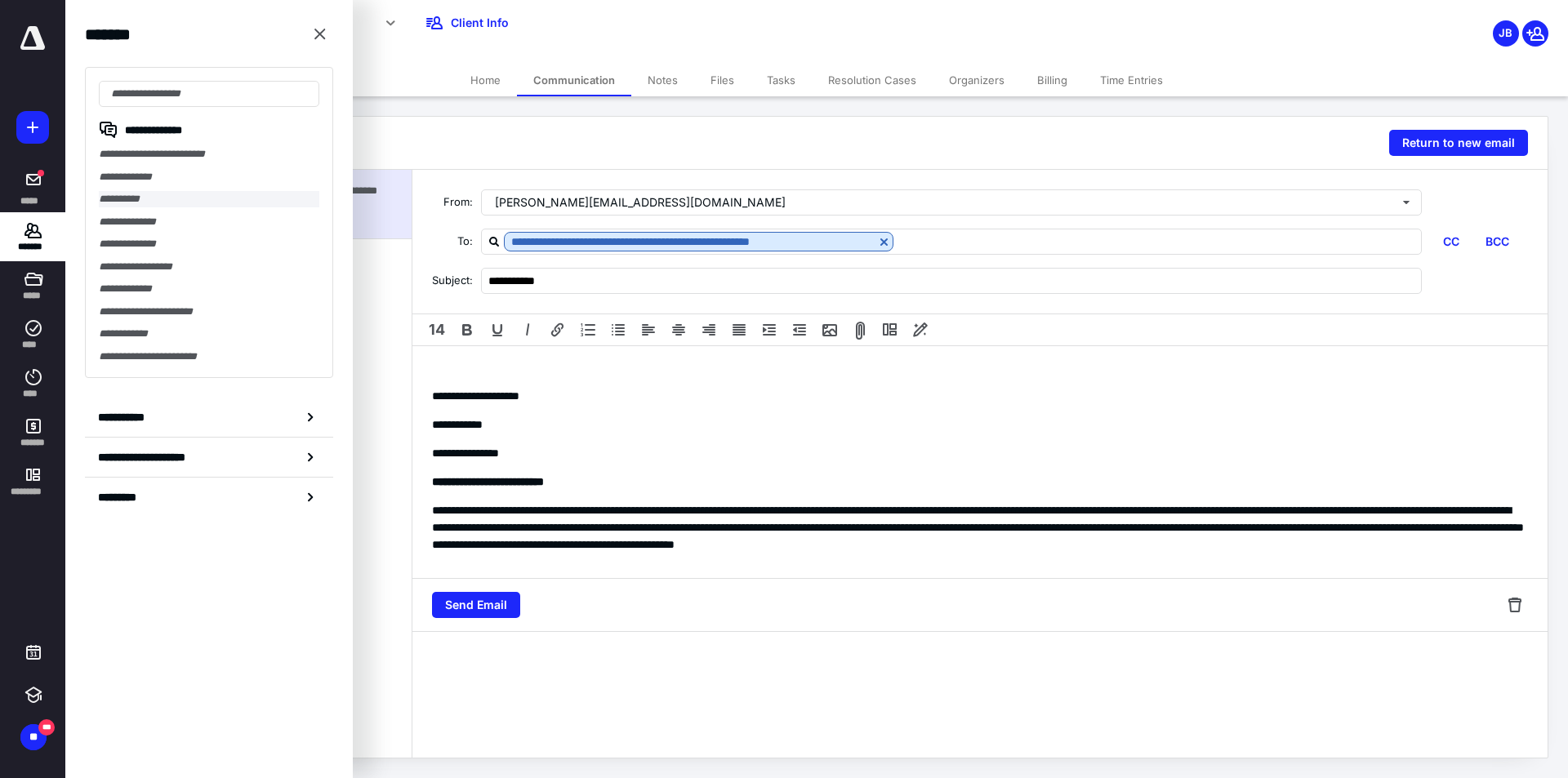 click on "**********" at bounding box center (209, 199) 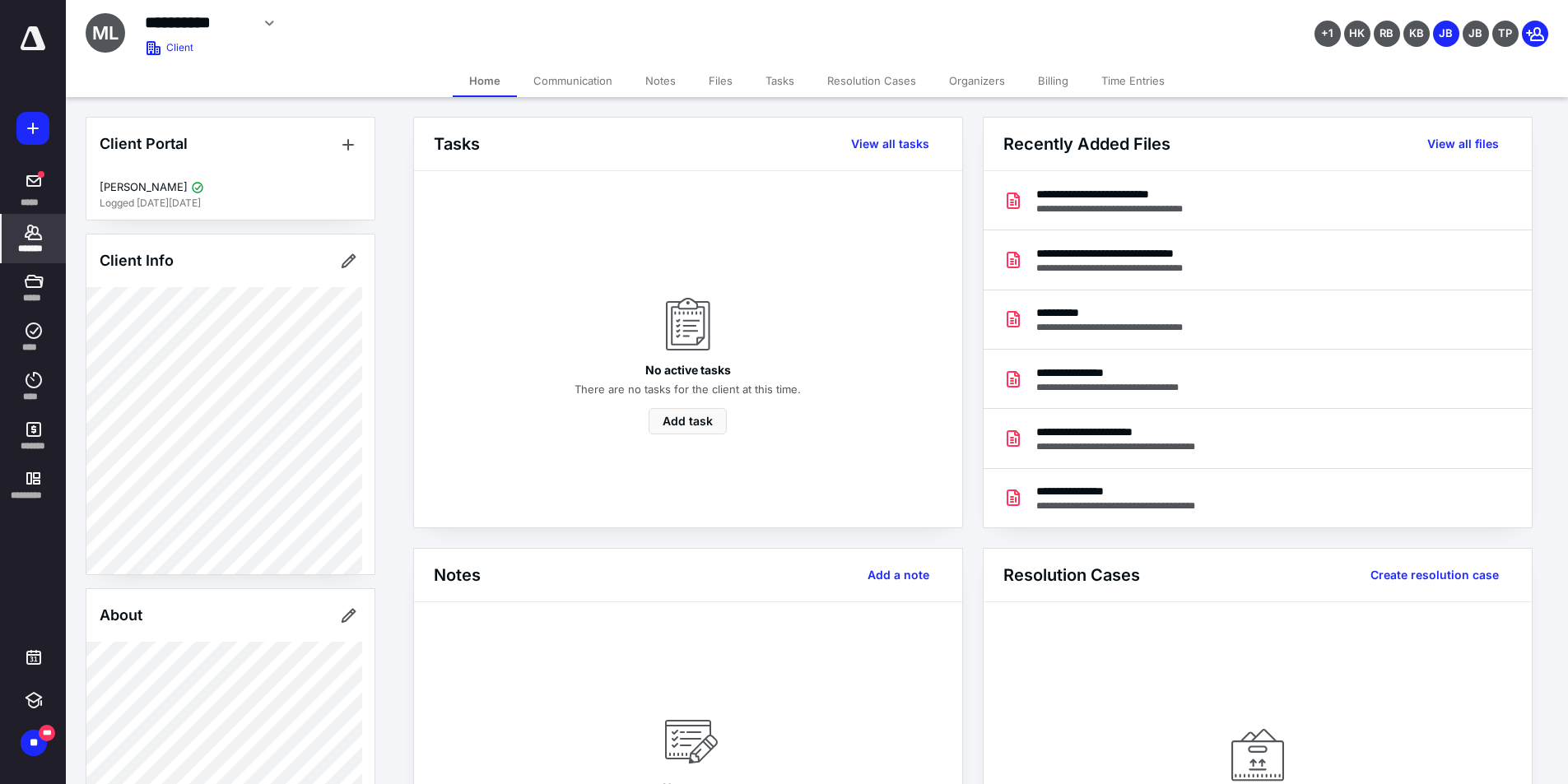click 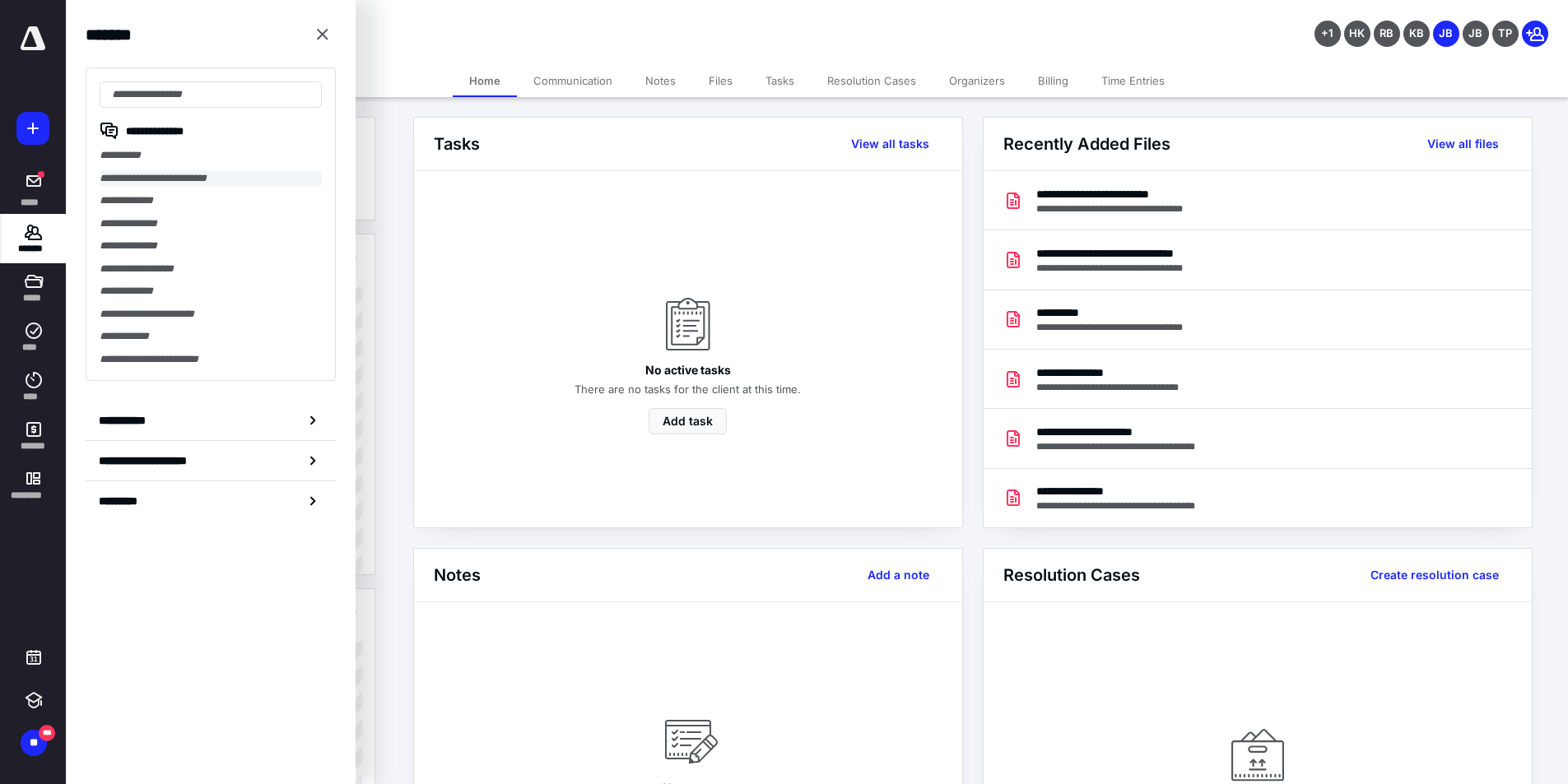 click on "**********" at bounding box center (211, 179) 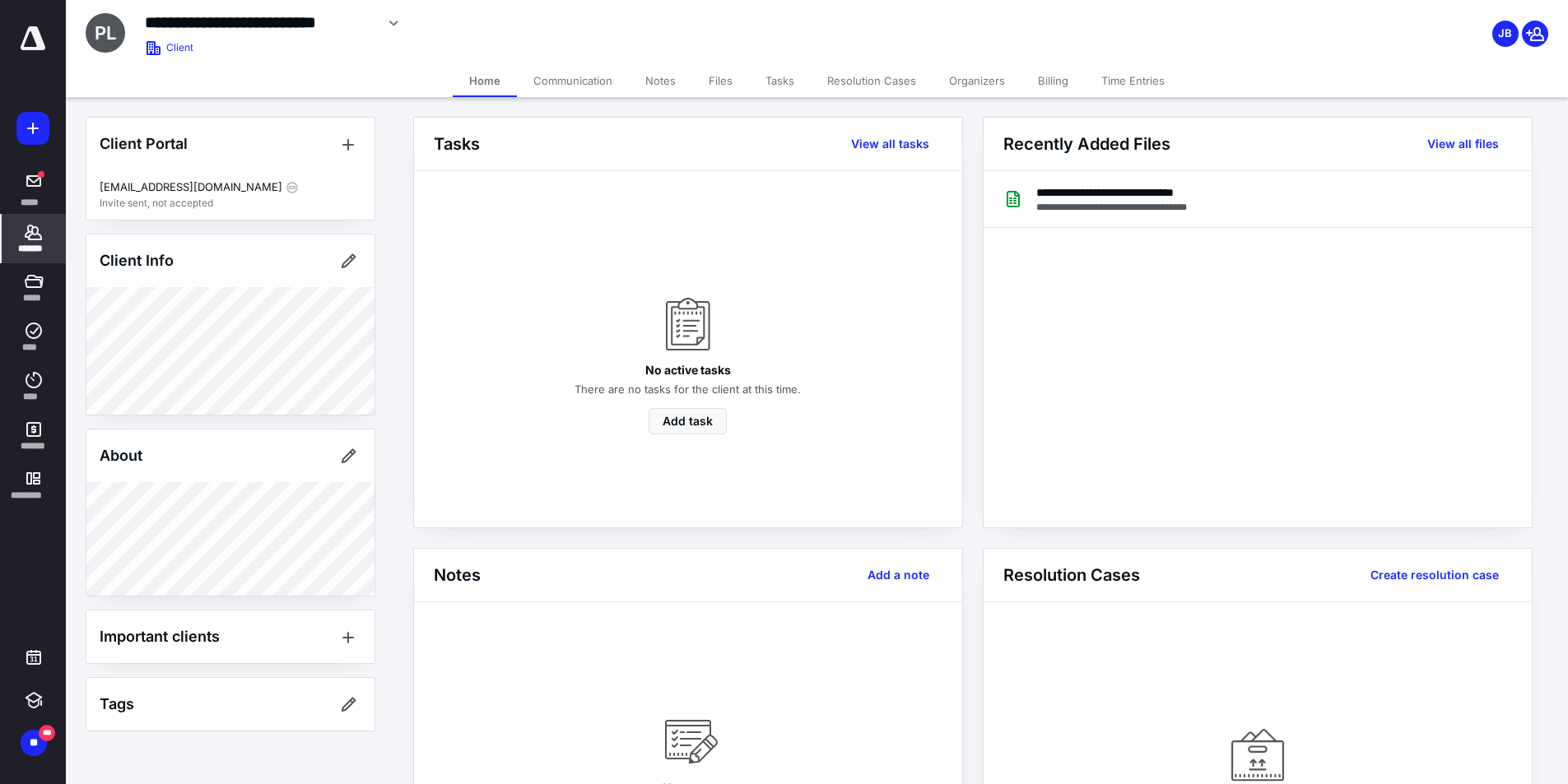 click on "Communication" at bounding box center [573, 81] 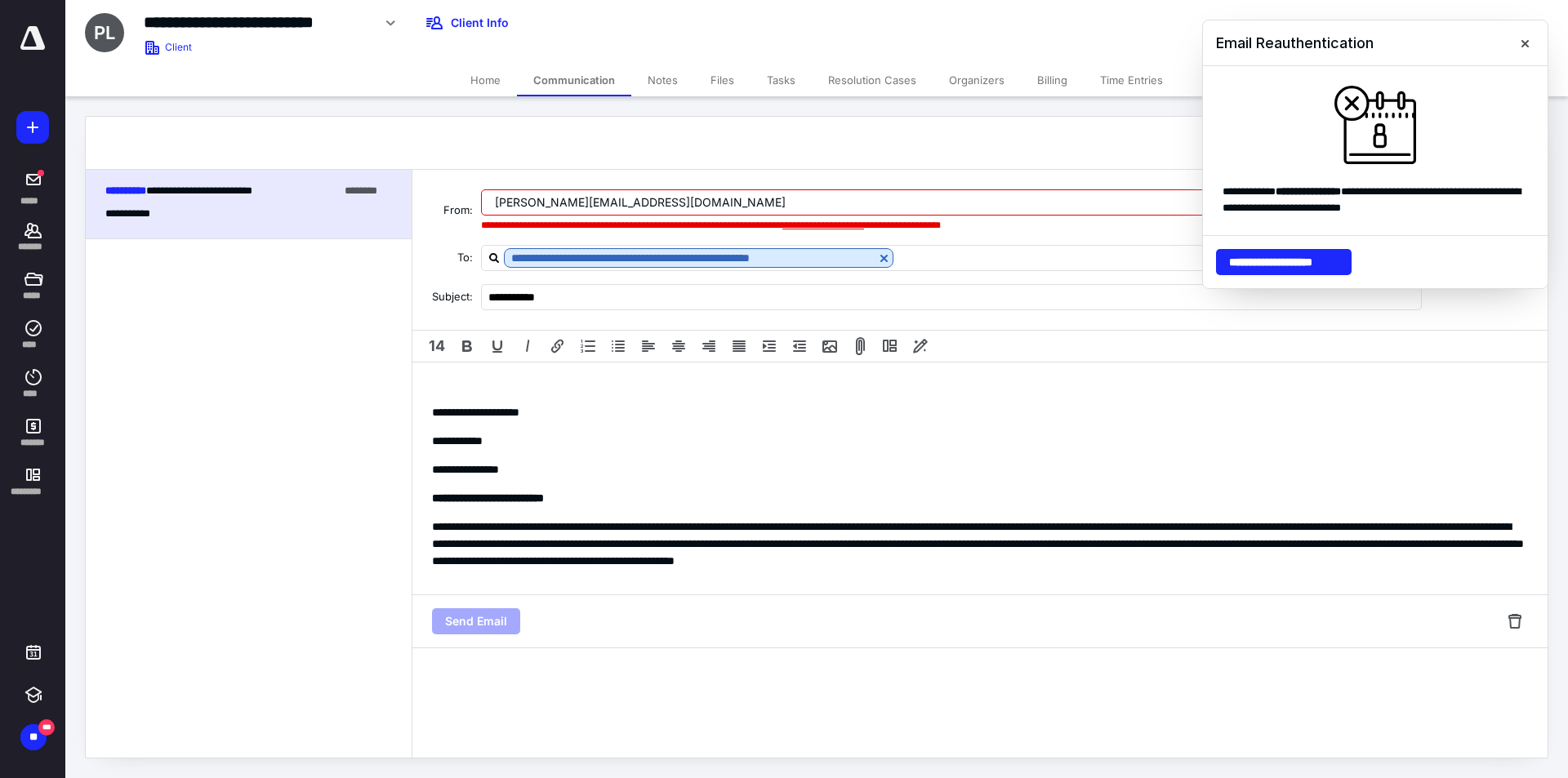 click on "**********" at bounding box center [823, 225] 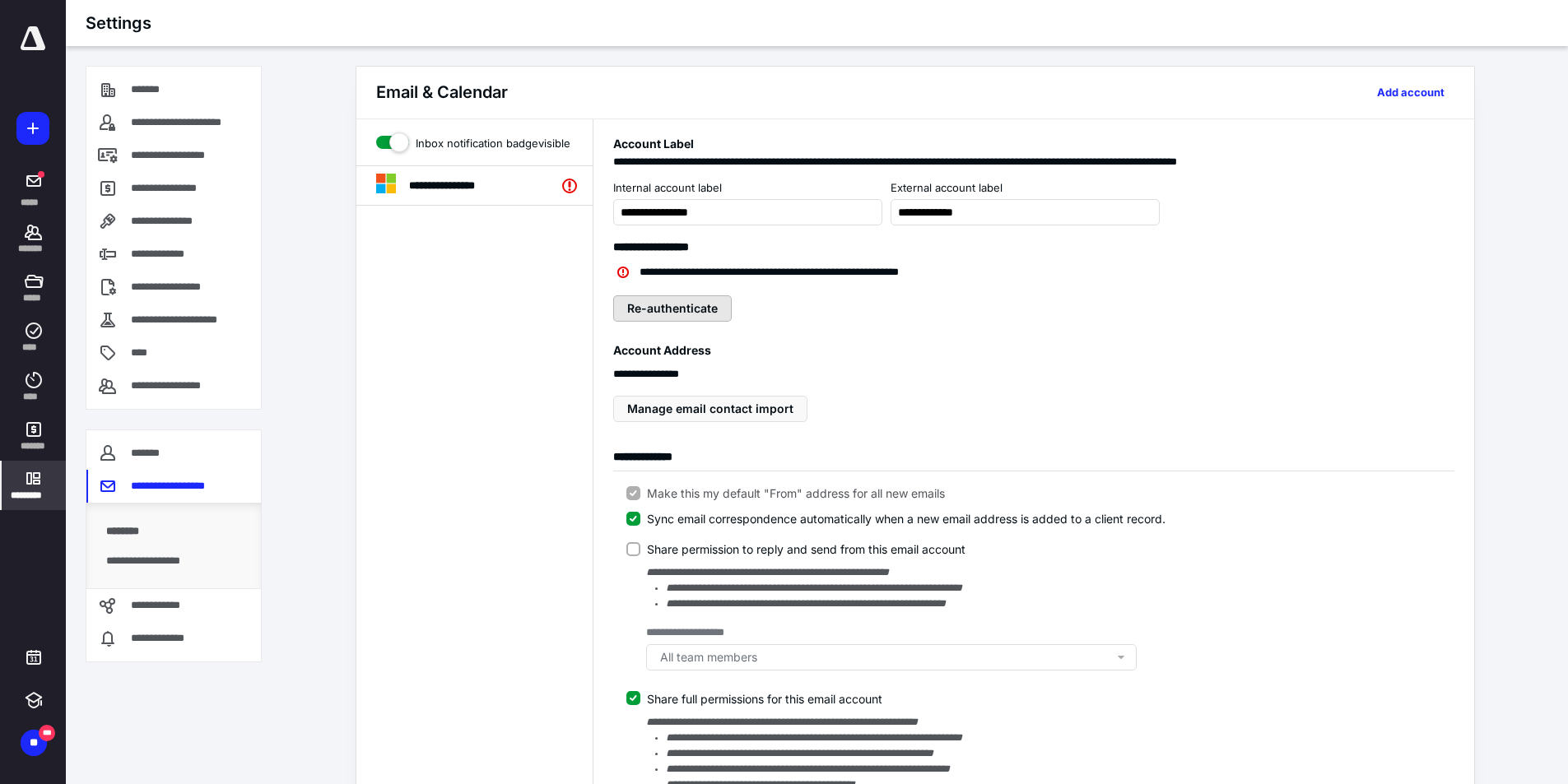 click on "Re-authenticate" at bounding box center (672, 308) 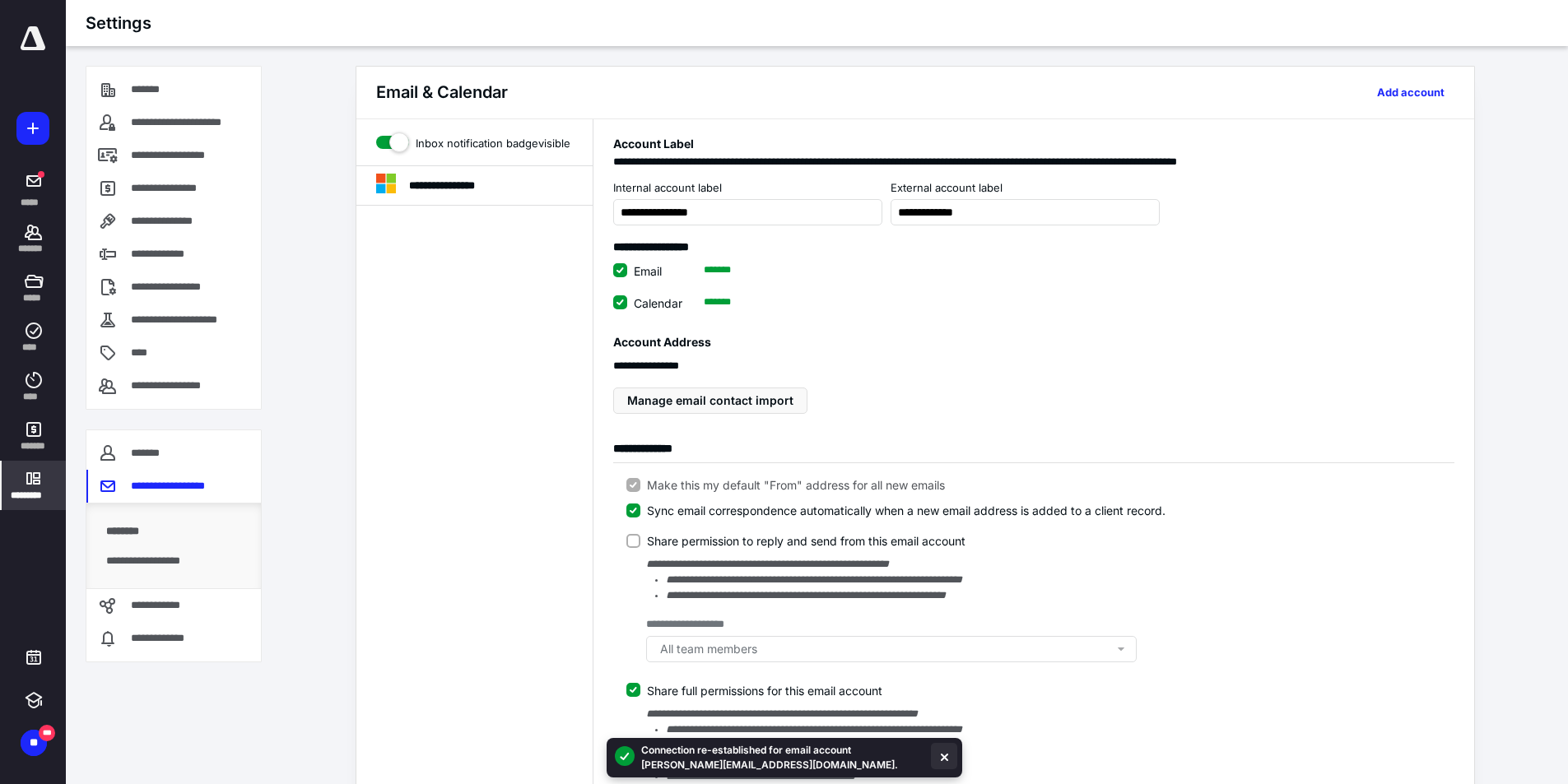 click at bounding box center (944, 756) 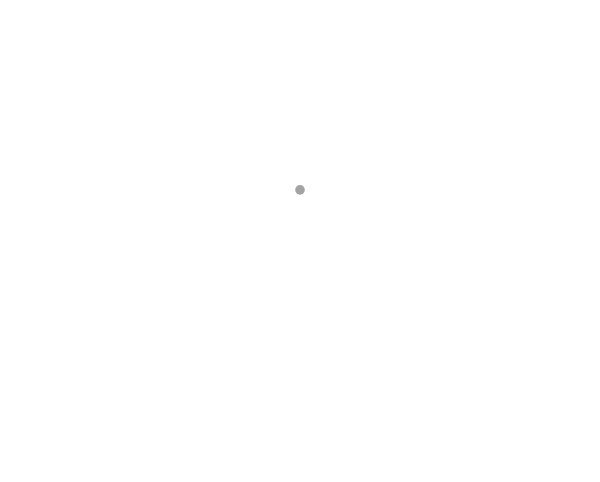 scroll, scrollTop: 0, scrollLeft: 0, axis: both 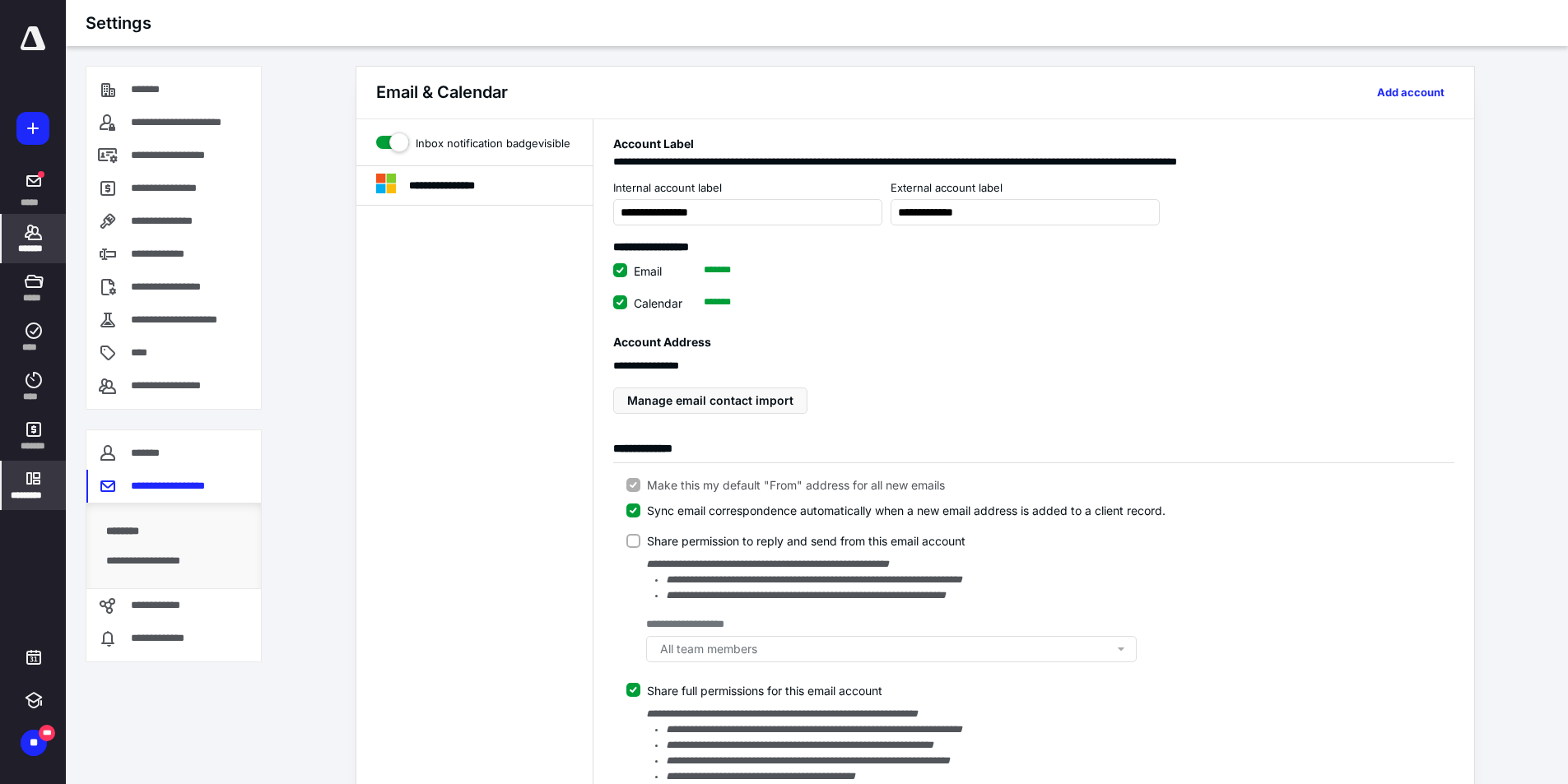click 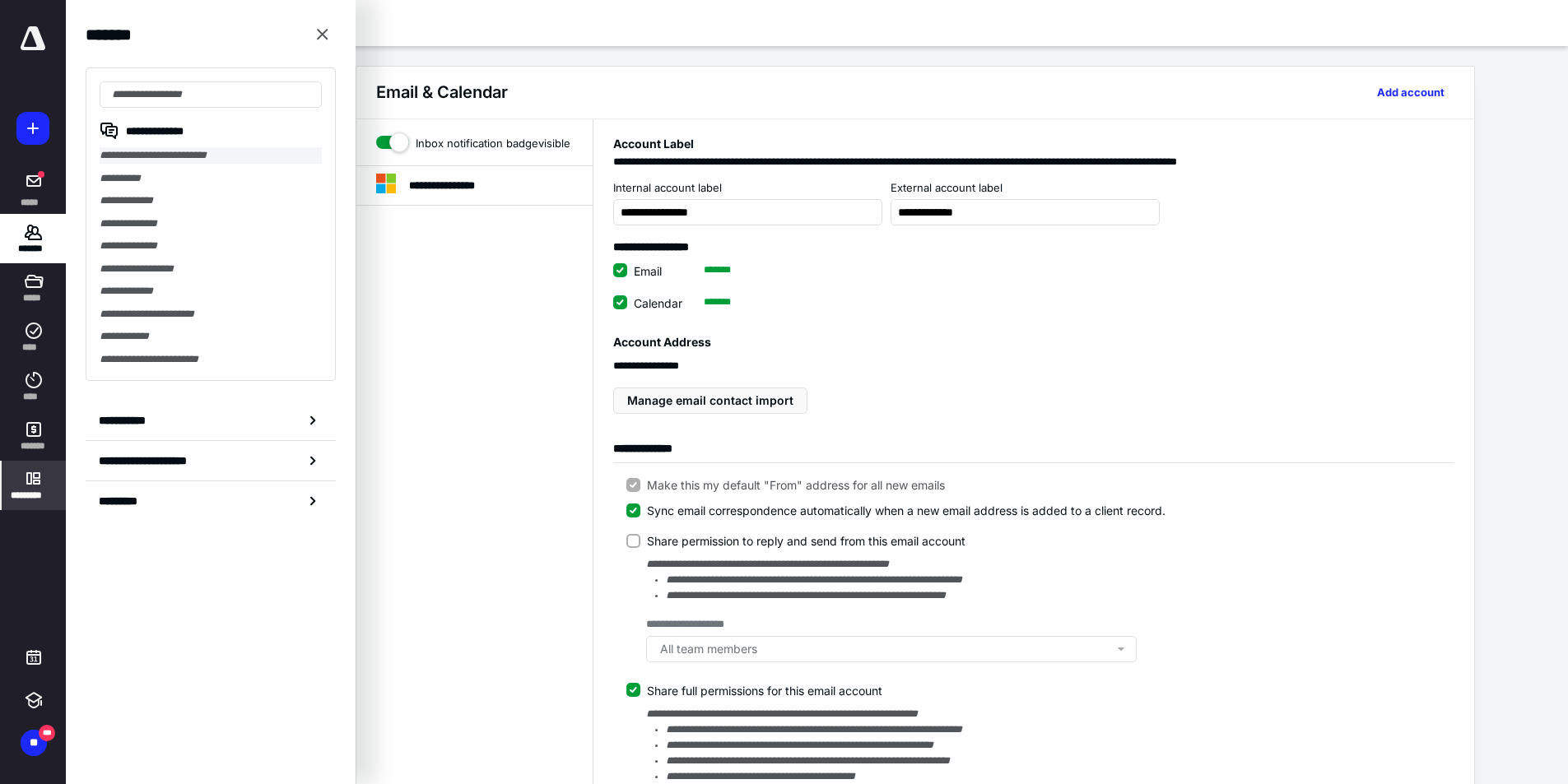 click on "**********" at bounding box center [211, 155] 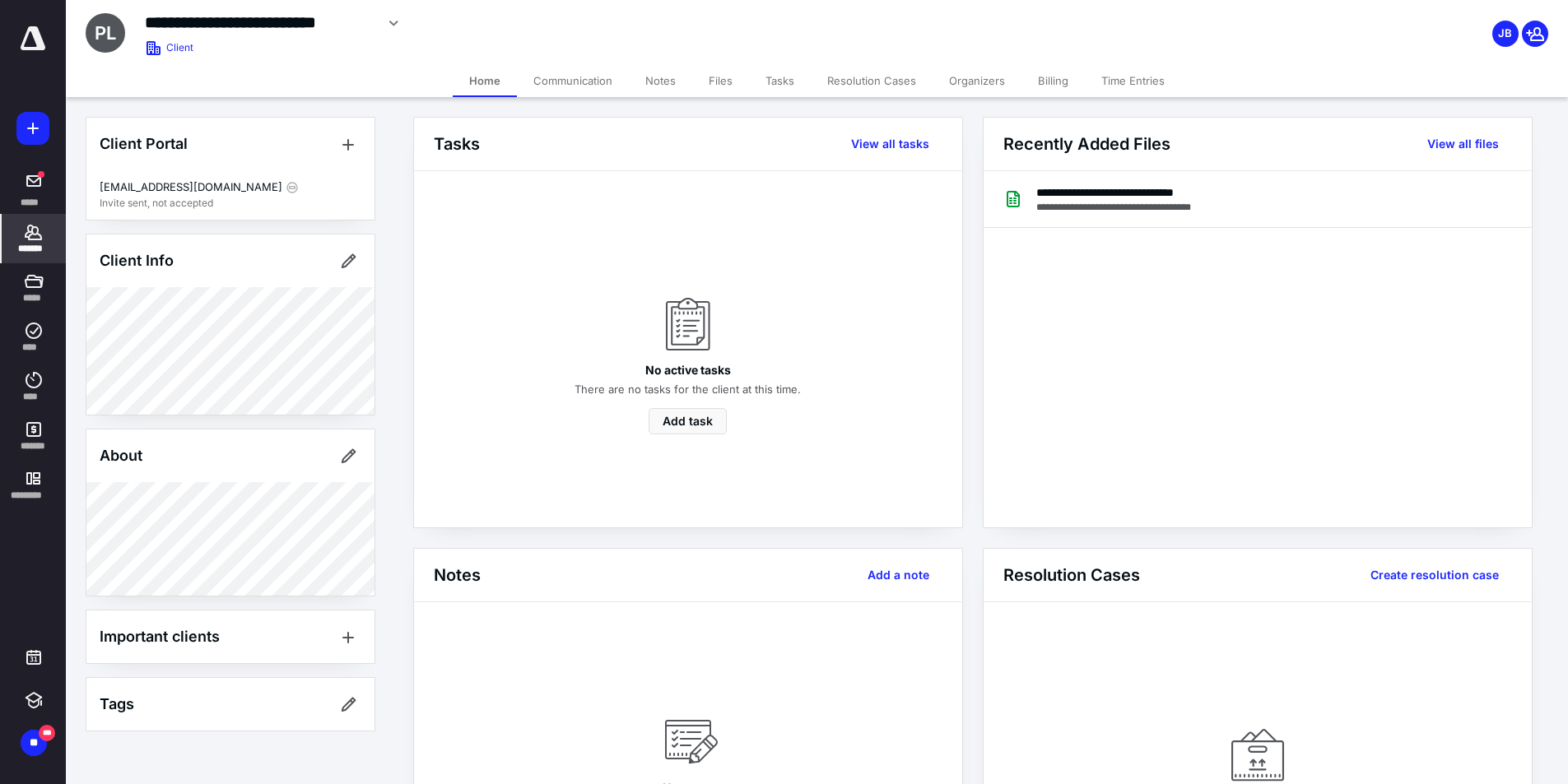 click on "Communication" at bounding box center (573, 81) 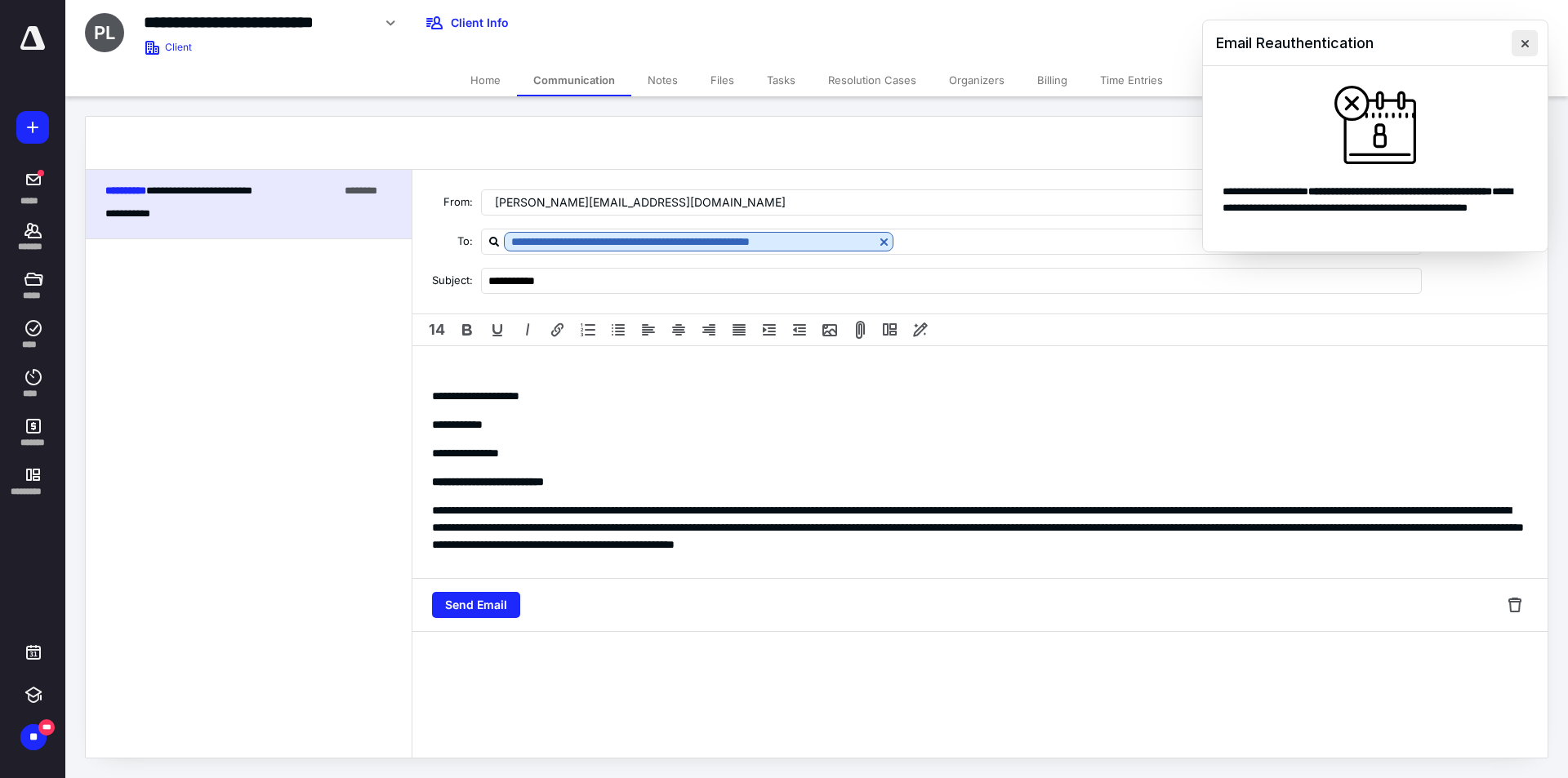 click at bounding box center [1525, 43] 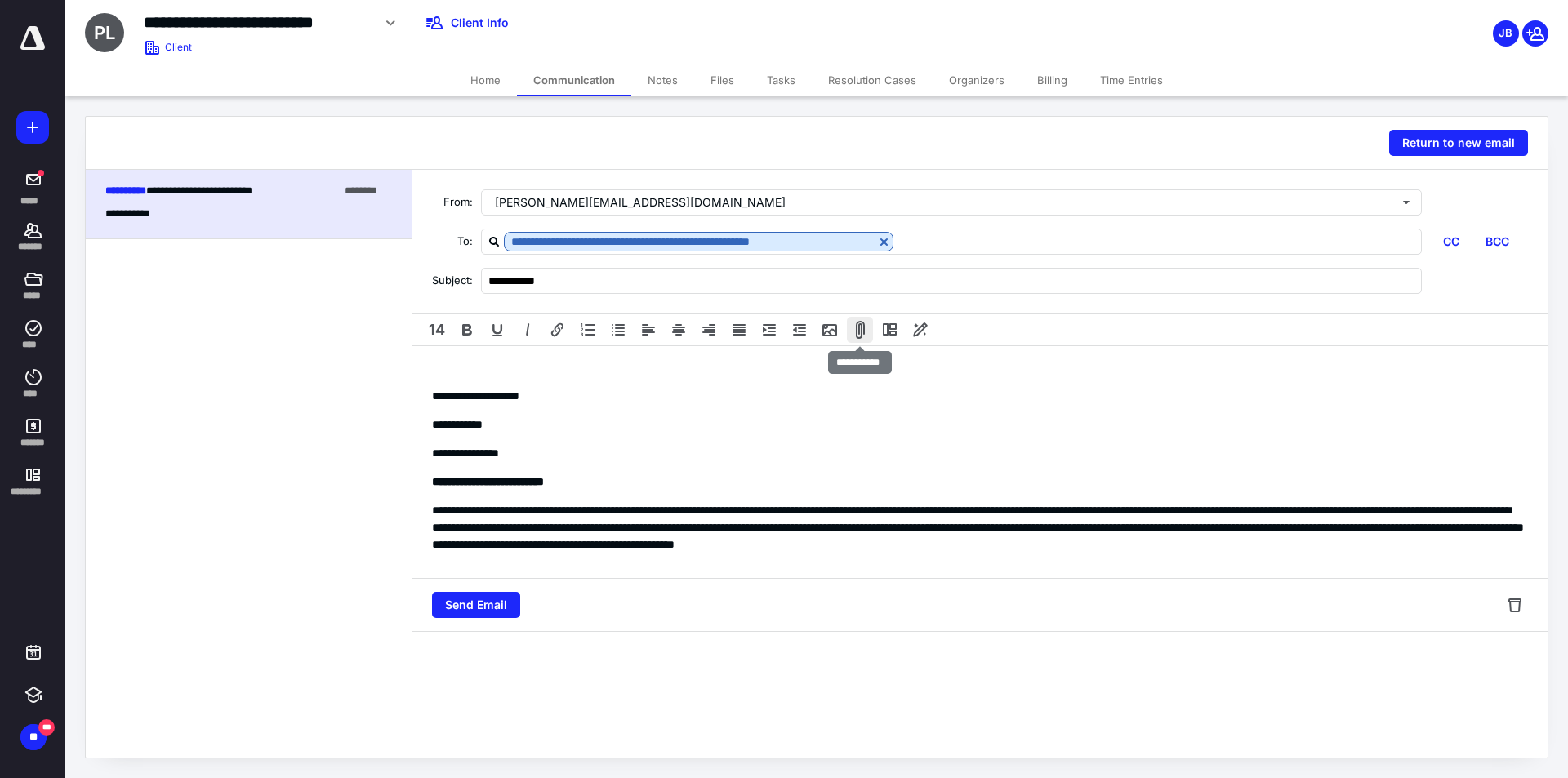 click at bounding box center [860, 330] 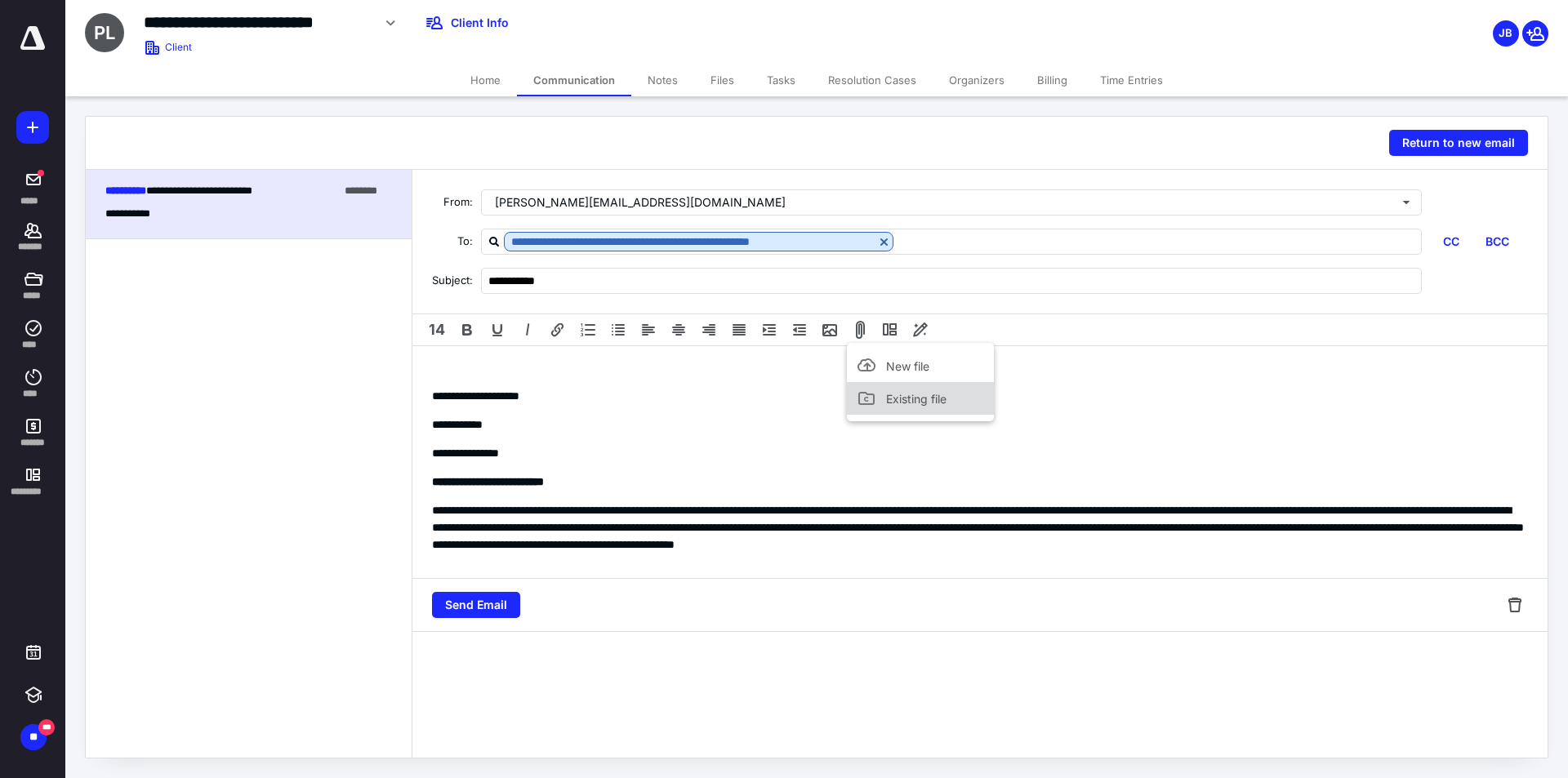 click on "Existing file" at bounding box center [916, 398] 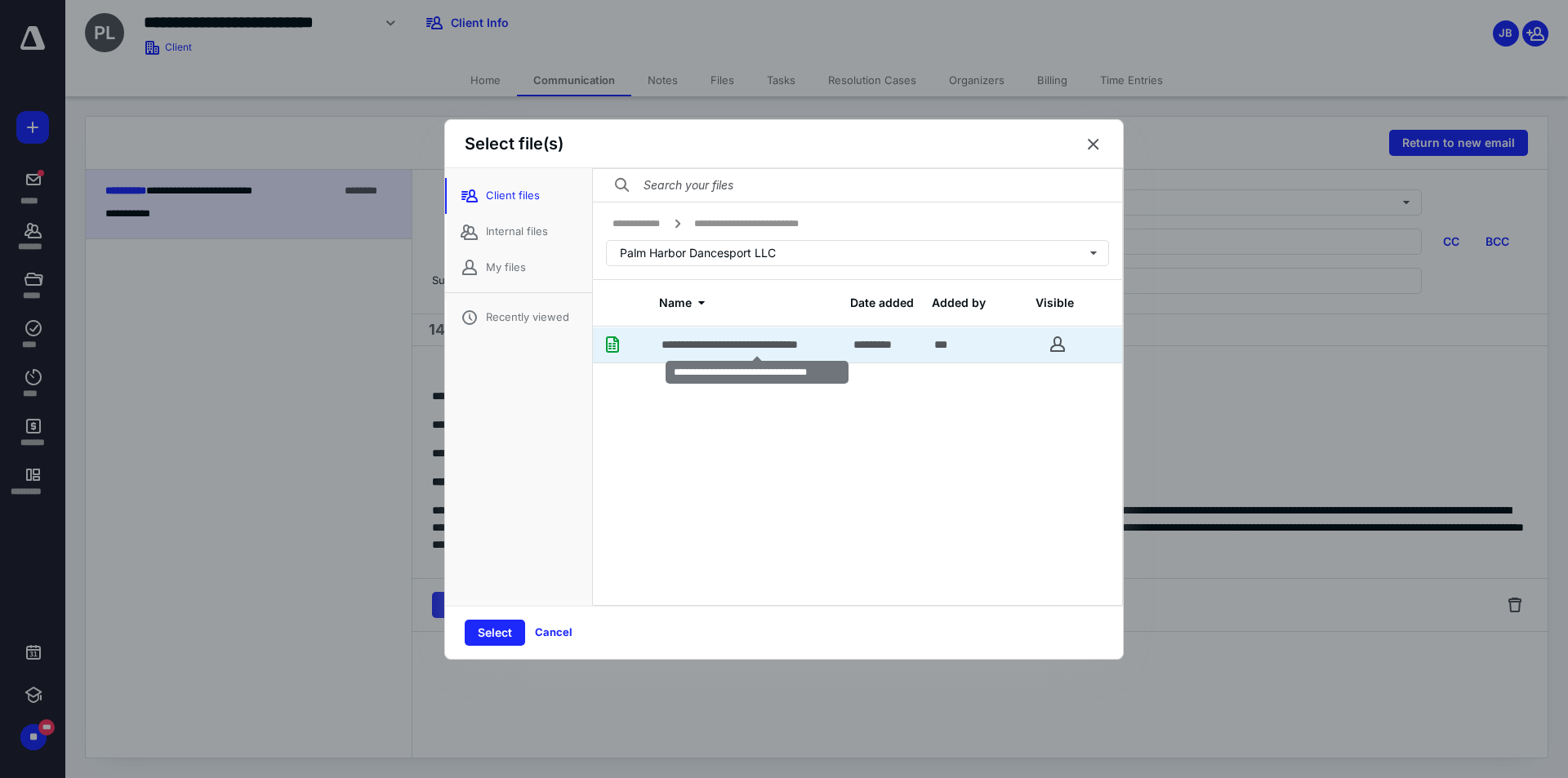 click on "**********" at bounding box center [757, 345] 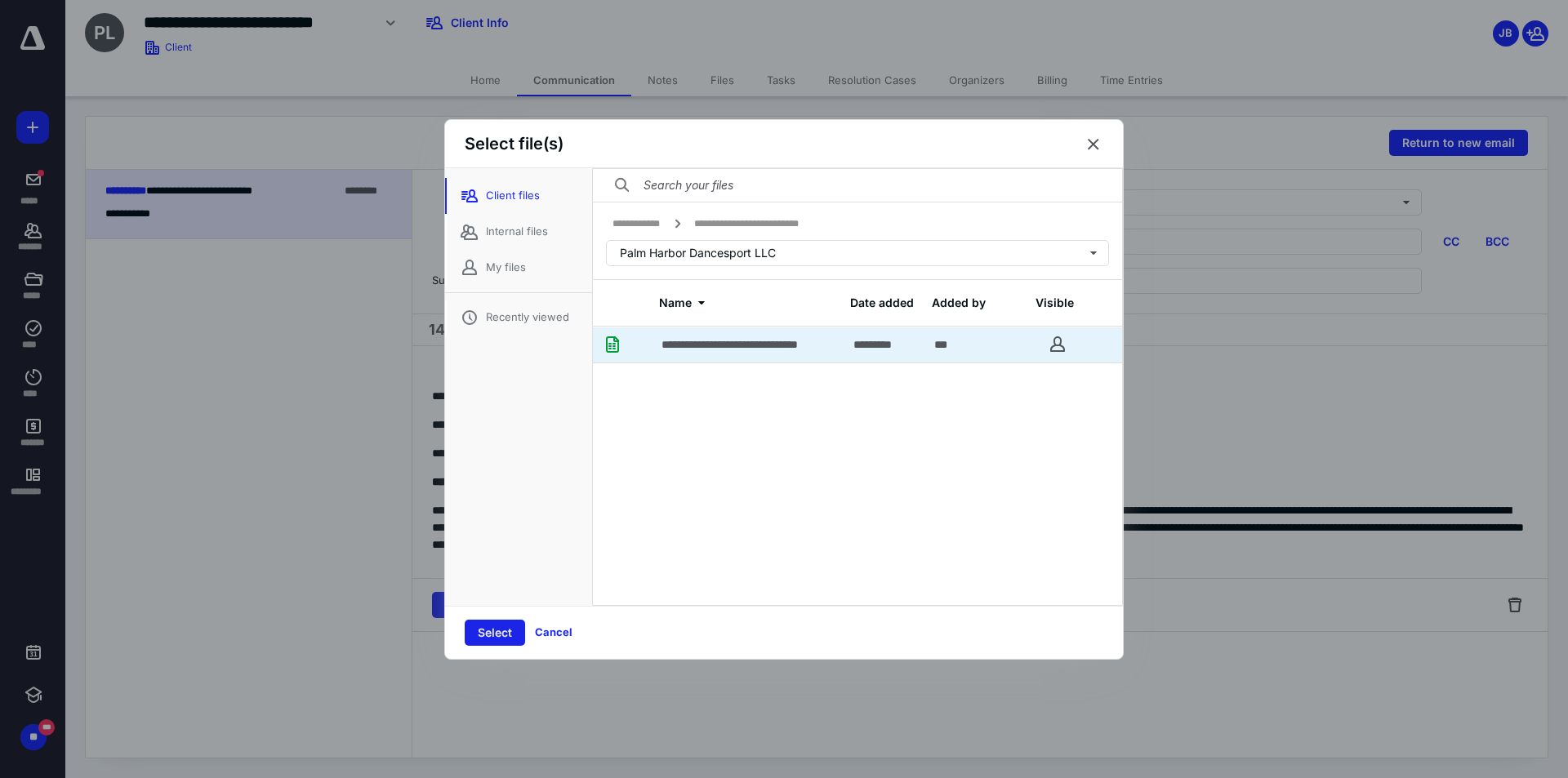 click on "Select" at bounding box center (495, 633) 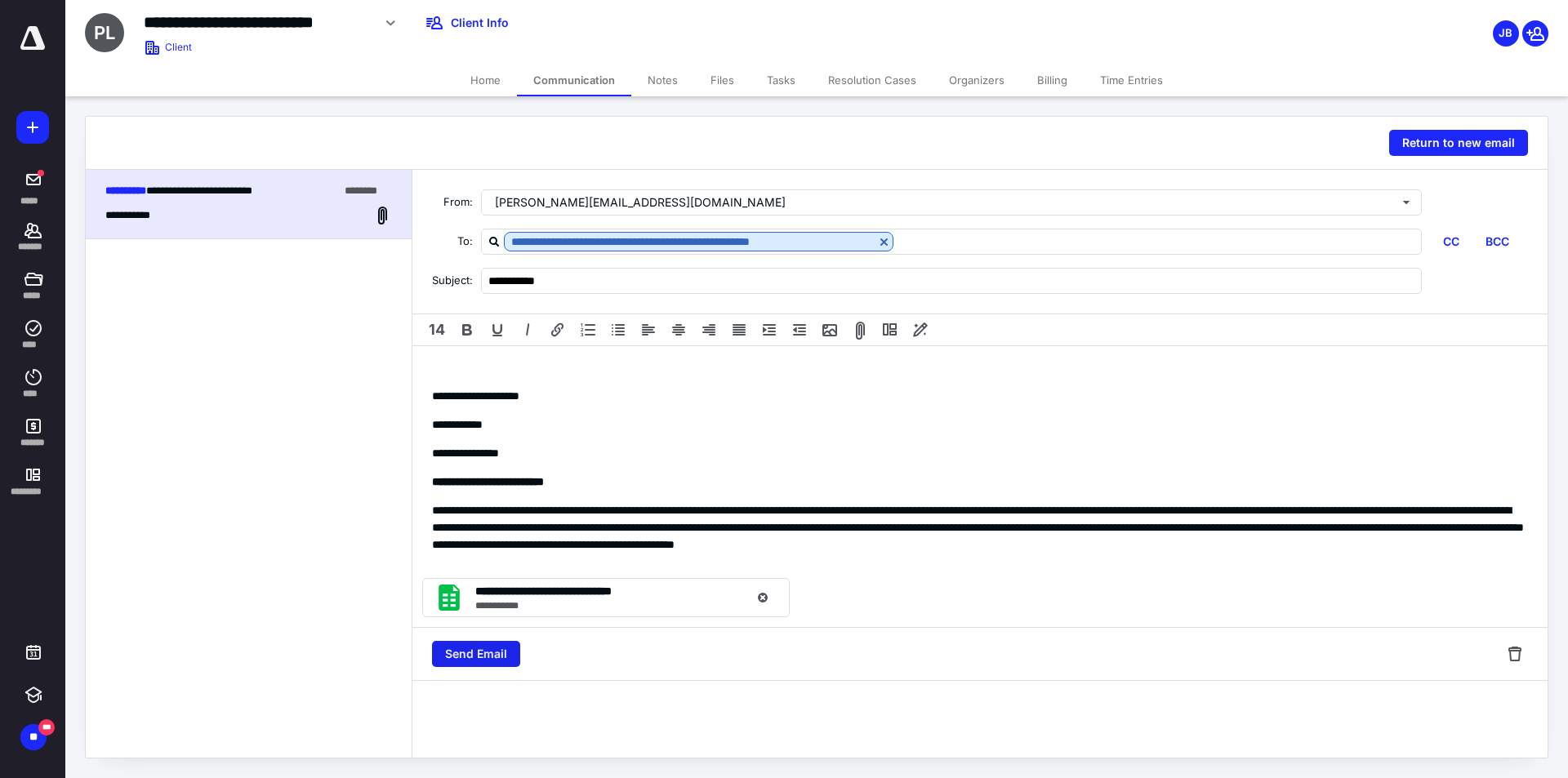 click on "Send Email" at bounding box center (476, 654) 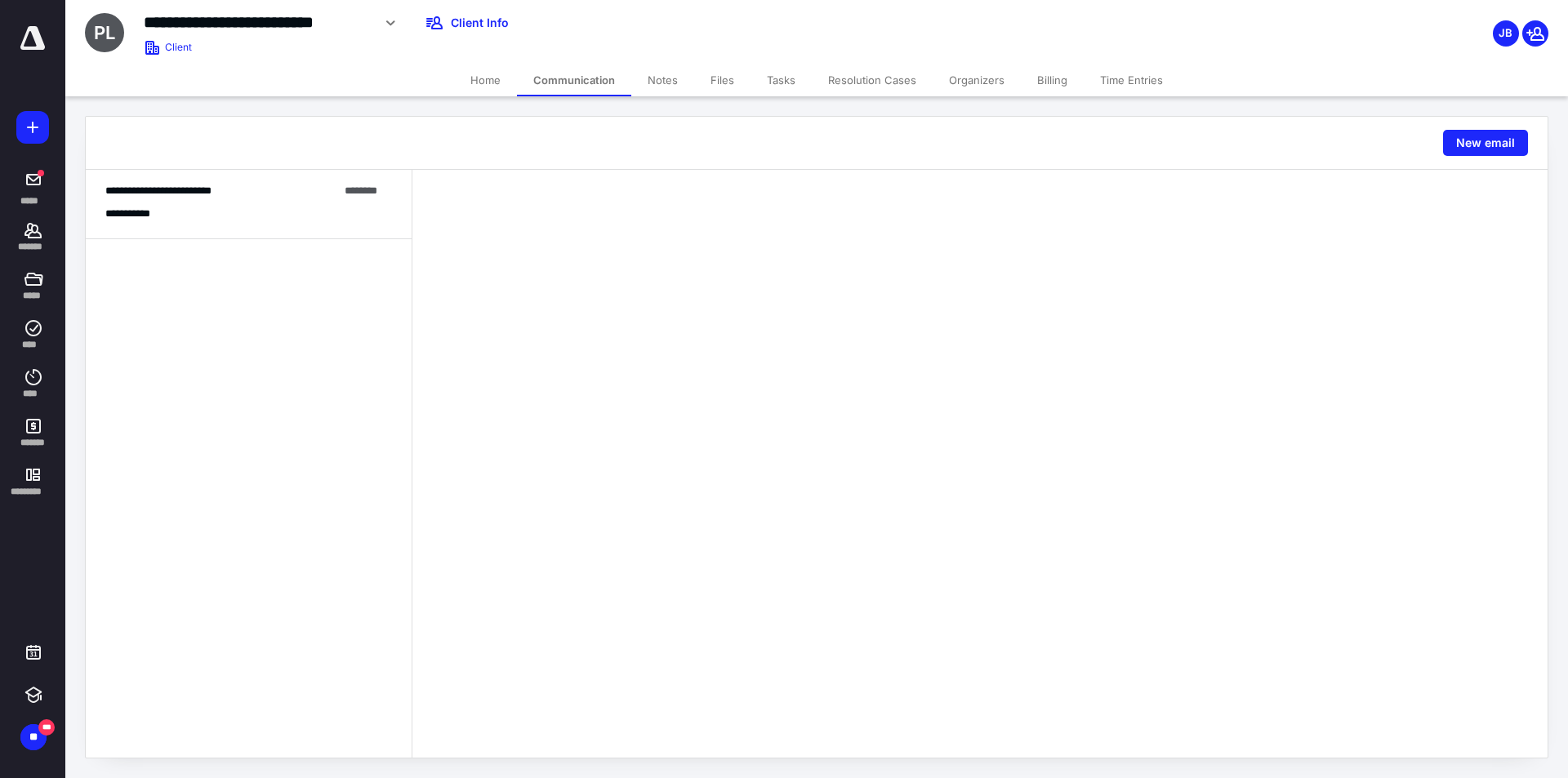 click on "Home" at bounding box center [485, 80] 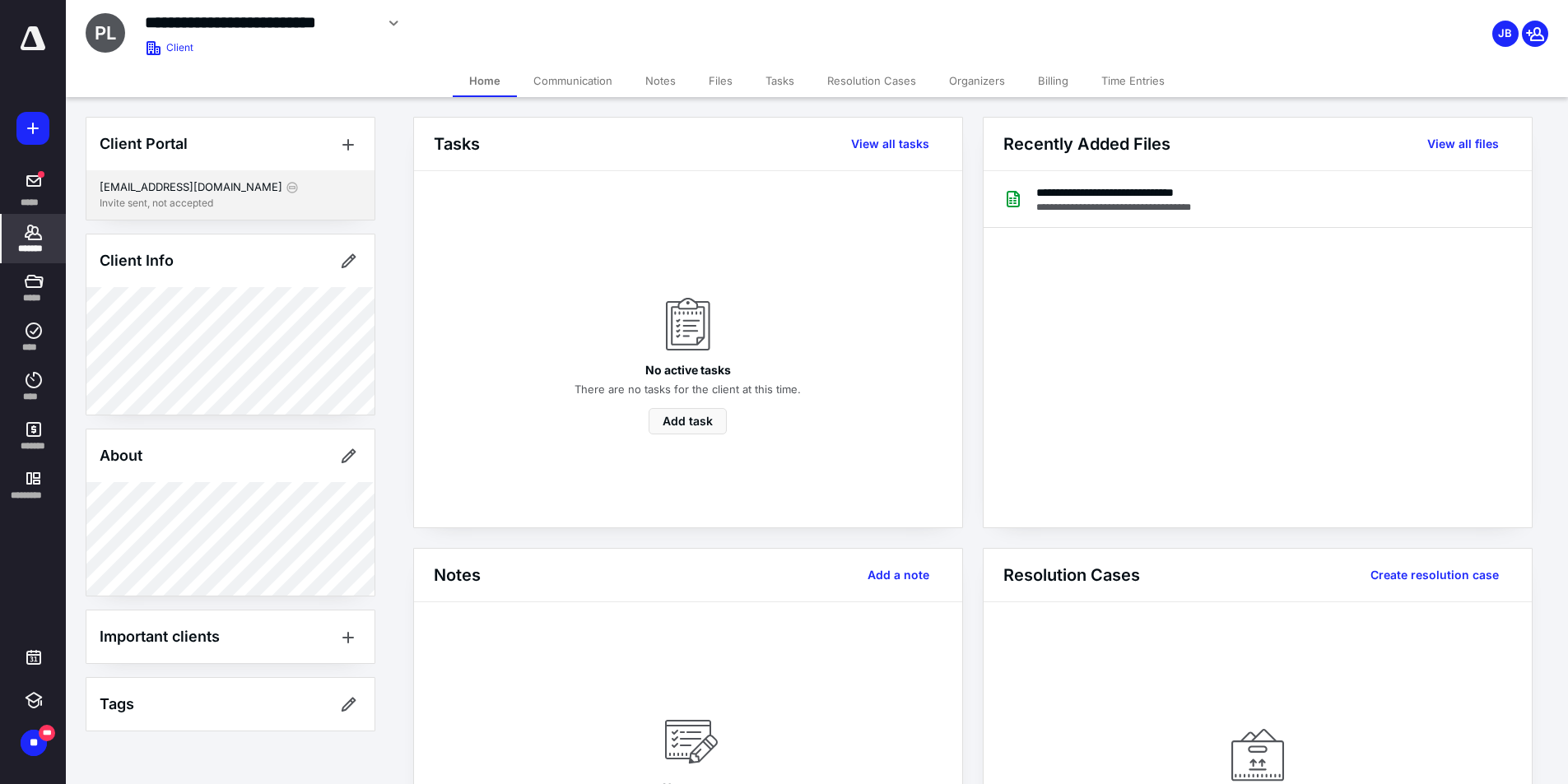click on "[EMAIL_ADDRESS][DOMAIN_NAME]" at bounding box center (191, 188) 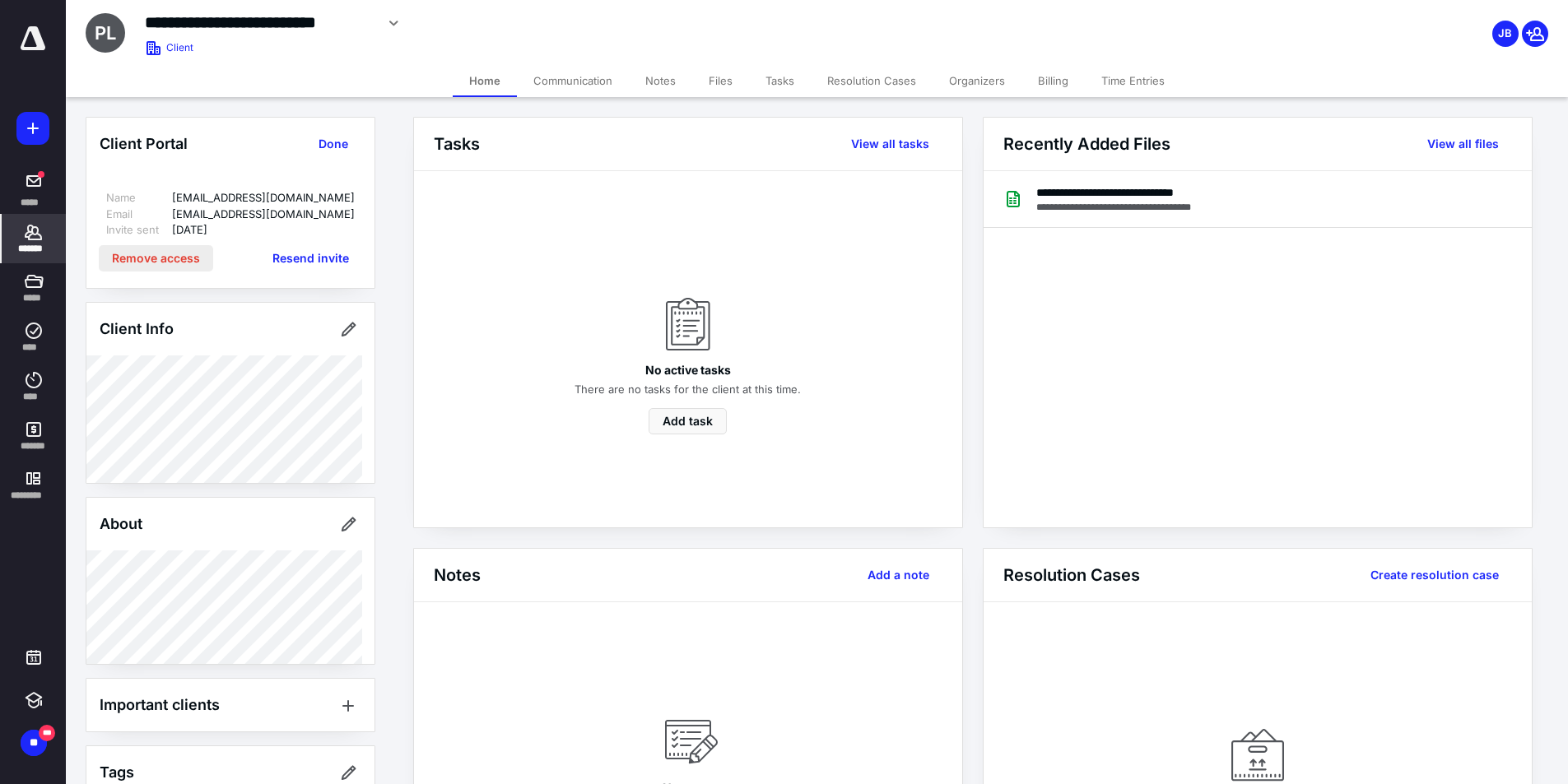 click on "Remove access" at bounding box center (156, 258) 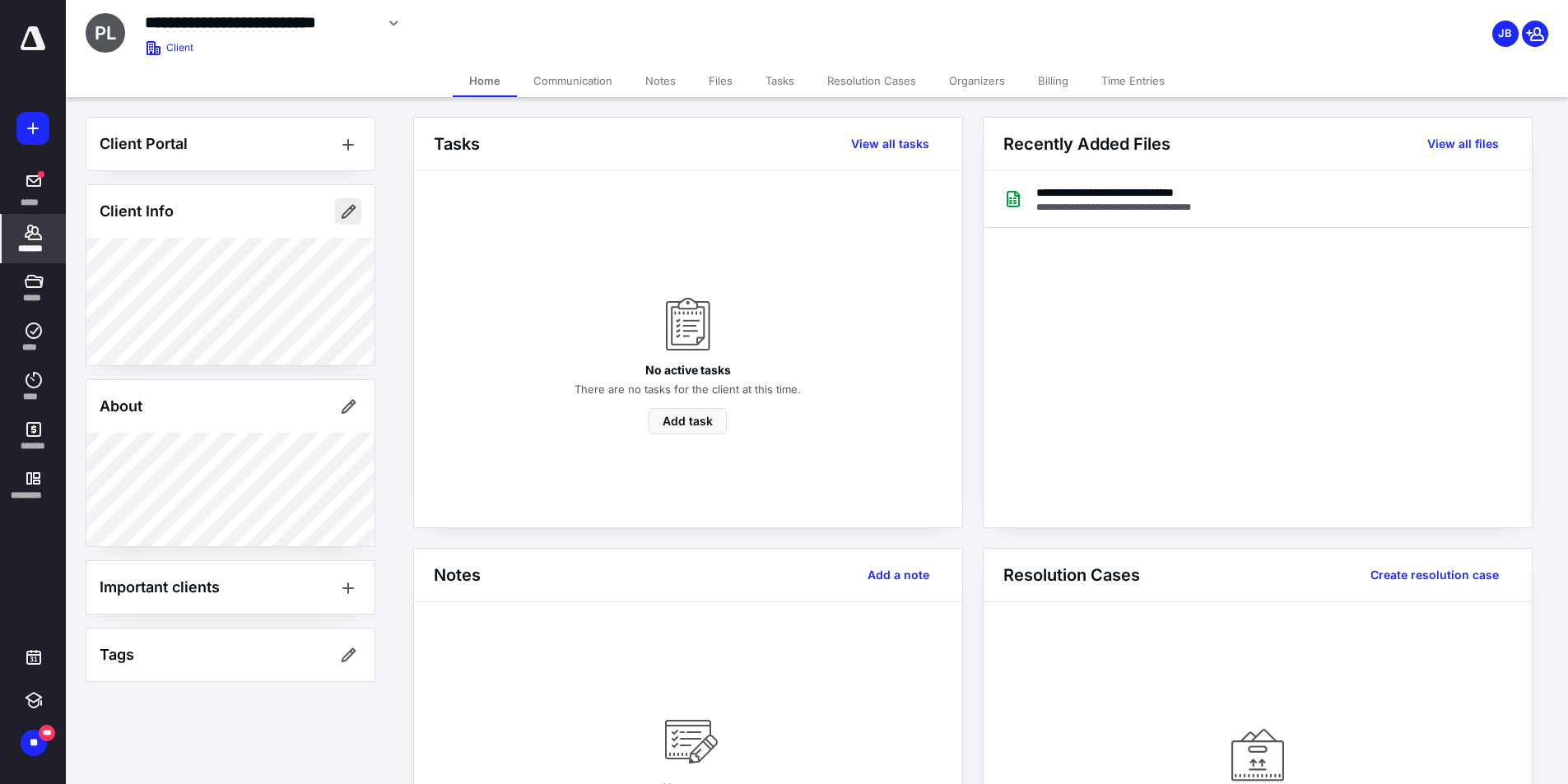 click at bounding box center (348, 211) 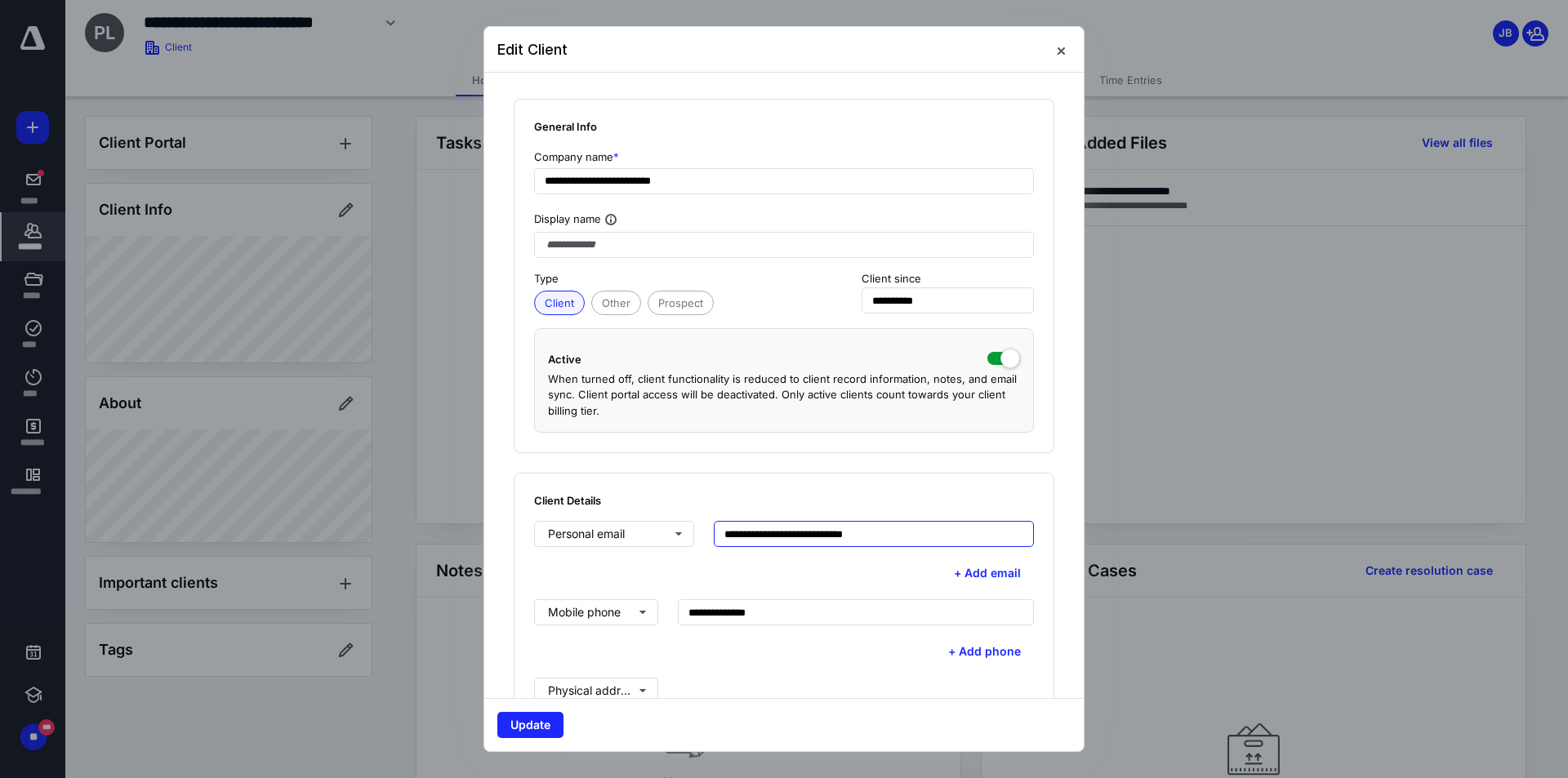 click on "**********" at bounding box center [874, 534] 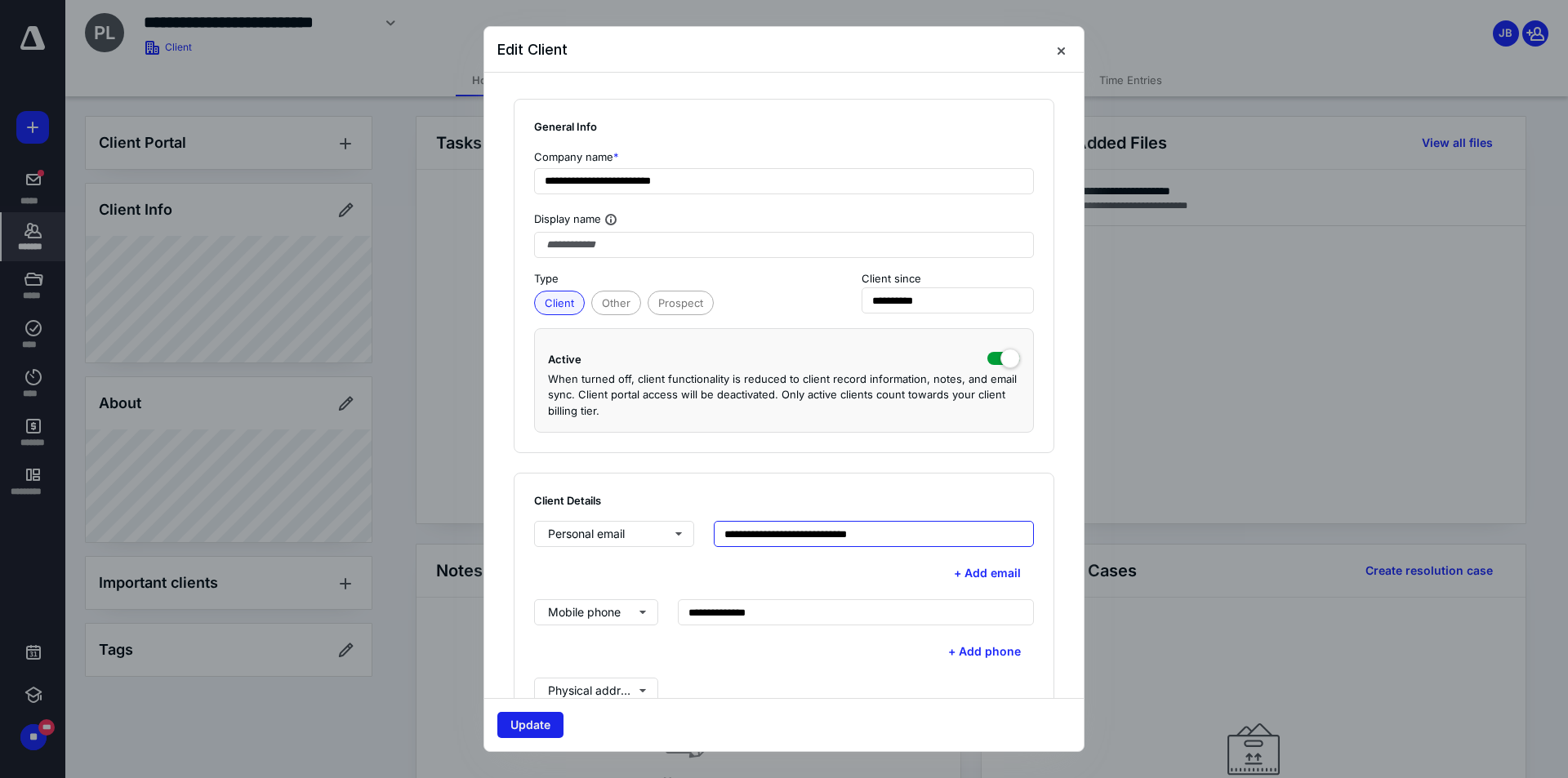 type on "**********" 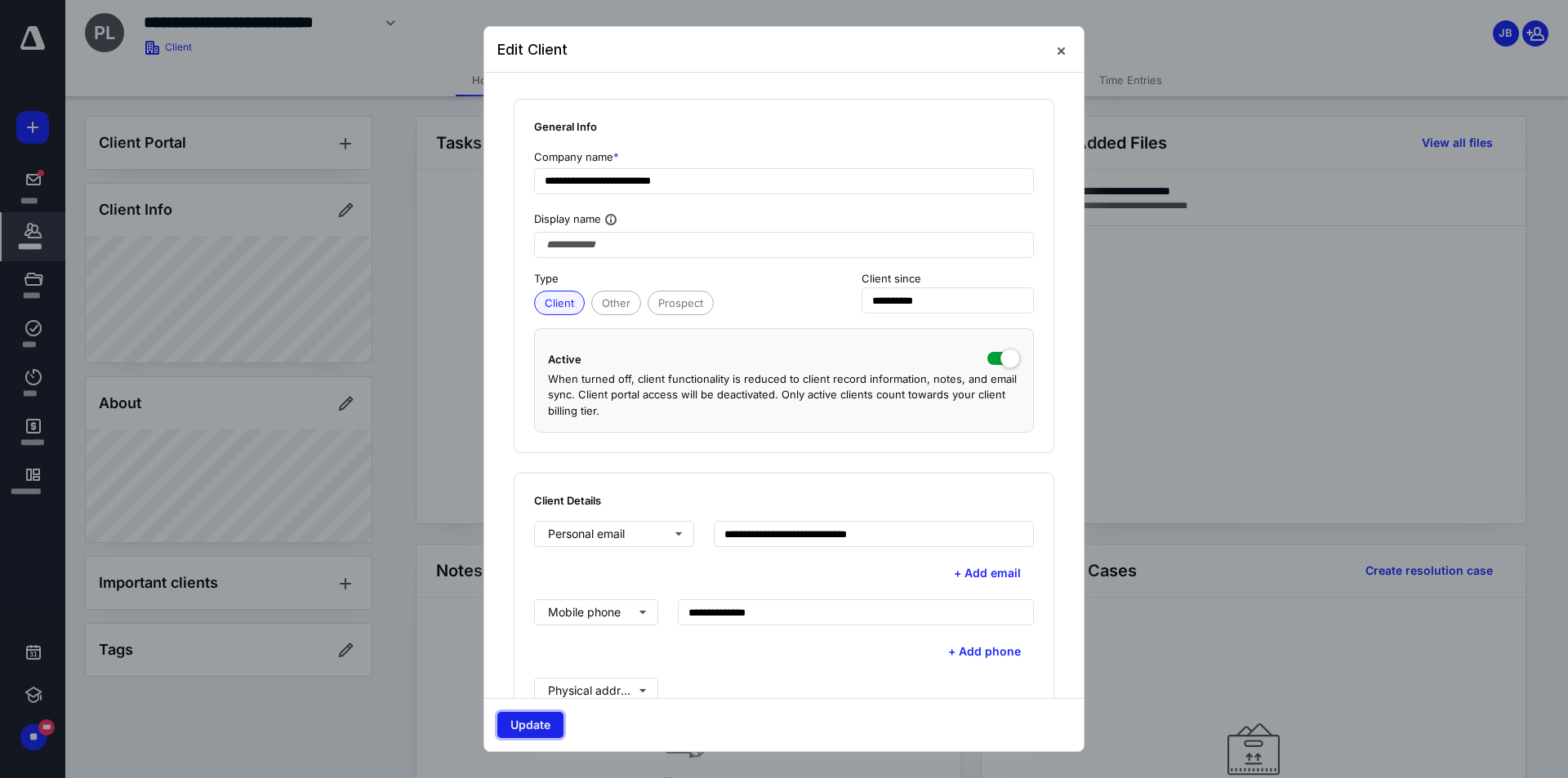click on "Update" at bounding box center (530, 725) 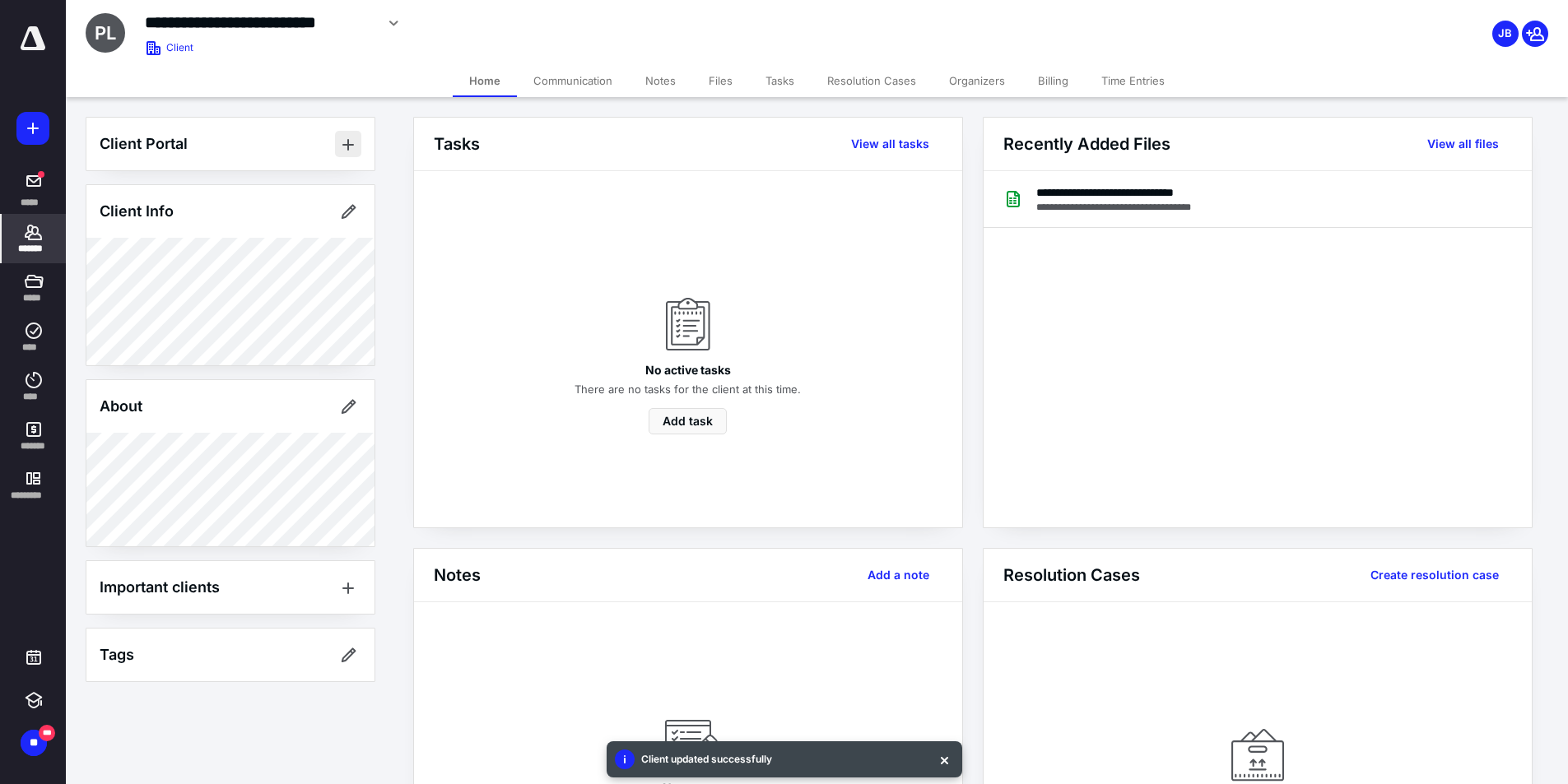 click at bounding box center [348, 144] 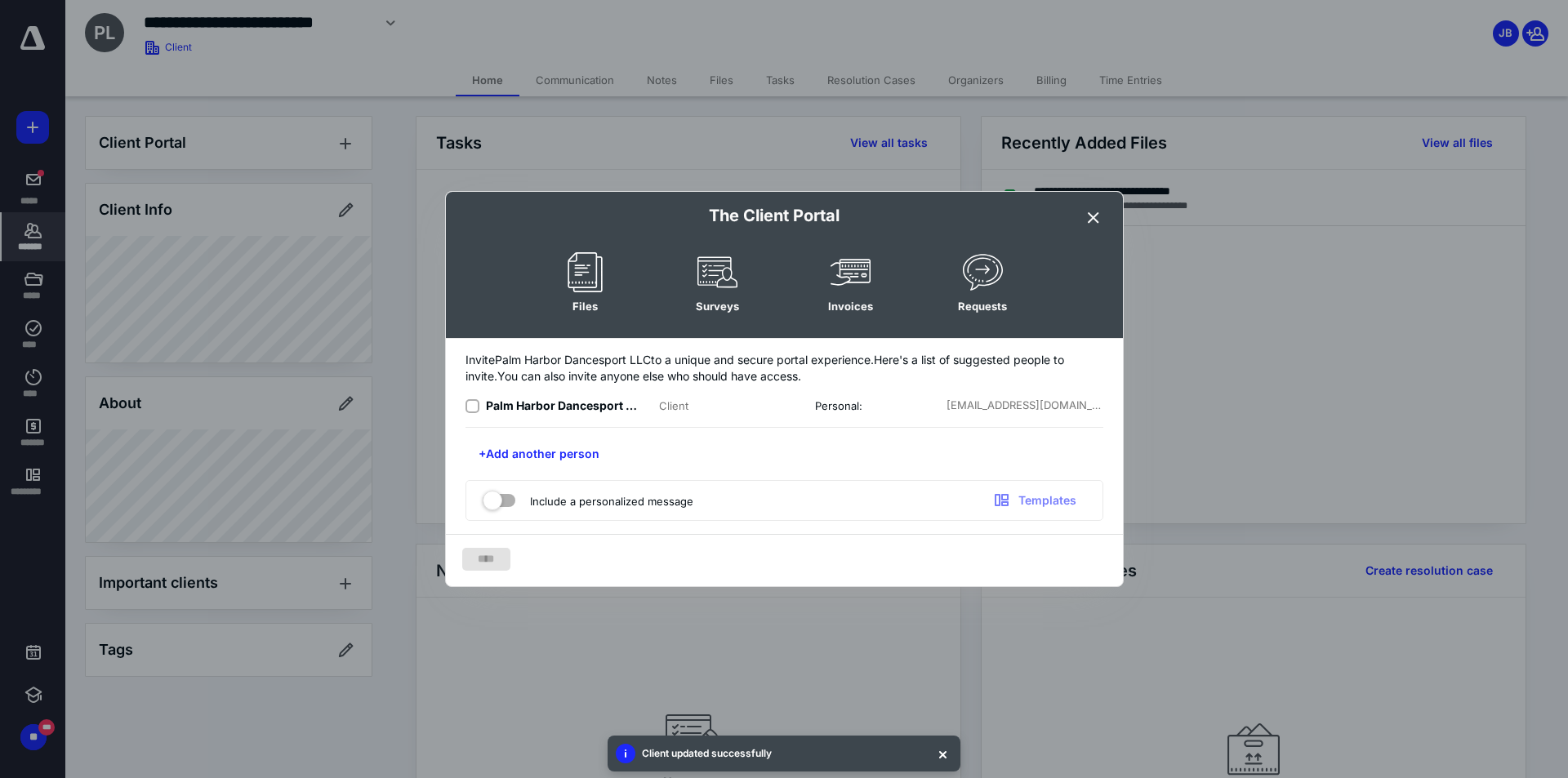 click 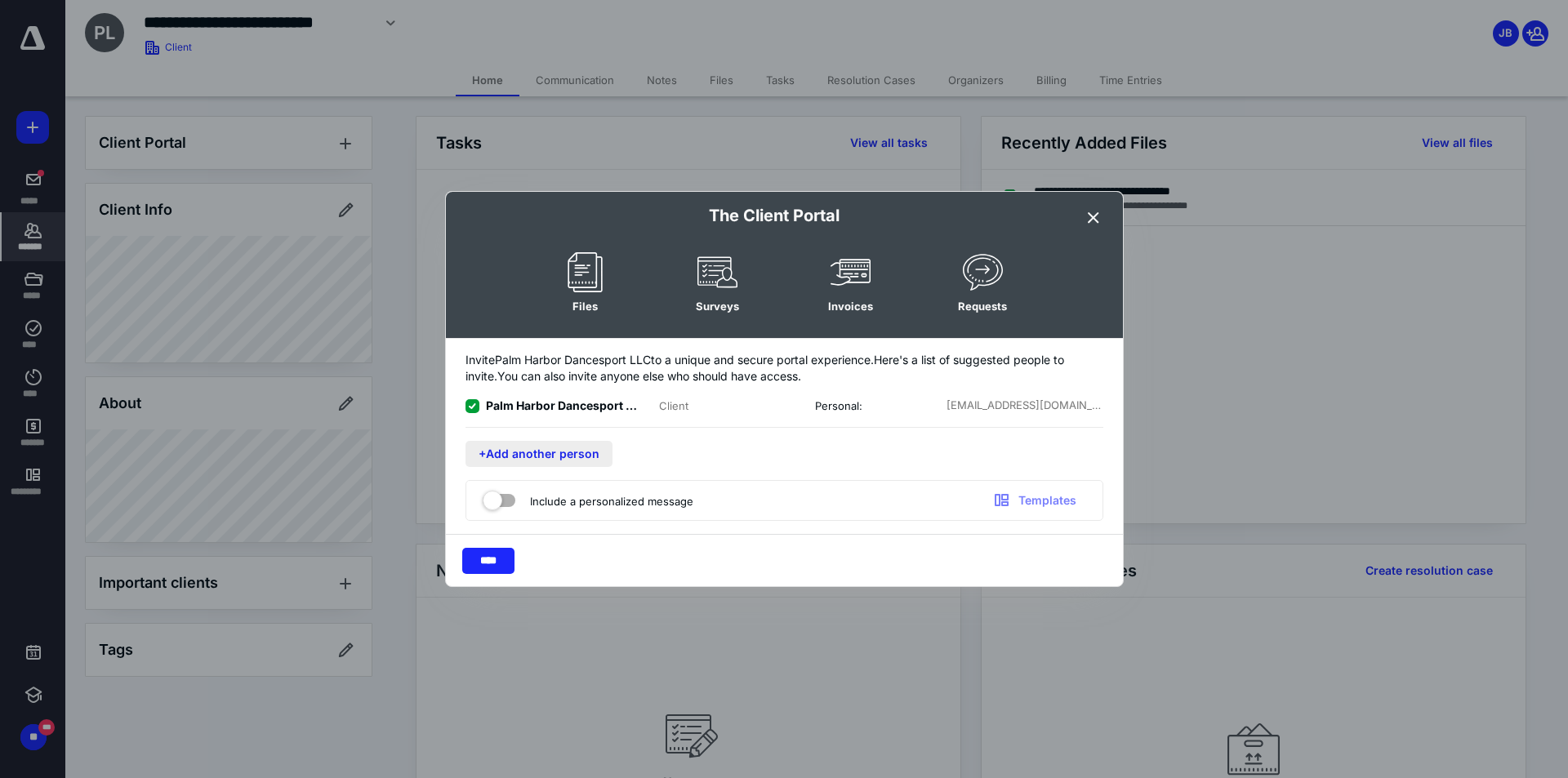 click on "+Add another person" at bounding box center [539, 454] 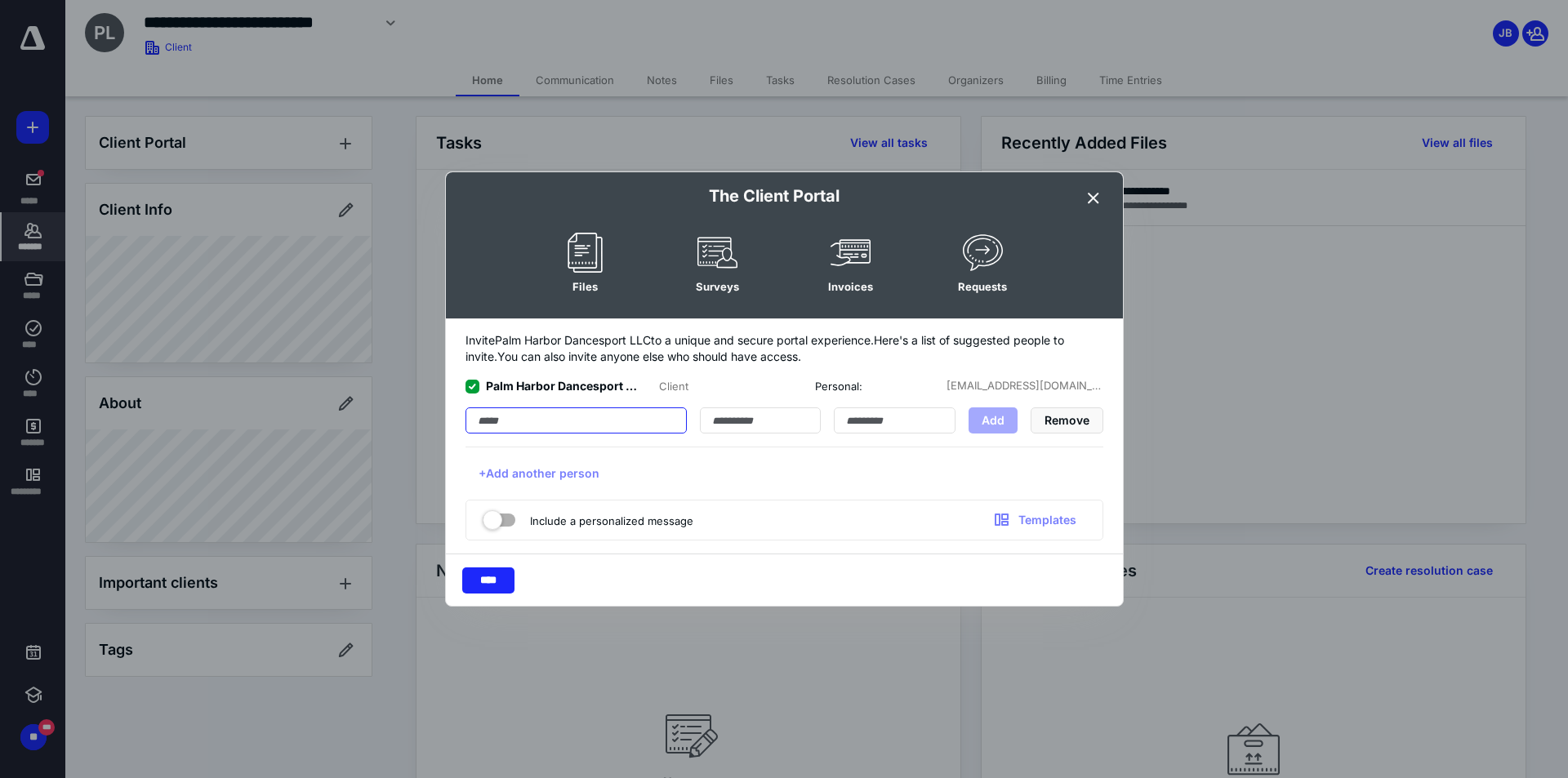 click at bounding box center [576, 420] 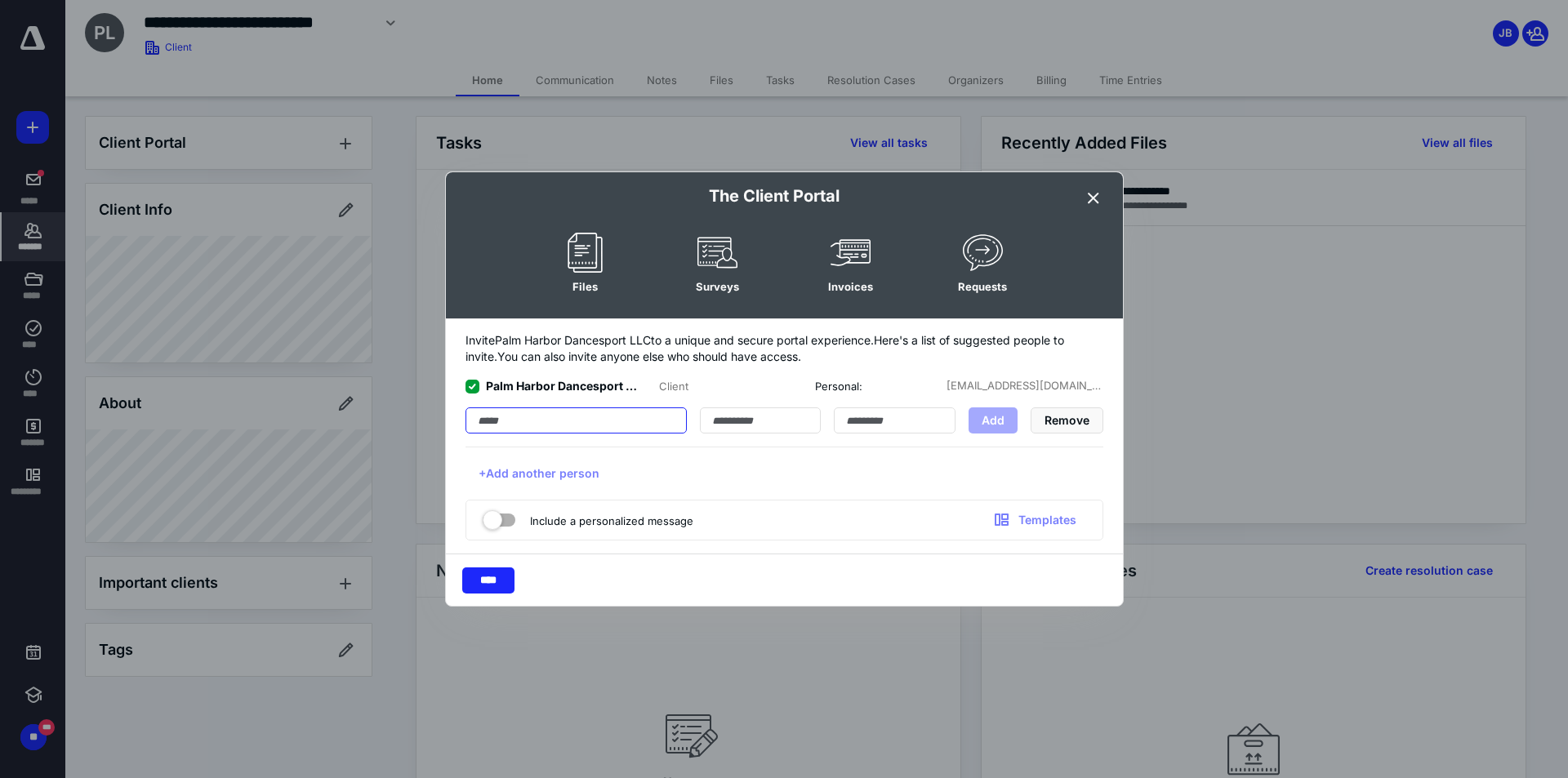 click at bounding box center [576, 420] 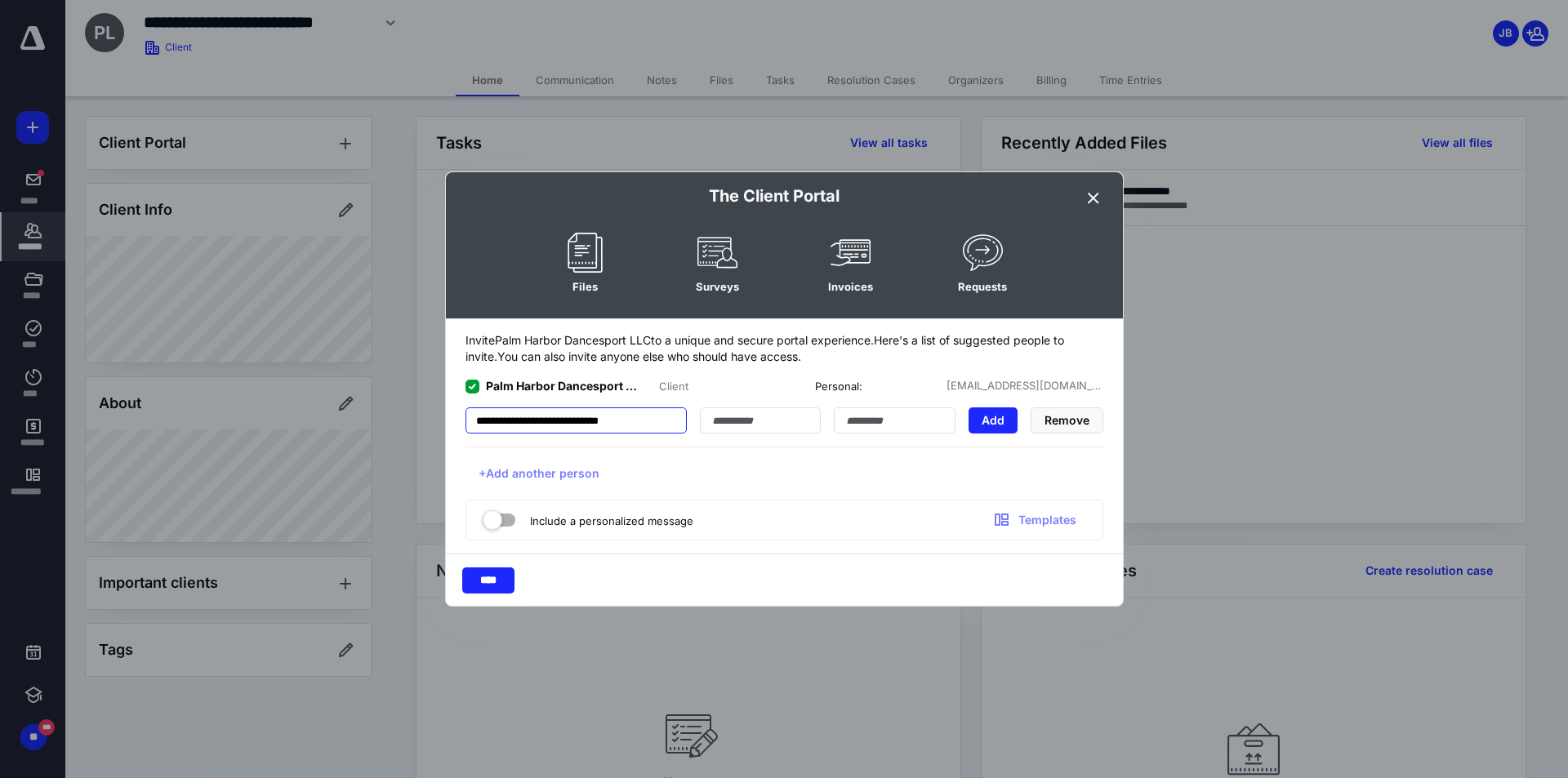 type on "**********" 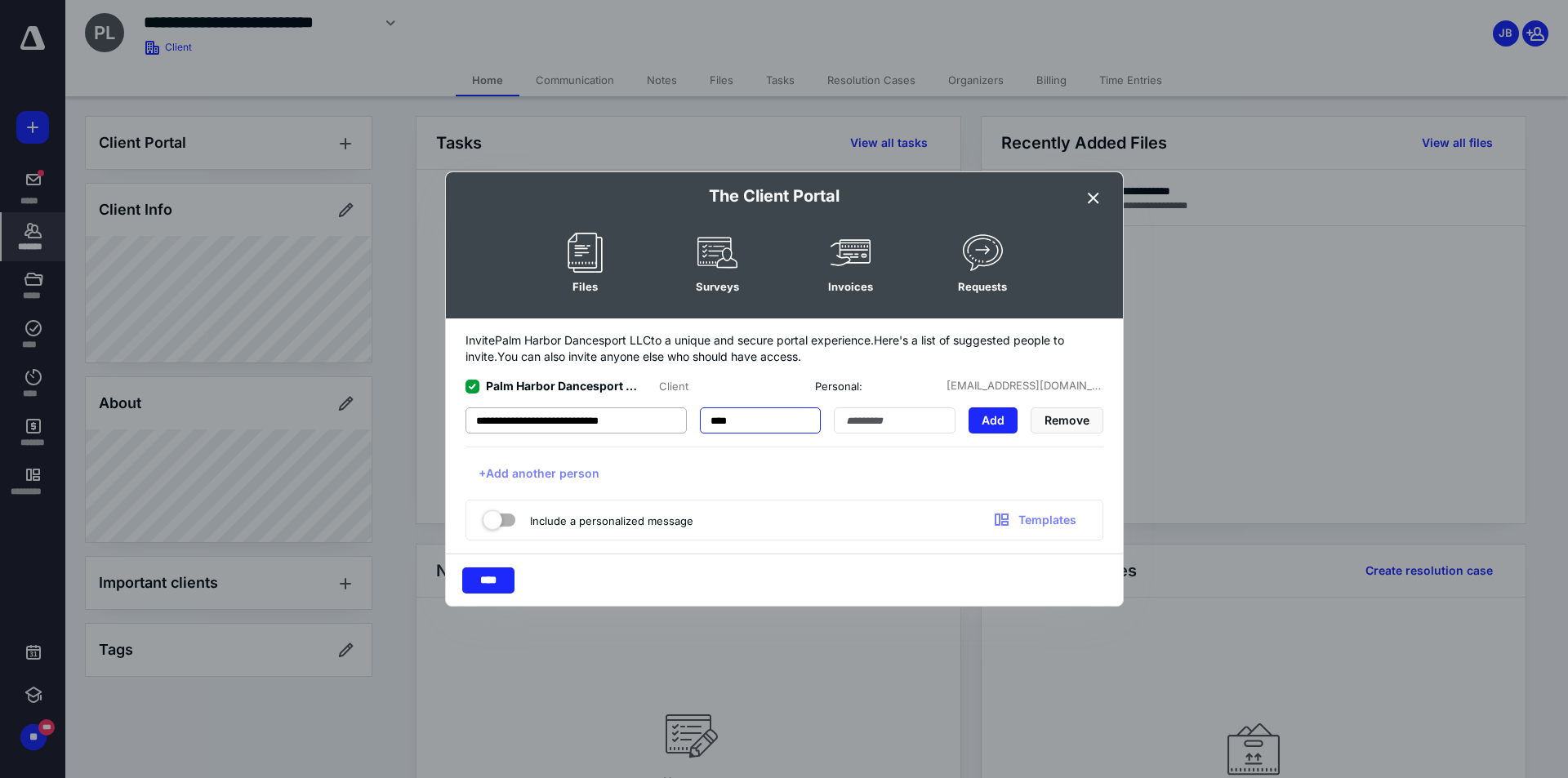 type on "****" 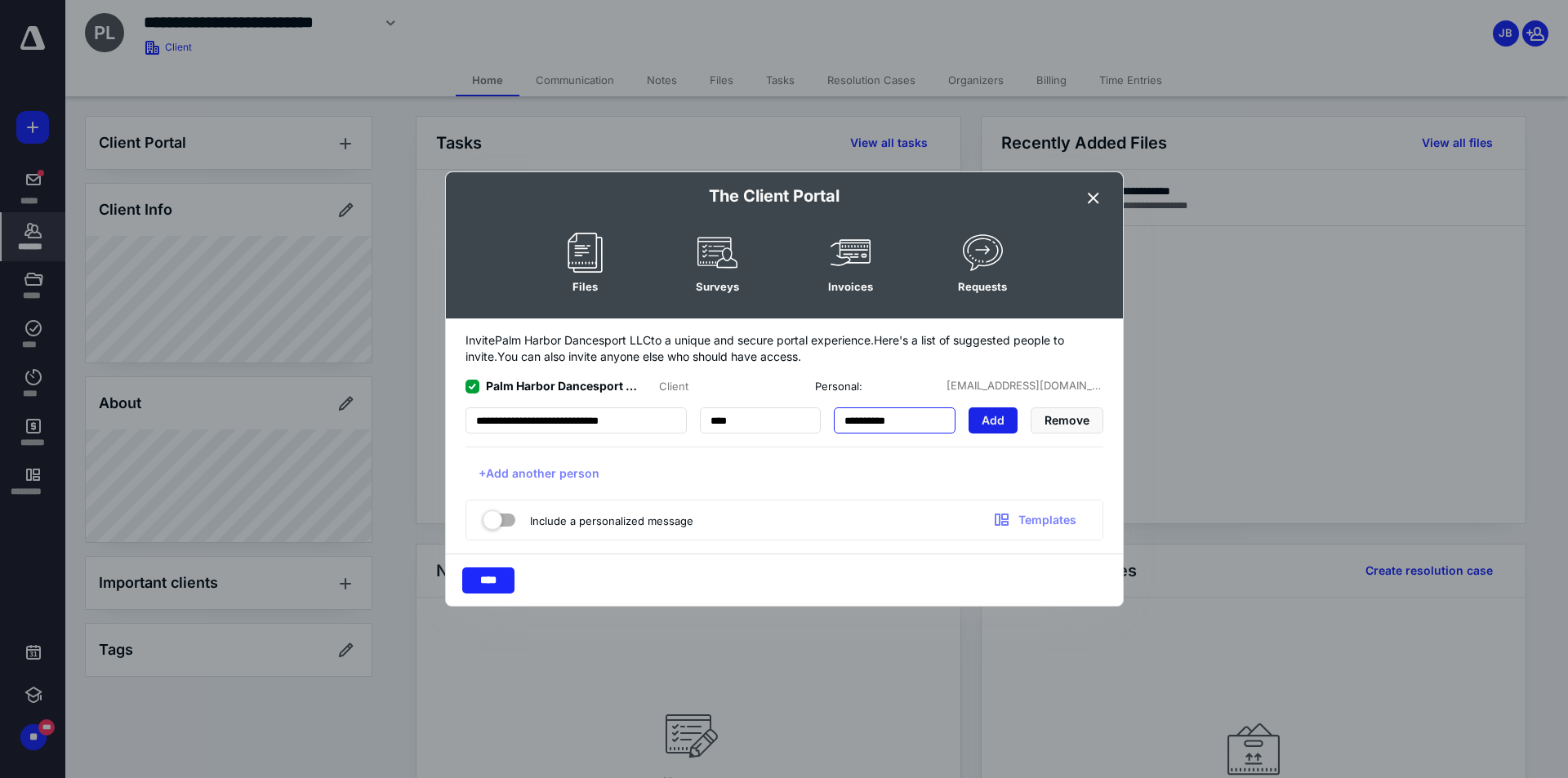 type on "**********" 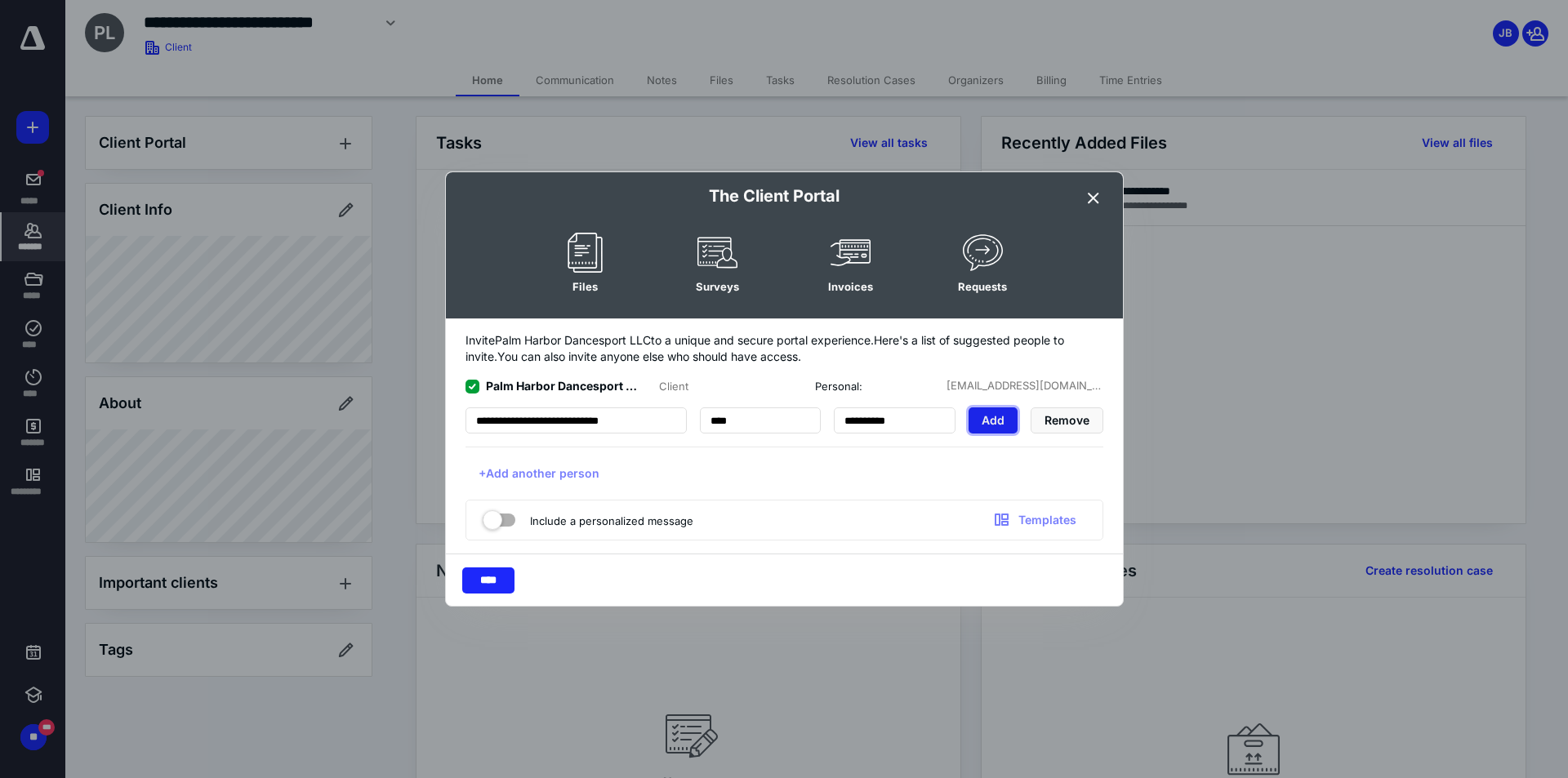 click on "Add" at bounding box center [993, 420] 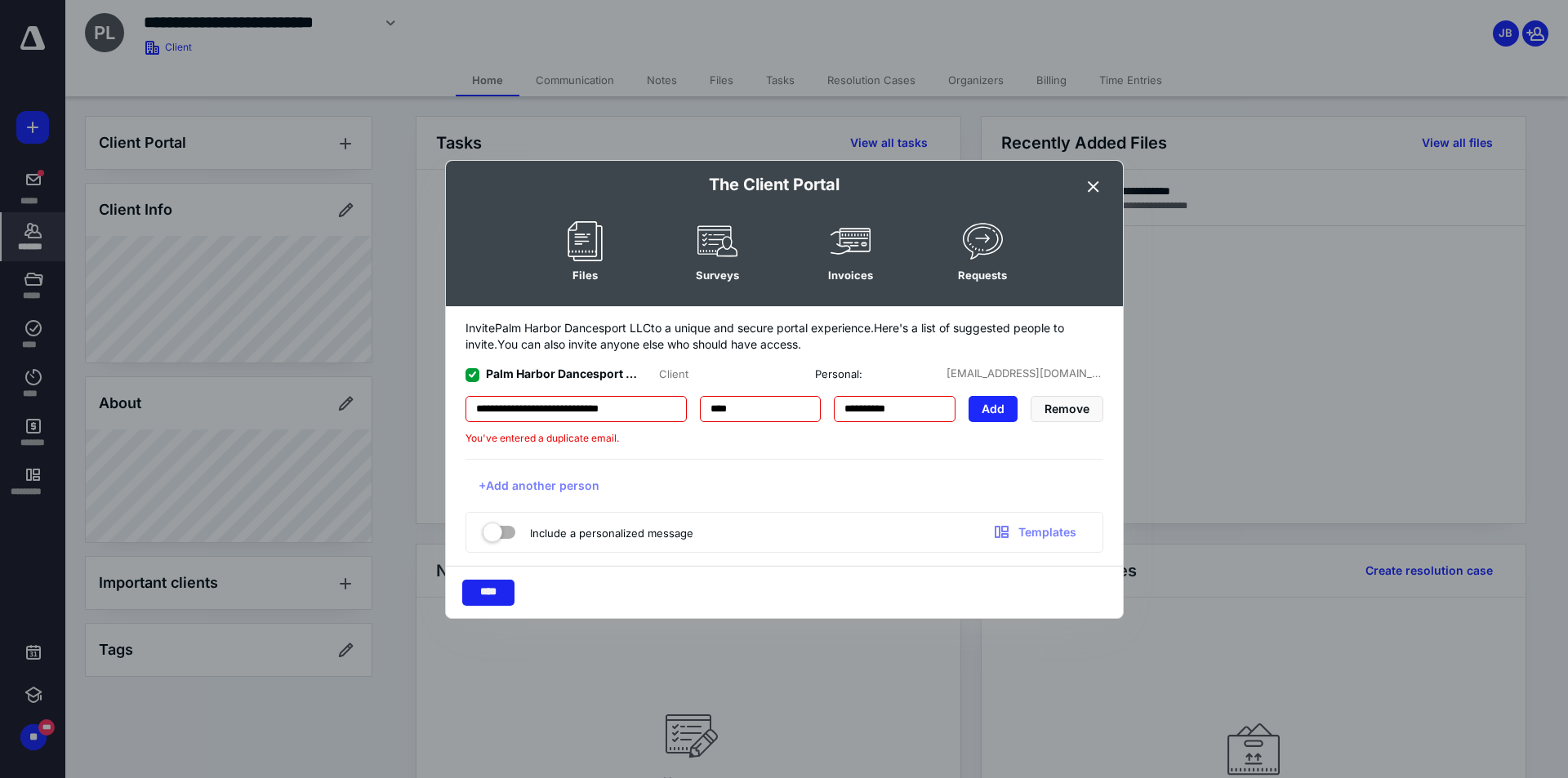 click on "****" at bounding box center (488, 593) 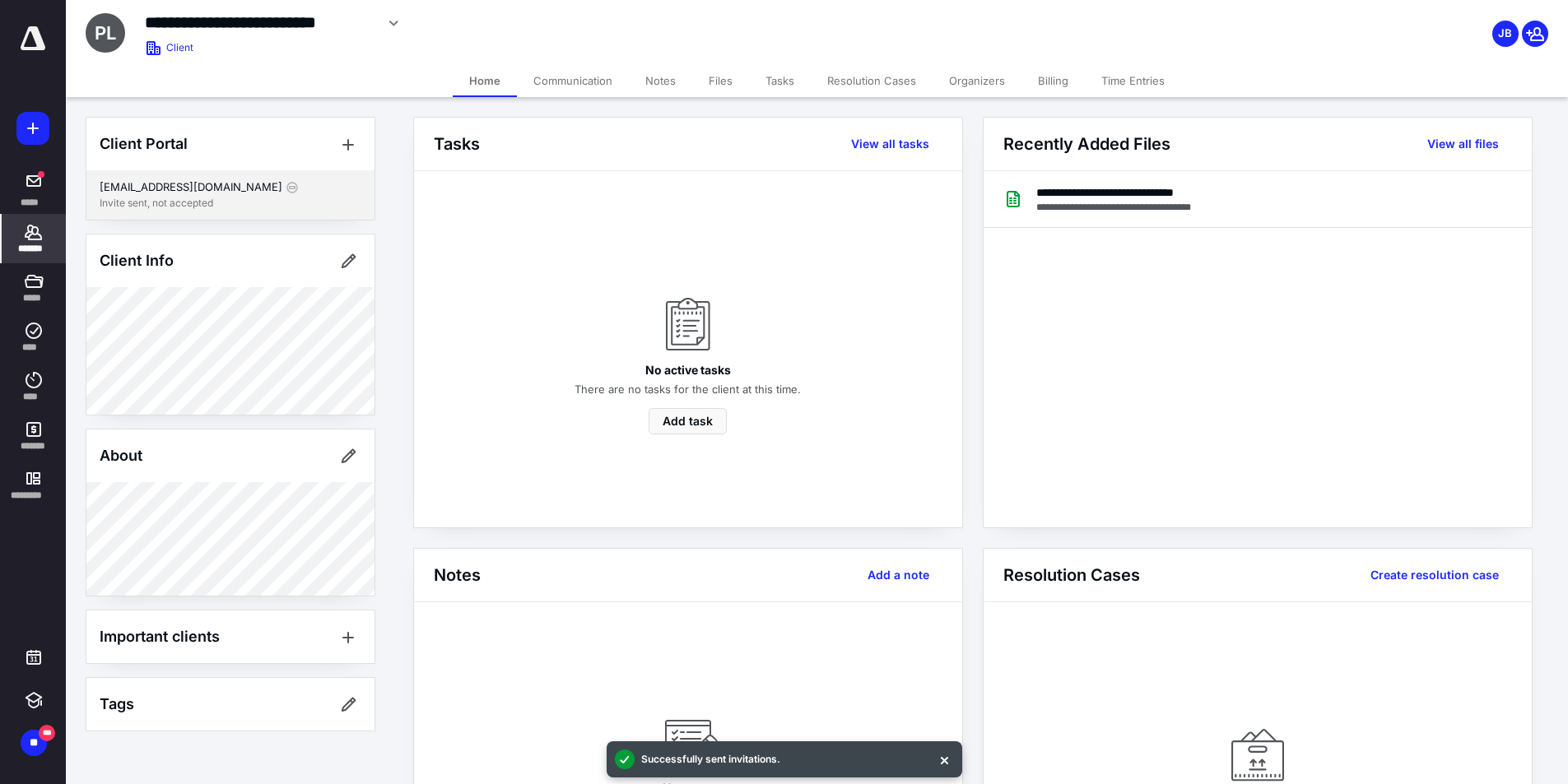 click on "[EMAIL_ADDRESS][DOMAIN_NAME]" at bounding box center (191, 188) 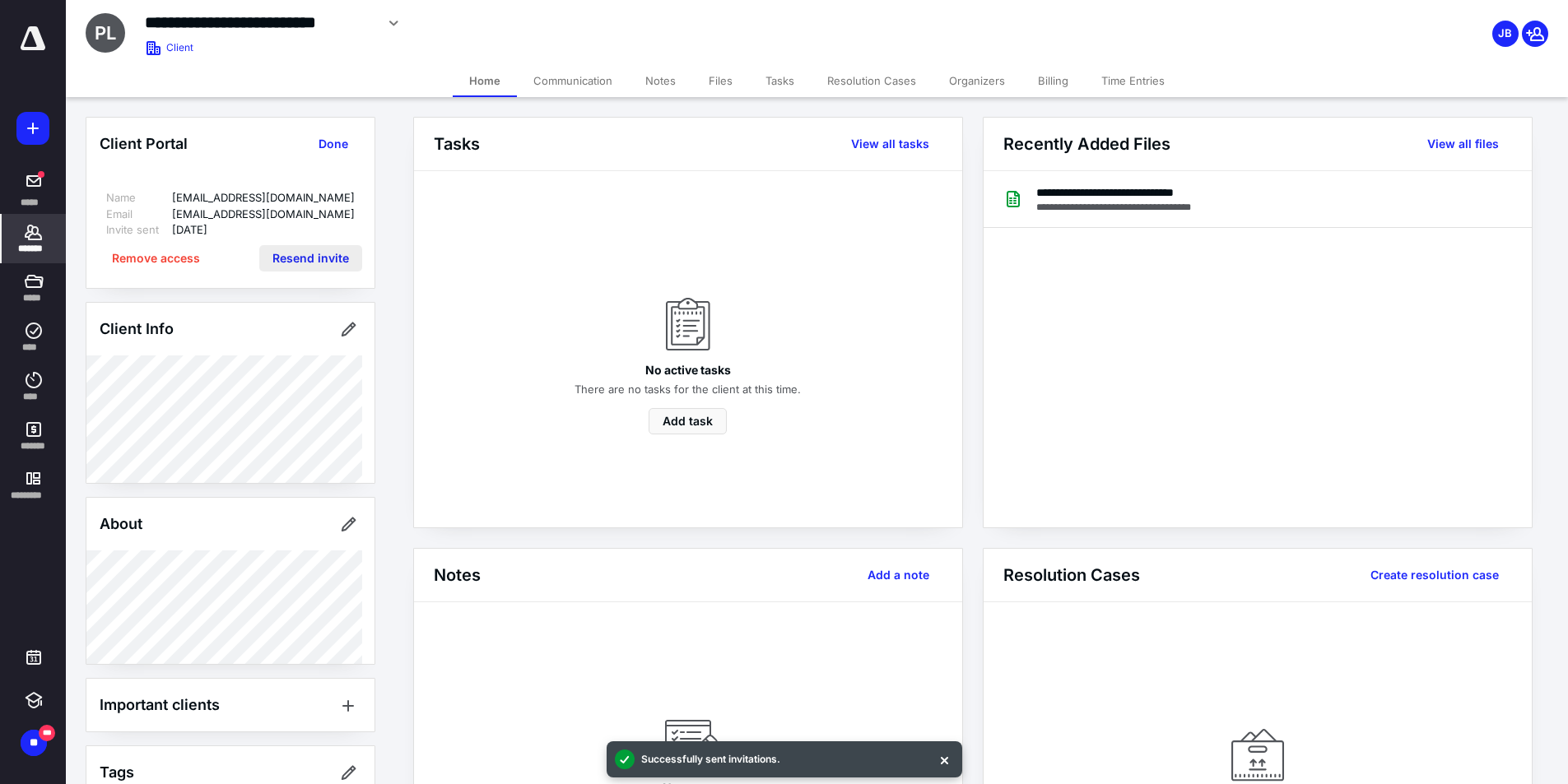 click on "Resend invite" at bounding box center [310, 258] 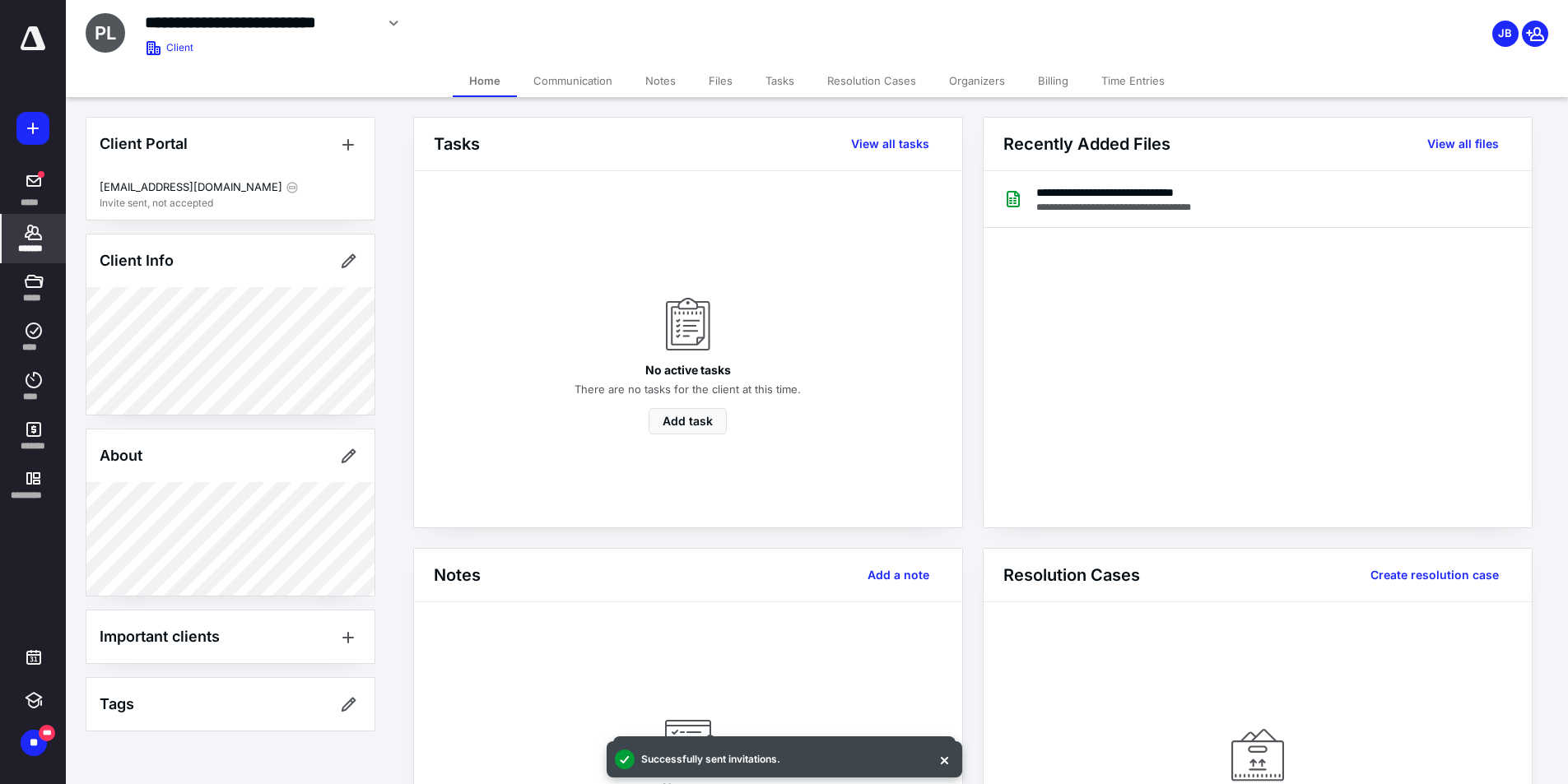 click on "Files" at bounding box center [720, 81] 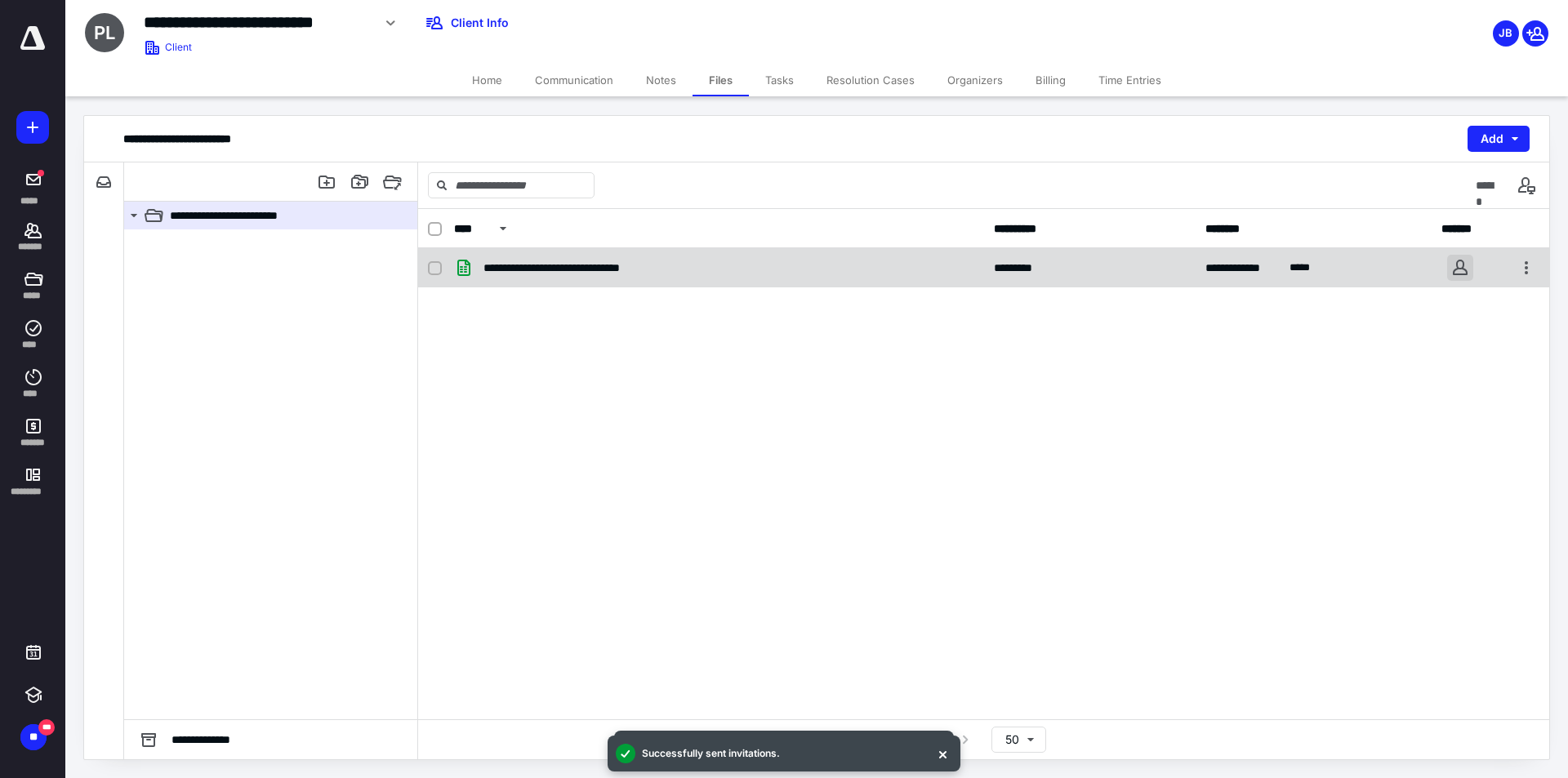 click at bounding box center [1460, 268] 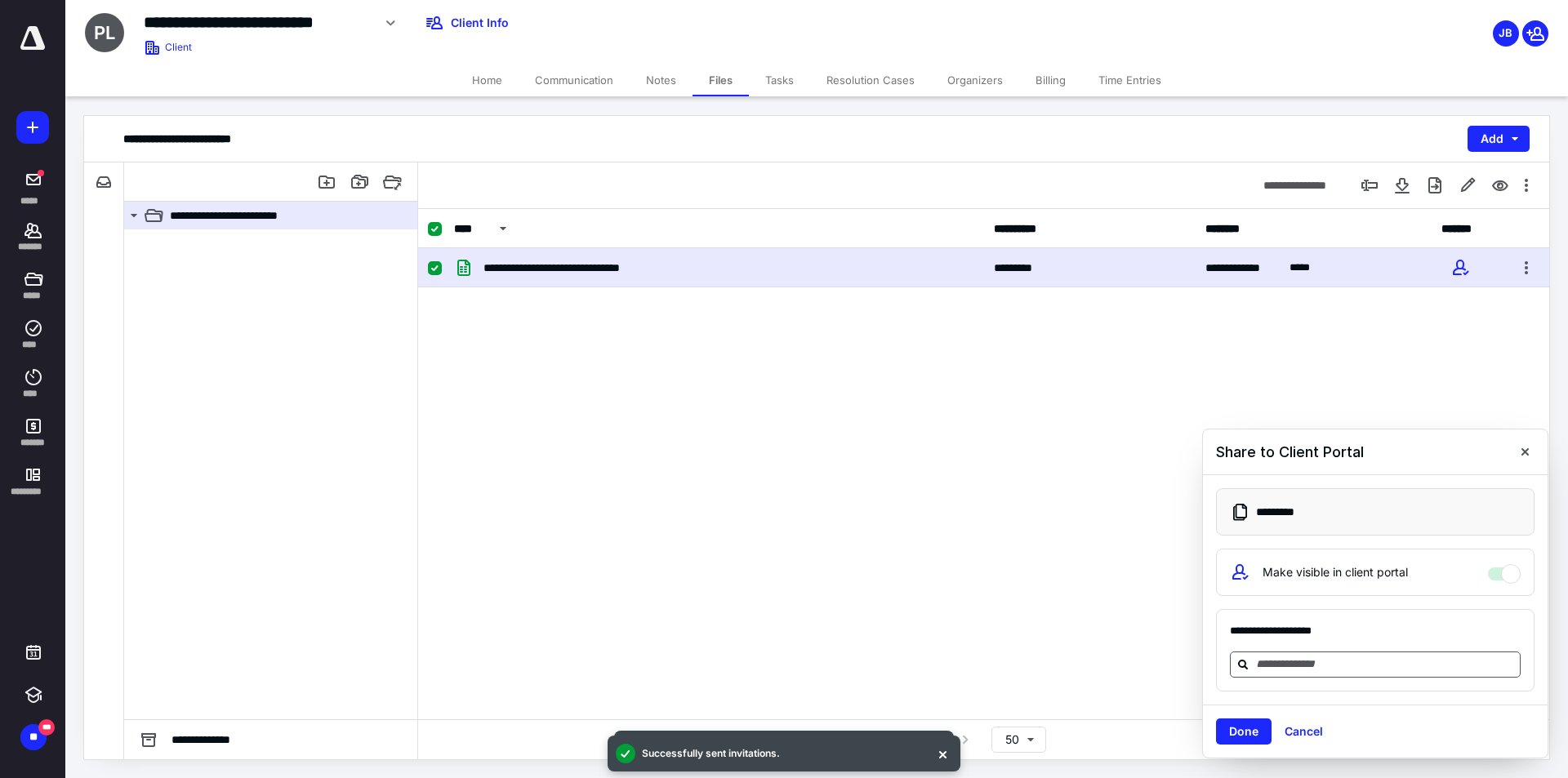 click at bounding box center (1385, 664) 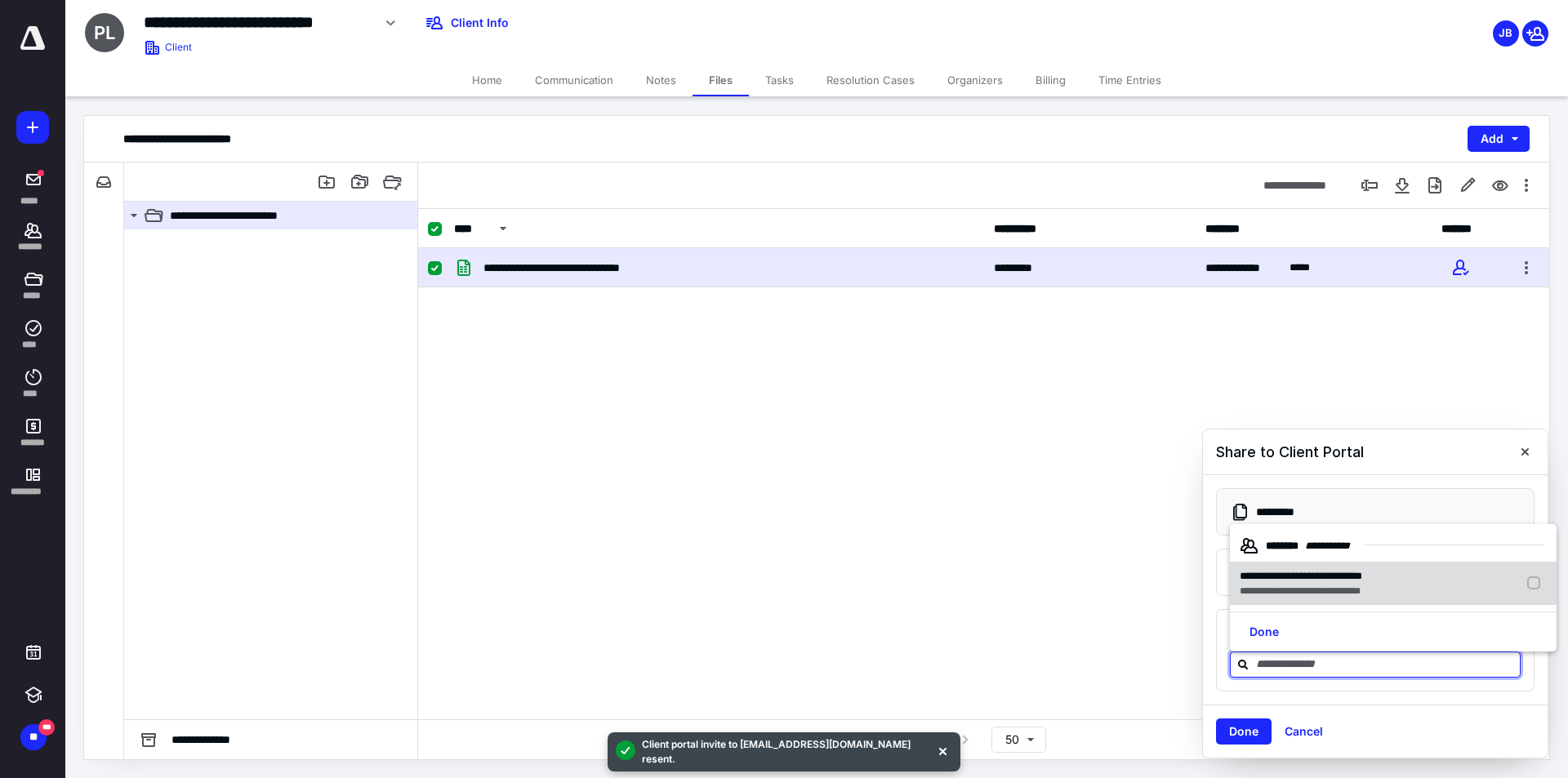 click at bounding box center [1537, 584] 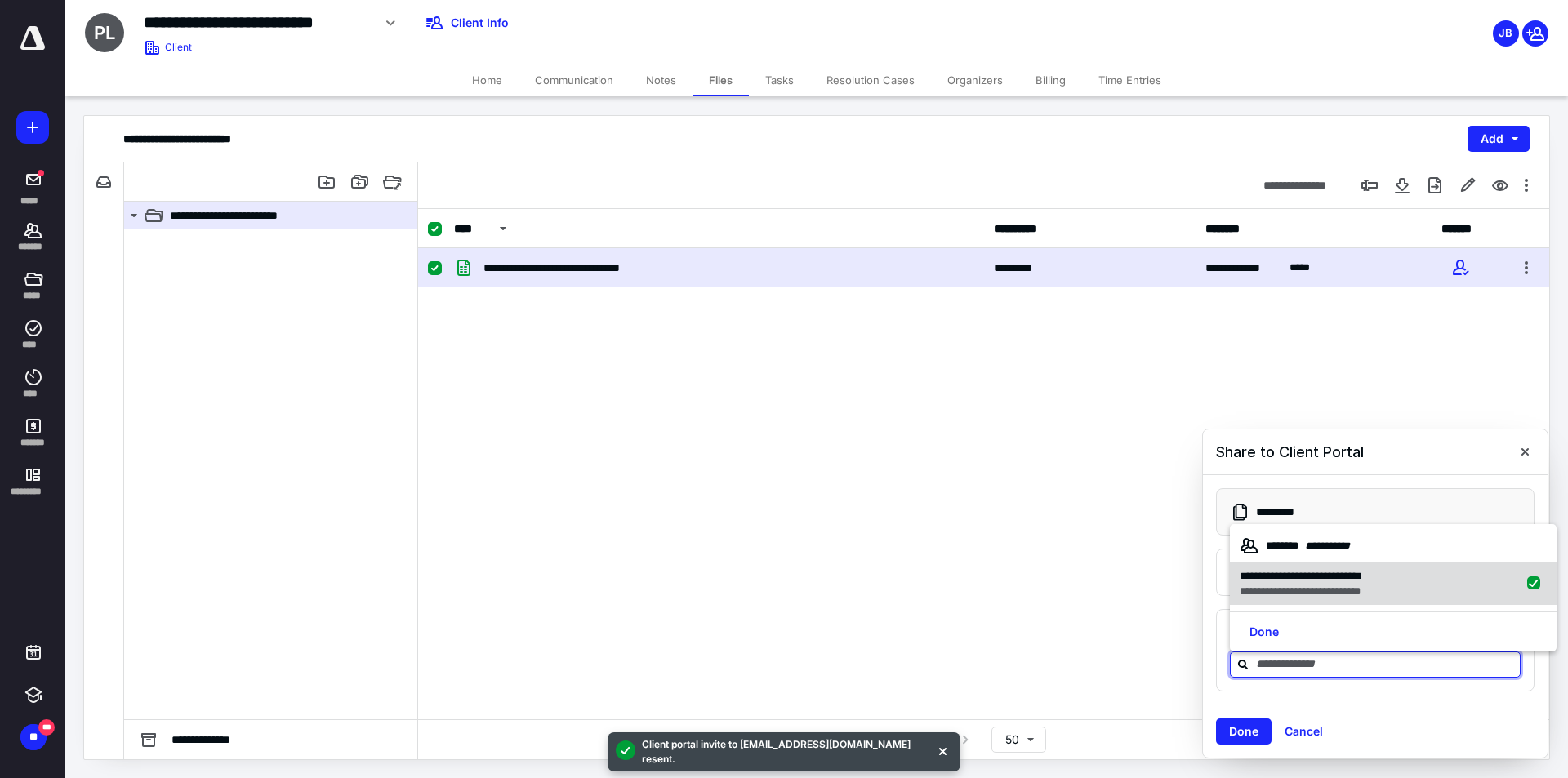 checkbox on "true" 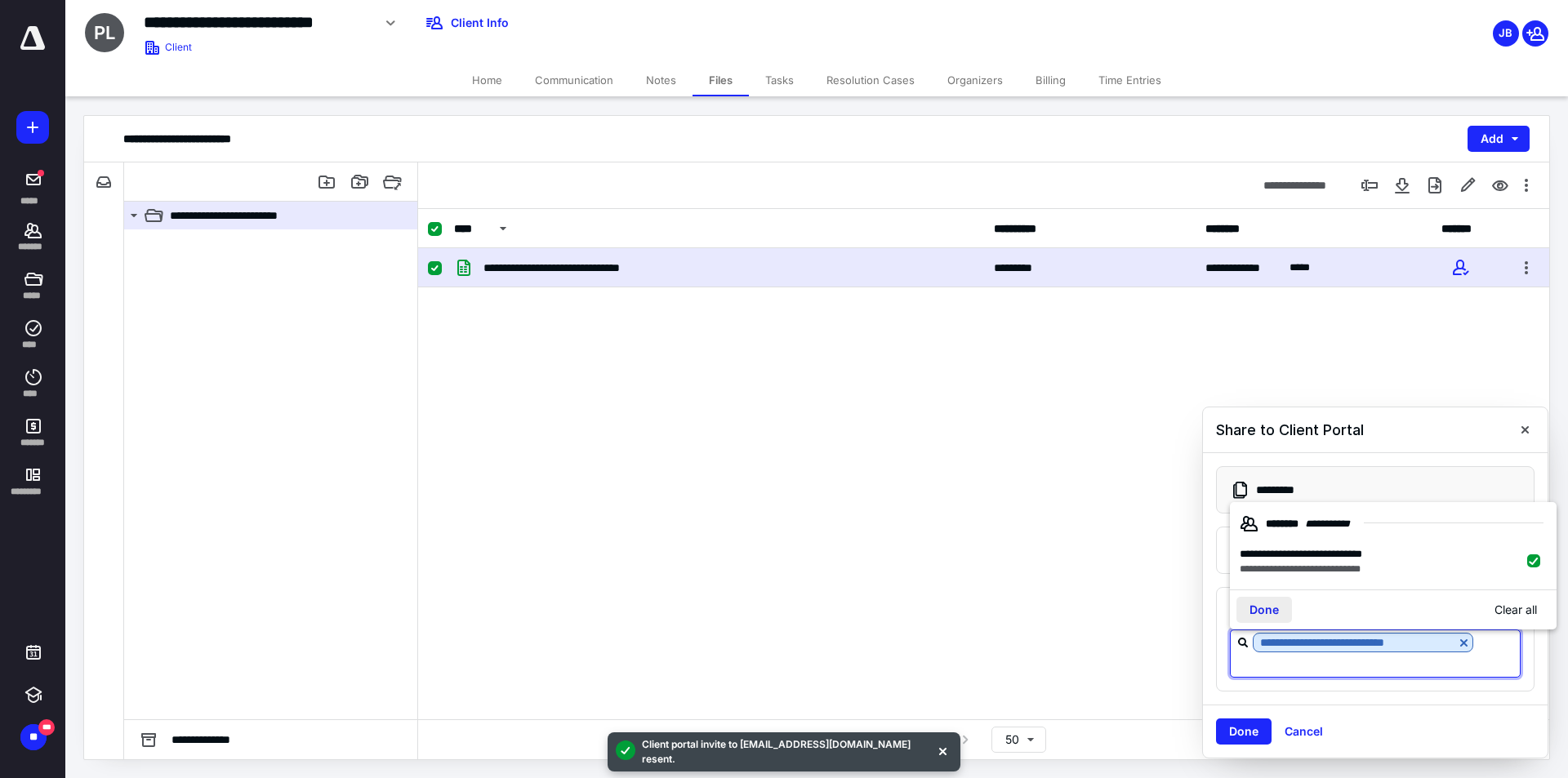 click on "Done" at bounding box center (1264, 610) 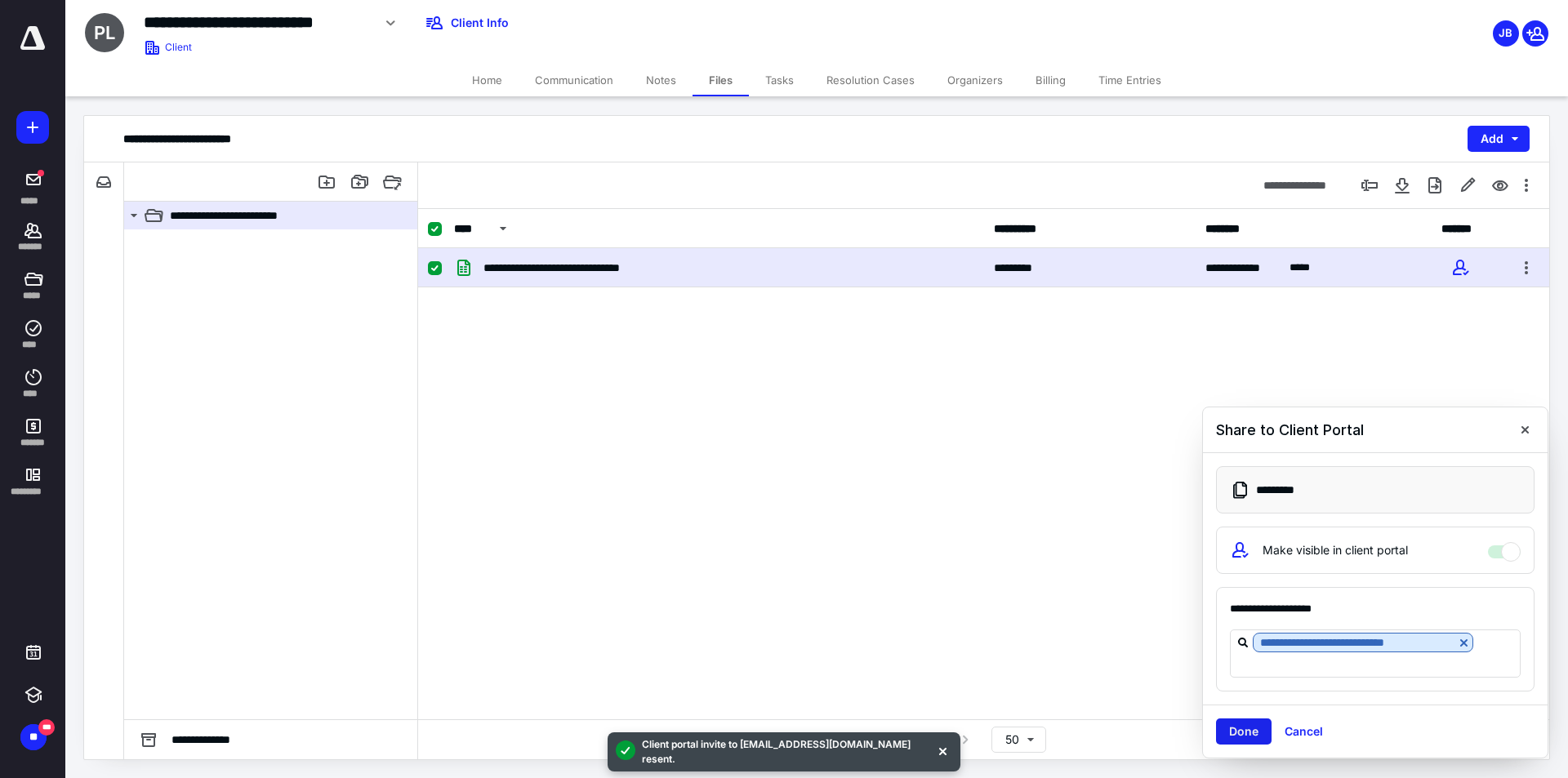 click on "Done" at bounding box center (1244, 731) 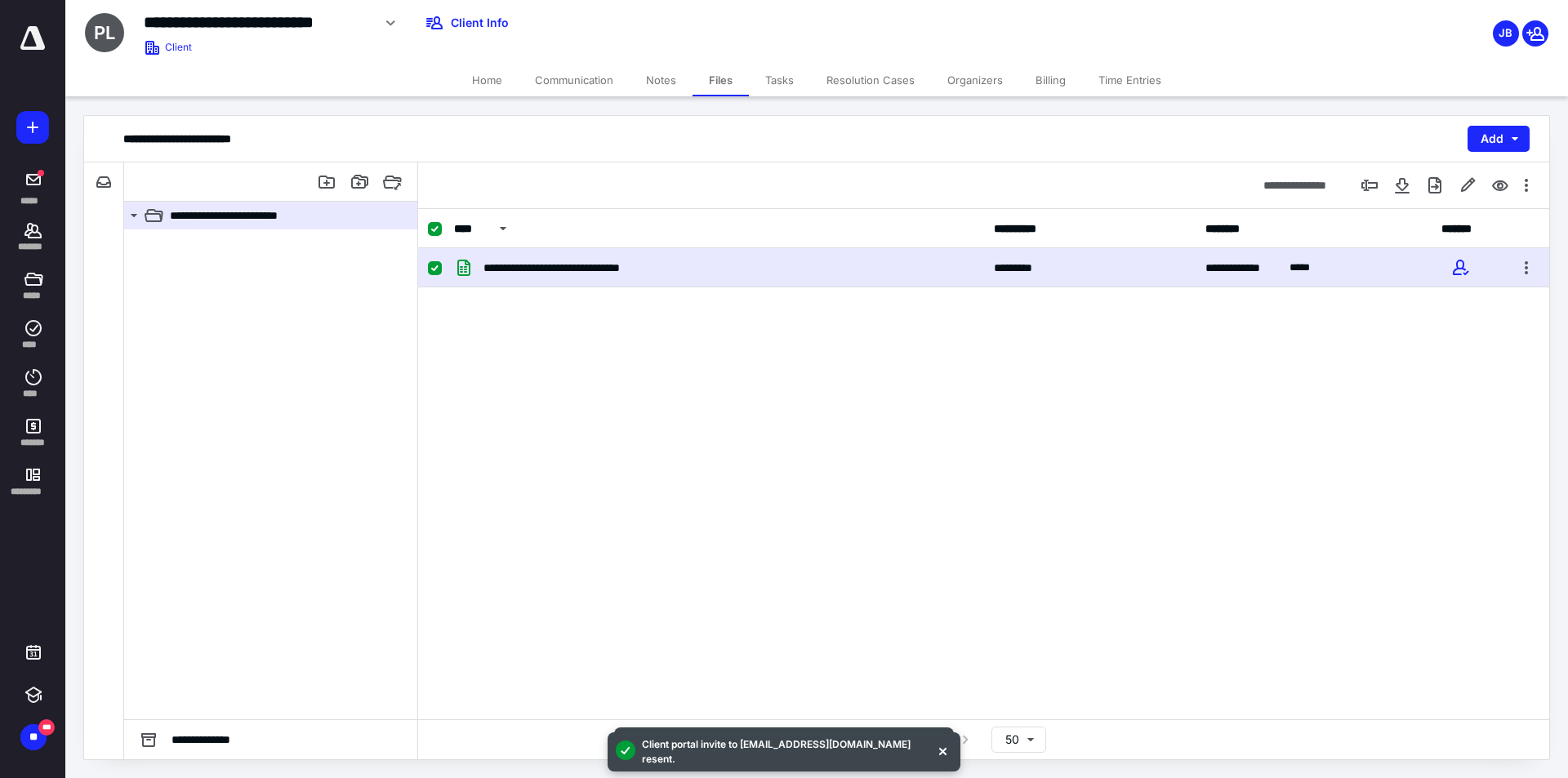click on "Home" at bounding box center (487, 80) 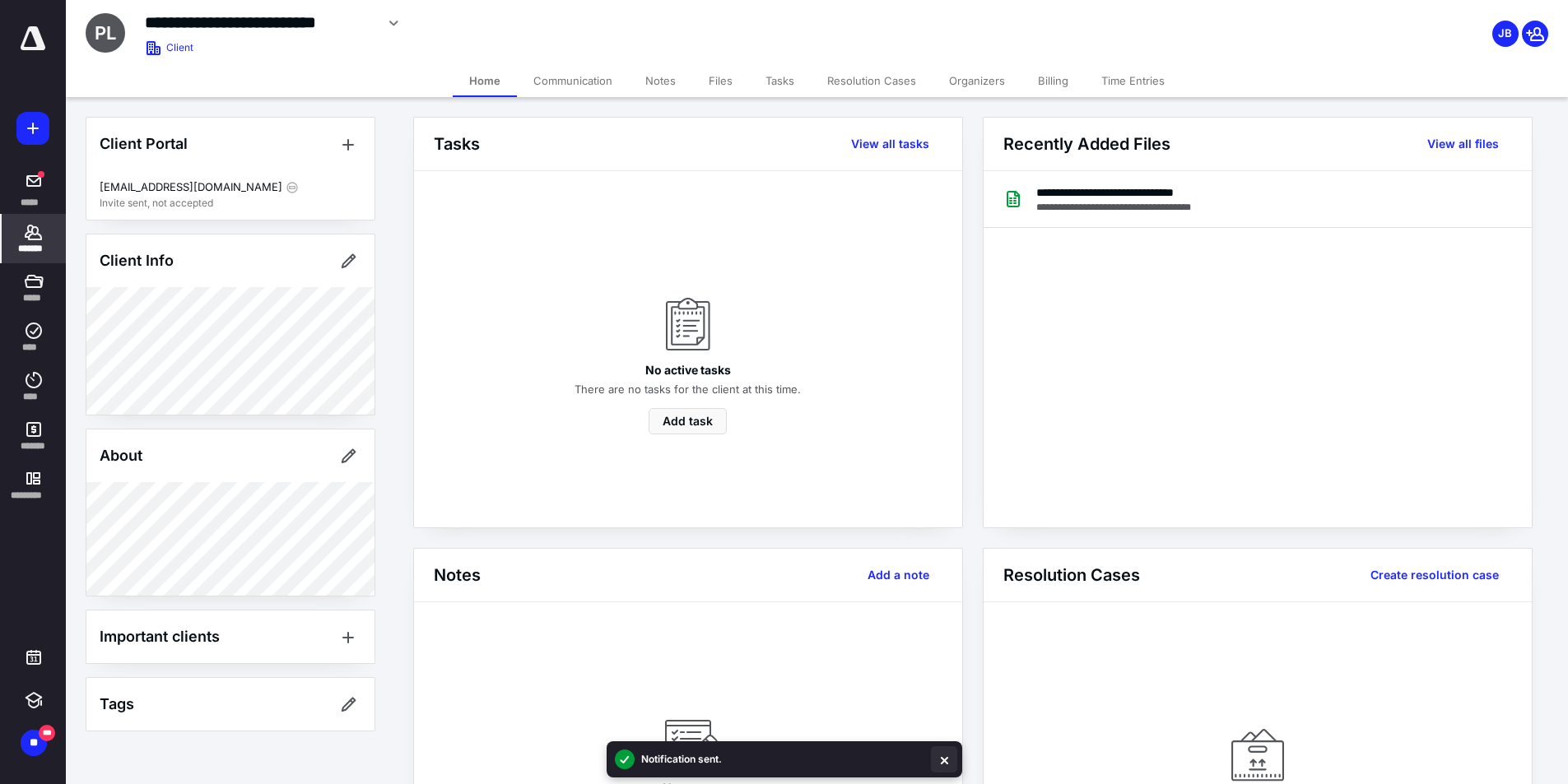 click at bounding box center [944, 759] 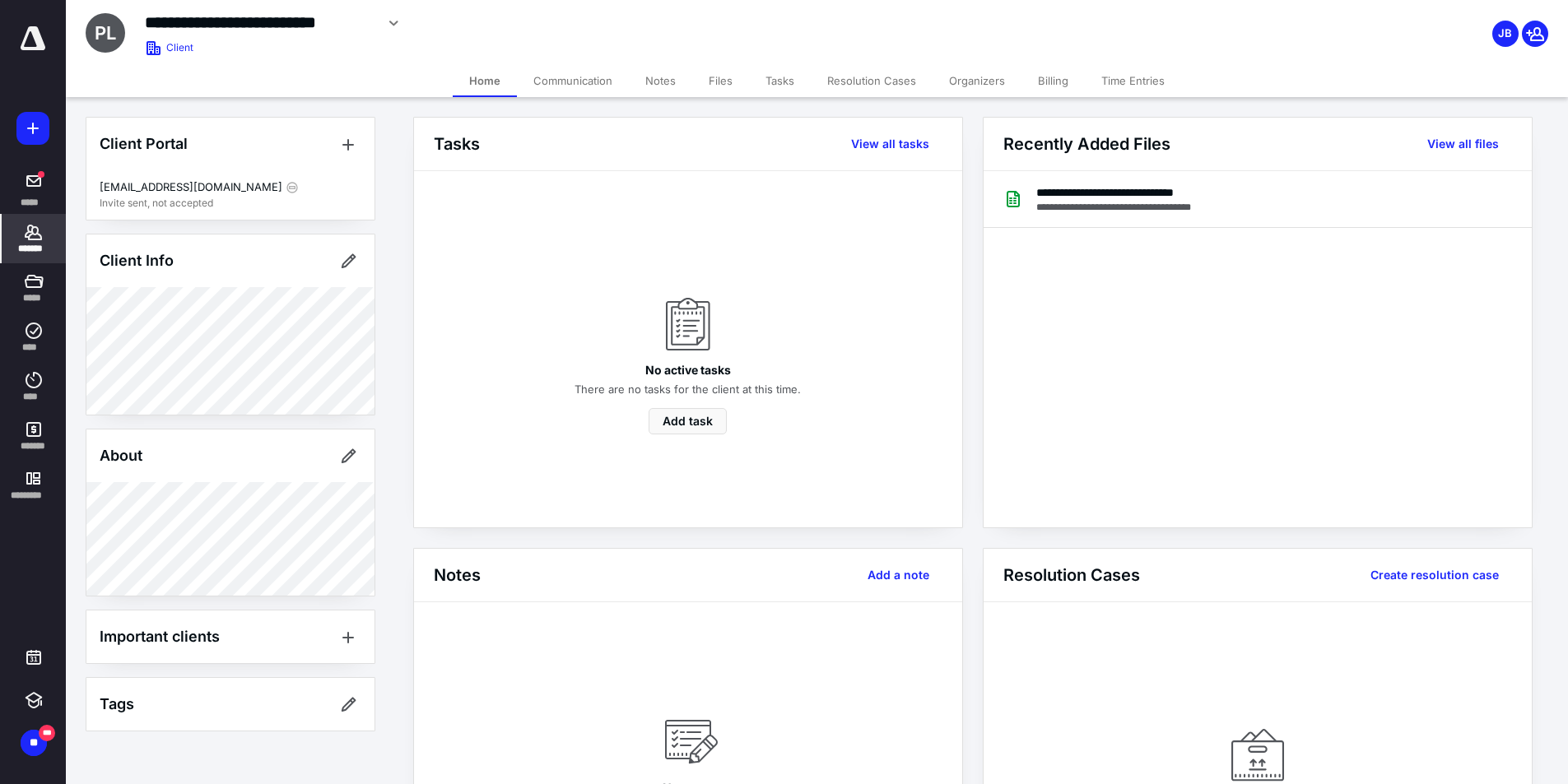 click 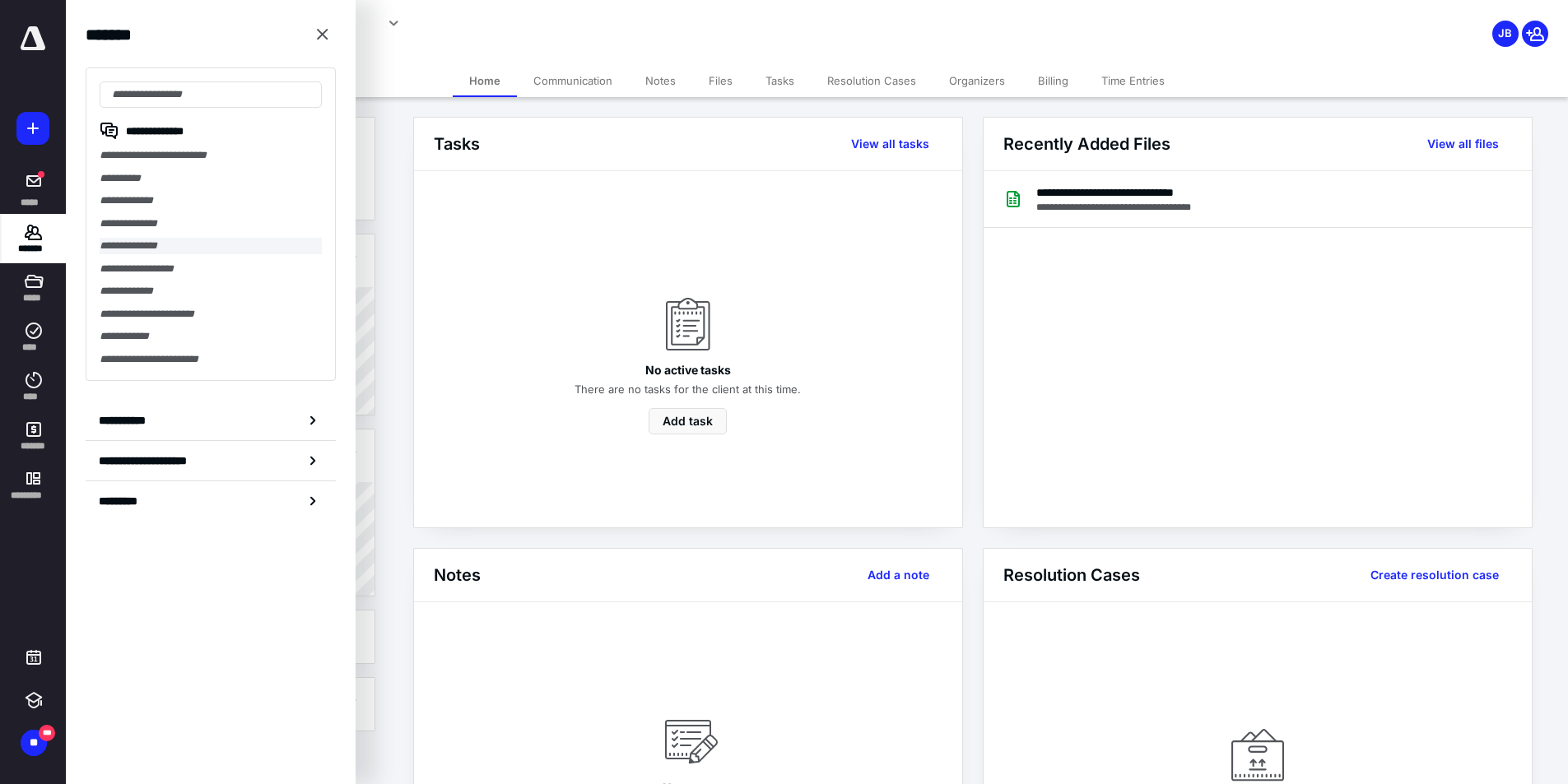 click on "**********" at bounding box center [211, 246] 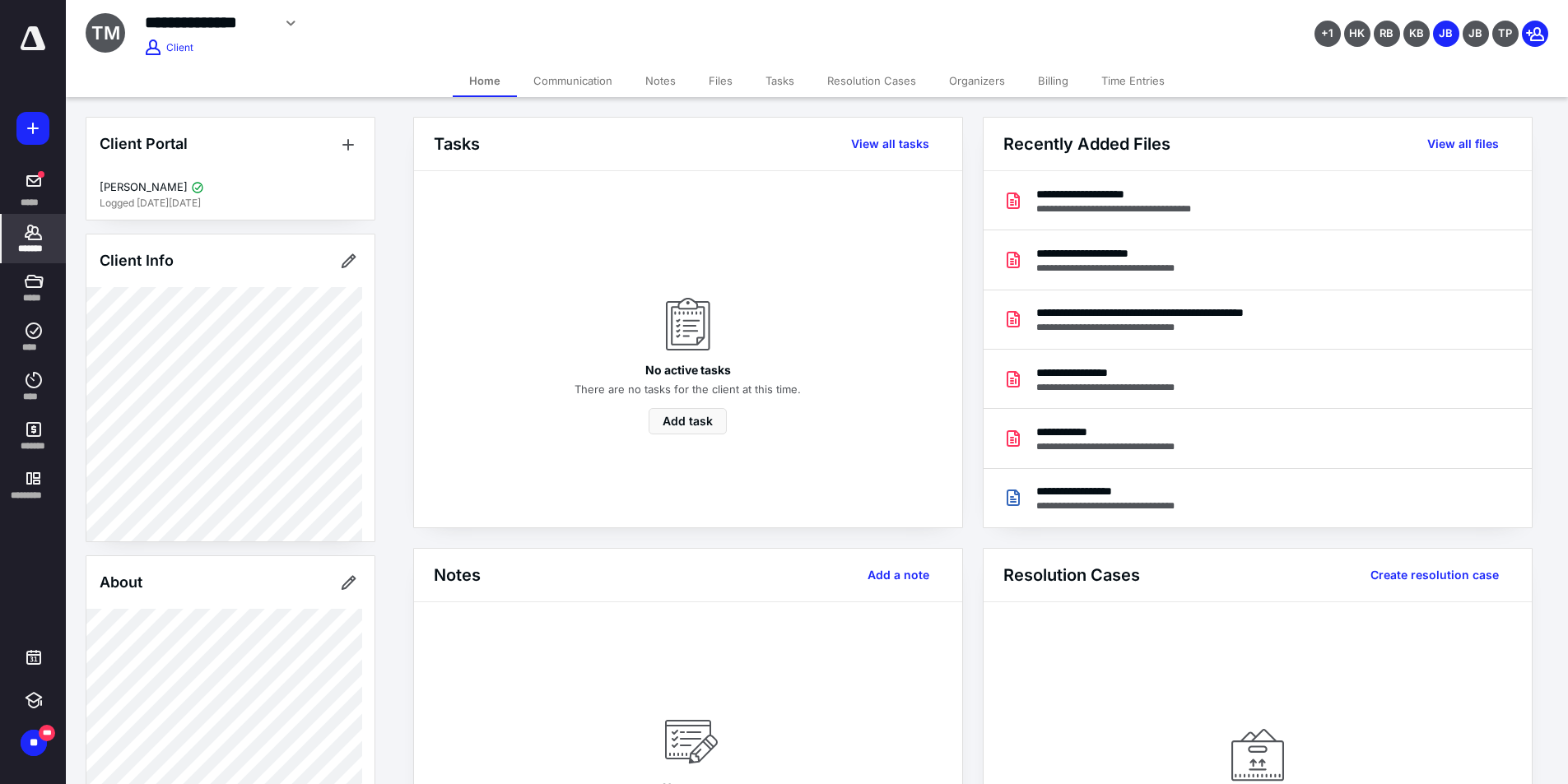 click on "Files" at bounding box center (720, 81) 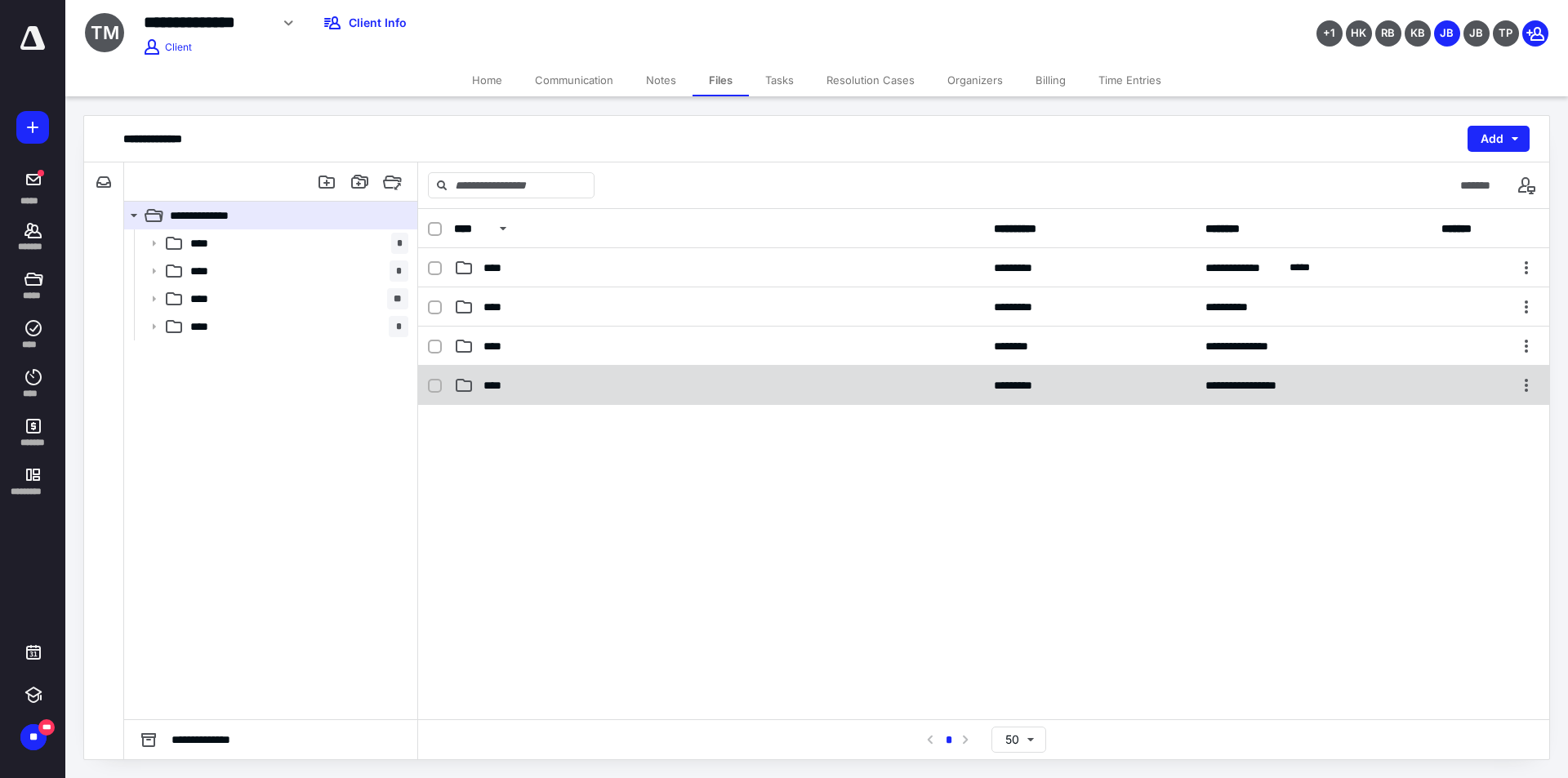 click on "****" at bounding box center (497, 385) 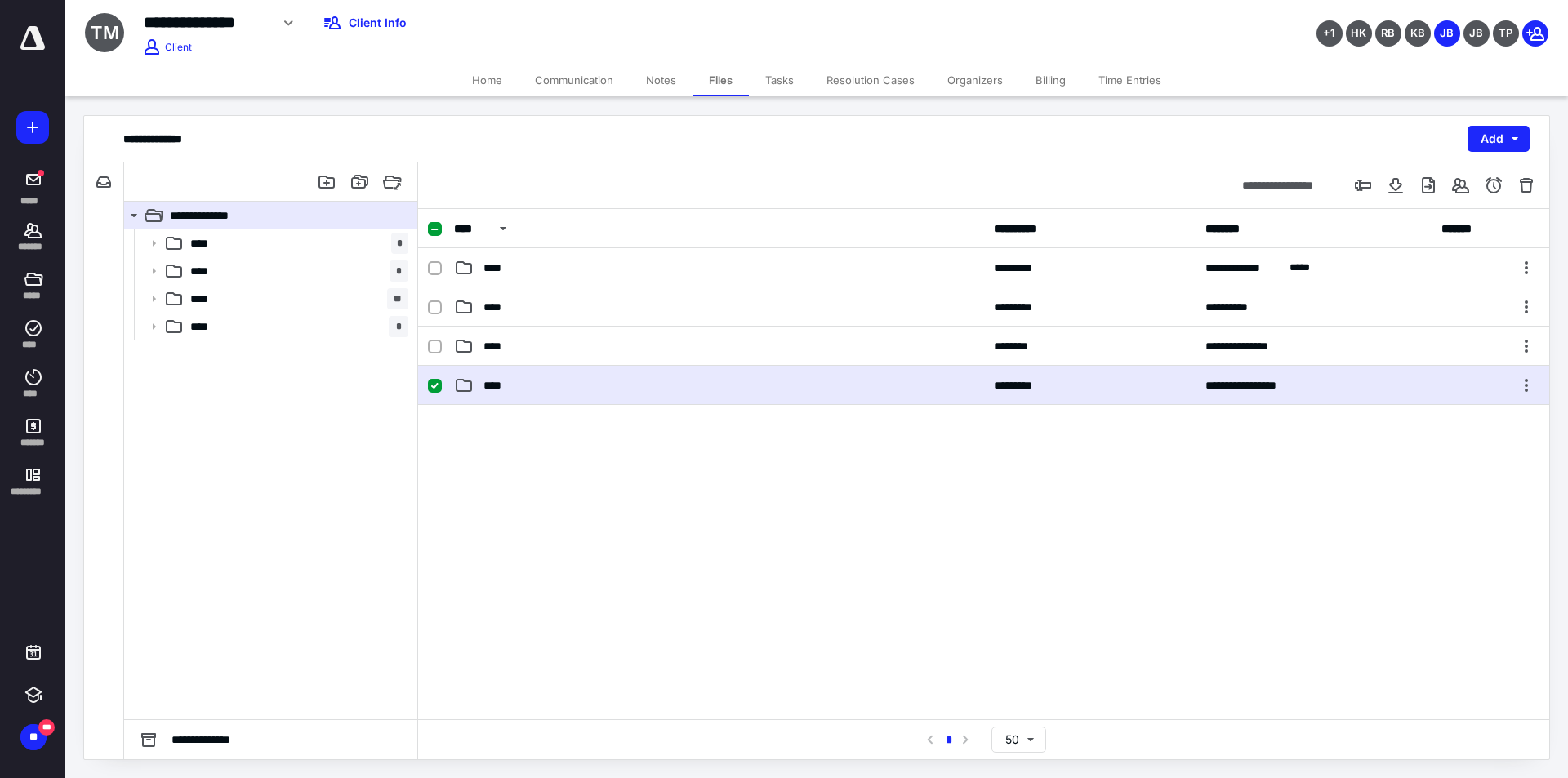 click on "****" at bounding box center (497, 385) 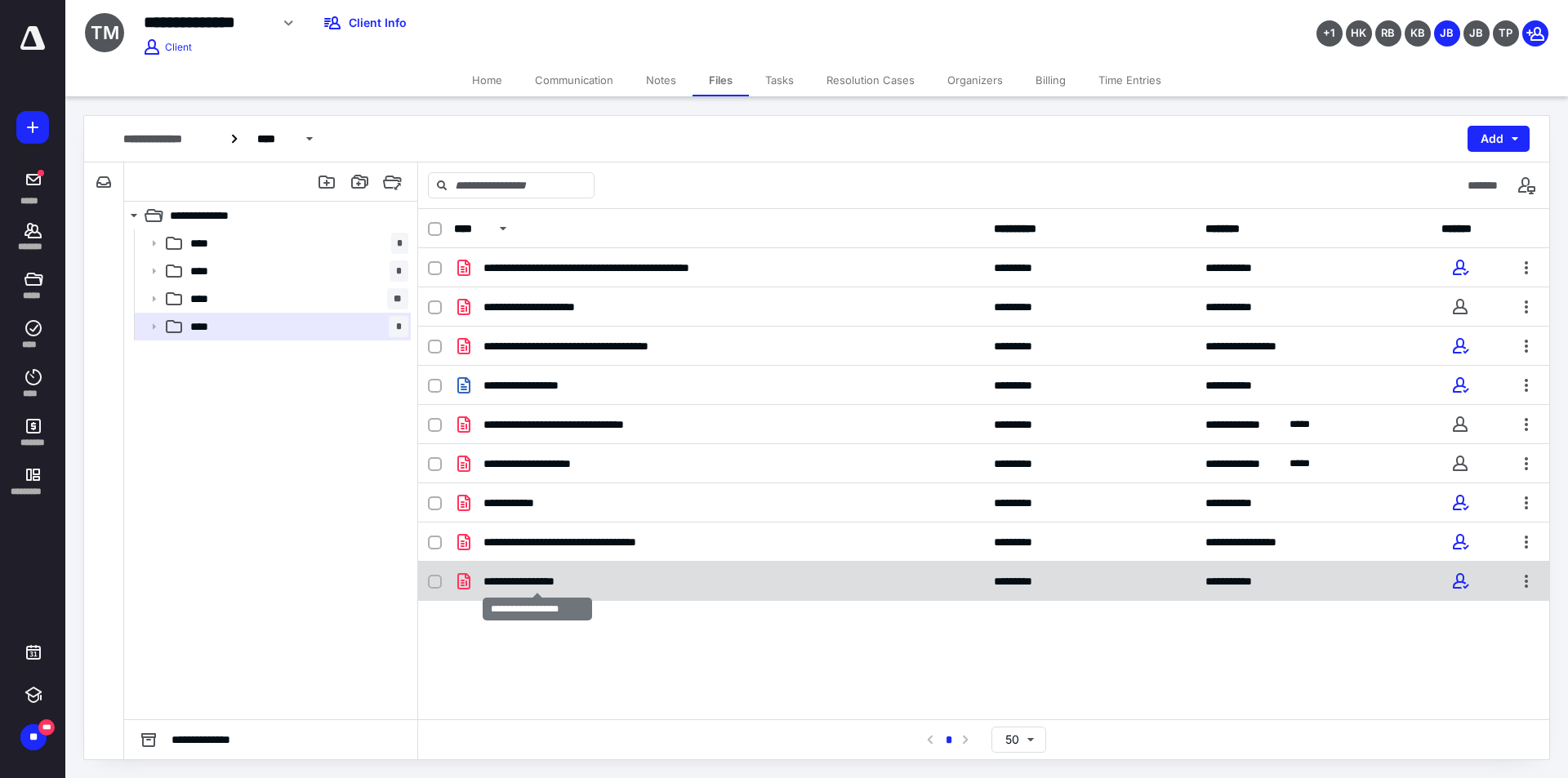 checkbox on "true" 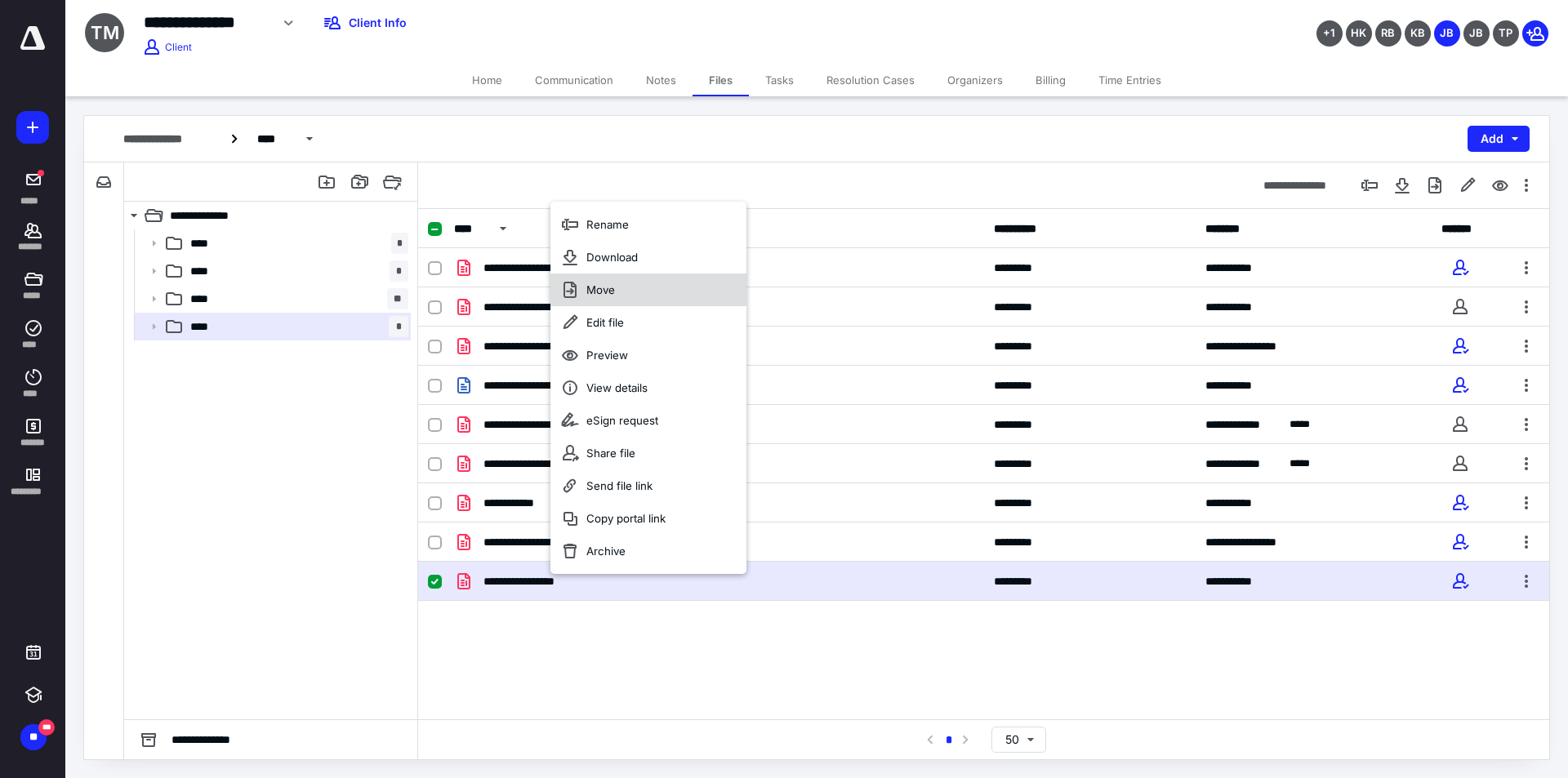click on "Move" at bounding box center (600, 290) 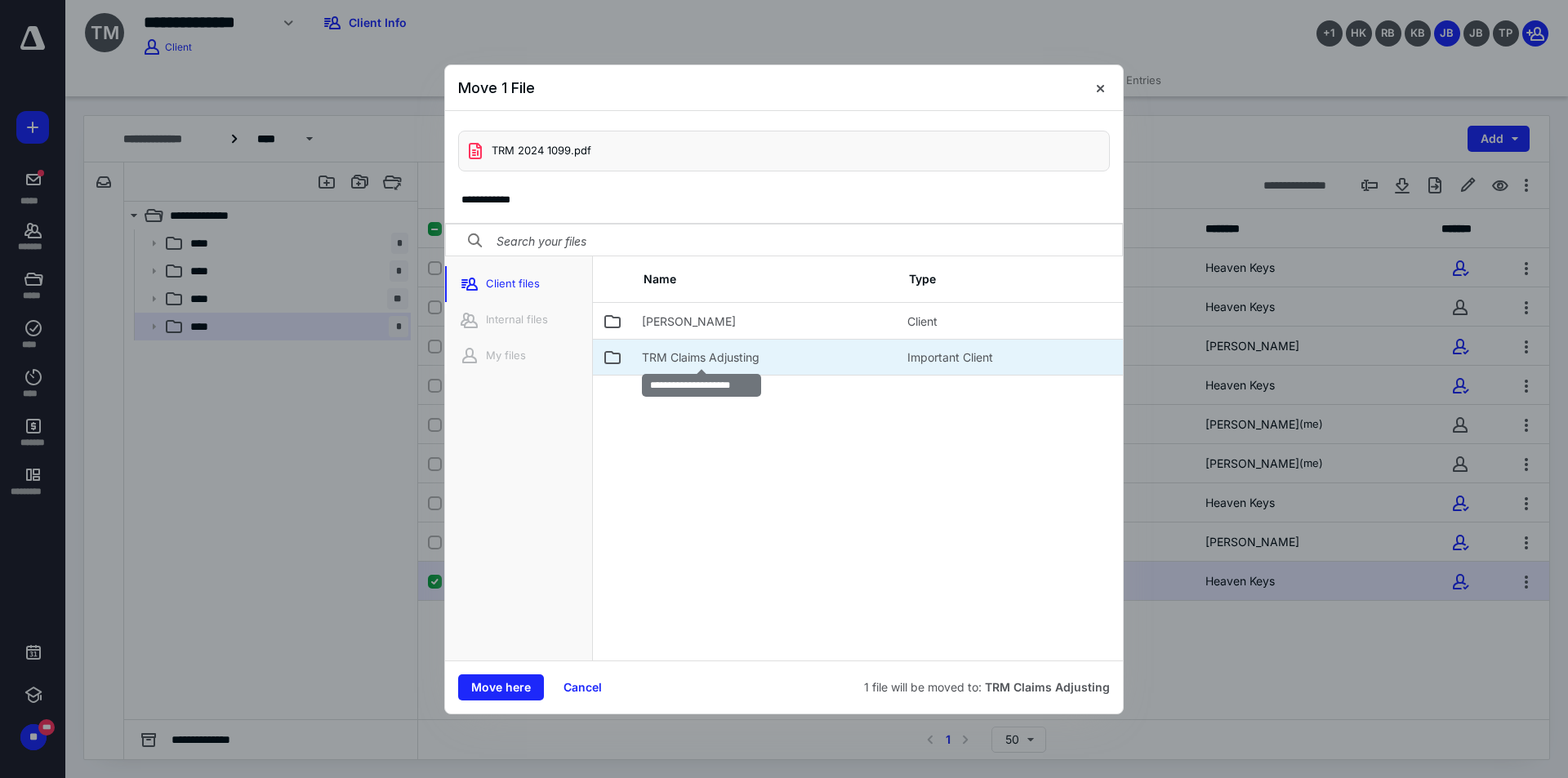 click on "TRM Claims Adjusting" at bounding box center [701, 358] 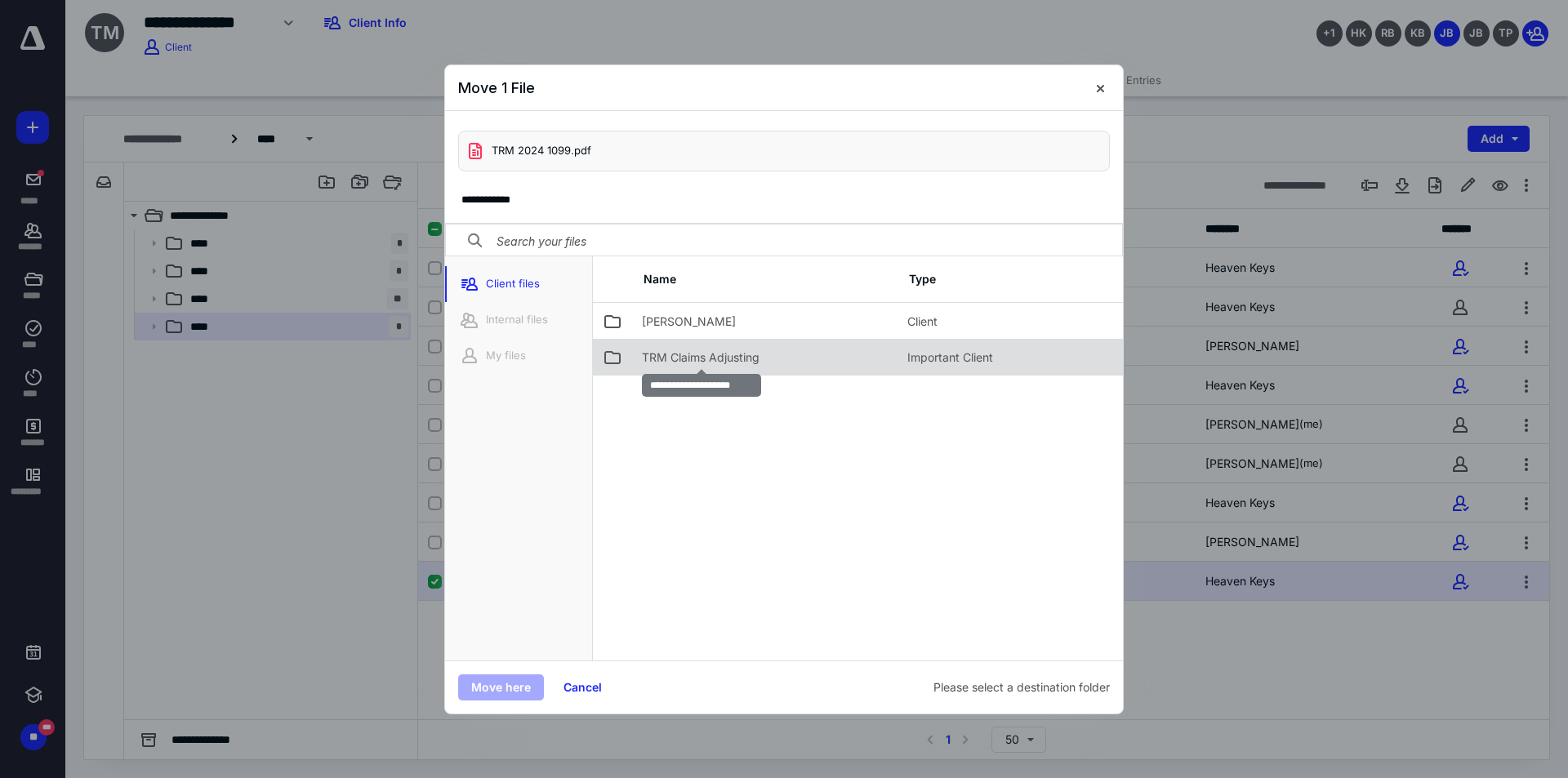 click on "TRM Claims Adjusting" at bounding box center (701, 358) 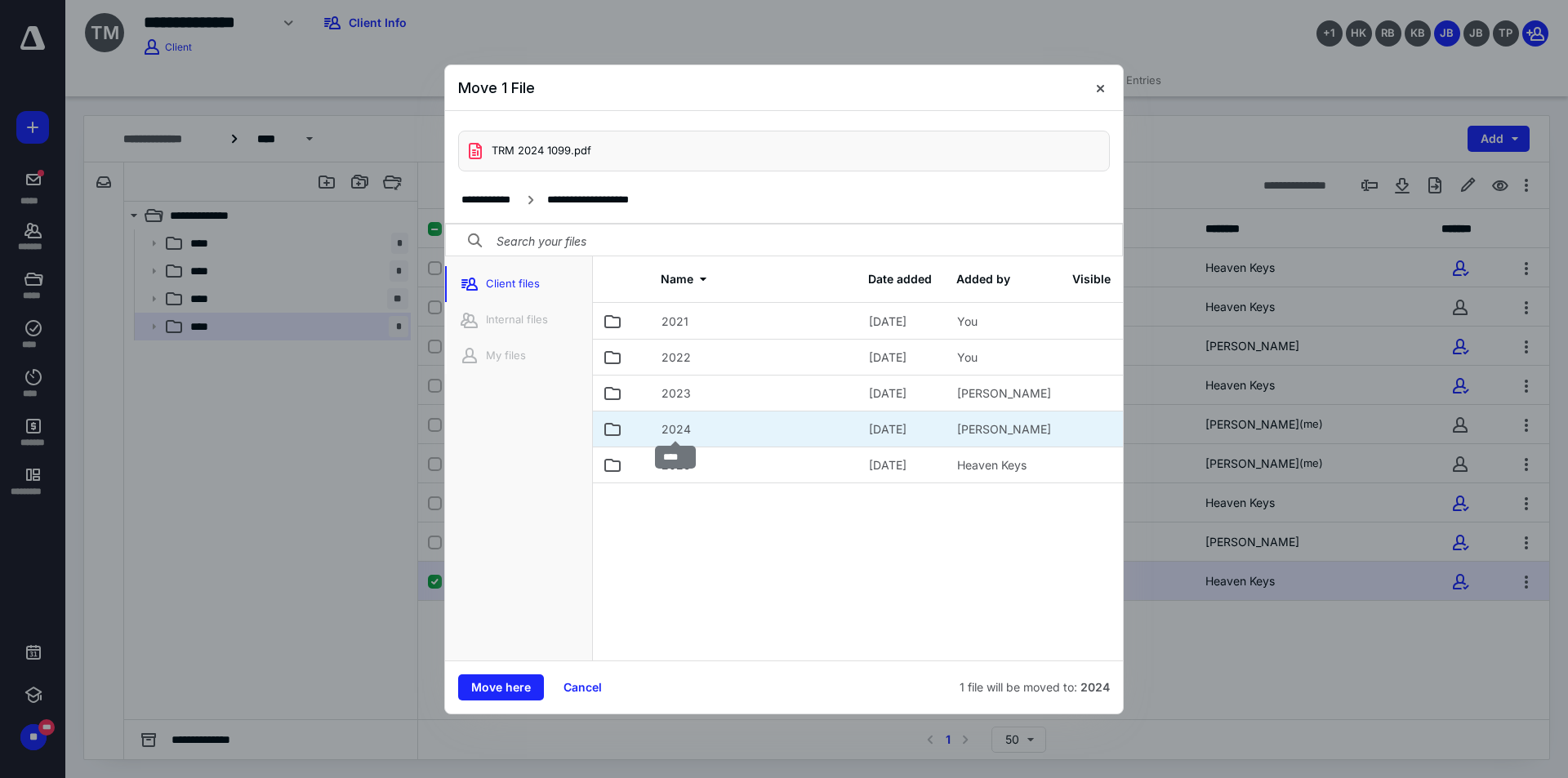 click on "2024" at bounding box center (676, 429) 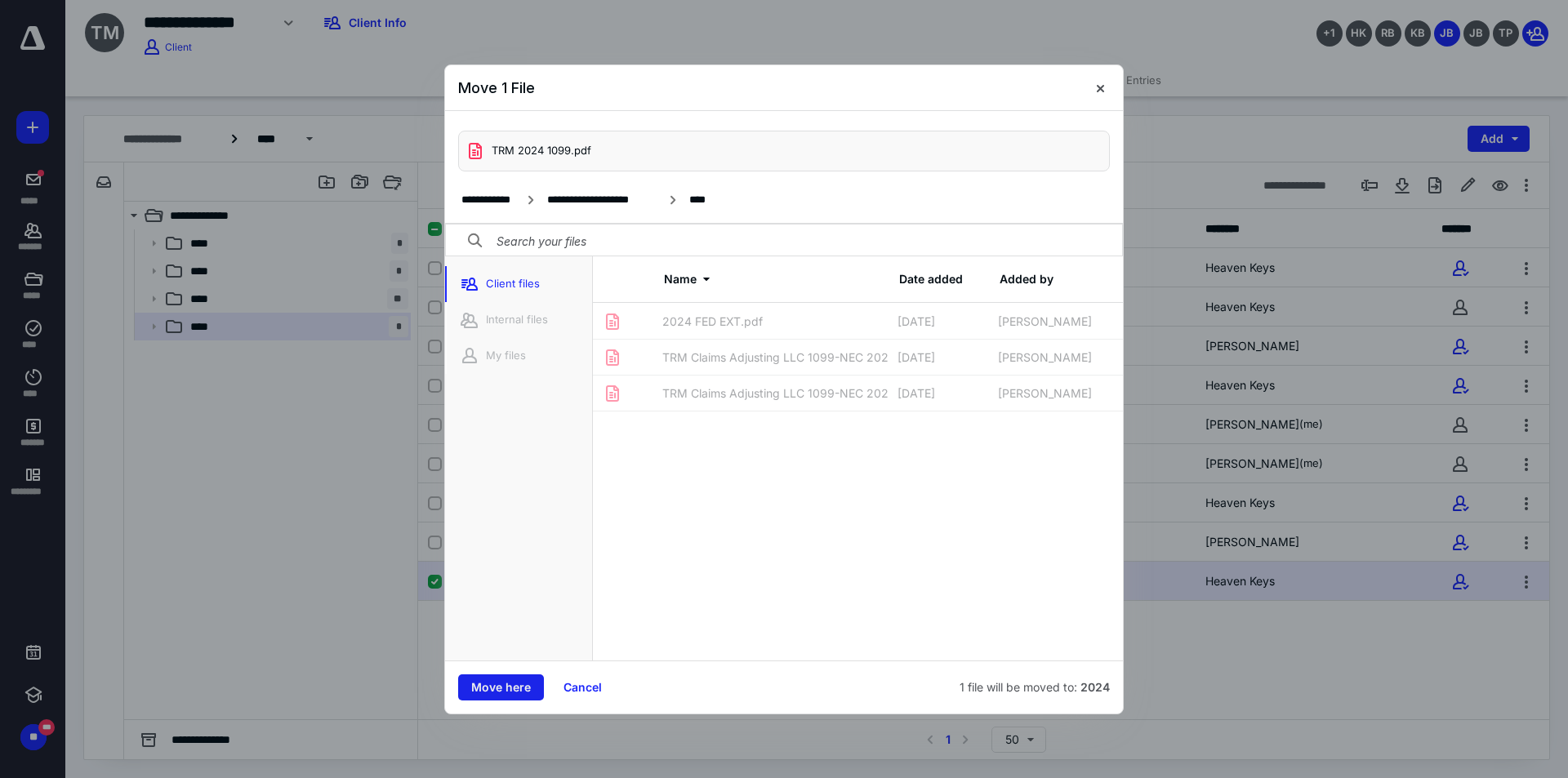 click on "Move here" at bounding box center (501, 687) 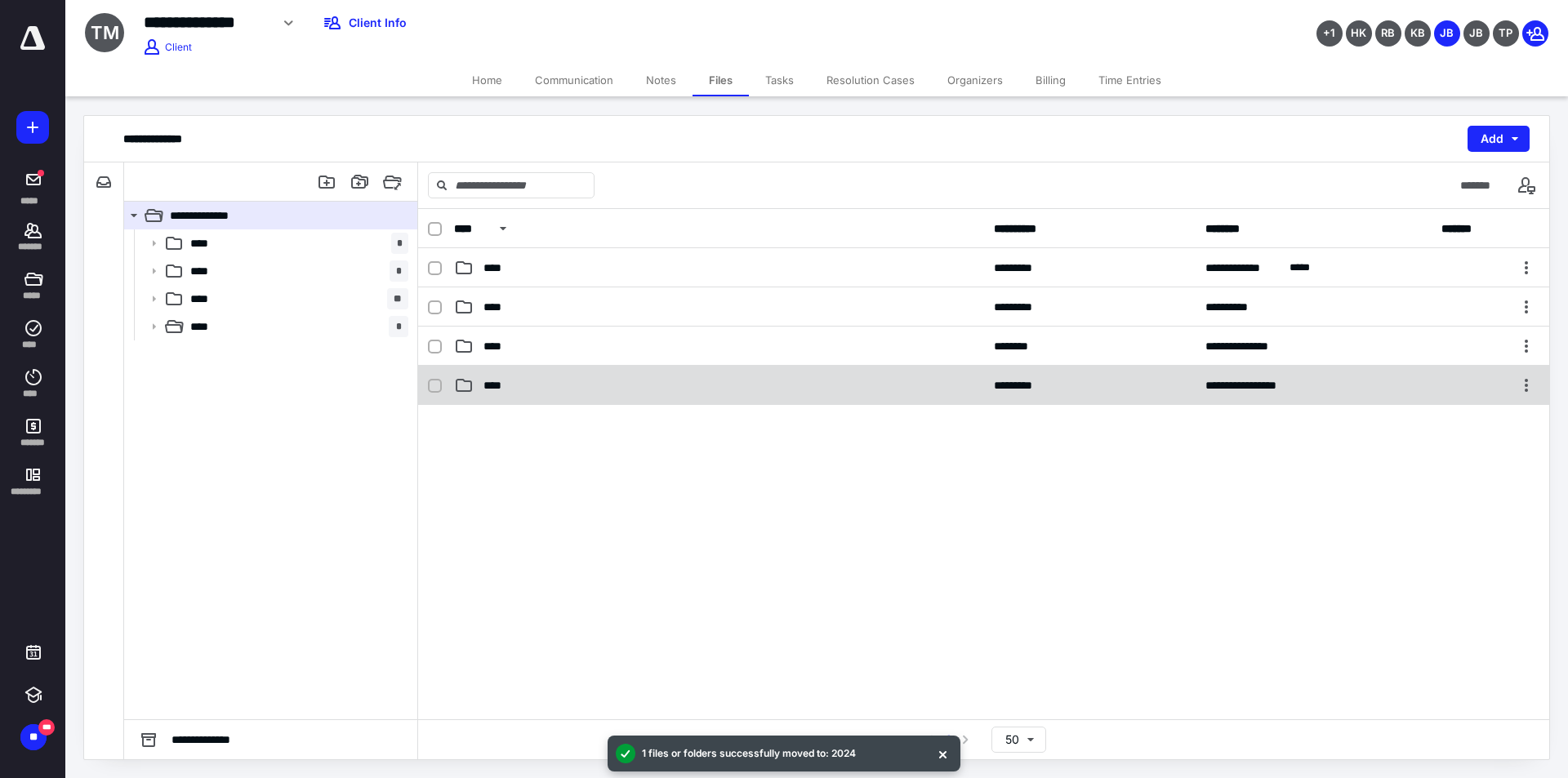 click on "****" at bounding box center (497, 385) 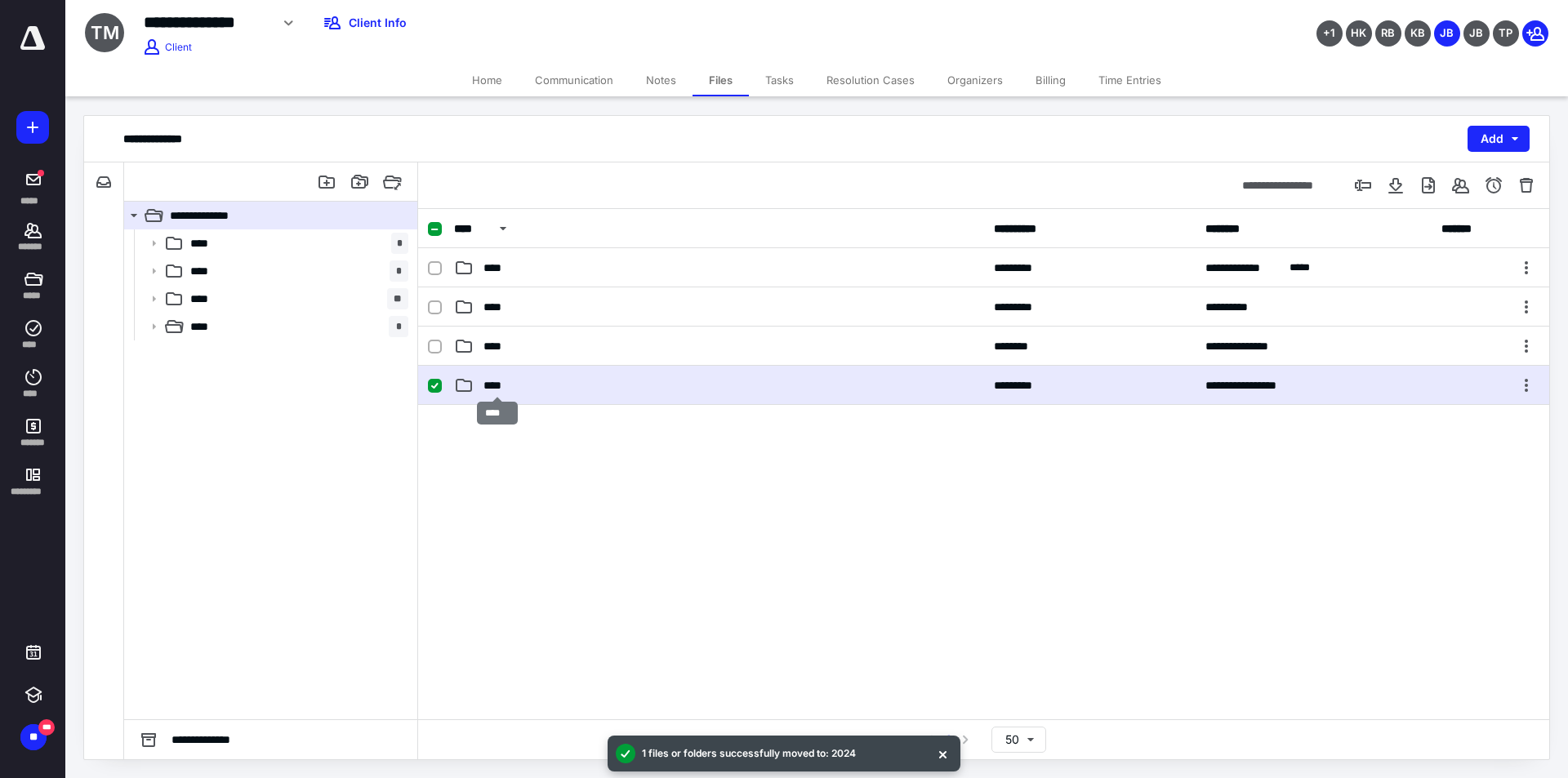 click on "****" at bounding box center (497, 385) 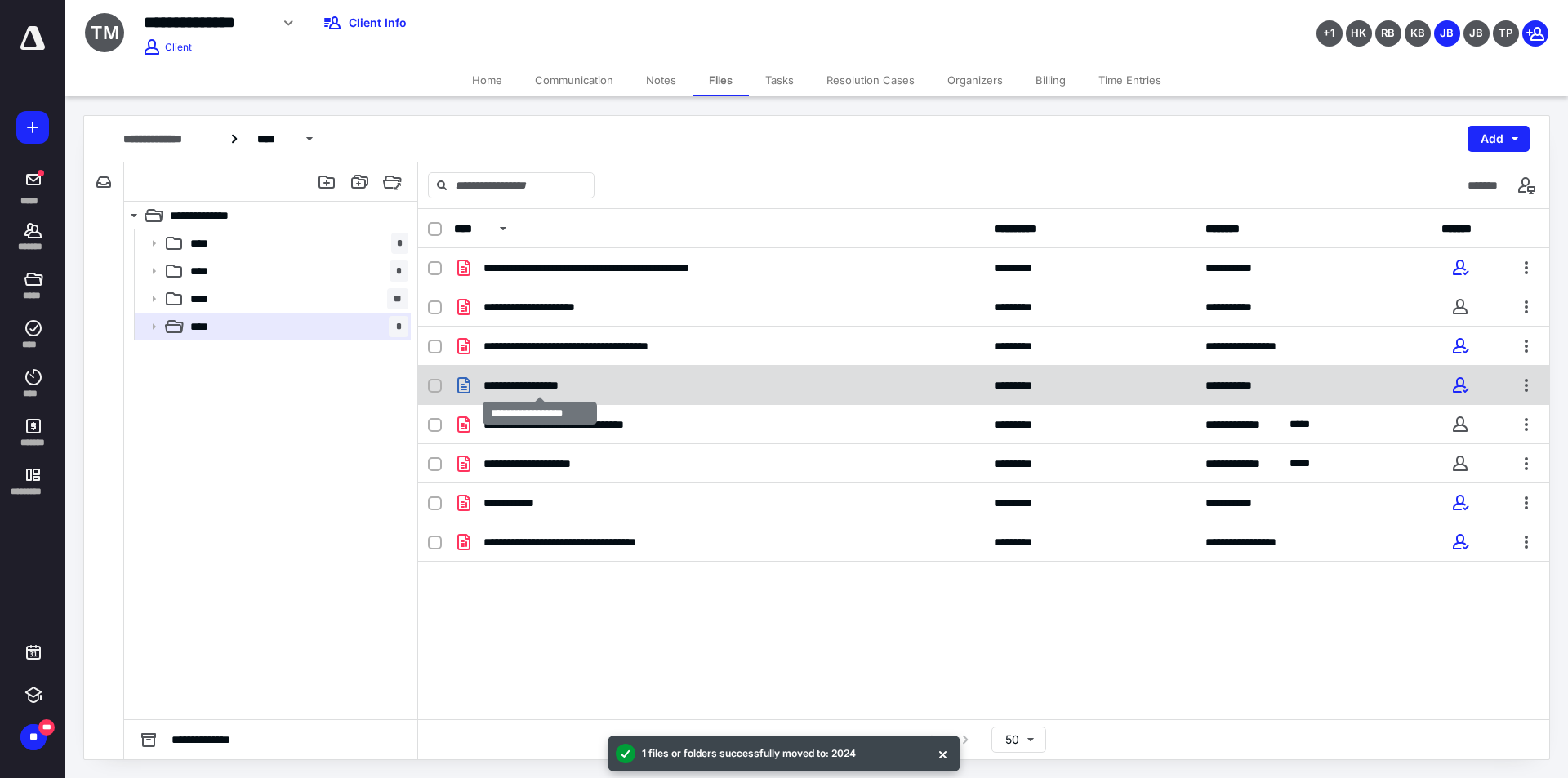 checkbox on "true" 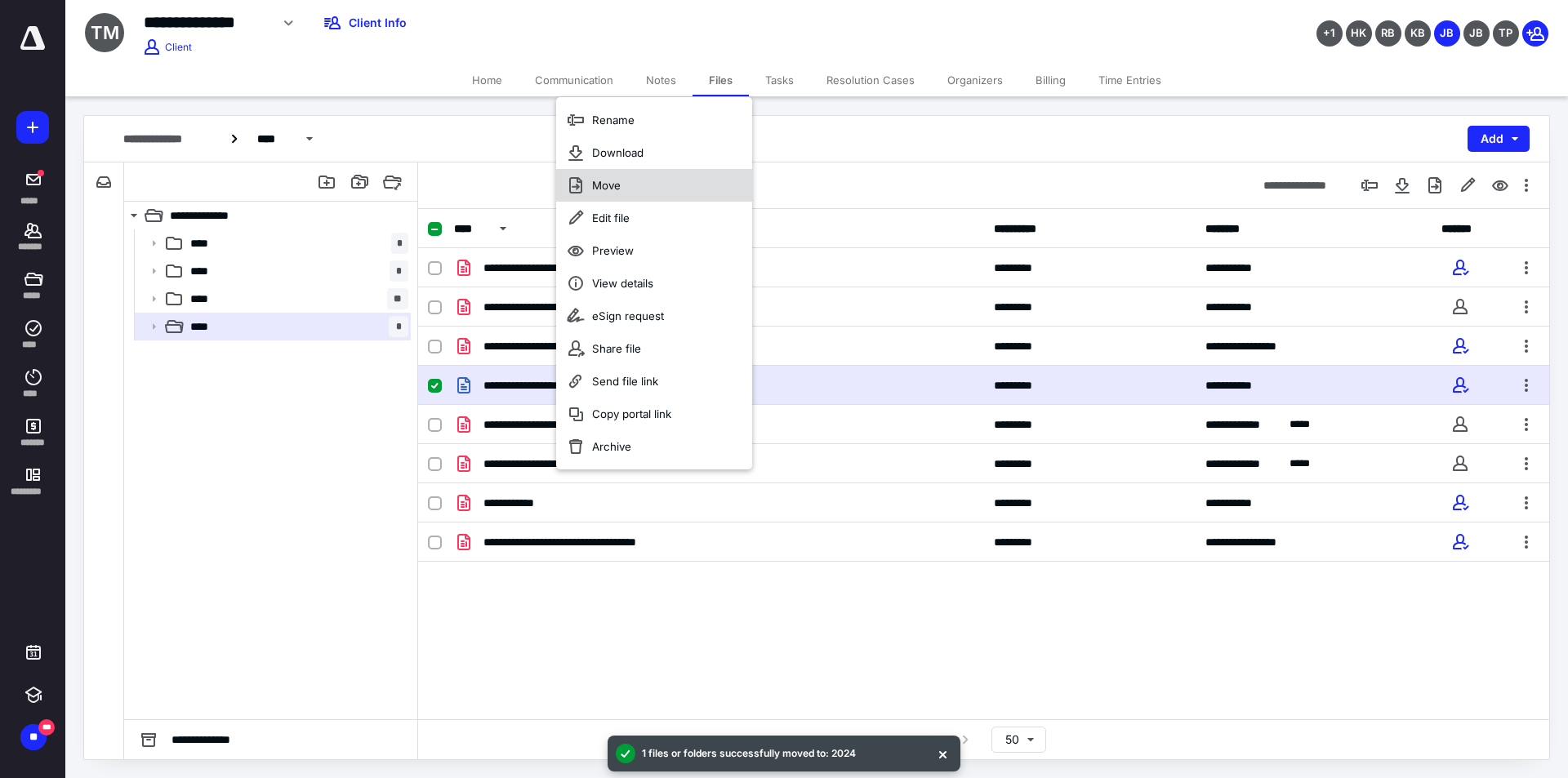 click on "Move" at bounding box center (654, 185) 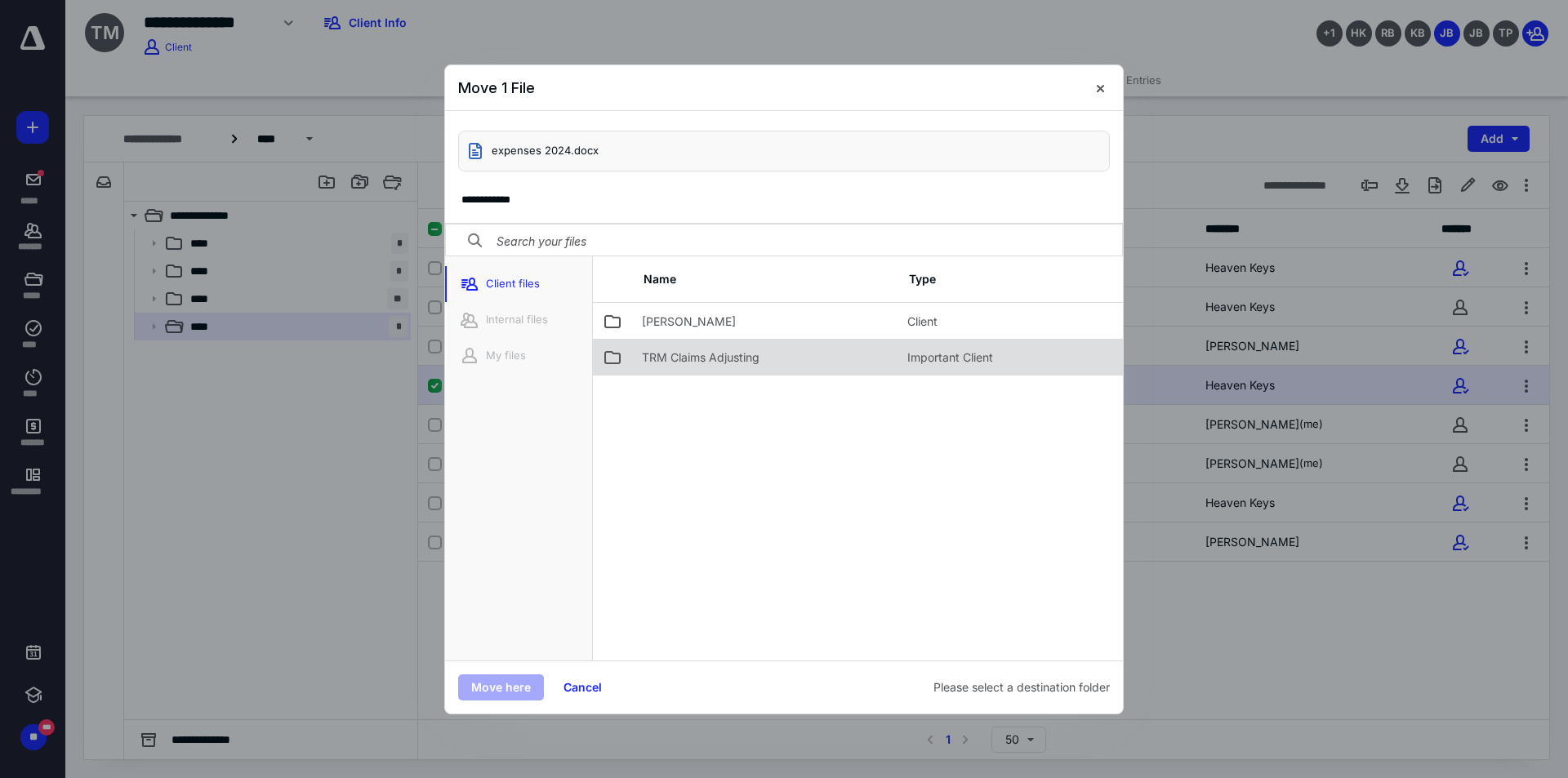 click on "TRM Claims Adjusting" at bounding box center (701, 358) 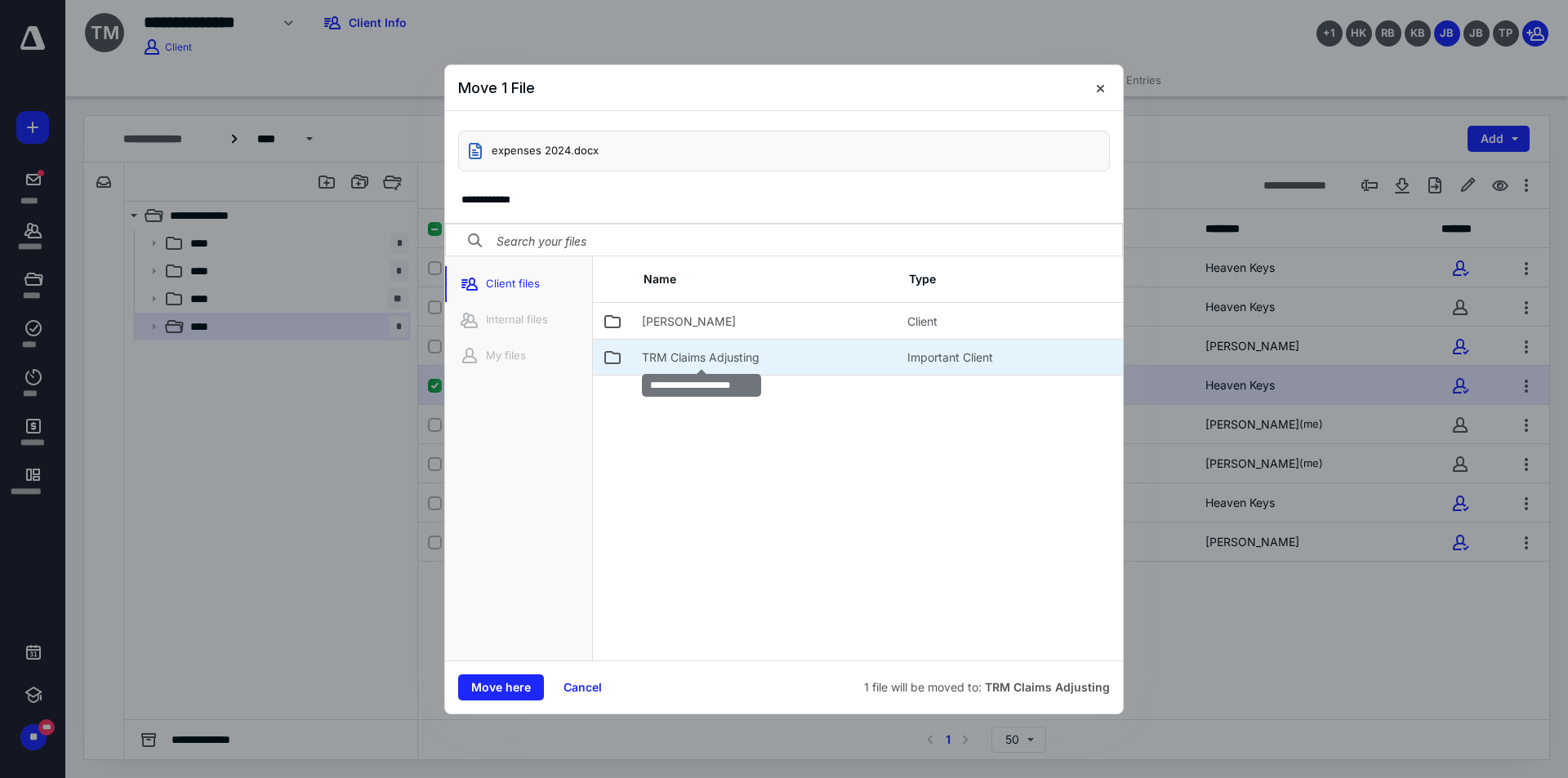 click on "TRM Claims Adjusting" at bounding box center (701, 358) 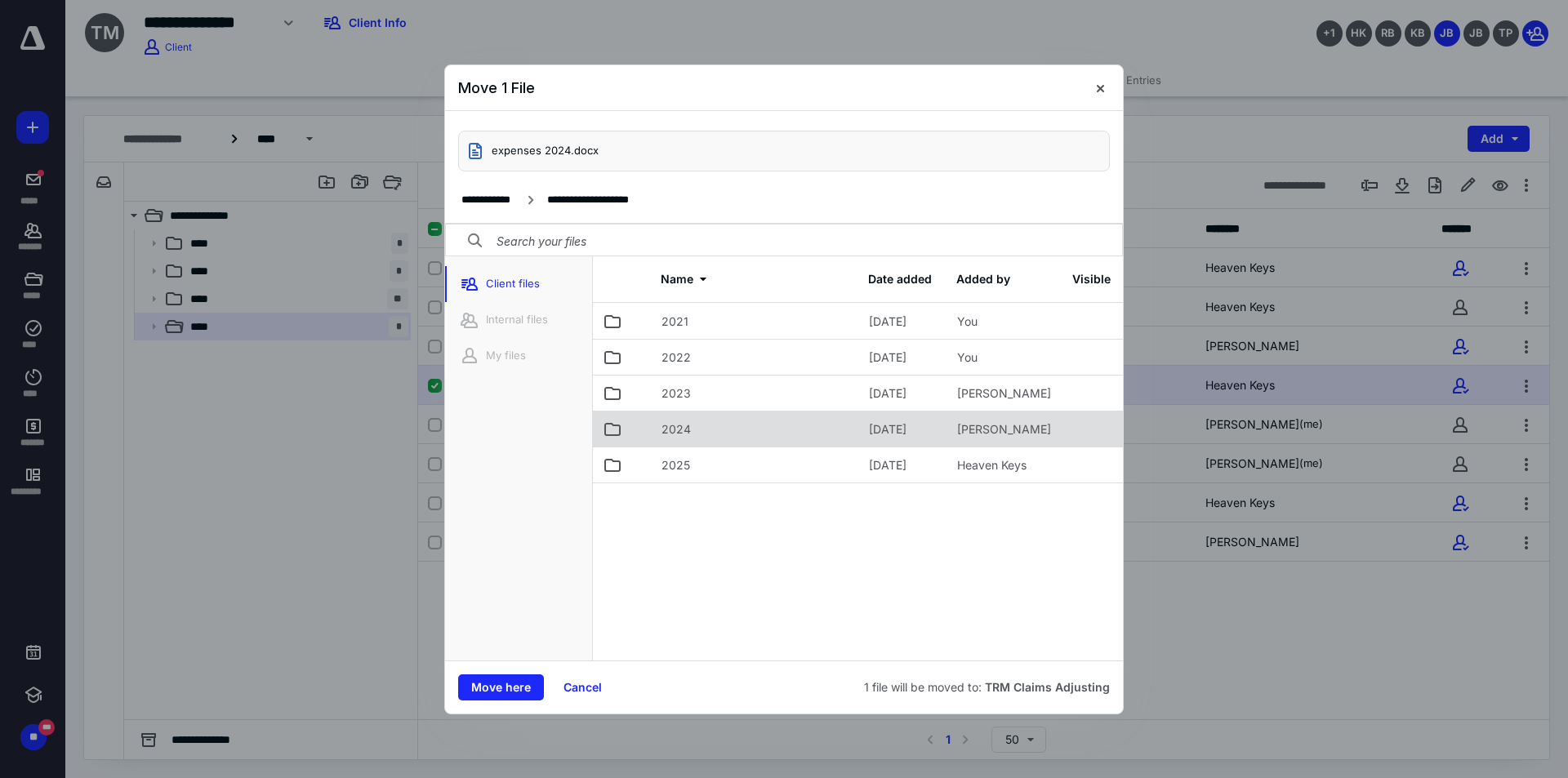 click on "2024" at bounding box center (676, 429) 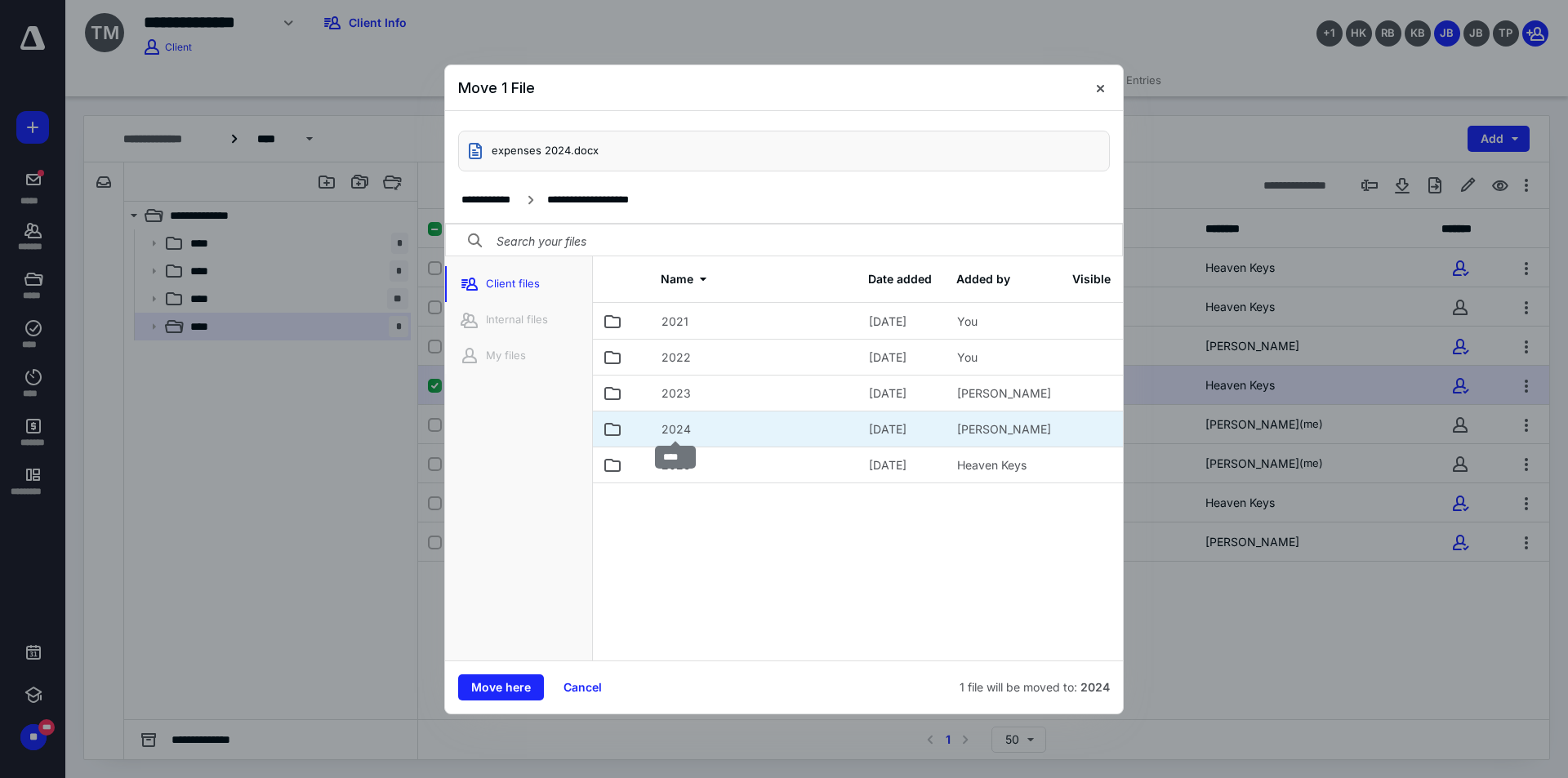 click on "2024" at bounding box center (676, 429) 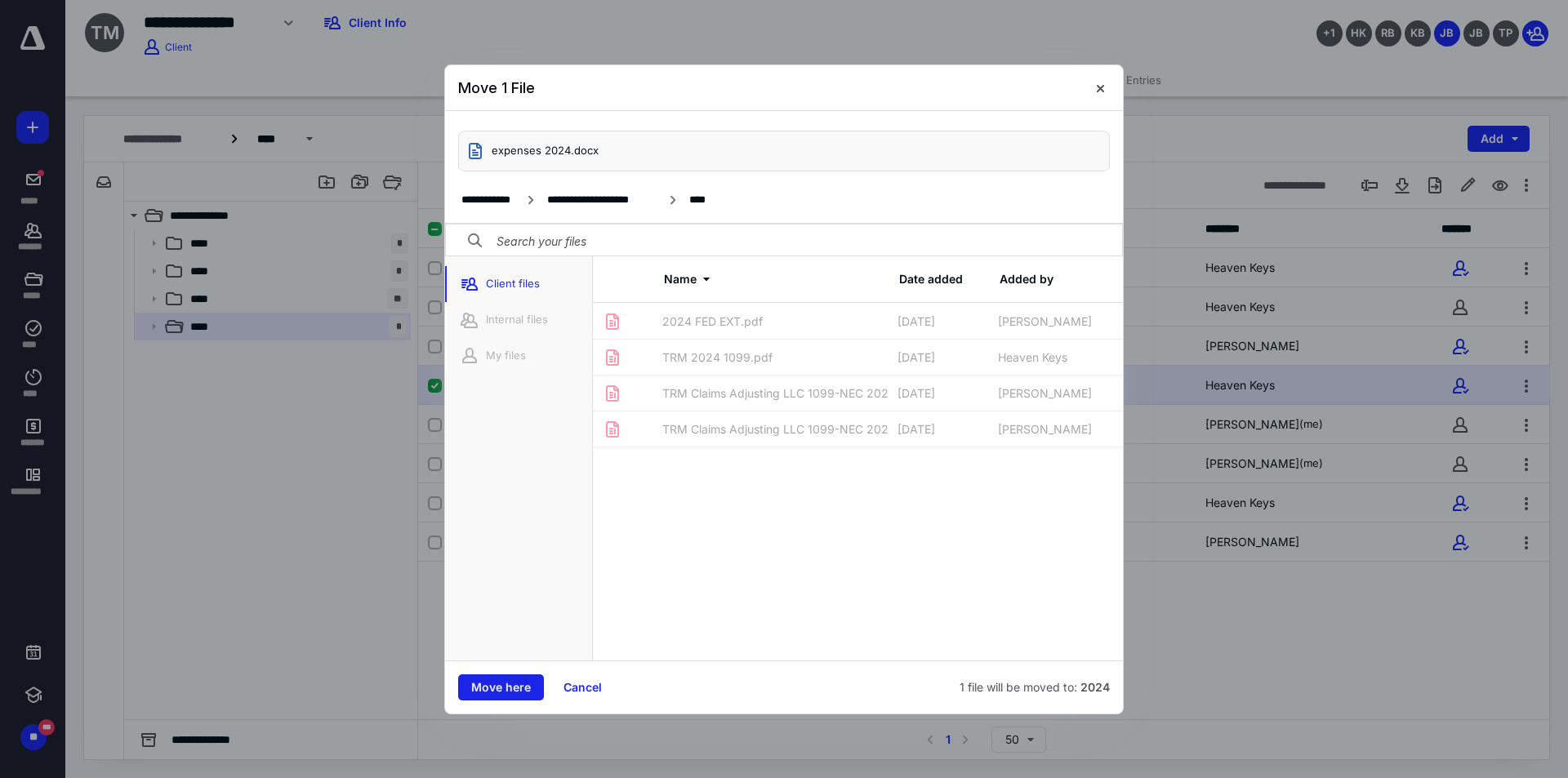 click on "Move here" at bounding box center [501, 687] 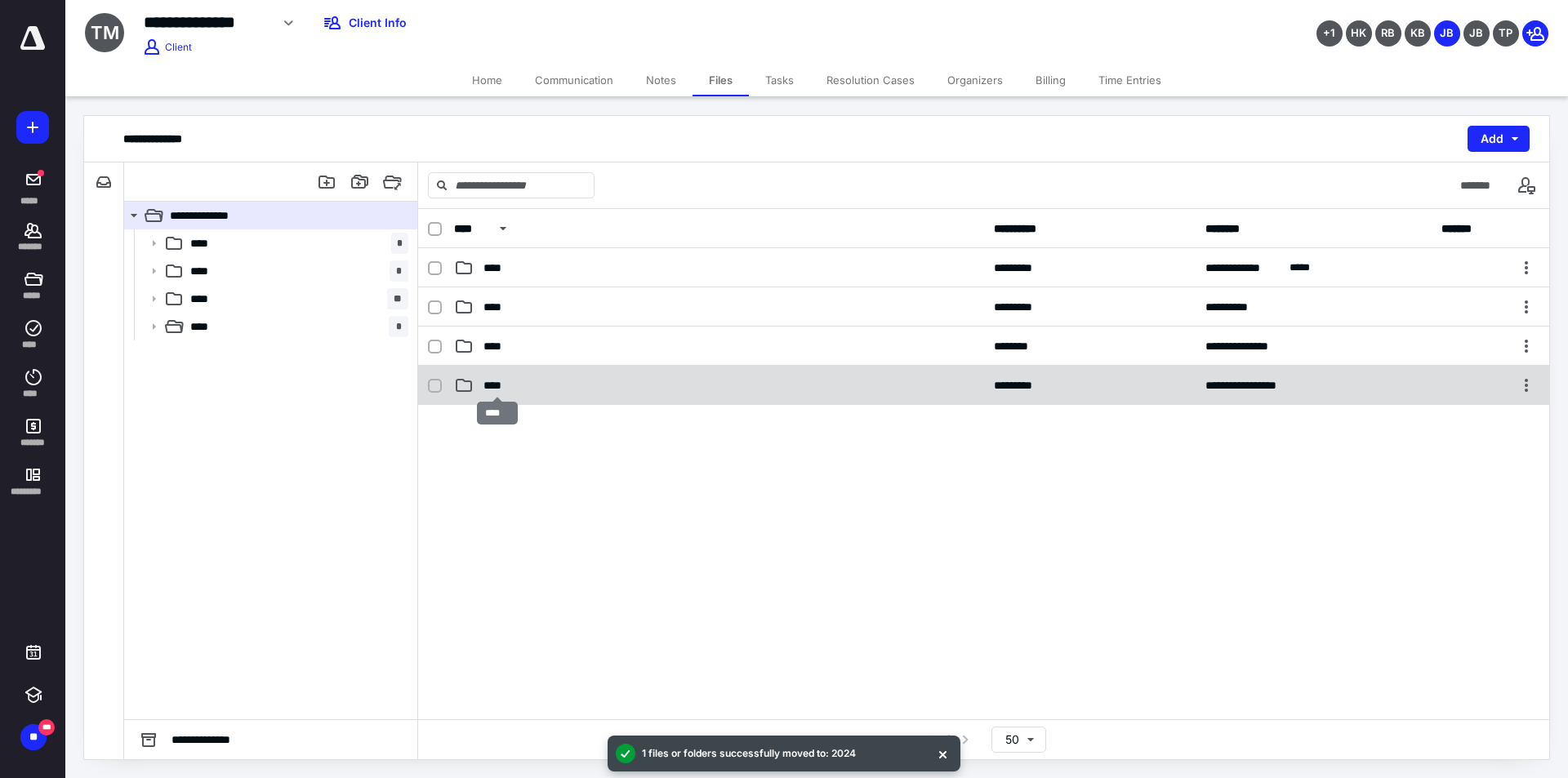 click on "****" at bounding box center (497, 385) 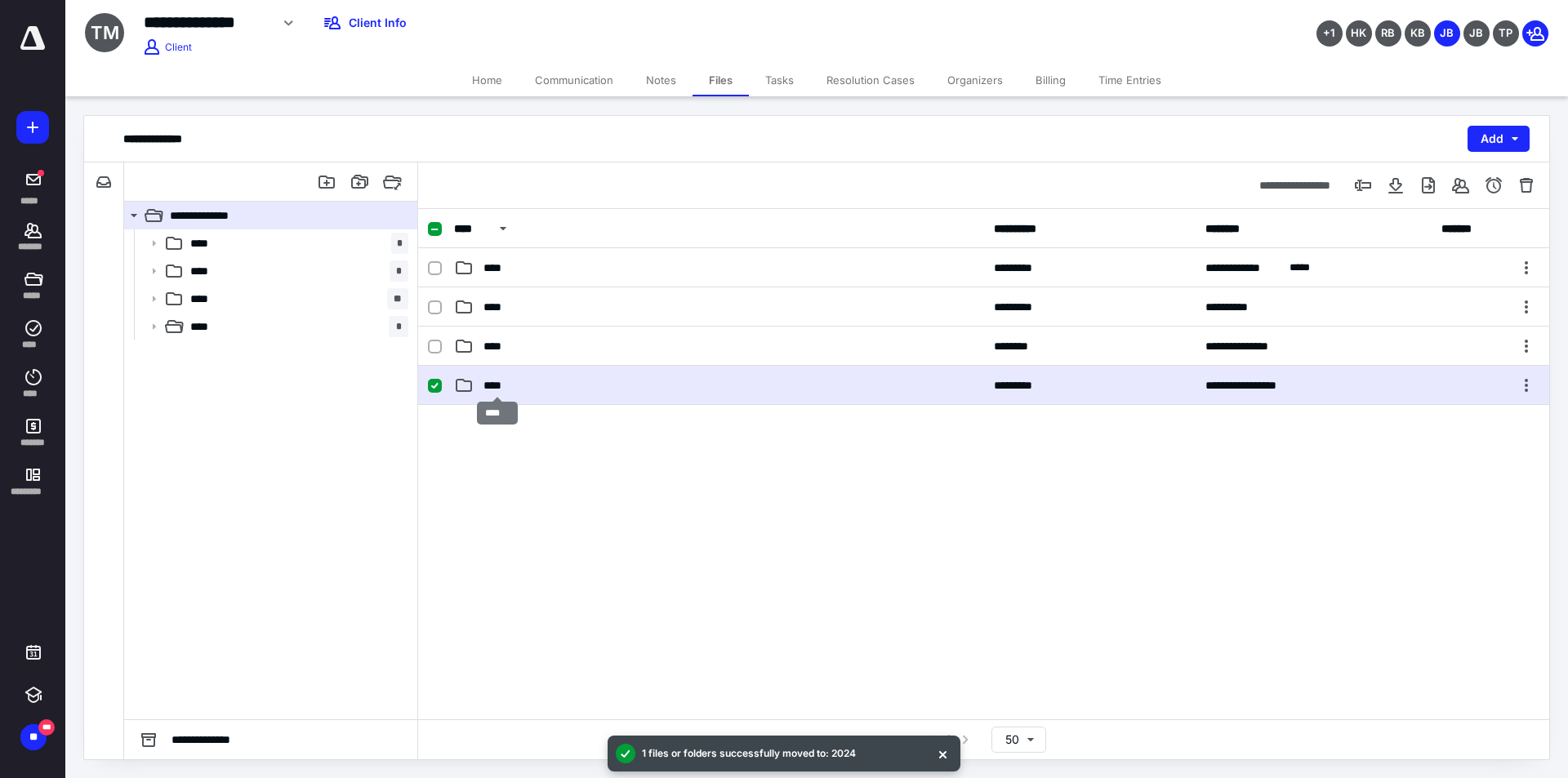 click on "****" at bounding box center [497, 385] 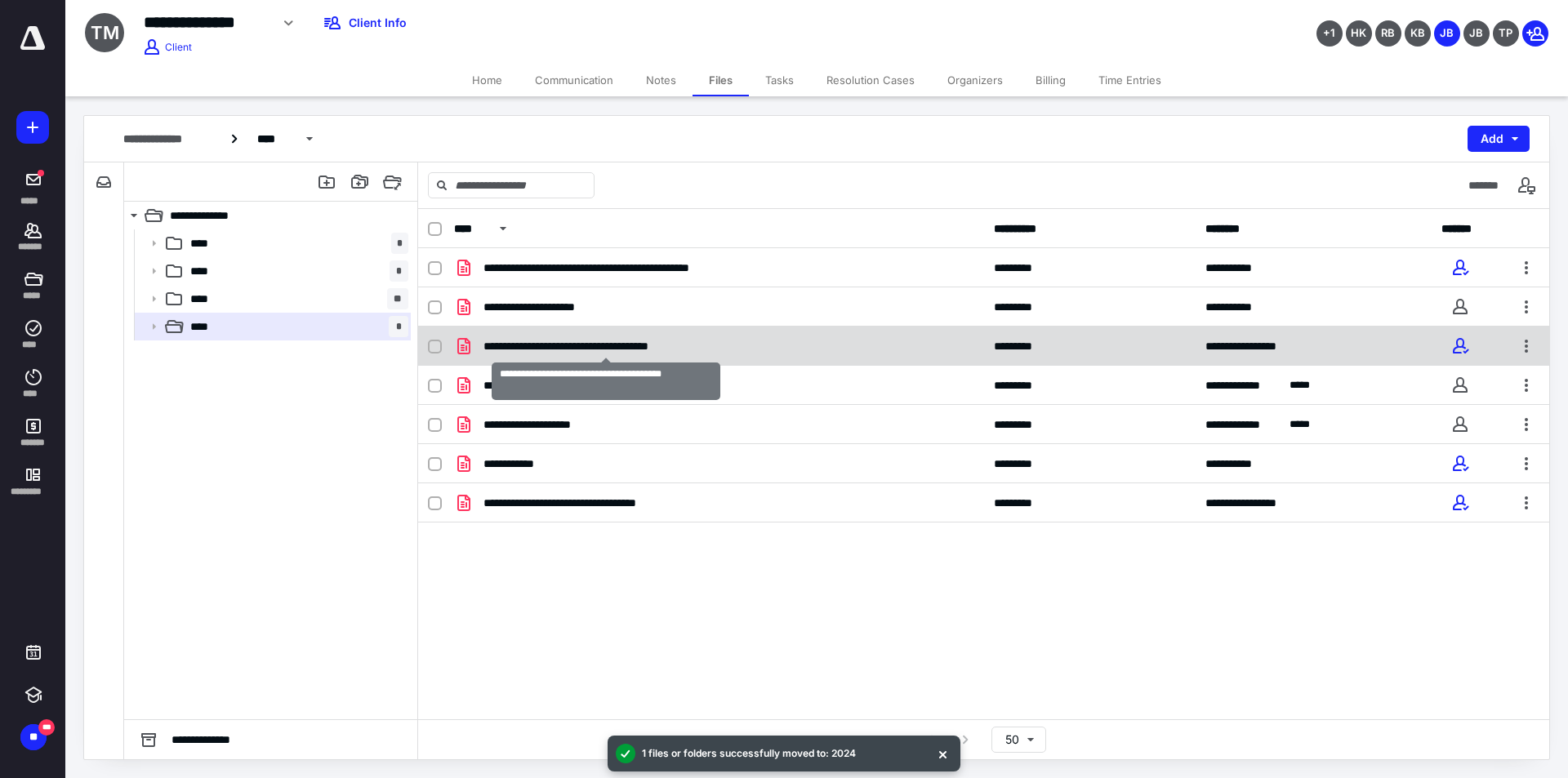checkbox on "true" 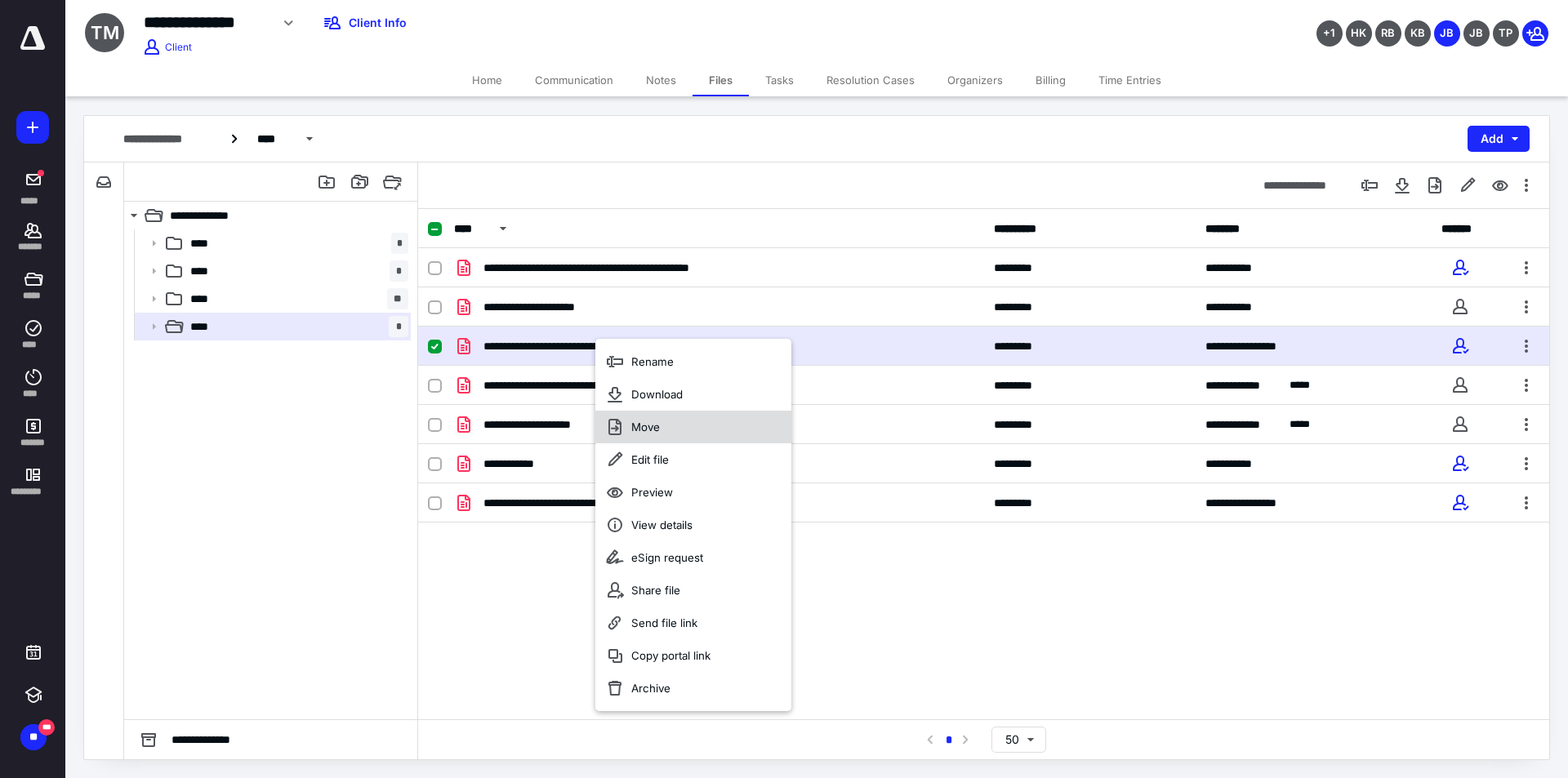 click on "Move" at bounding box center [645, 427] 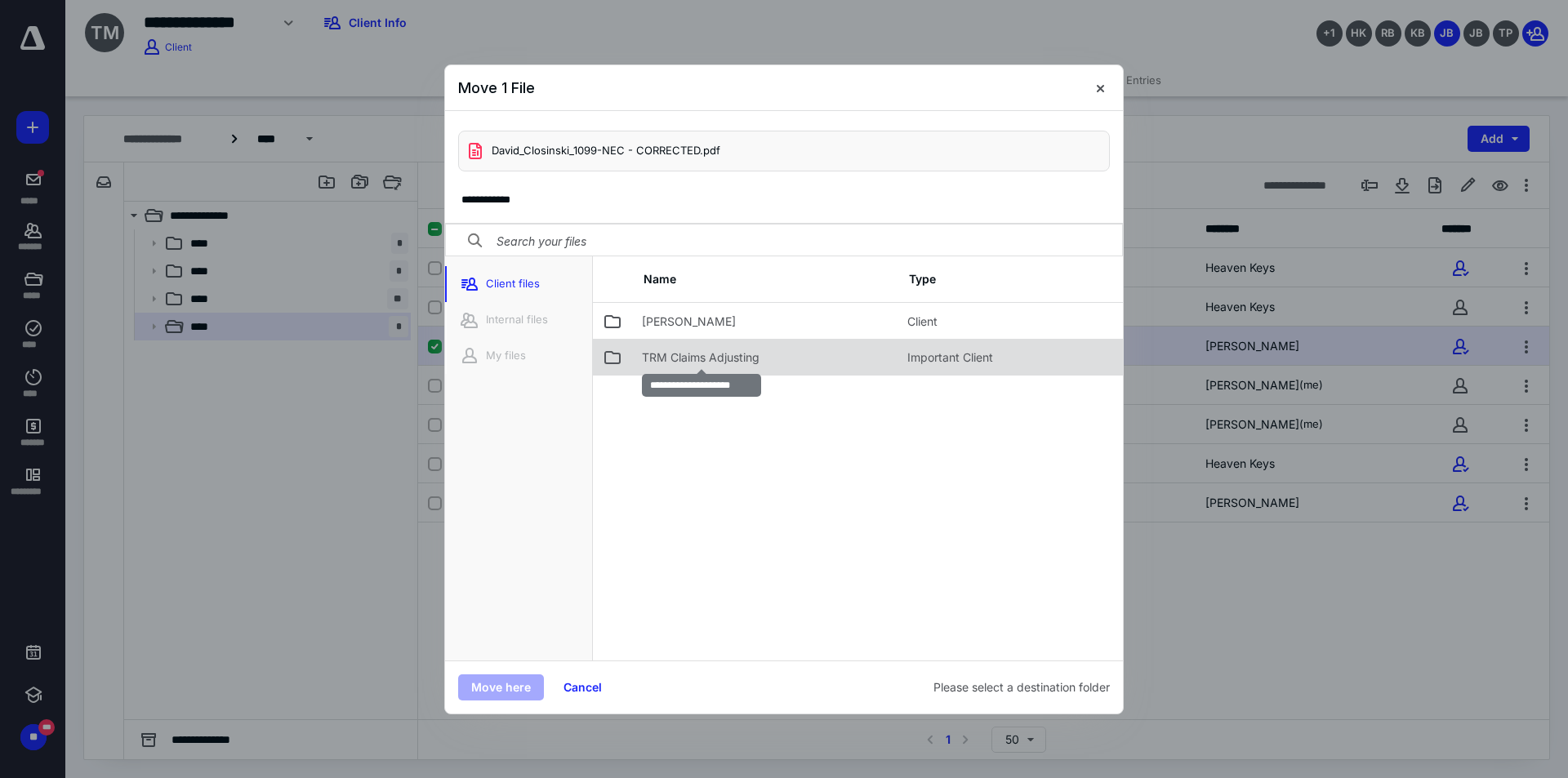 click on "TRM Claims Adjusting" at bounding box center [701, 358] 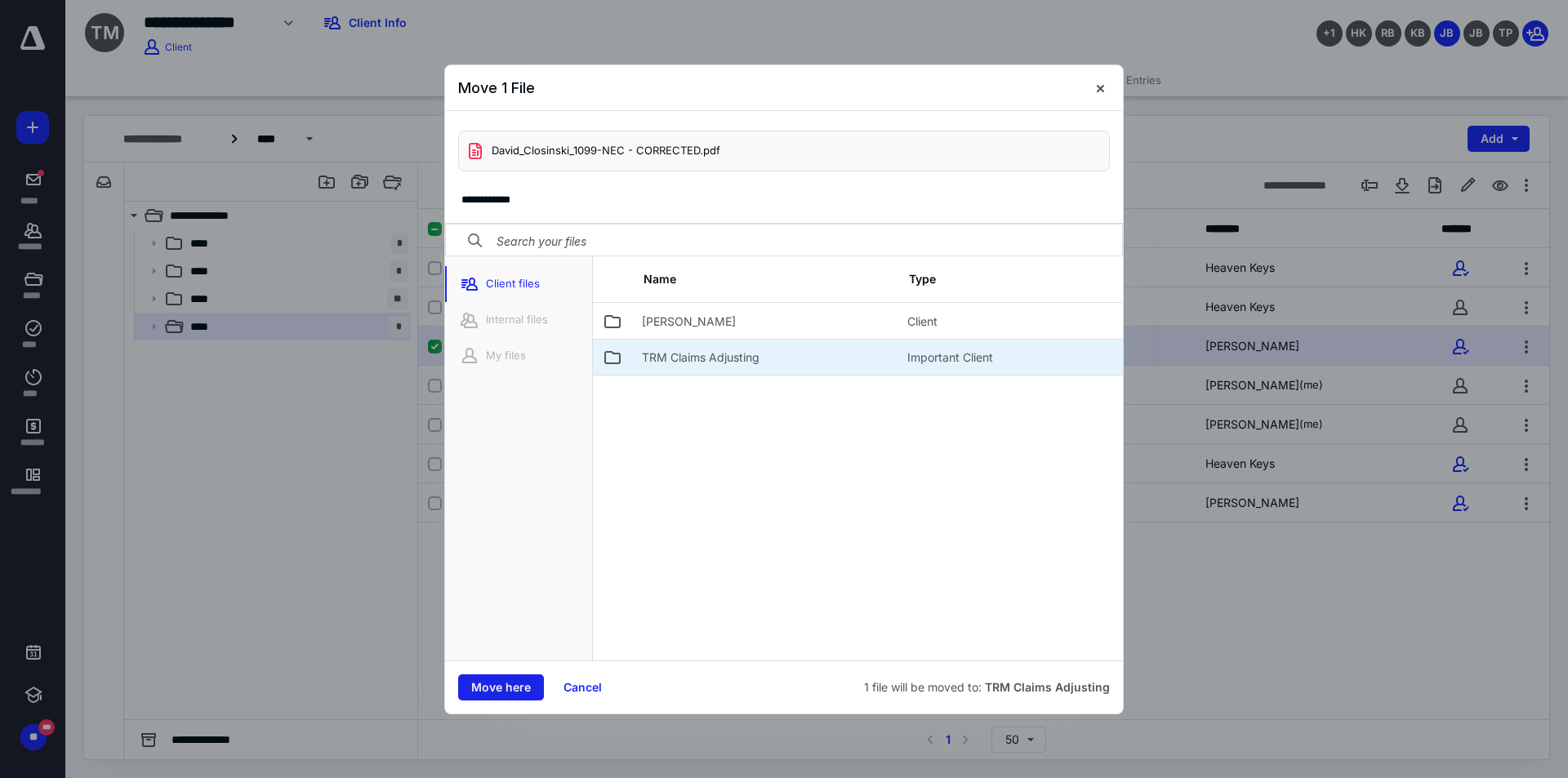 click on "Move here" at bounding box center [501, 687] 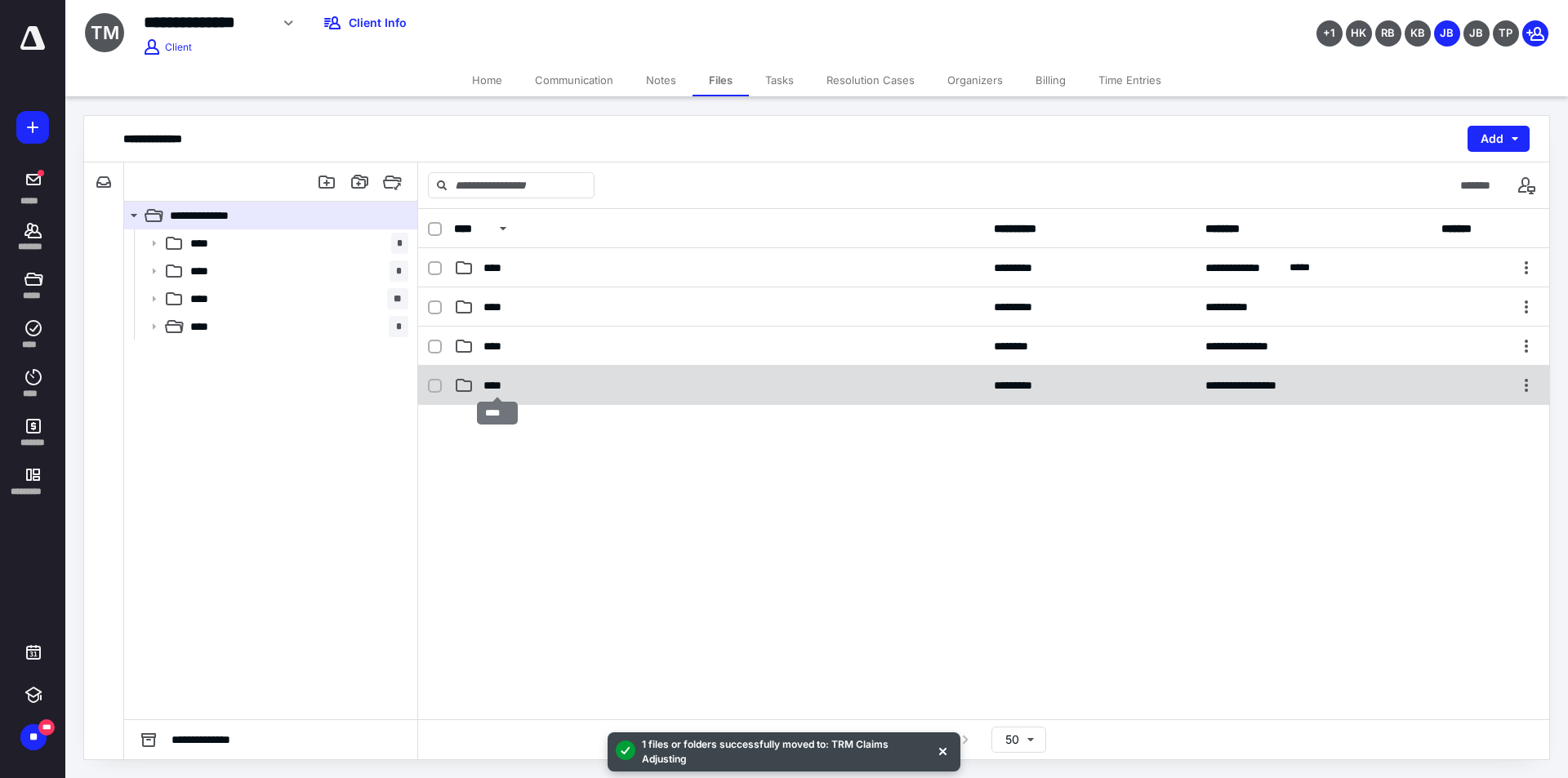 click on "****" at bounding box center [497, 385] 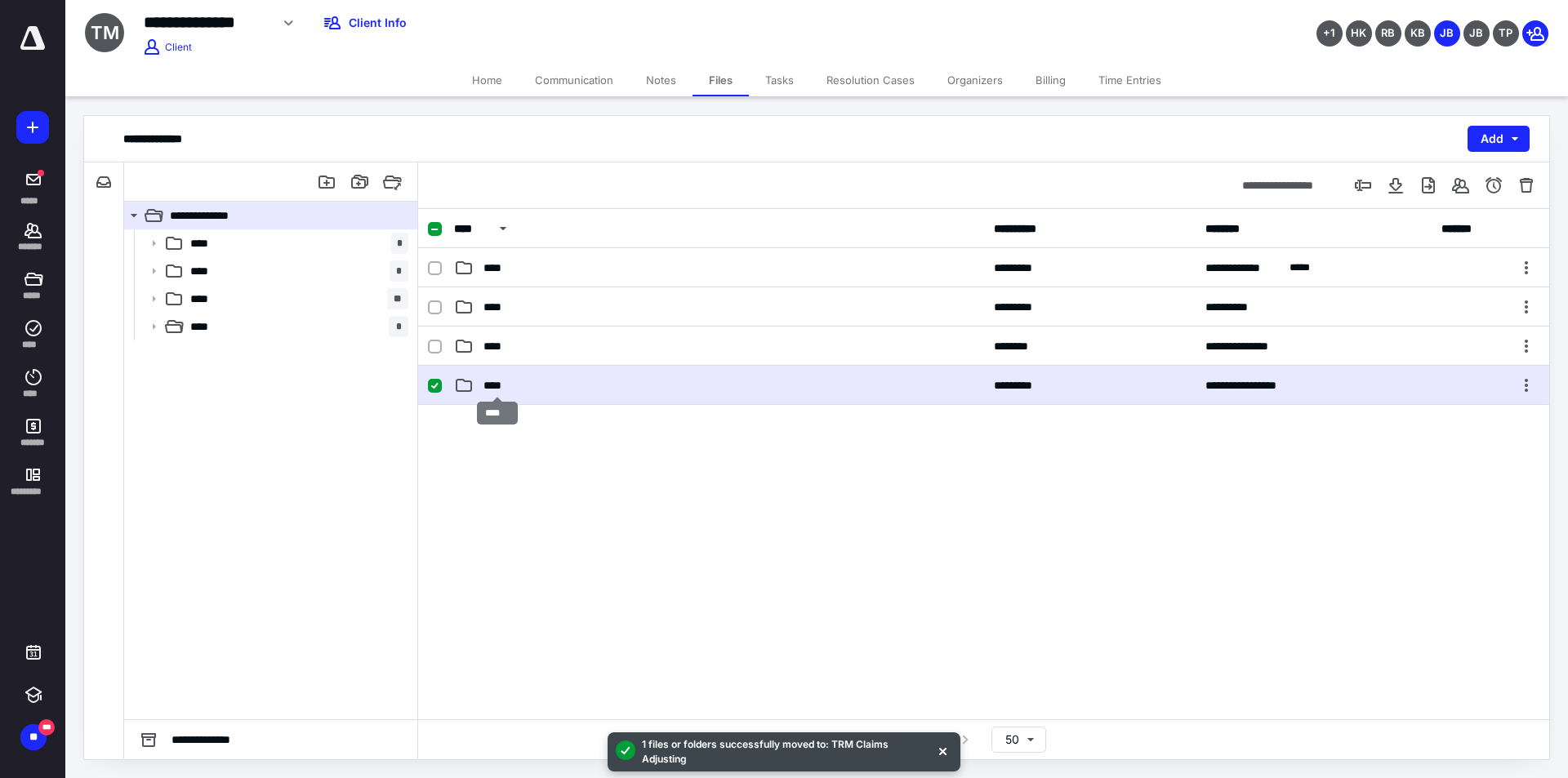 click on "****" at bounding box center [497, 385] 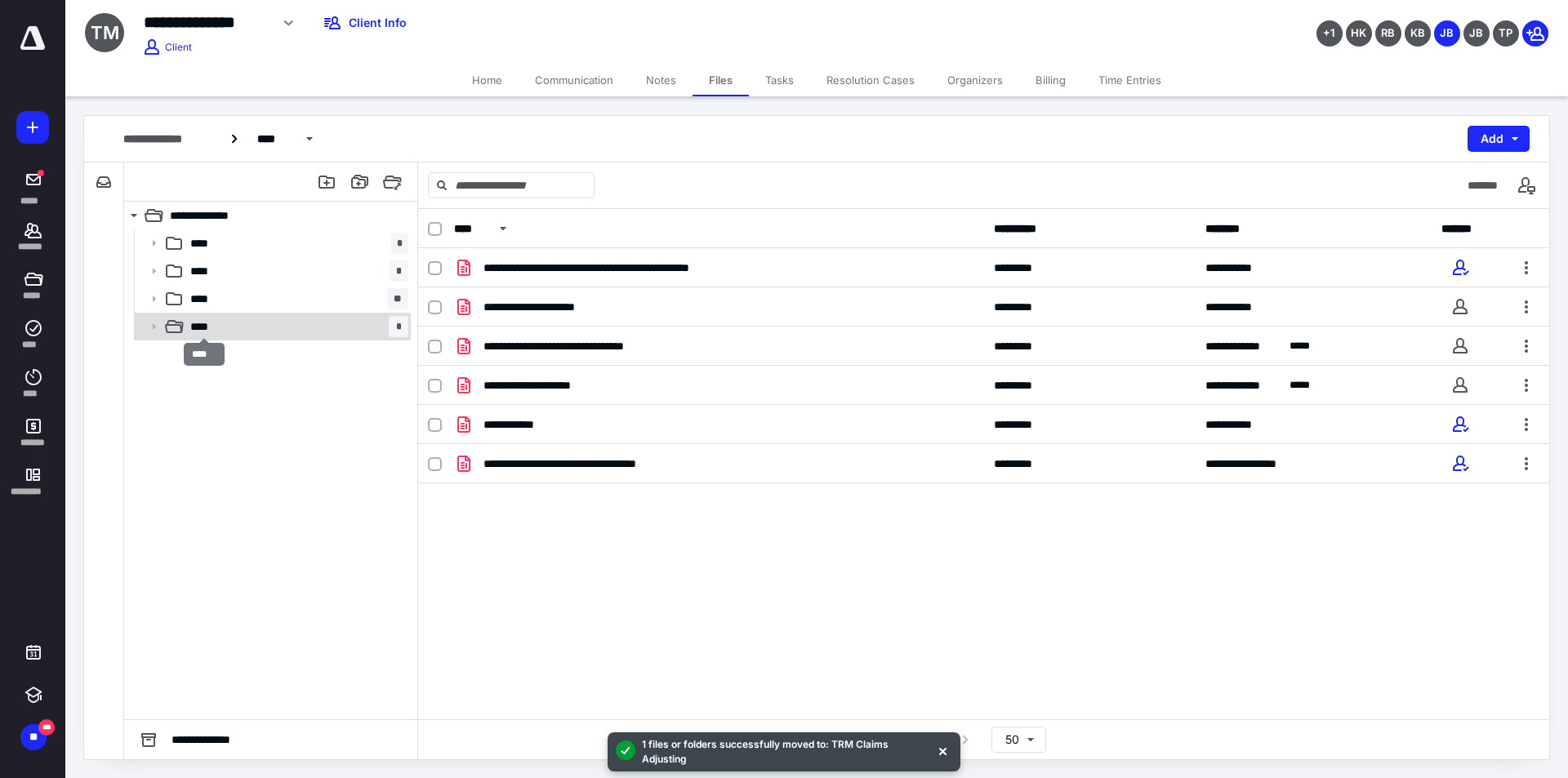 click on "****" at bounding box center (204, 327) 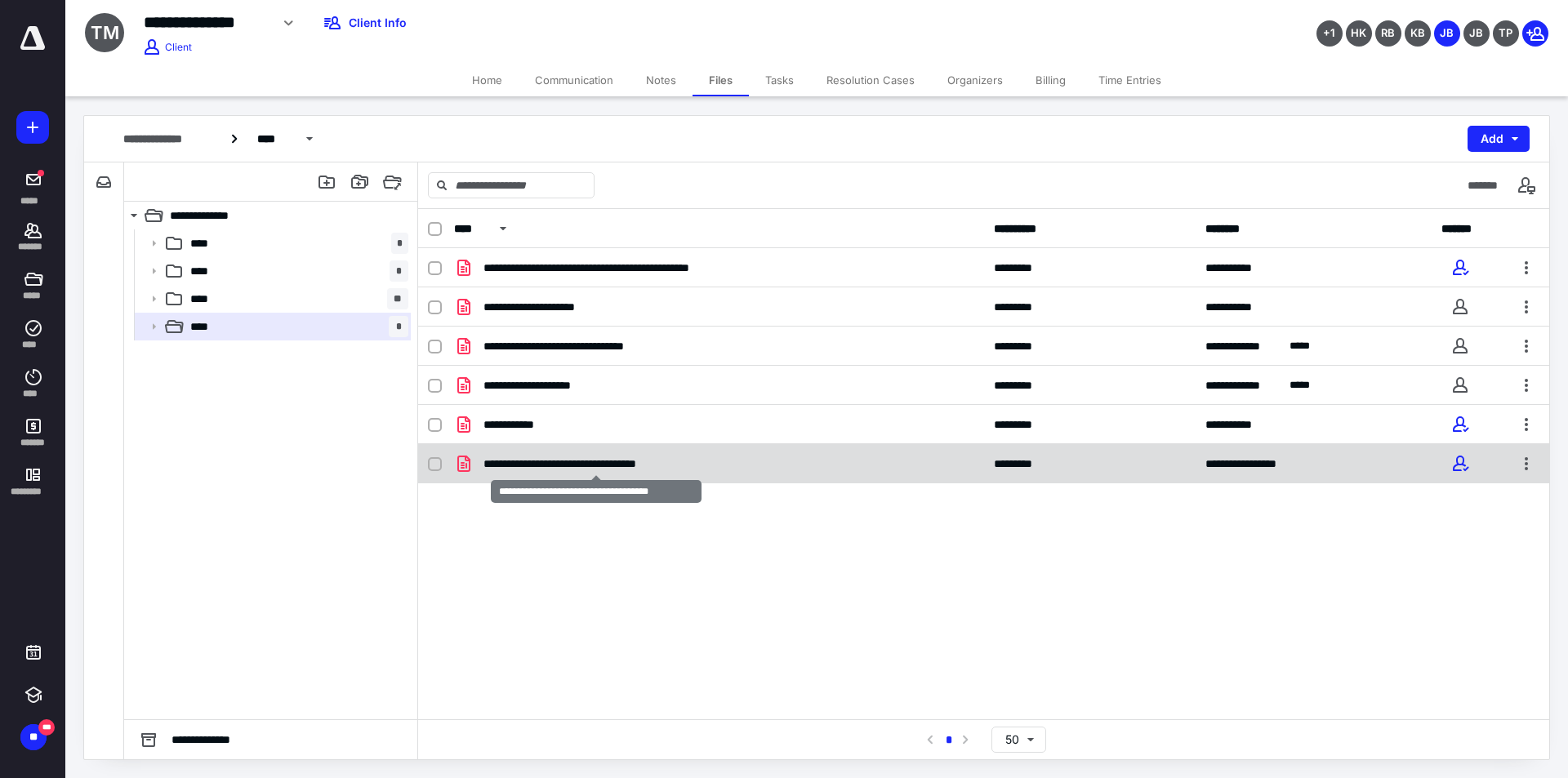 checkbox on "true" 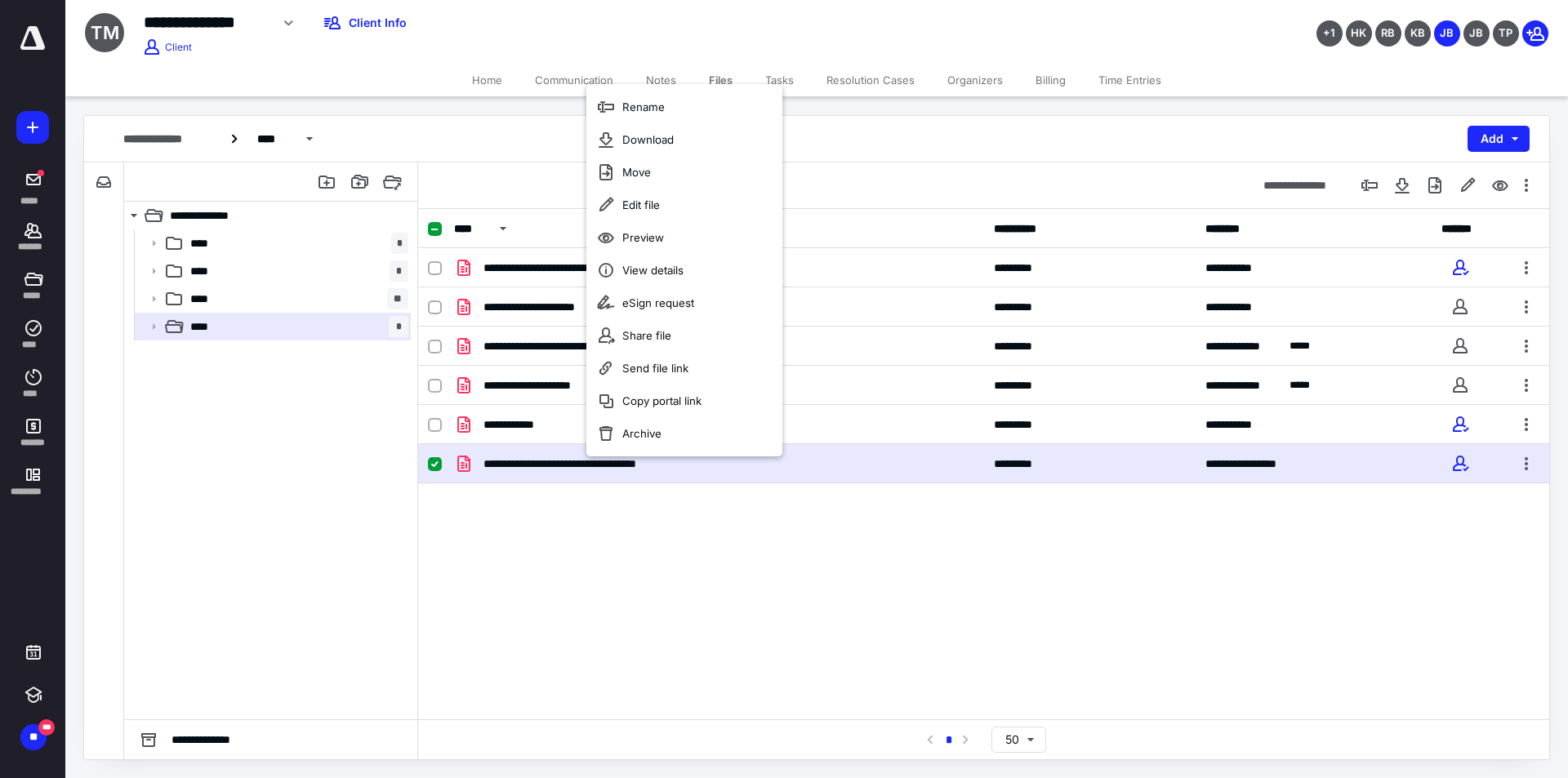 click on "**********" at bounding box center [983, 464] 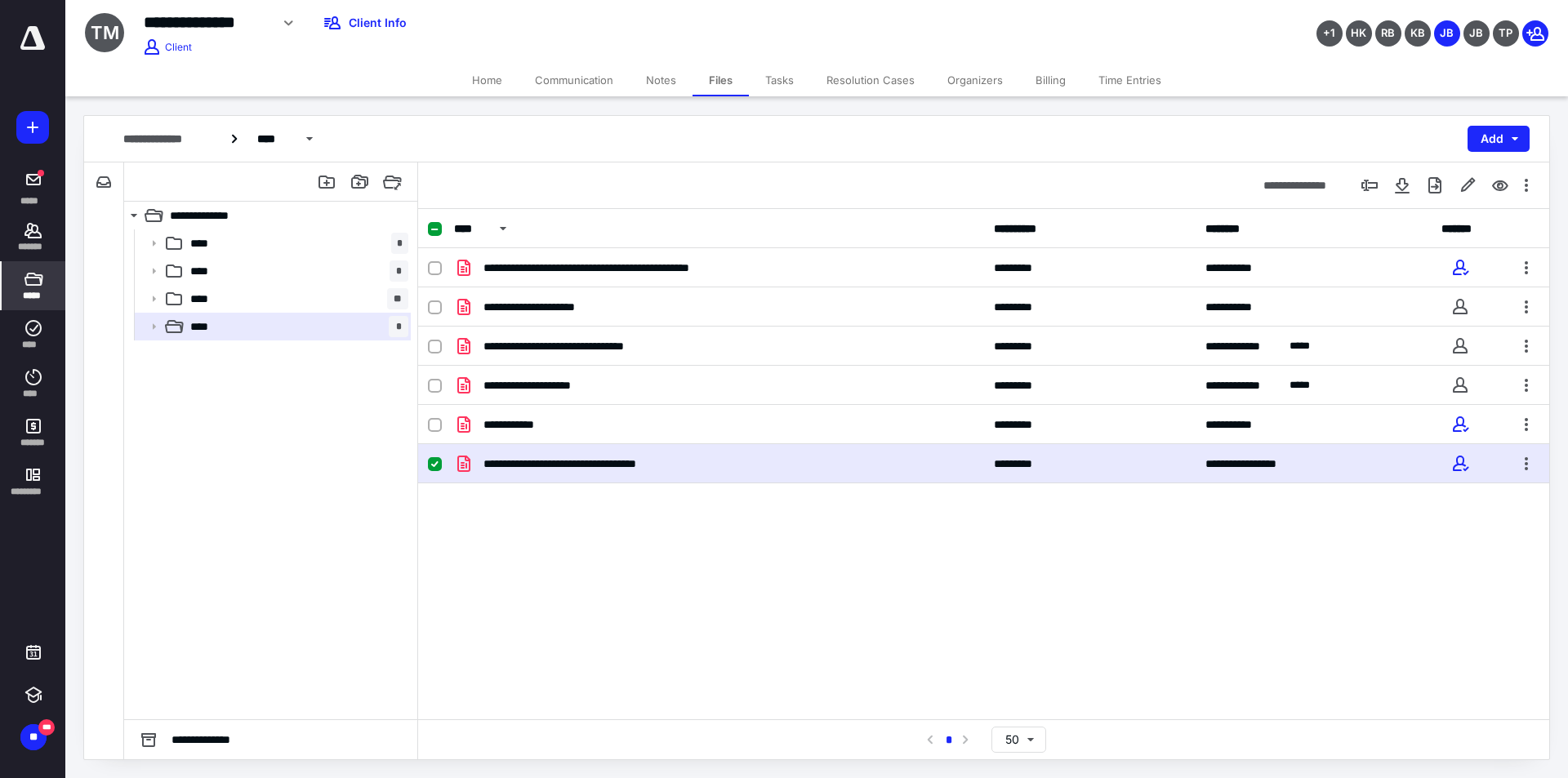 click 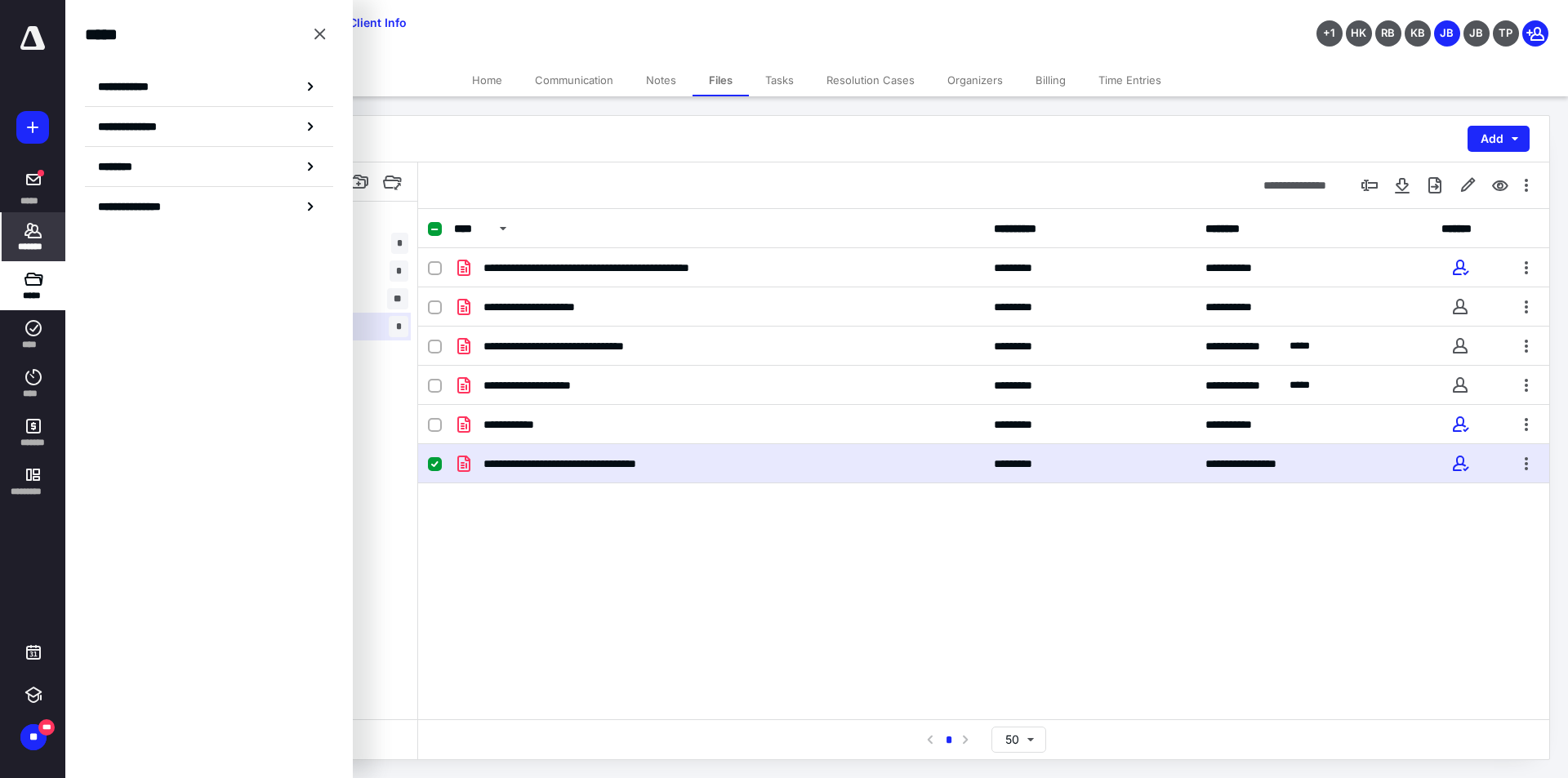 click 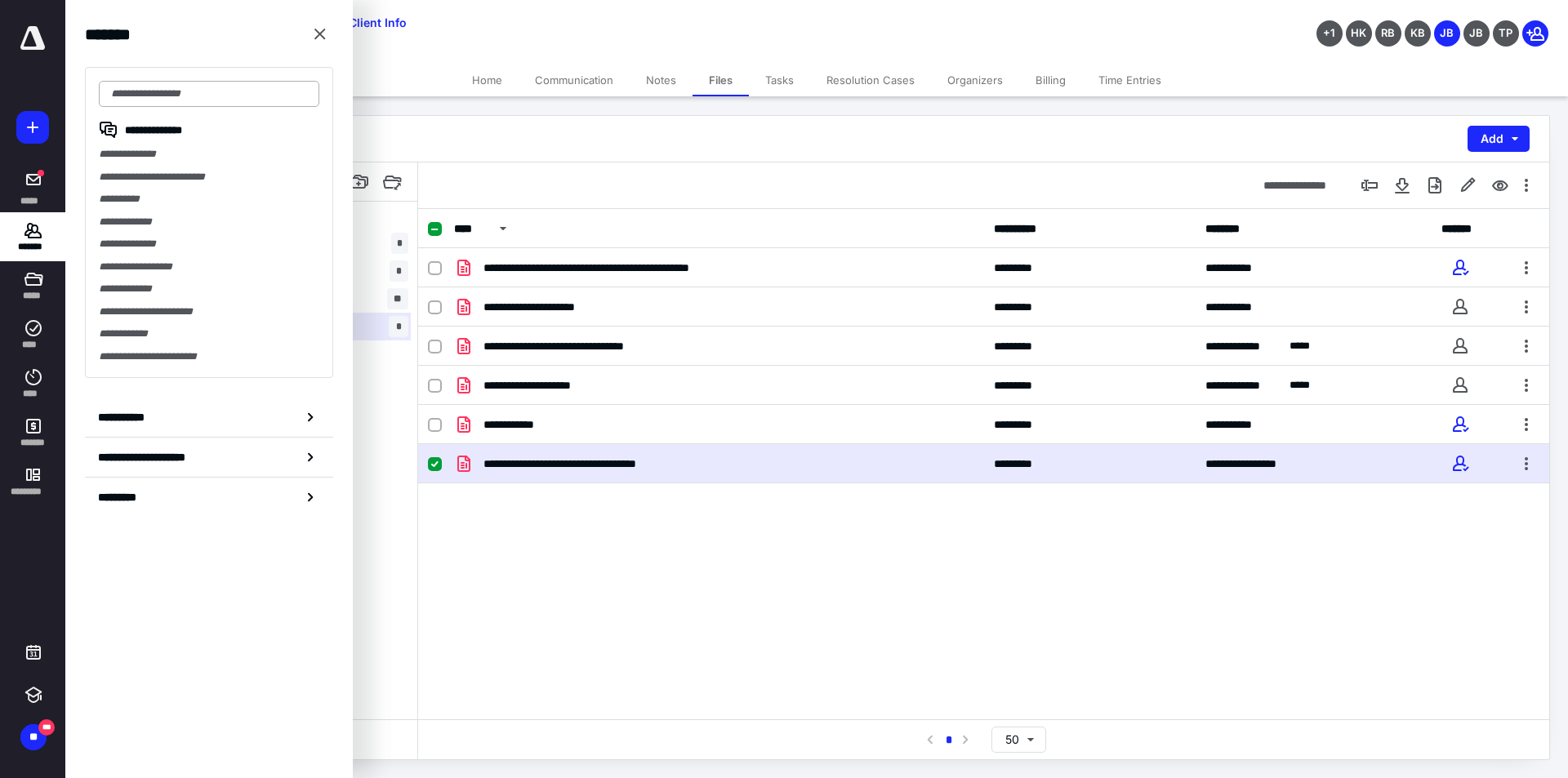 click at bounding box center [209, 94] 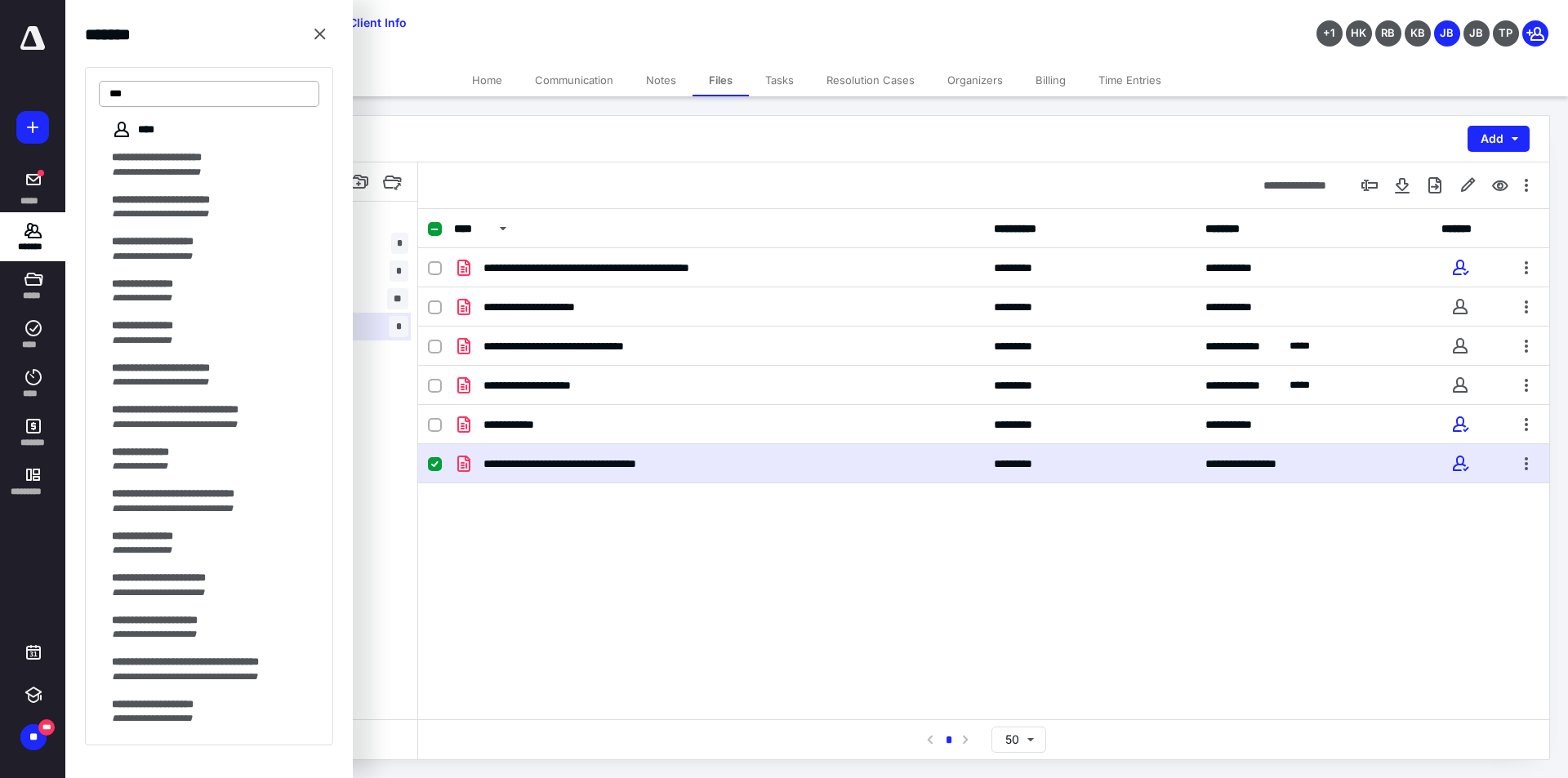 type on "***" 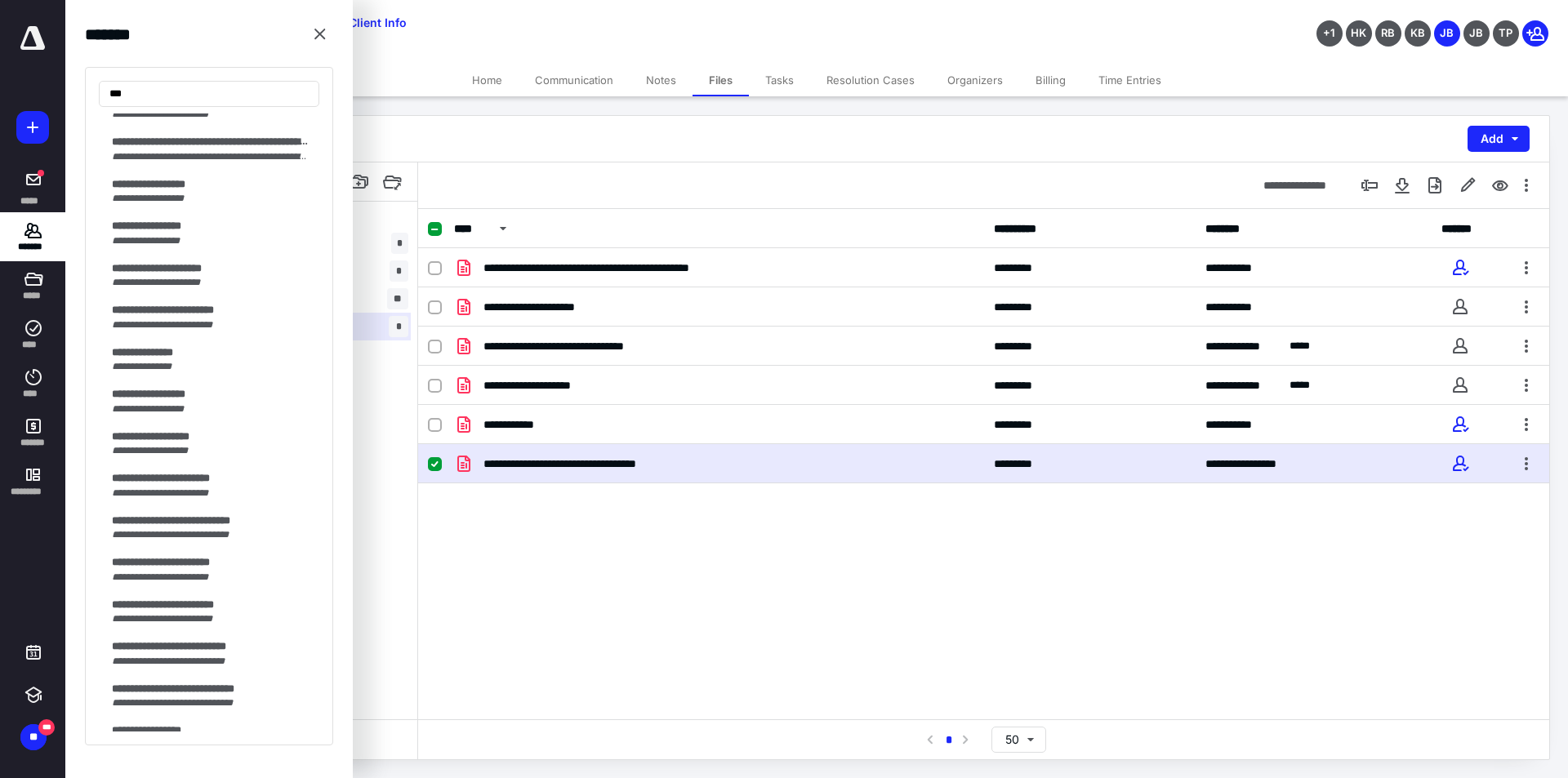 scroll, scrollTop: 2184, scrollLeft: 0, axis: vertical 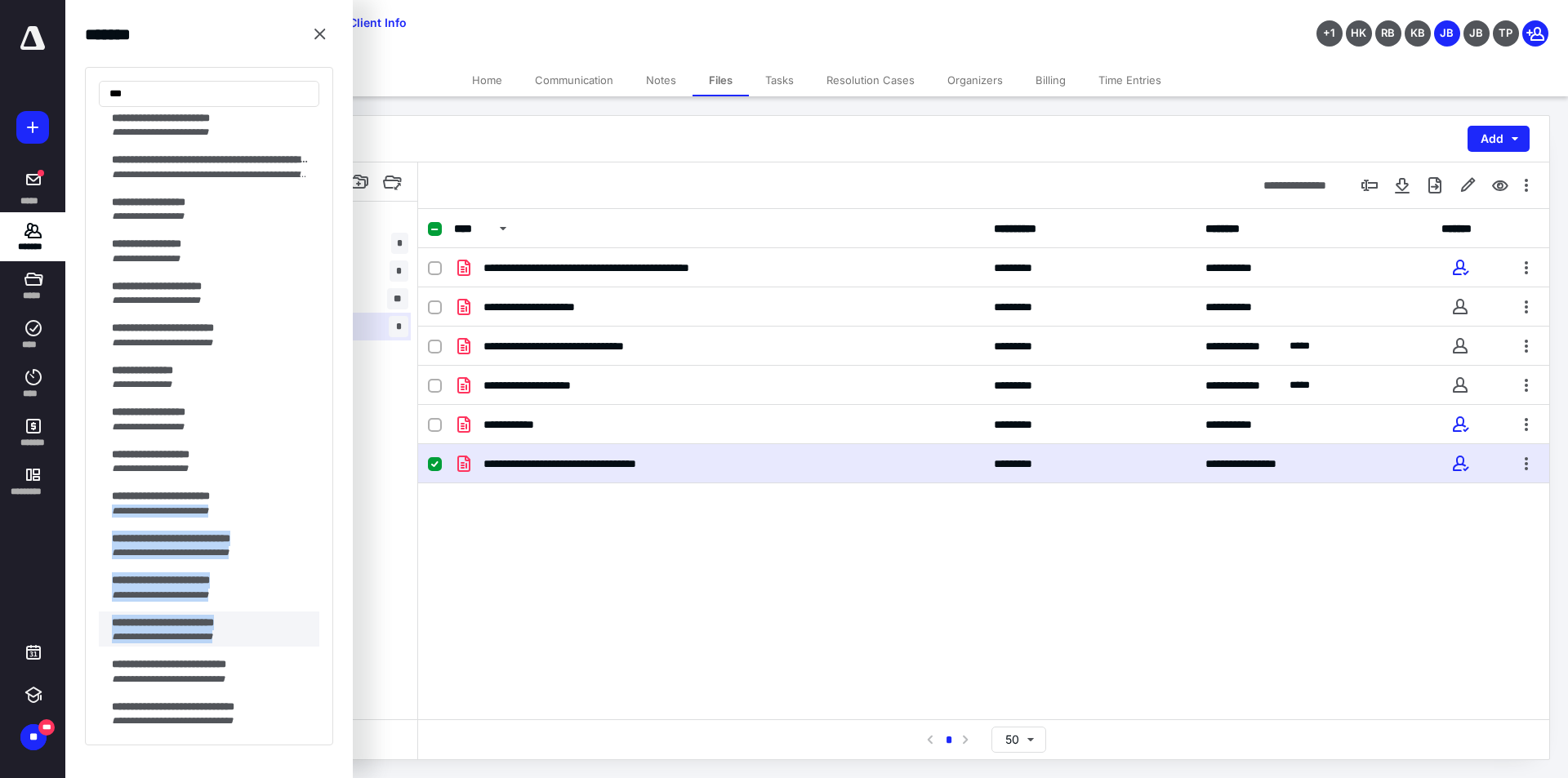 drag, startPoint x: 298, startPoint y: 482, endPoint x: 305, endPoint y: 636, distance: 154.15901 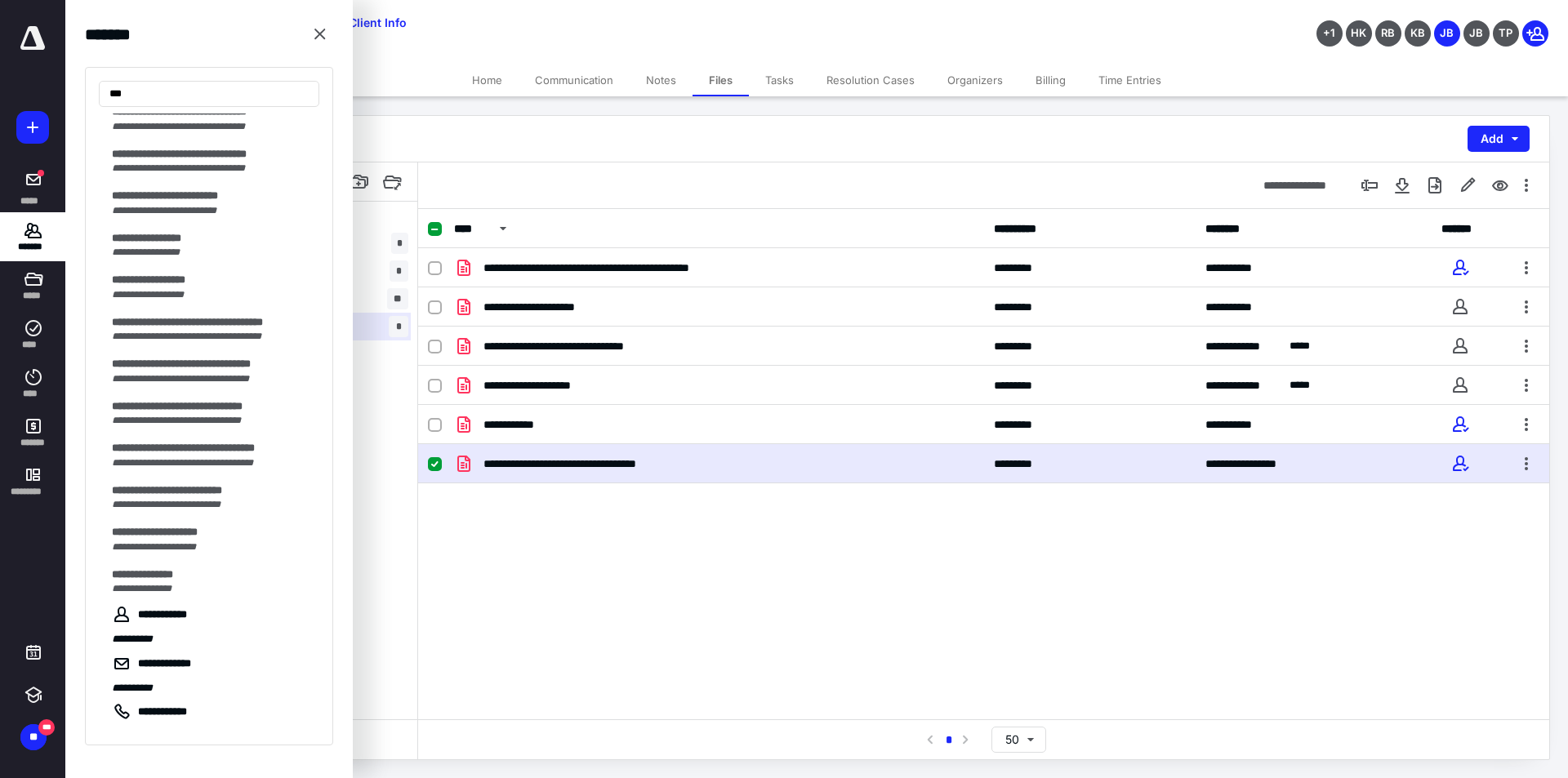 scroll, scrollTop: 3813, scrollLeft: 0, axis: vertical 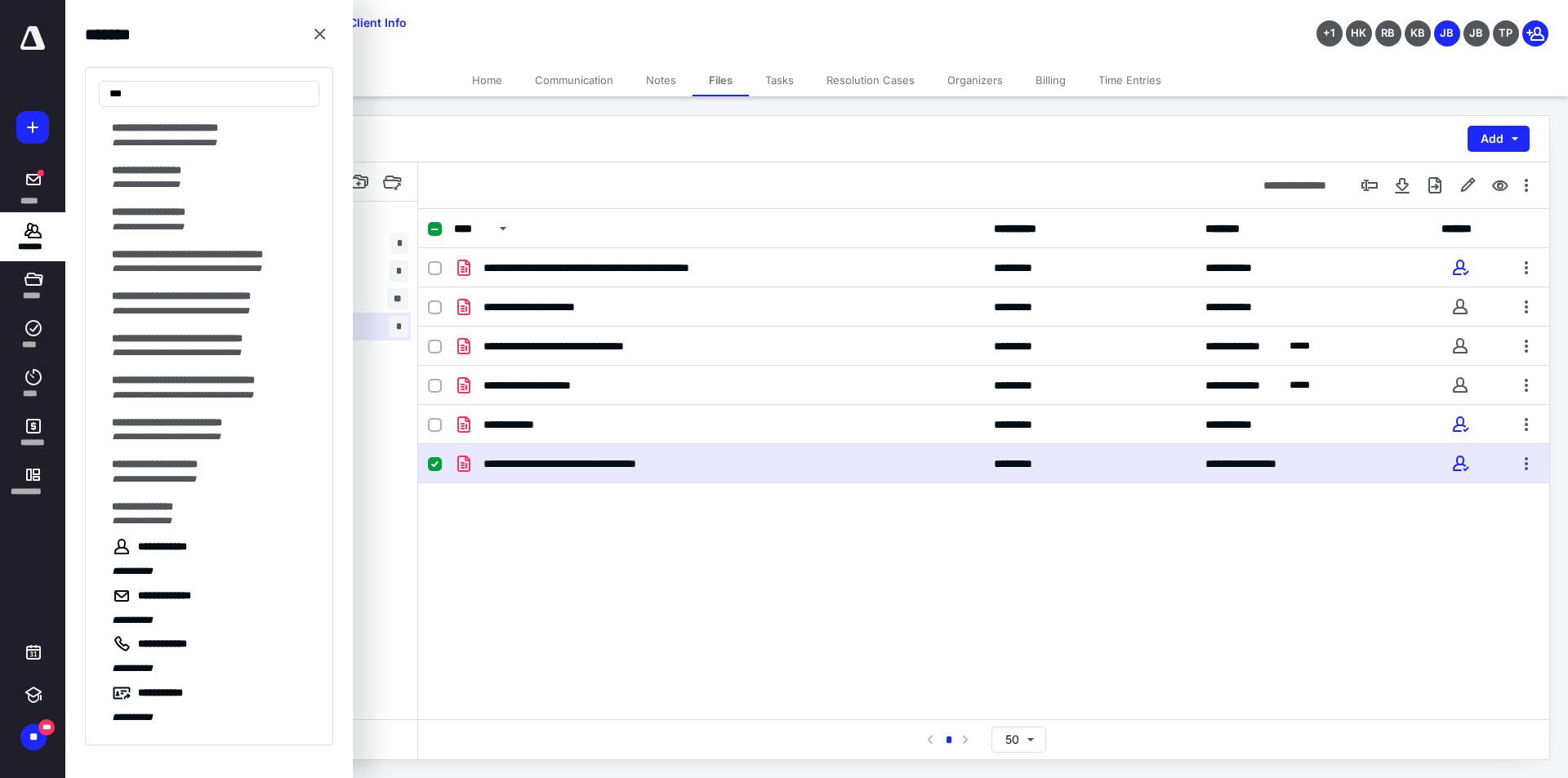 click on "**********" at bounding box center [983, 185] 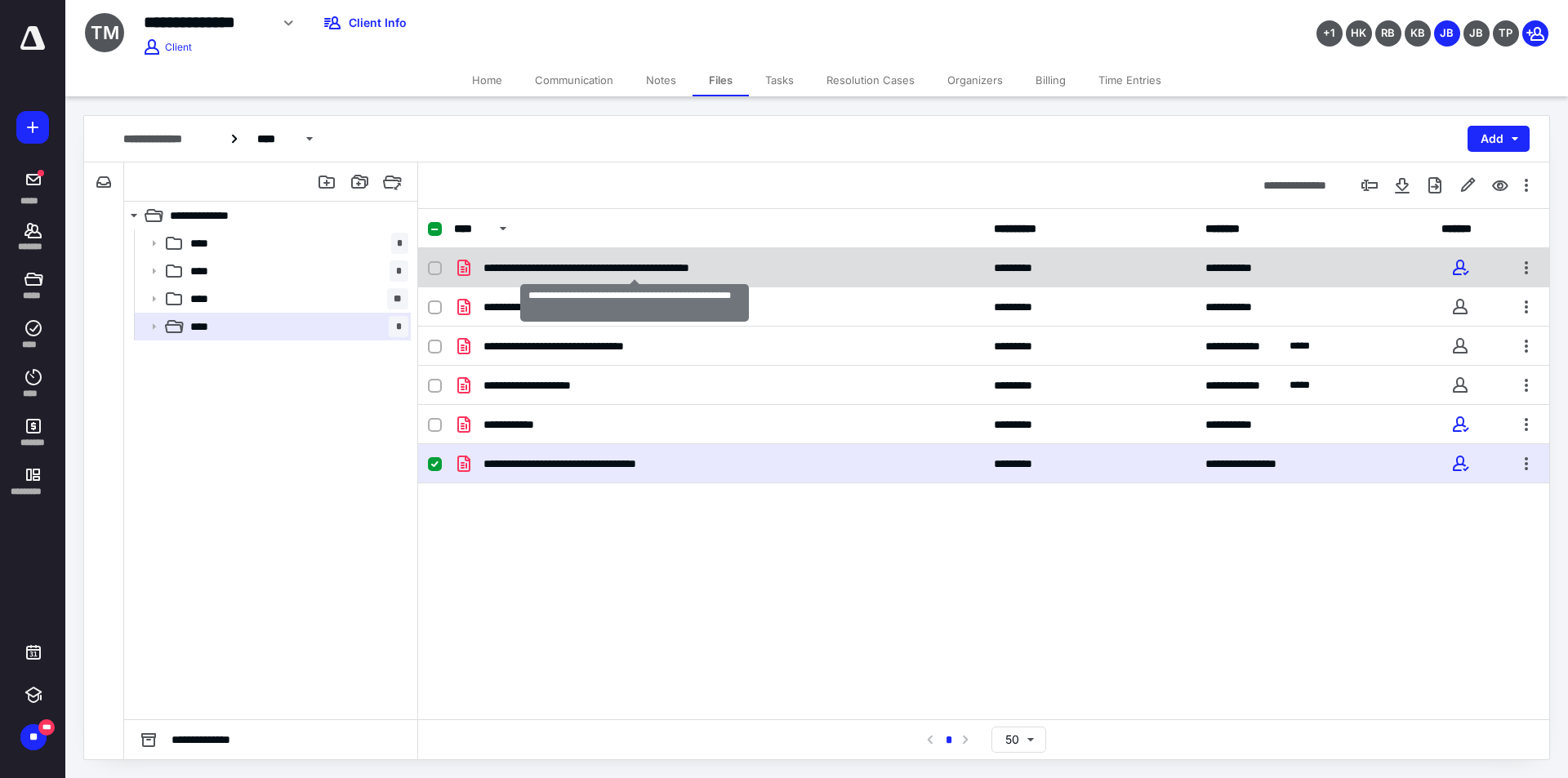 drag, startPoint x: 611, startPoint y: 261, endPoint x: 618, endPoint y: 255, distance: 9.2195445 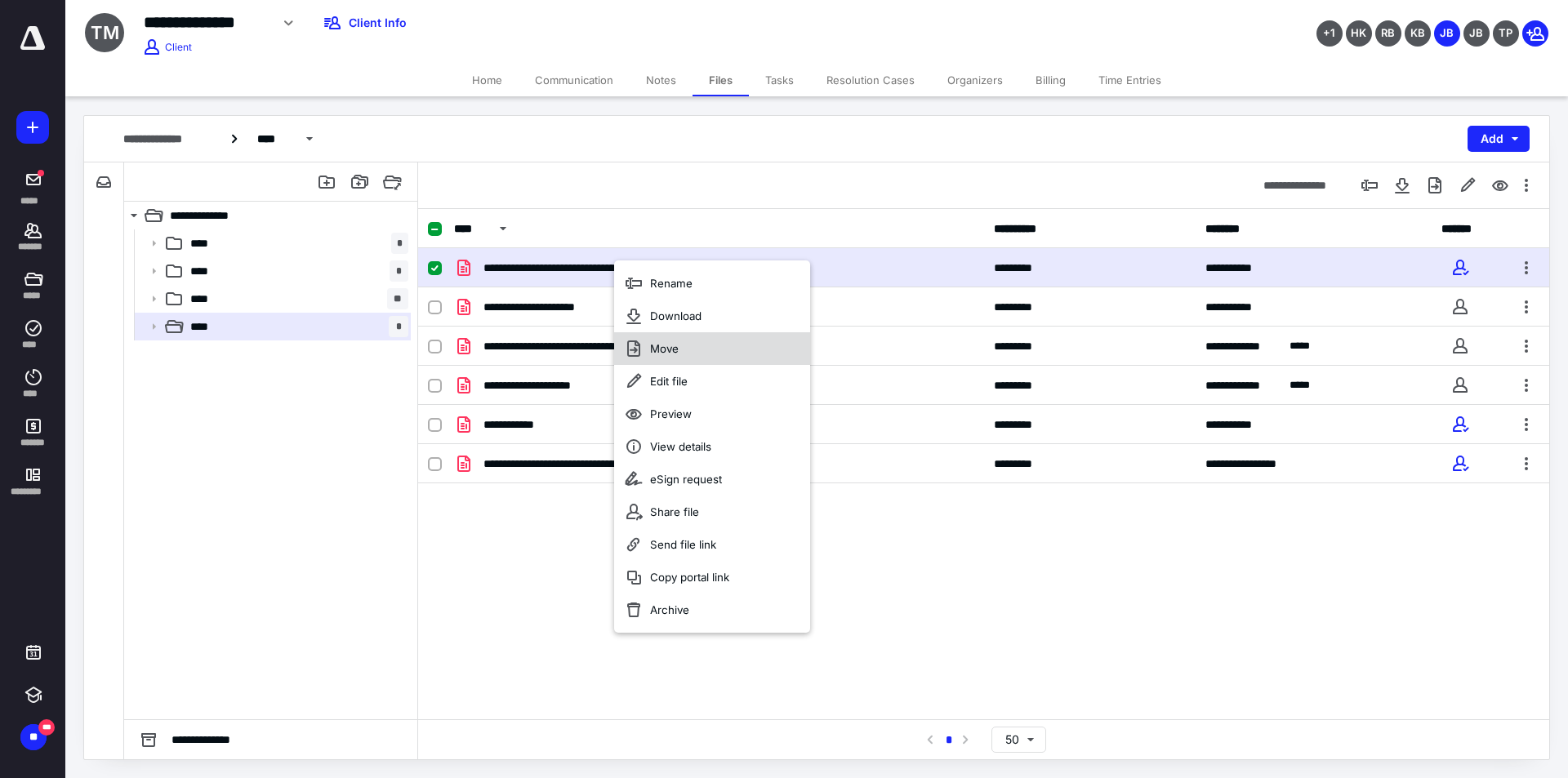 click on "Move" at bounding box center (664, 349) 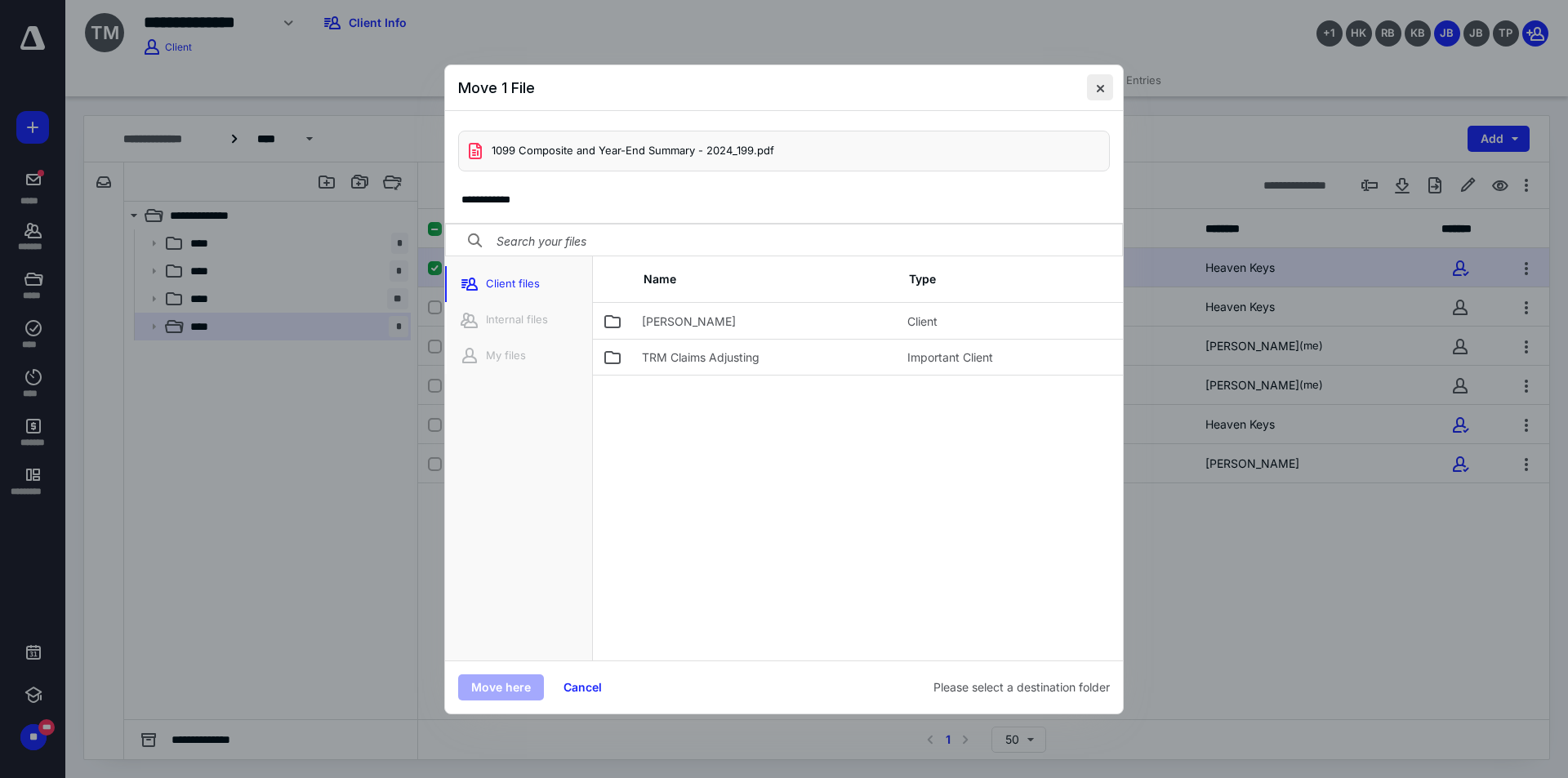 click at bounding box center [1100, 87] 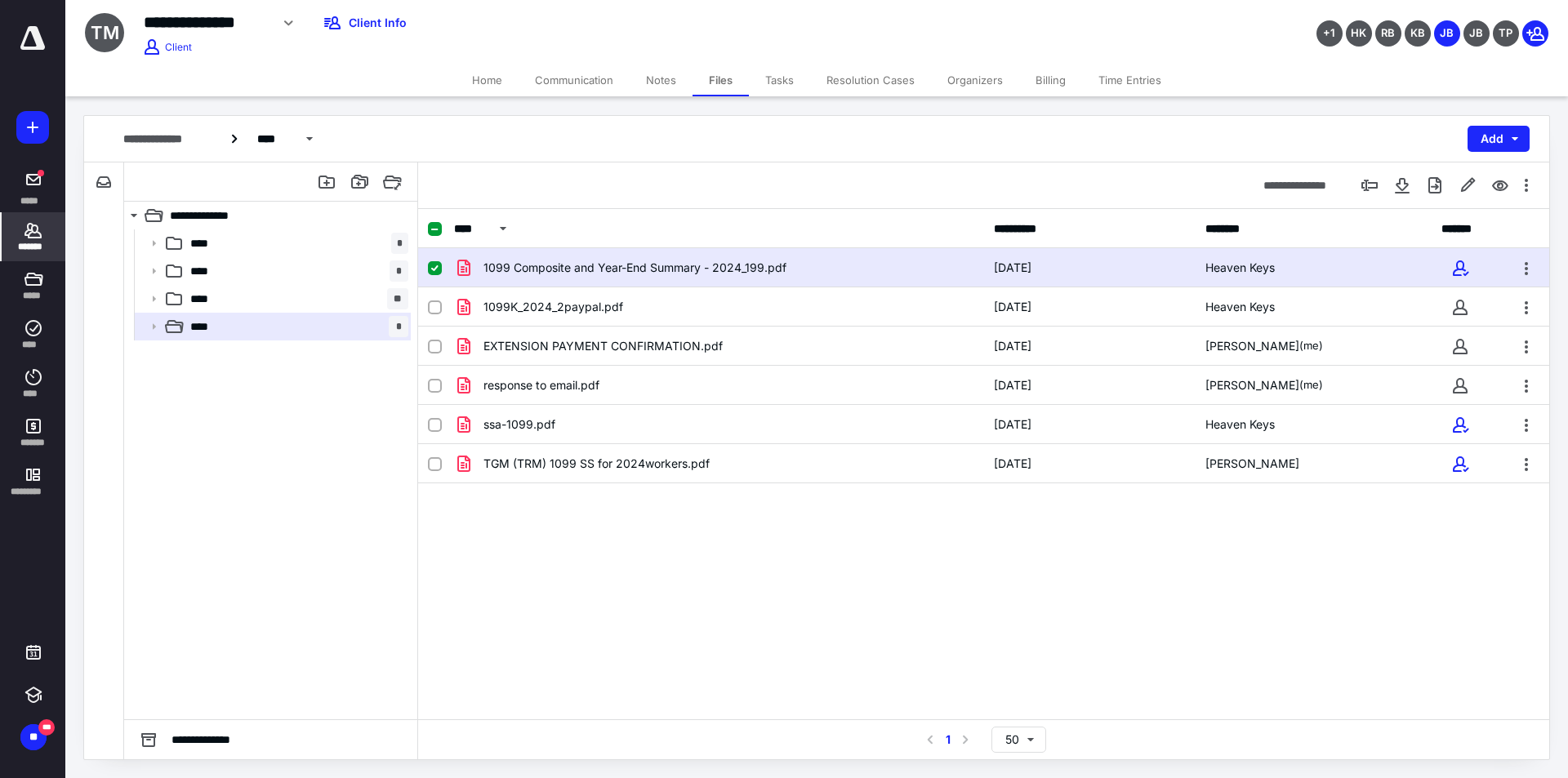click on "*******" at bounding box center [33, 247] 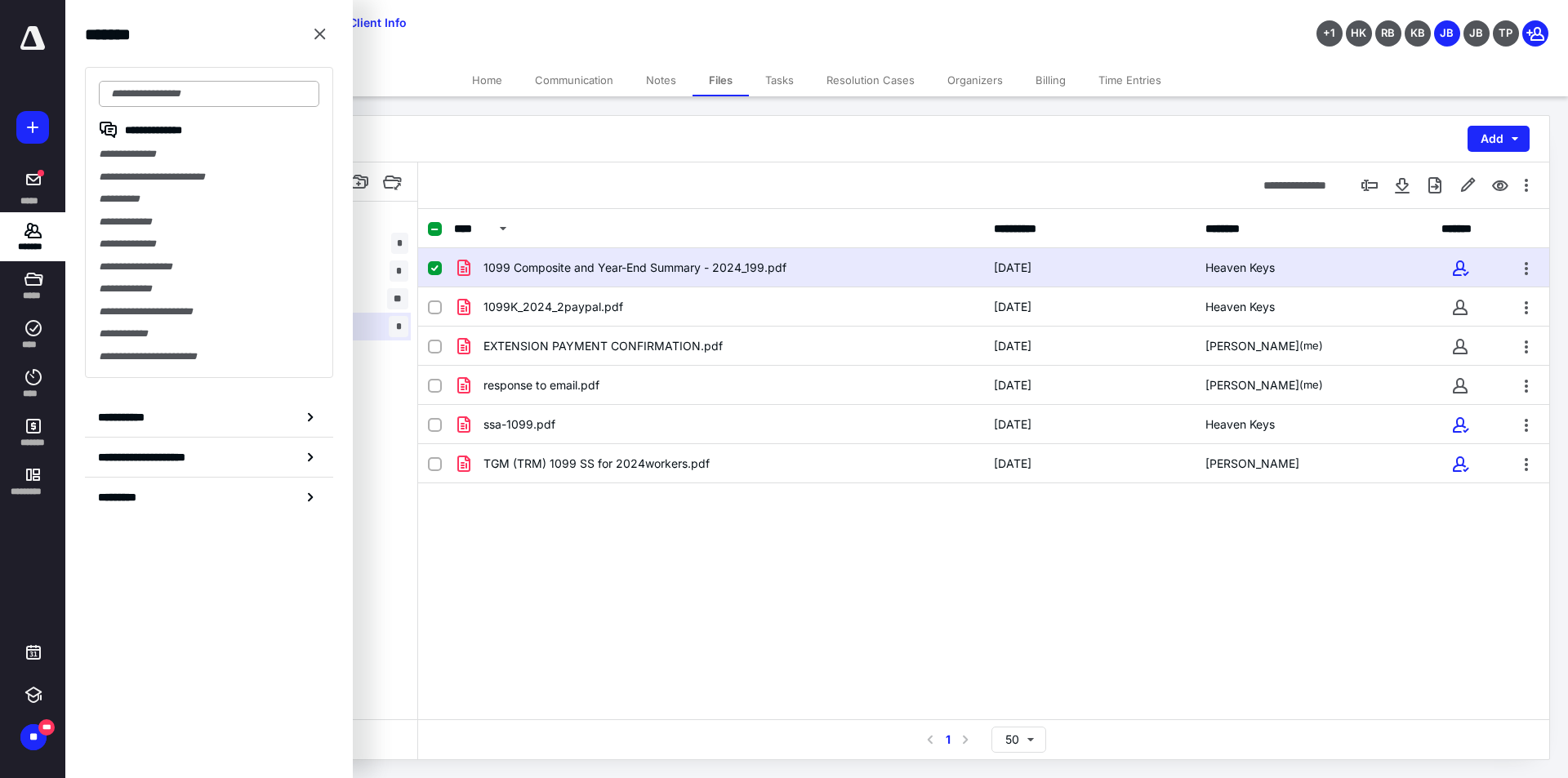 click at bounding box center (209, 94) 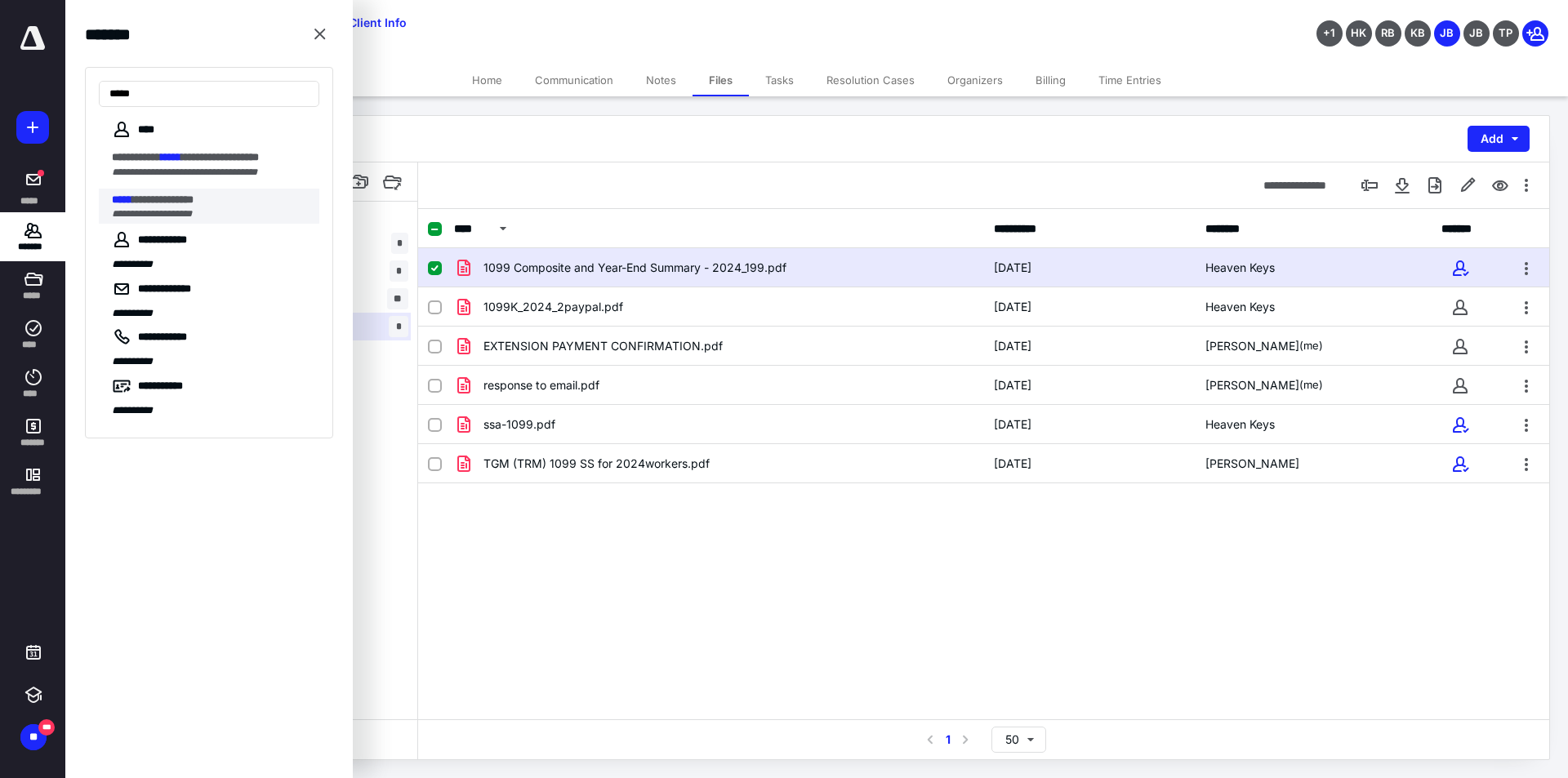 type on "*****" 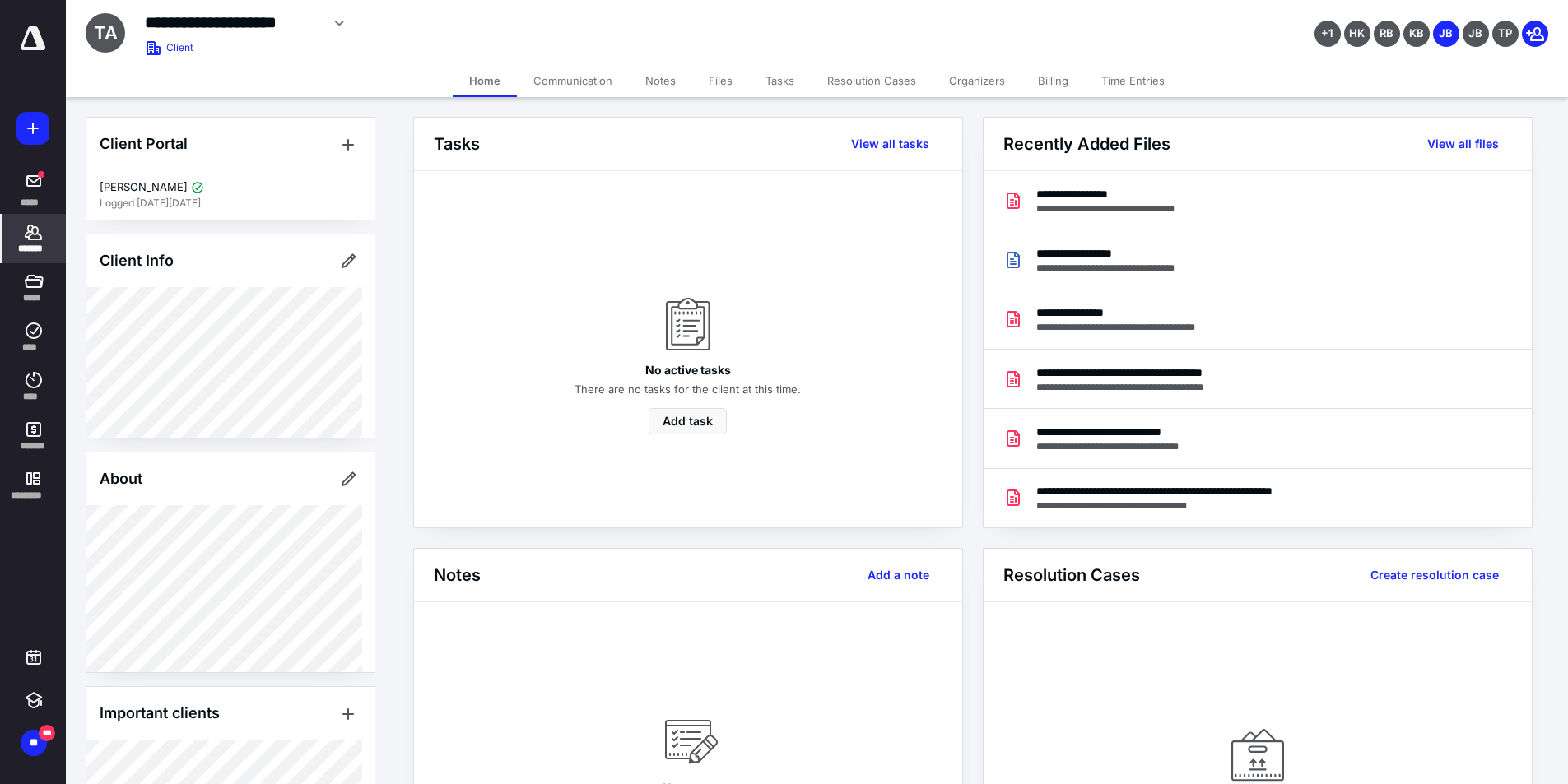 click on "Files" at bounding box center (720, 81) 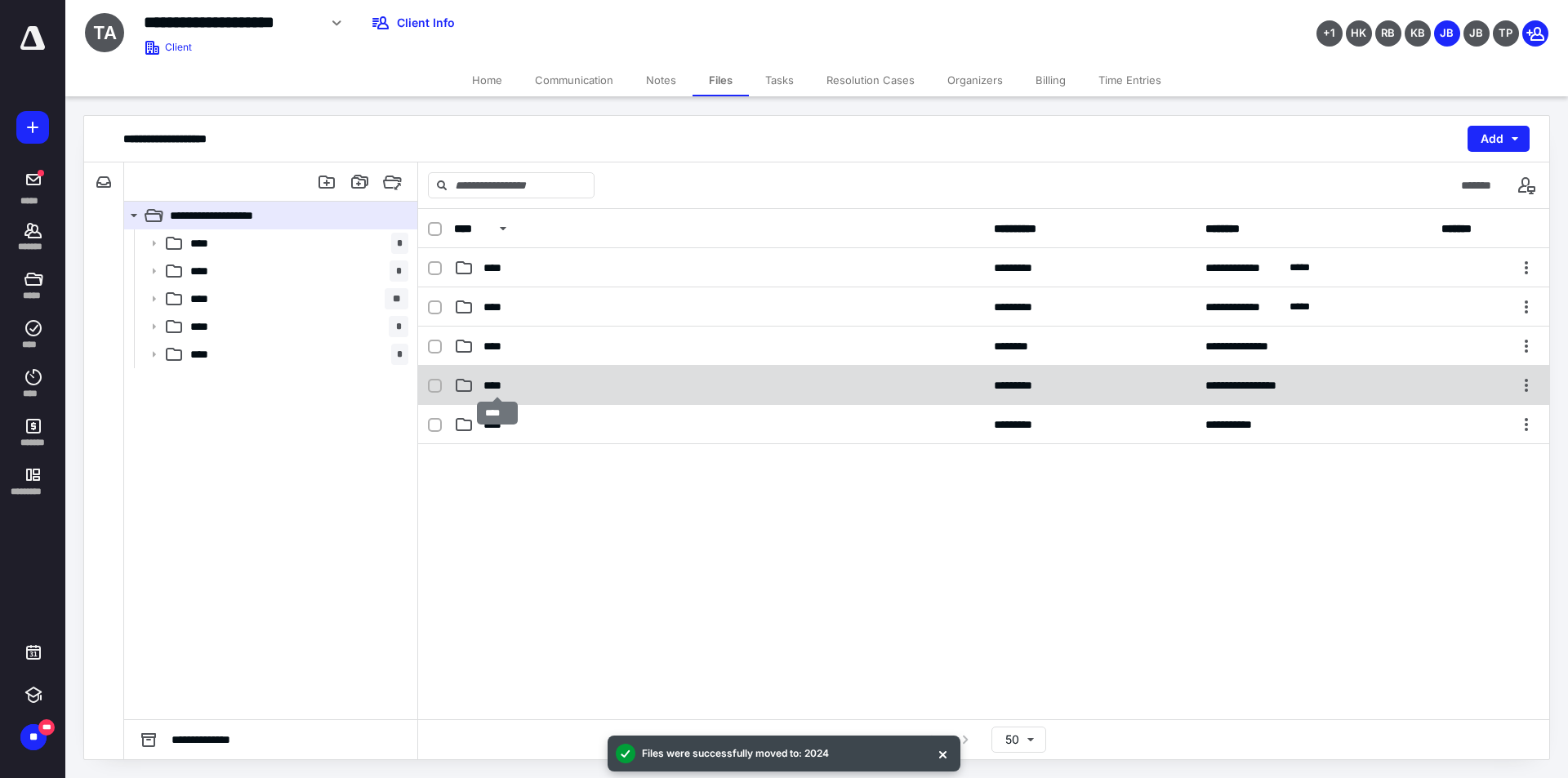 click on "****" at bounding box center (497, 385) 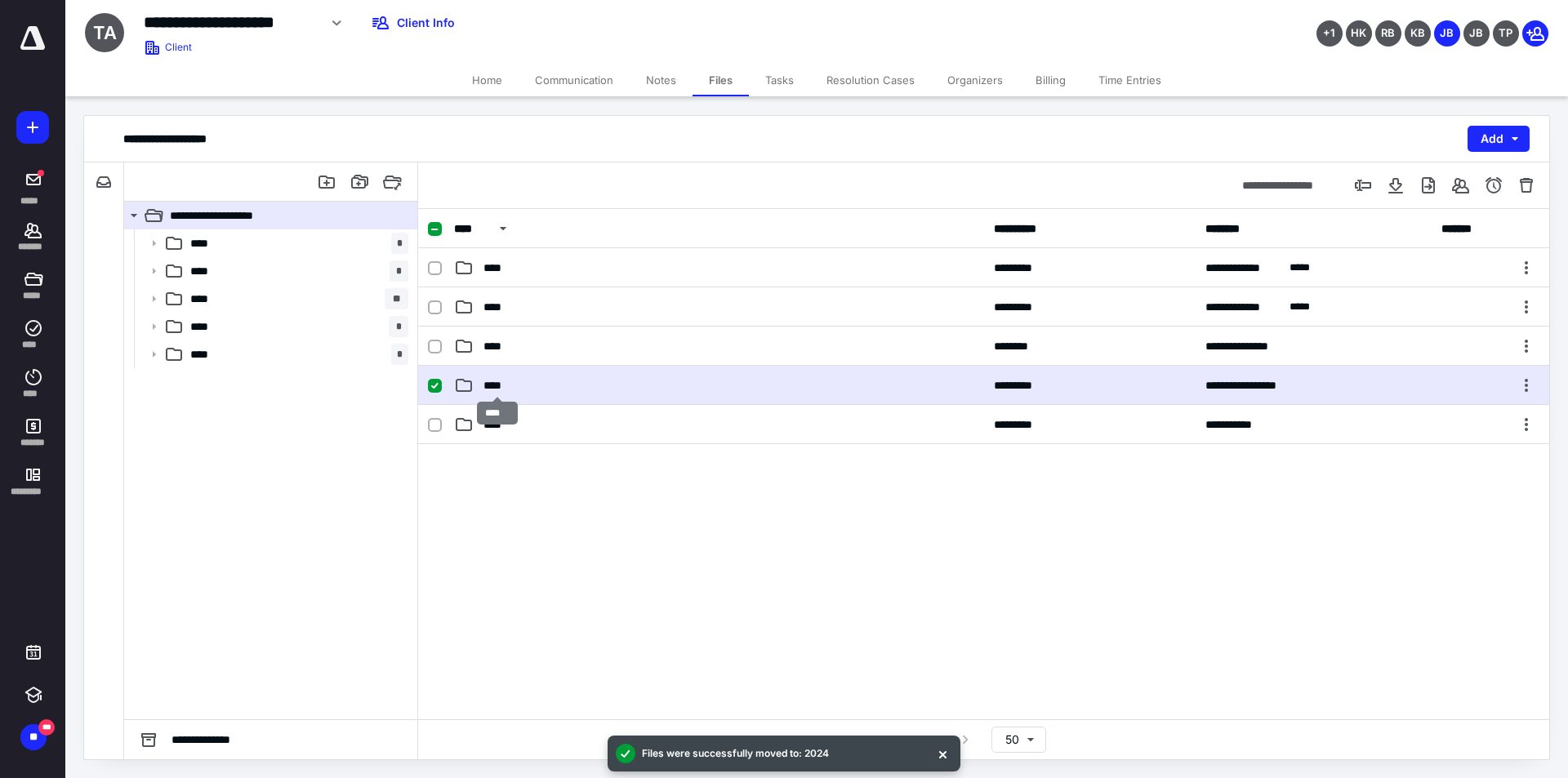 click on "****" at bounding box center (497, 385) 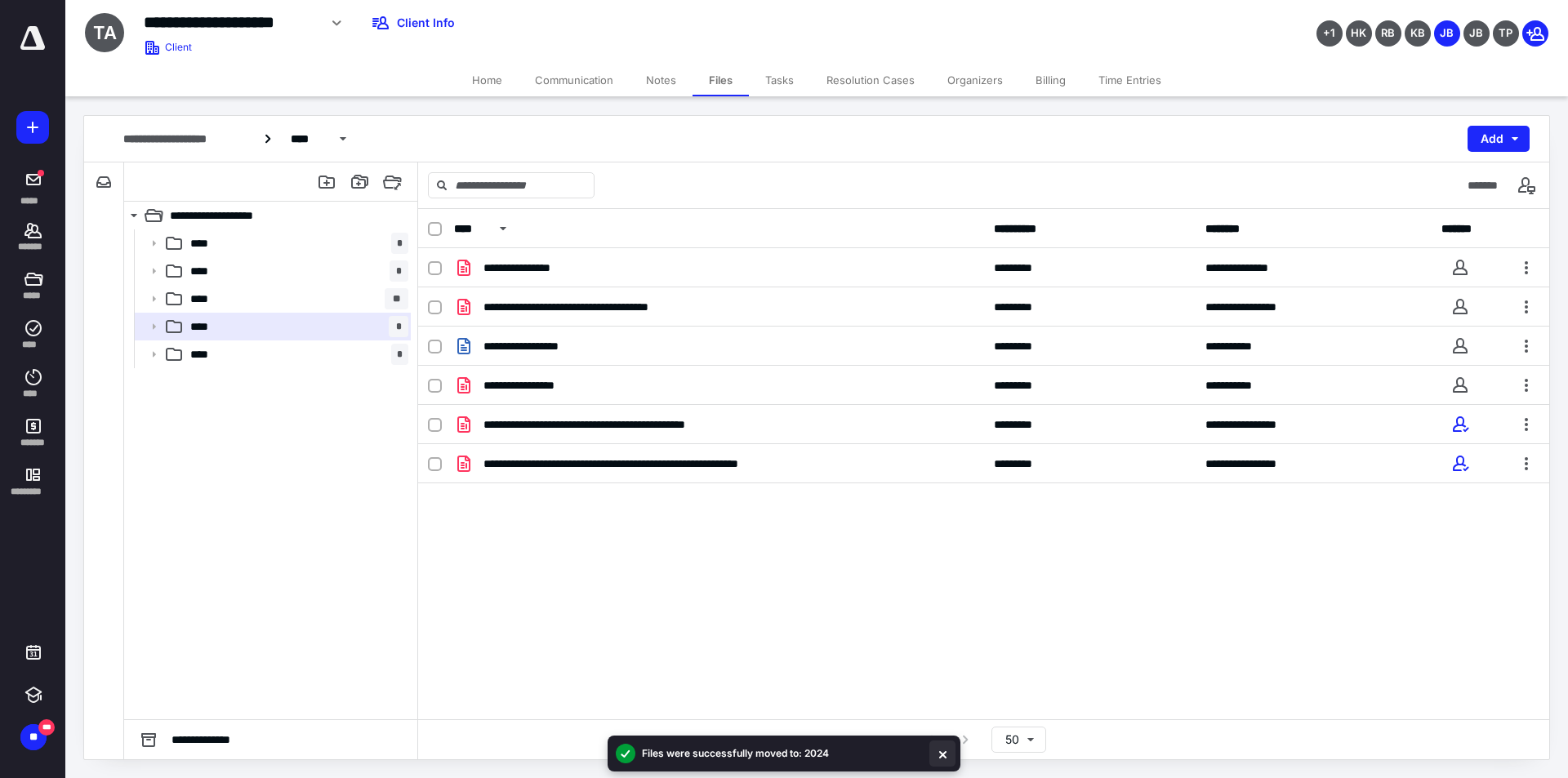 click at bounding box center [942, 754] 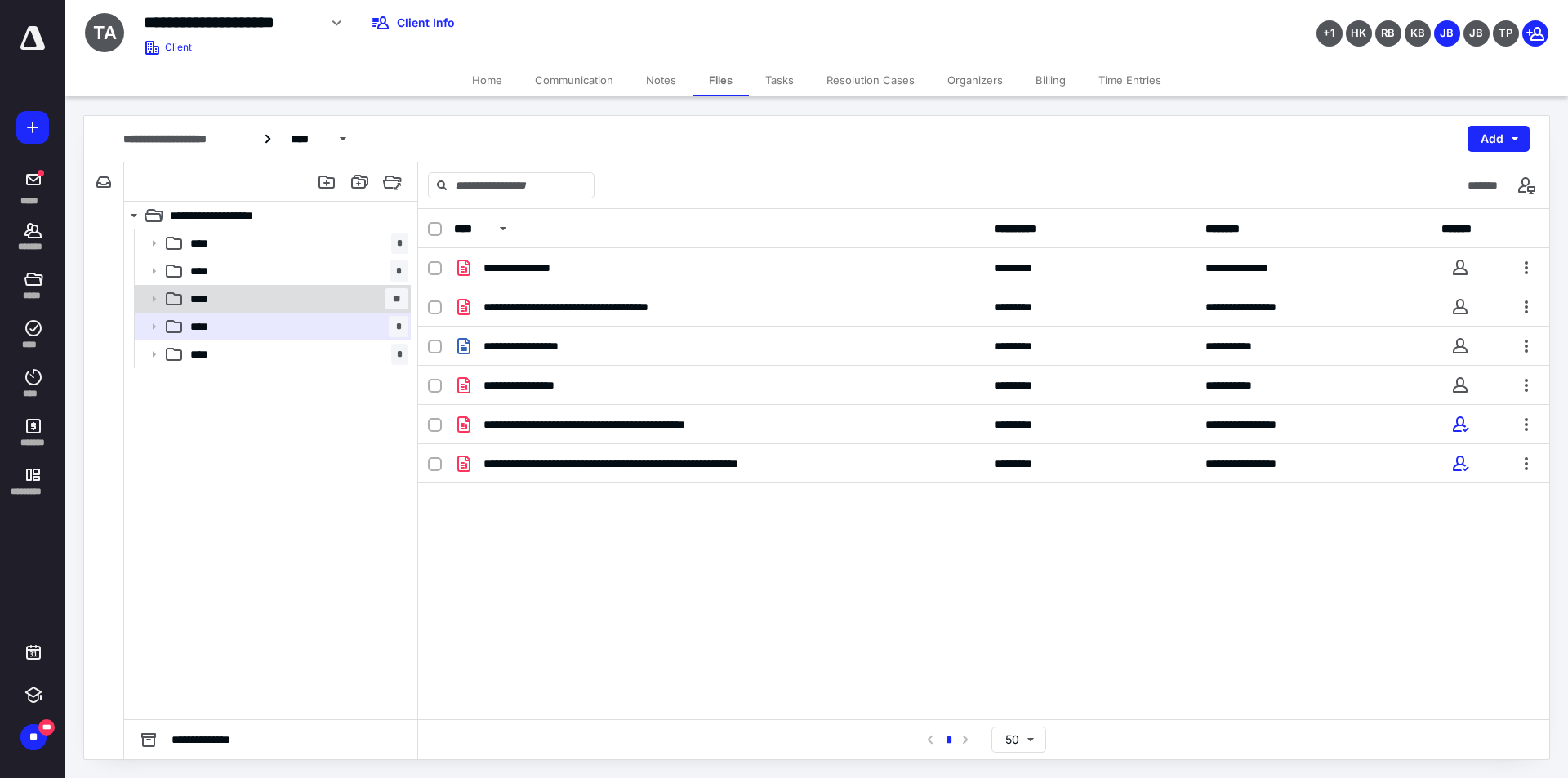 click on "****" at bounding box center [204, 299] 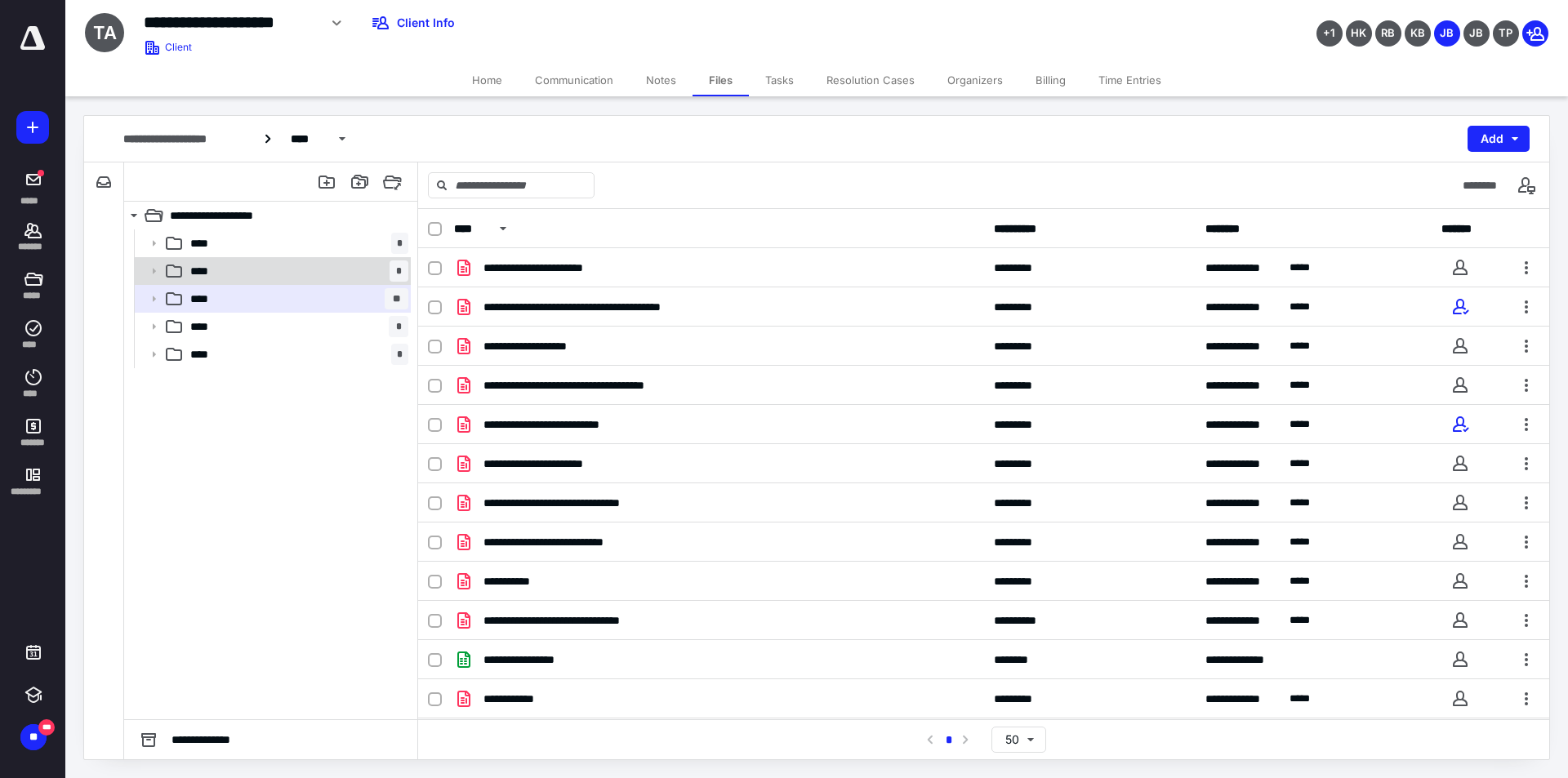 click on "**** *" at bounding box center (296, 271) 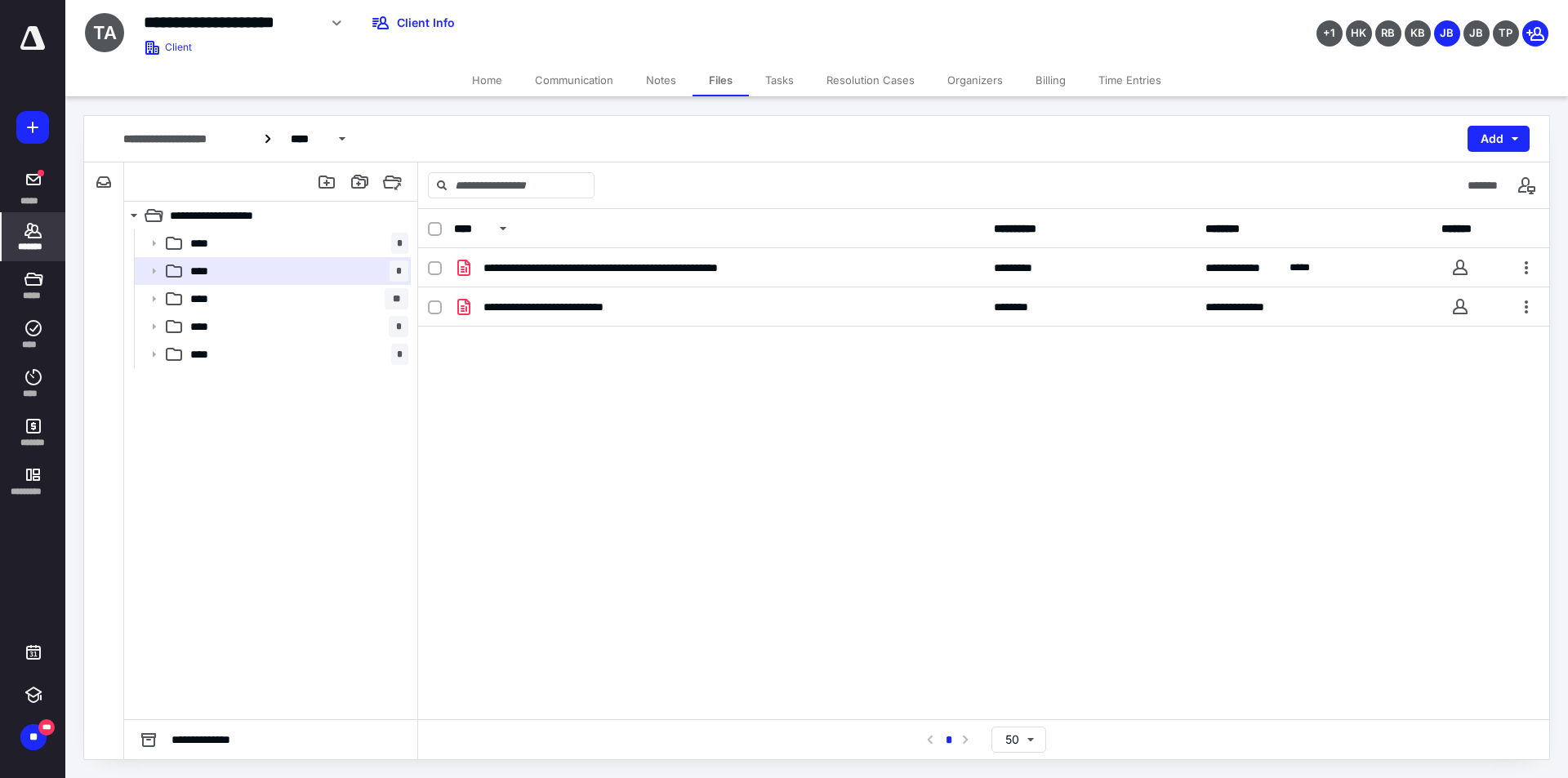 click 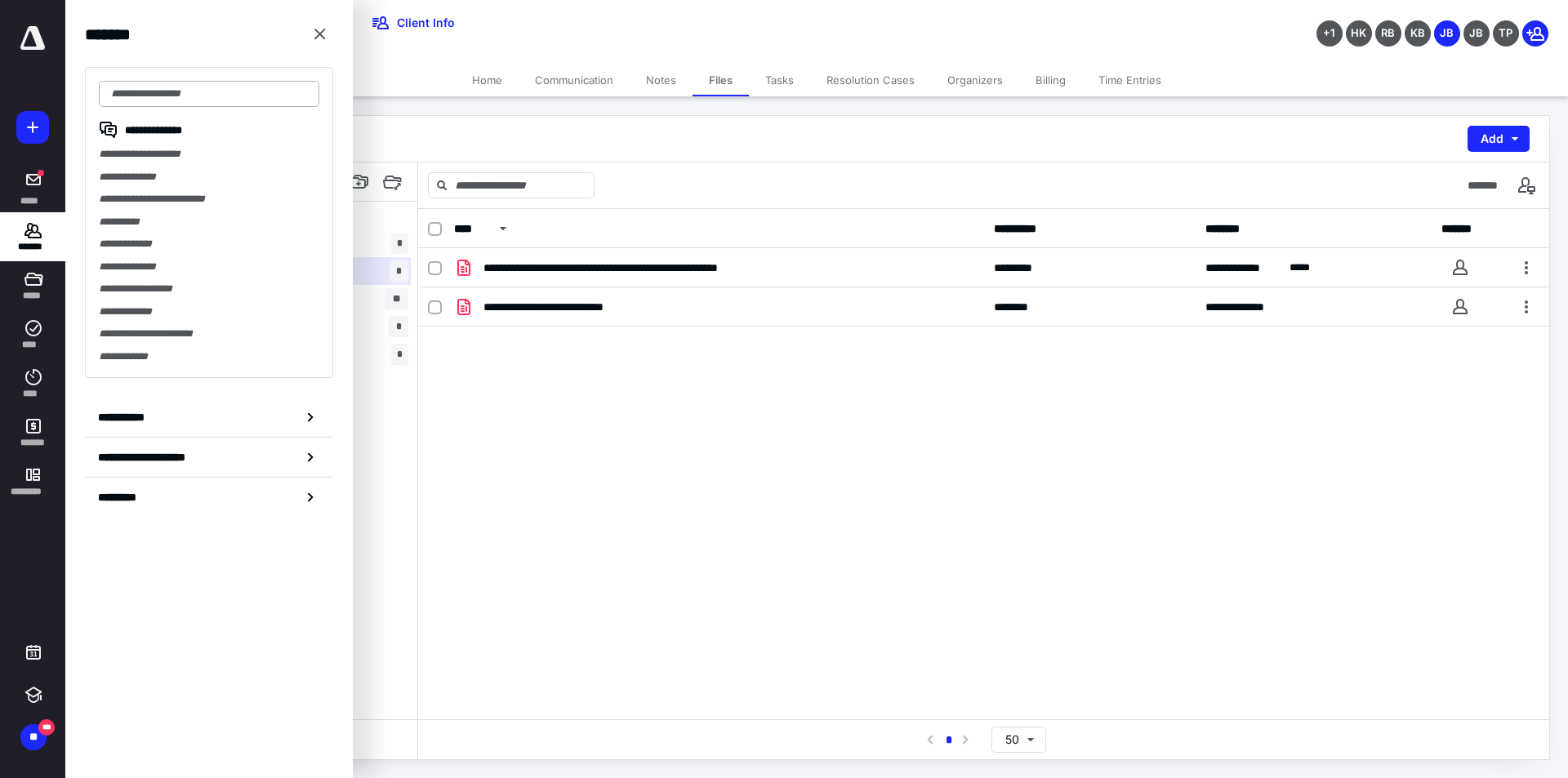 click at bounding box center (209, 94) 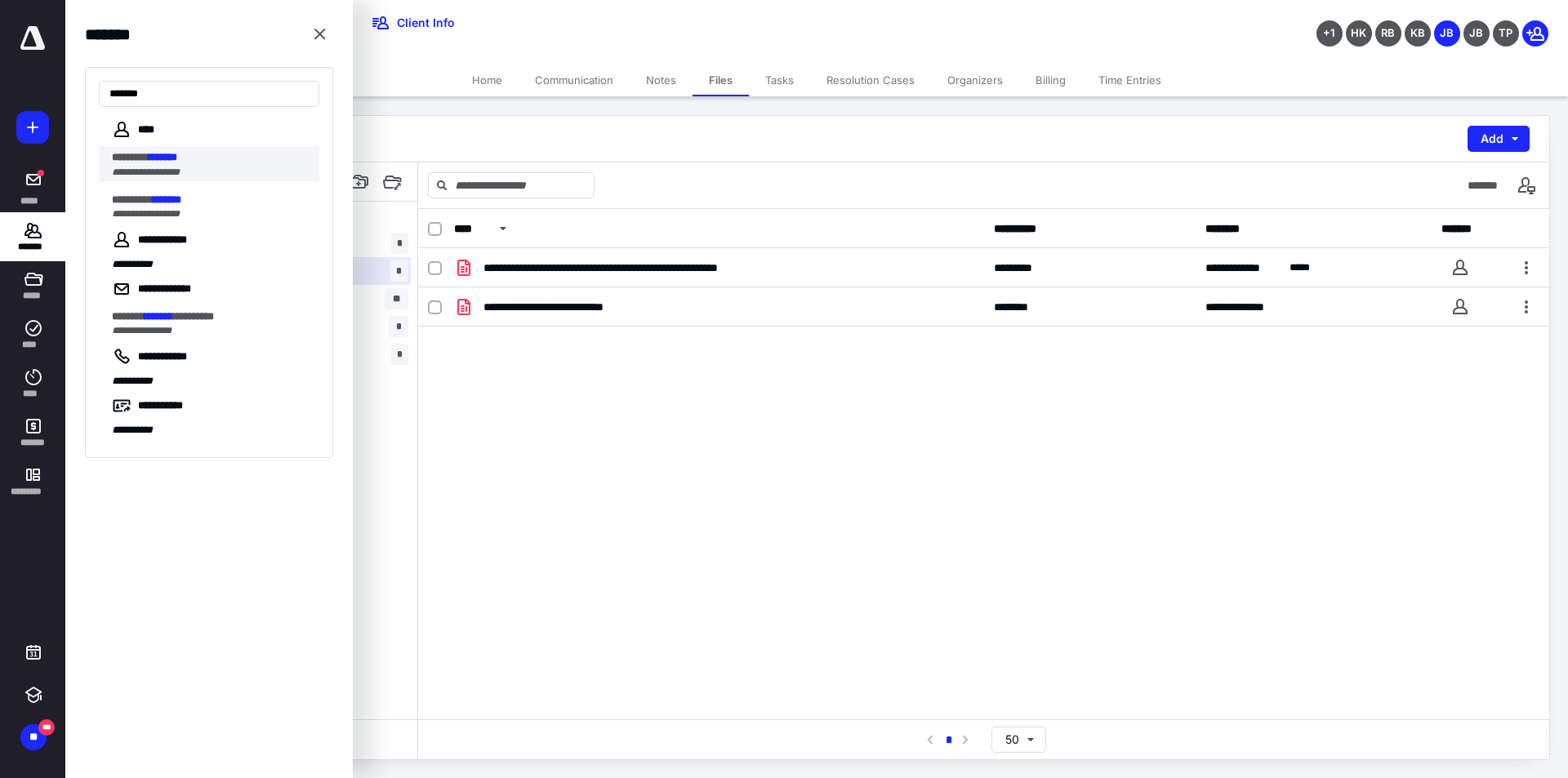 type on "*******" 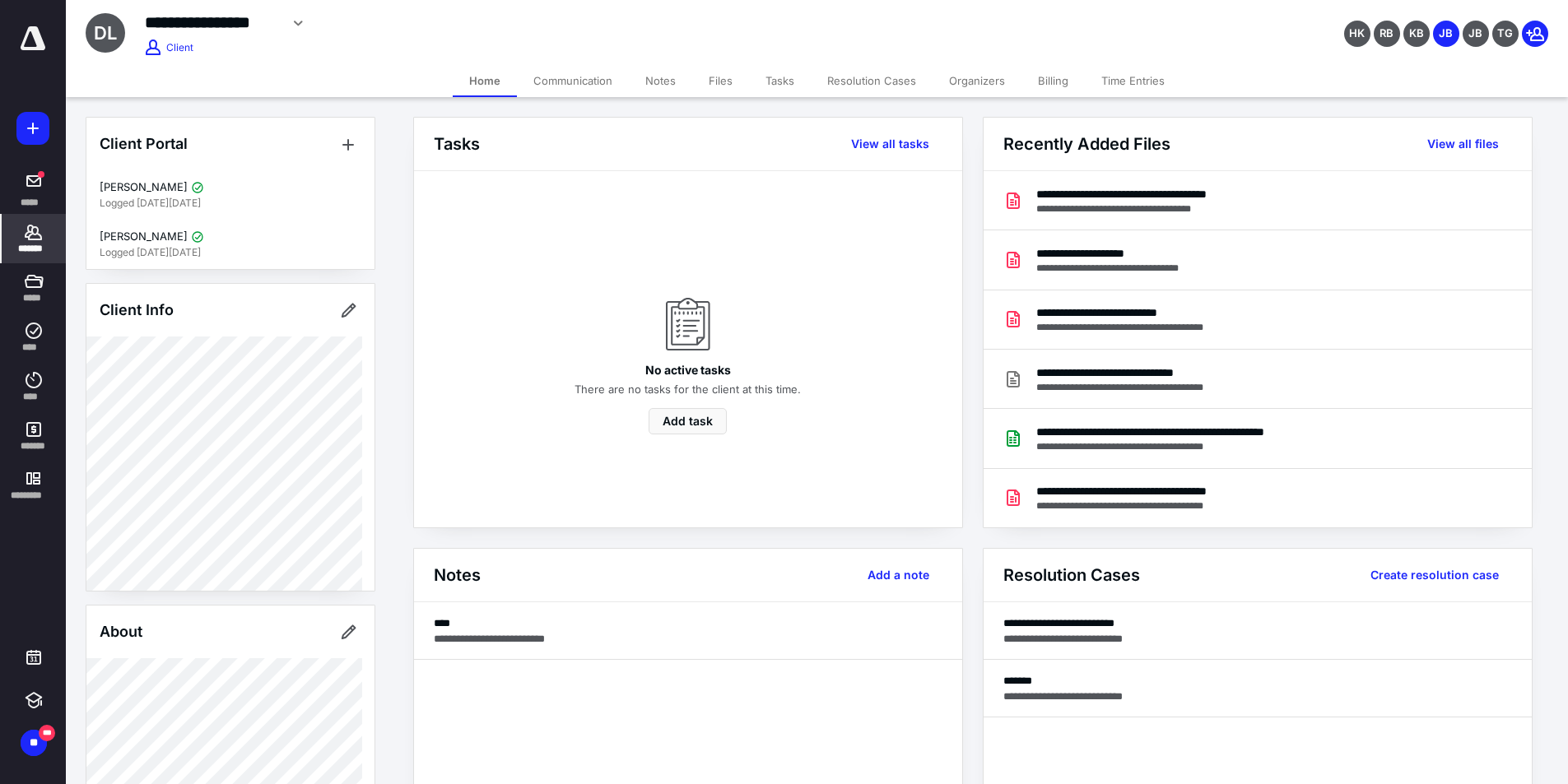 click on "Files" at bounding box center (720, 81) 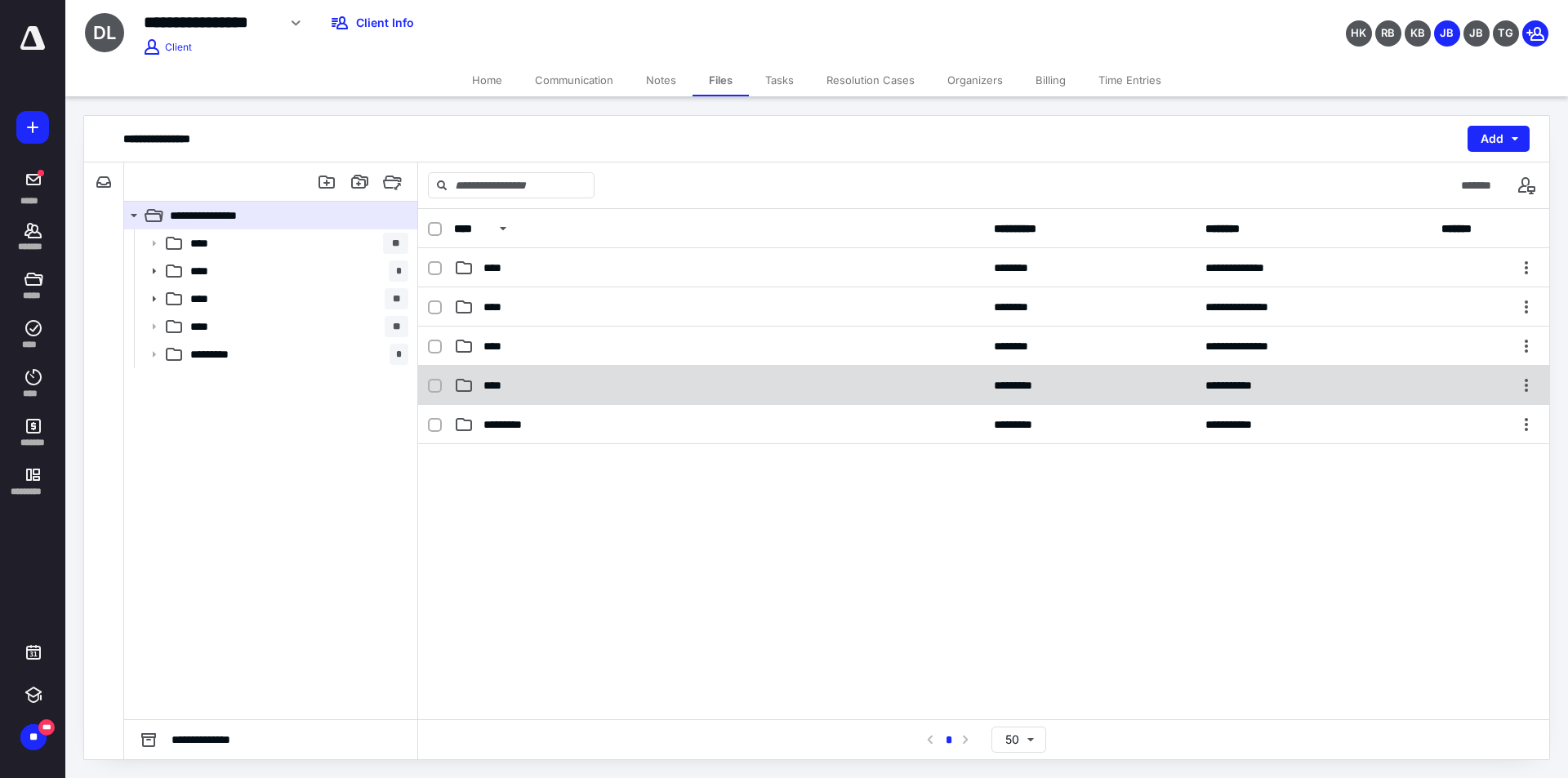 click on "****" at bounding box center (497, 385) 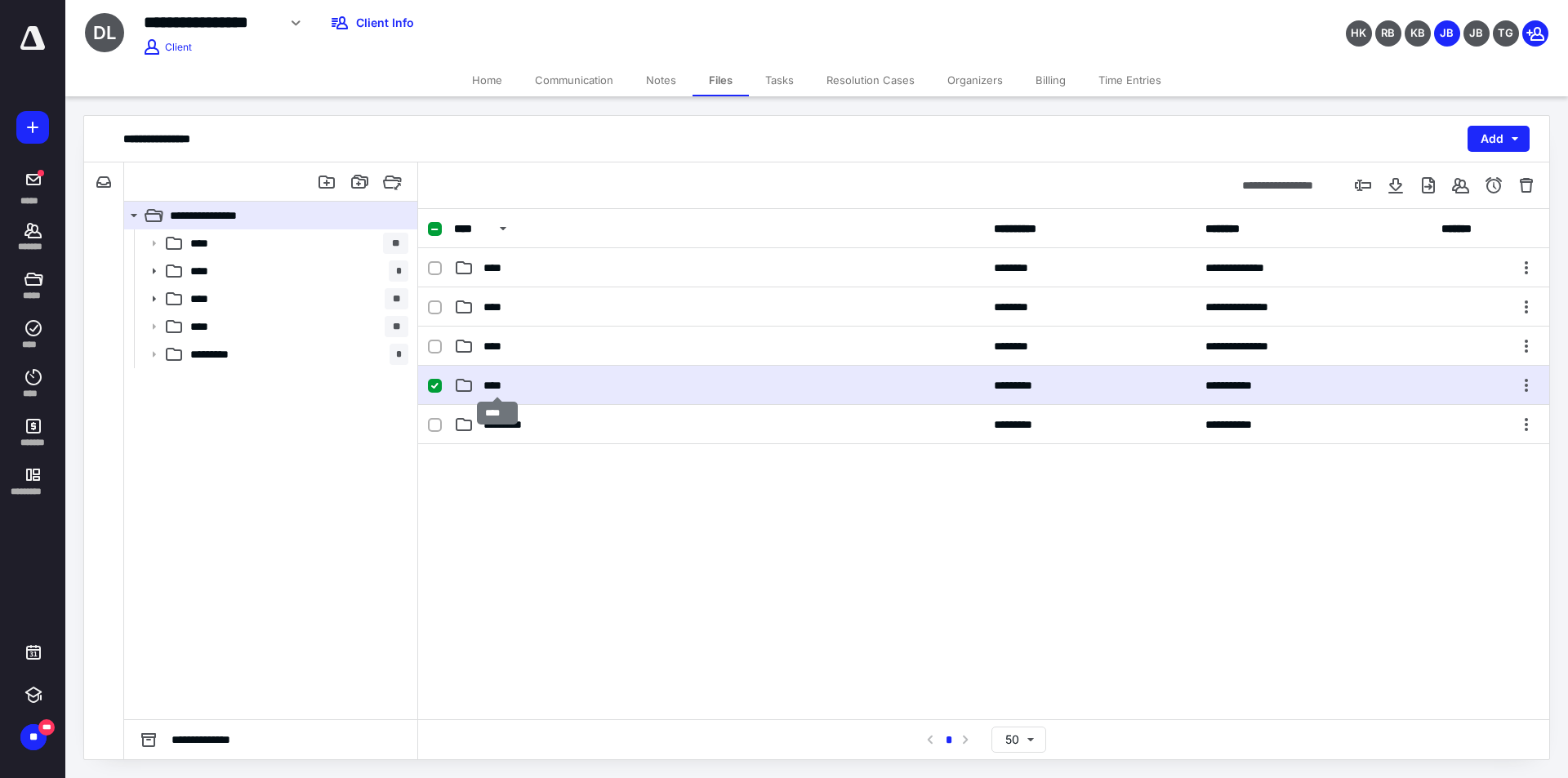 click on "****" at bounding box center [497, 385] 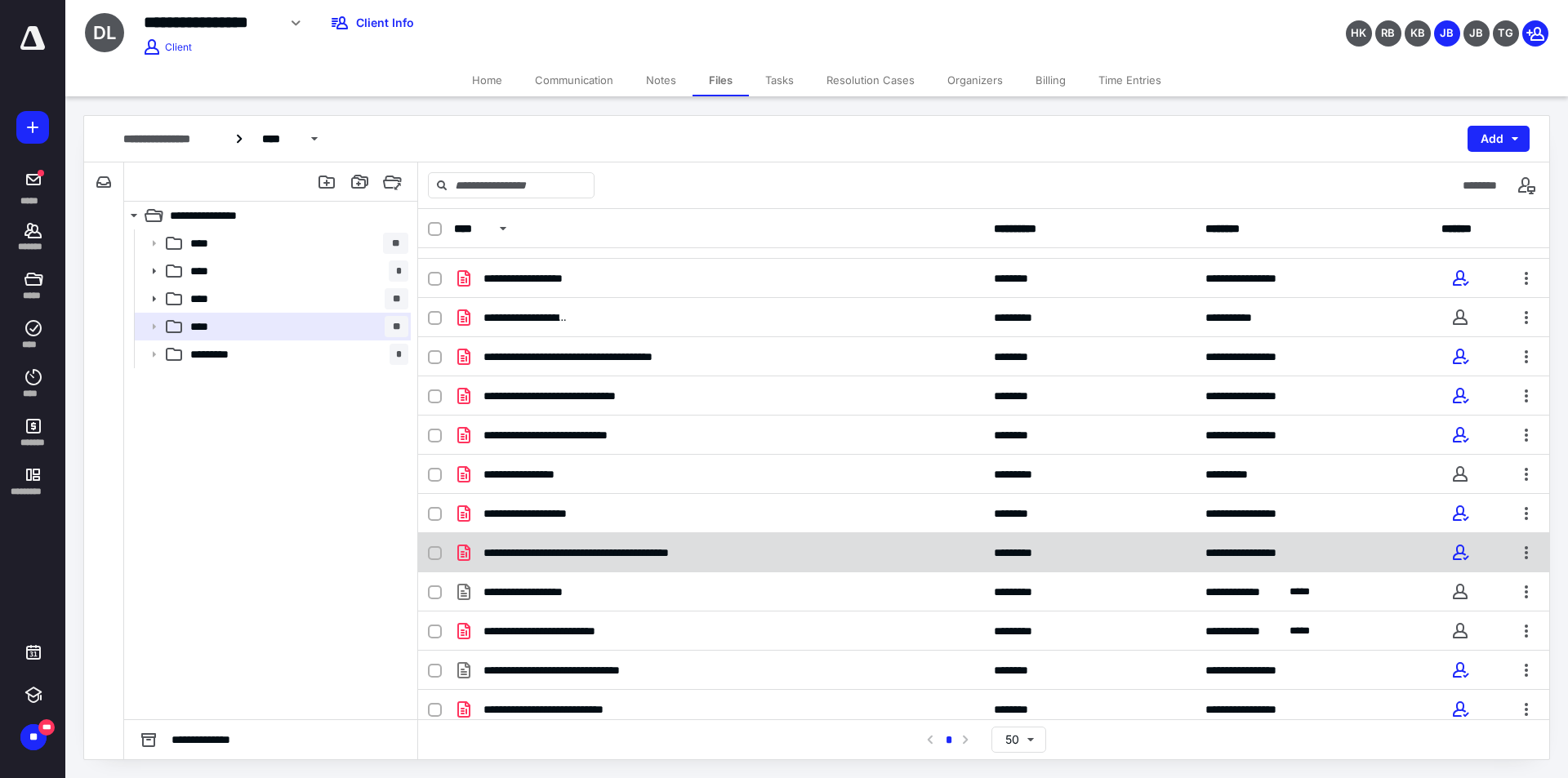 scroll, scrollTop: 0, scrollLeft: 0, axis: both 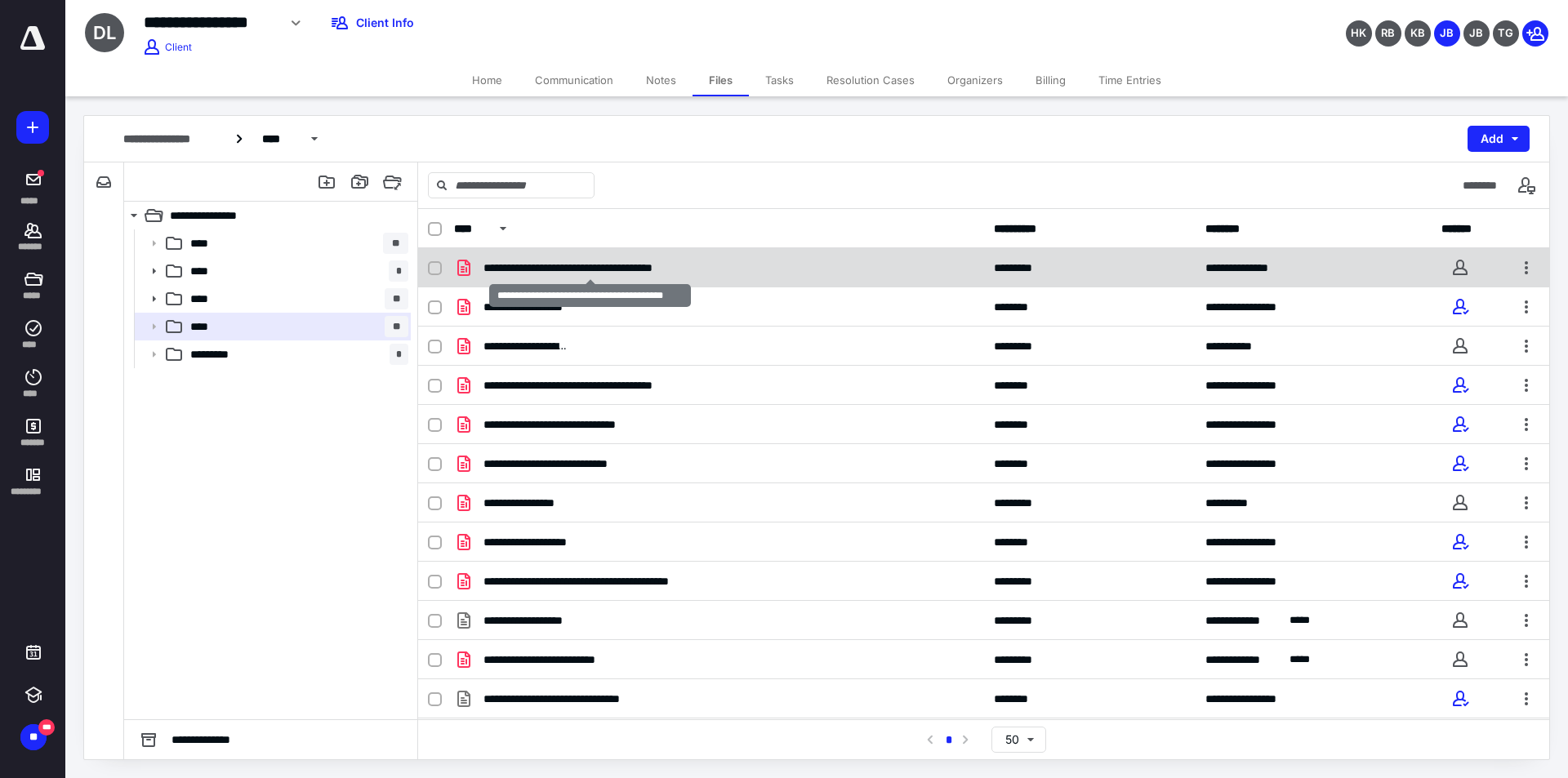 click on "**********" at bounding box center (590, 268) 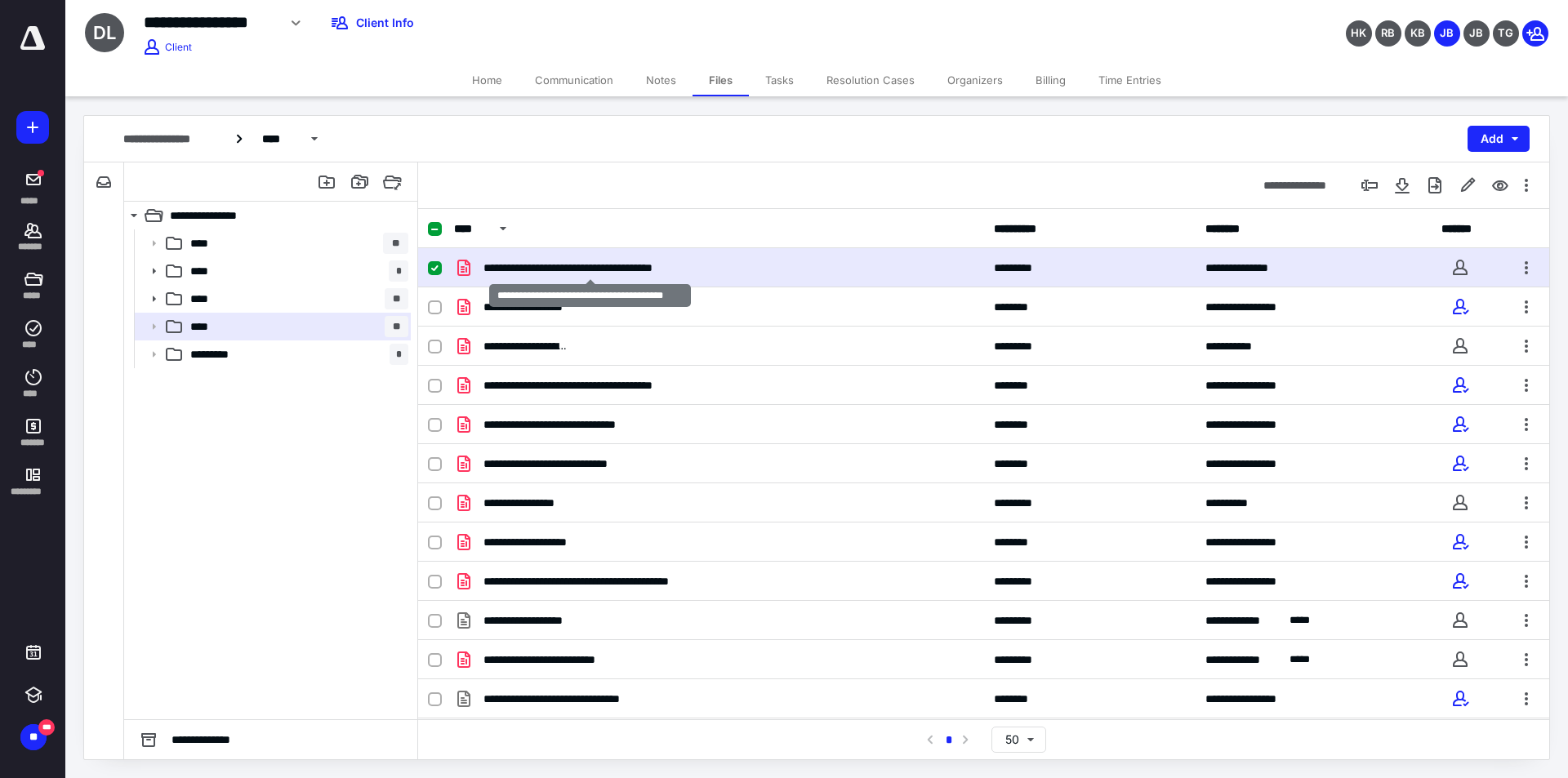 click on "**********" at bounding box center [590, 268] 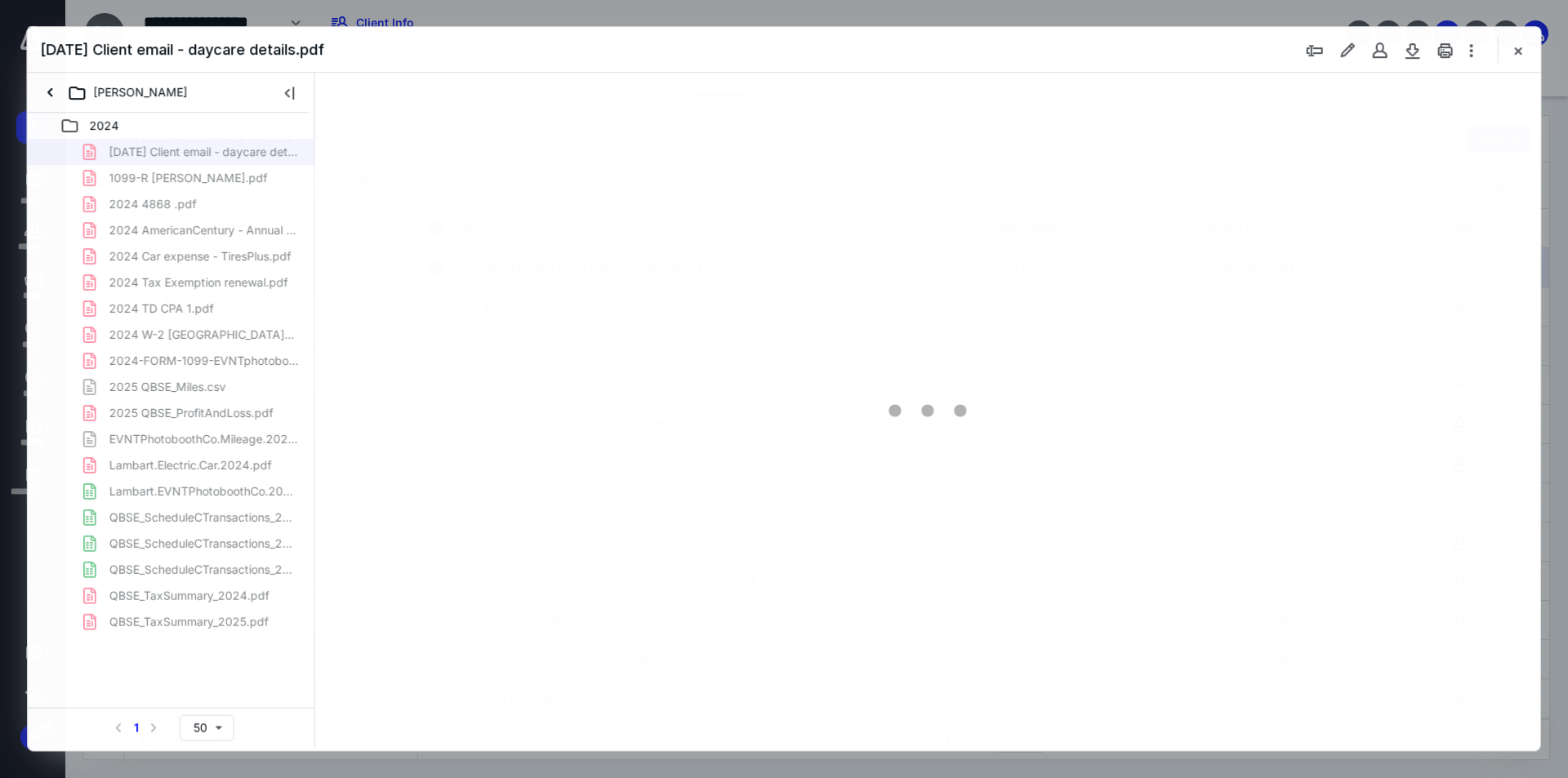 scroll, scrollTop: 0, scrollLeft: 0, axis: both 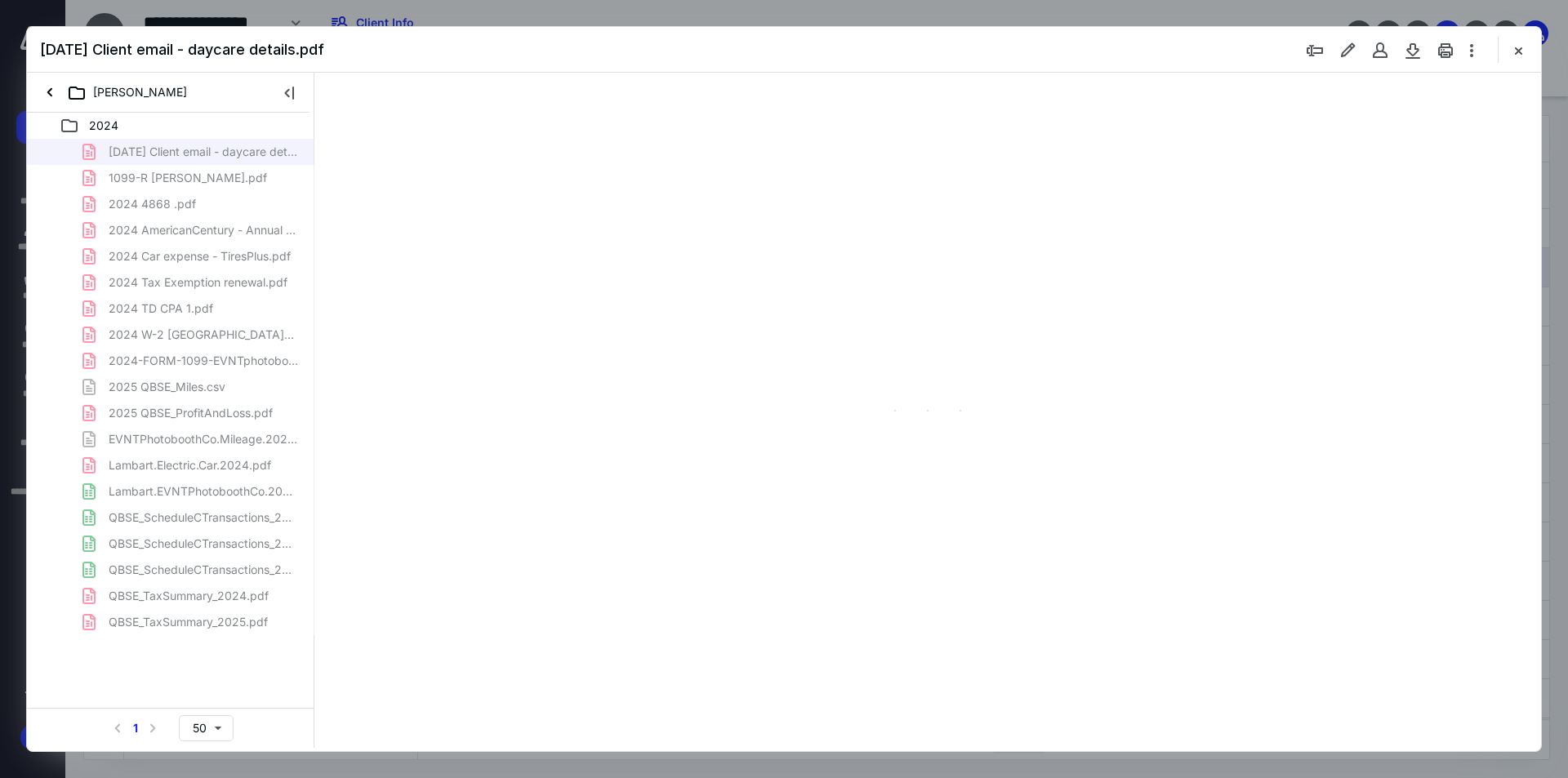 type on "241" 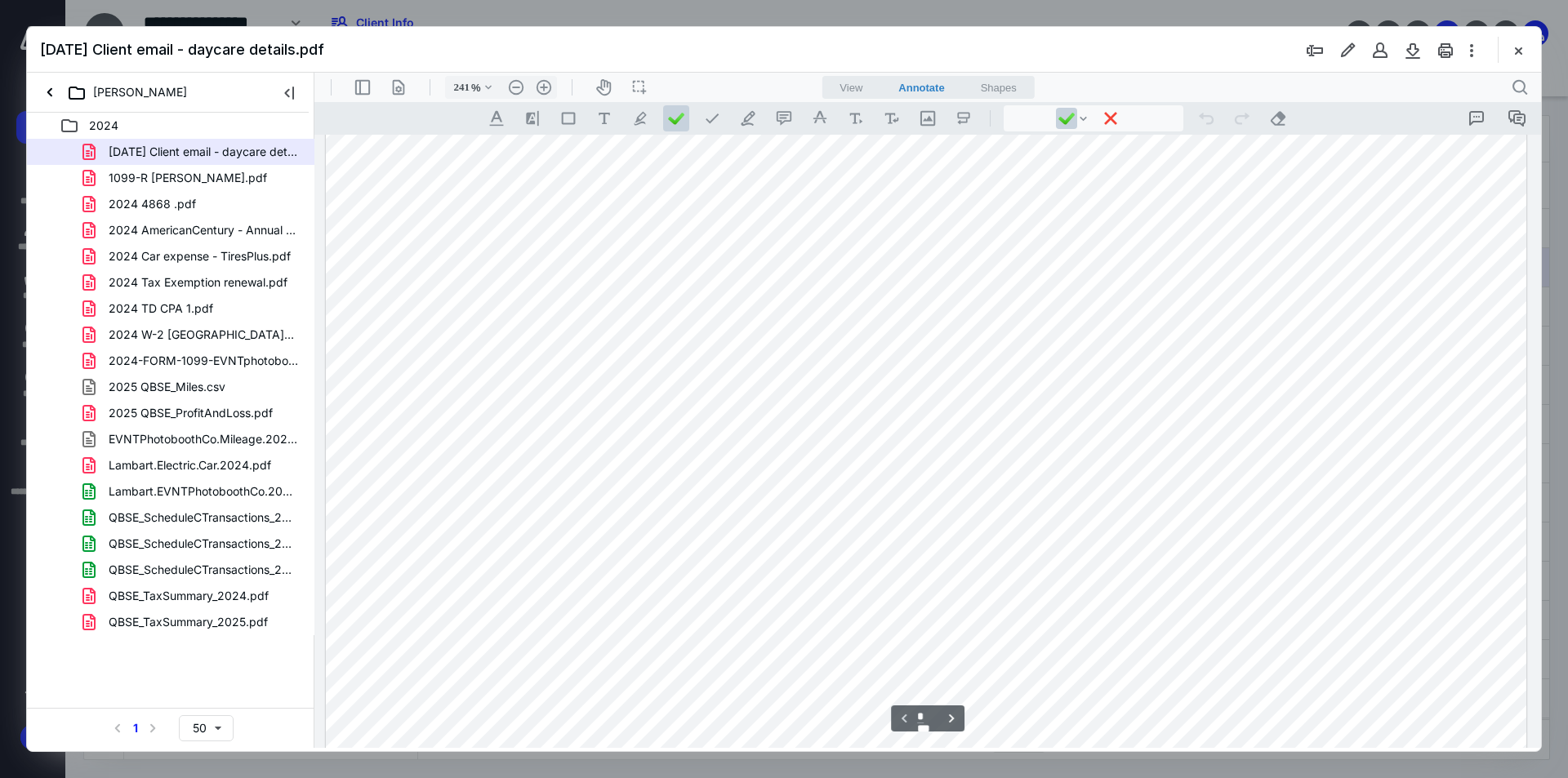scroll, scrollTop: 898, scrollLeft: 0, axis: vertical 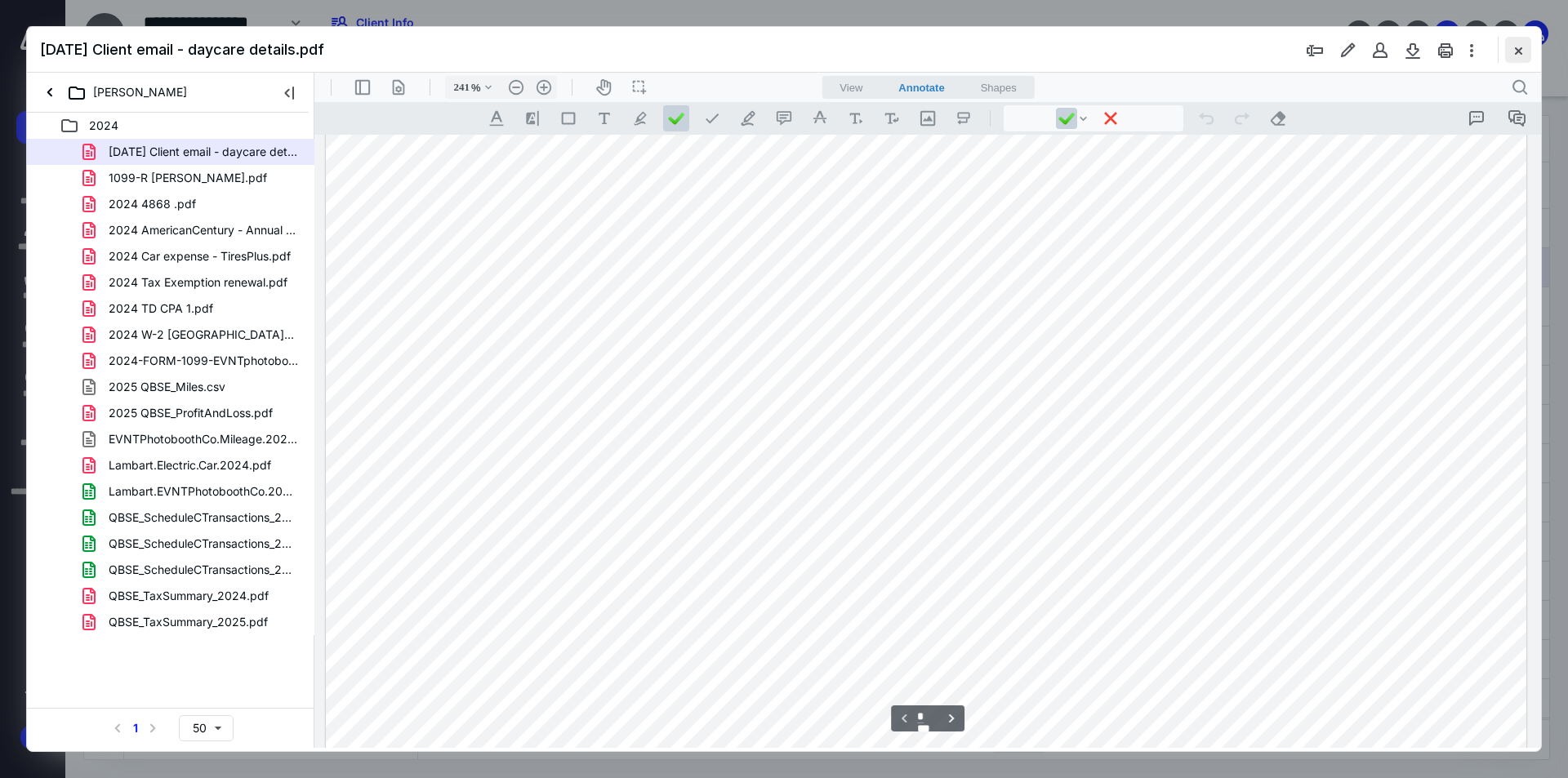 click at bounding box center (1518, 50) 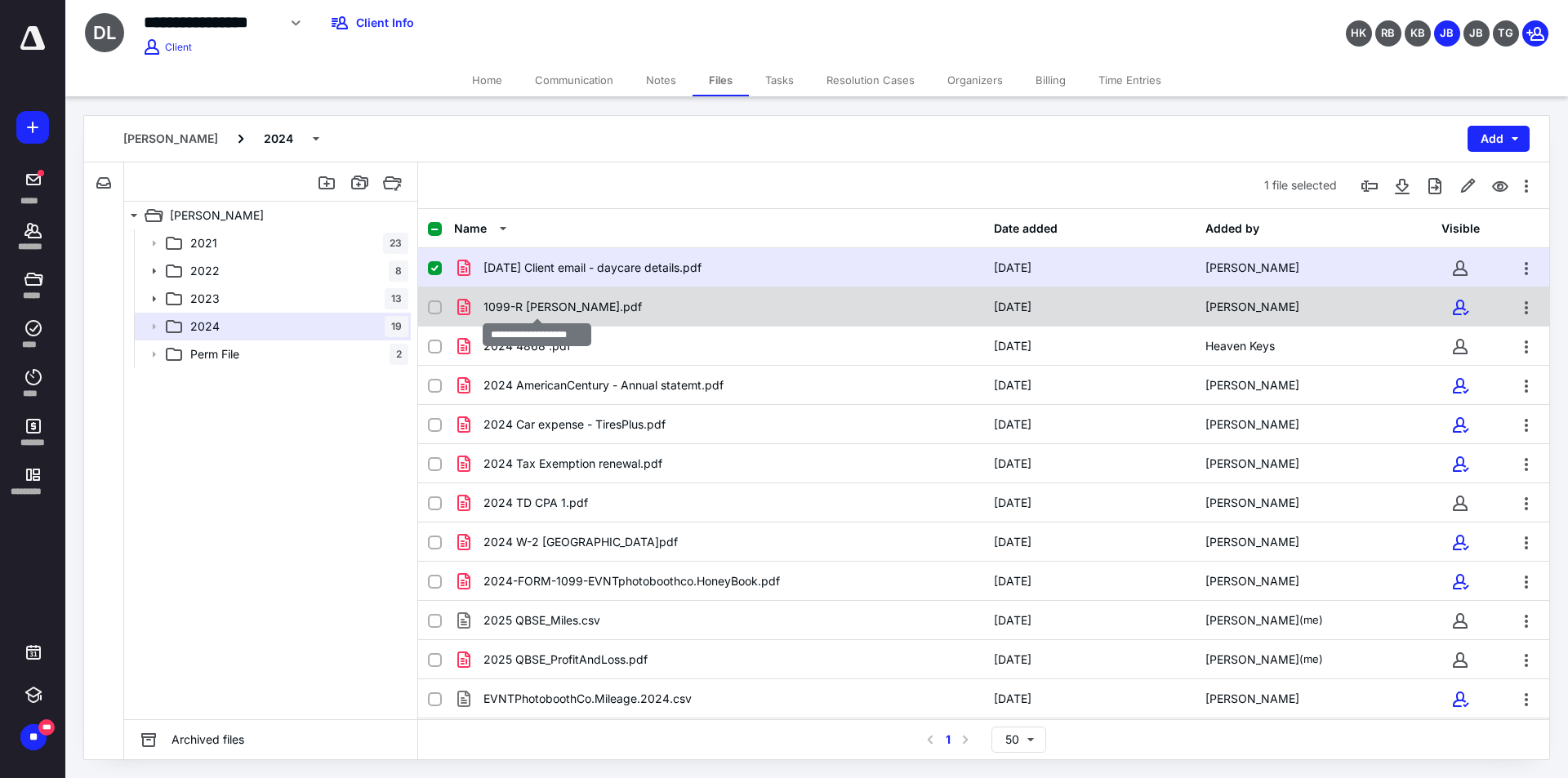 click on "1099-R [PERSON_NAME].pdf" at bounding box center (563, 307) 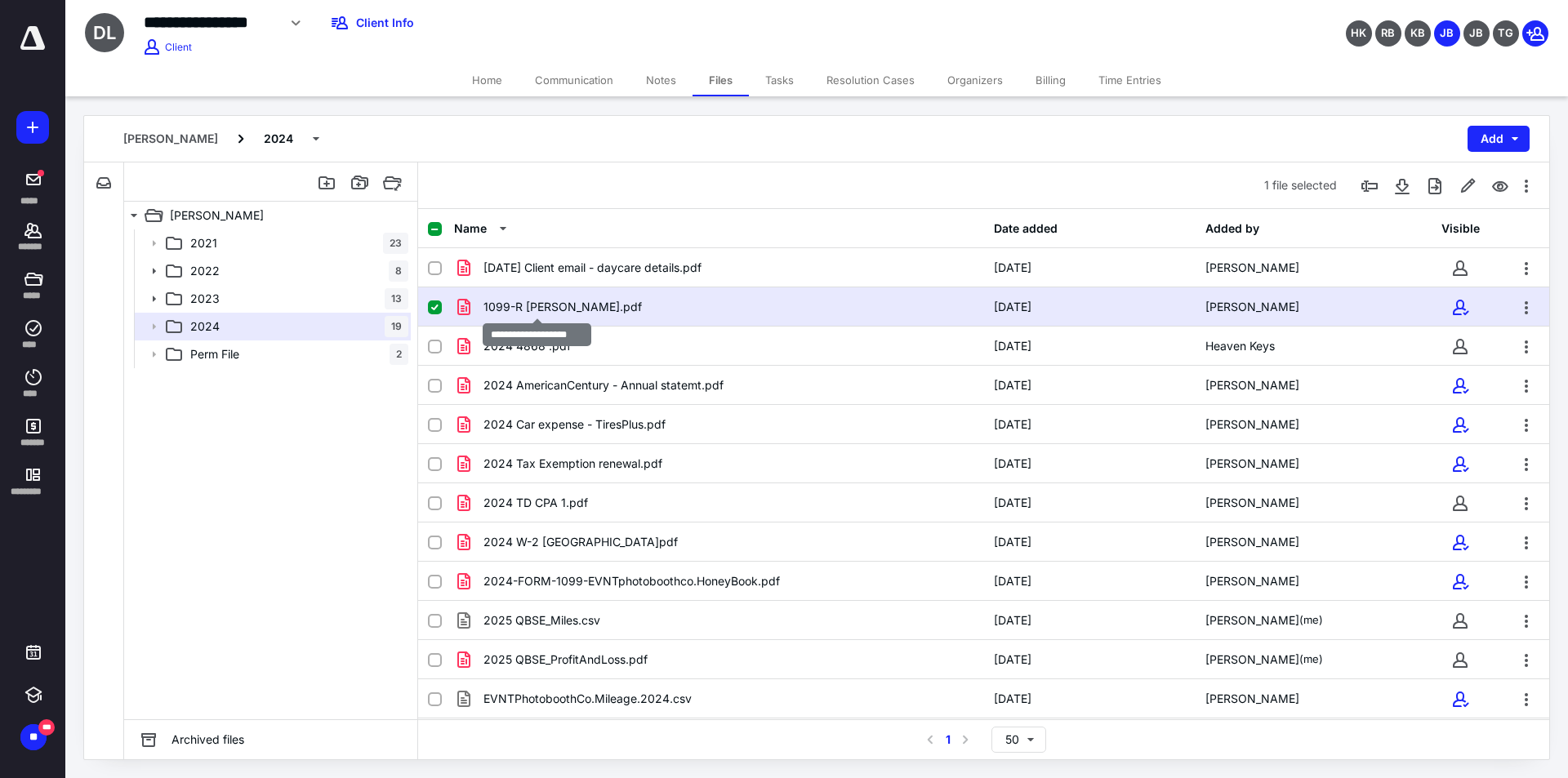 click on "1099-R [PERSON_NAME].pdf" at bounding box center (563, 307) 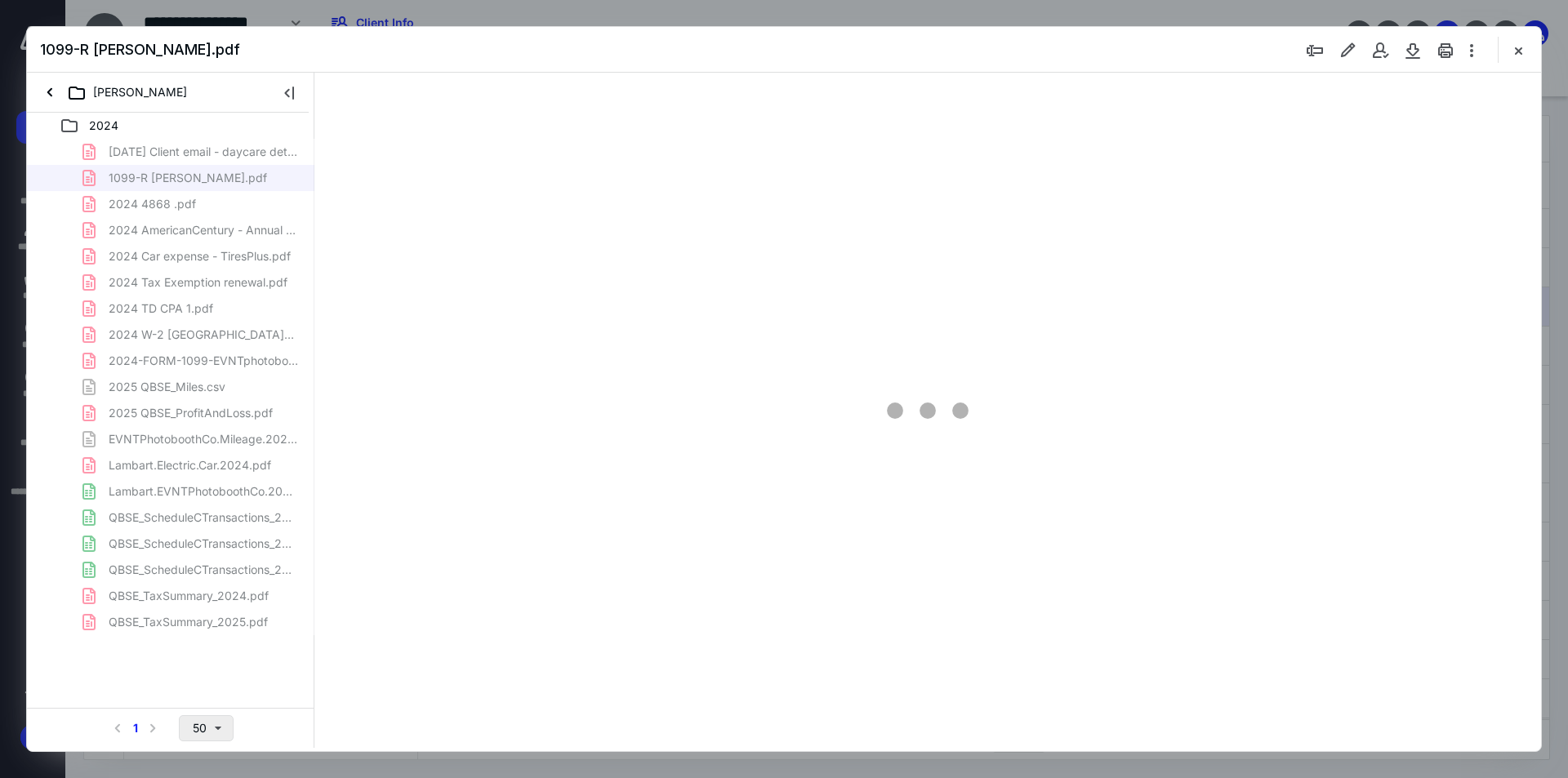 scroll, scrollTop: 0, scrollLeft: 0, axis: both 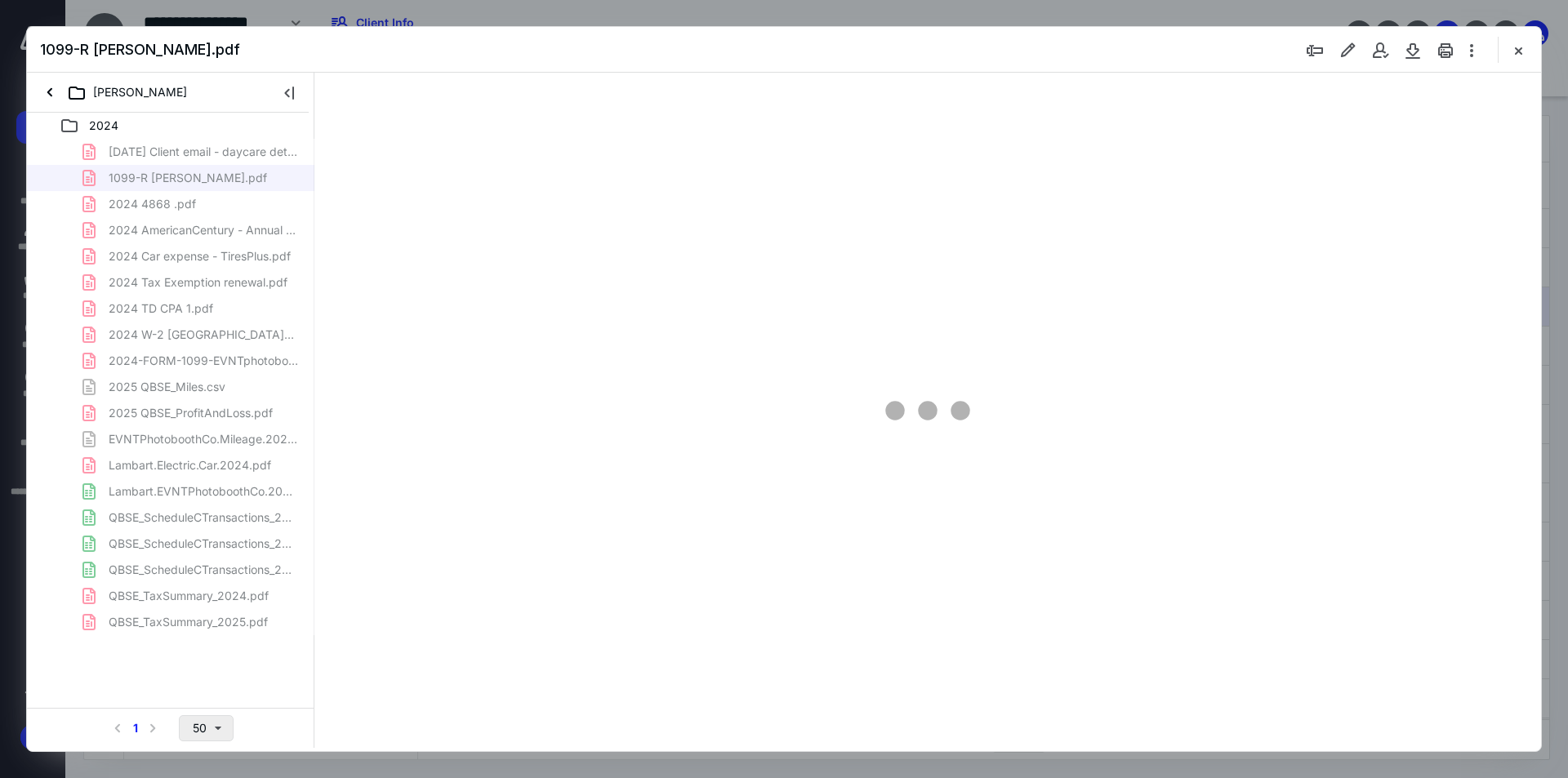 type on "256" 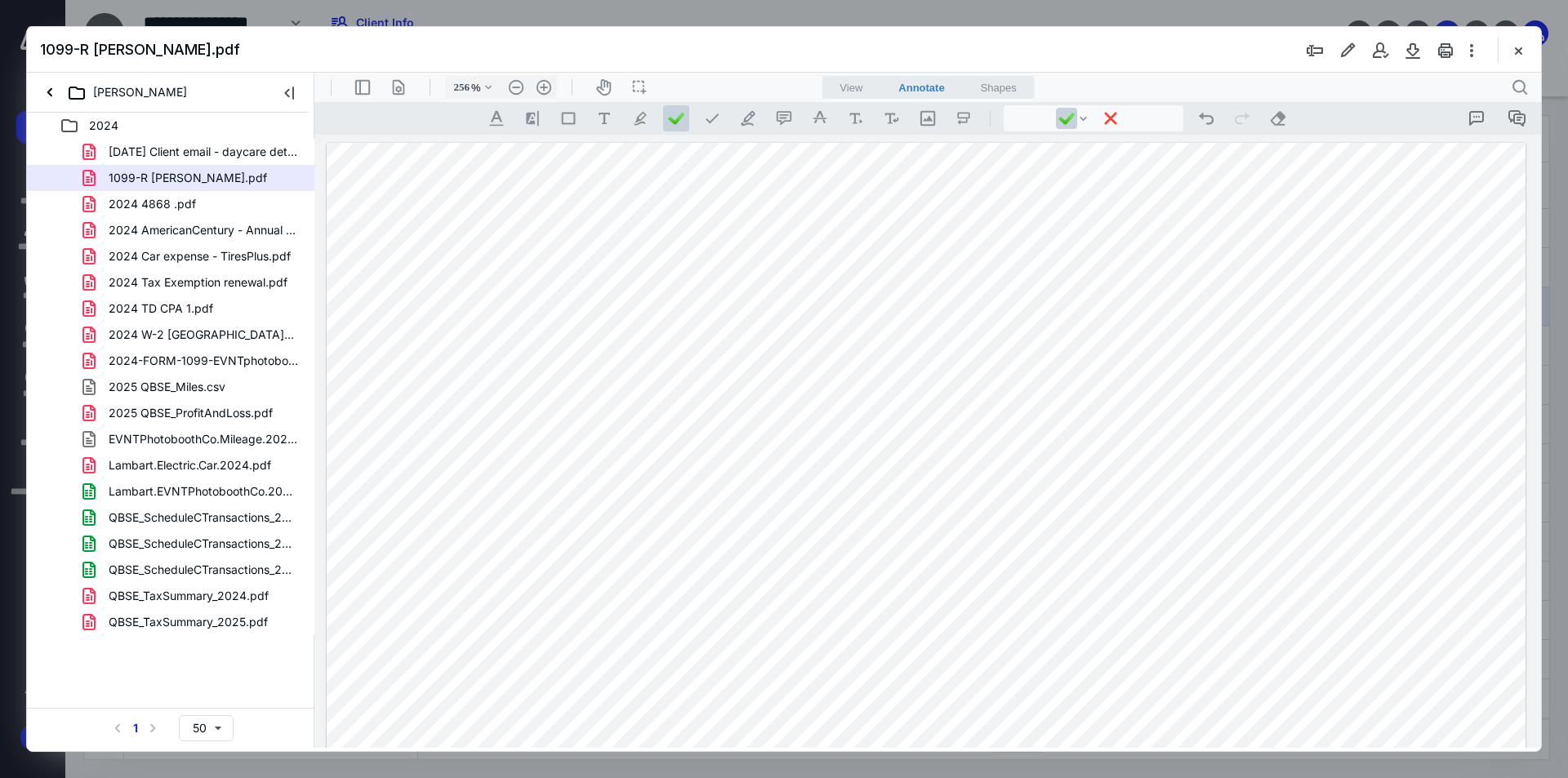 click at bounding box center [926, 970] 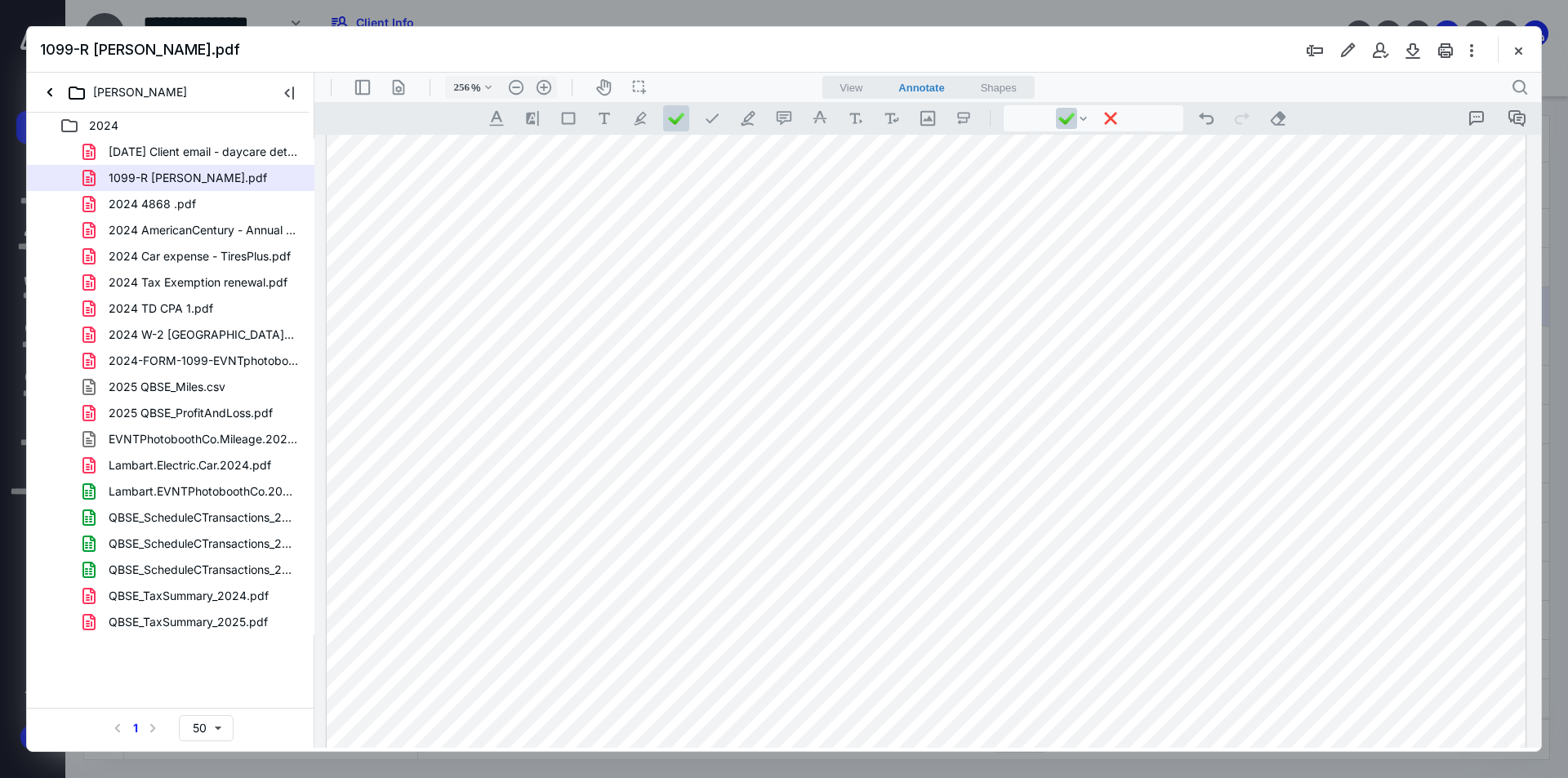 scroll, scrollTop: 980, scrollLeft: 0, axis: vertical 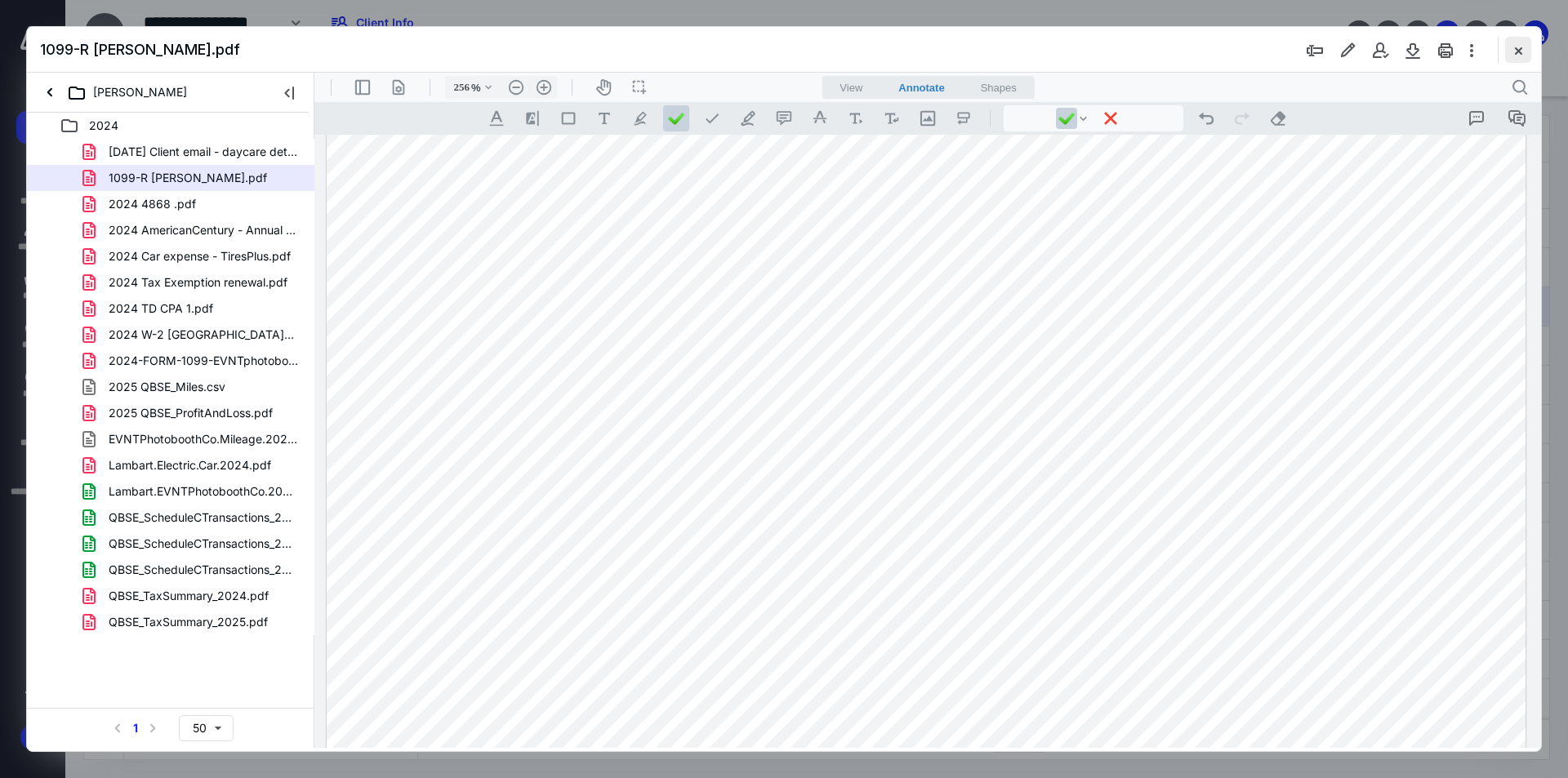 click at bounding box center (1518, 50) 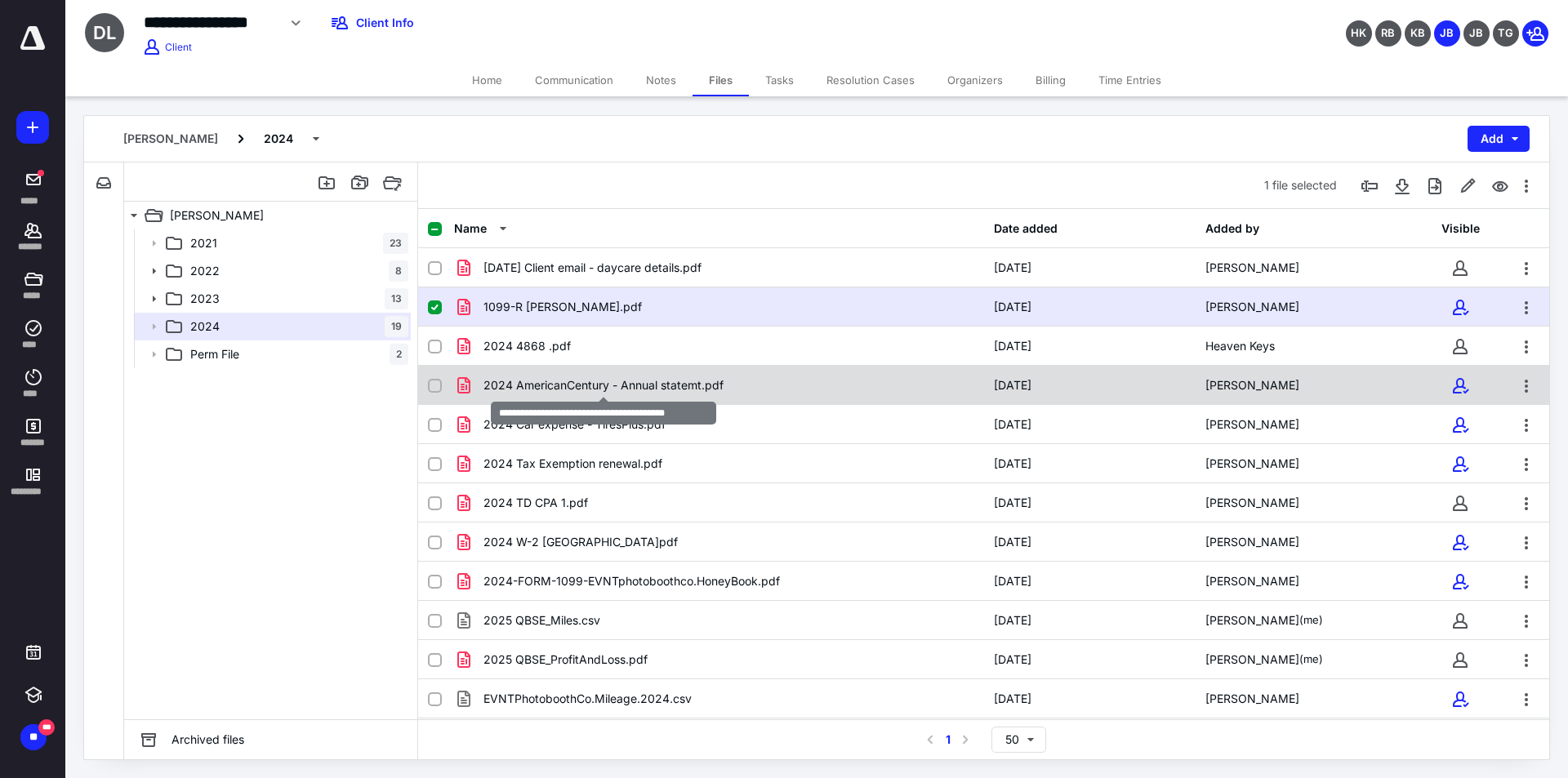 click on "2024 AmericanCentury - Annual statemt.pdf" at bounding box center [604, 385] 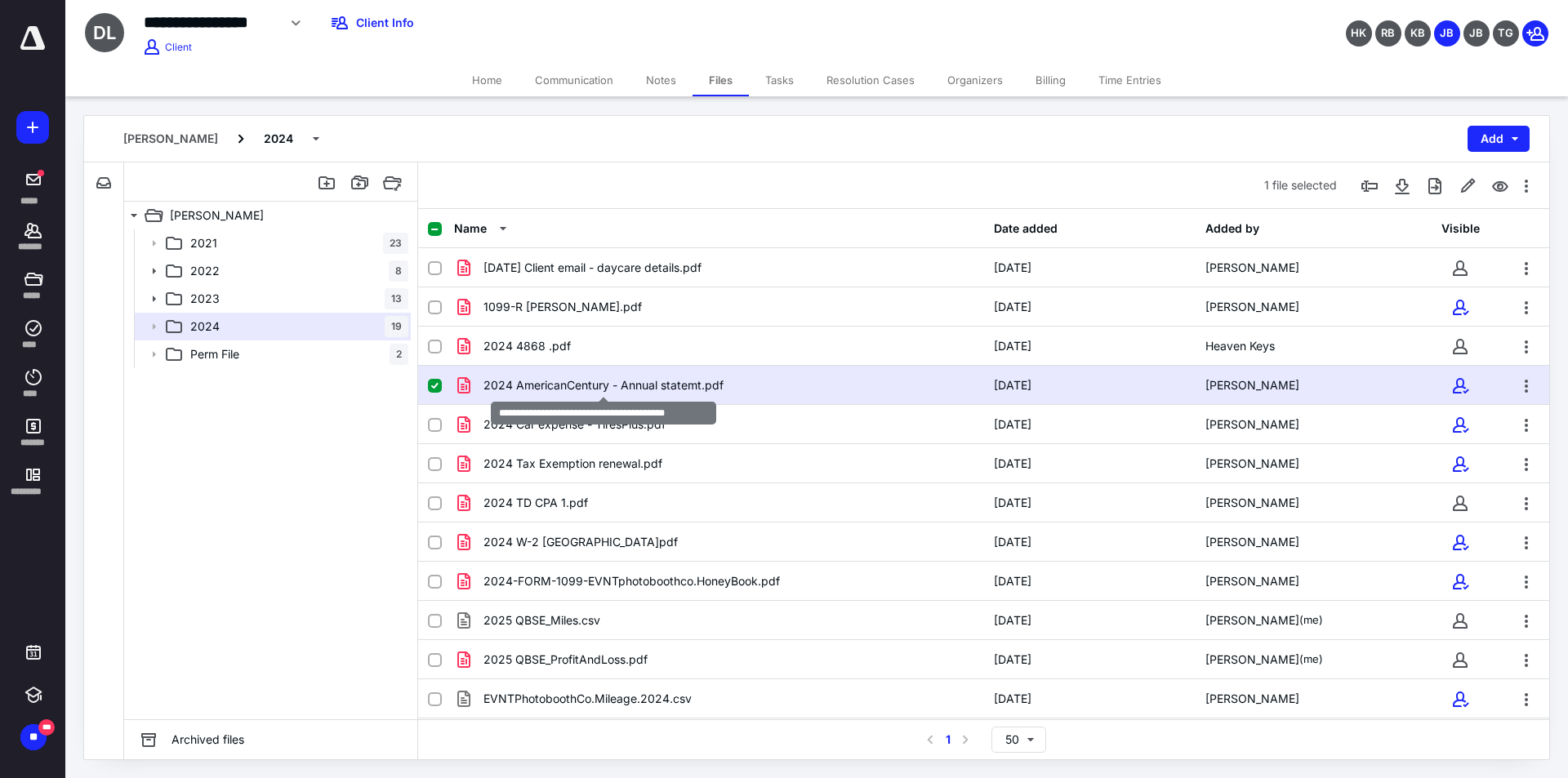 click on "2024 AmericanCentury - Annual statemt.pdf" at bounding box center [604, 385] 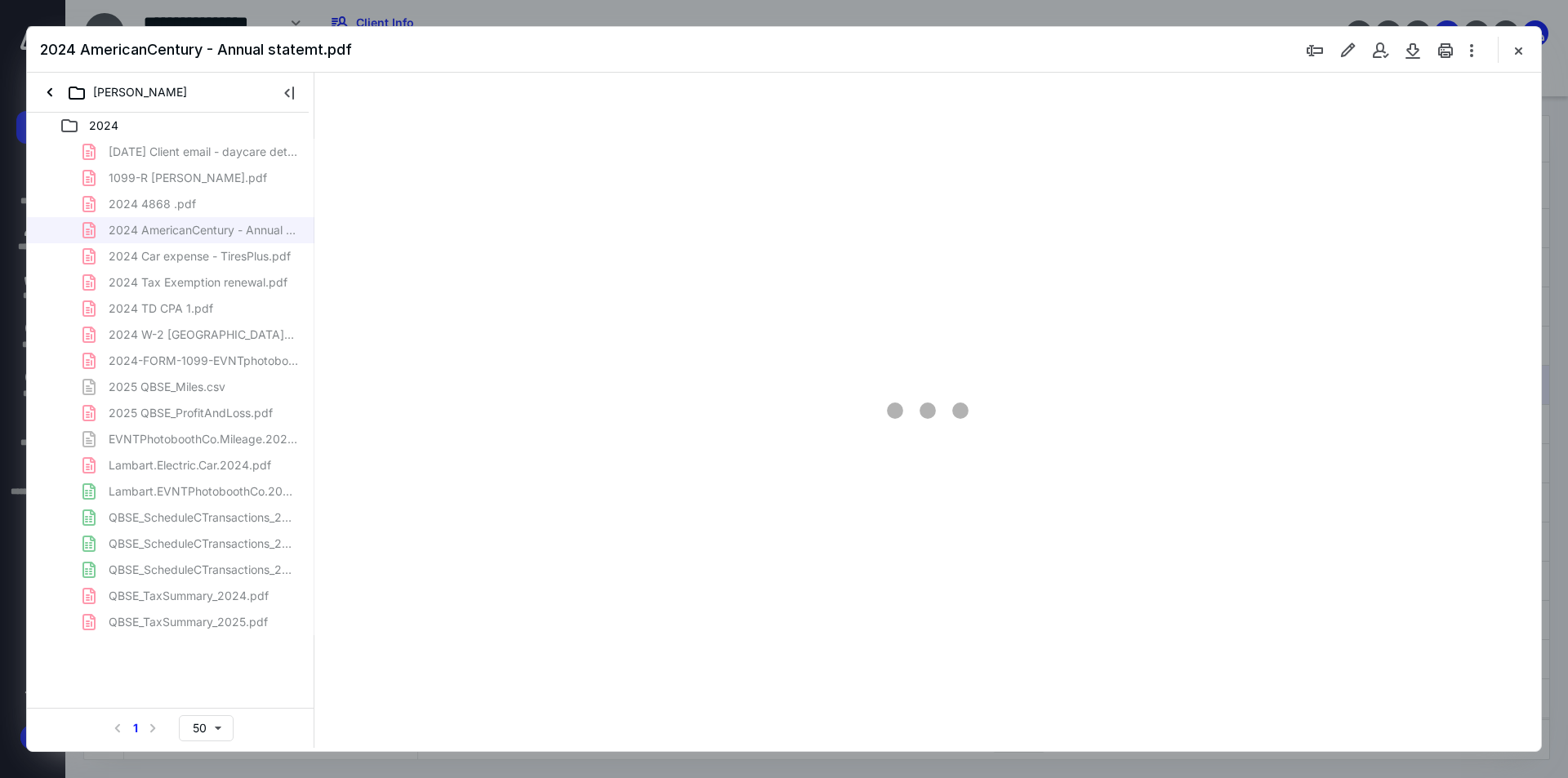 scroll, scrollTop: 0, scrollLeft: 0, axis: both 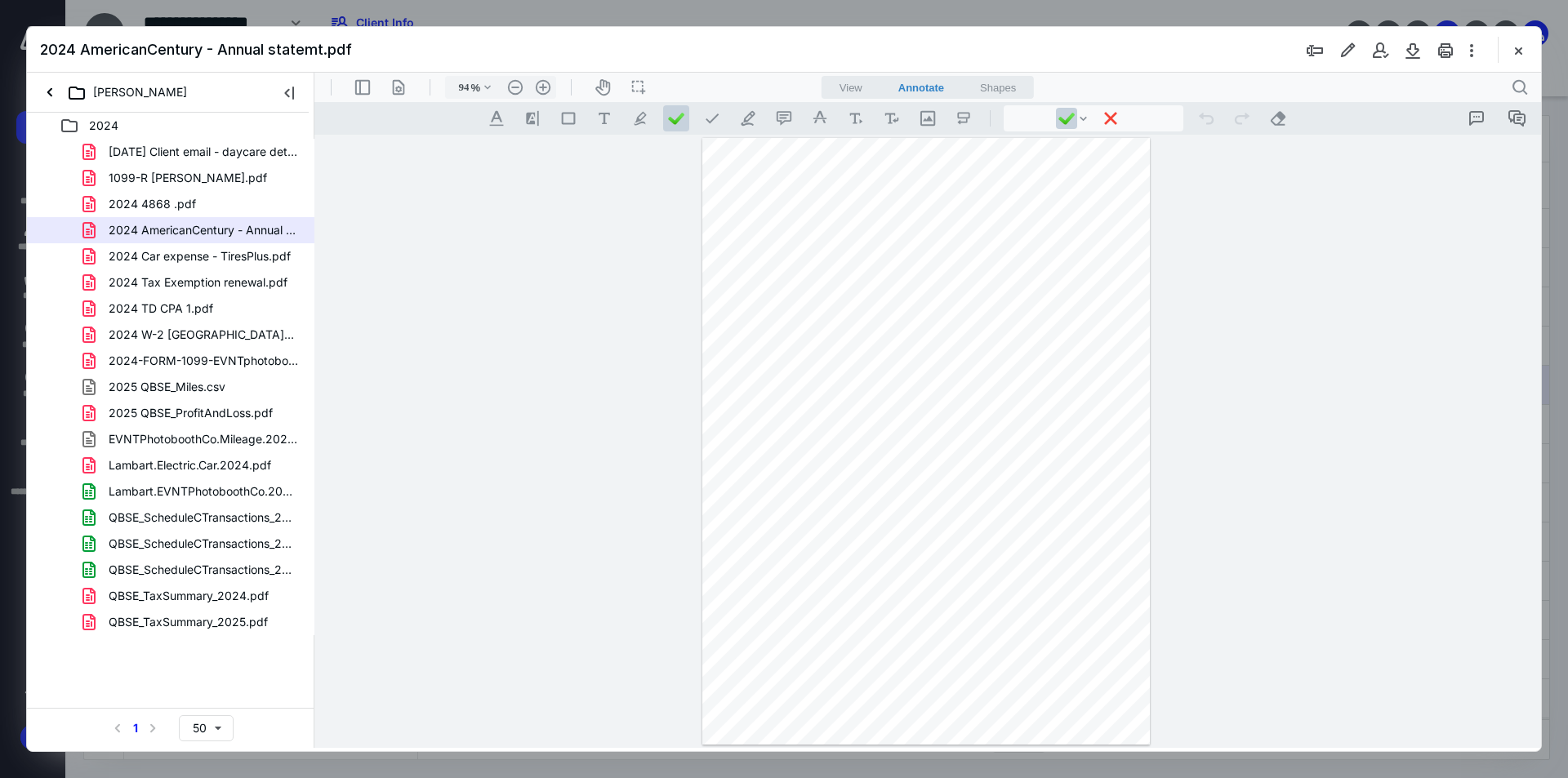 type on "252" 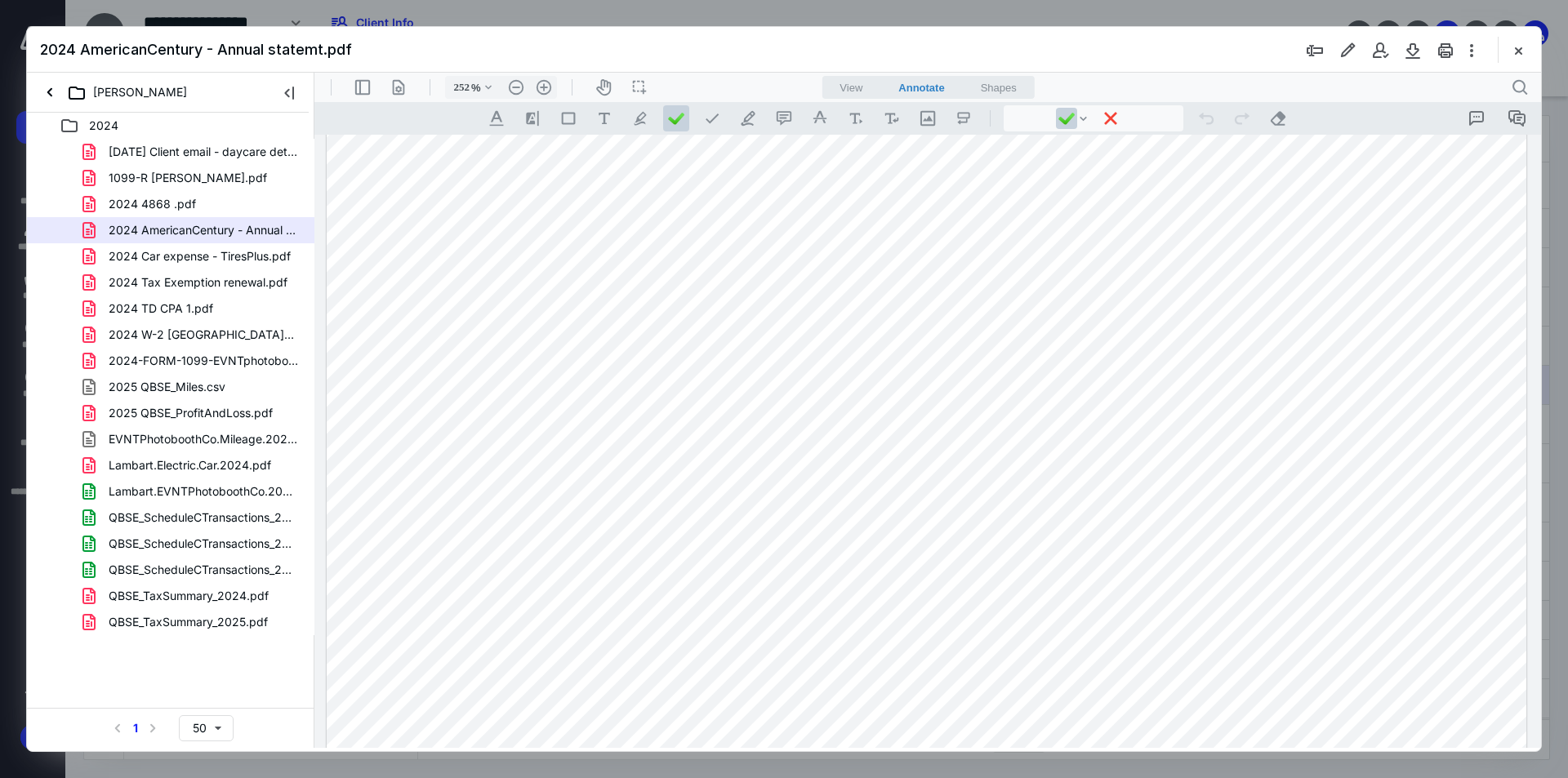 scroll, scrollTop: 1029, scrollLeft: 0, axis: vertical 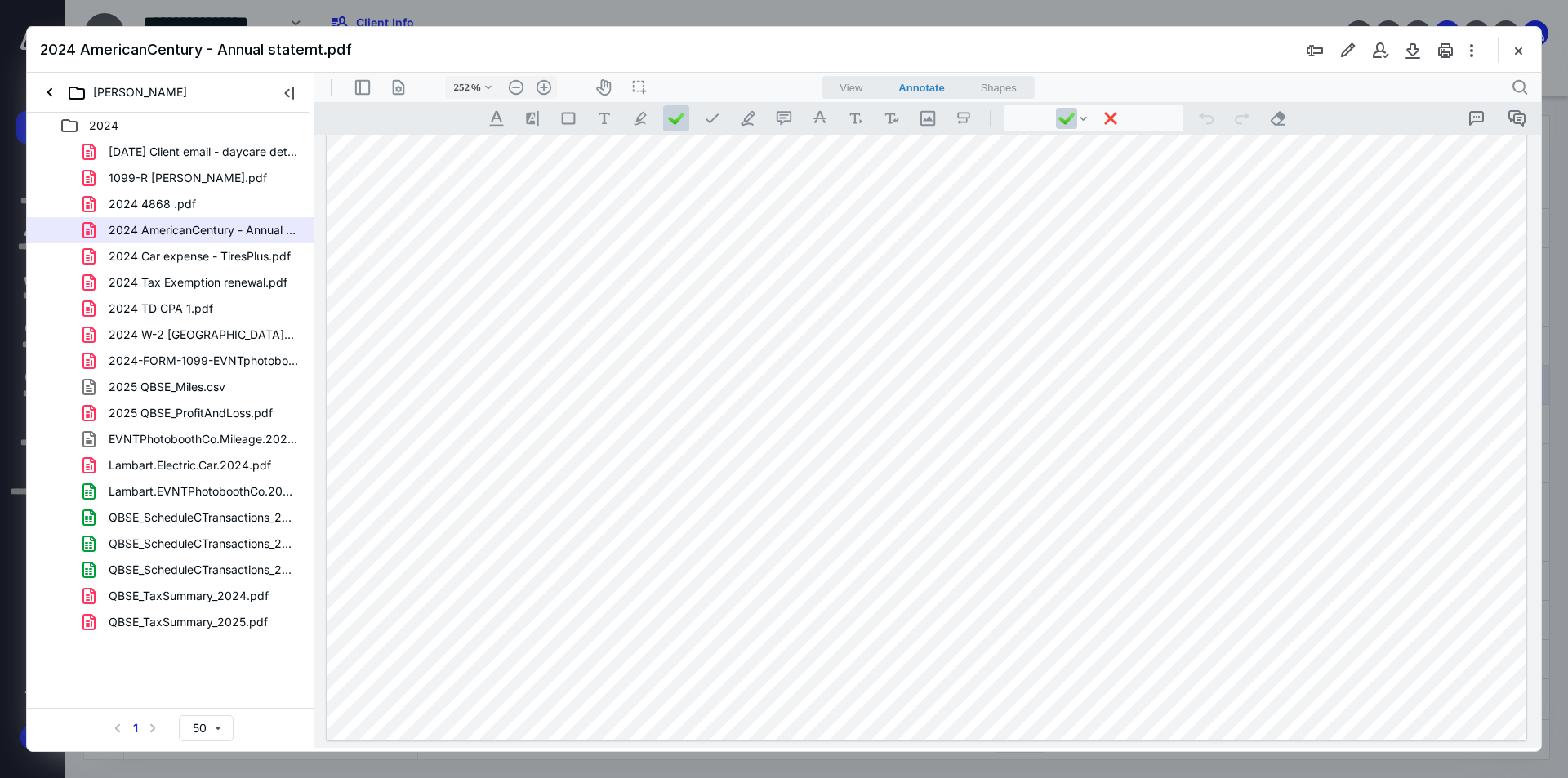 click at bounding box center (1518, 50) 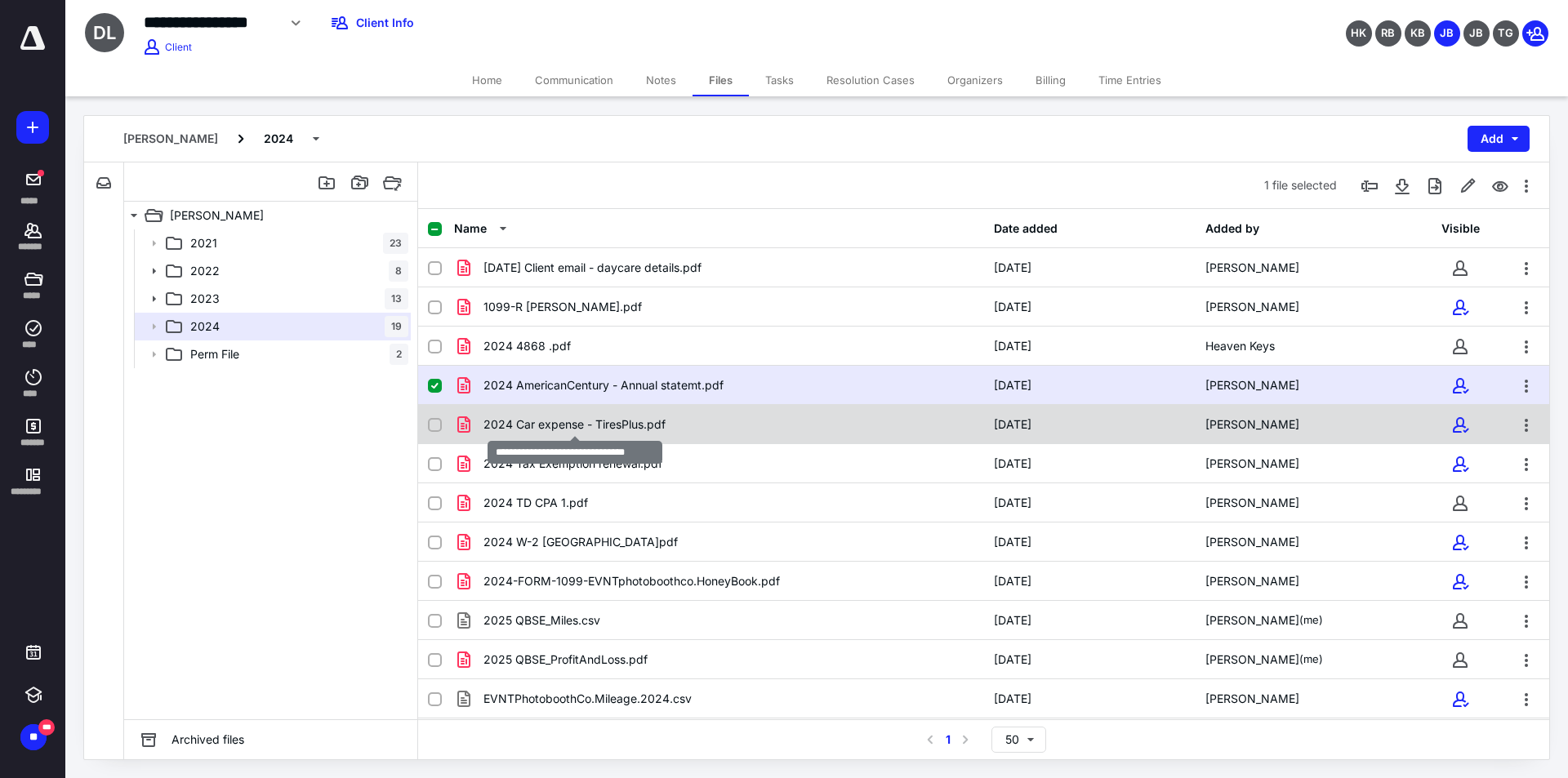 click on "2024 Car expense - TiresPlus.pdf" at bounding box center (574, 425) 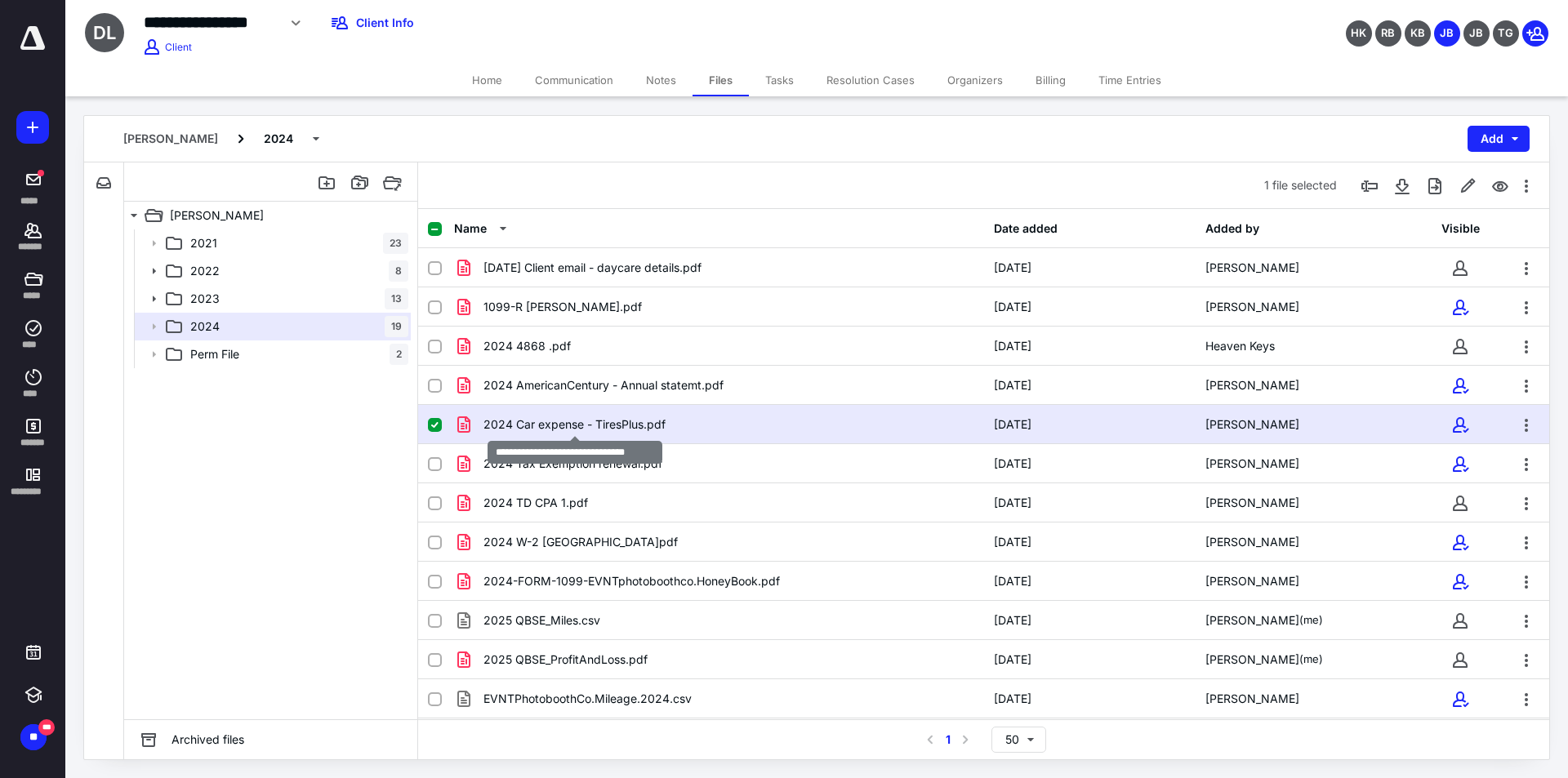 click on "2024 Car expense - TiresPlus.pdf" at bounding box center (574, 425) 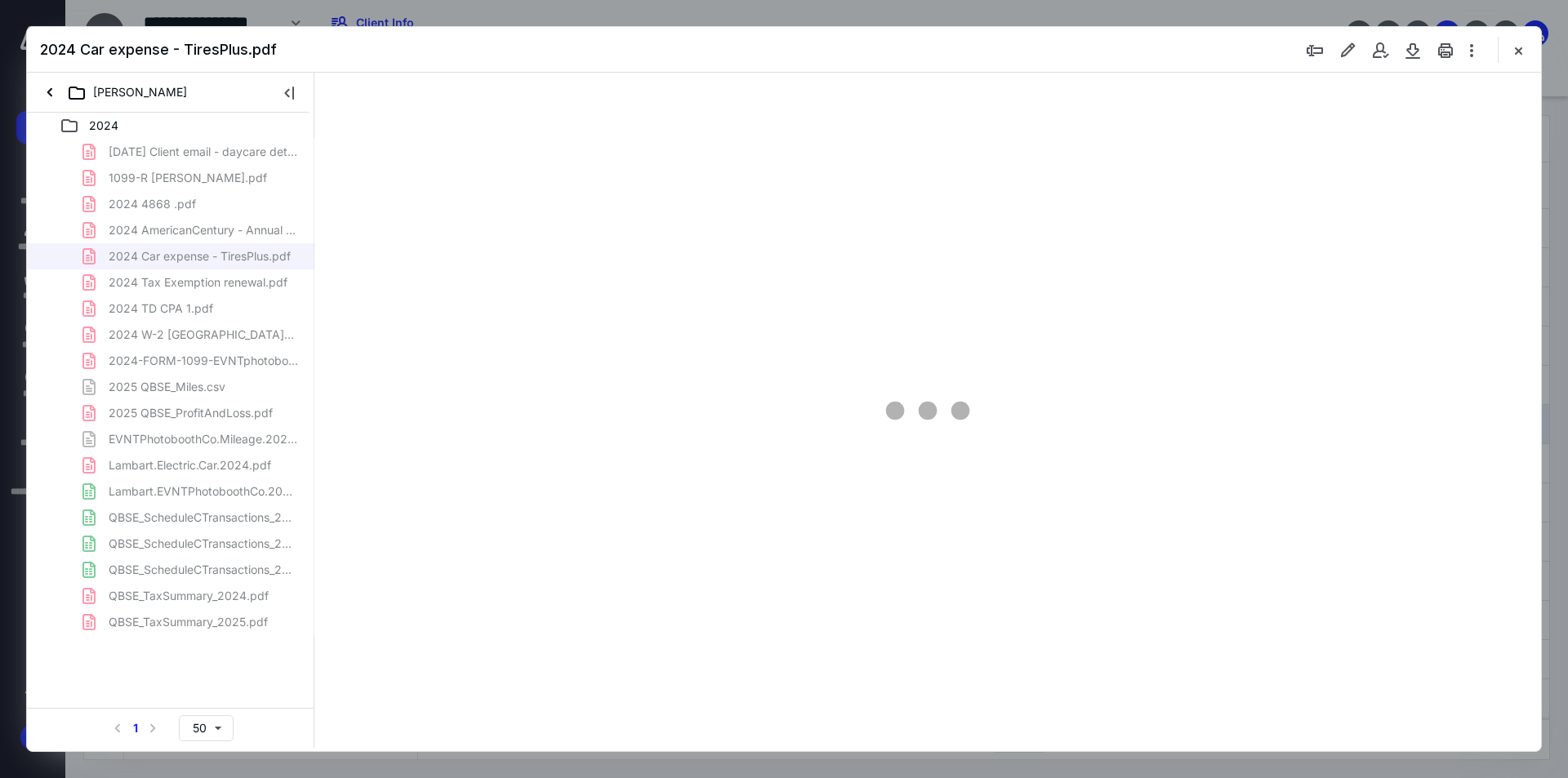 scroll, scrollTop: 0, scrollLeft: 0, axis: both 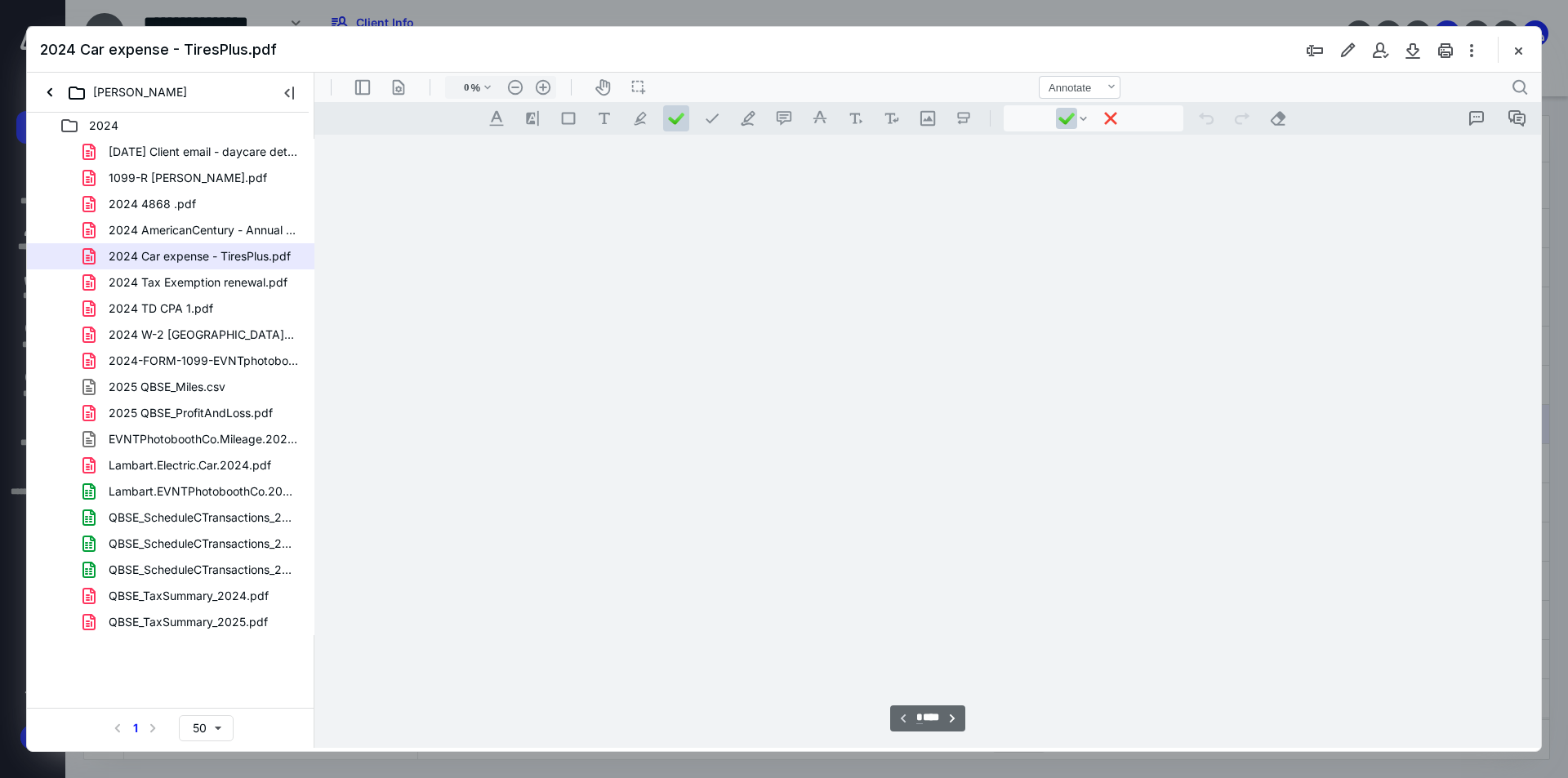 type on "256" 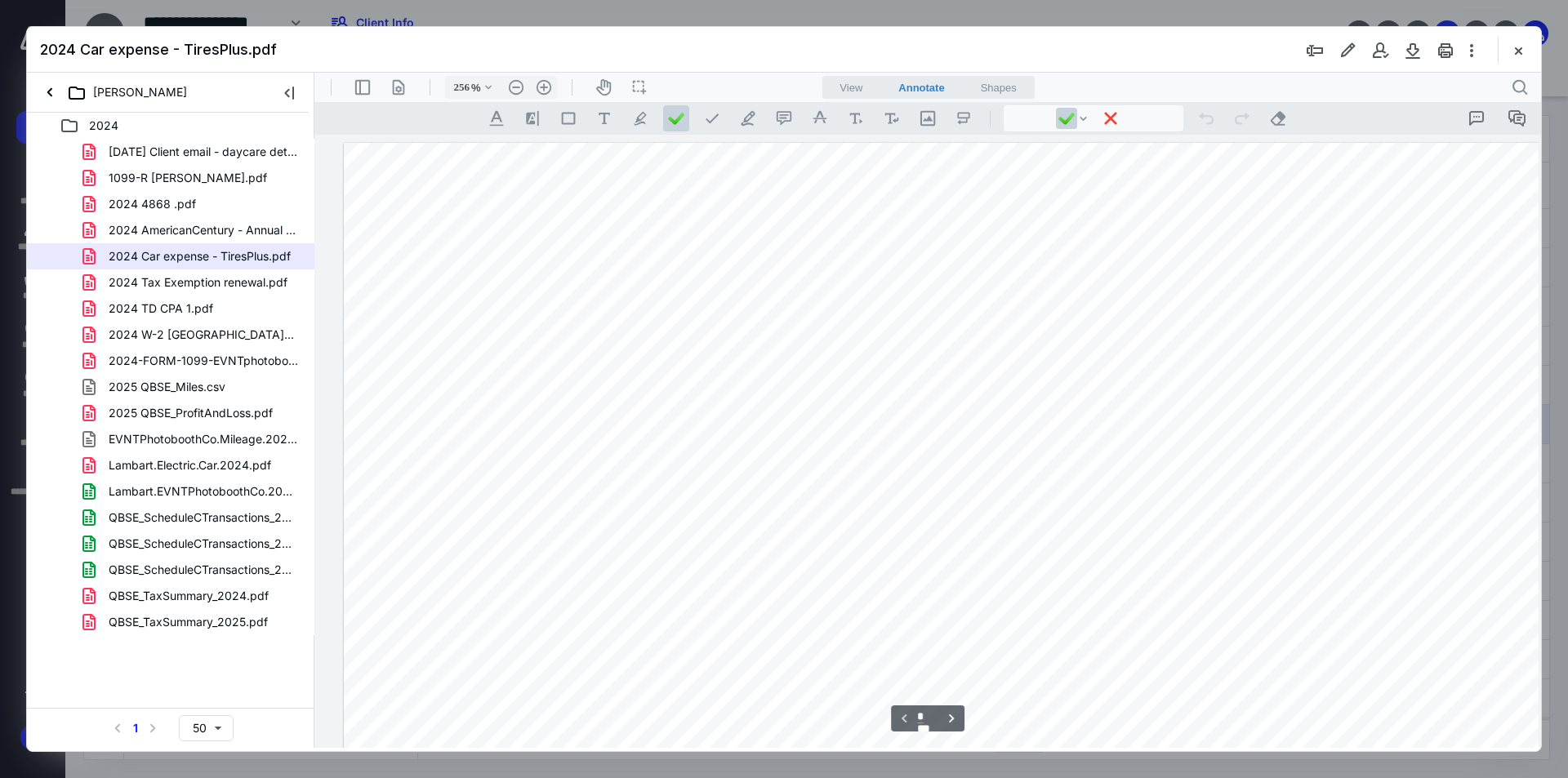 scroll, scrollTop: 70, scrollLeft: 19, axis: both 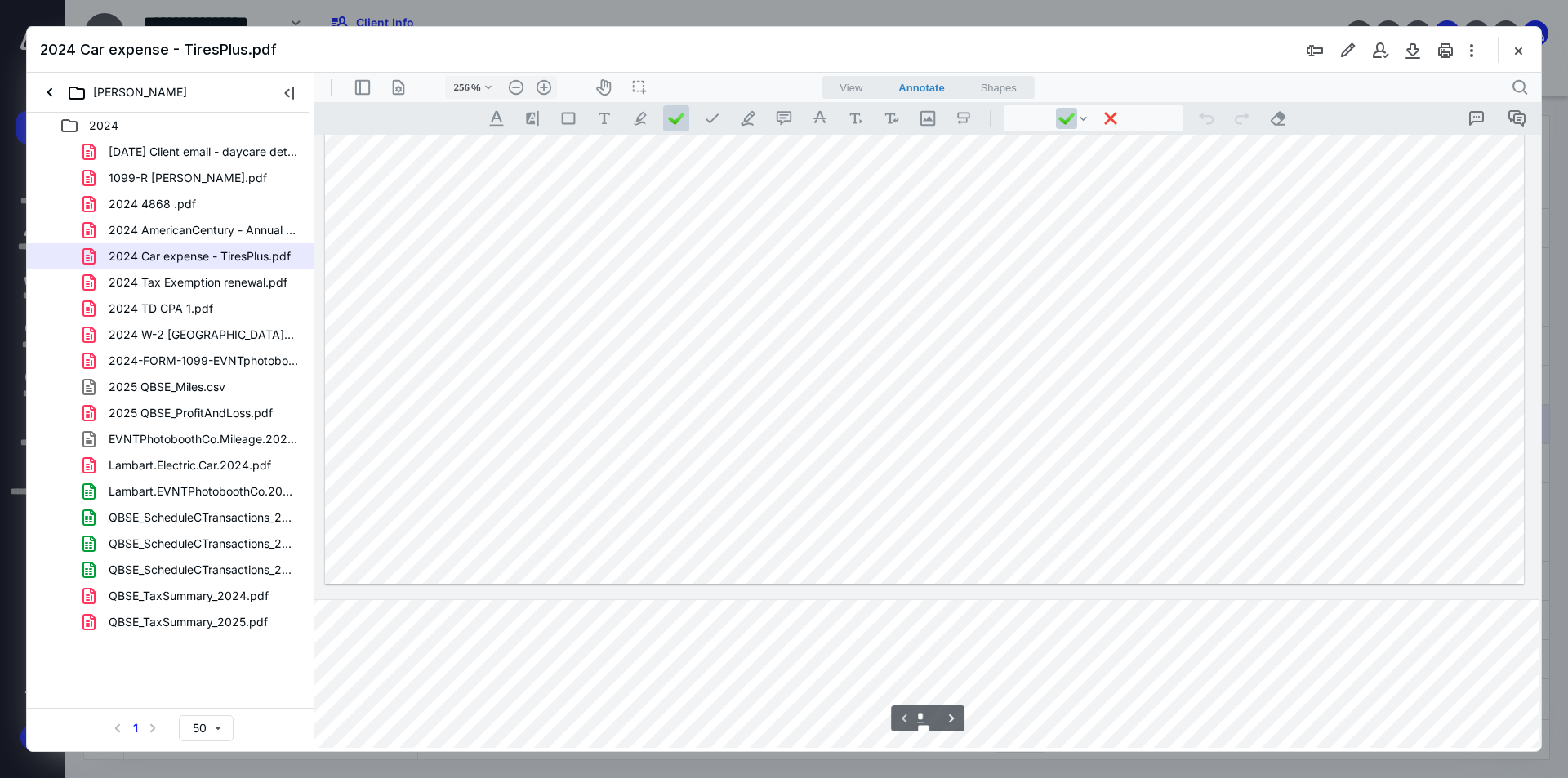 type on "*" 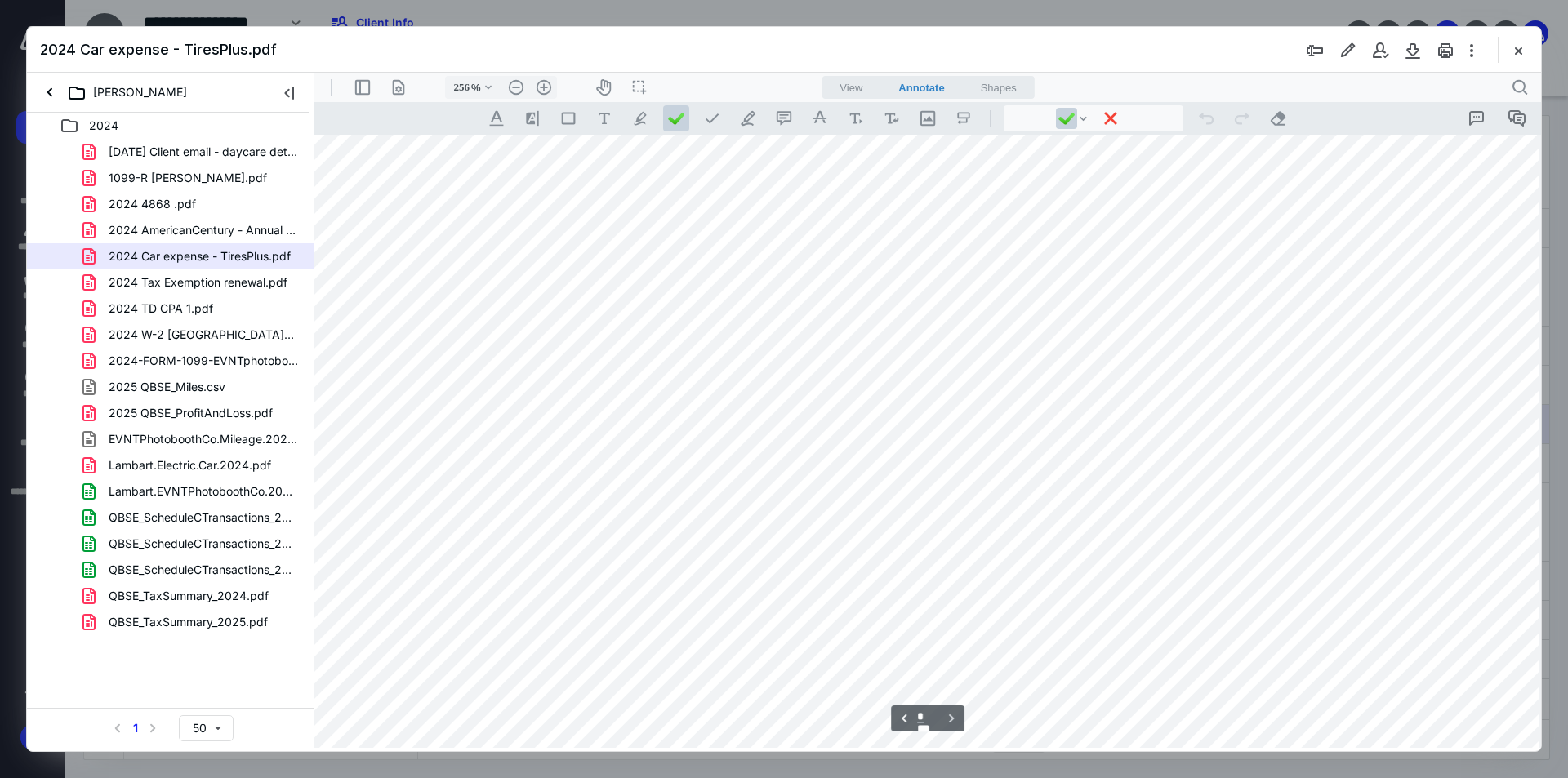 scroll, scrollTop: 2733, scrollLeft: 19, axis: both 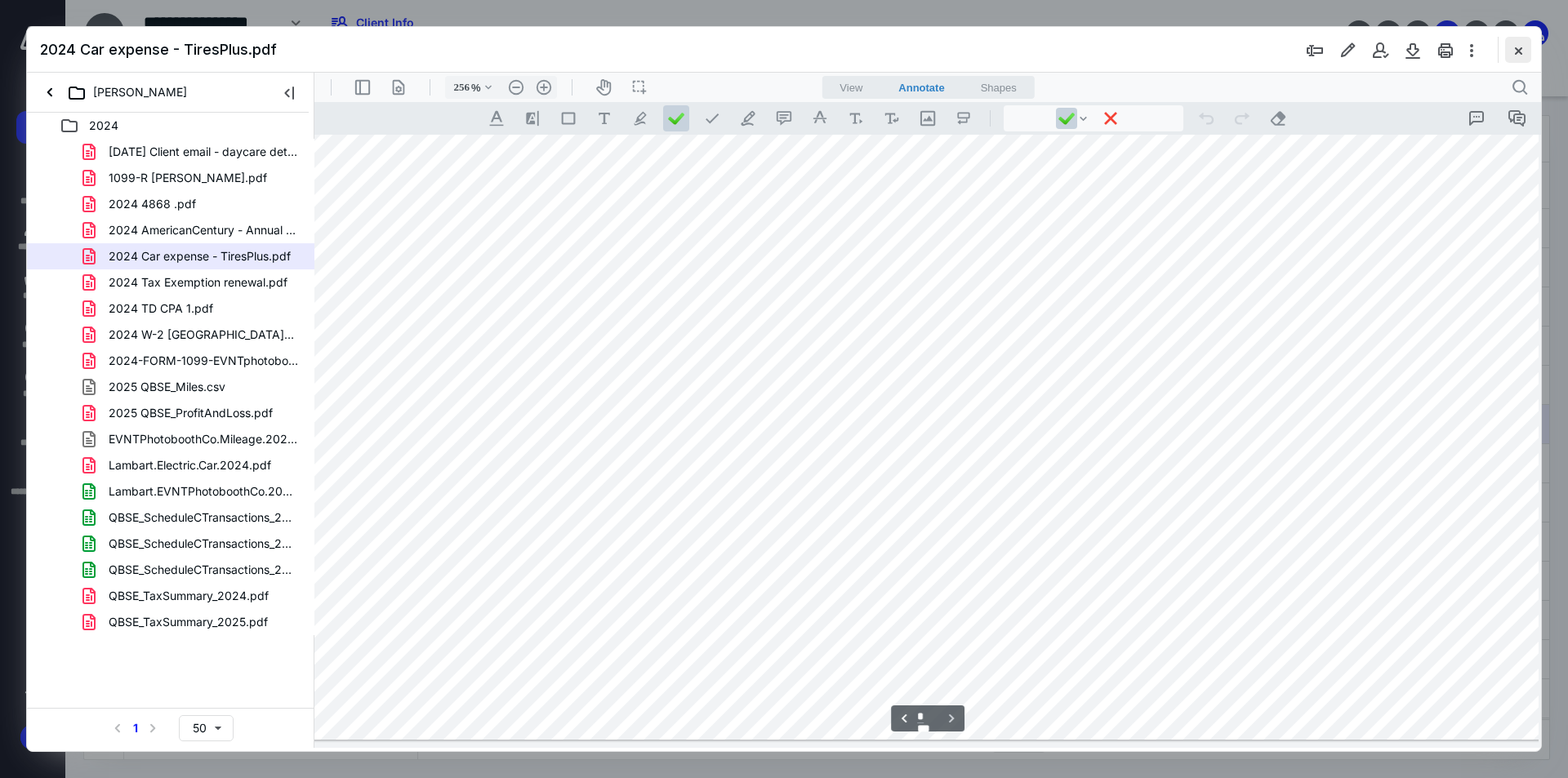 click at bounding box center (1518, 50) 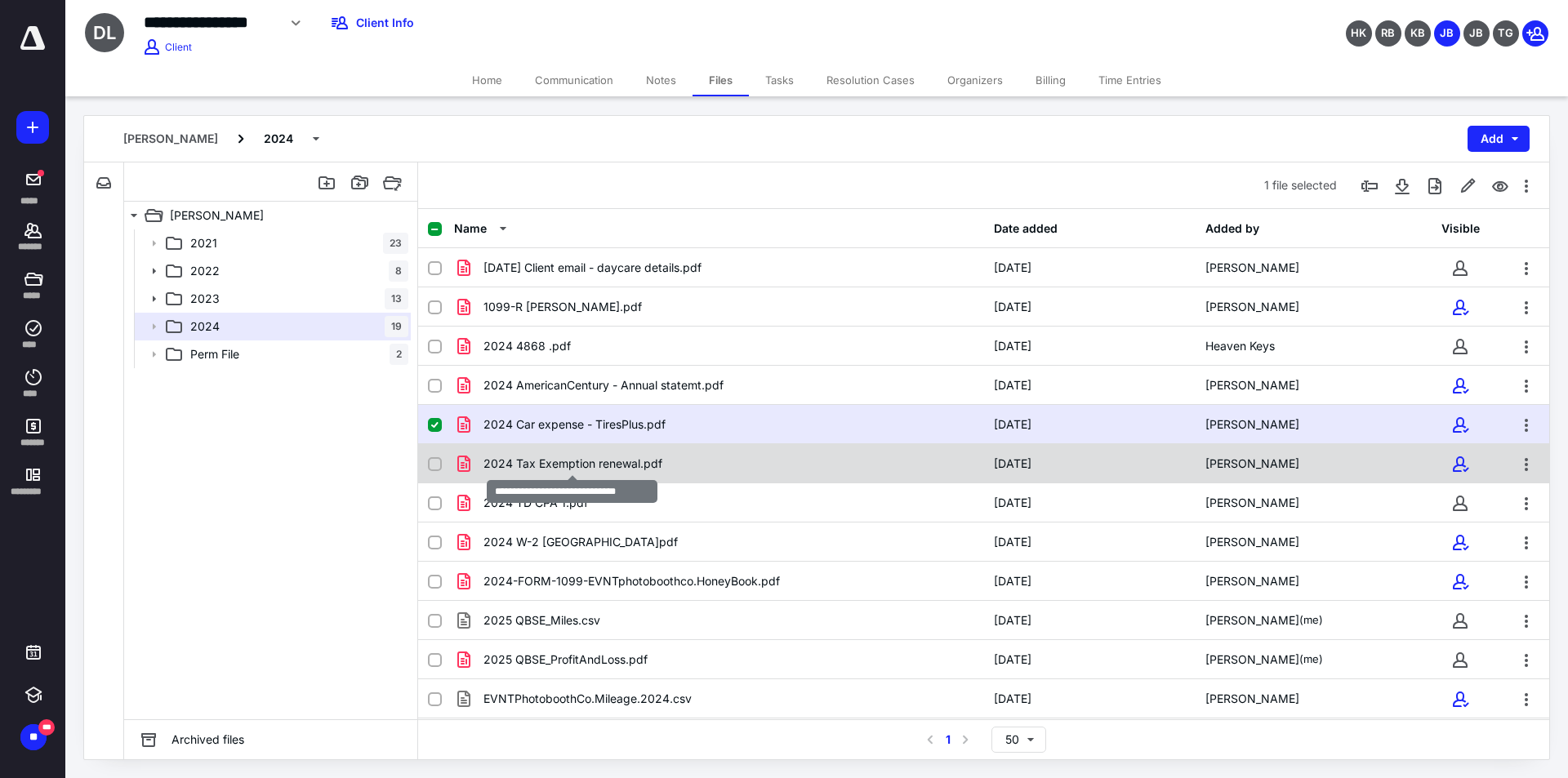 click on "2024 Tax Exemption renewal.pdf" at bounding box center [572, 464] 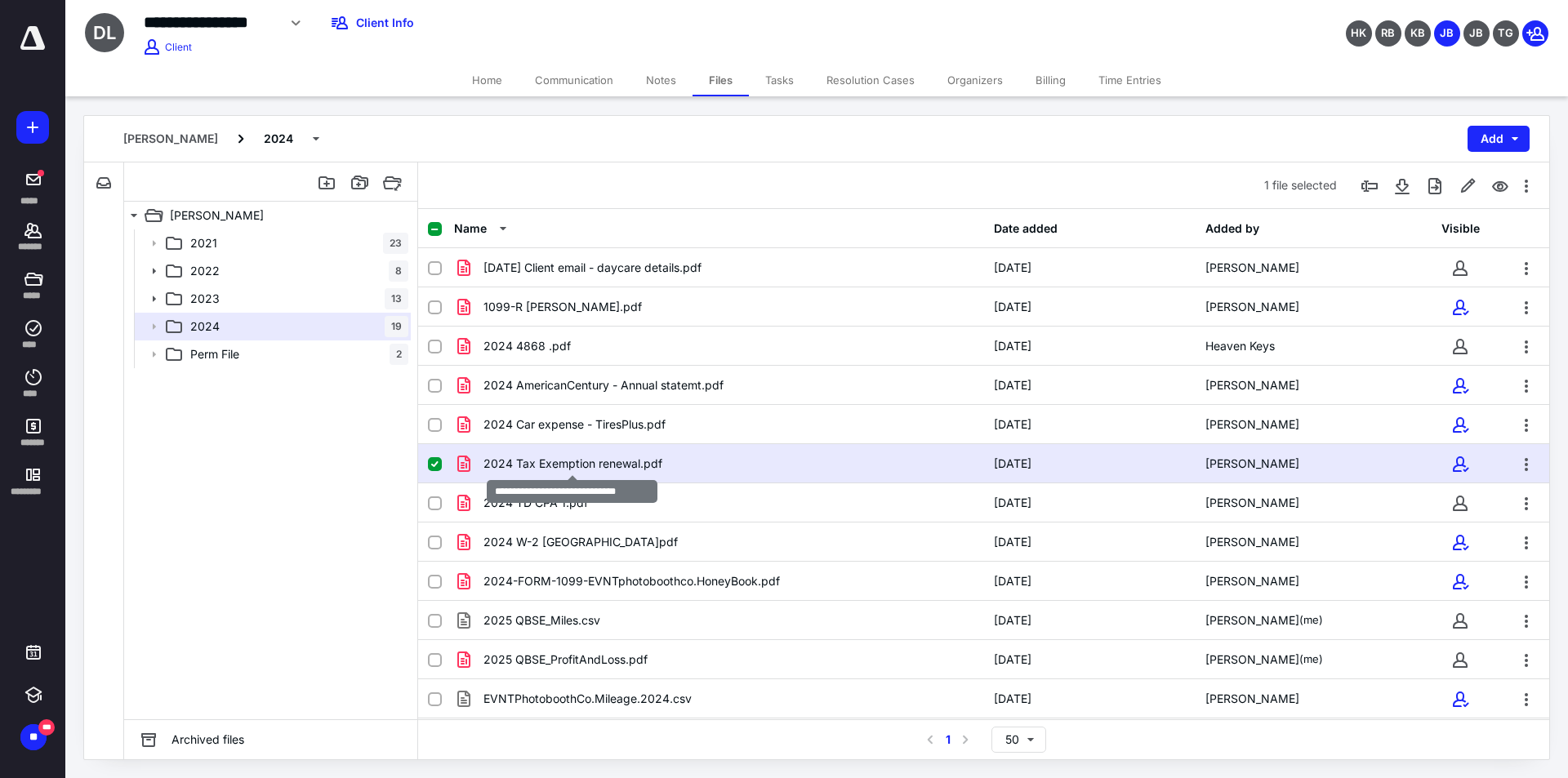 click on "2024 Tax Exemption renewal.pdf" at bounding box center (572, 464) 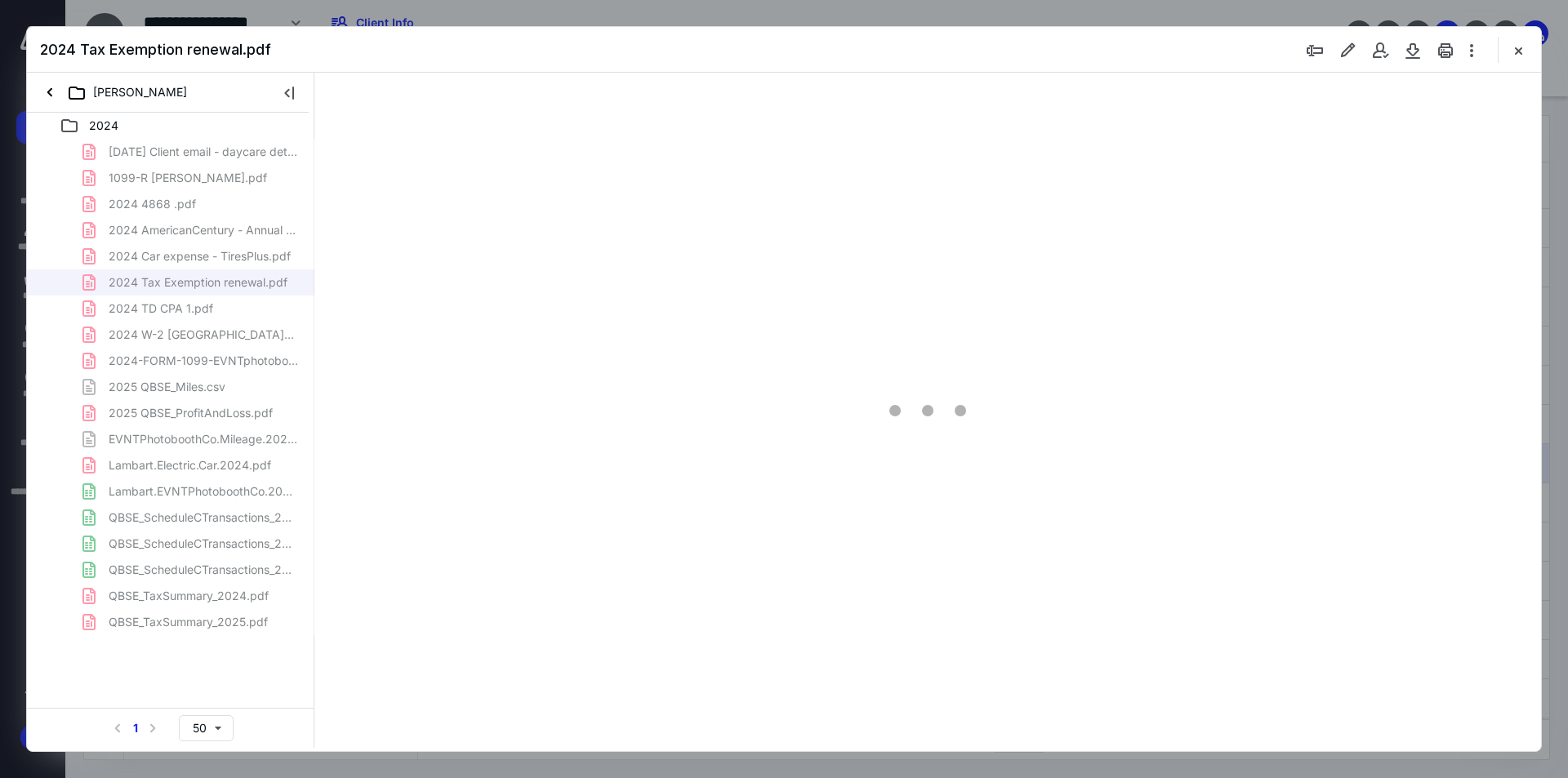scroll, scrollTop: 0, scrollLeft: 0, axis: both 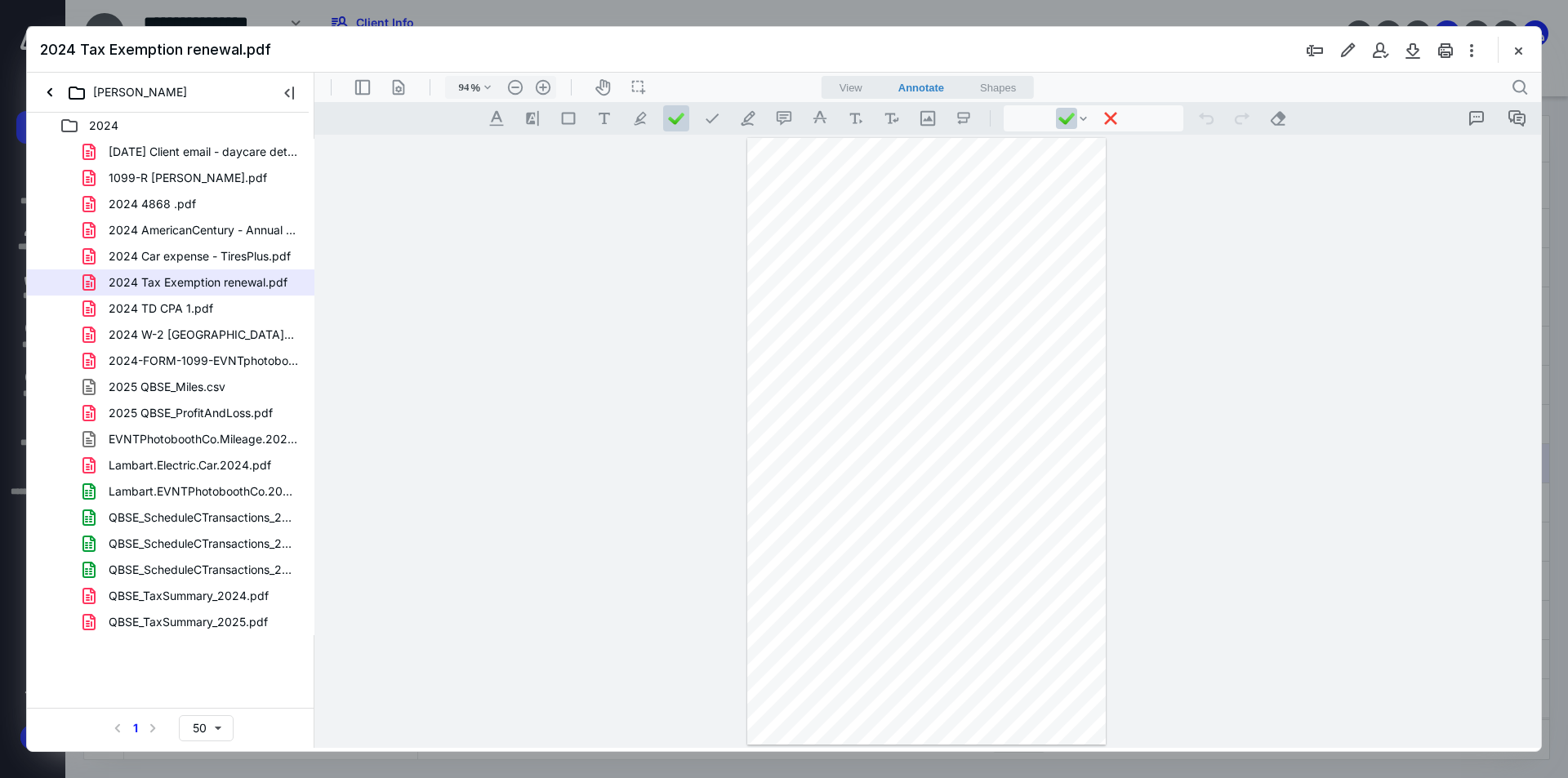 type on "313" 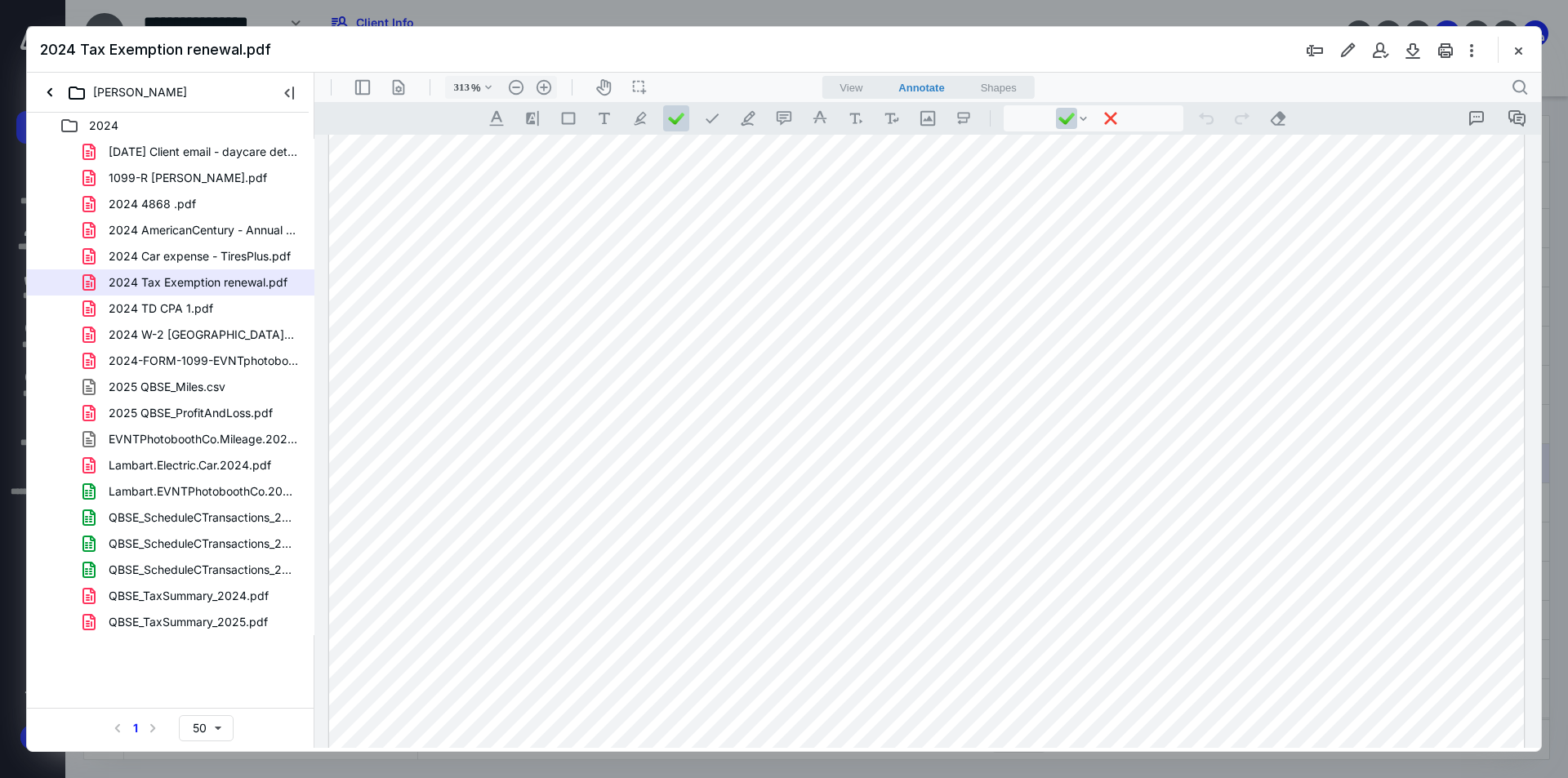 scroll, scrollTop: 0, scrollLeft: 0, axis: both 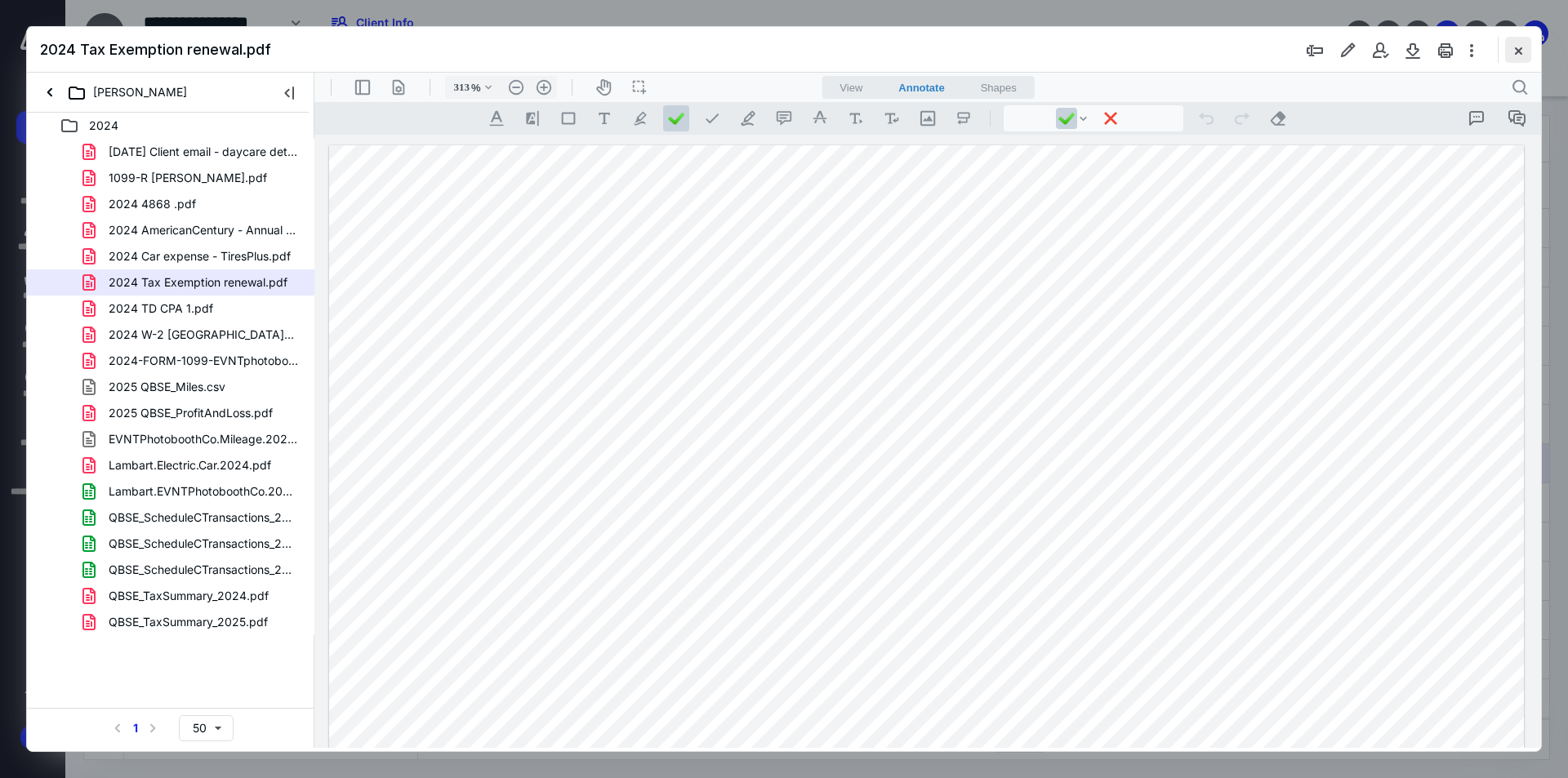 click at bounding box center [1518, 50] 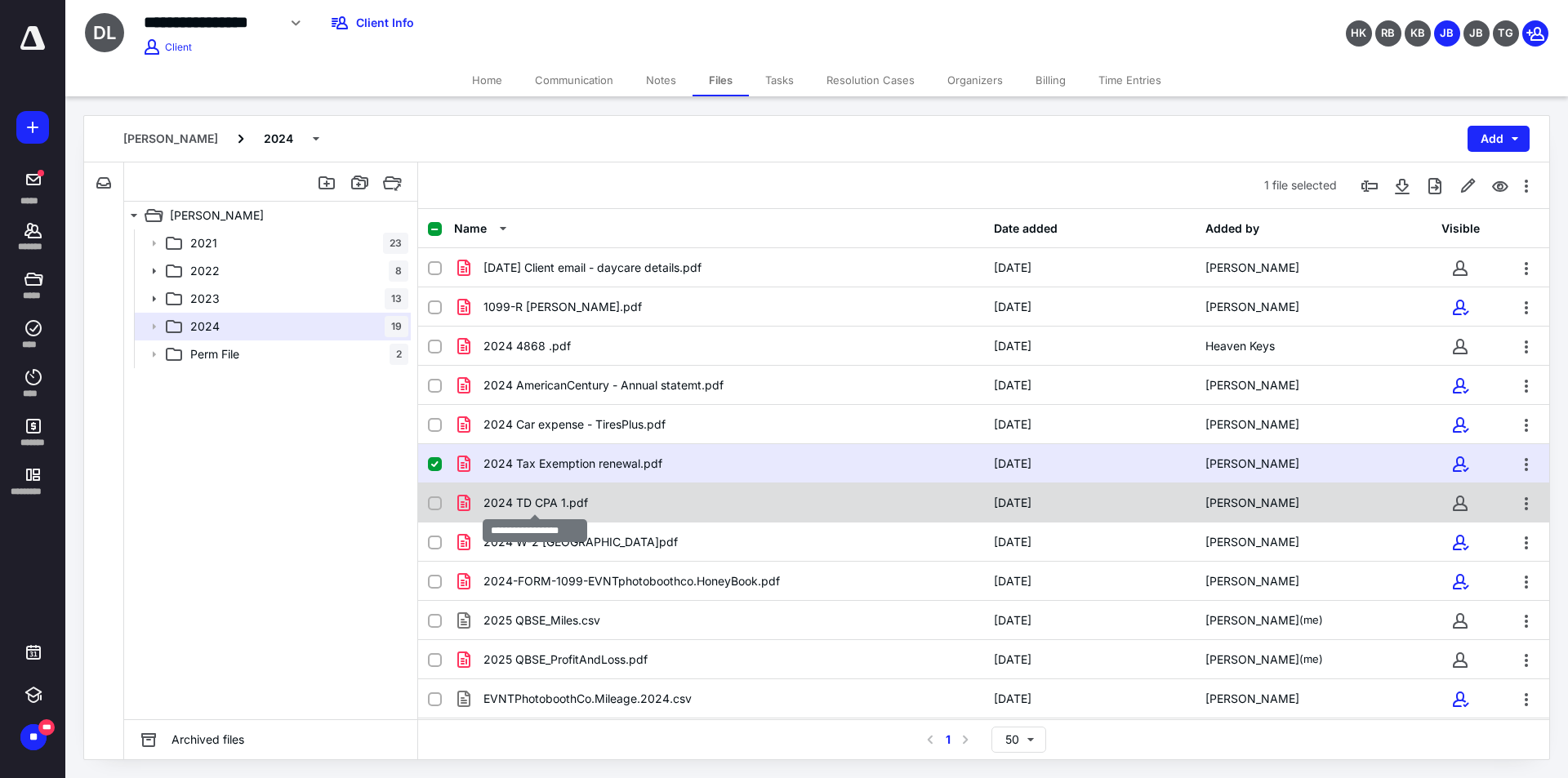 click on "2024 TD CPA 1.pdf" at bounding box center [536, 503] 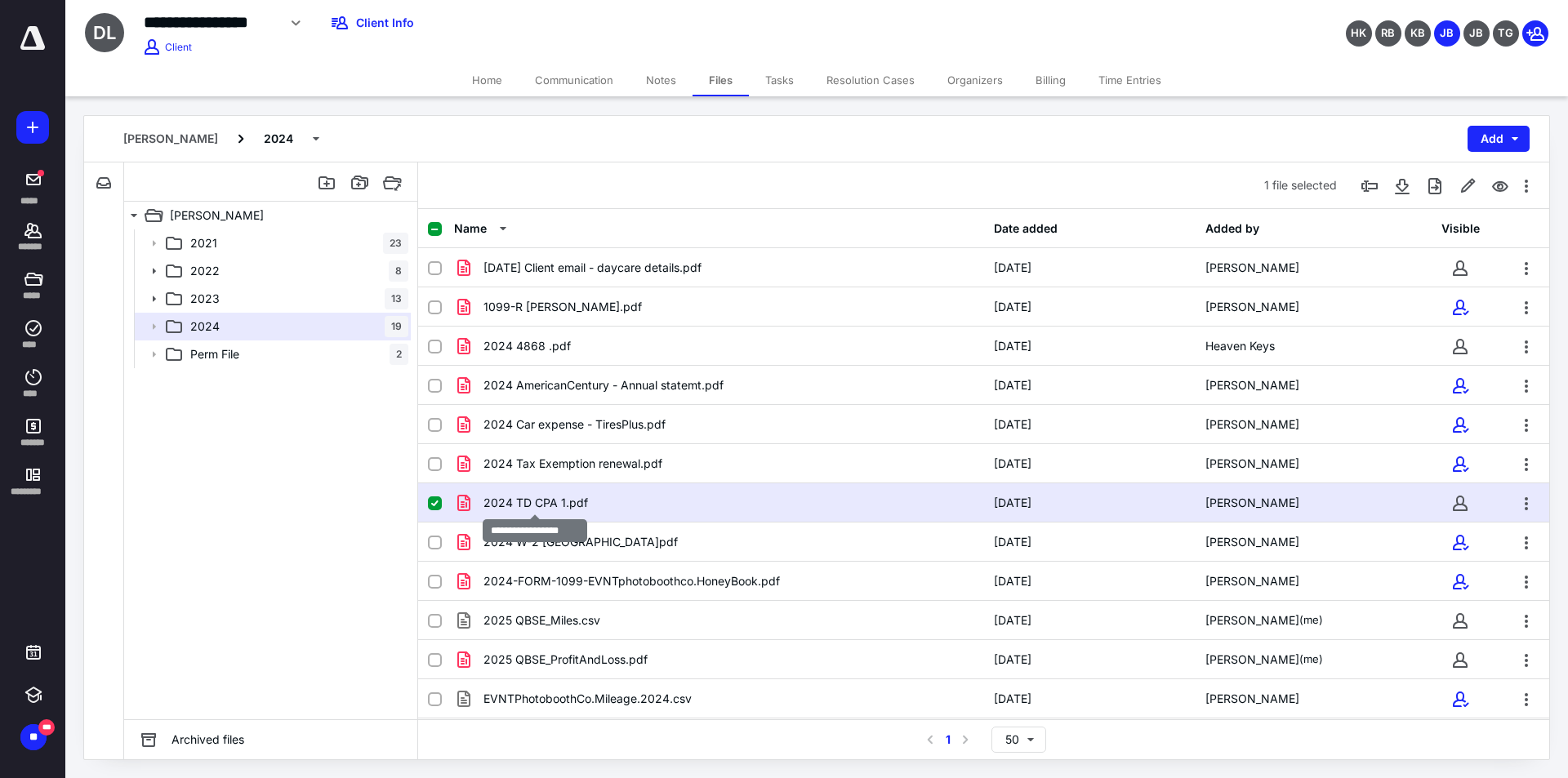 click on "2024 TD CPA 1.pdf" at bounding box center (536, 503) 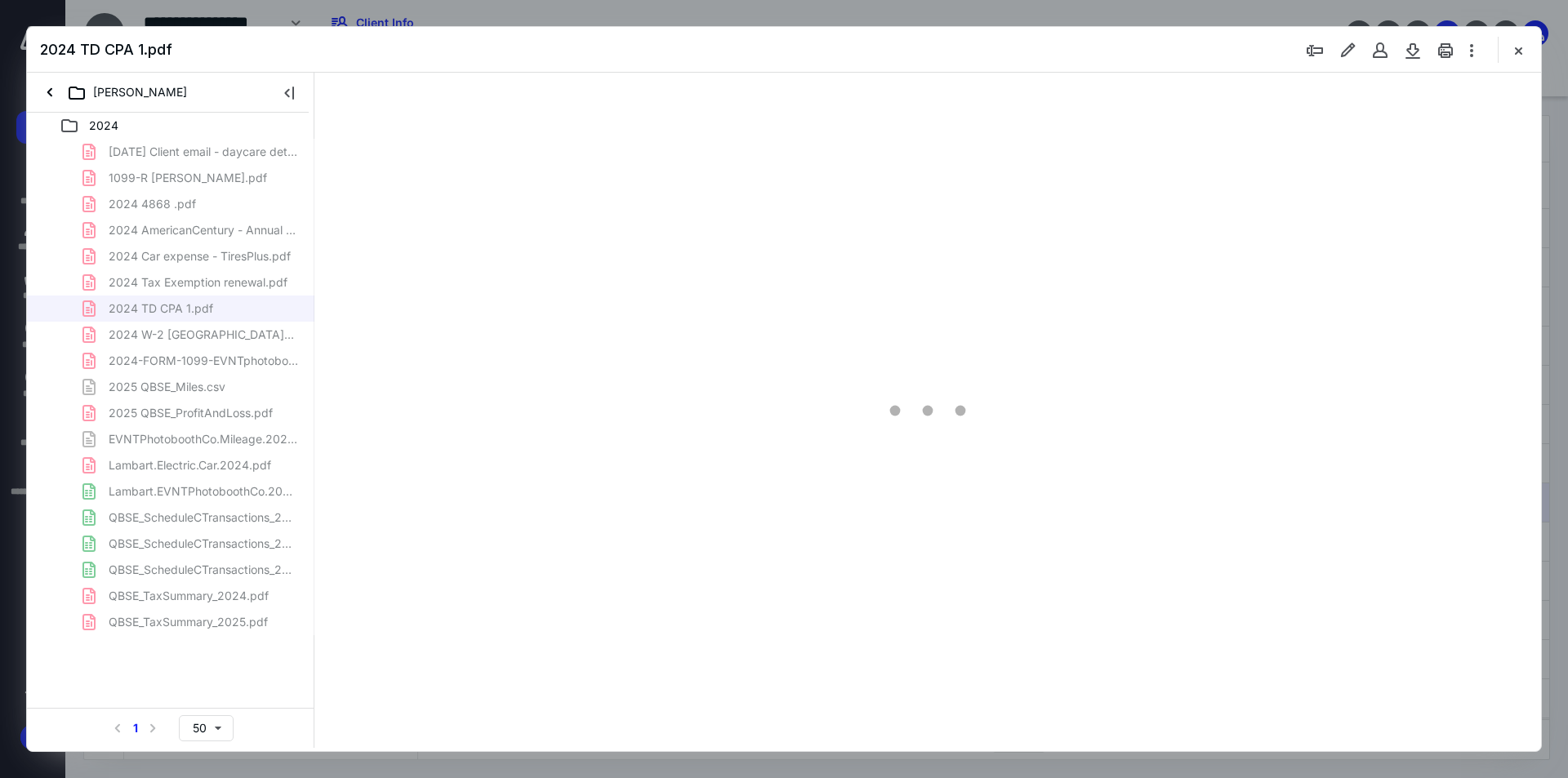 scroll, scrollTop: 0, scrollLeft: 0, axis: both 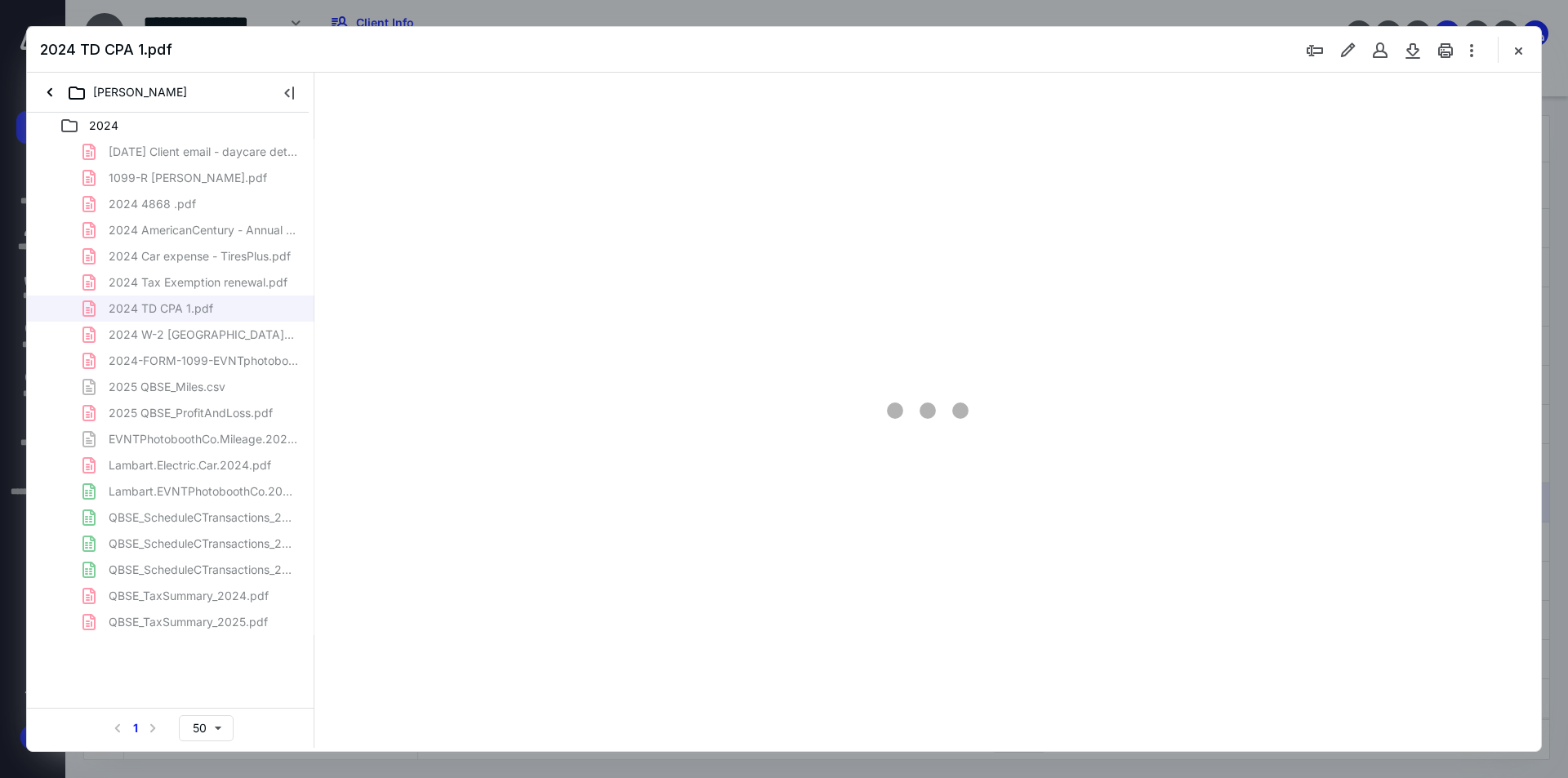 type on "241" 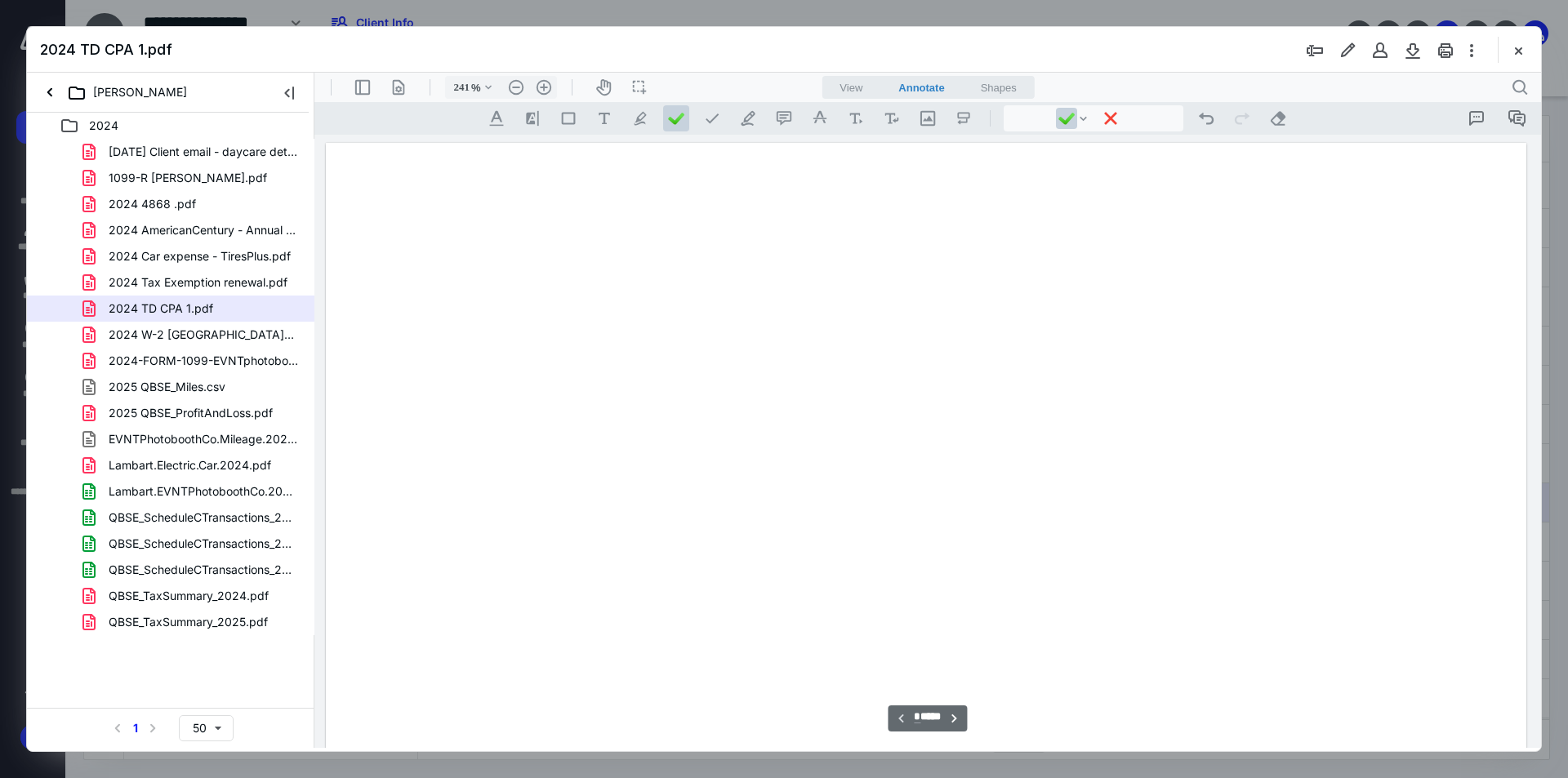 scroll, scrollTop: 70, scrollLeft: 0, axis: vertical 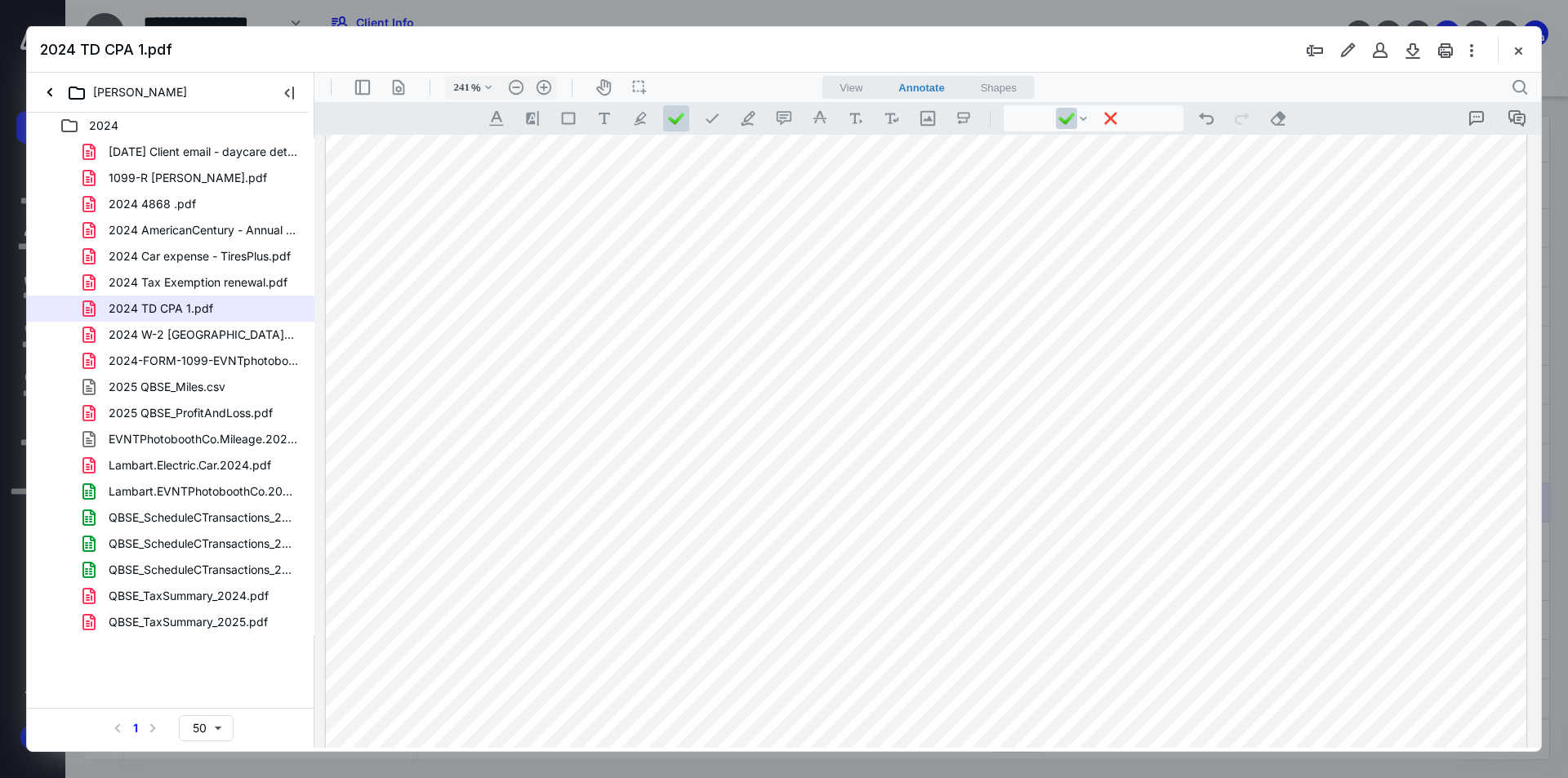 click at bounding box center [926, 849] 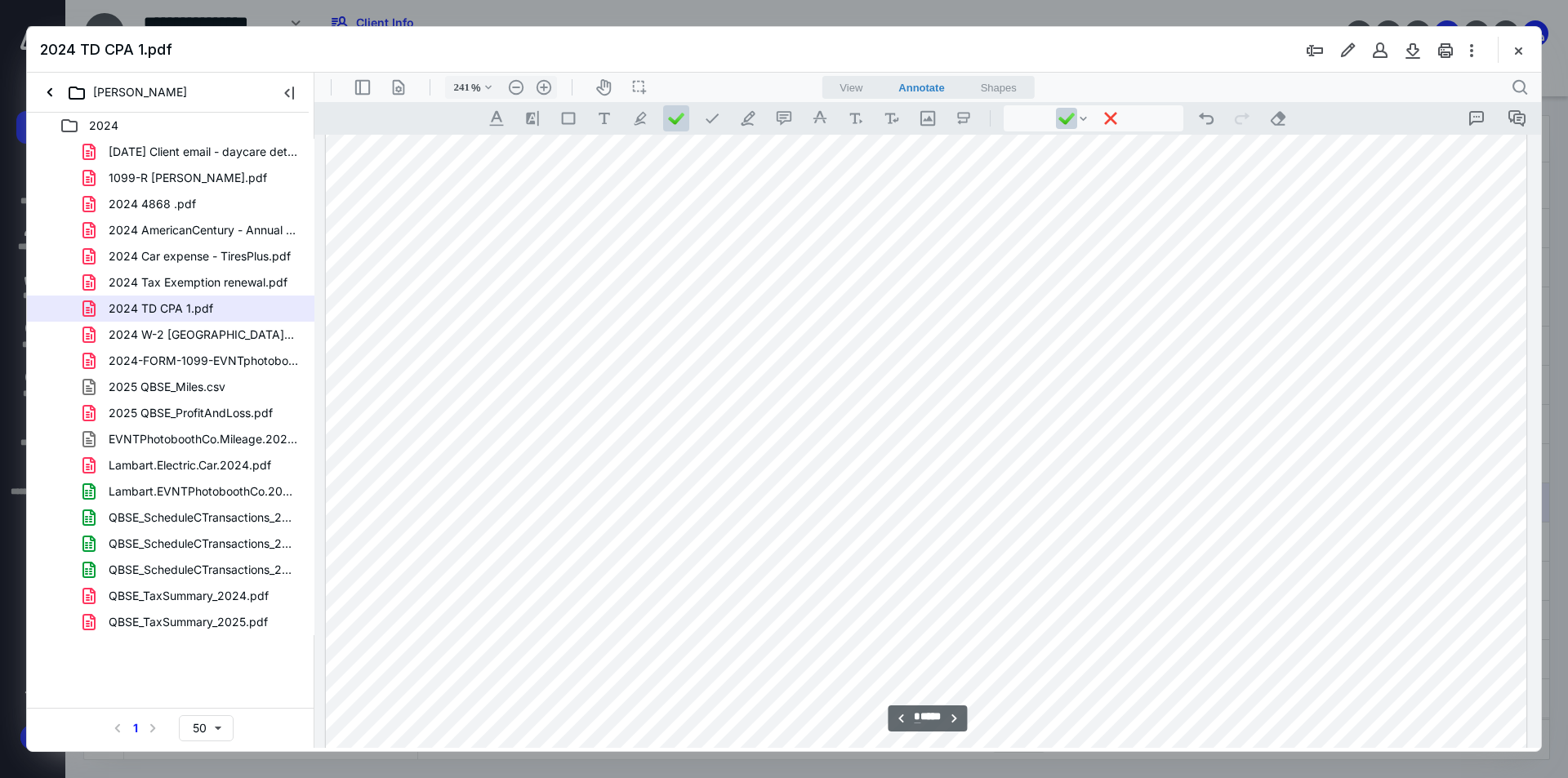 scroll, scrollTop: 6601, scrollLeft: 0, axis: vertical 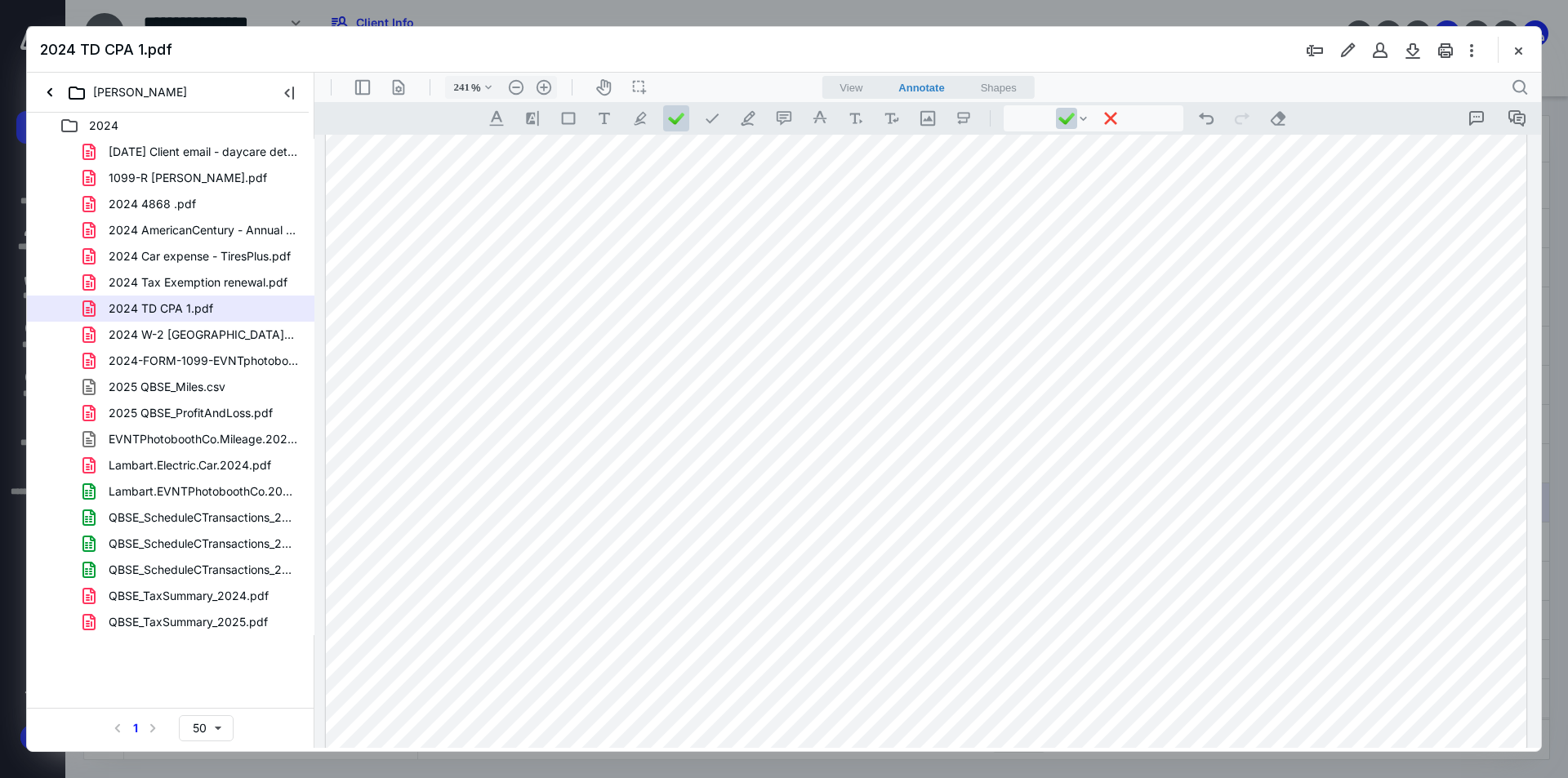 click at bounding box center [926, 594] 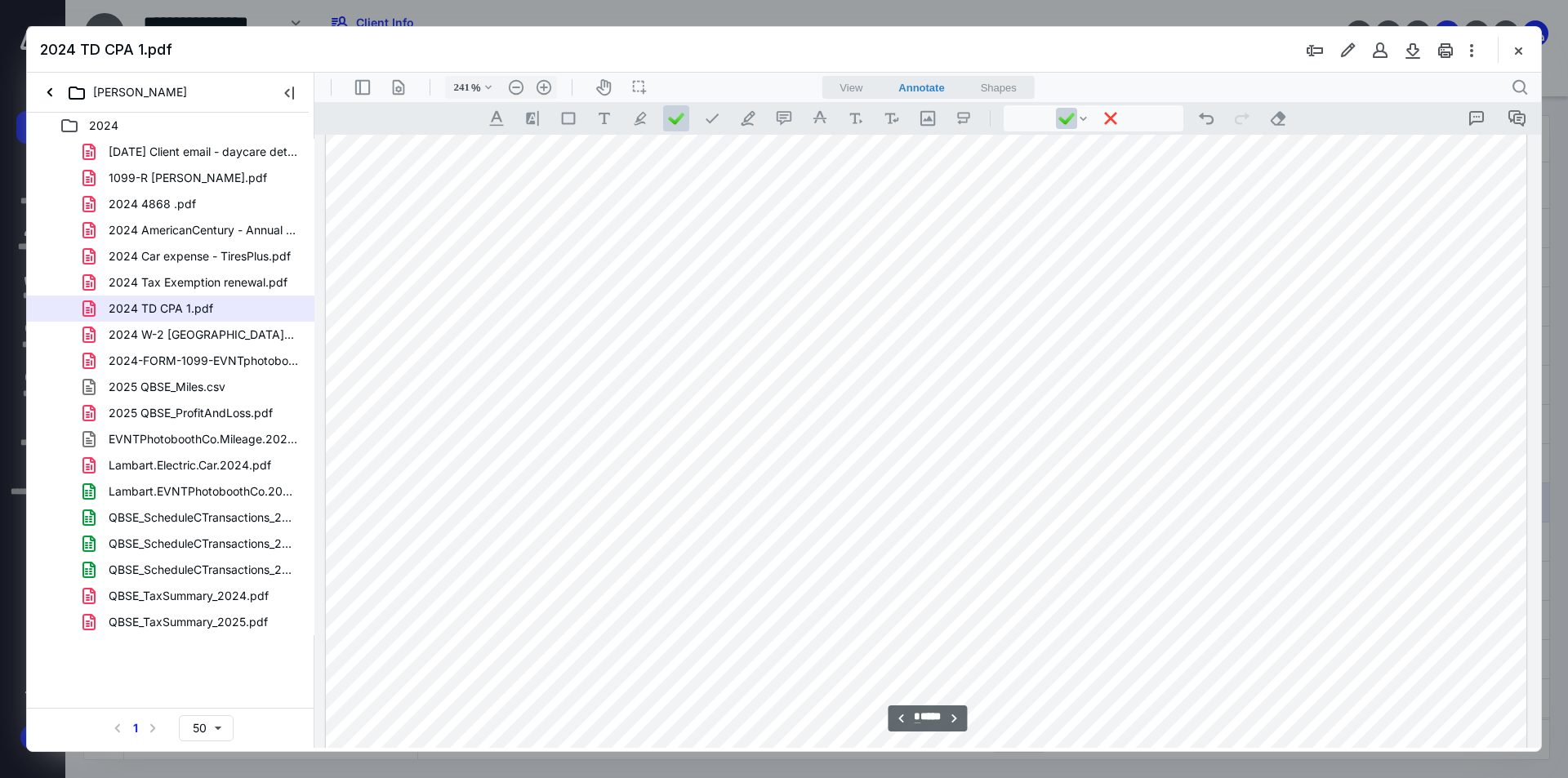 scroll, scrollTop: 12970, scrollLeft: 0, axis: vertical 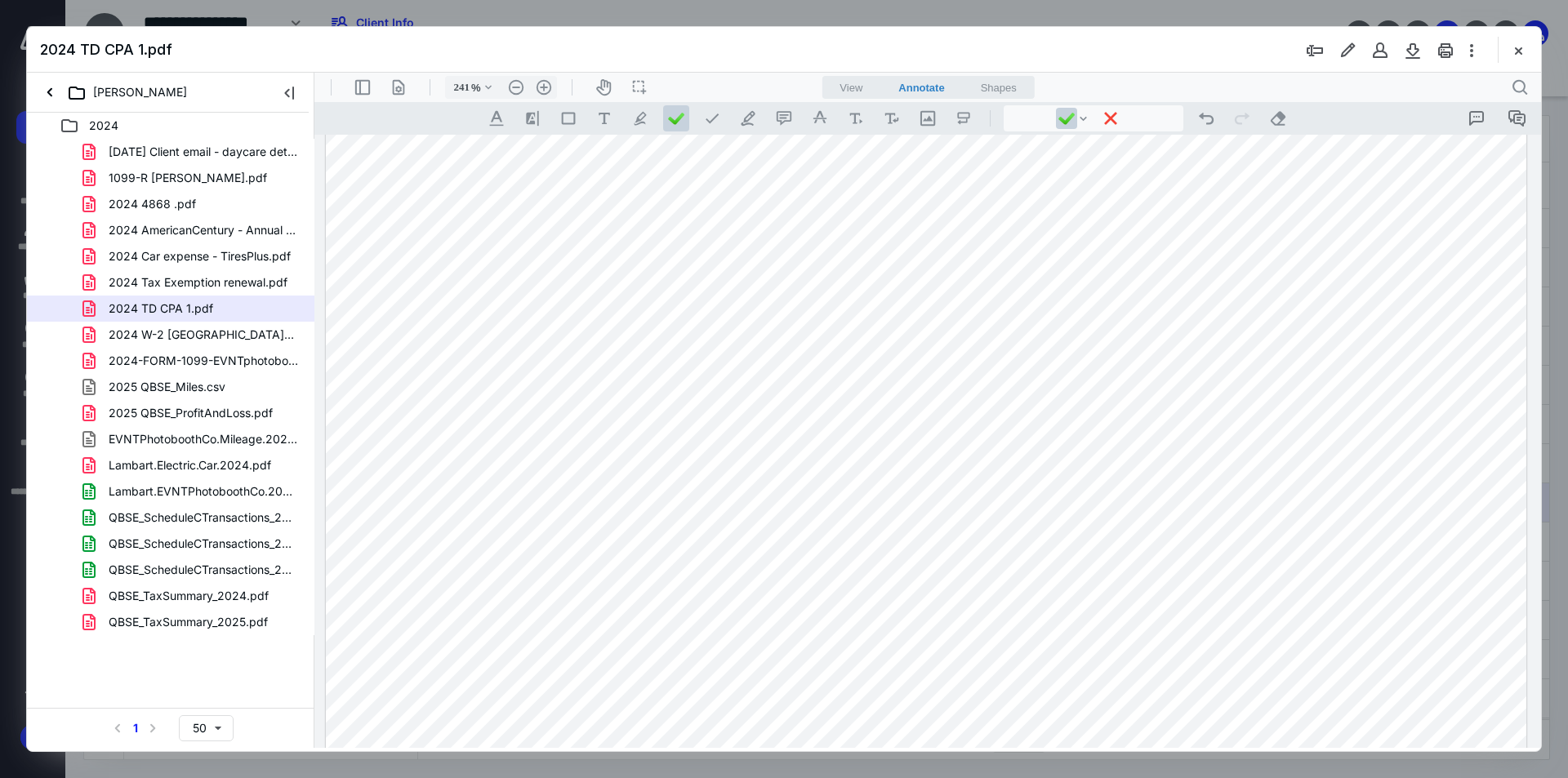 click at bounding box center (926, 502) 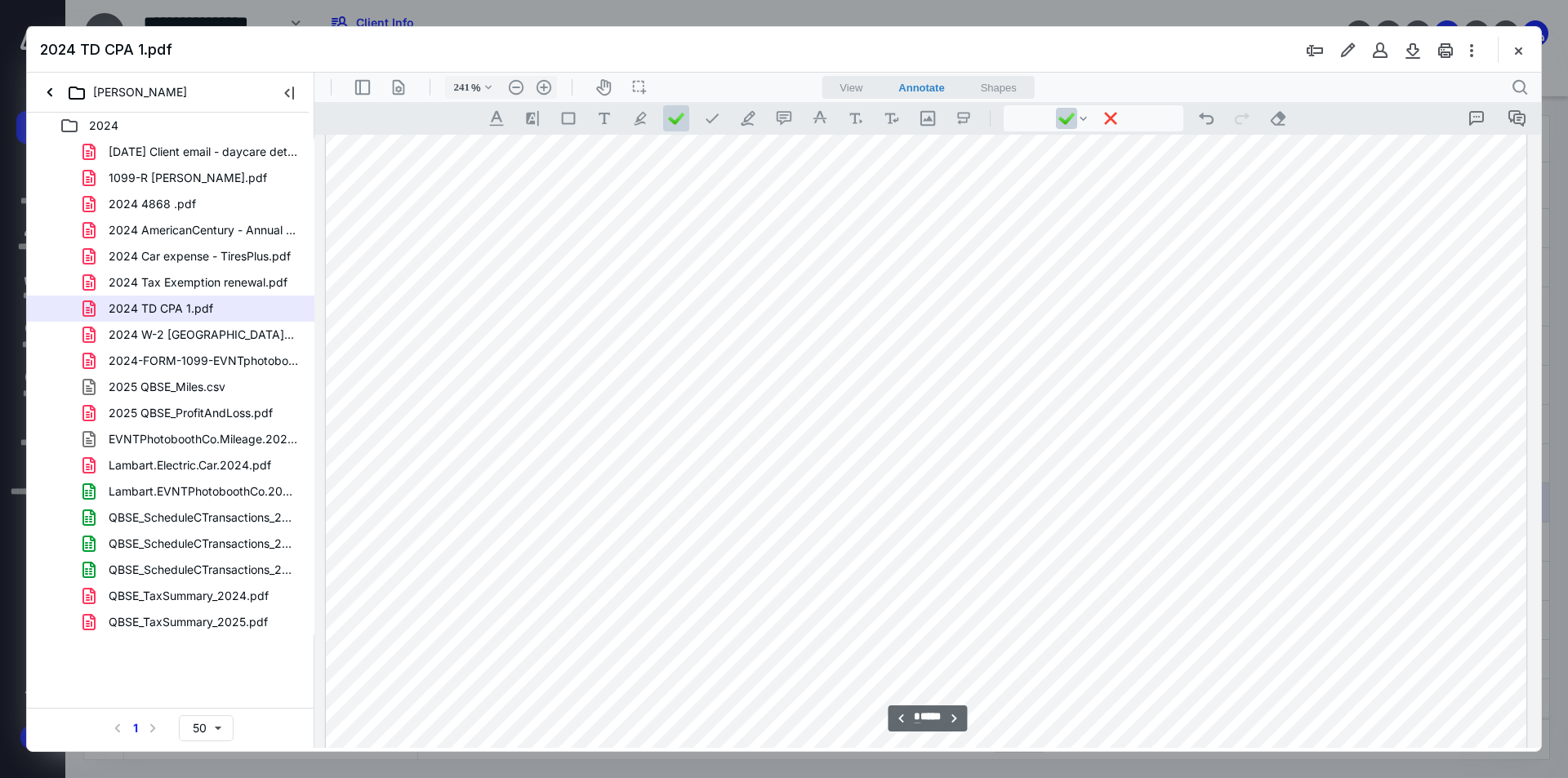 scroll, scrollTop: 12480, scrollLeft: 0, axis: vertical 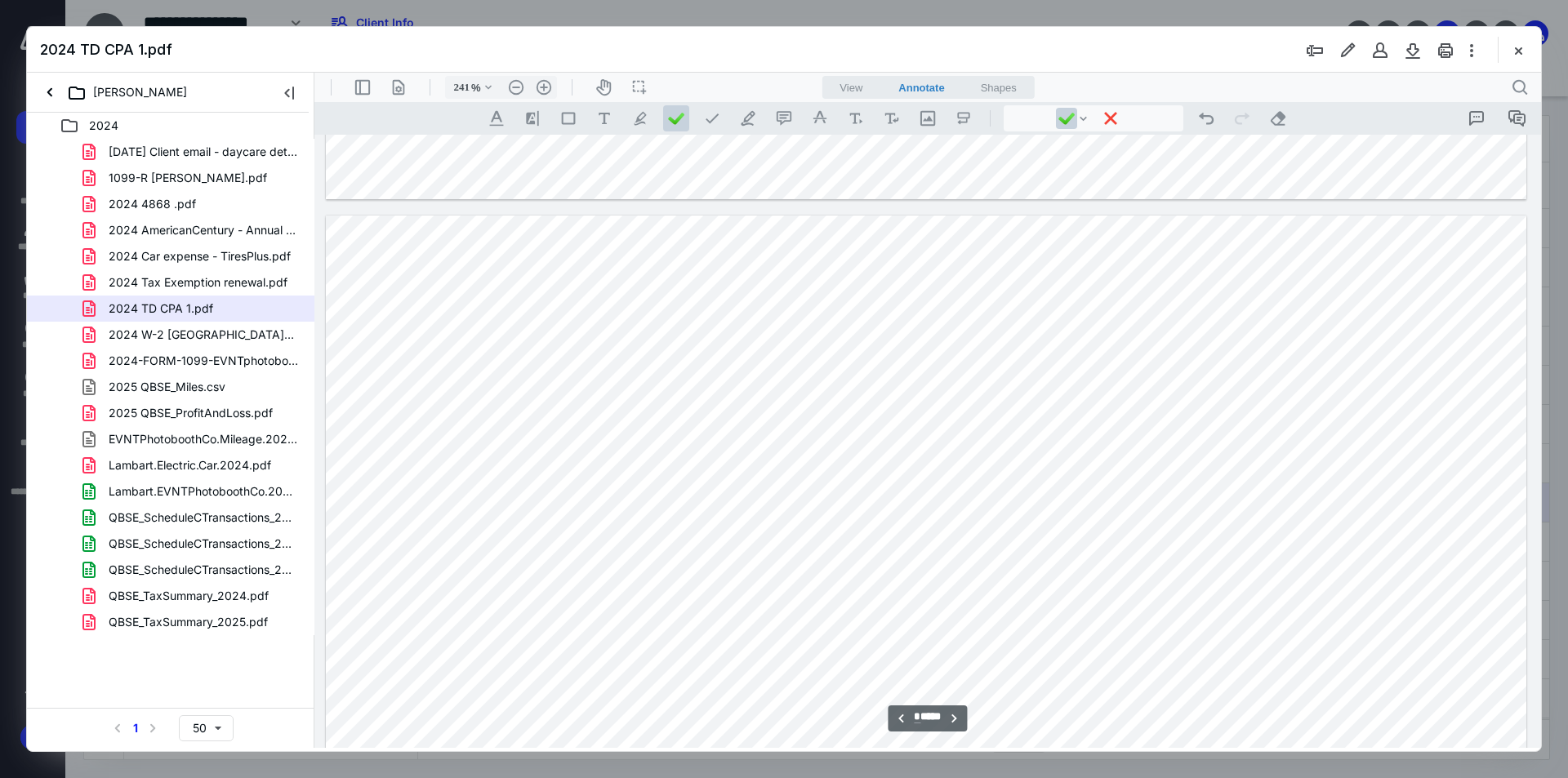 click at bounding box center (926, 992) 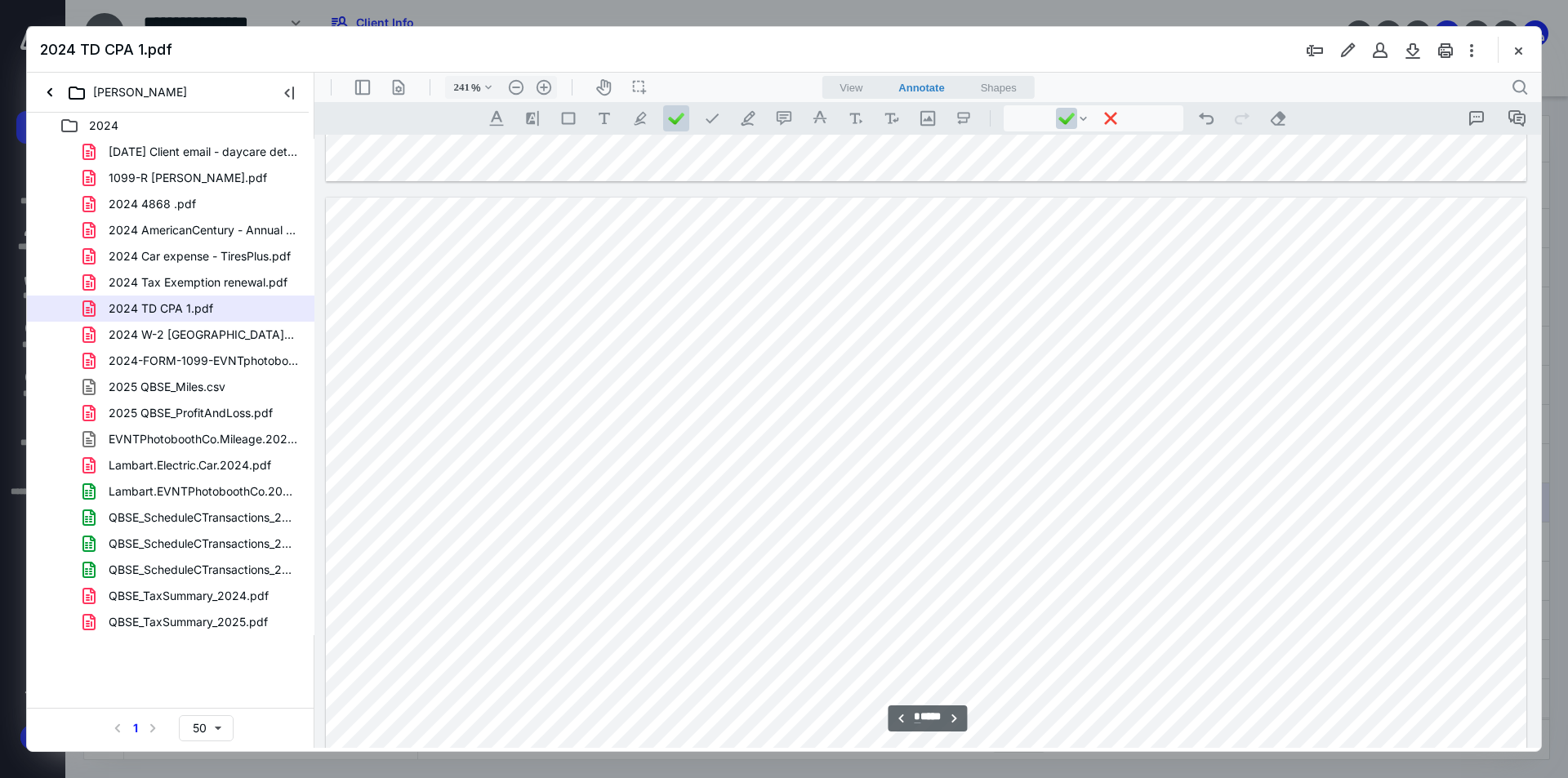 scroll, scrollTop: 10847, scrollLeft: 0, axis: vertical 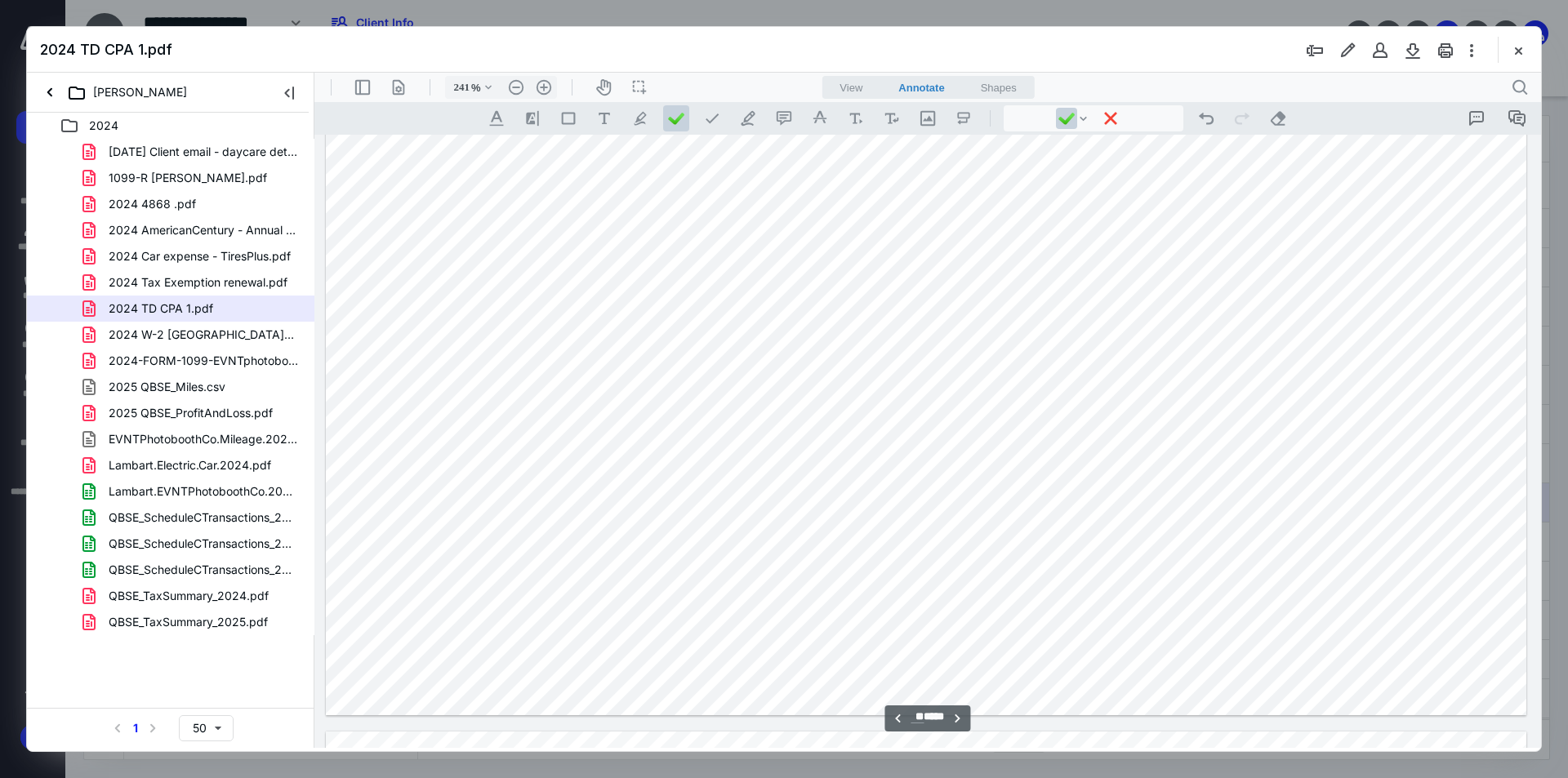 type on "**" 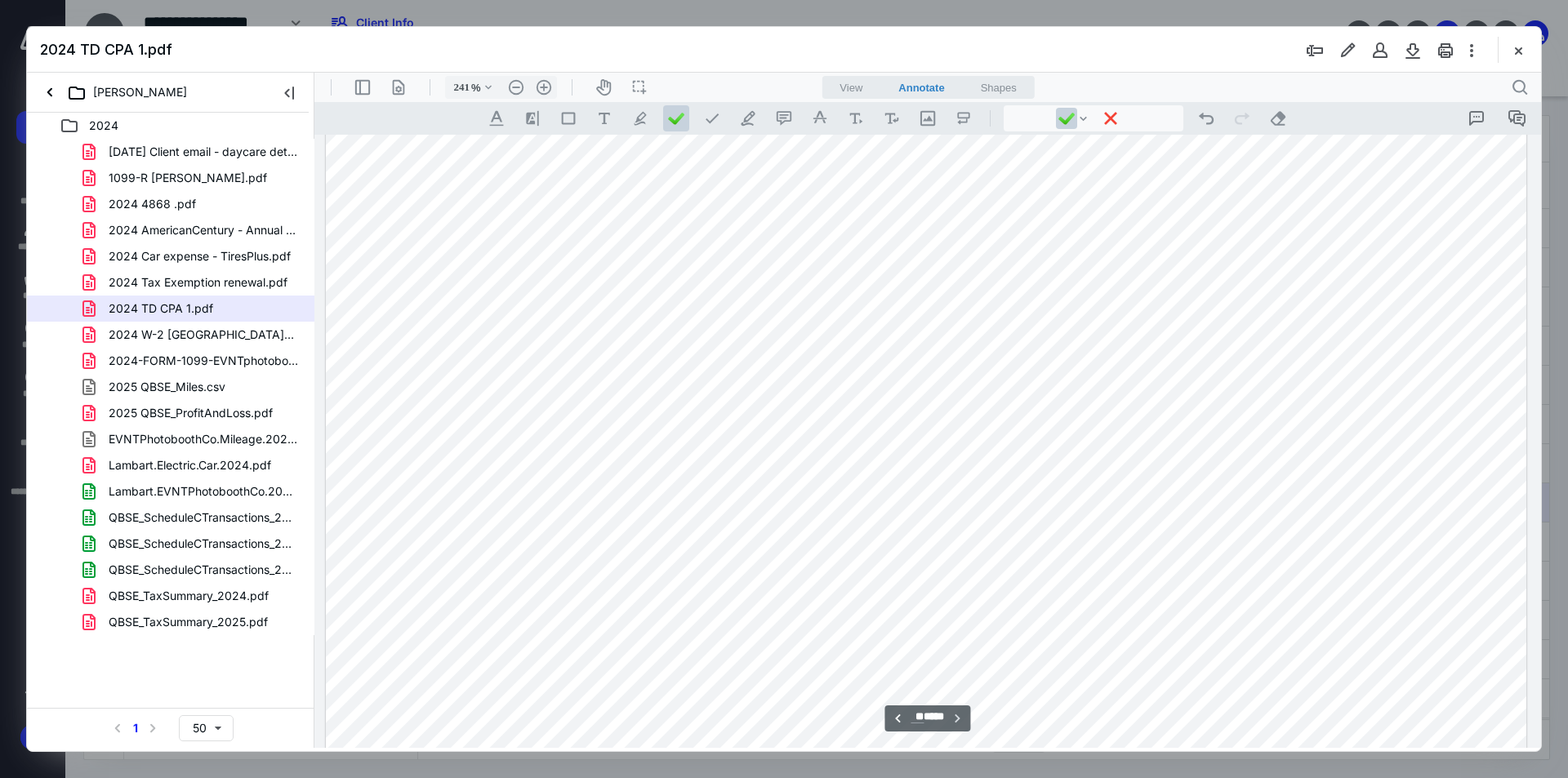 scroll, scrollTop: 22358, scrollLeft: 0, axis: vertical 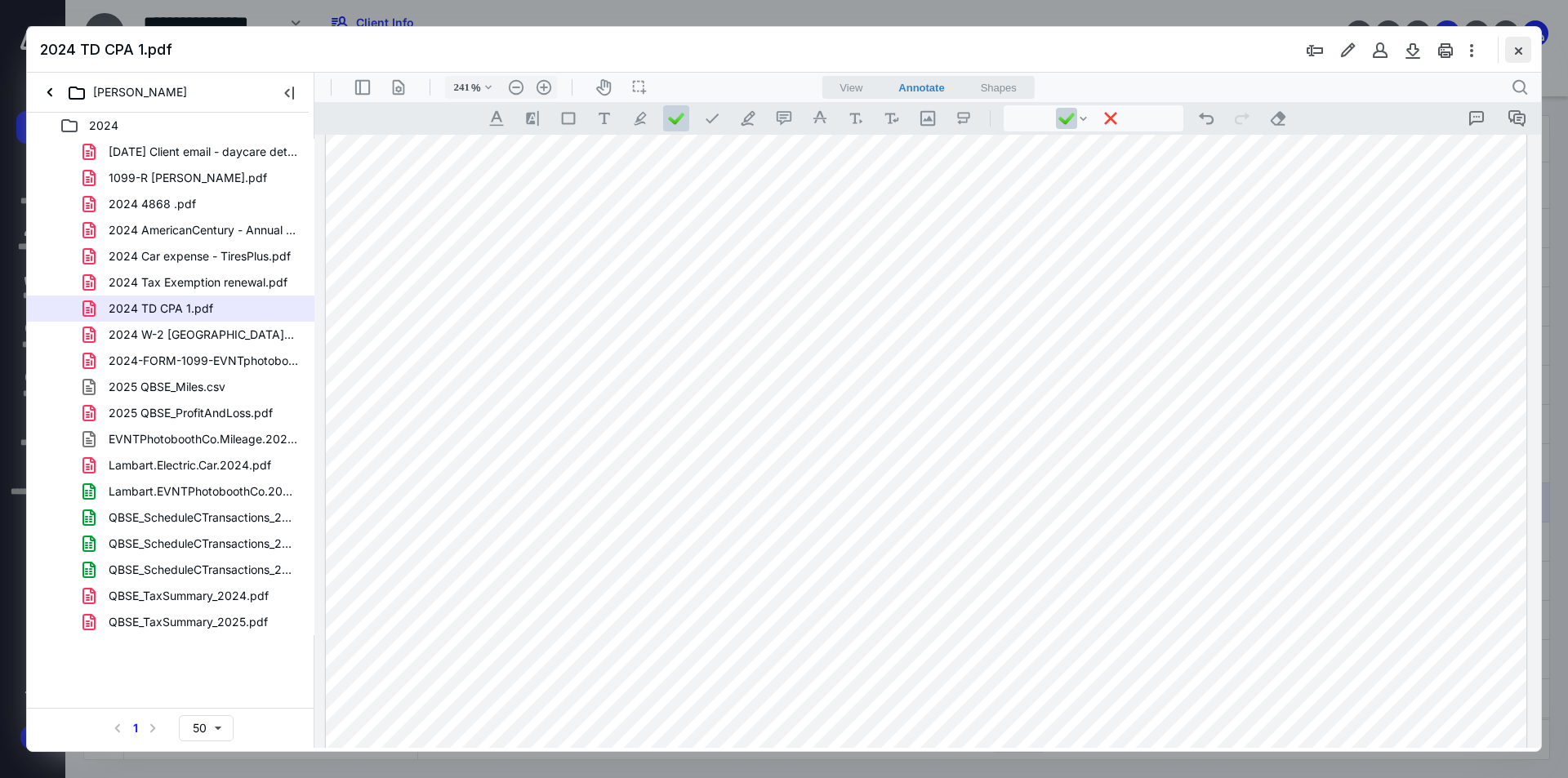 click at bounding box center [1518, 50] 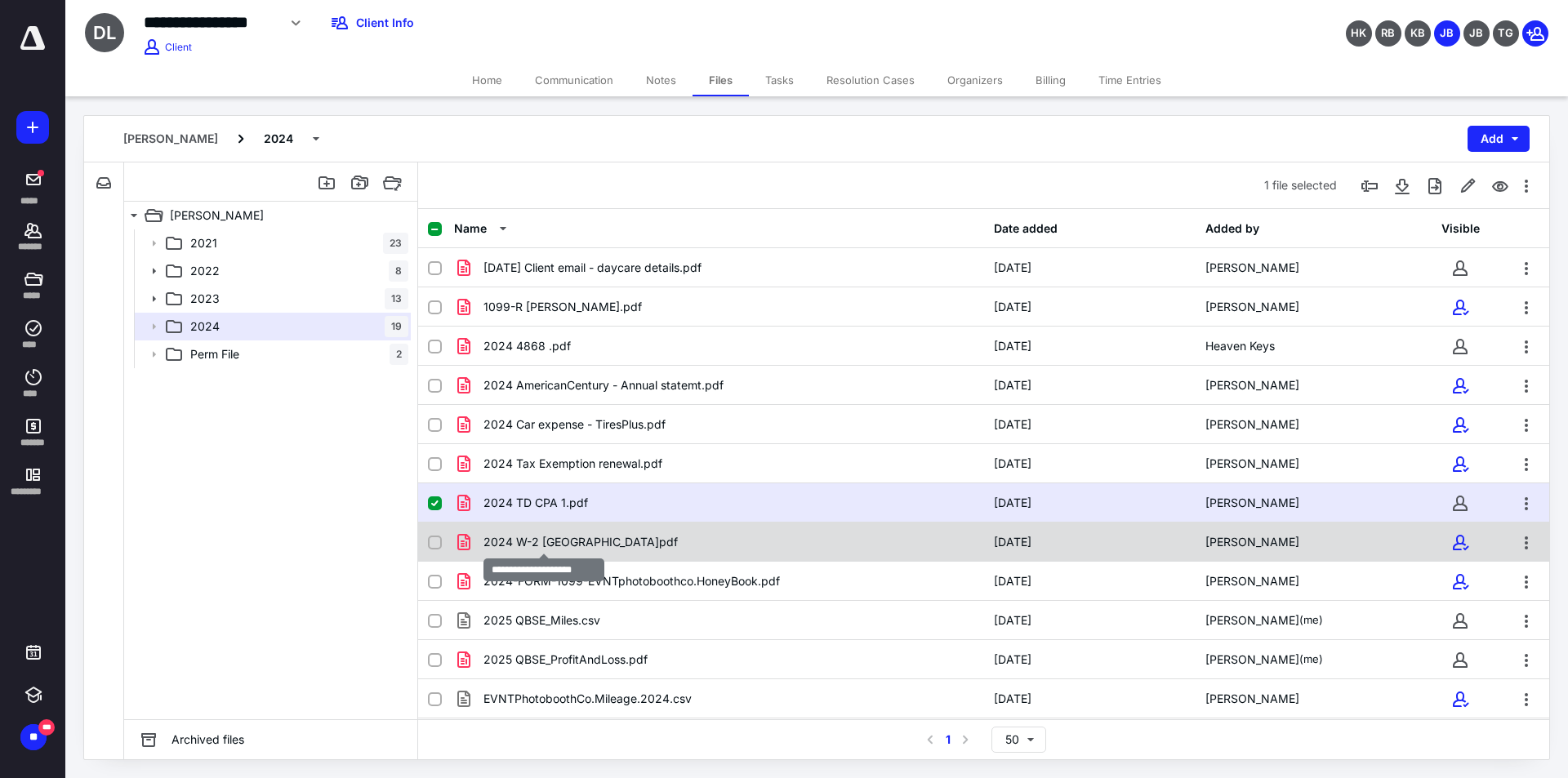 click on "2024 W-2 [GEOGRAPHIC_DATA]pdf" at bounding box center [581, 542] 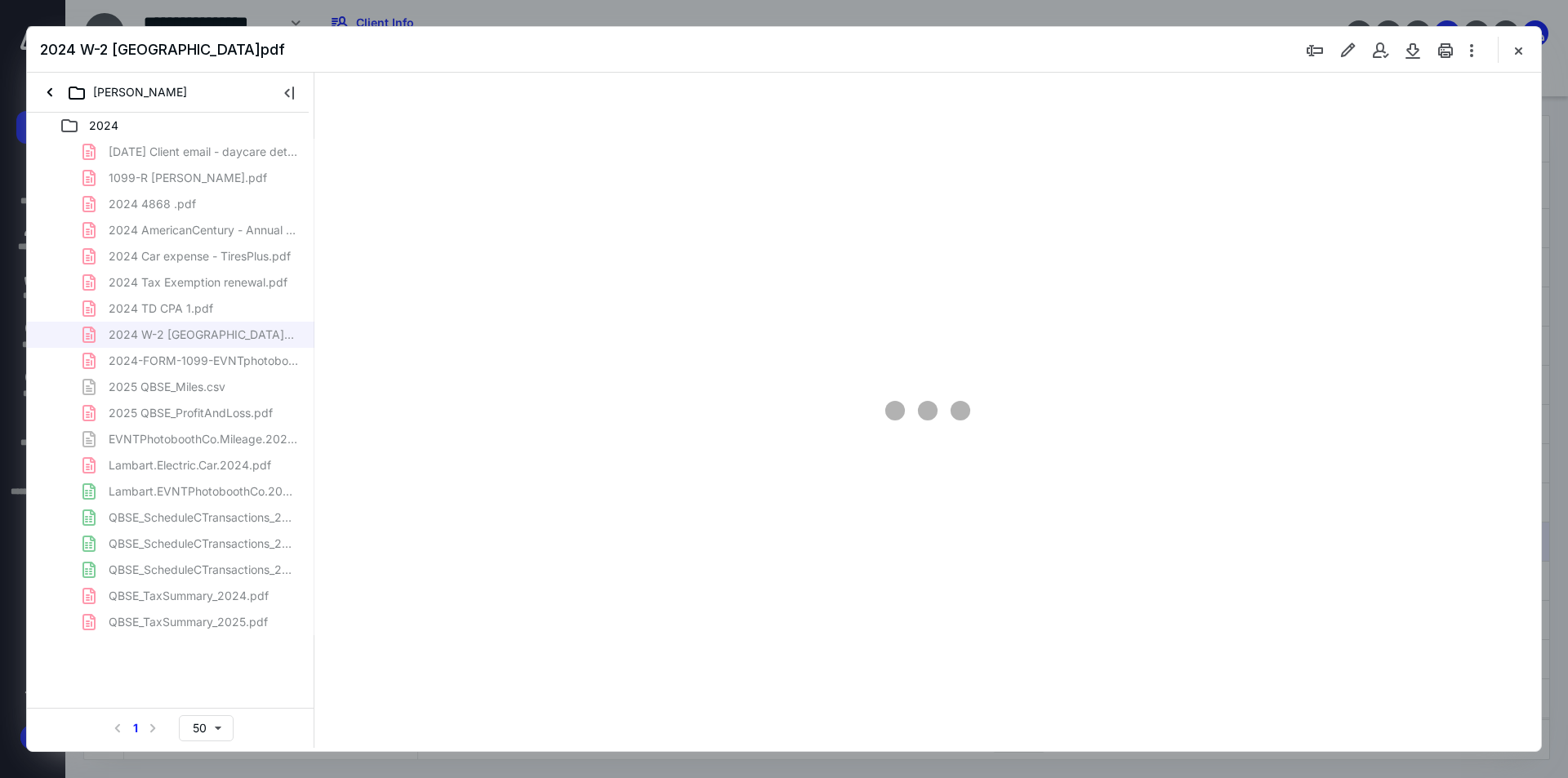 scroll, scrollTop: 0, scrollLeft: 0, axis: both 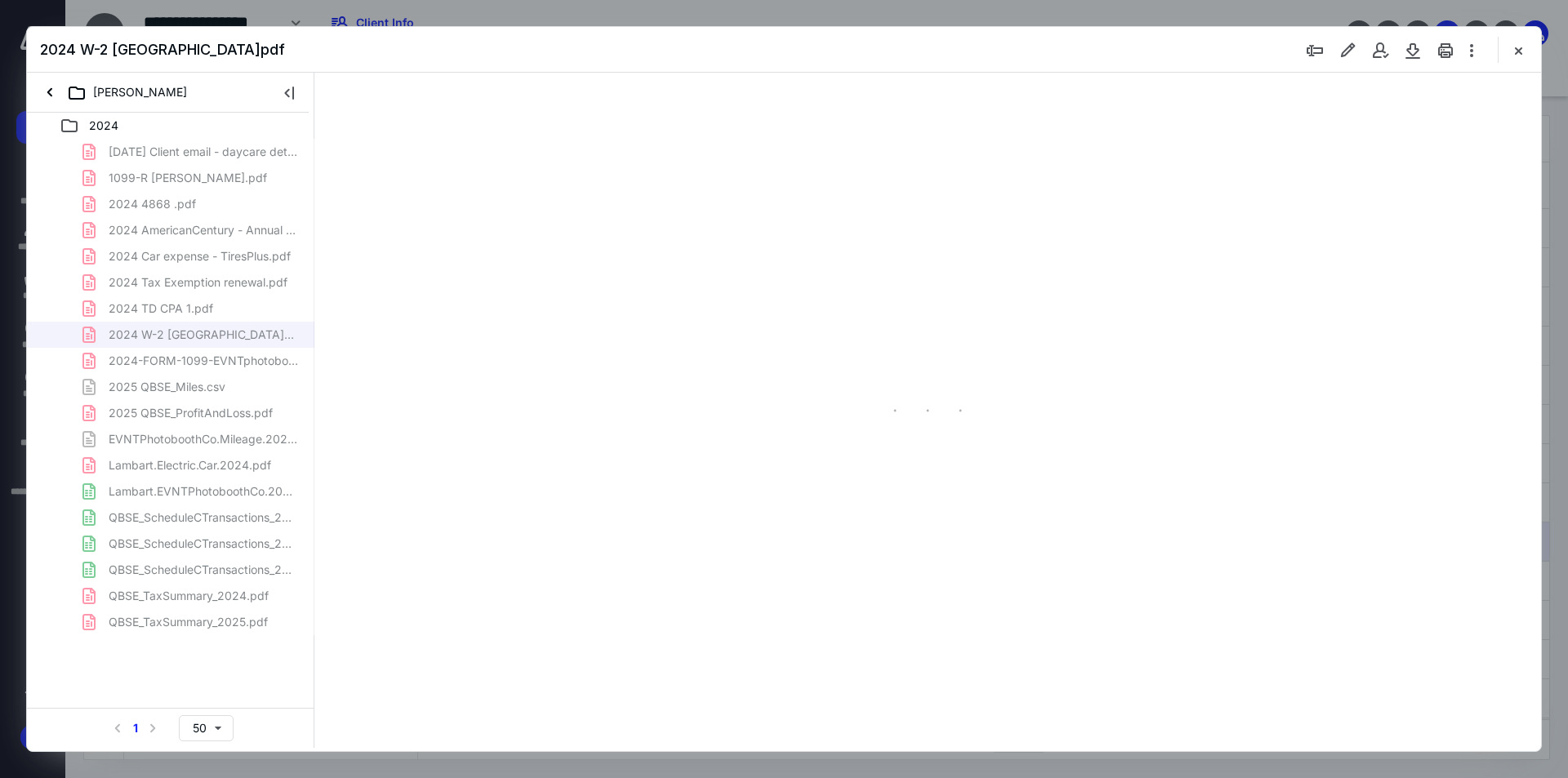 type on "259" 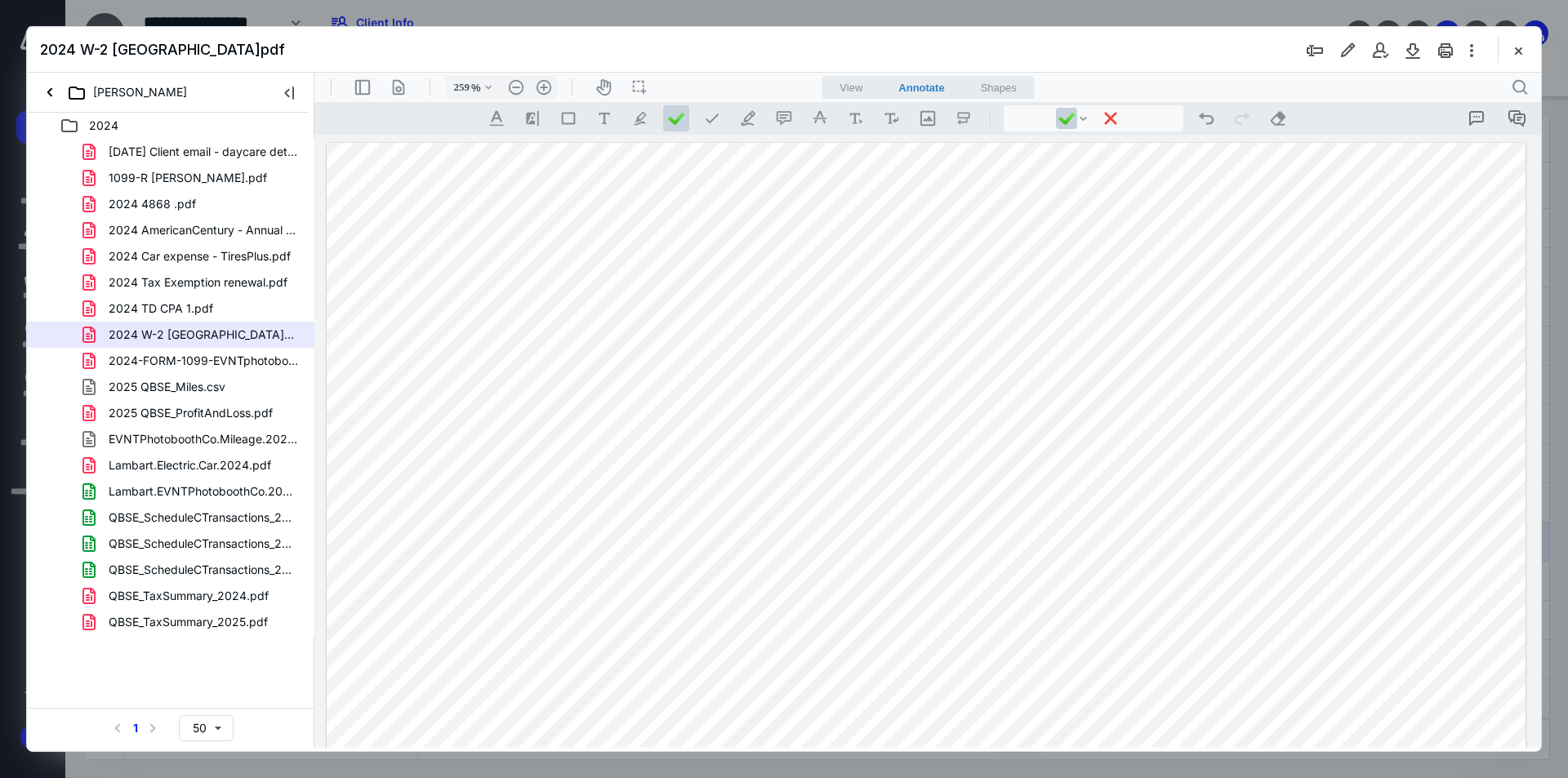 click at bounding box center [926, 979] 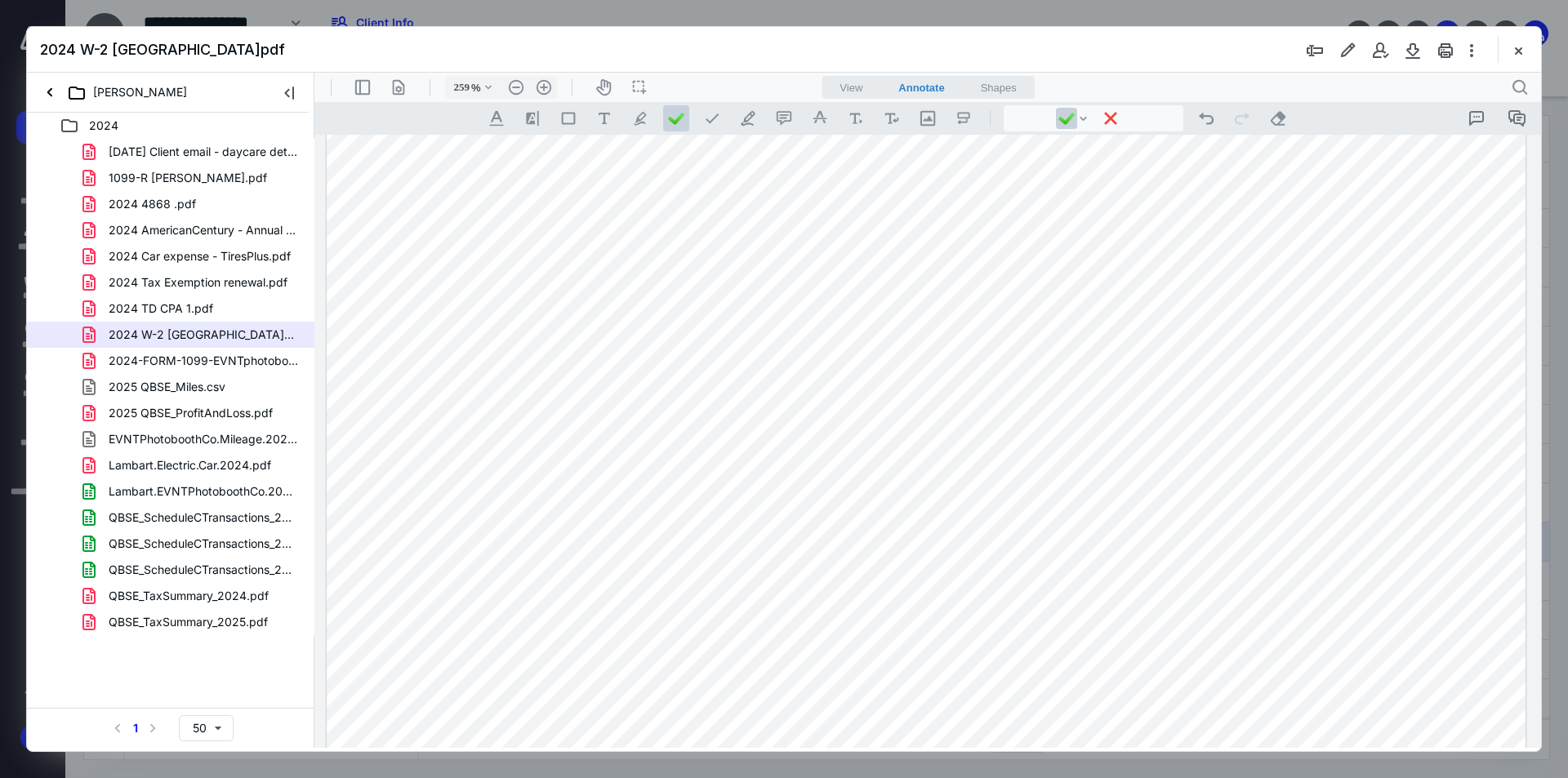 scroll, scrollTop: 245, scrollLeft: 0, axis: vertical 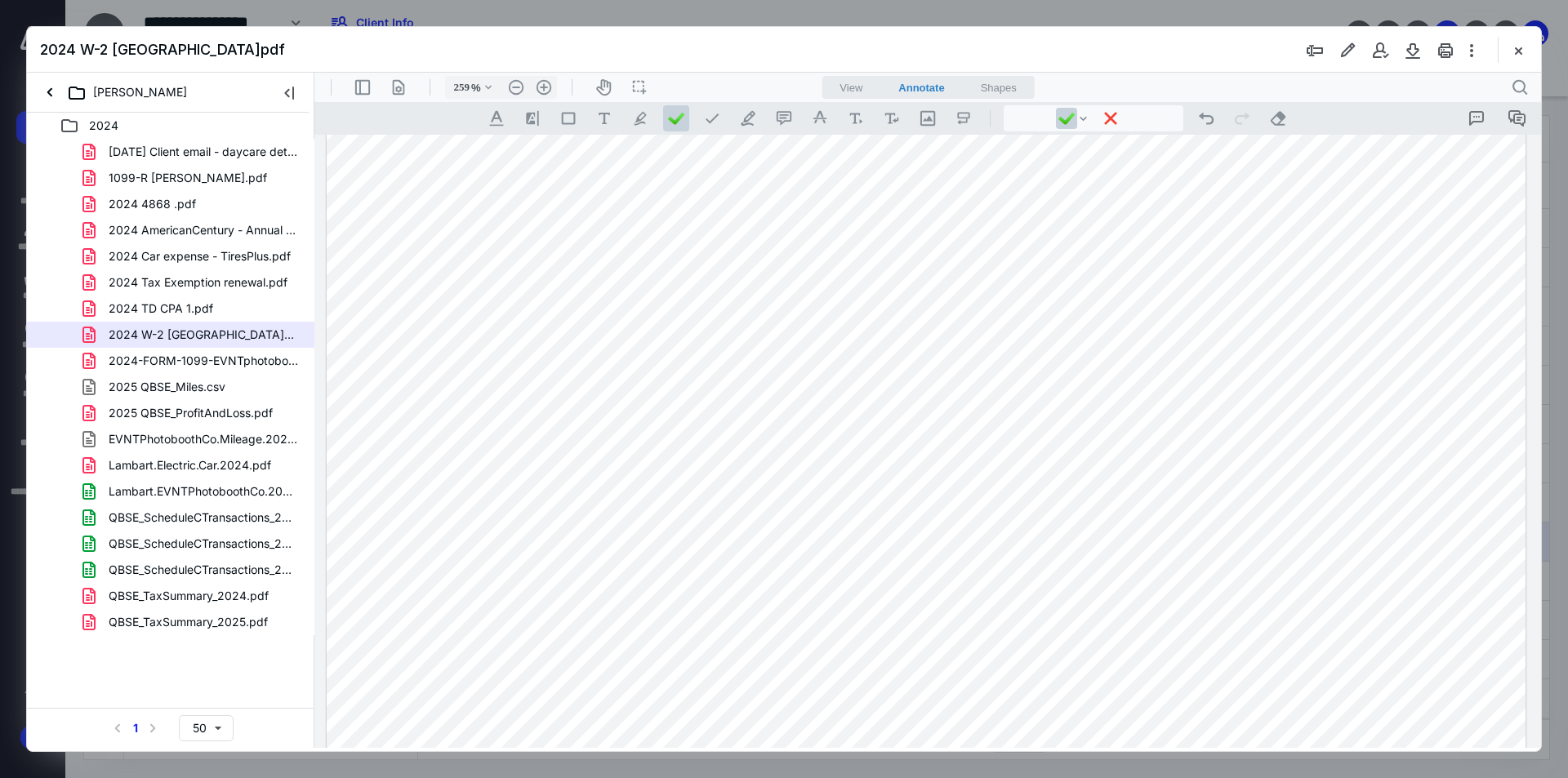 click at bounding box center (926, 734) 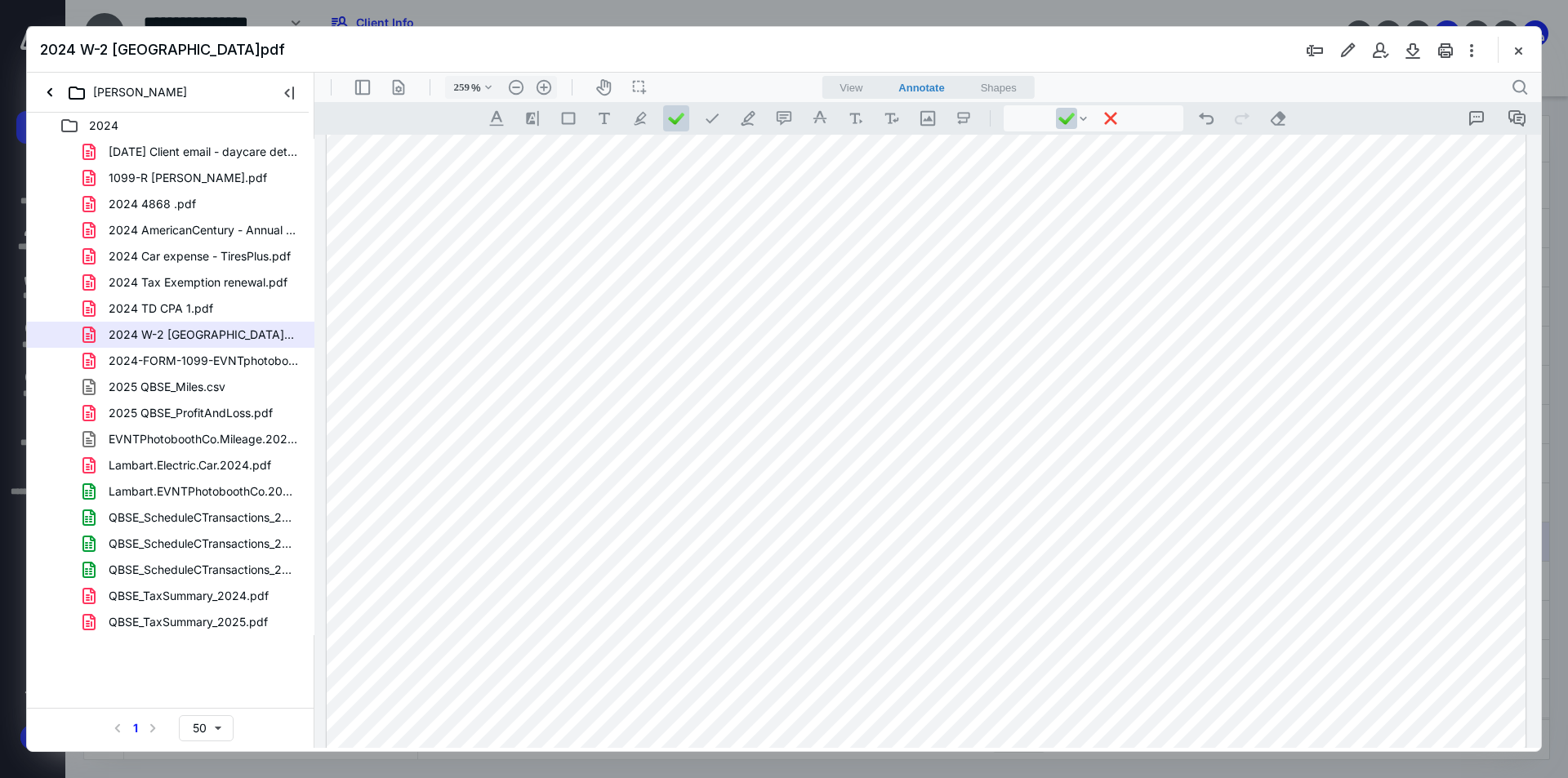 scroll, scrollTop: 490, scrollLeft: 0, axis: vertical 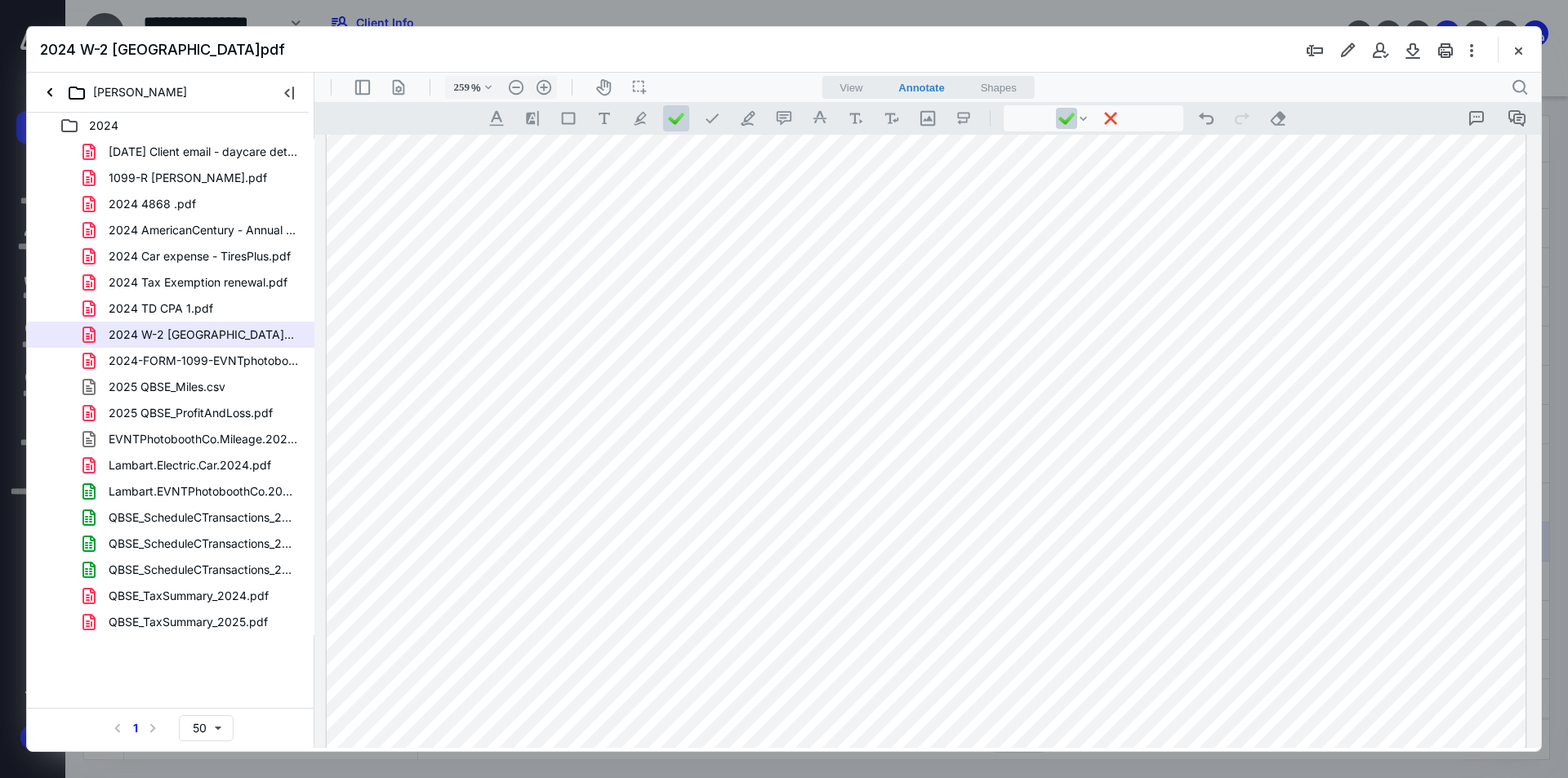 click at bounding box center [926, 489] 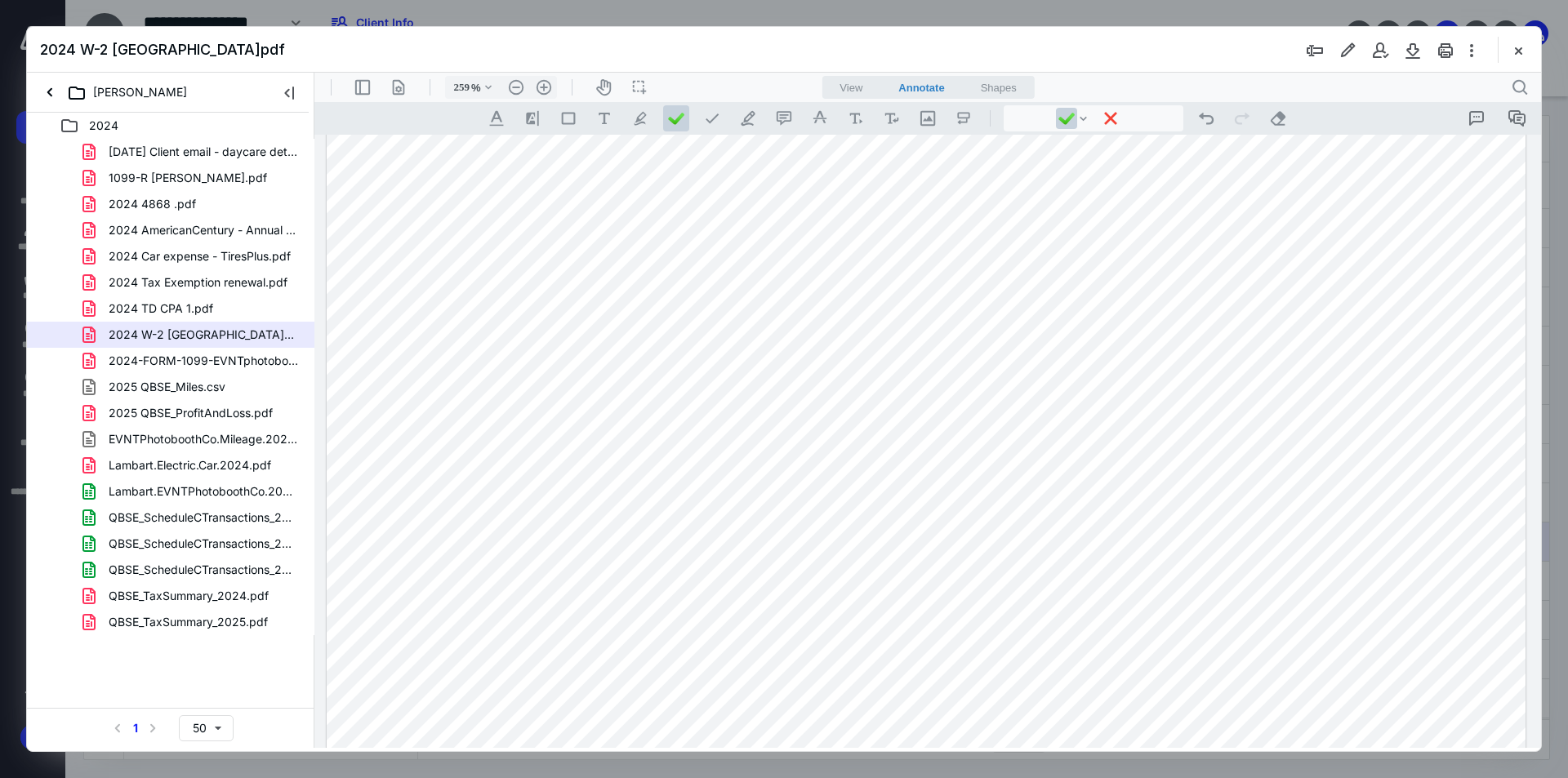 scroll, scrollTop: 1074, scrollLeft: 0, axis: vertical 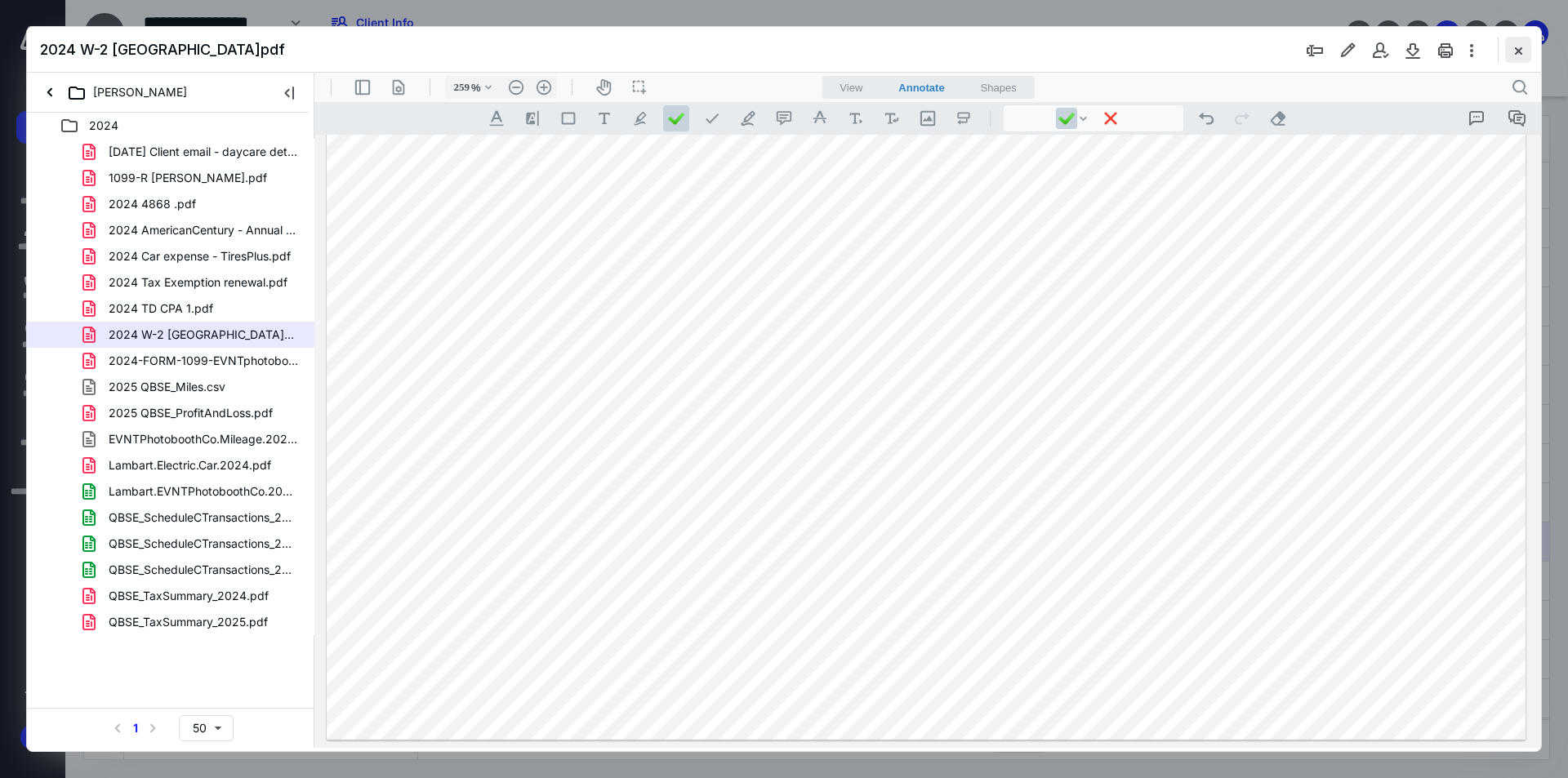 click at bounding box center [1518, 50] 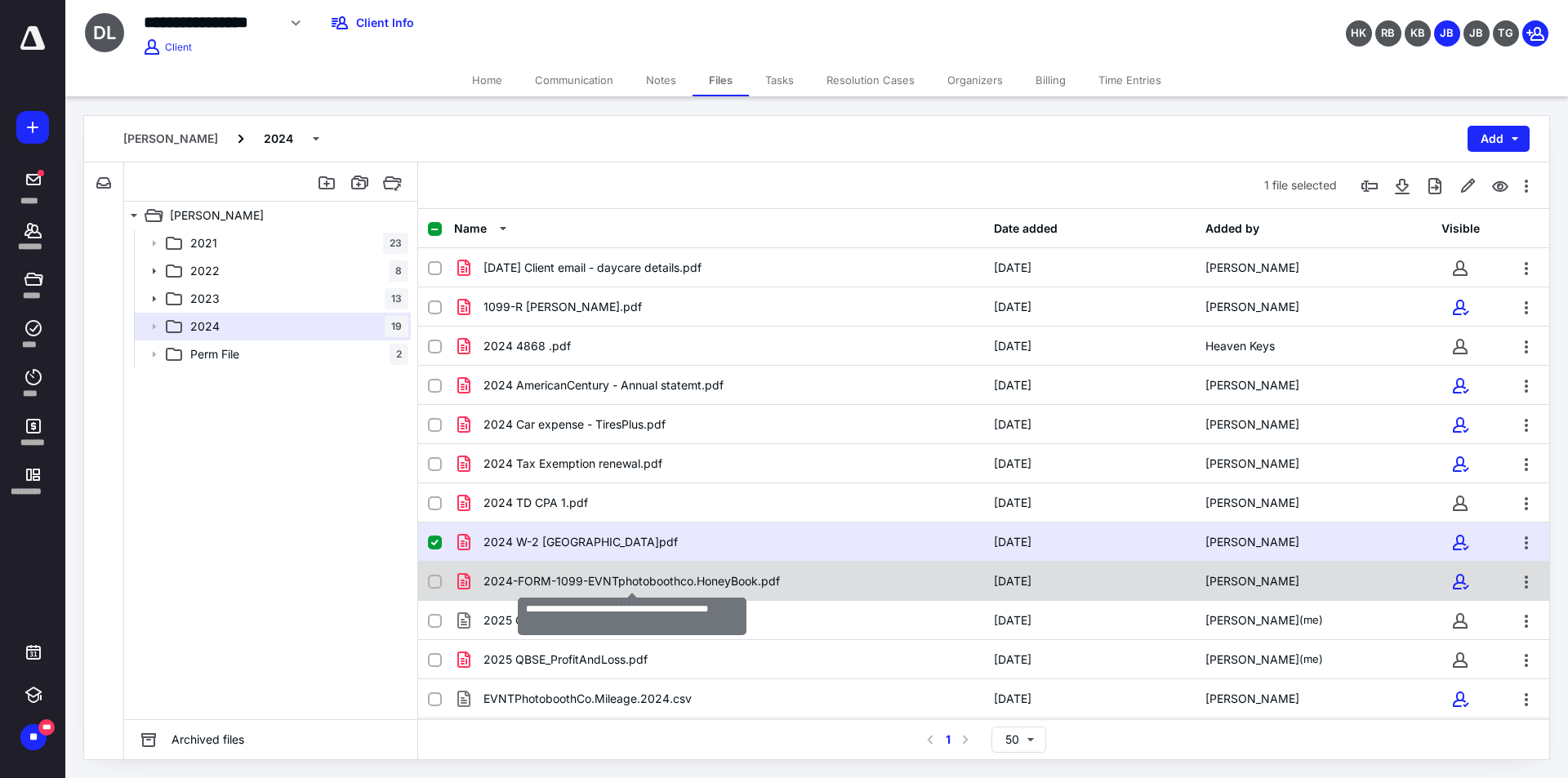 click on "2024-FORM-1099-EVNTphotoboothco.HoneyBook.pdf" at bounding box center [631, 581] 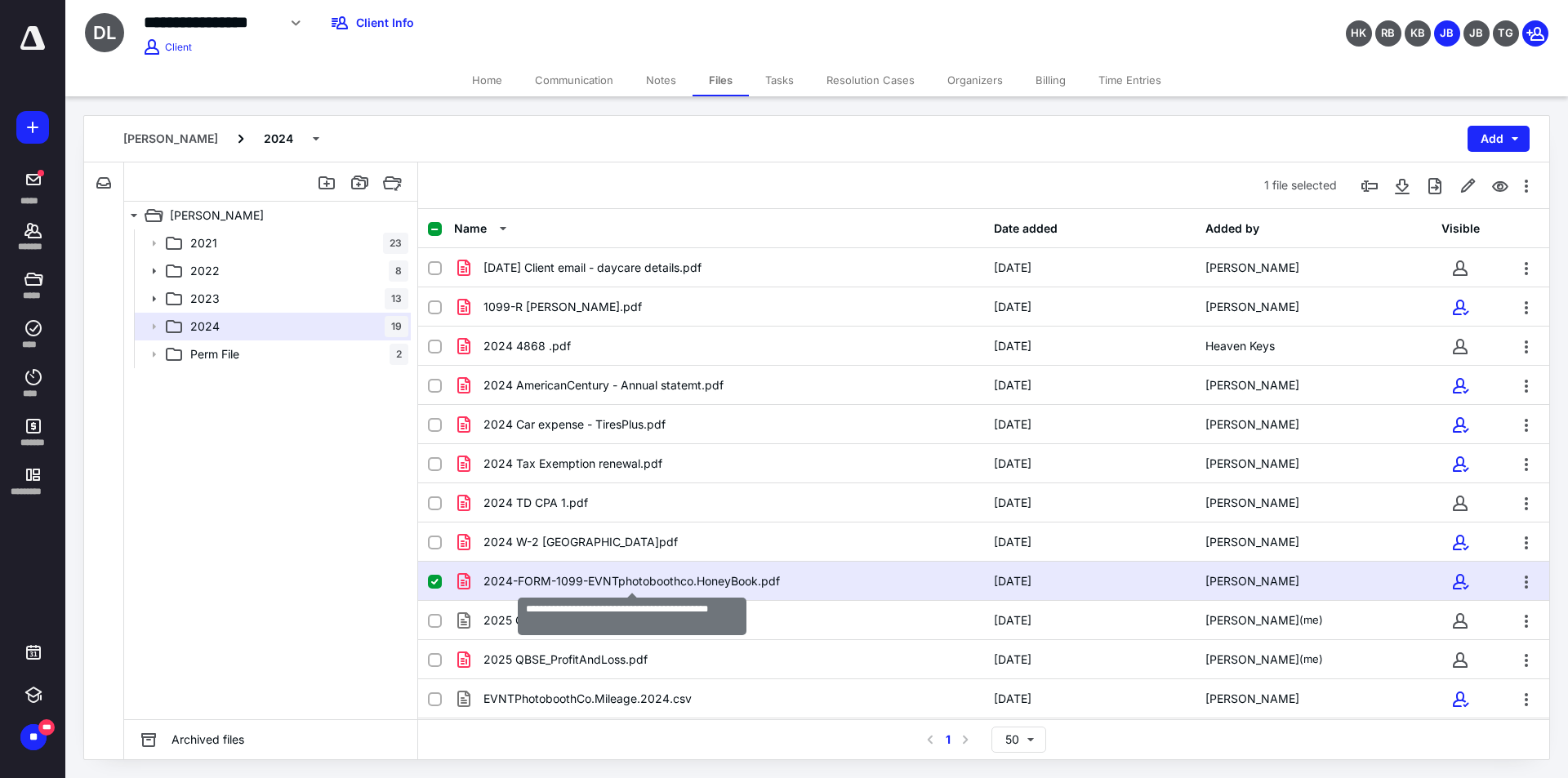 click on "2024-FORM-1099-EVNTphotoboothco.HoneyBook.pdf" at bounding box center (631, 581) 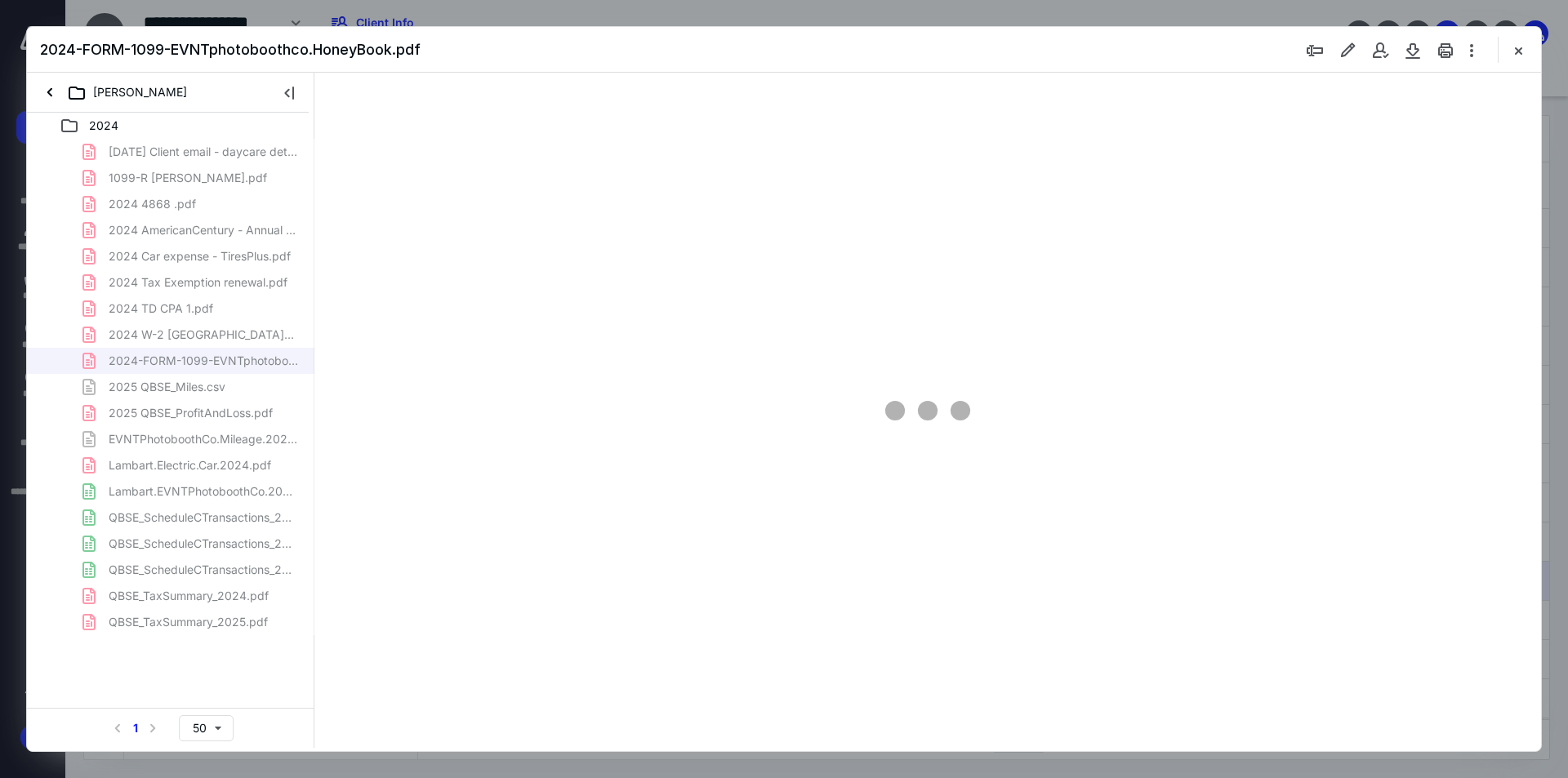 scroll, scrollTop: 0, scrollLeft: 0, axis: both 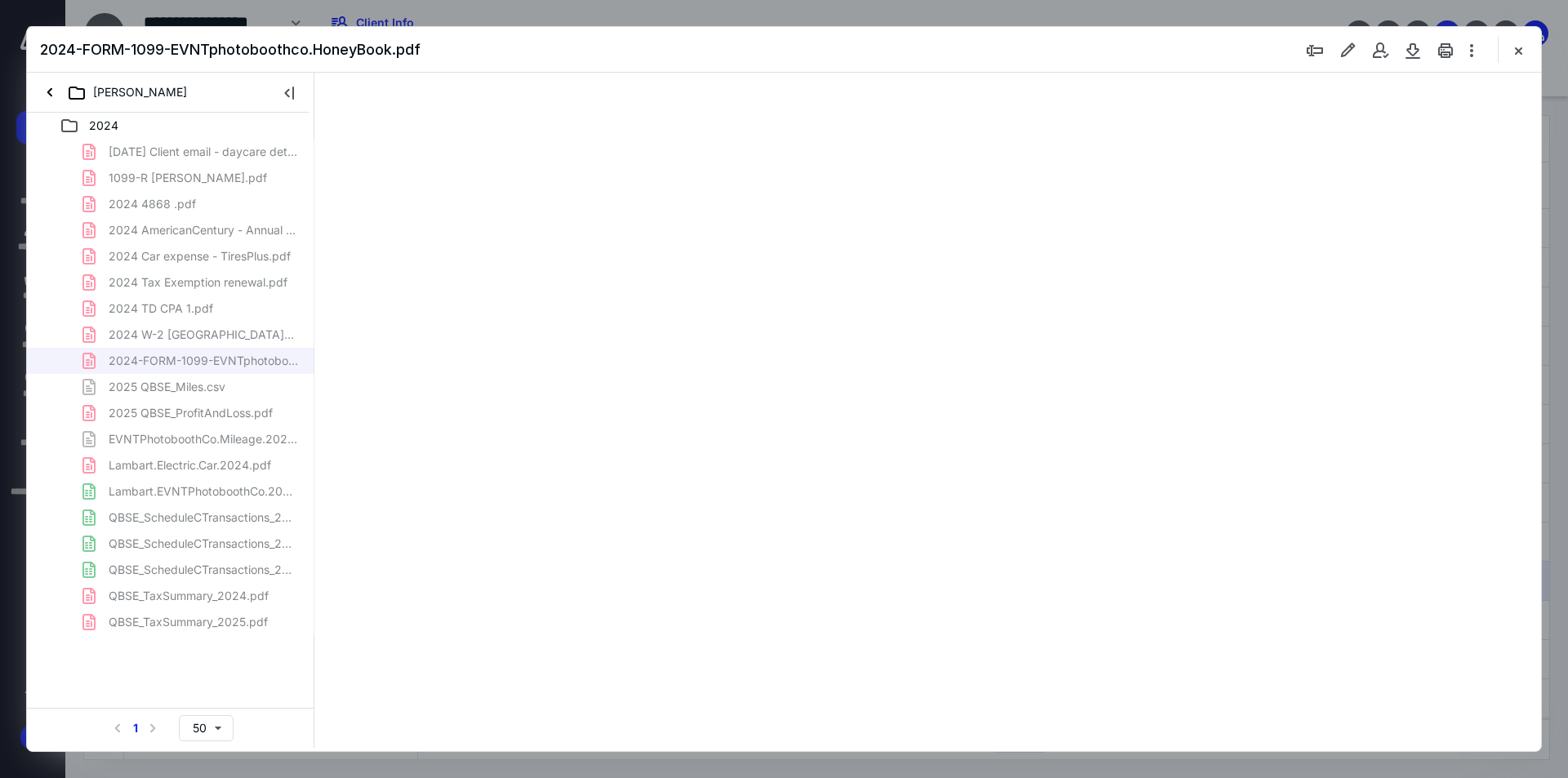 type on "241" 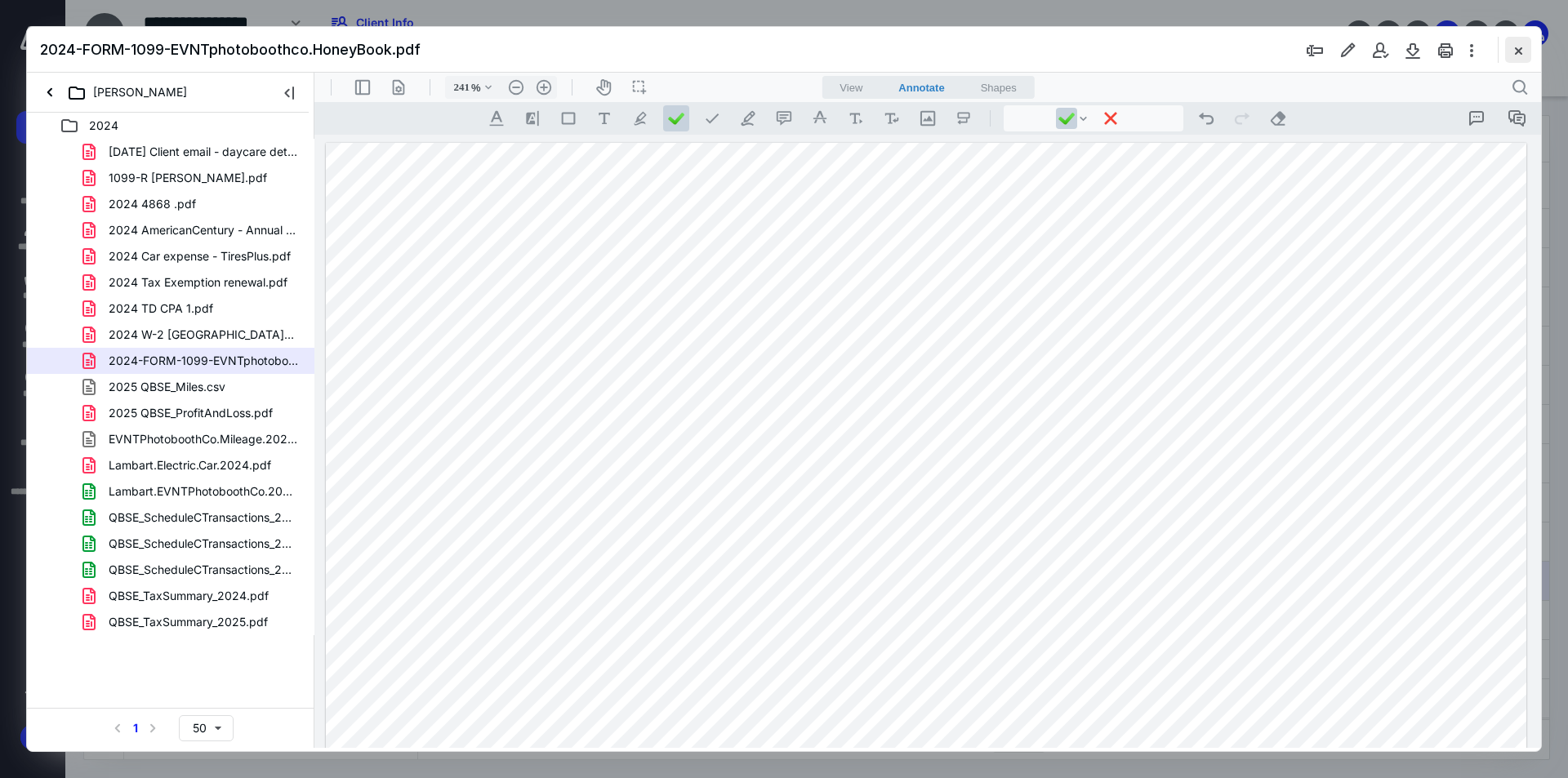 click at bounding box center (1518, 50) 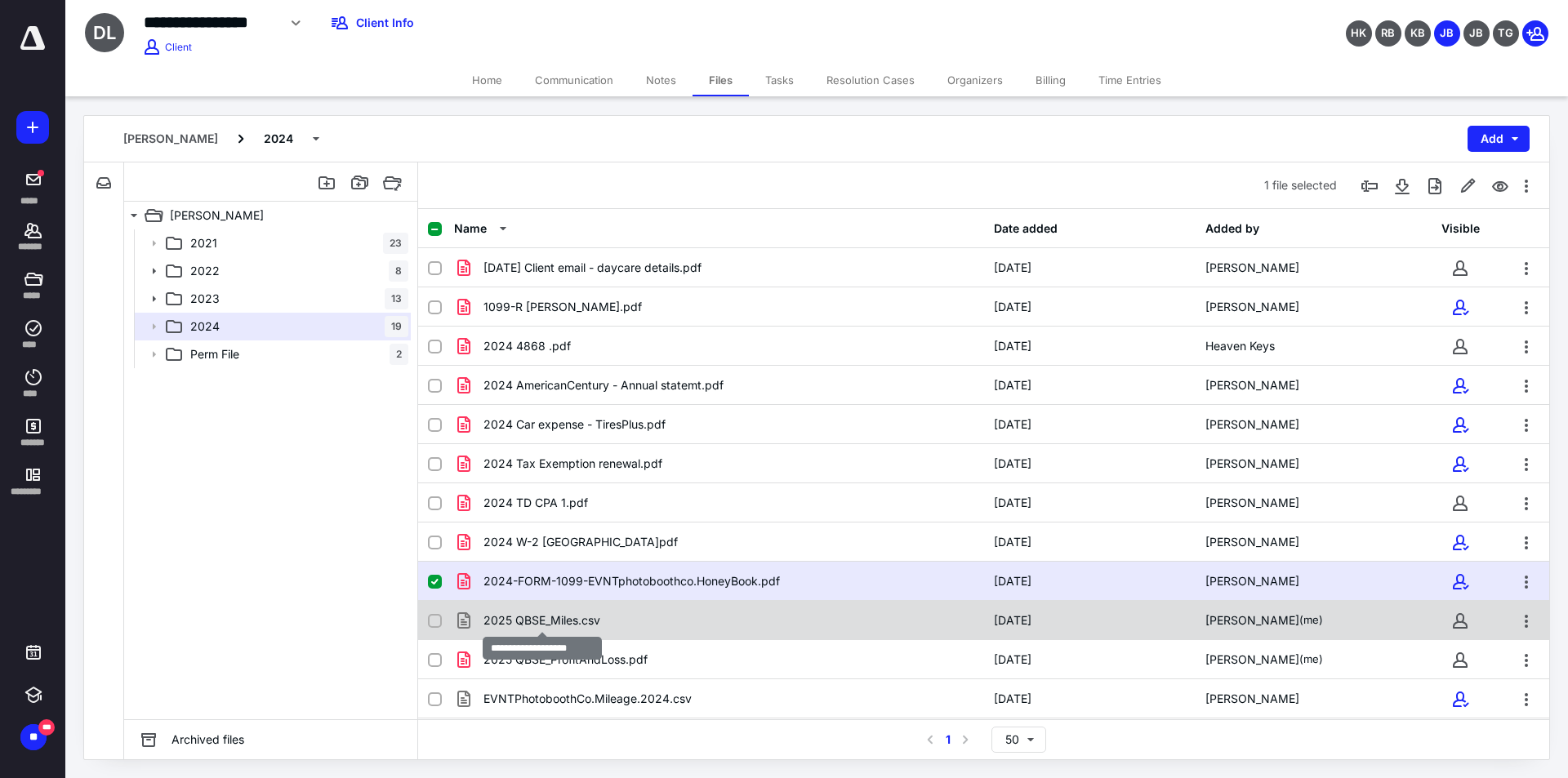 click on "2025 QBSE_Miles.csv" at bounding box center [541, 620] 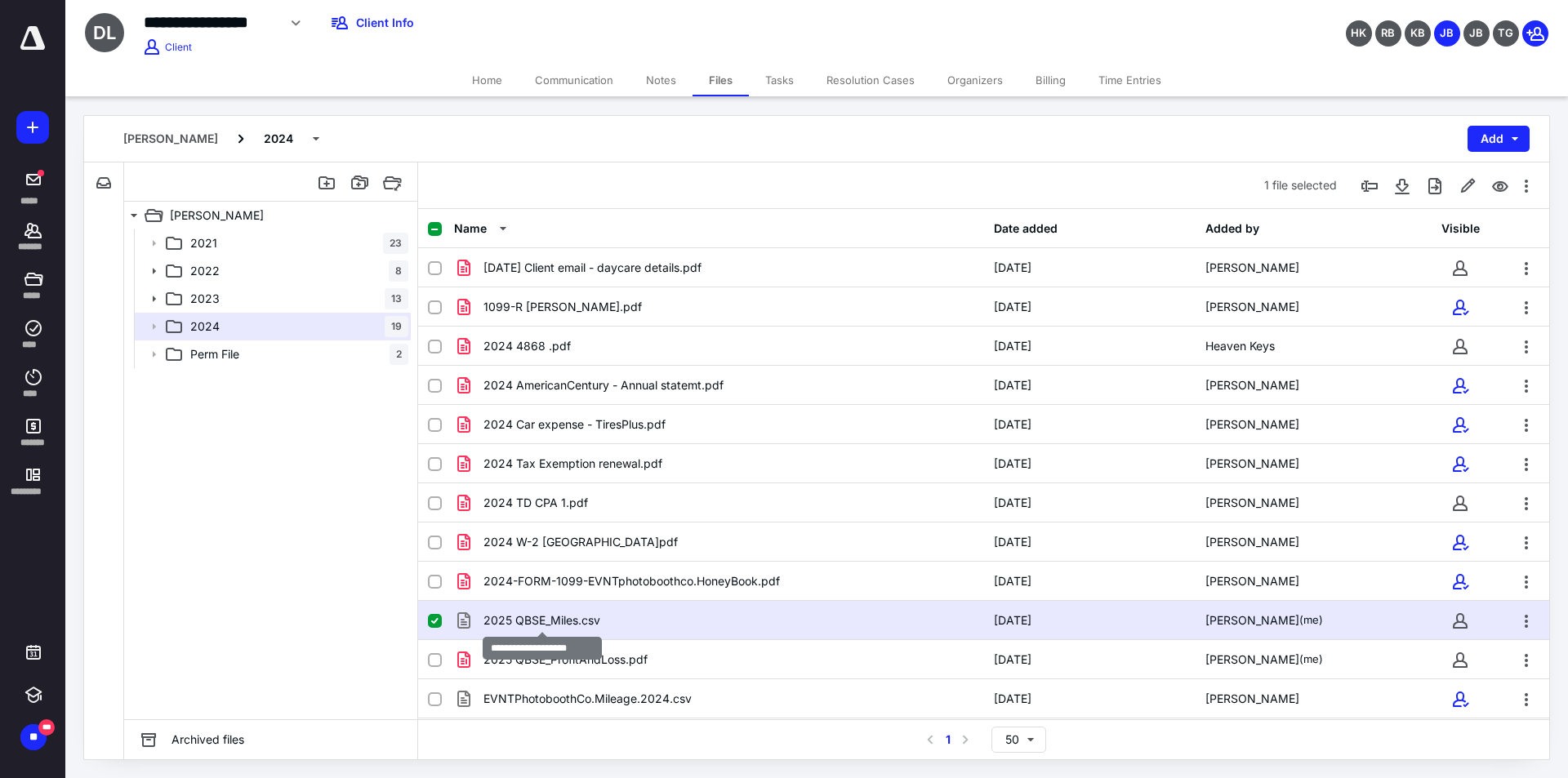 click on "2025 QBSE_Miles.csv" at bounding box center [541, 620] 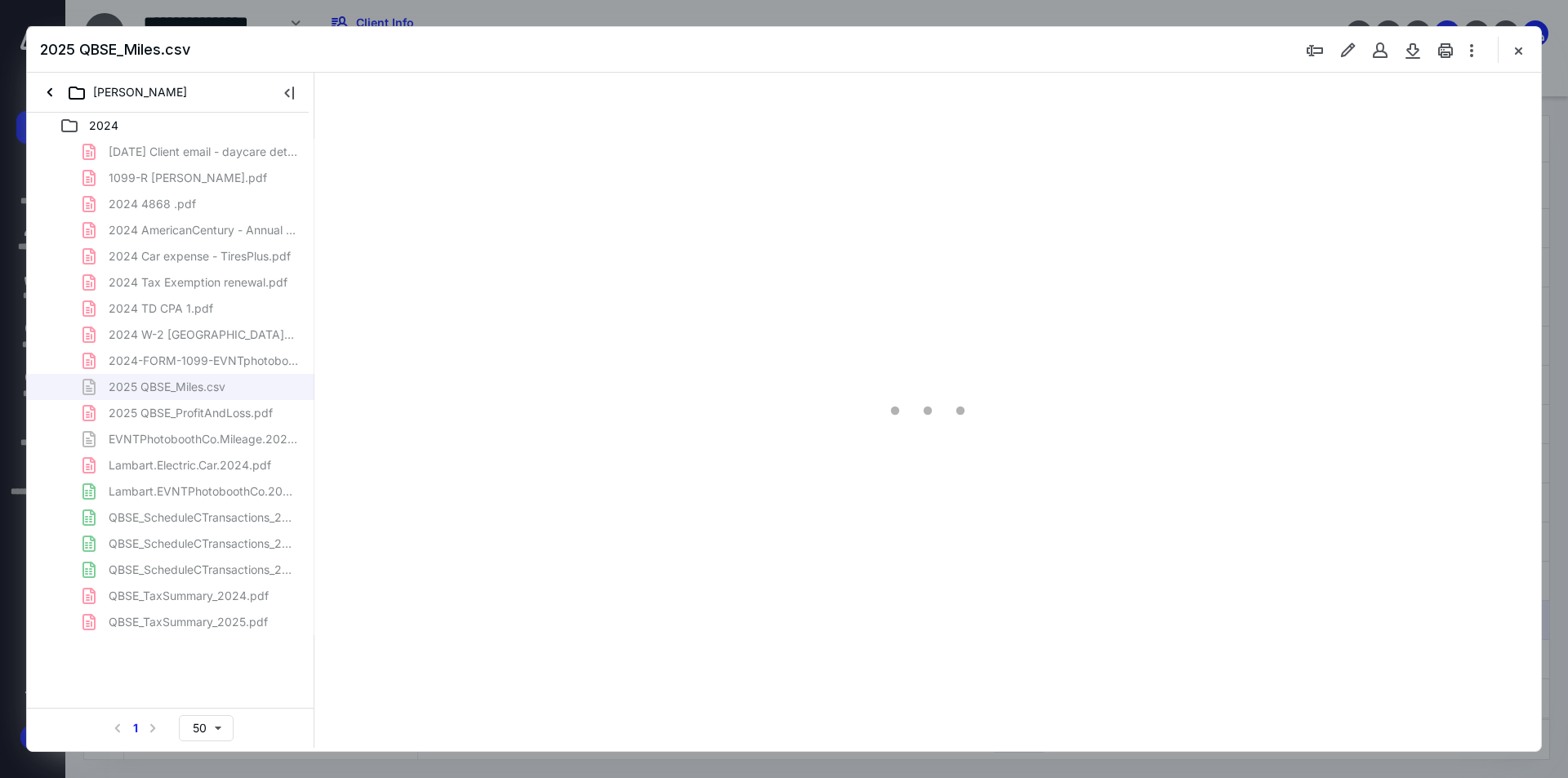 scroll, scrollTop: 0, scrollLeft: 0, axis: both 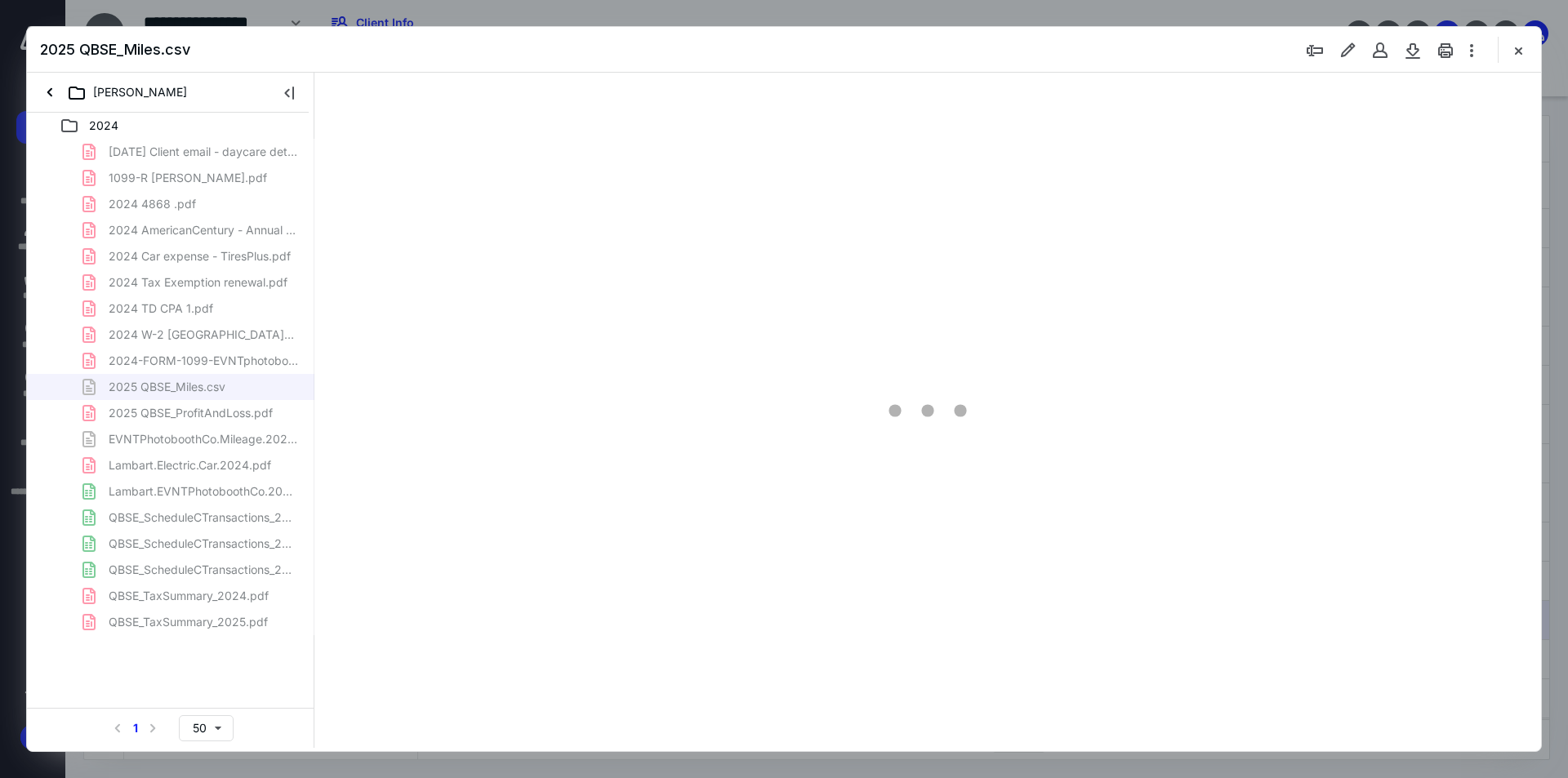 type on "241" 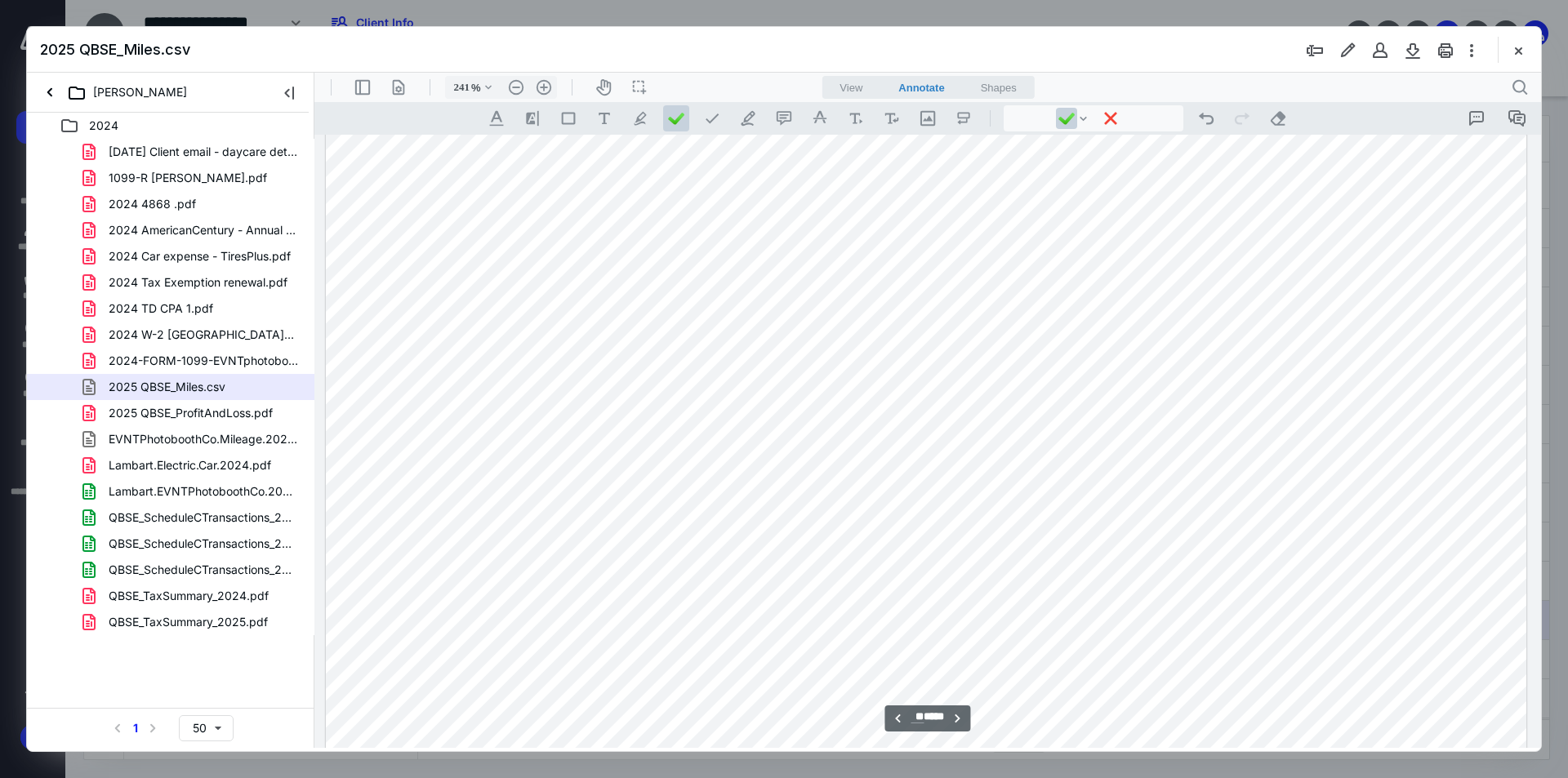 scroll, scrollTop: 44807, scrollLeft: 0, axis: vertical 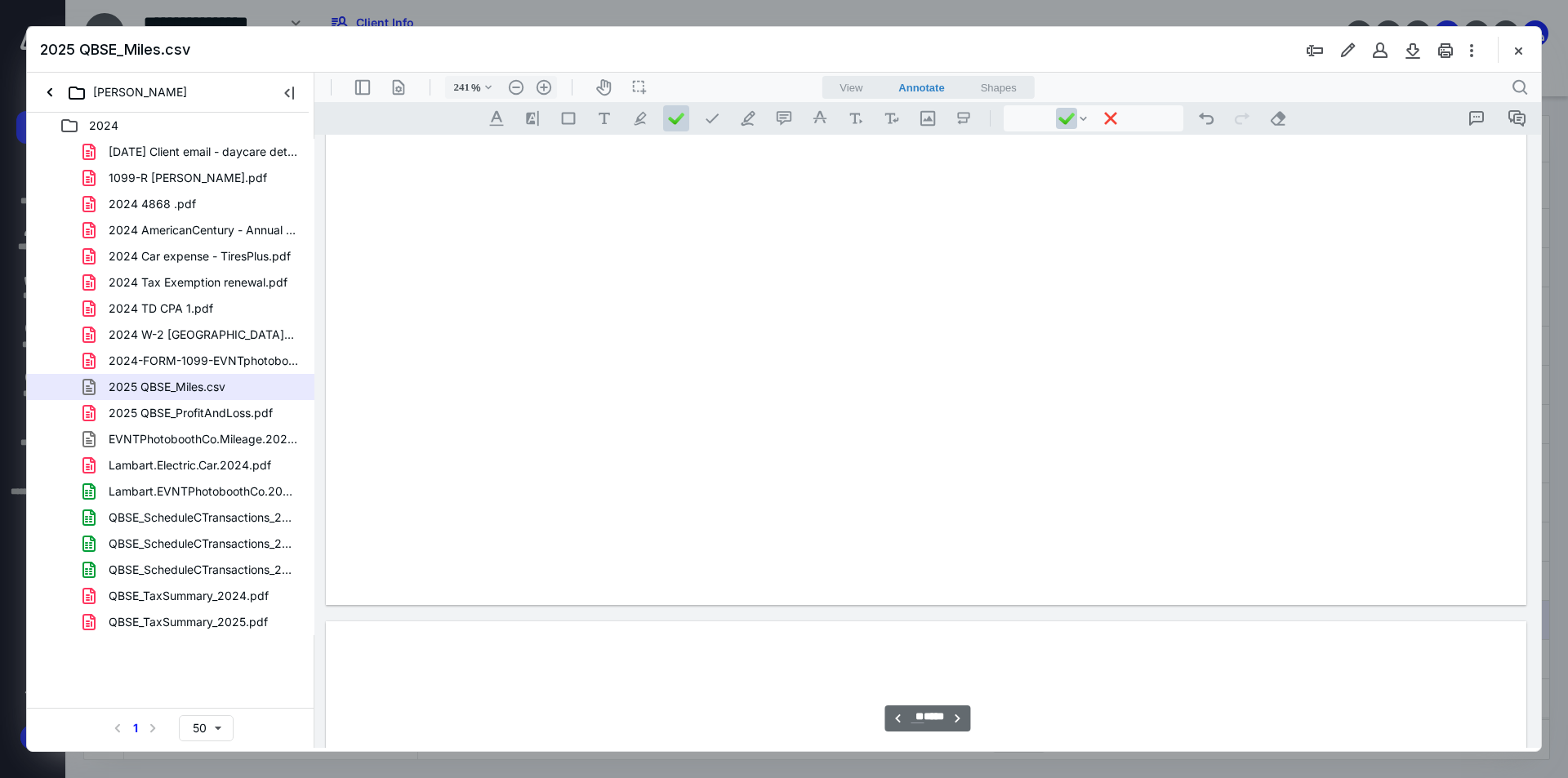 type on "**" 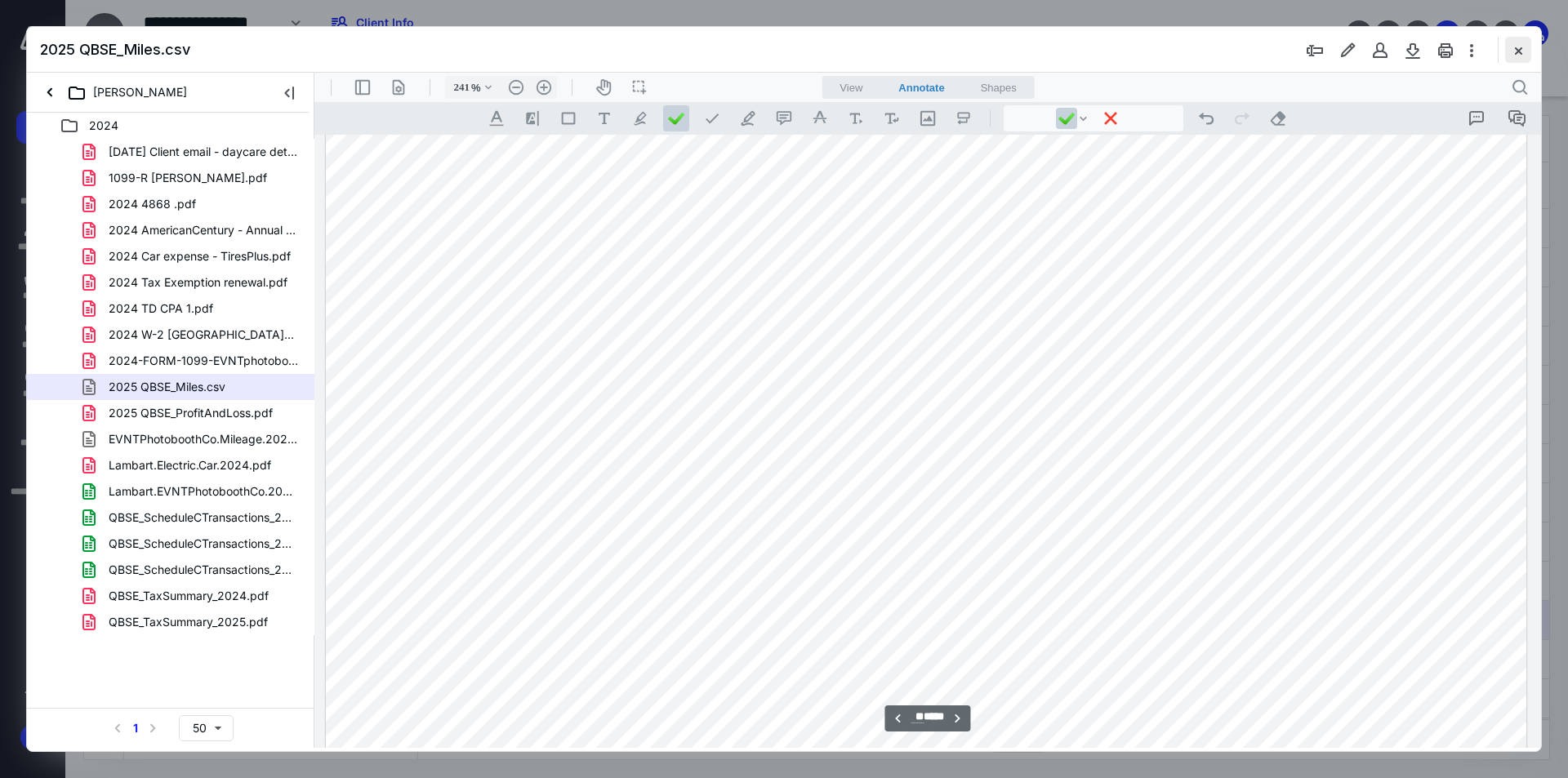 click at bounding box center (1518, 50) 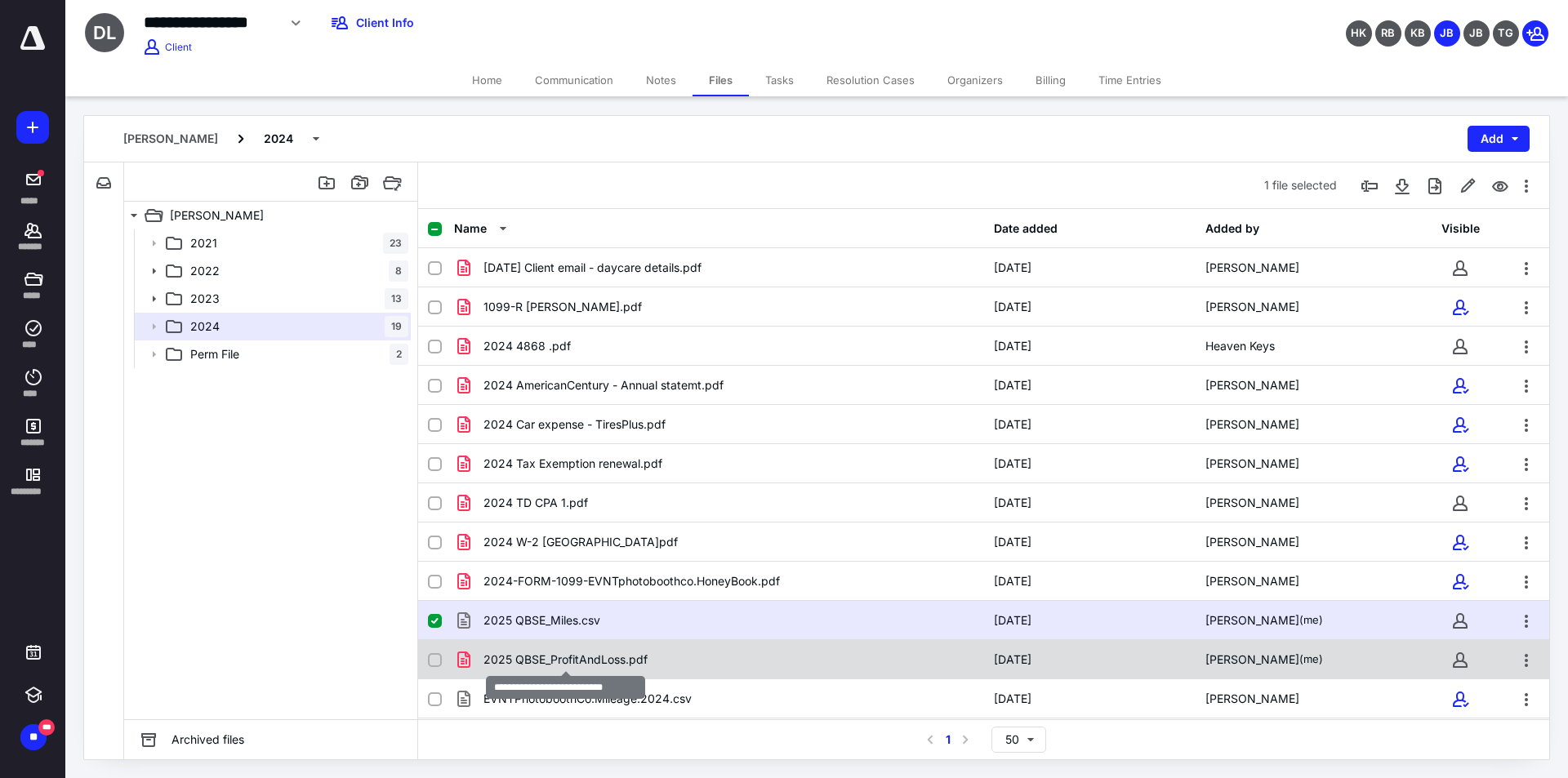 click on "2025 QBSE_ProfitAndLoss.pdf" at bounding box center (565, 660) 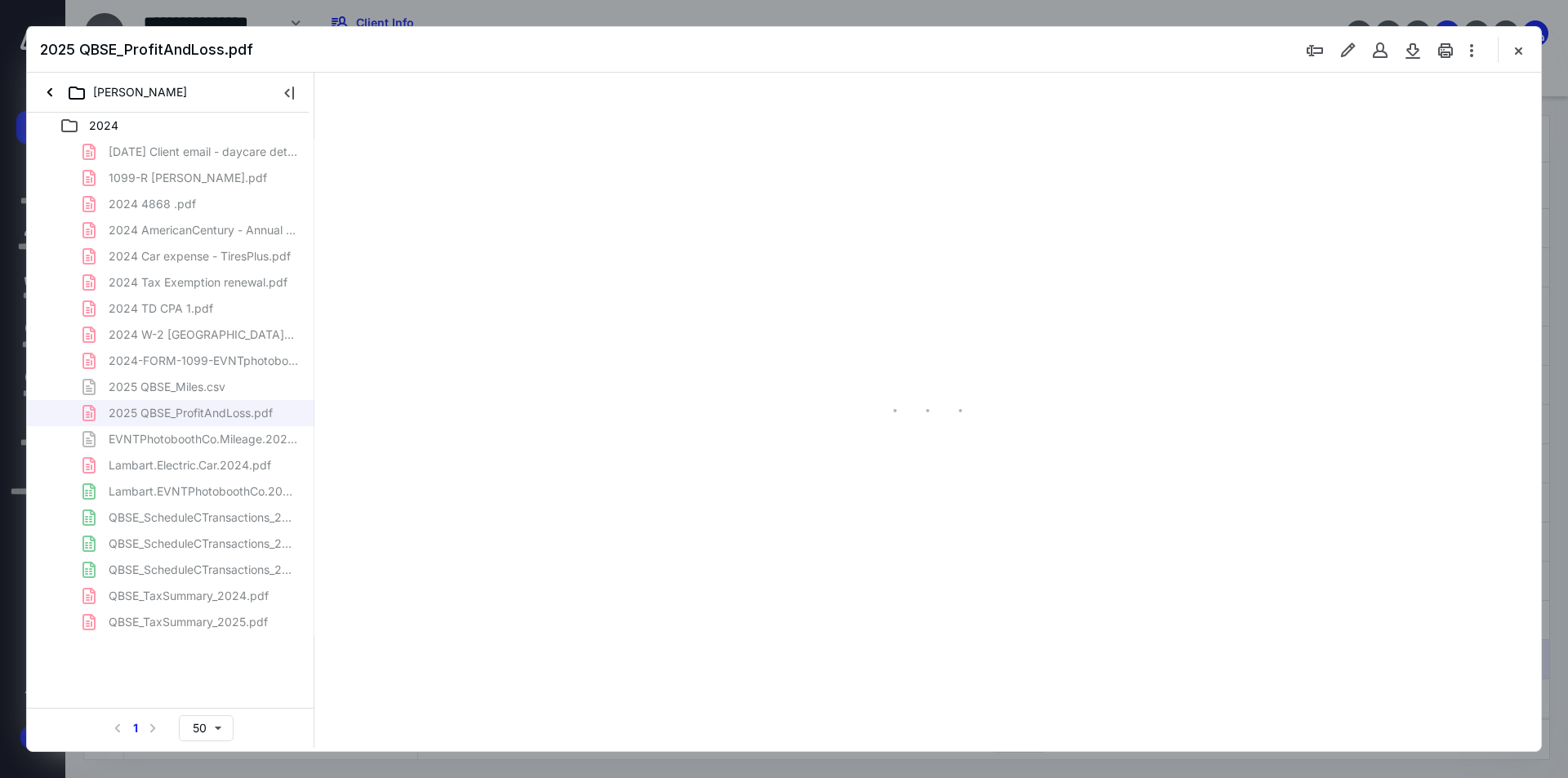 scroll, scrollTop: 0, scrollLeft: 0, axis: both 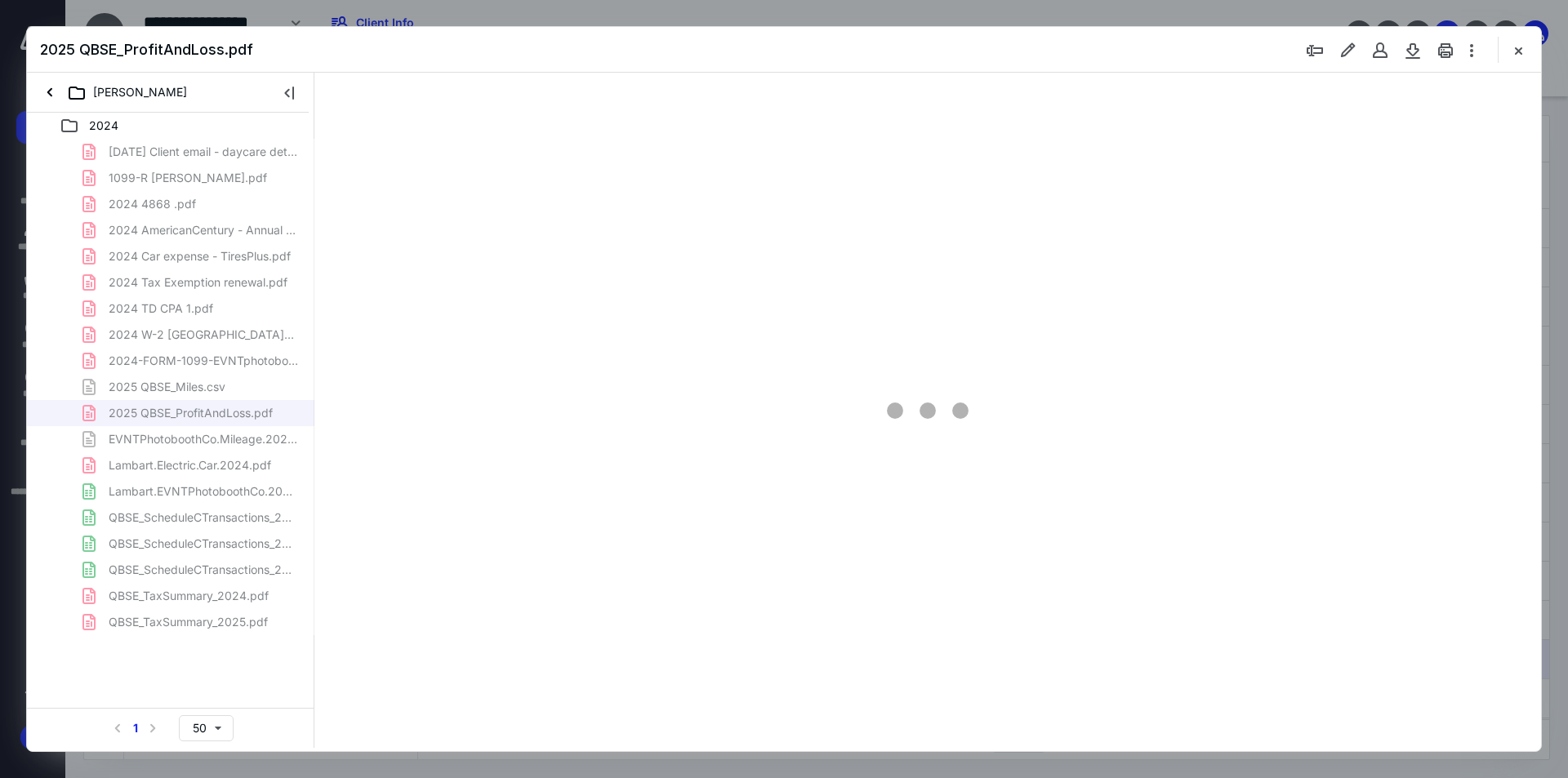 type on "241" 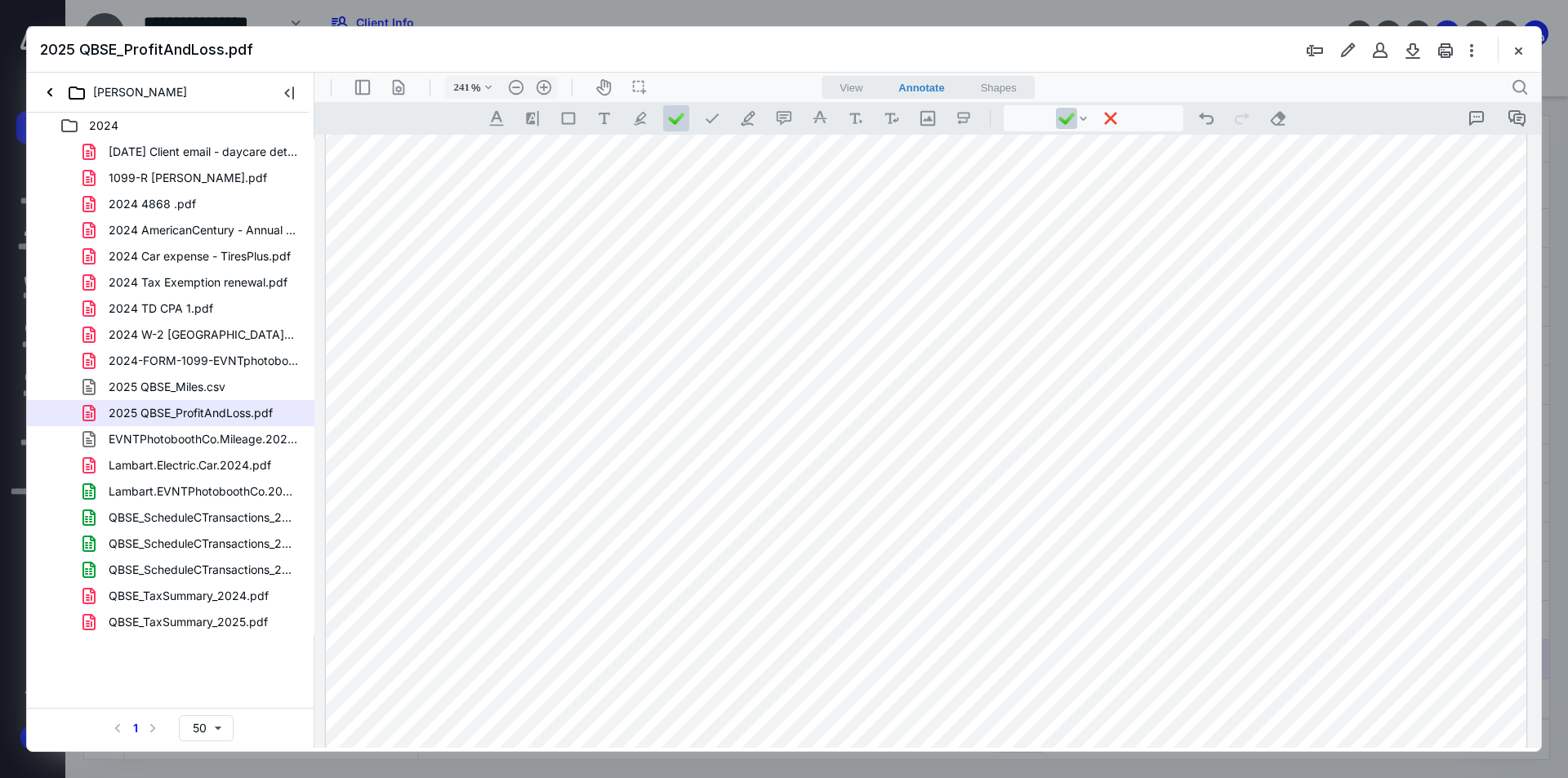scroll, scrollTop: 0, scrollLeft: 0, axis: both 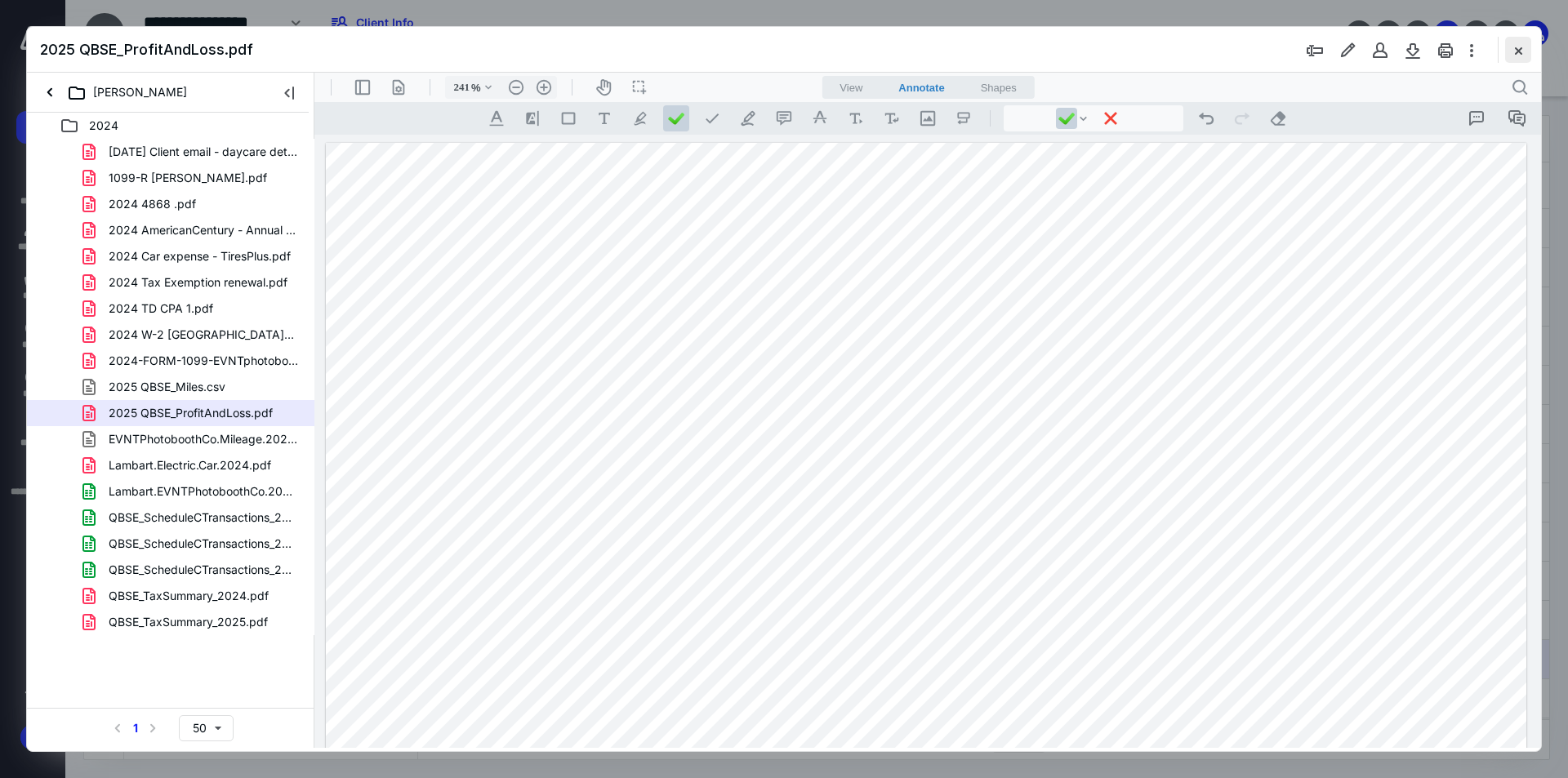 click at bounding box center [1518, 50] 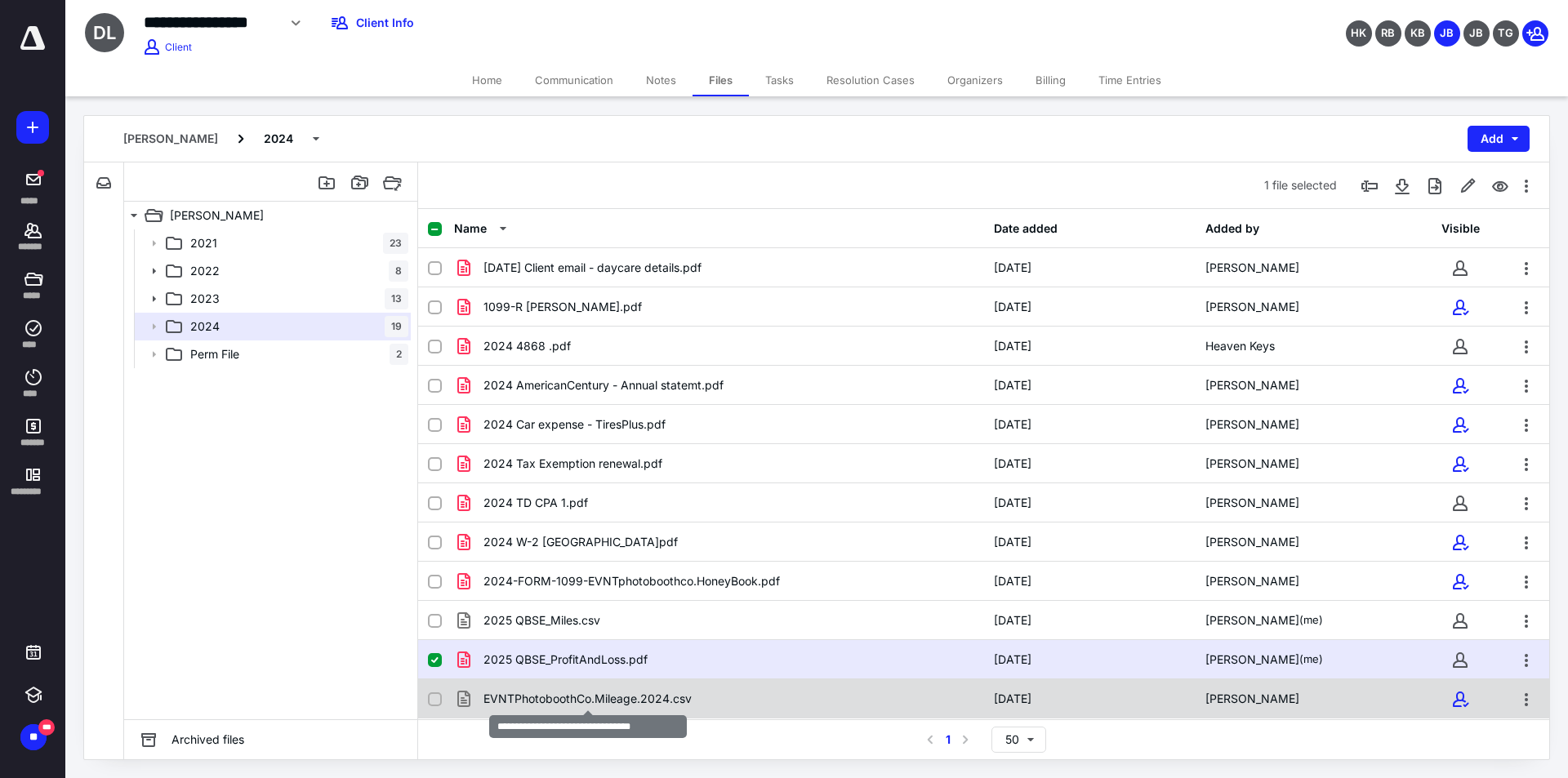 click on "EVNTPhotoboothCo.Mileage.2024.csv" at bounding box center [587, 699] 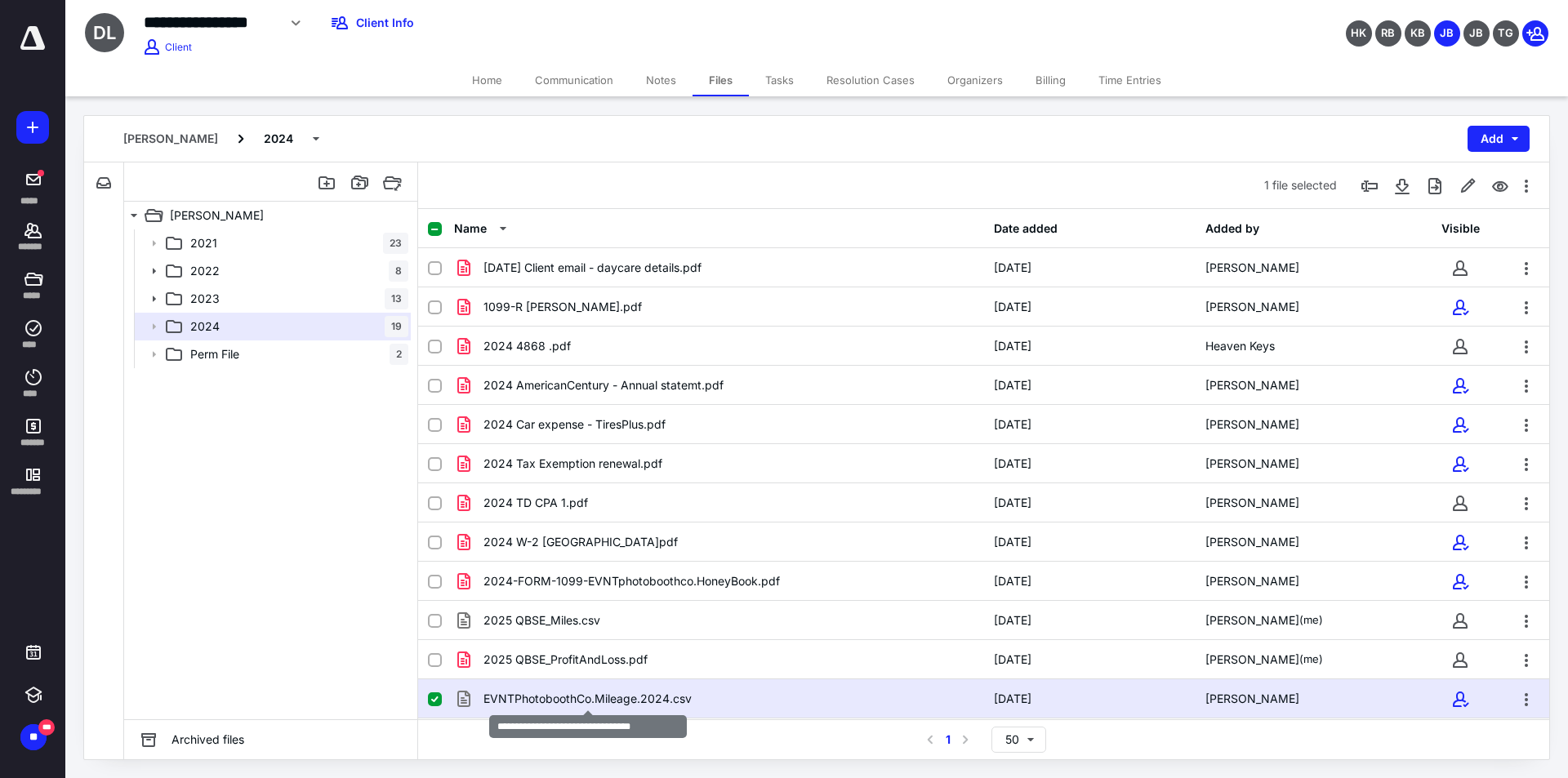 click on "EVNTPhotoboothCo.Mileage.2024.csv" at bounding box center [587, 699] 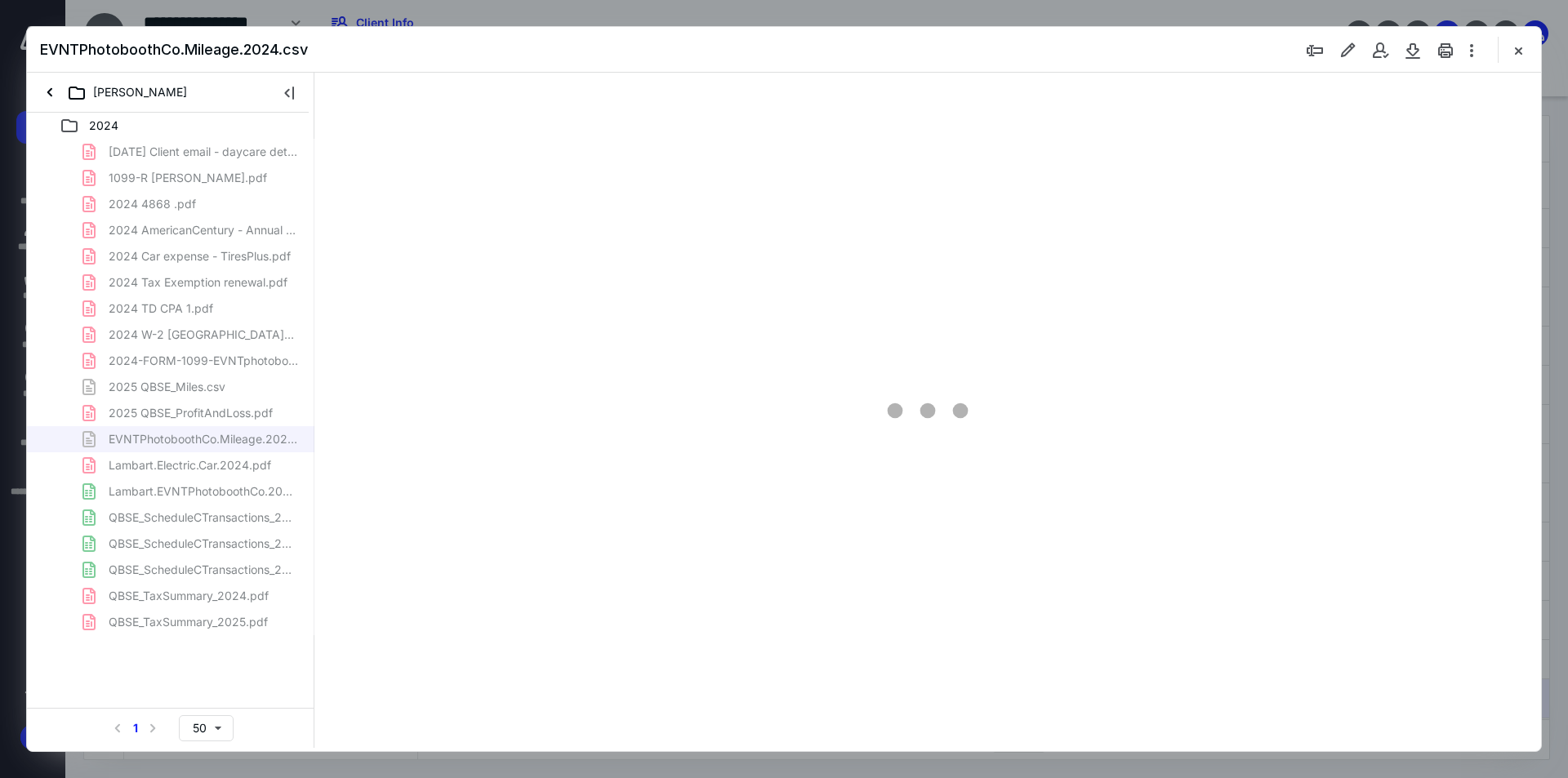 scroll, scrollTop: 0, scrollLeft: 0, axis: both 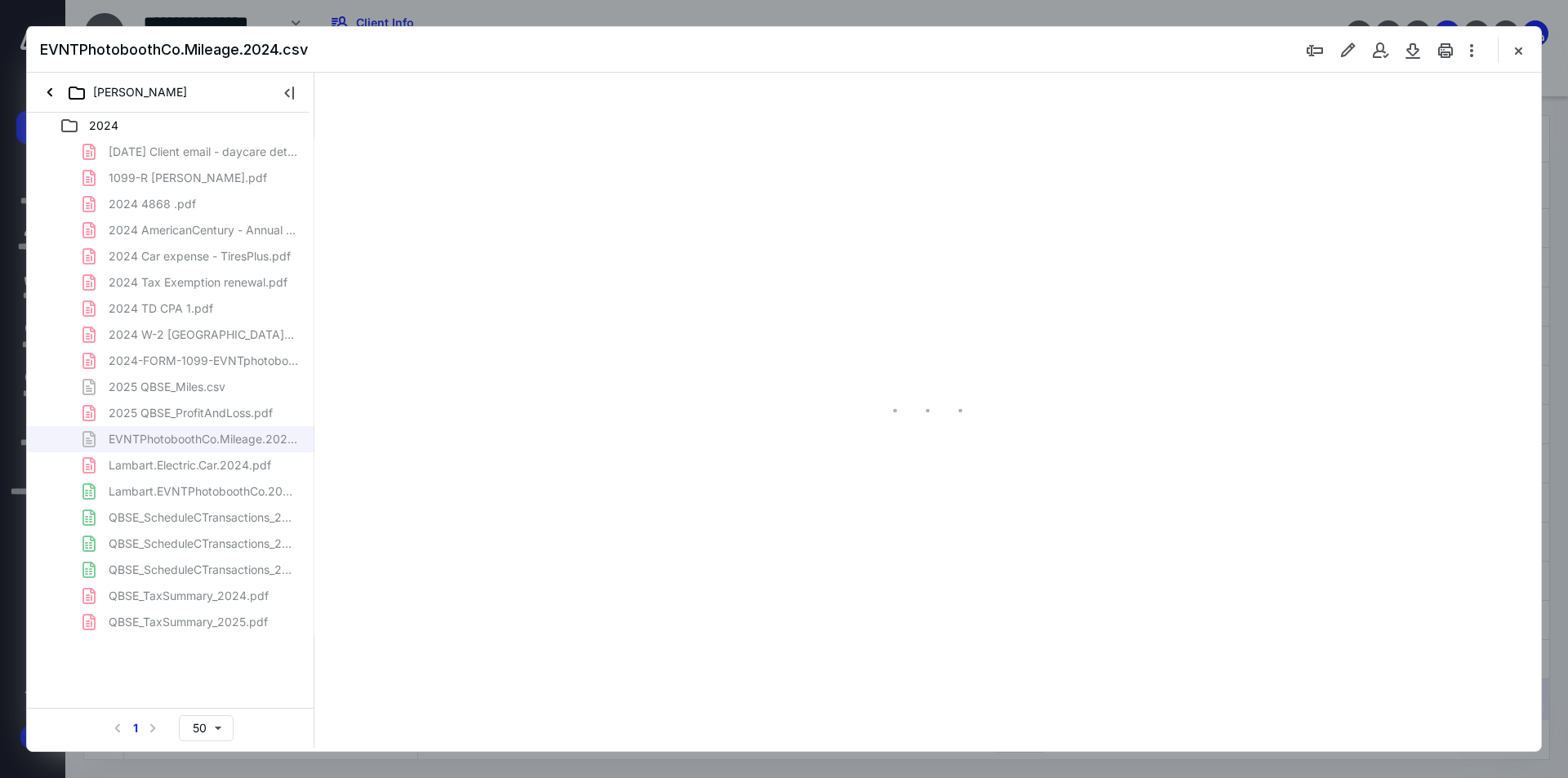 type on "241" 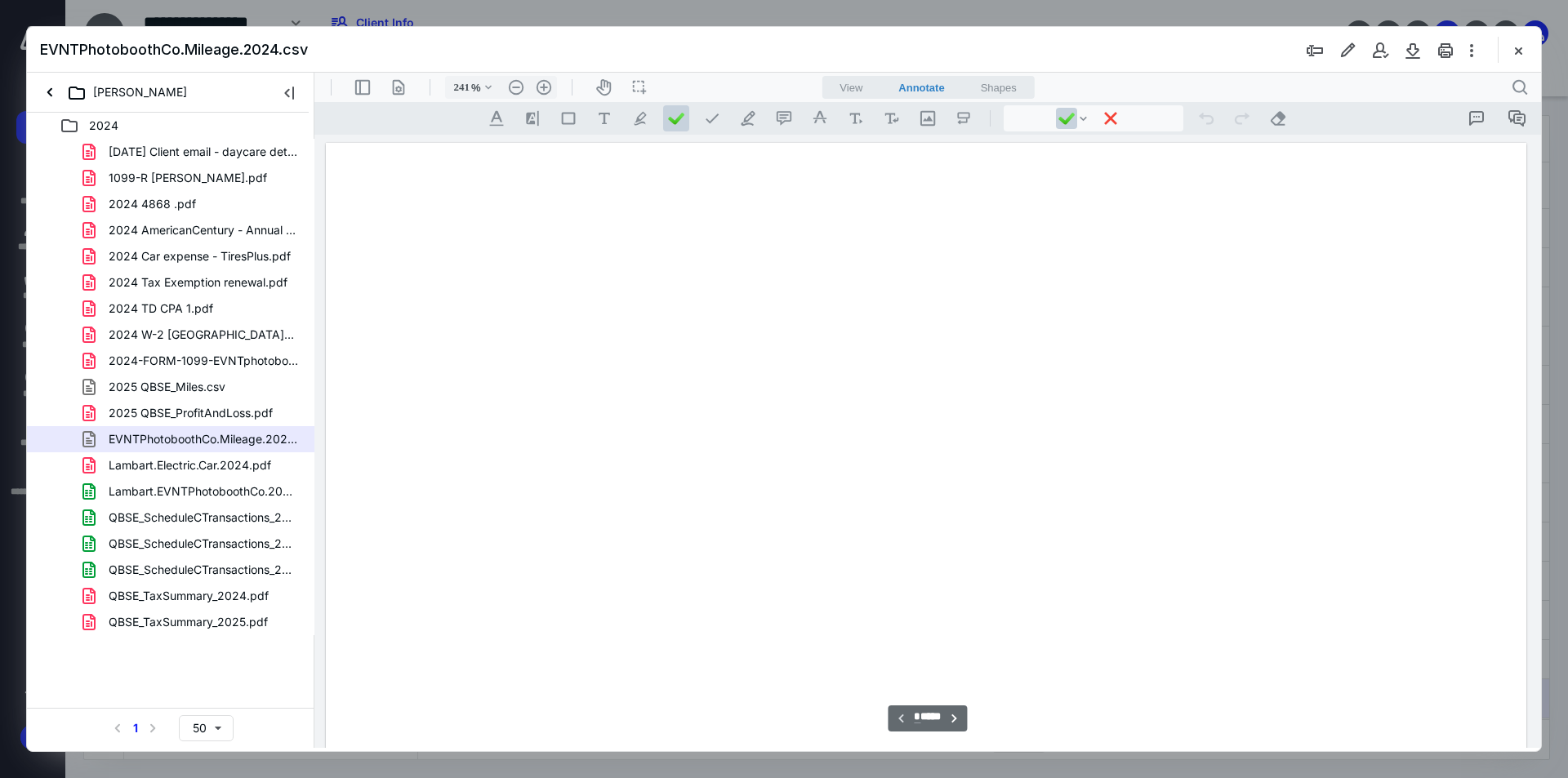 scroll, scrollTop: 70, scrollLeft: 0, axis: vertical 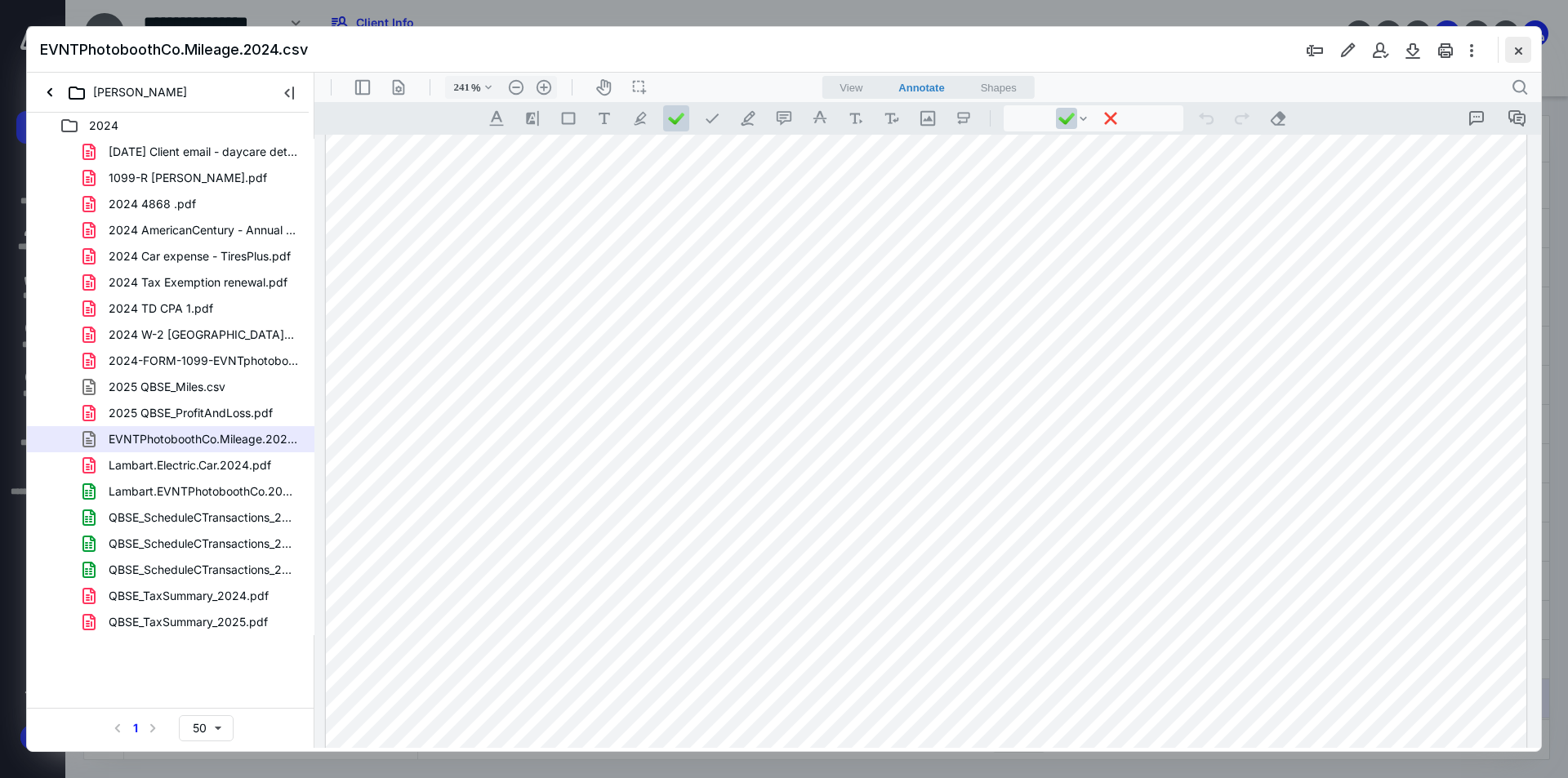 click at bounding box center (1518, 50) 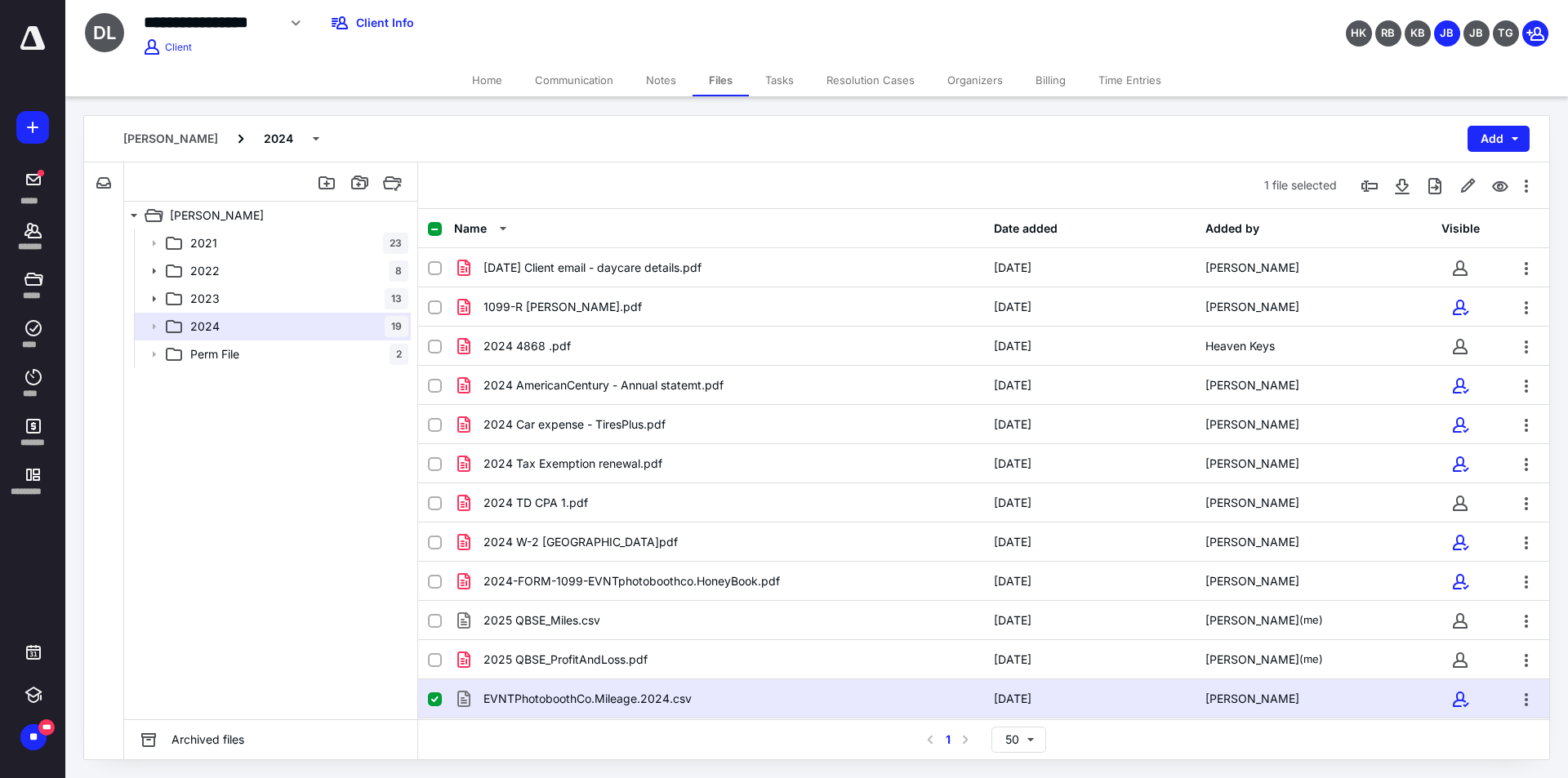 drag, startPoint x: 242, startPoint y: 219, endPoint x: 705, endPoint y: 174, distance: 465.1817 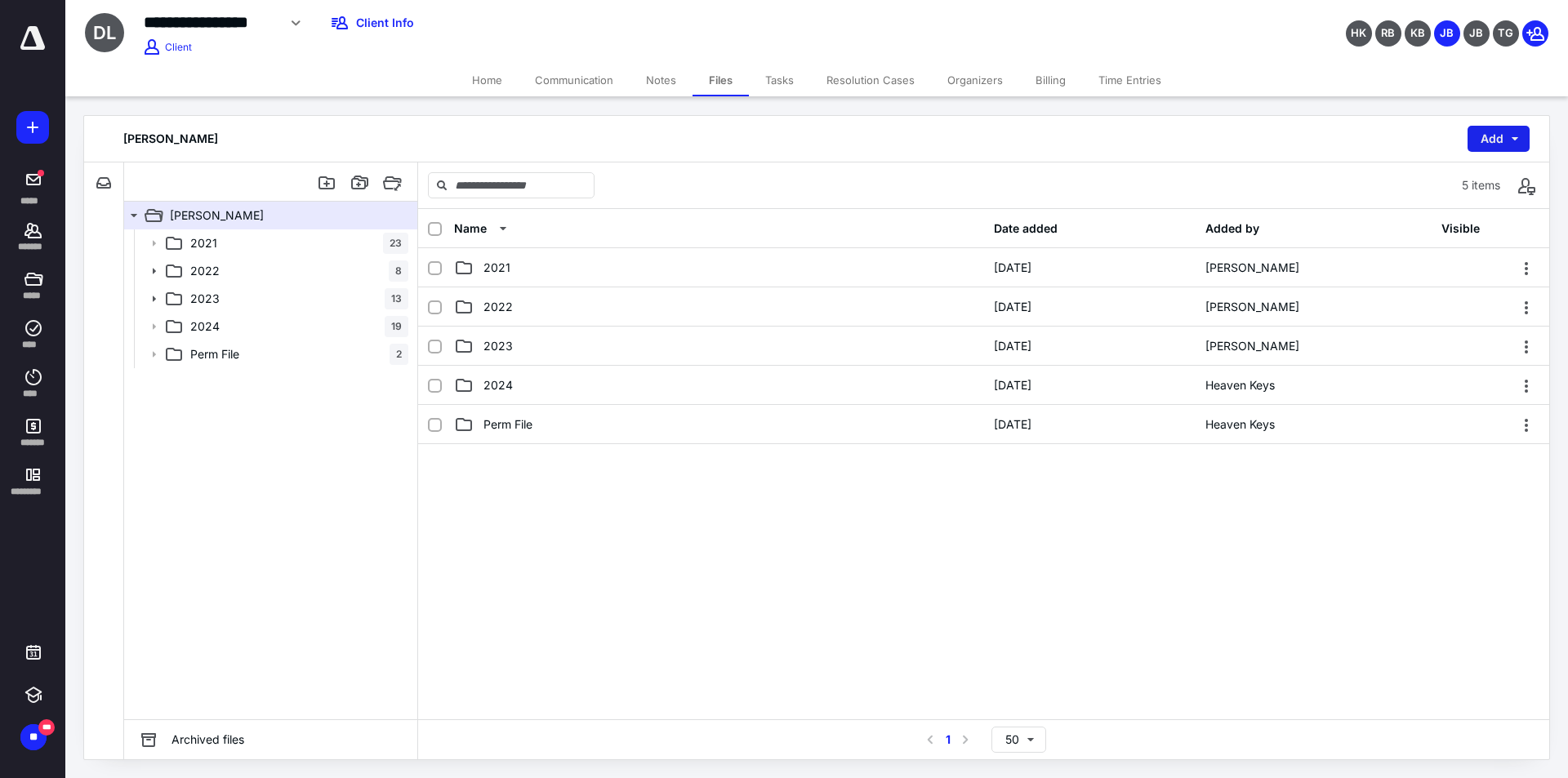 click on "Add" at bounding box center [1499, 139] 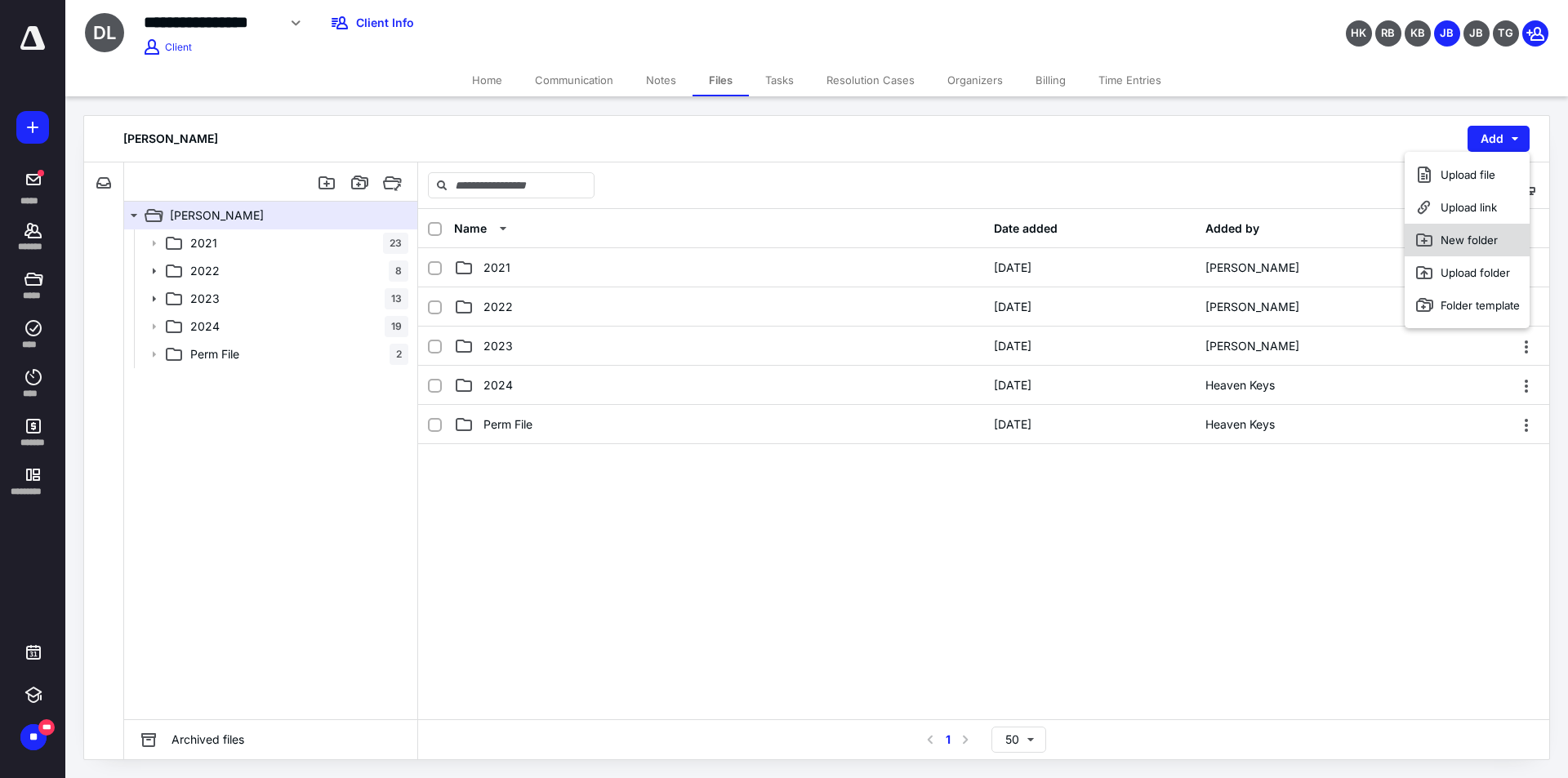 click on "New folder" at bounding box center [1467, 240] 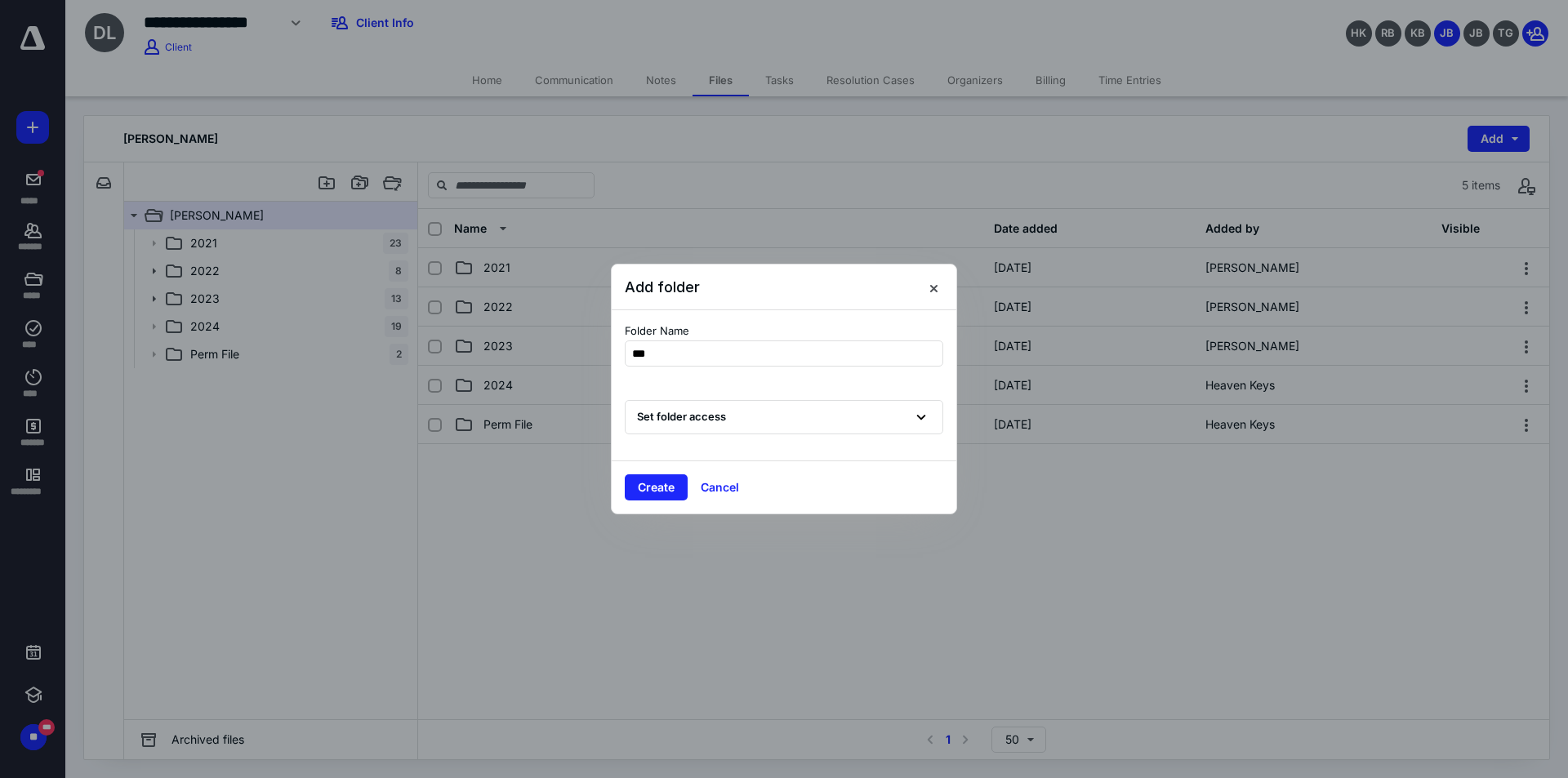 type on "****" 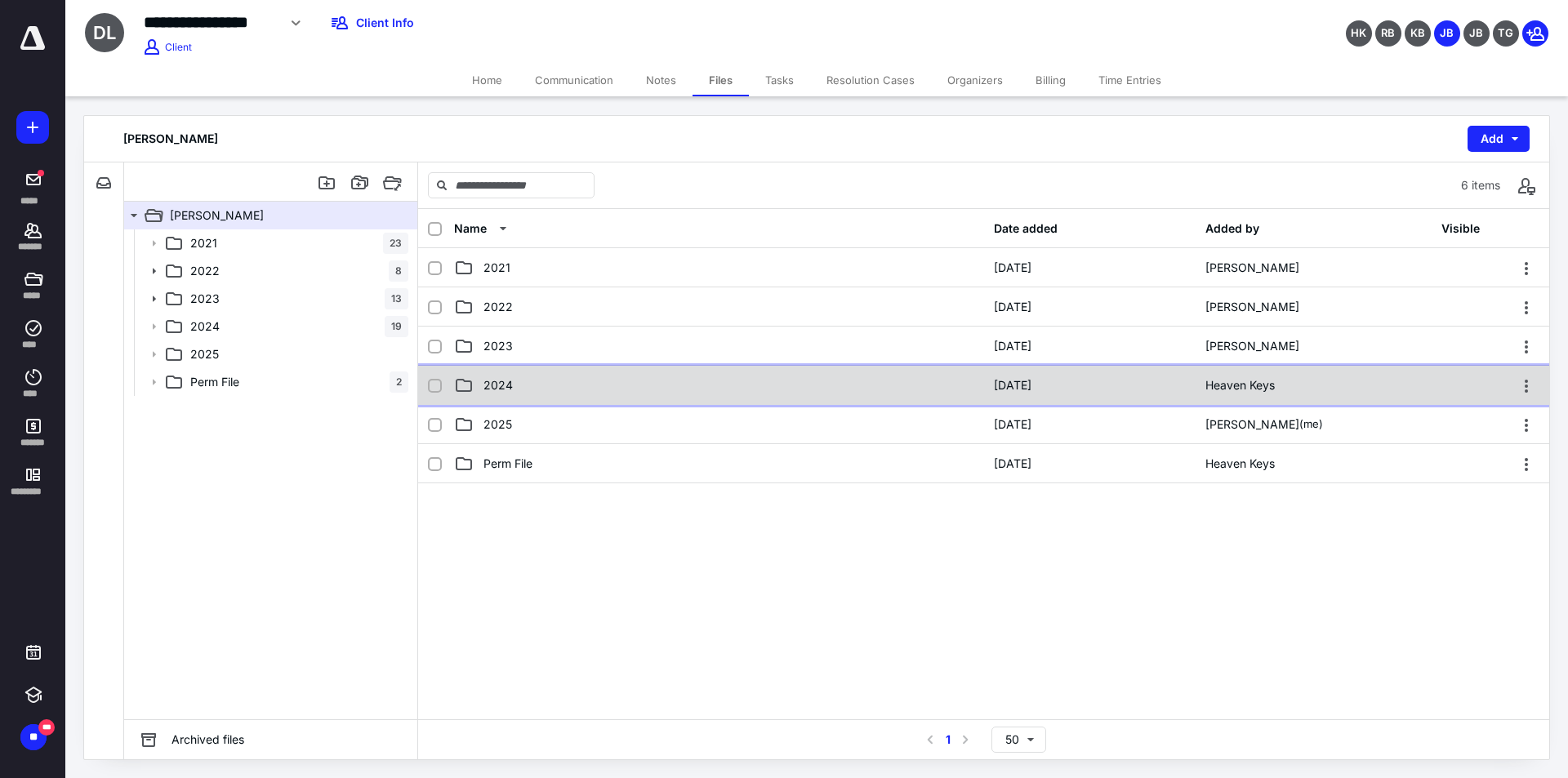 click on "2024 [DATE] Heaven Keys" at bounding box center [983, 385] 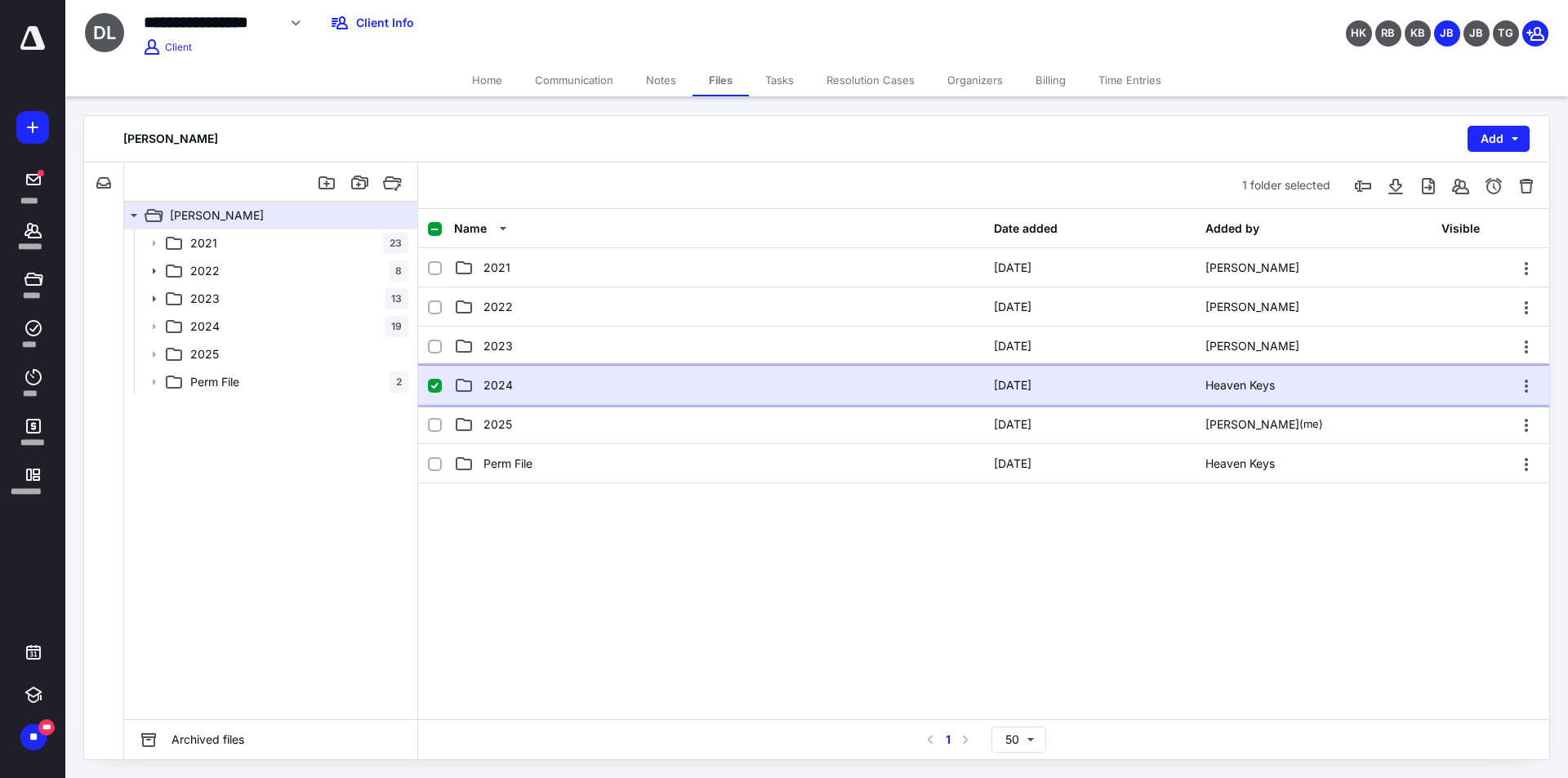 click on "2024 [DATE] Heaven Keys" at bounding box center (983, 385) 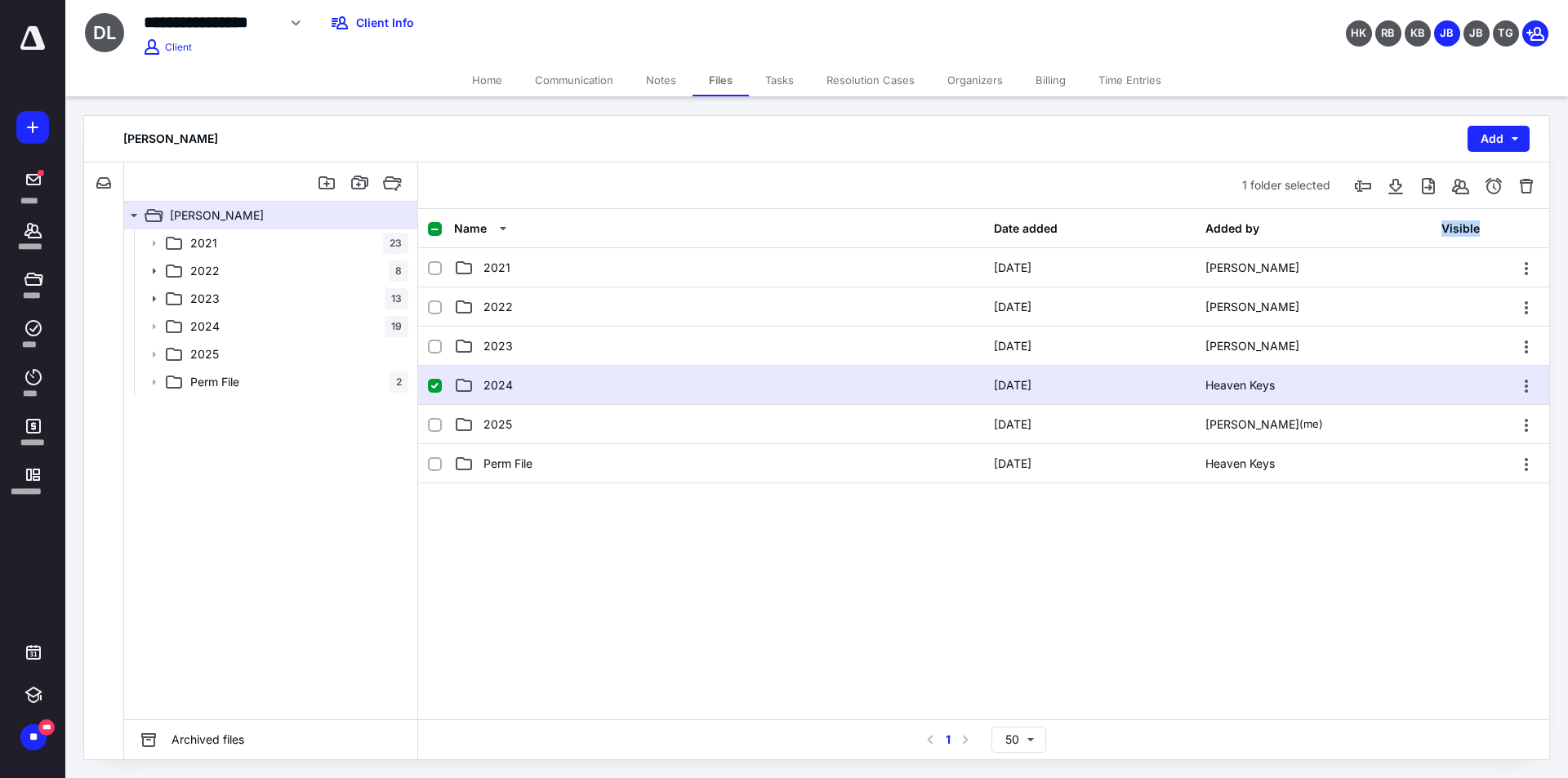 click on "Name Date added Added by Visible 2021 [DATE] [PERSON_NAME] 2022 [DATE] [PERSON_NAME] 2023 [DATE] [PERSON_NAME] 2024 [DATE] Heaven Keys 2025 [DATE] [PERSON_NAME]  (me) Perm File [DATE] Heaven Keys" at bounding box center [983, 464] 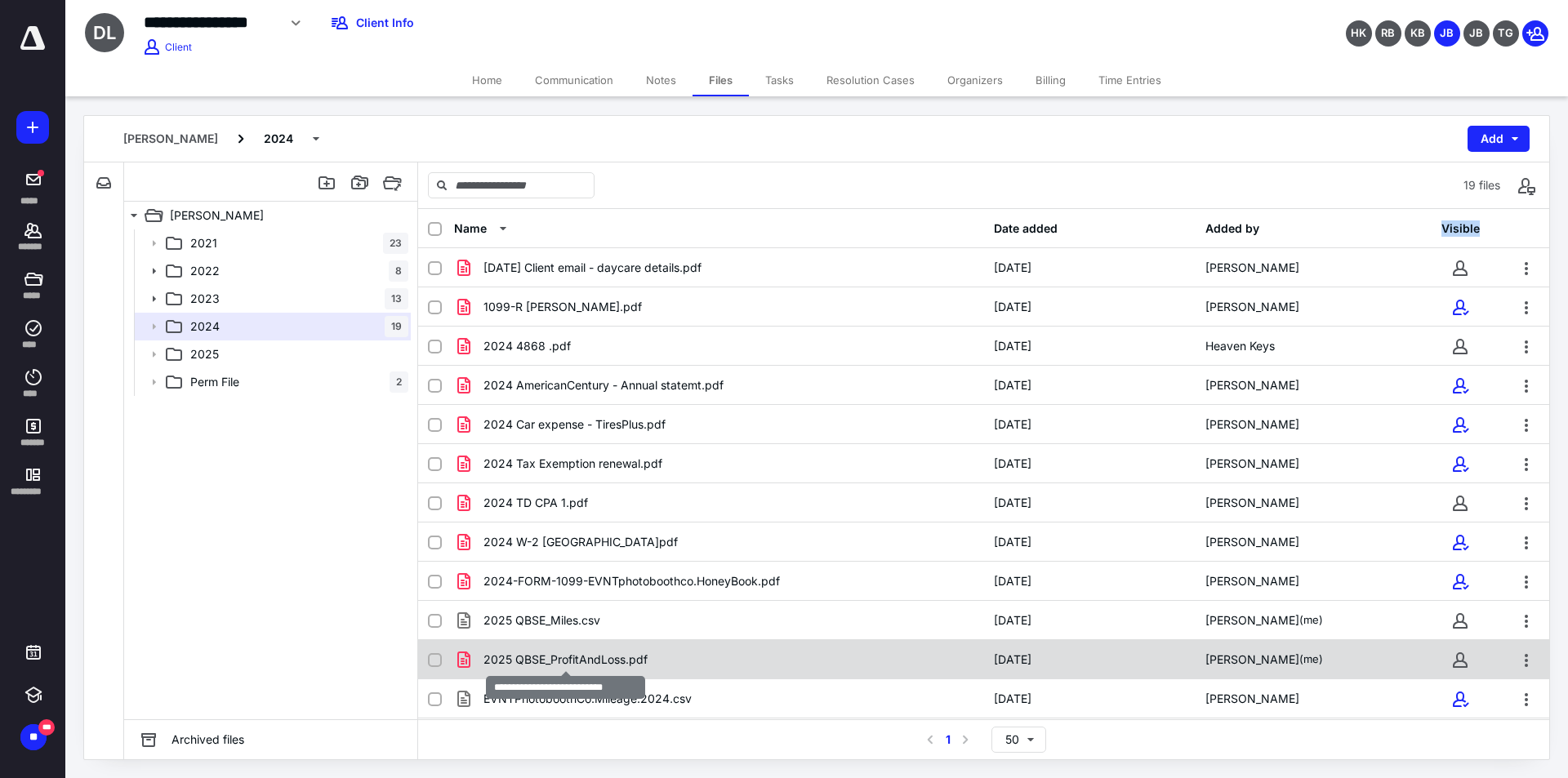 checkbox on "true" 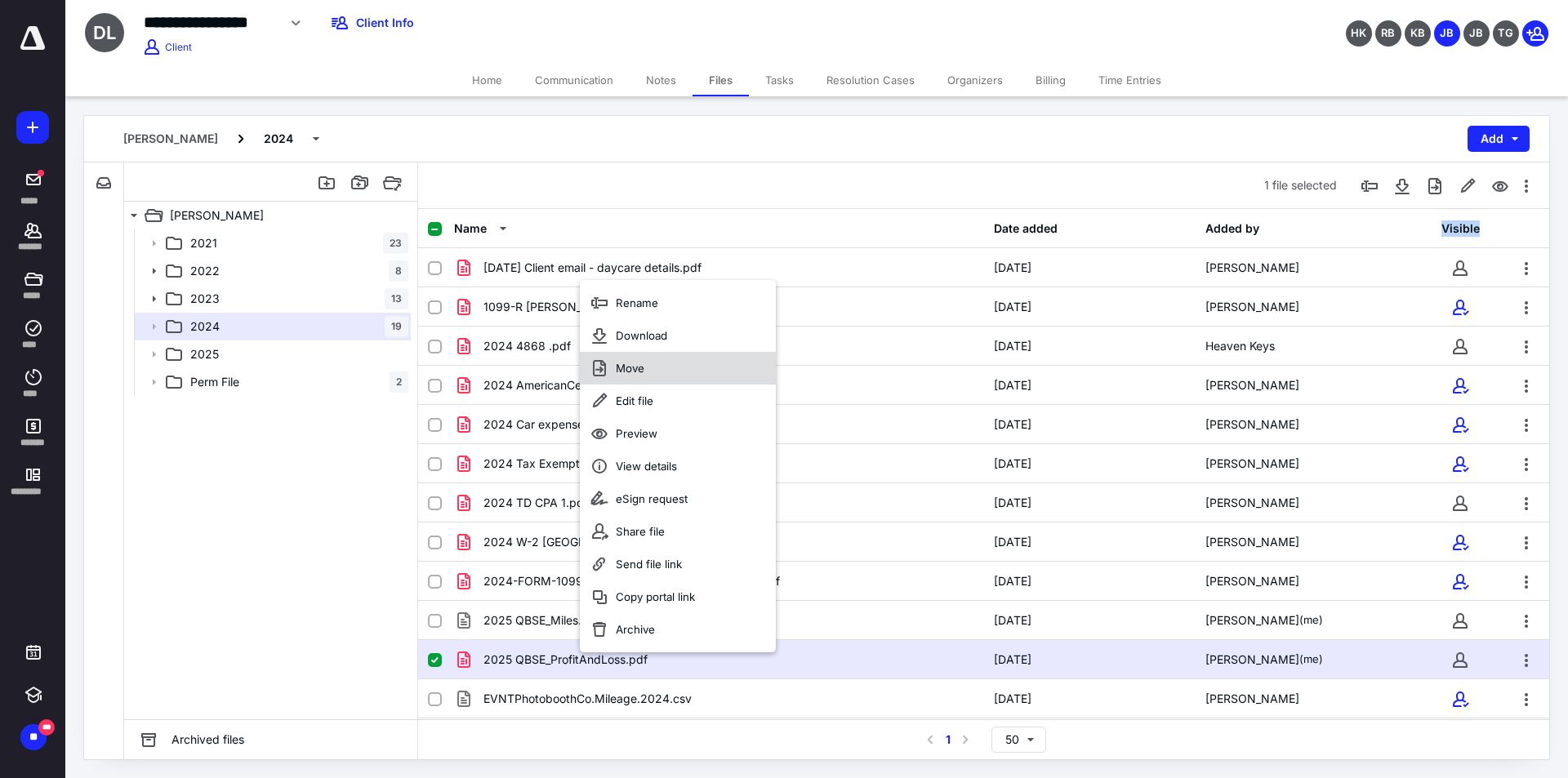 click on "Move" at bounding box center [630, 368] 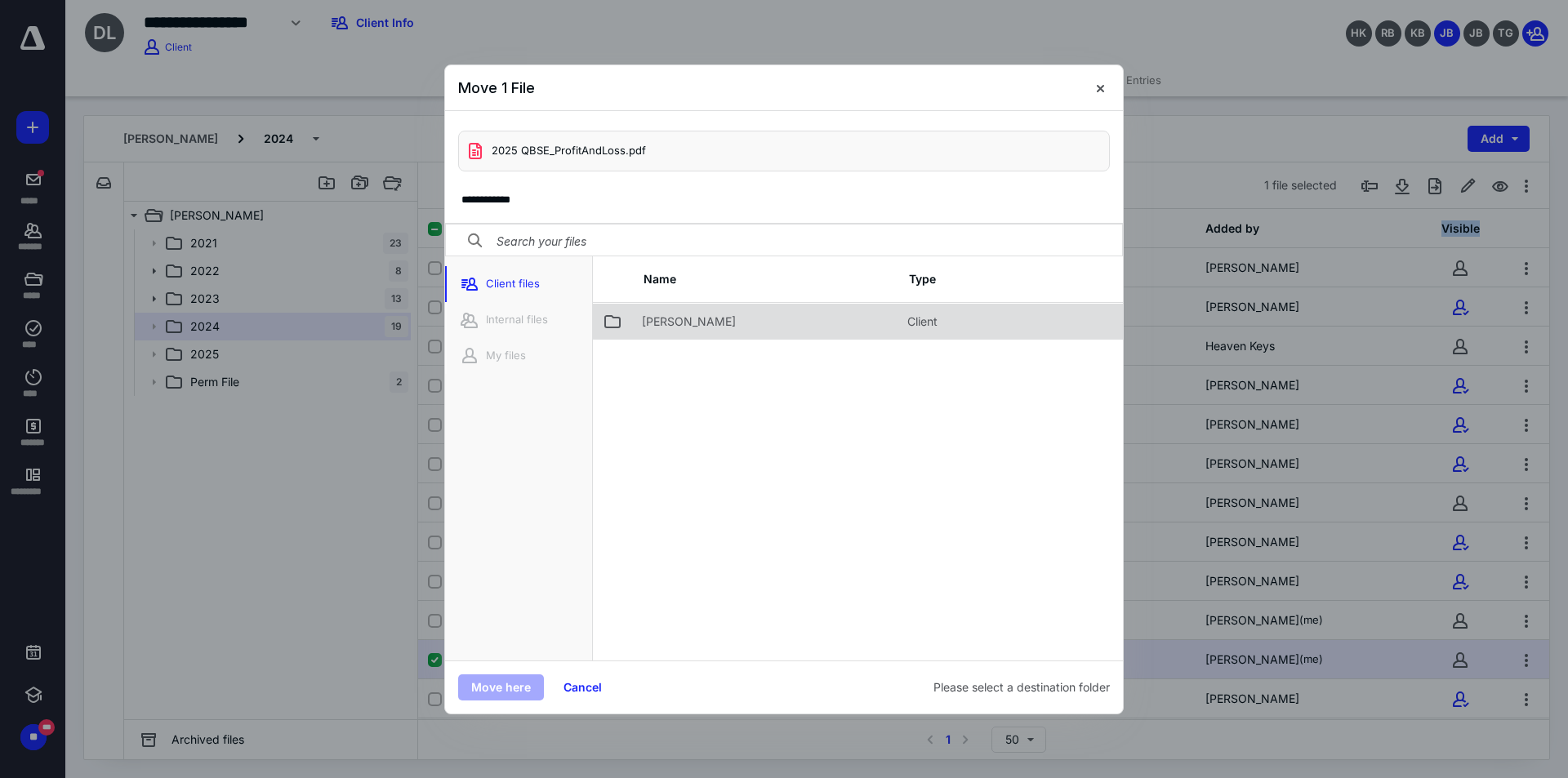 click on "[PERSON_NAME]" at bounding box center [688, 322] 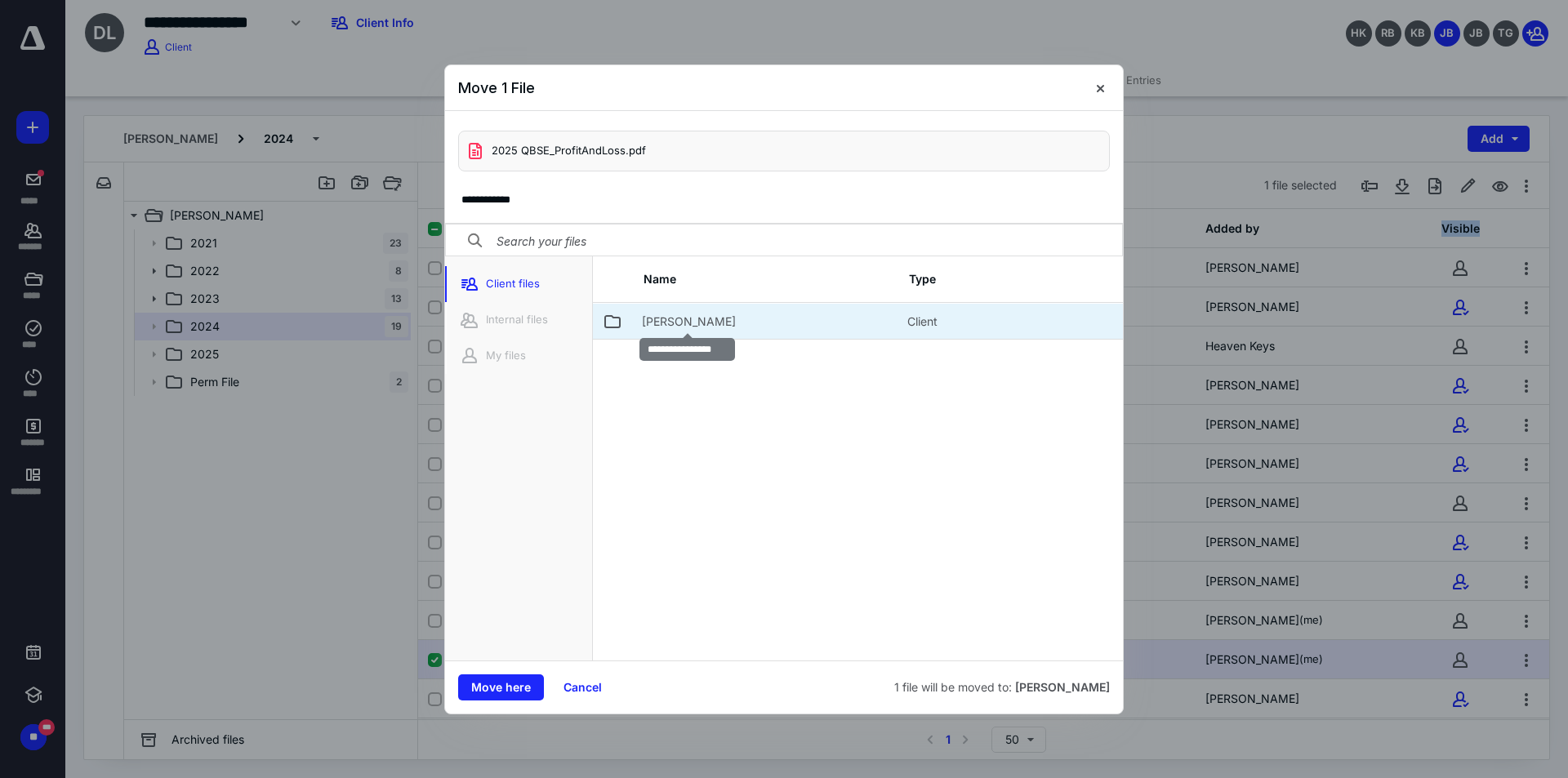click on "[PERSON_NAME]" at bounding box center (688, 322) 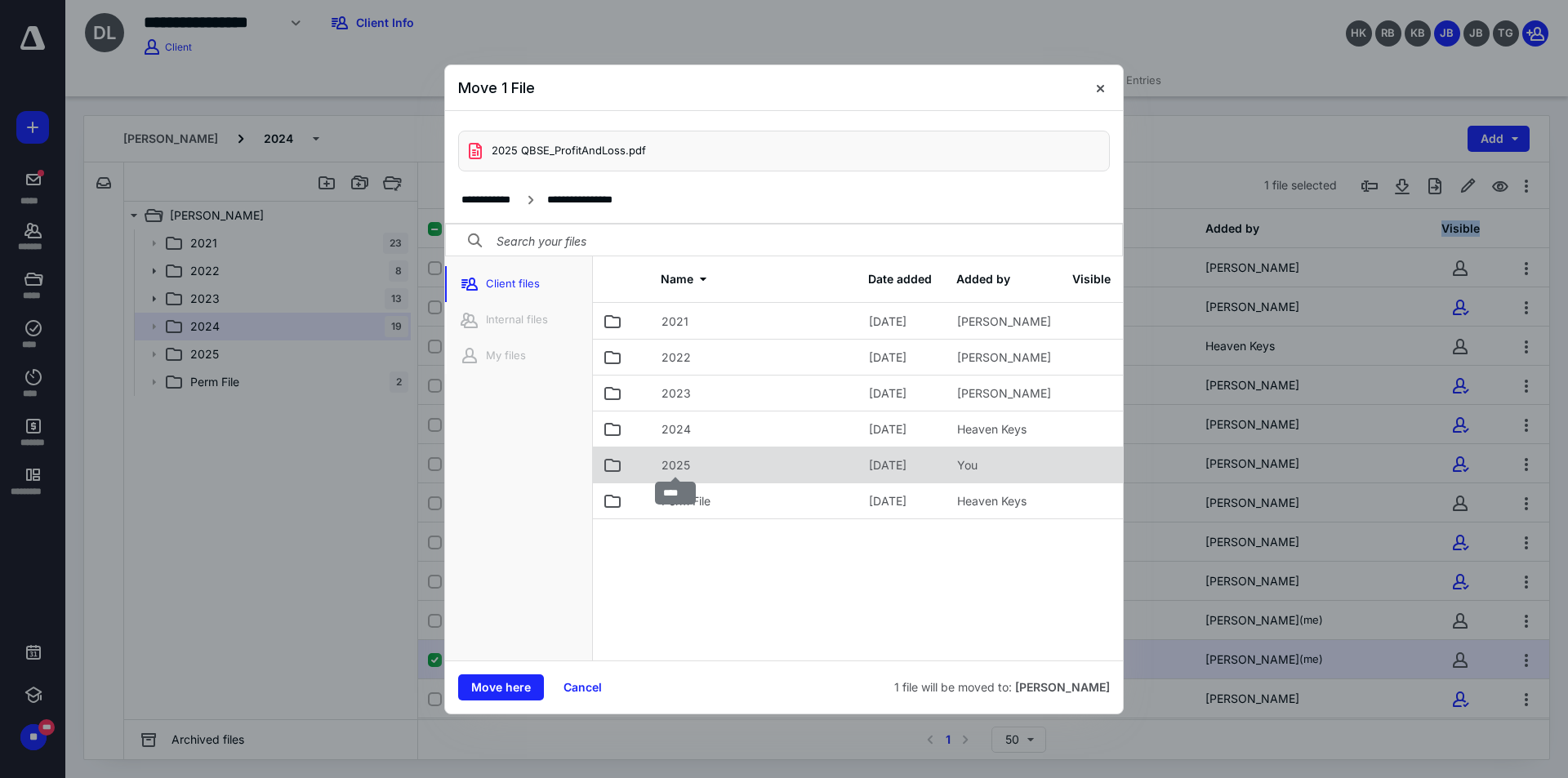 click on "2025" at bounding box center [675, 465] 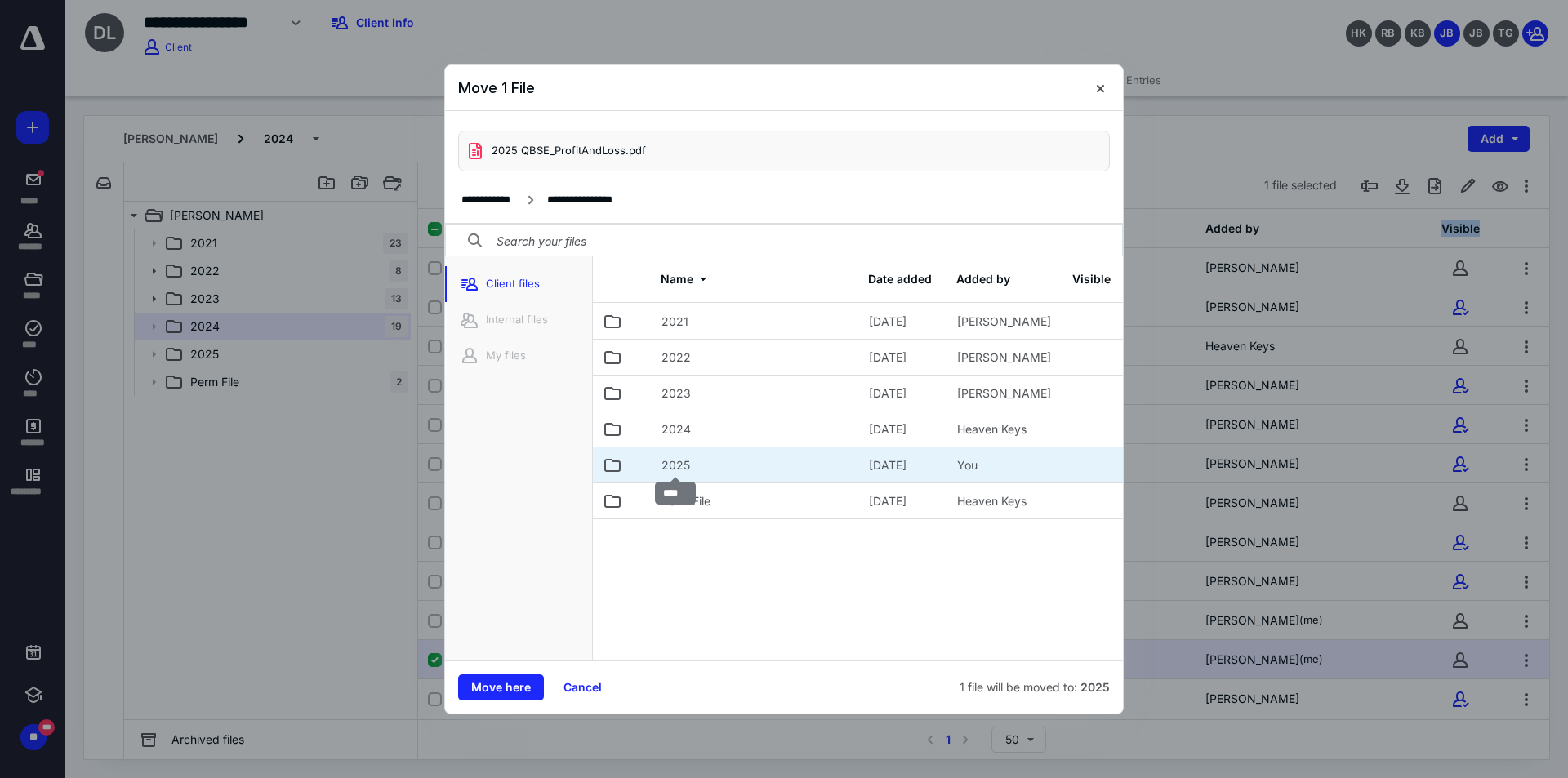 click on "2025" at bounding box center [675, 465] 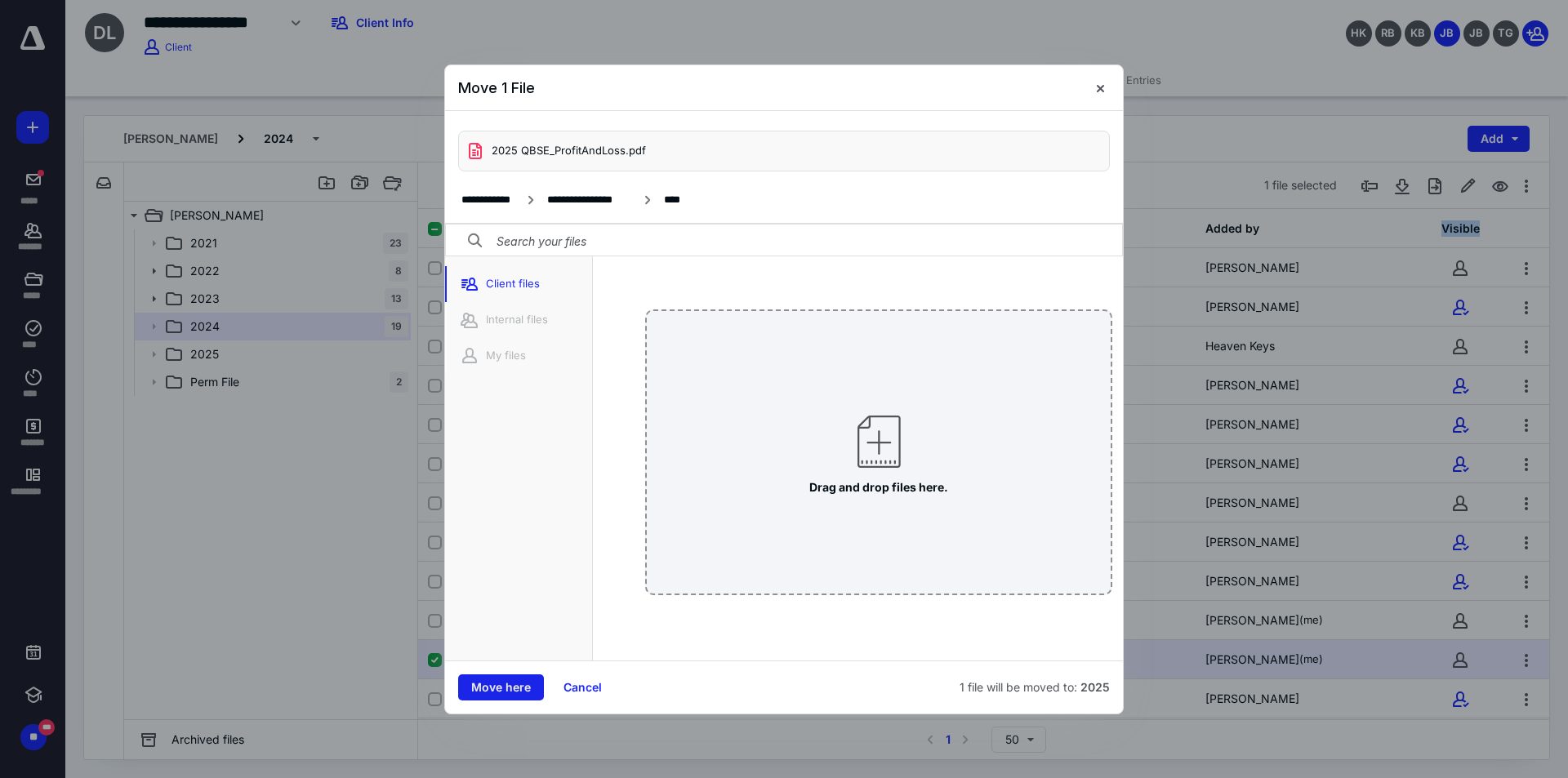 click on "Move here" at bounding box center [501, 687] 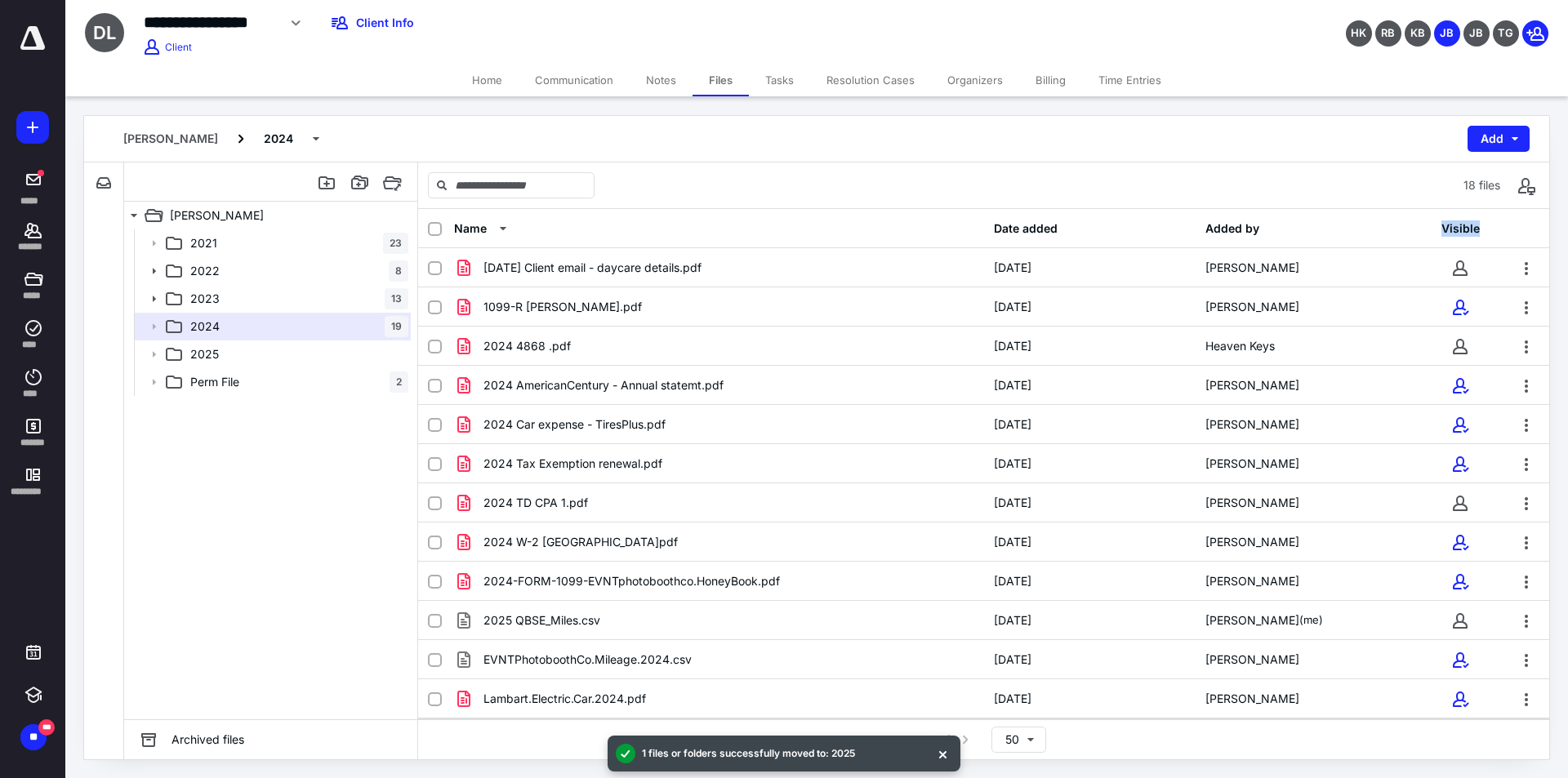 scroll, scrollTop: 82, scrollLeft: 0, axis: vertical 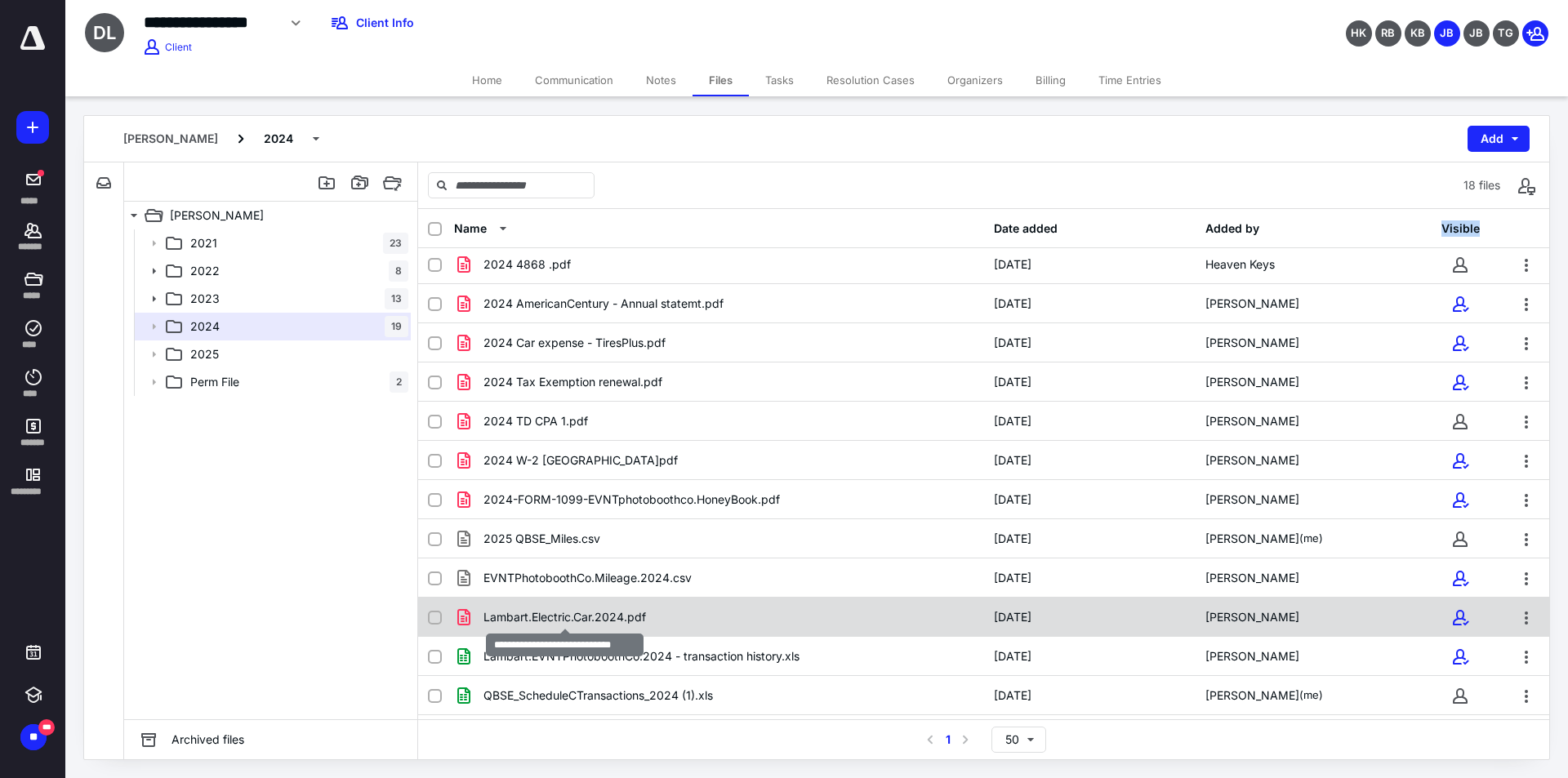 click on "Lambart.Electric.Car.2024.pdf" at bounding box center (564, 617) 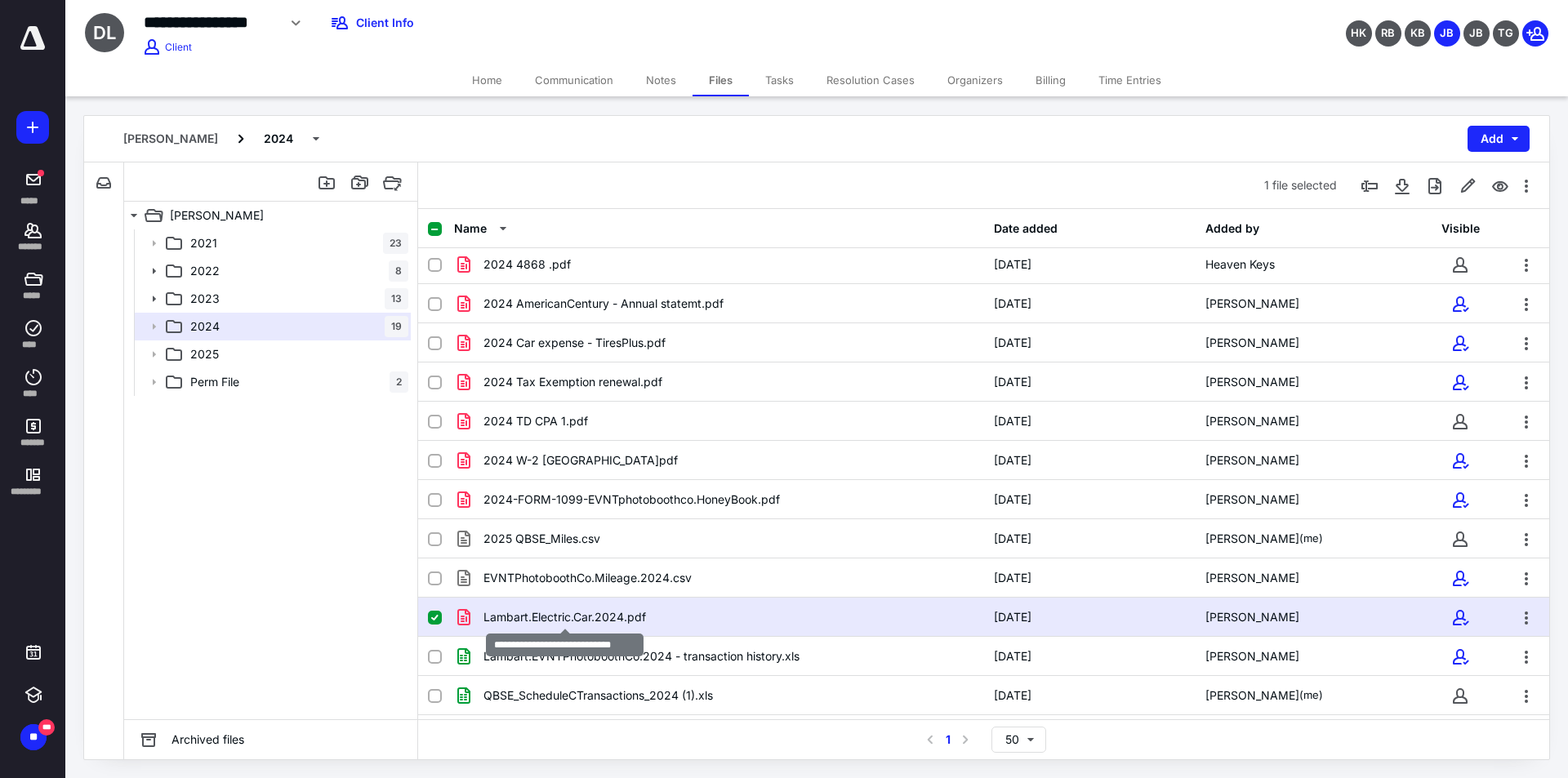 click on "Lambart.Electric.Car.2024.pdf" at bounding box center (564, 617) 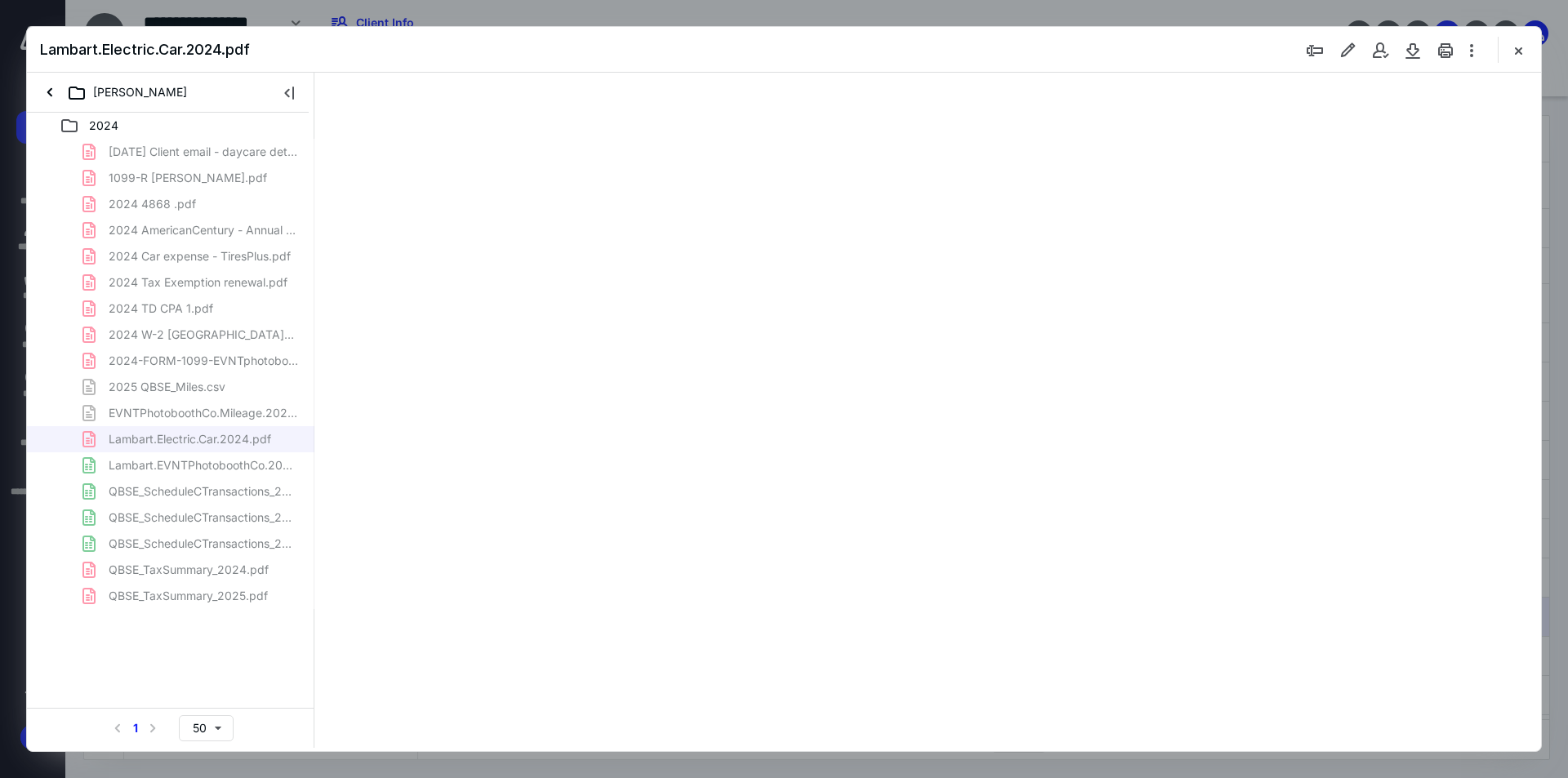 scroll, scrollTop: 0, scrollLeft: 0, axis: both 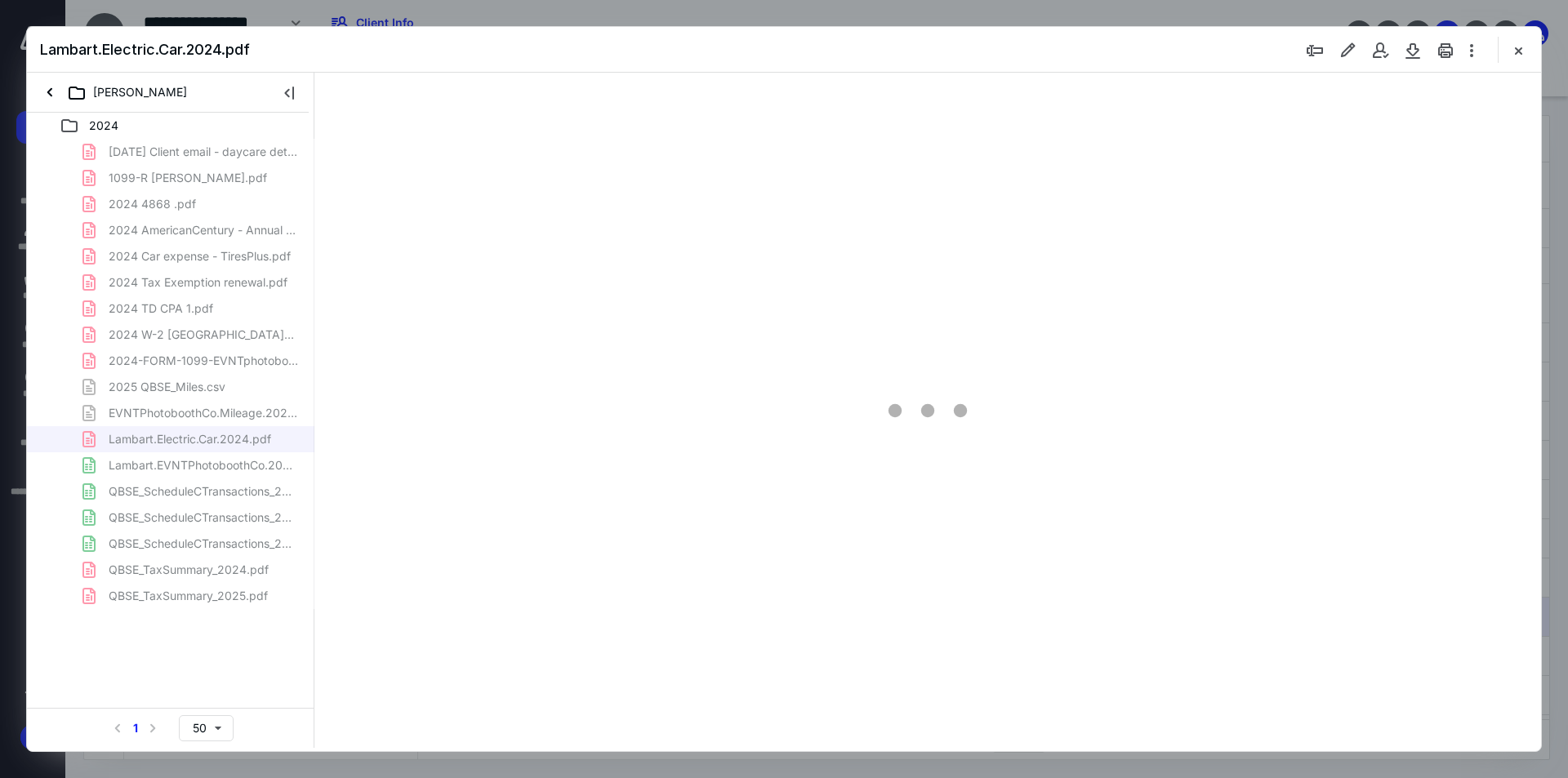 type on "246" 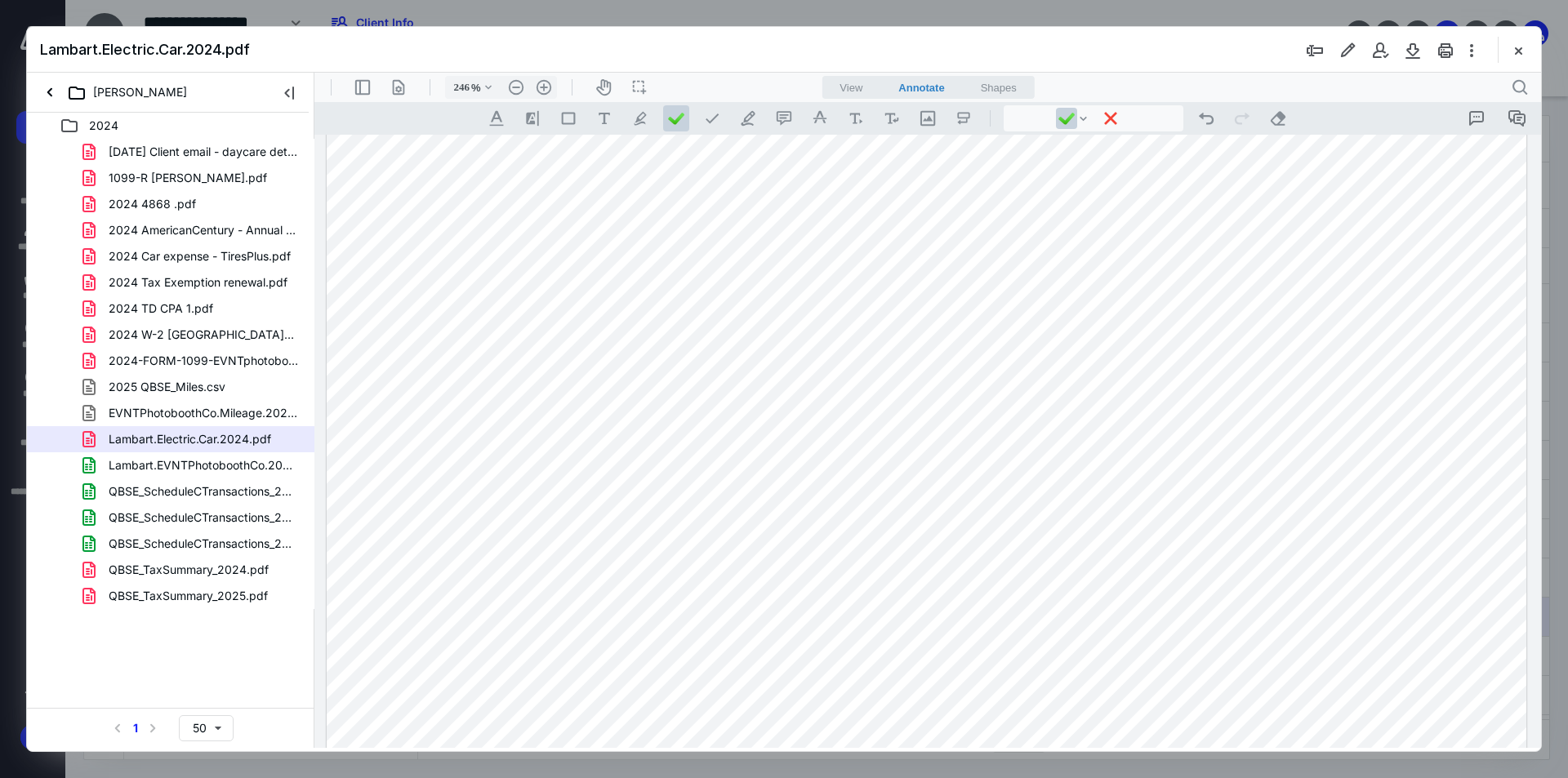 scroll, scrollTop: 992, scrollLeft: 0, axis: vertical 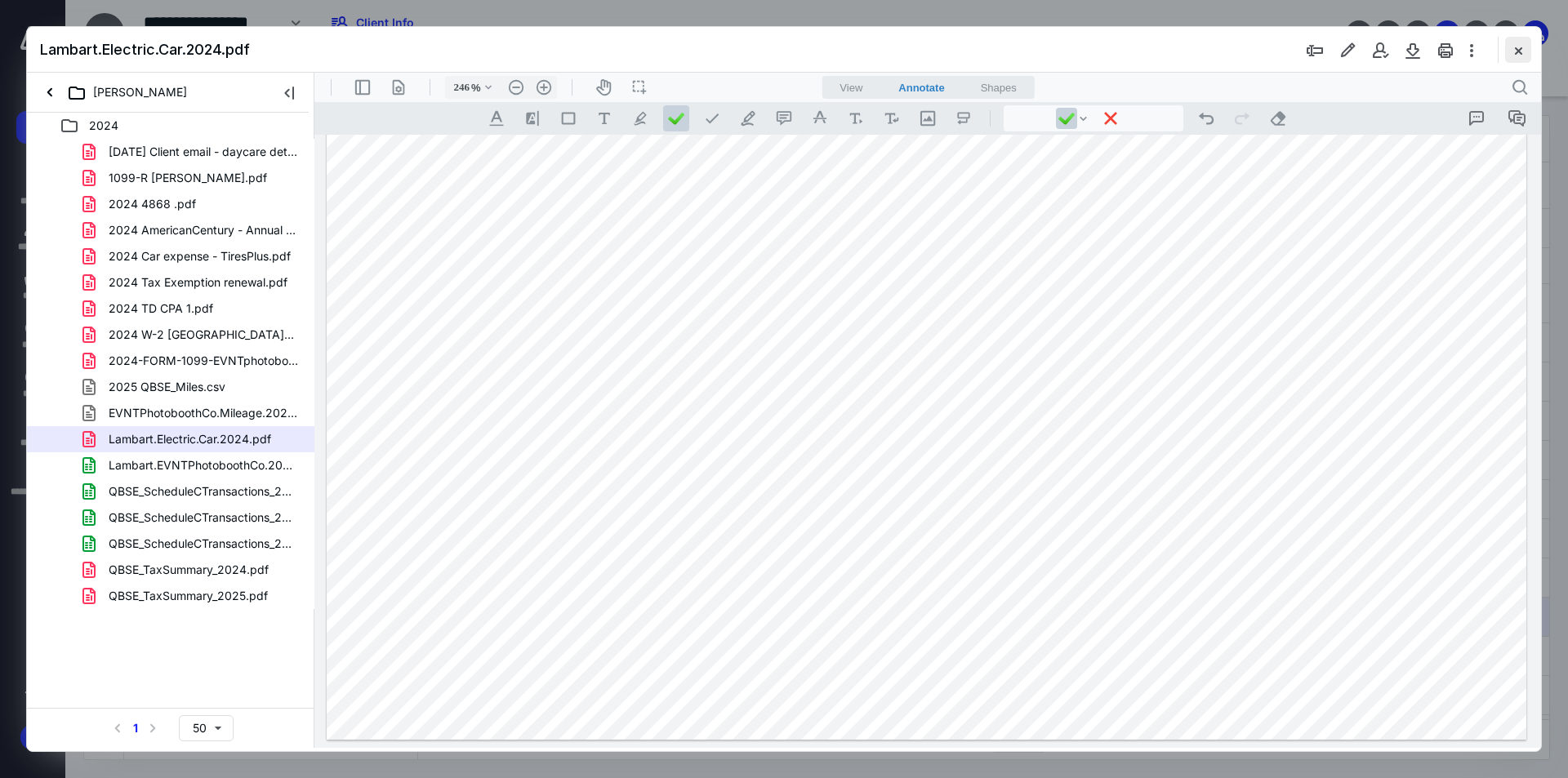 click at bounding box center (1518, 50) 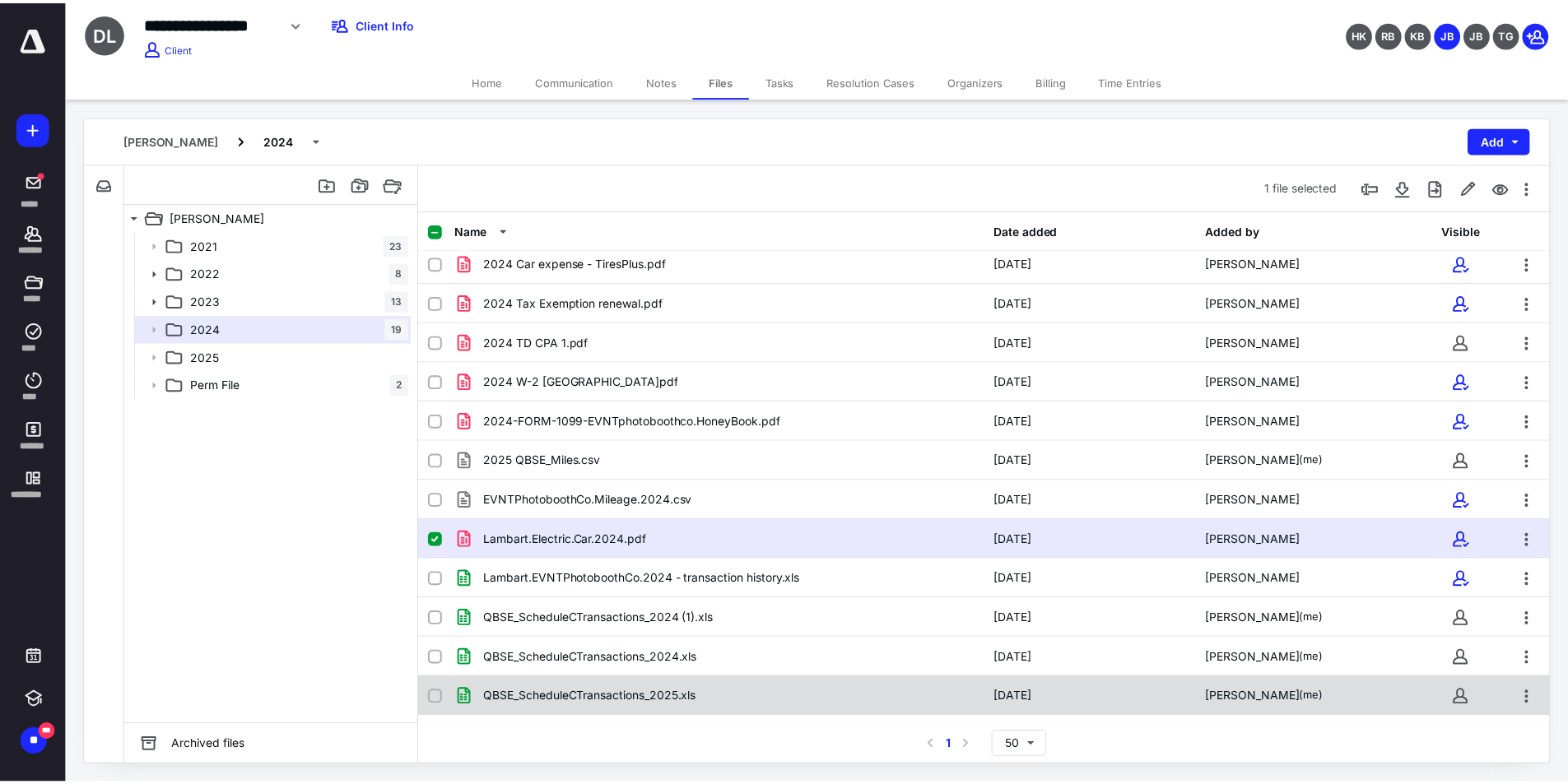 scroll, scrollTop: 236, scrollLeft: 0, axis: vertical 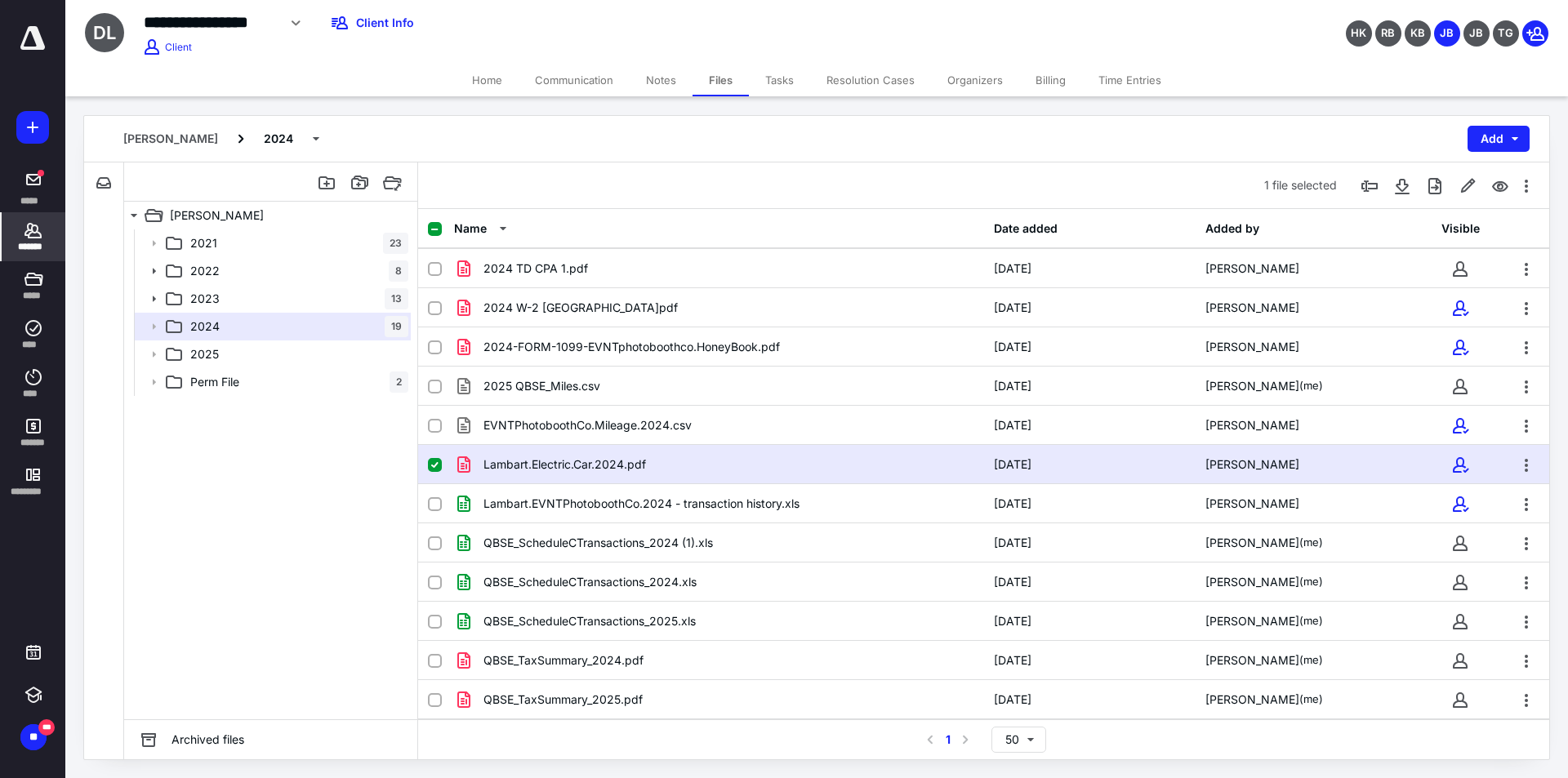 click 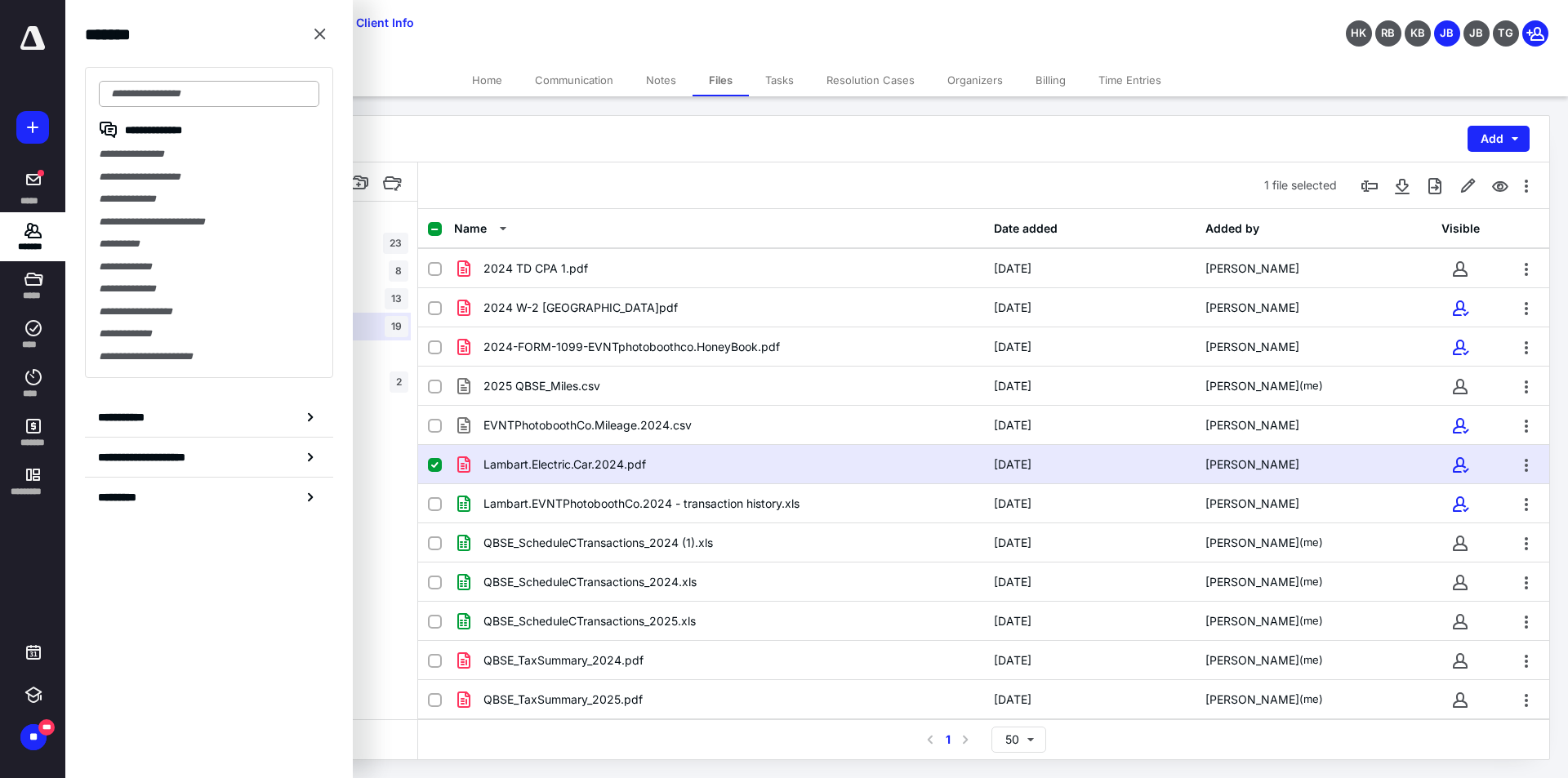 click at bounding box center [209, 94] 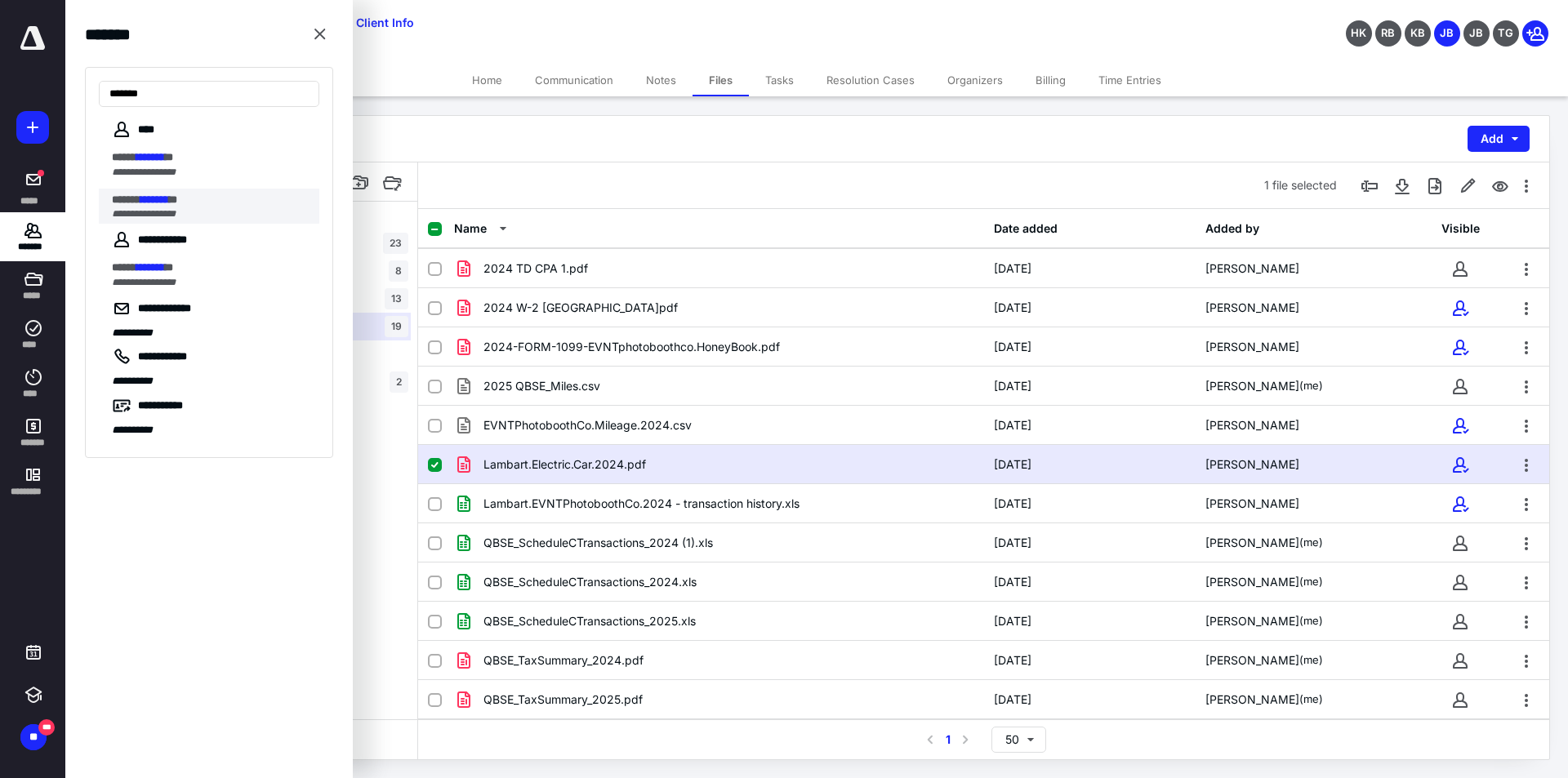 type on "*******" 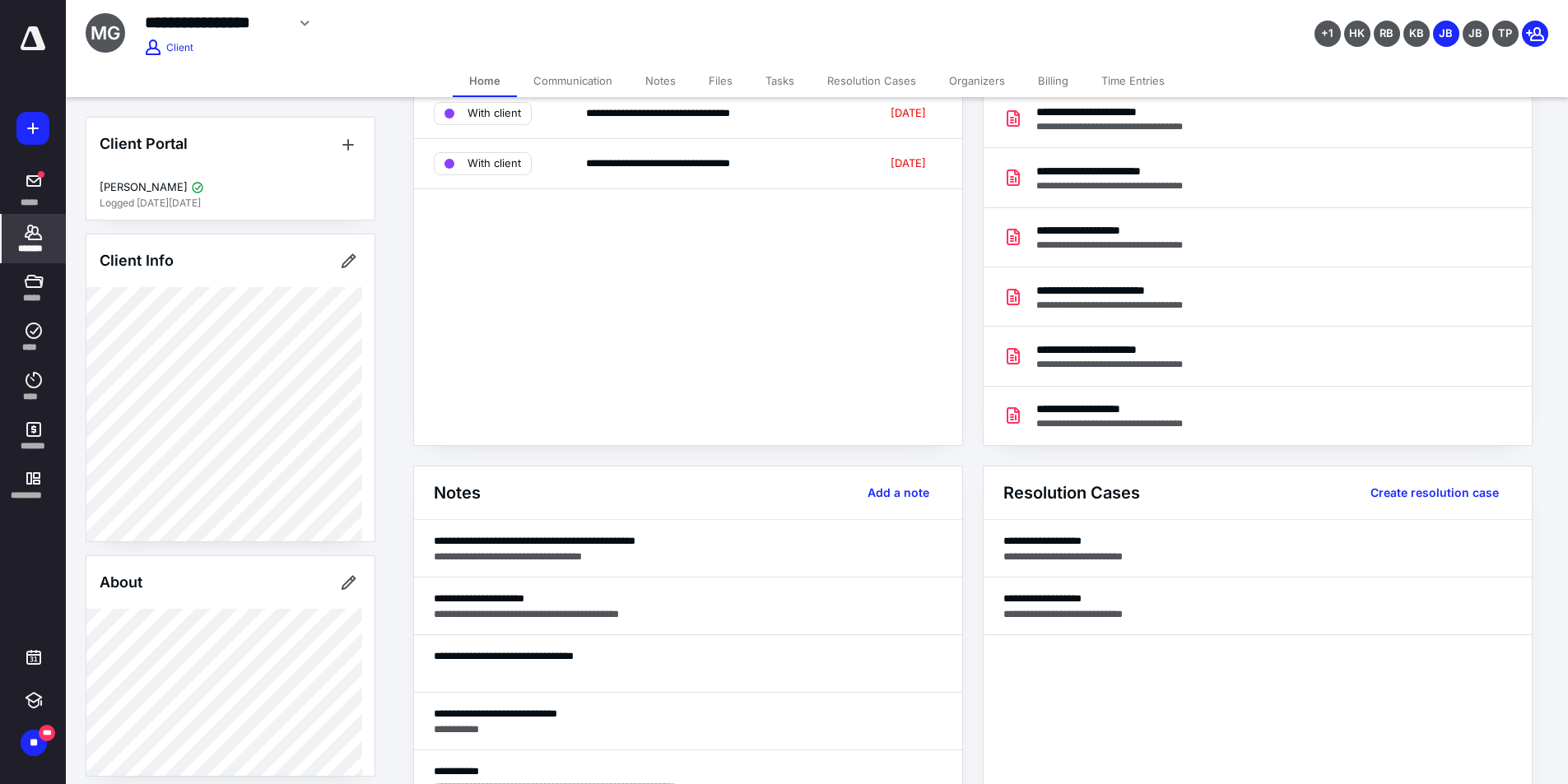 scroll, scrollTop: 0, scrollLeft: 0, axis: both 